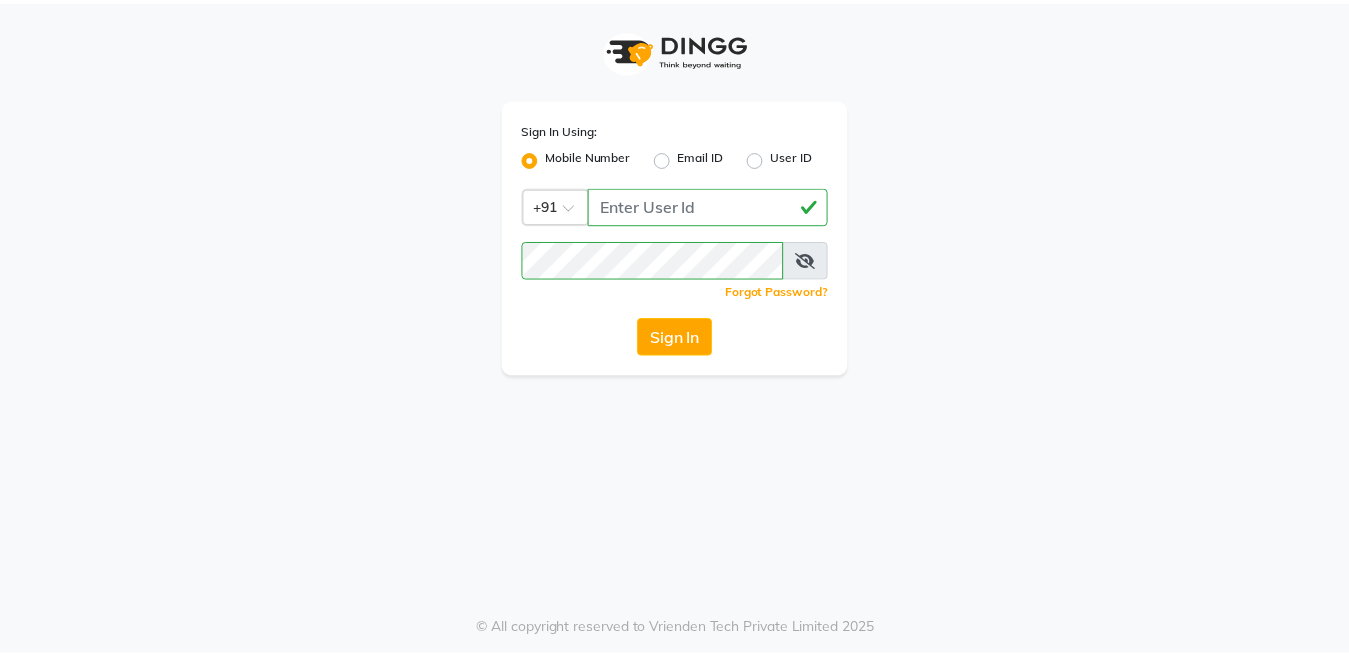 scroll, scrollTop: 0, scrollLeft: 0, axis: both 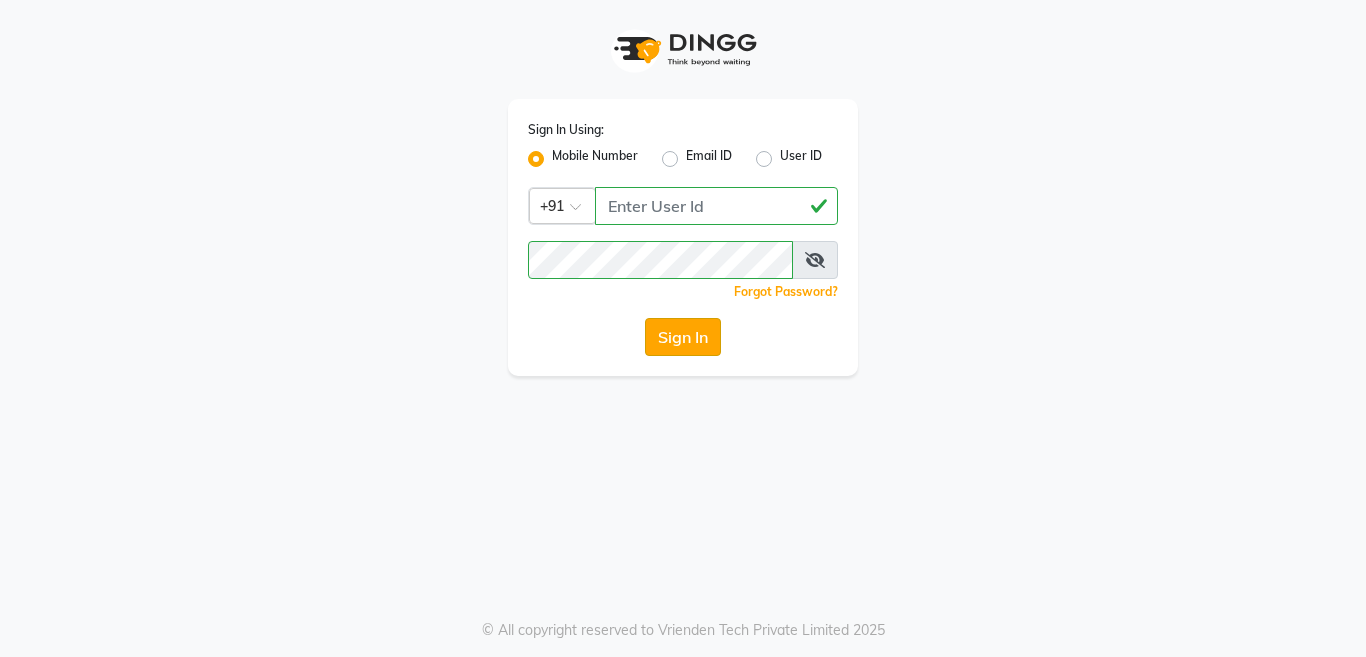 click on "Sign In" 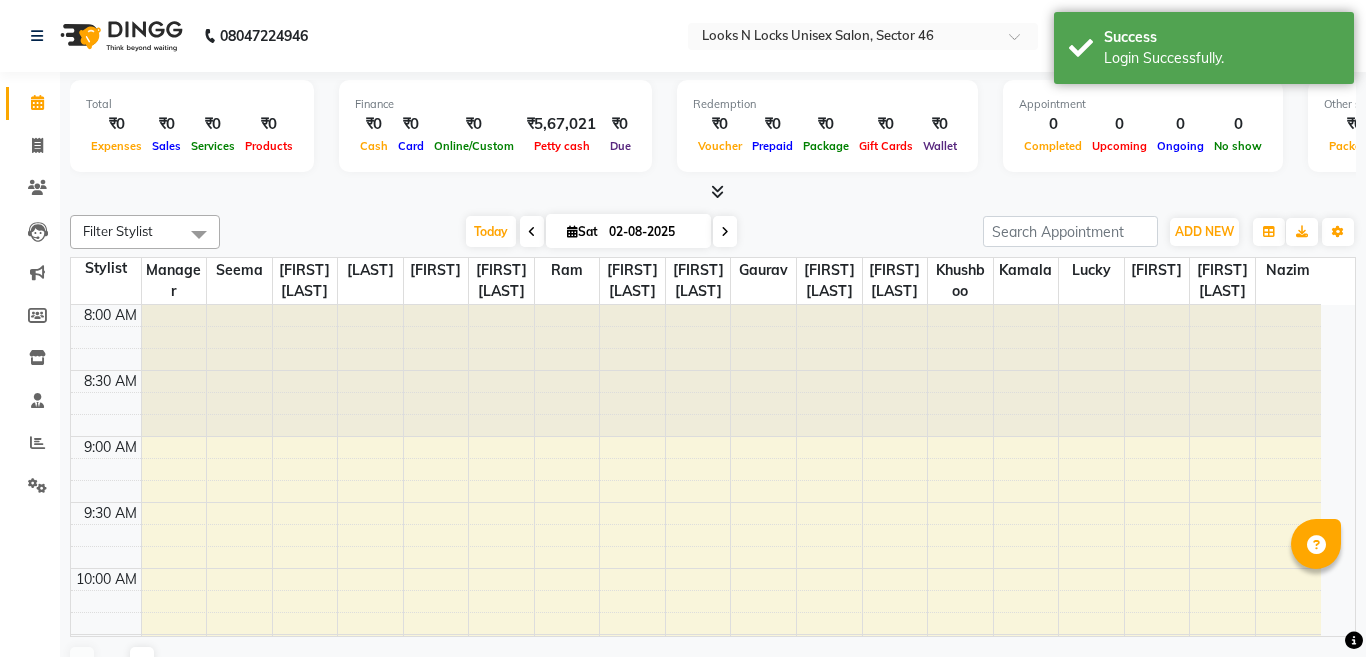 select on "en" 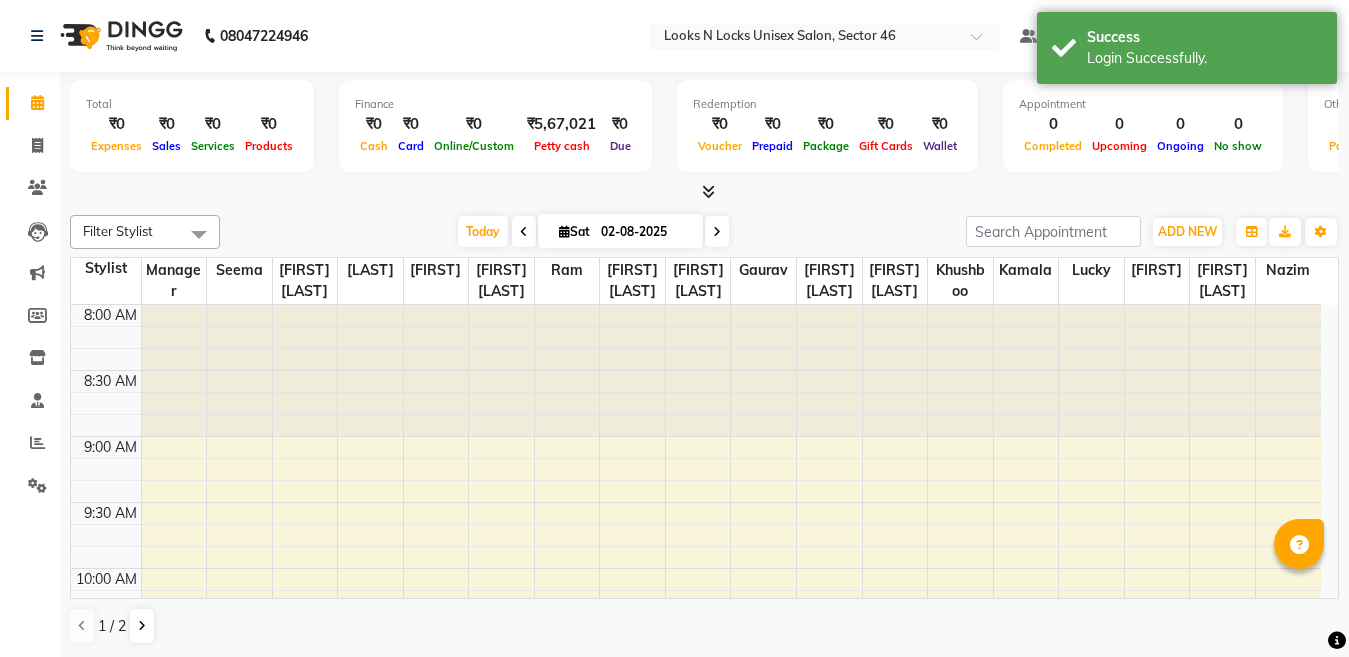 scroll, scrollTop: 0, scrollLeft: 0, axis: both 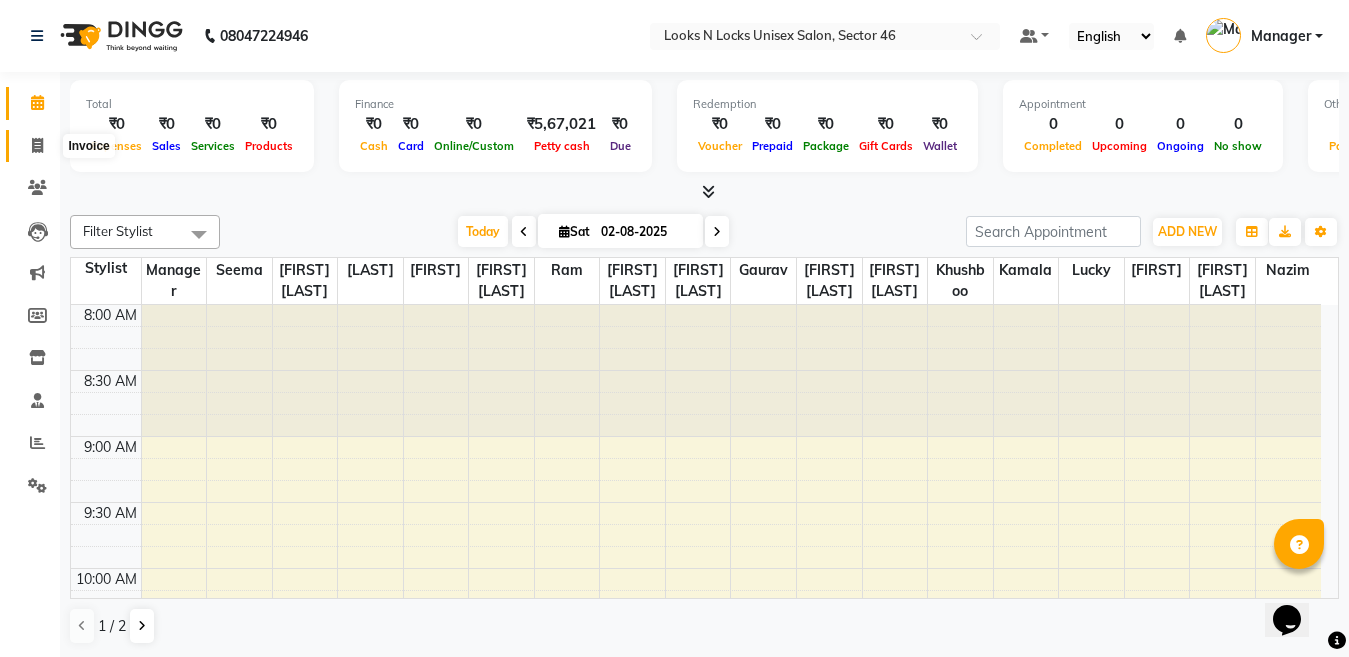 click 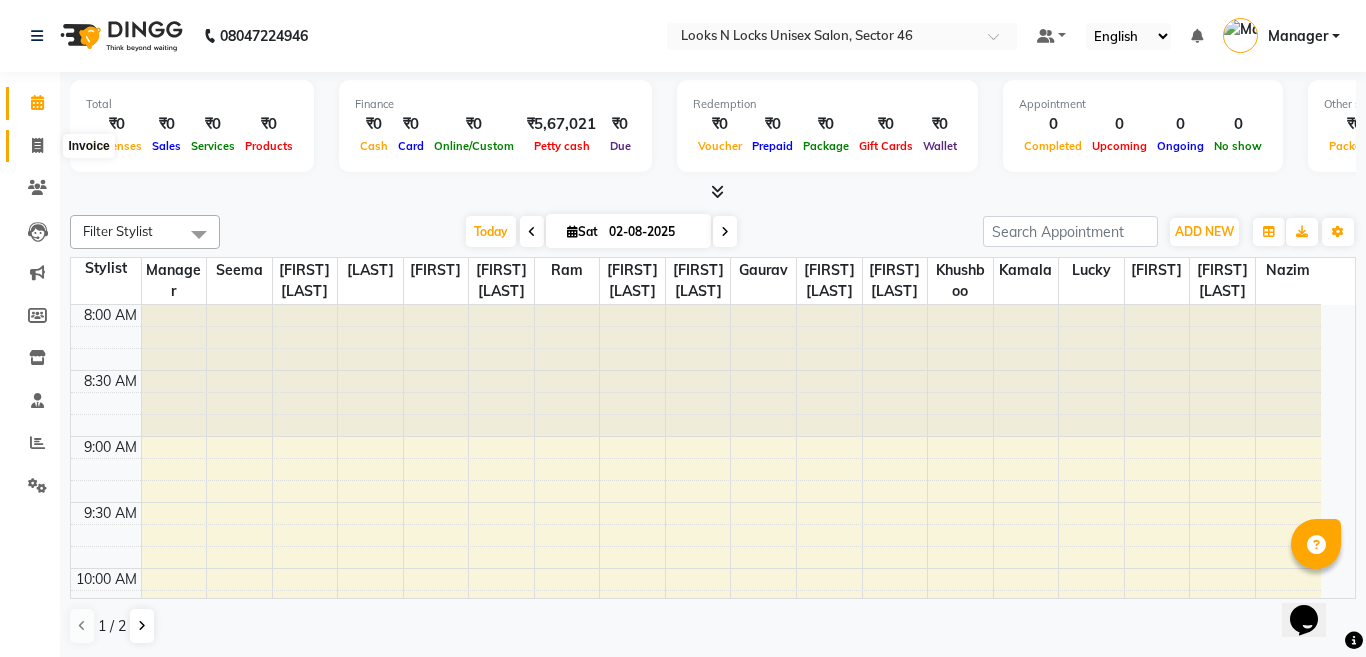 select on "service" 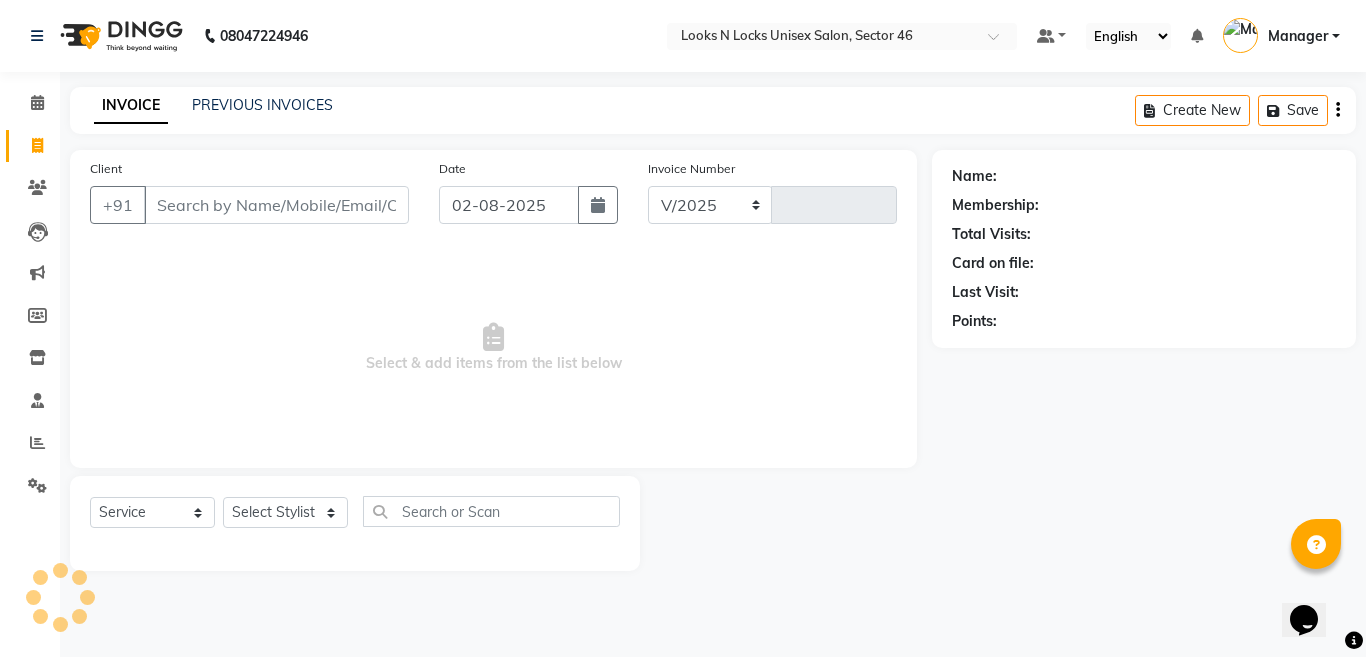 select on "3904" 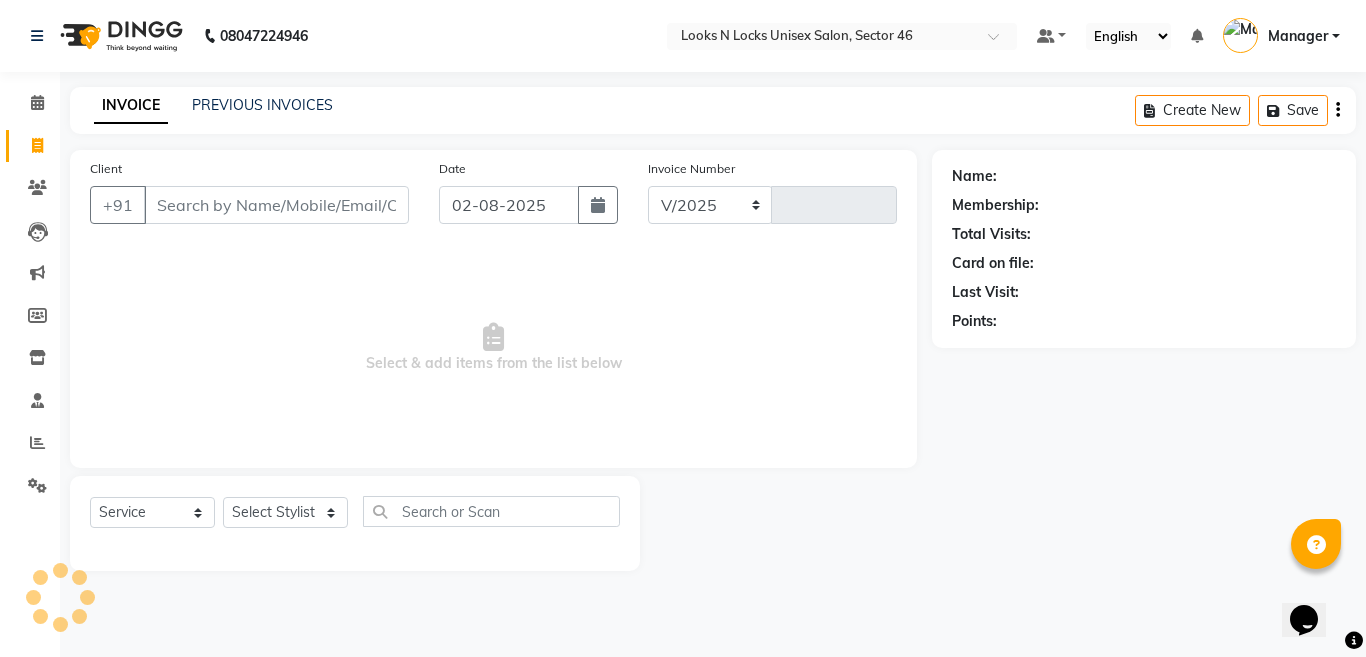 type on "0648" 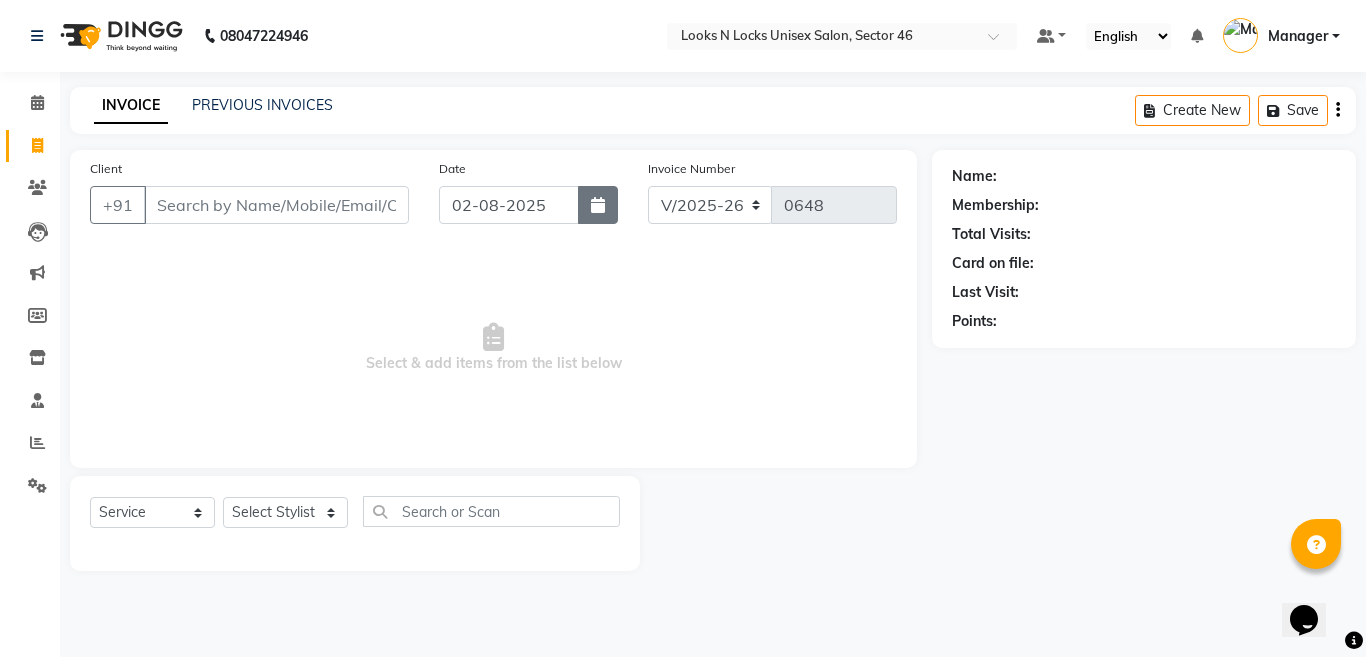 click 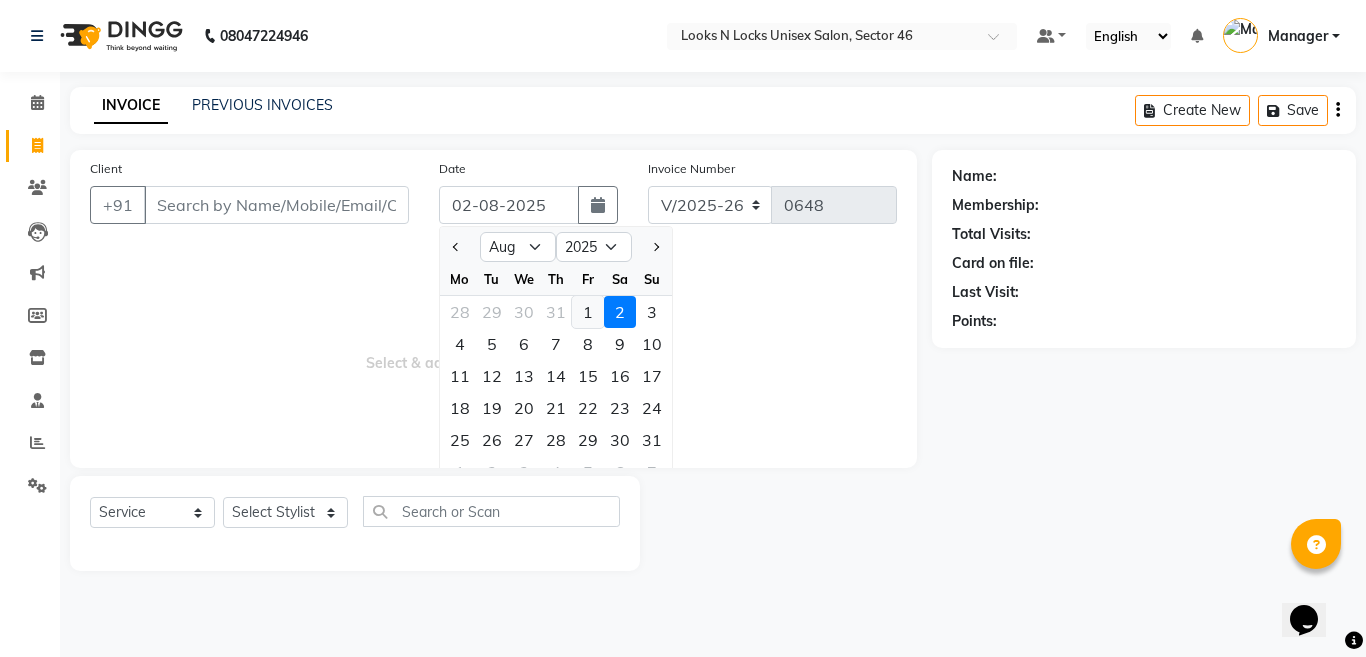 click on "1" 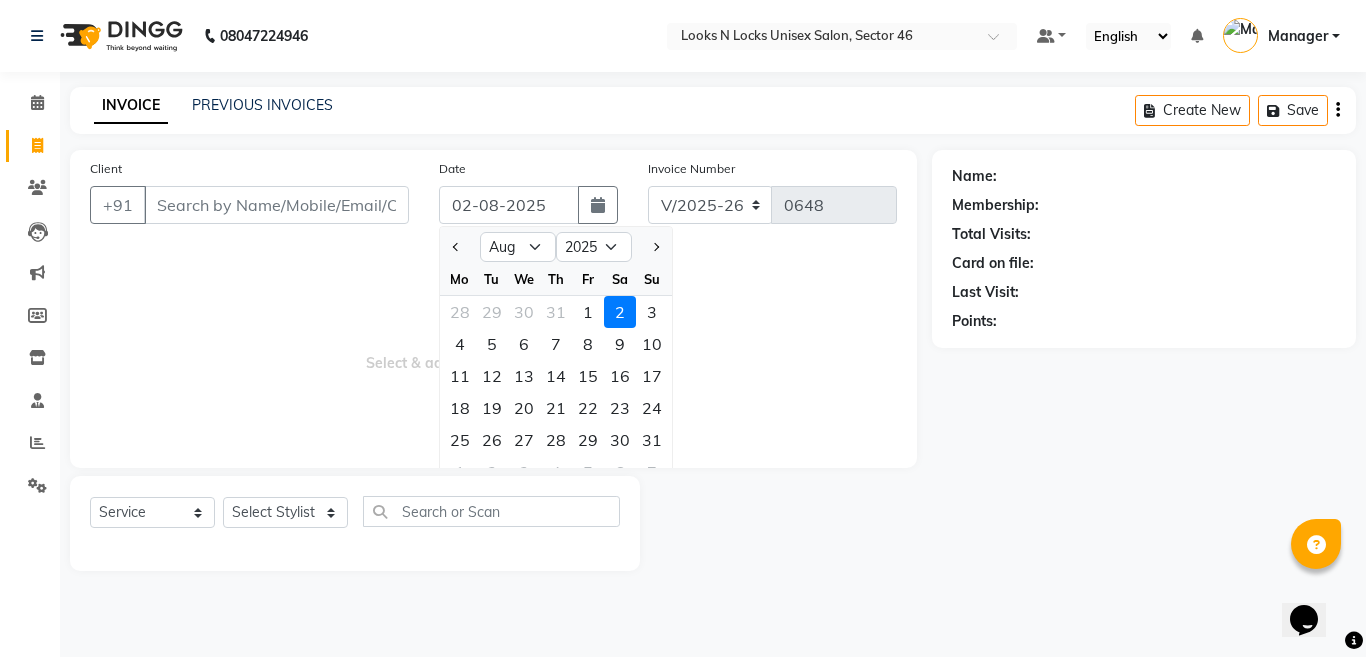 type on "01-08-2025" 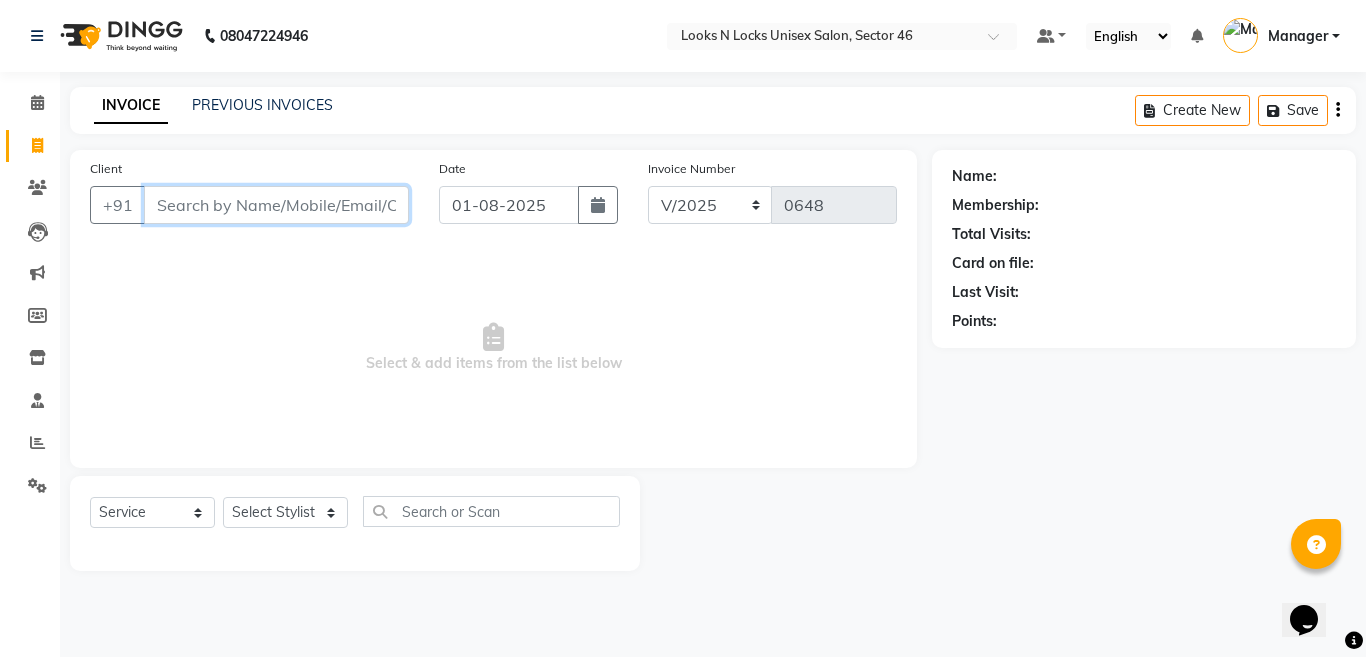click on "Client" at bounding box center (276, 205) 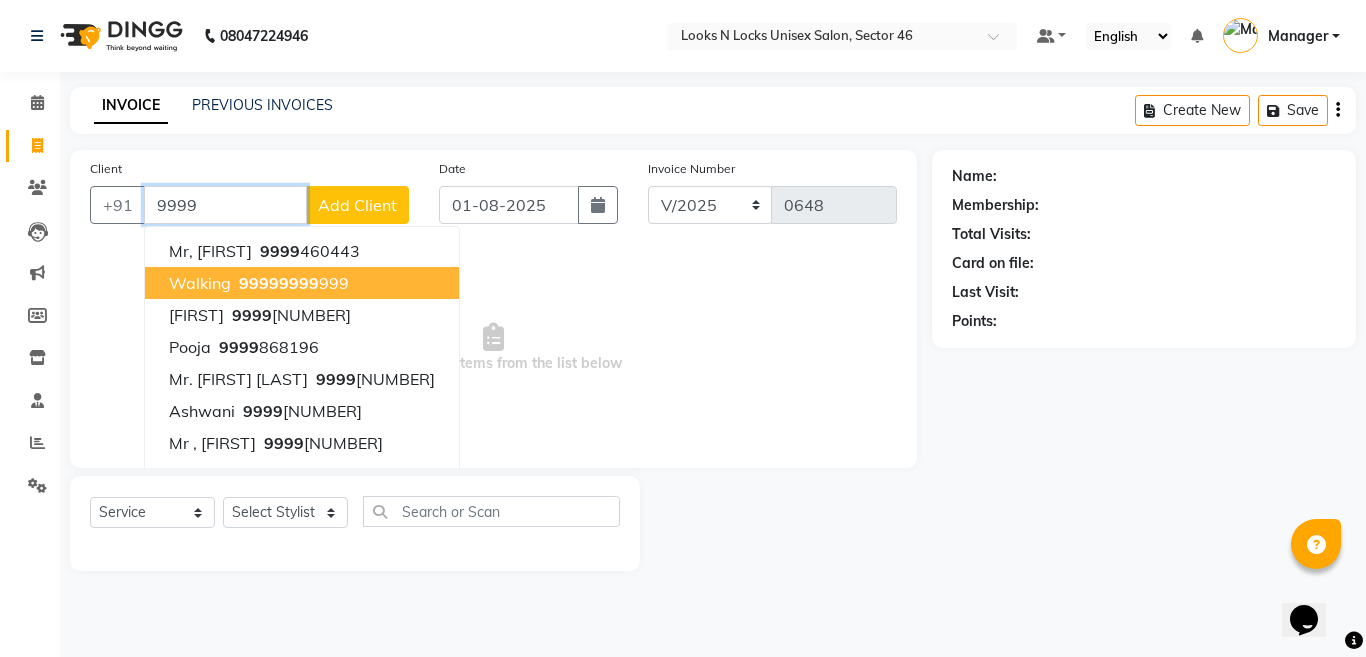 click on "9999" at bounding box center (259, 283) 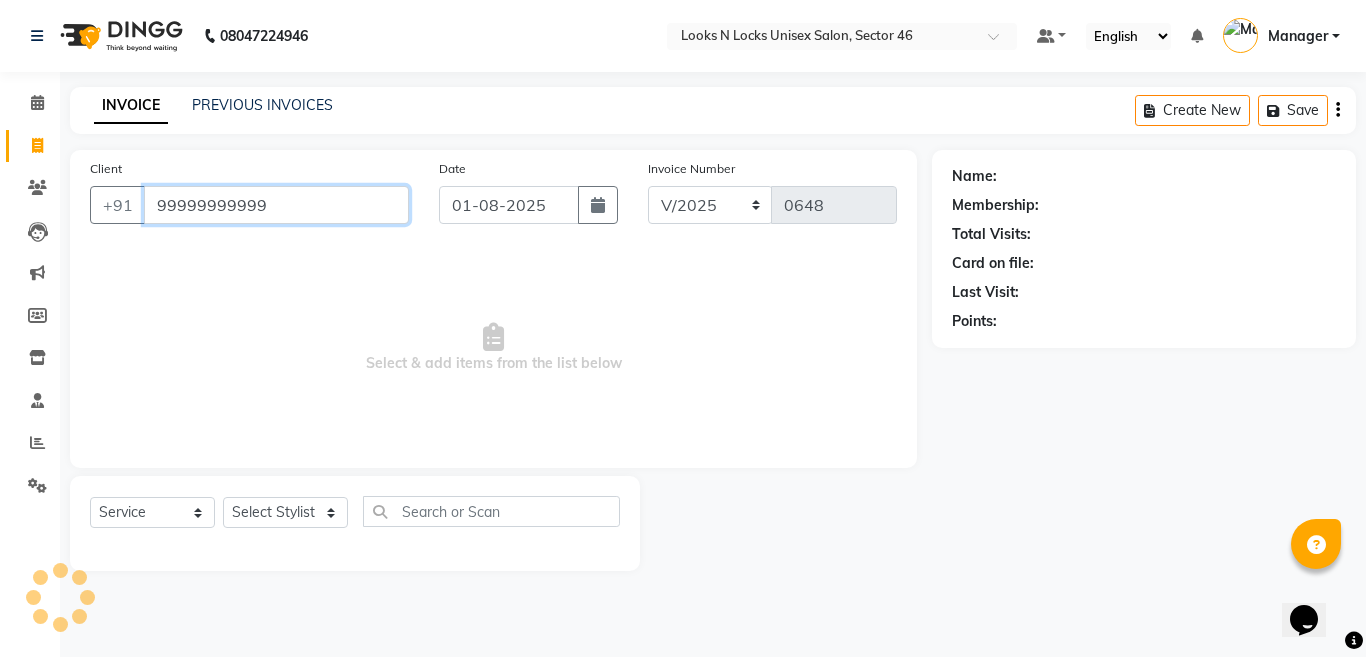 type on "99999999999" 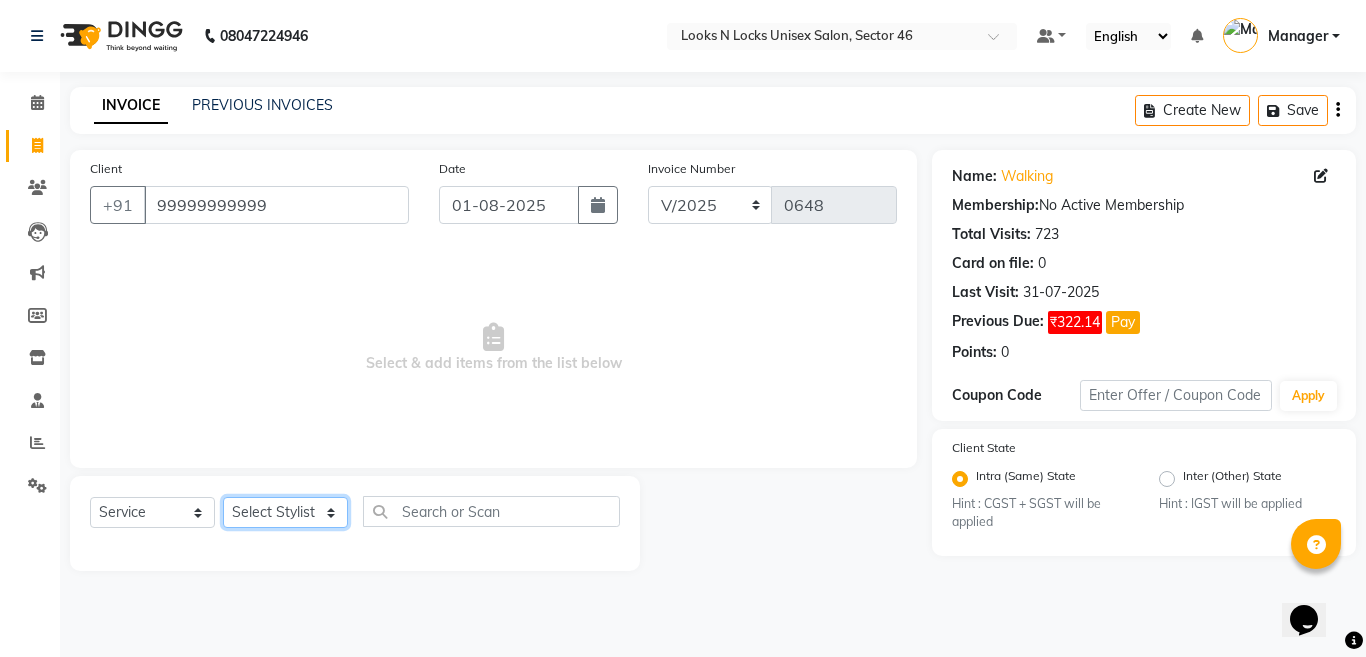 click on "Select Stylist [FIRST] [LAST] [FIRST] [LAST] [FIRST] [LAST] [FIRST] [LAST] [FIRST] [LAST] [FIRST] [LAST] [FIRST] [LAST] [FIRST] [LAST] [FIRST] [LAST] [FIRST] [LAST] [FIRST] [LAST] [FIRST] [LAST] [FIRST] [LAST] [FIRST] [LAST] [FIRST] [LAST] [FIRST] [LAST] [FIRST] [LAST] [FIRST] [LAST] [FIRST] [LAST] [FIRST] [LAST]" 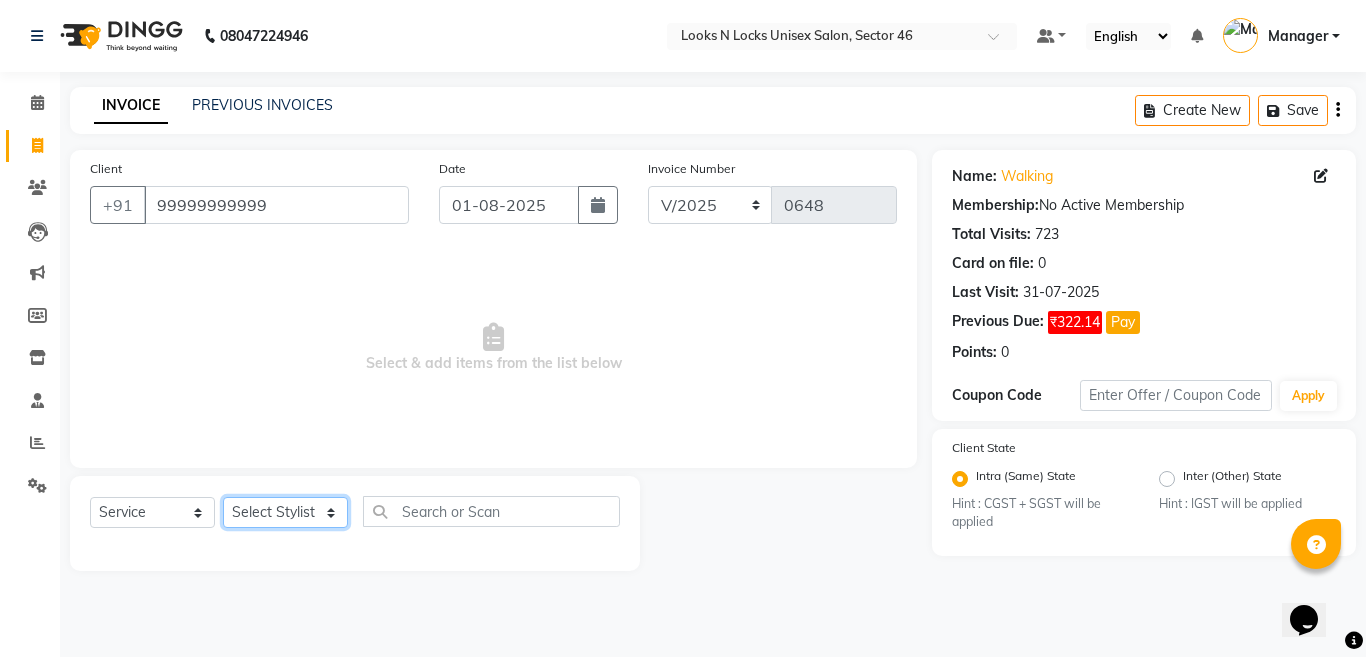 select on "83154" 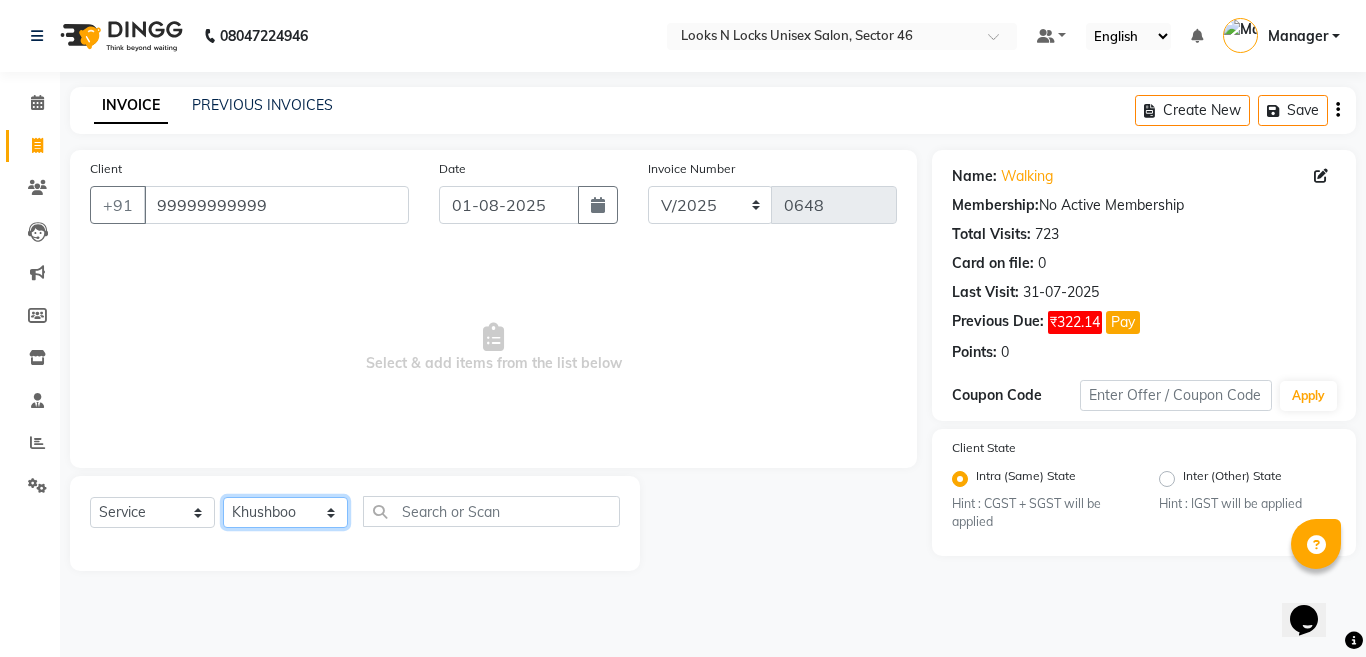 click on "Select Stylist [FIRST] [LAST] [FIRST] [LAST] [FIRST] [LAST] [FIRST] [LAST] [FIRST] [LAST] [FIRST] [LAST] [FIRST] [LAST] [FIRST] [LAST] [FIRST] [LAST] [FIRST] [LAST] [FIRST] [LAST] [FIRST] [LAST] [FIRST] [LAST] [FIRST] [LAST] [FIRST] [LAST] [FIRST] [LAST] [FIRST] [LAST] [FIRST] [LAST] [FIRST] [LAST] [FIRST] [LAST]" 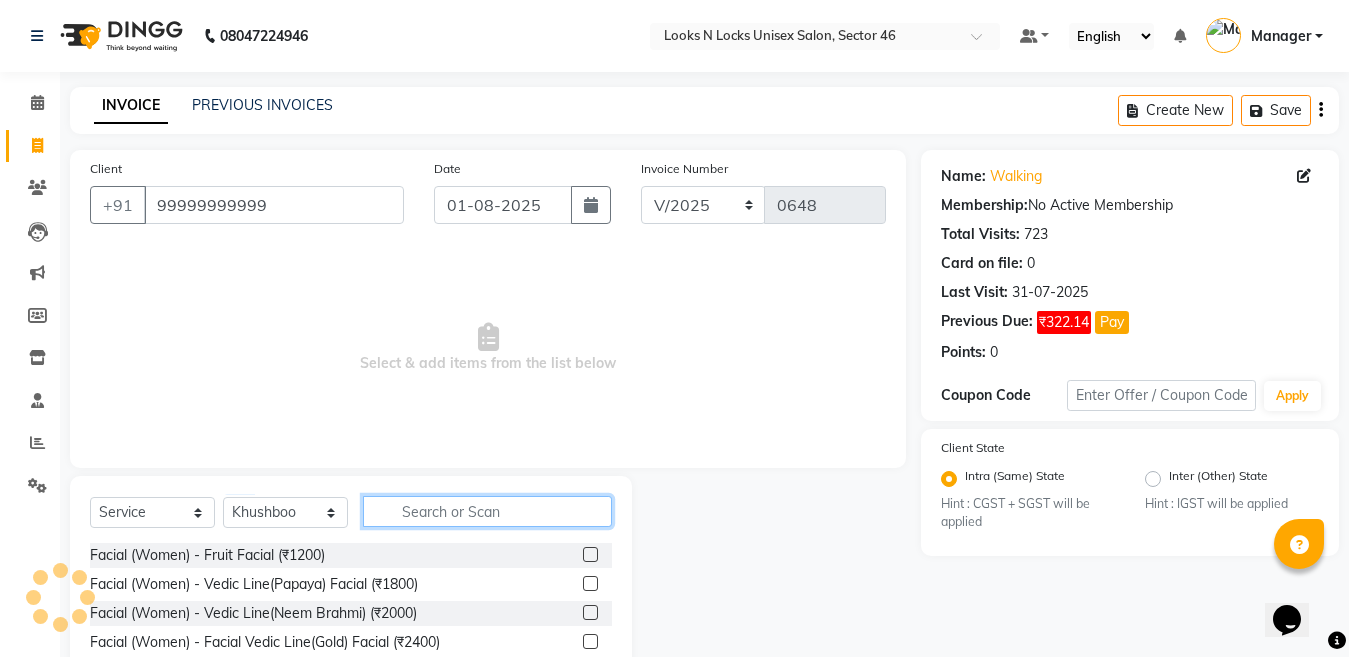 click 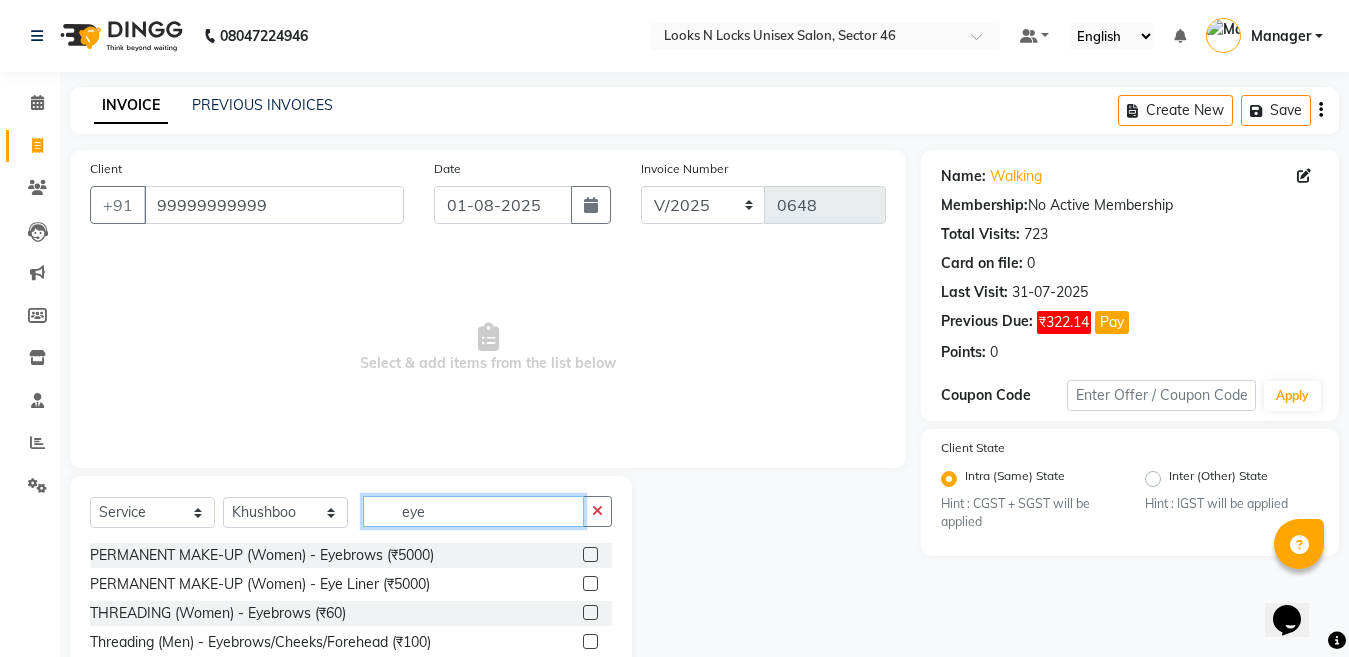 type on "eye" 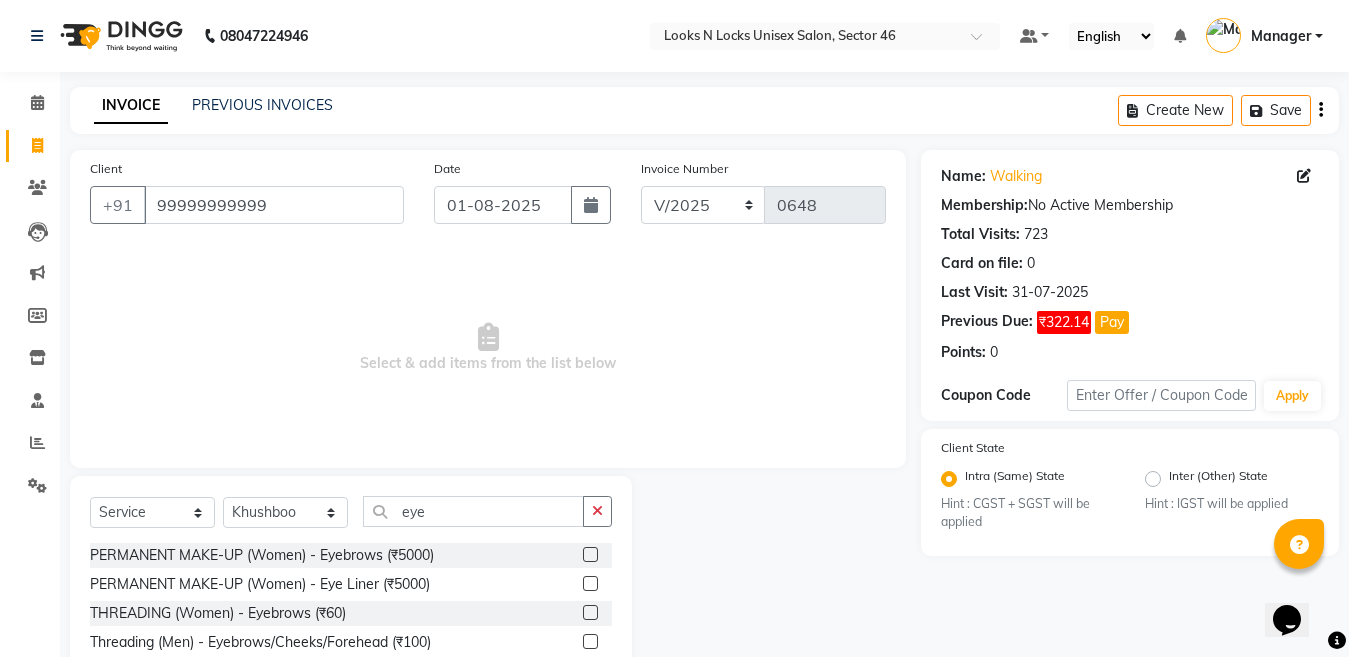 click 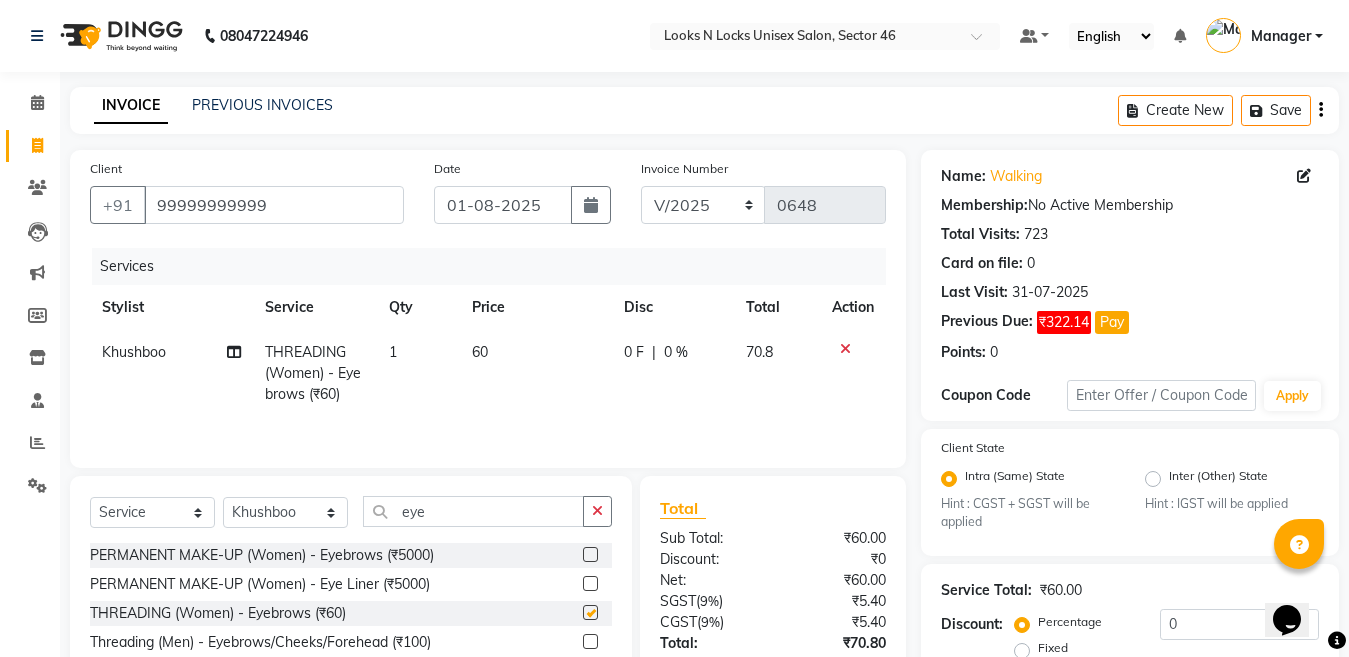 checkbox on "false" 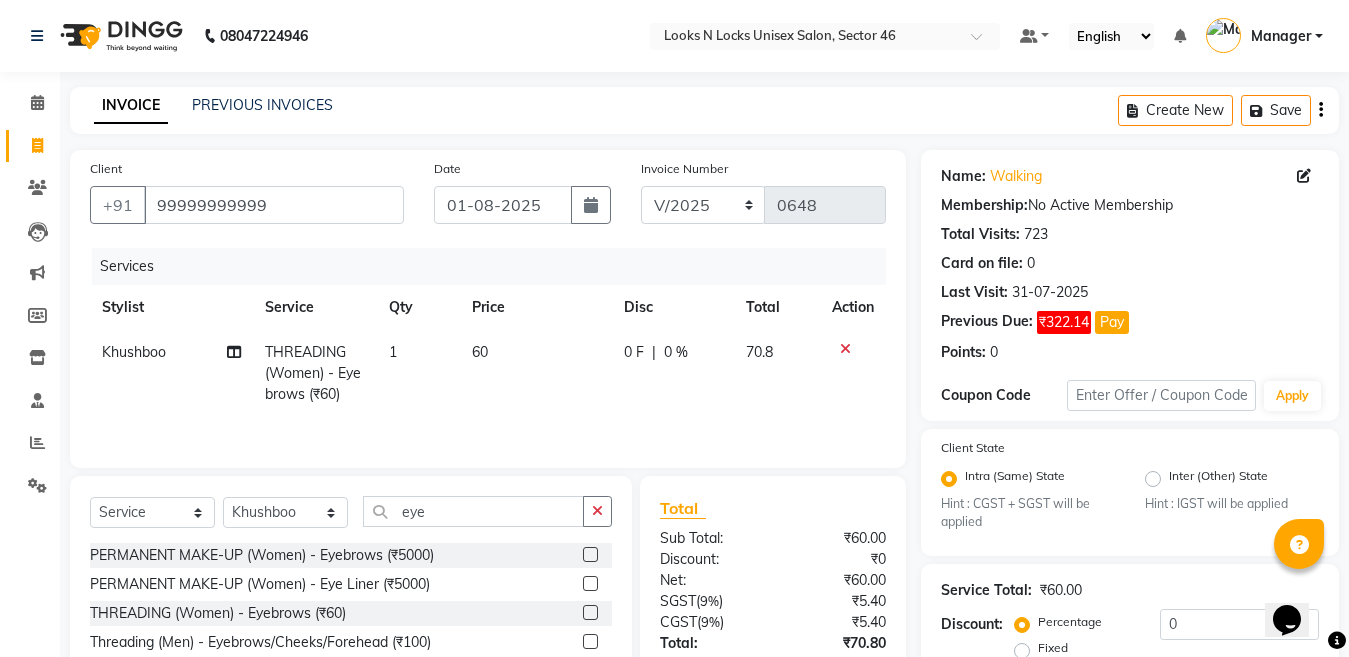 click on "1" 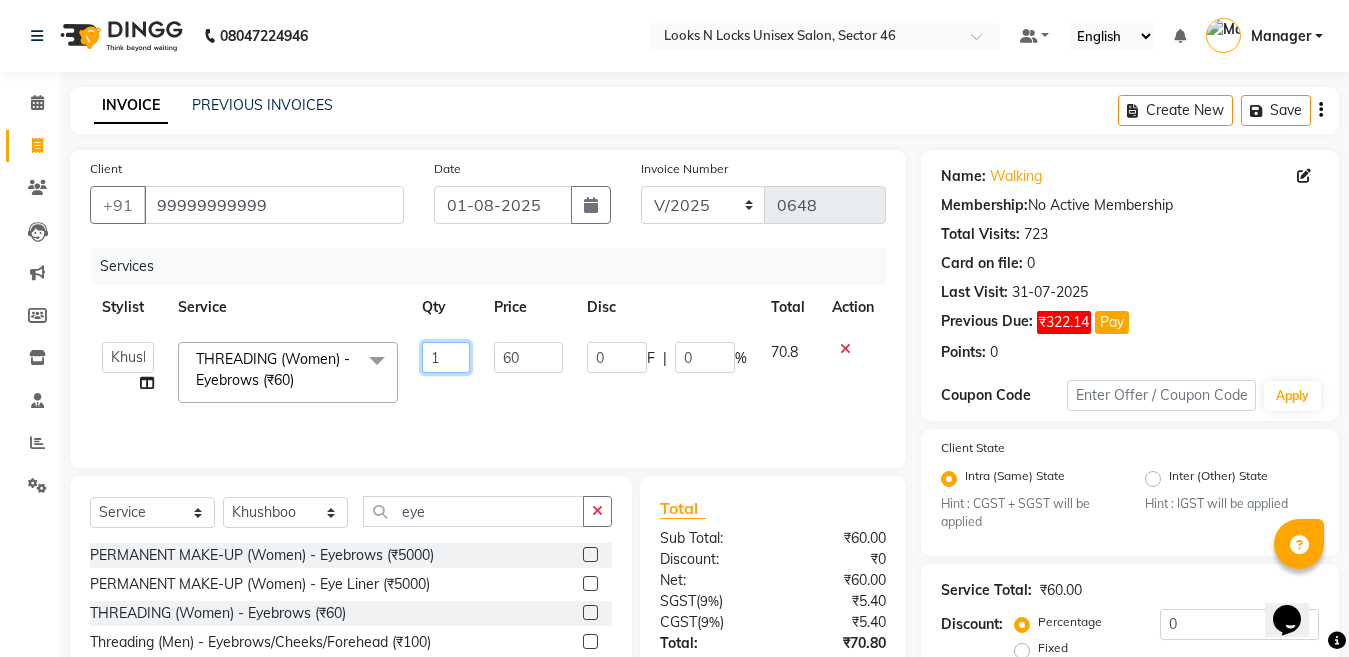 click on "1" 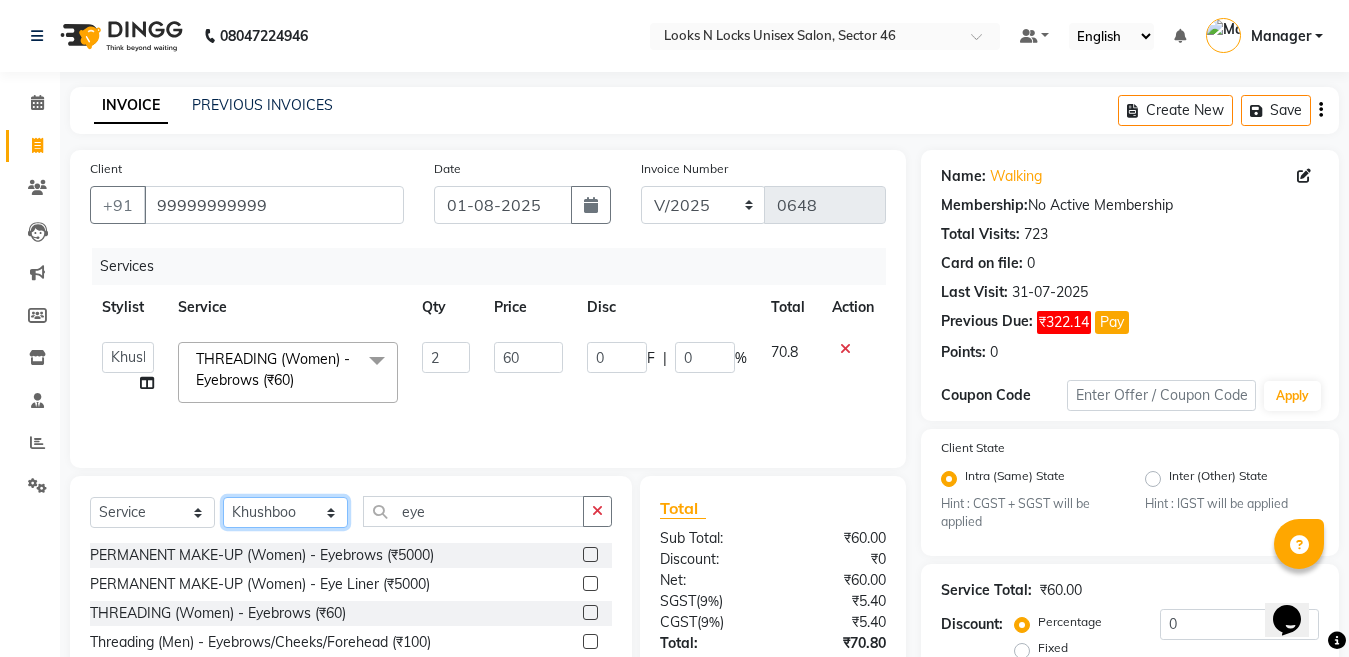 click on "Select Stylist [FIRST] [LAST] [FIRST] [LAST] [FIRST] [LAST] [FIRST] [LAST] [FIRST] [LAST] [FIRST] [LAST] [FIRST] [LAST] [FIRST] [LAST] [FIRST] [LAST] [FIRST] [LAST] [FIRST] [LAST] [FIRST] [LAST] [FIRST] [LAST] [FIRST] [LAST] [FIRST] [LAST] [FIRST] [LAST] [FIRST] [LAST] [FIRST] [LAST] [FIRST] [LAST] [FIRST] [LAST]" 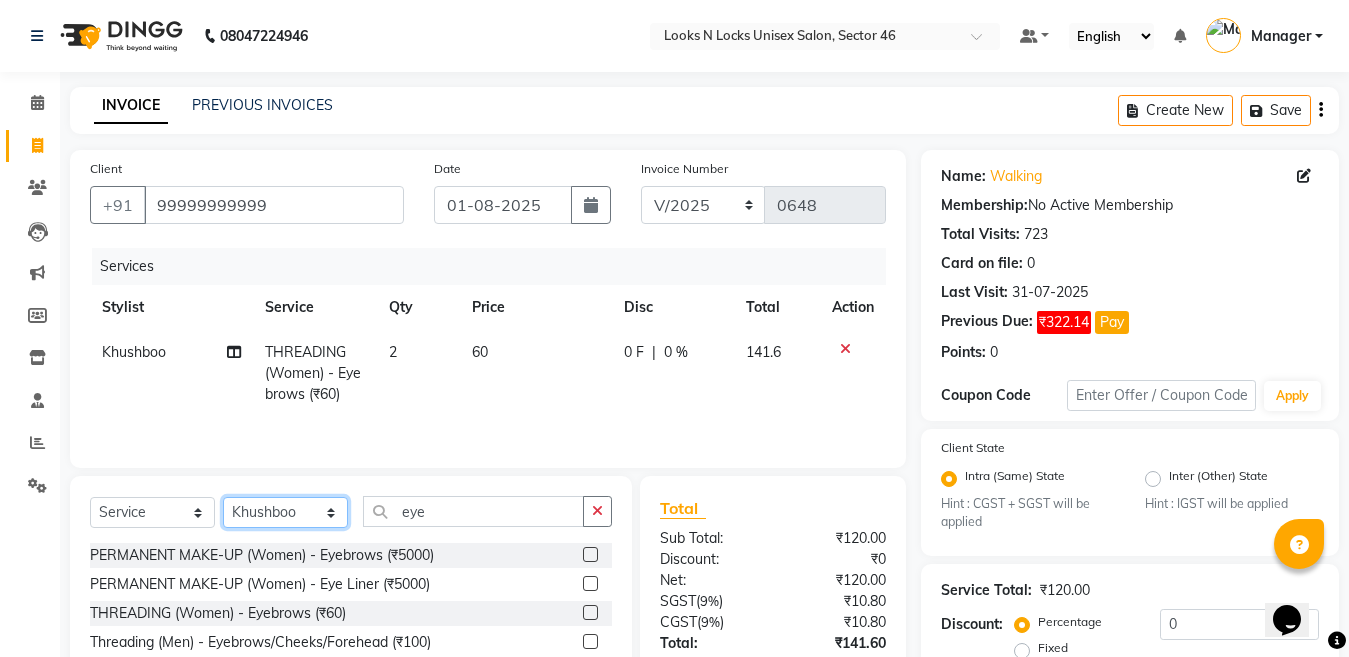 select on "87806" 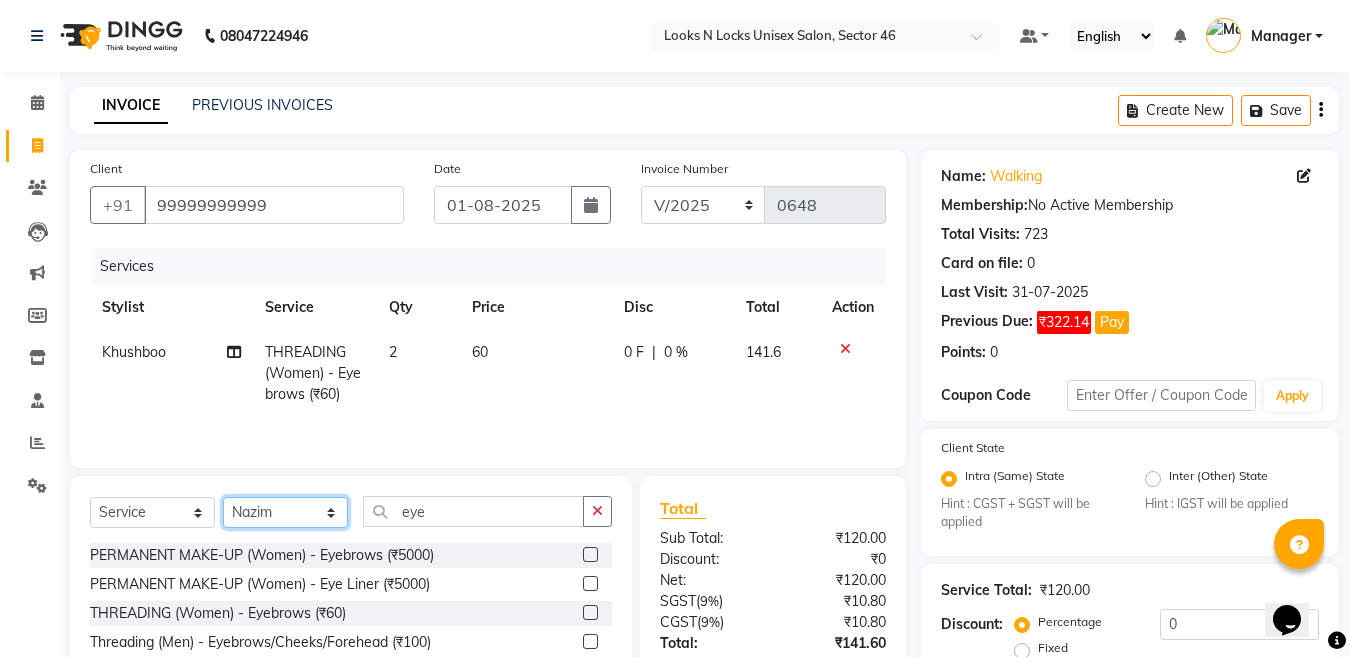 click on "Select Stylist [FIRST] [LAST] [FIRST] [LAST] [FIRST] [LAST] [FIRST] [LAST] [FIRST] [LAST] [FIRST] [LAST] [FIRST] [LAST] [FIRST] [LAST] [FIRST] [LAST] [FIRST] [LAST] [FIRST] [LAST] [FIRST] [LAST] [FIRST] [LAST] [FIRST] [LAST] [FIRST] [LAST] [FIRST] [LAST] [FIRST] [LAST] [FIRST] [LAST] [FIRST] [LAST] [FIRST] [LAST]" 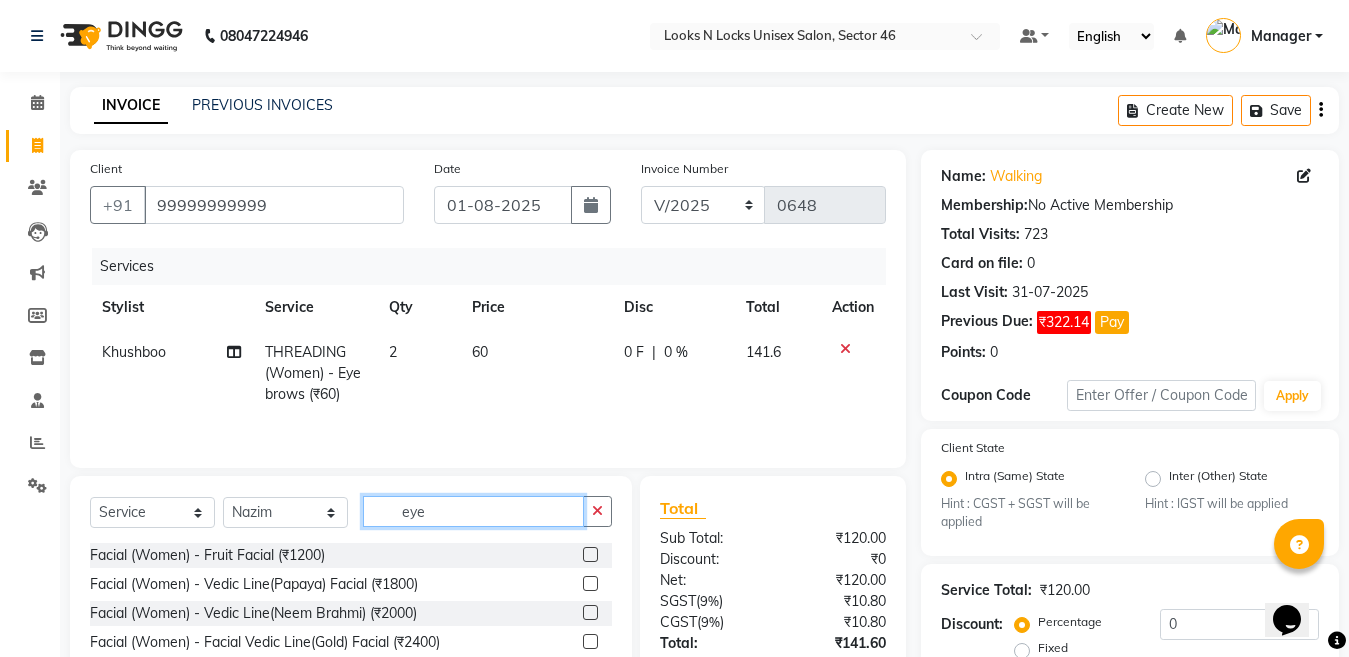click on "eye" 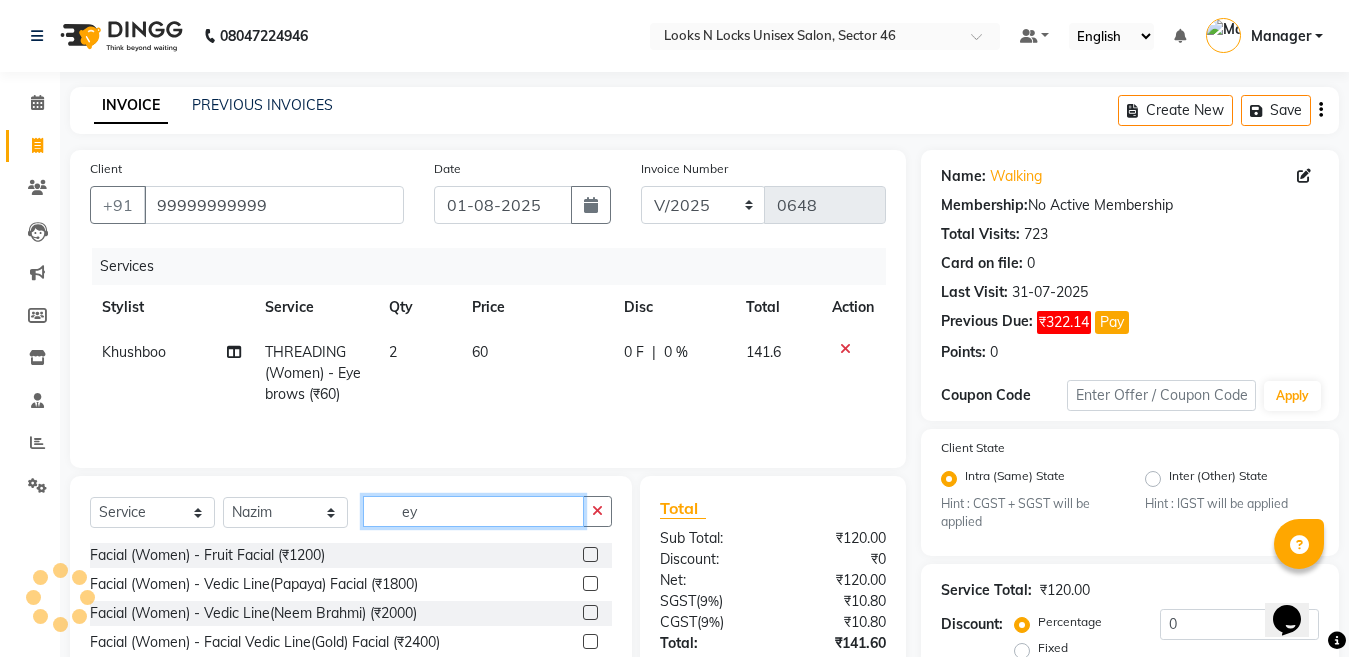 type on "e" 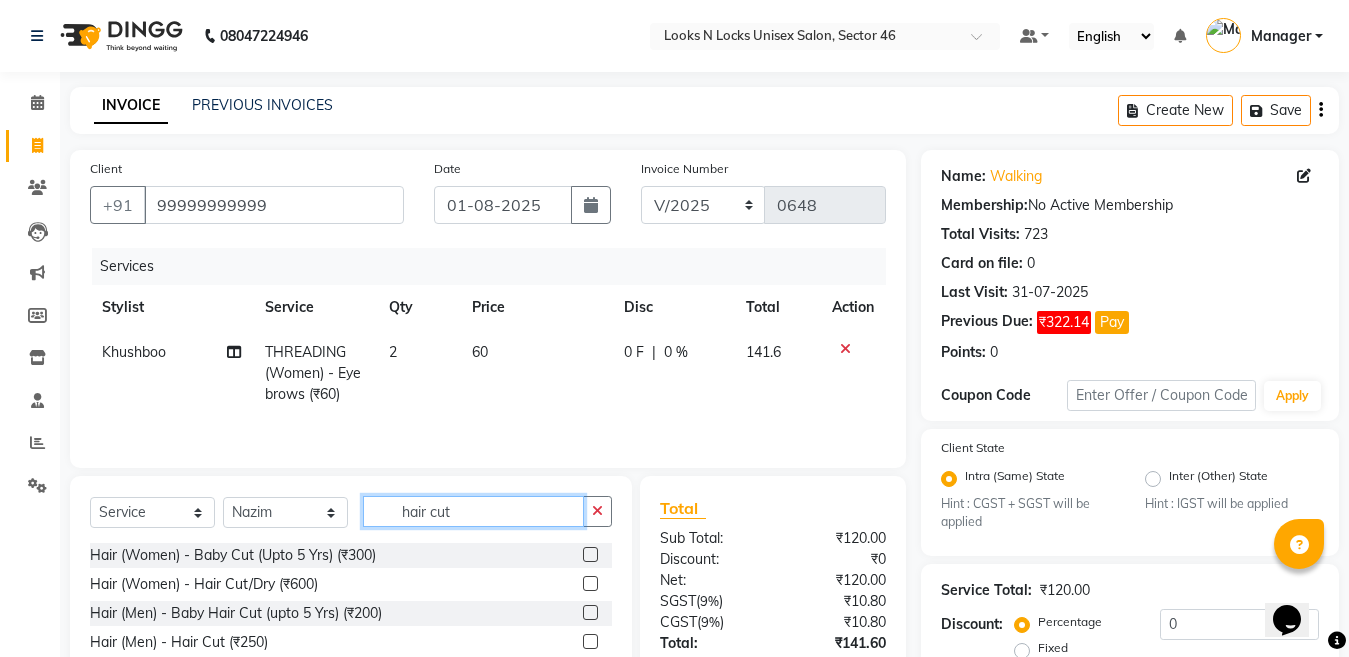 type on "hair cut" 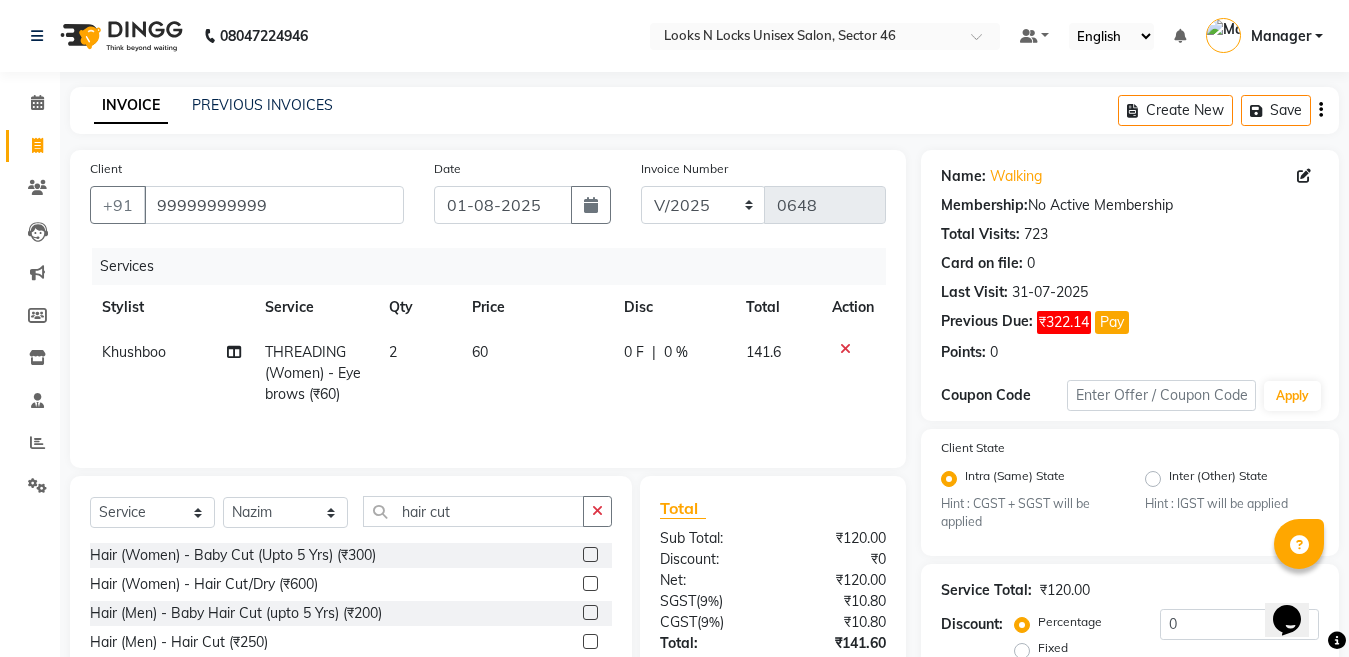click 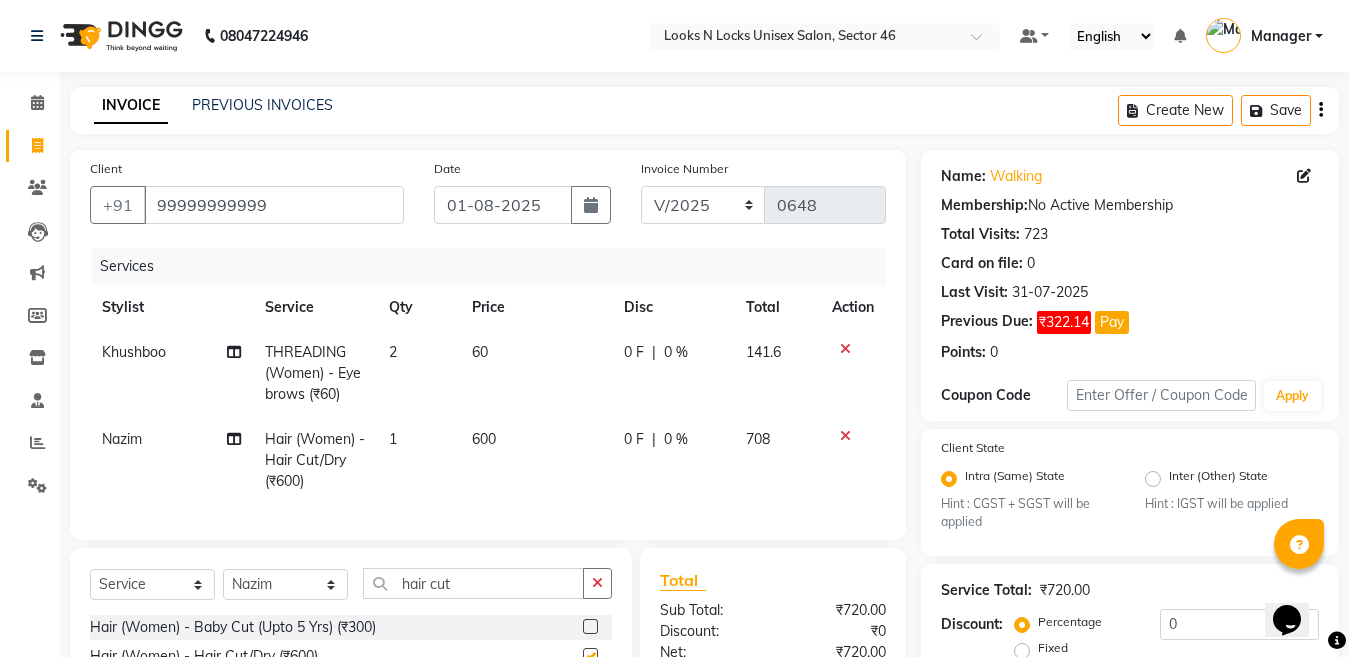 checkbox on "false" 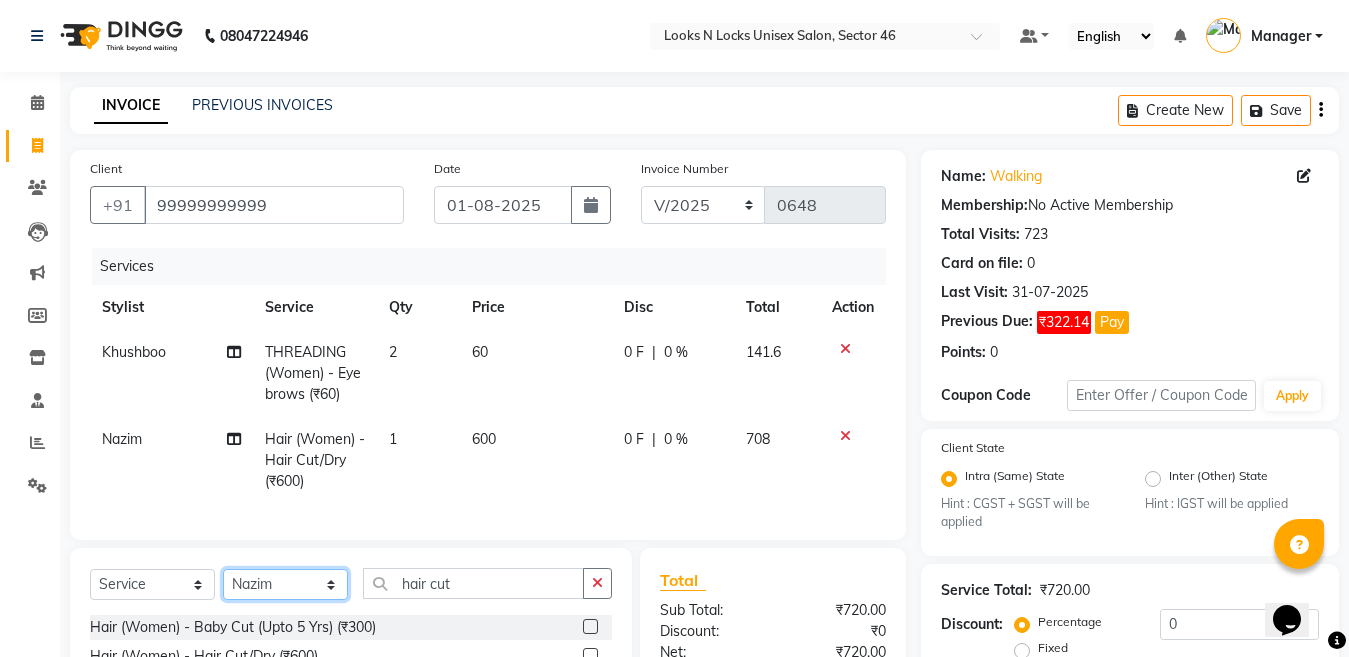 drag, startPoint x: 270, startPoint y: 604, endPoint x: 273, endPoint y: 587, distance: 17.262676 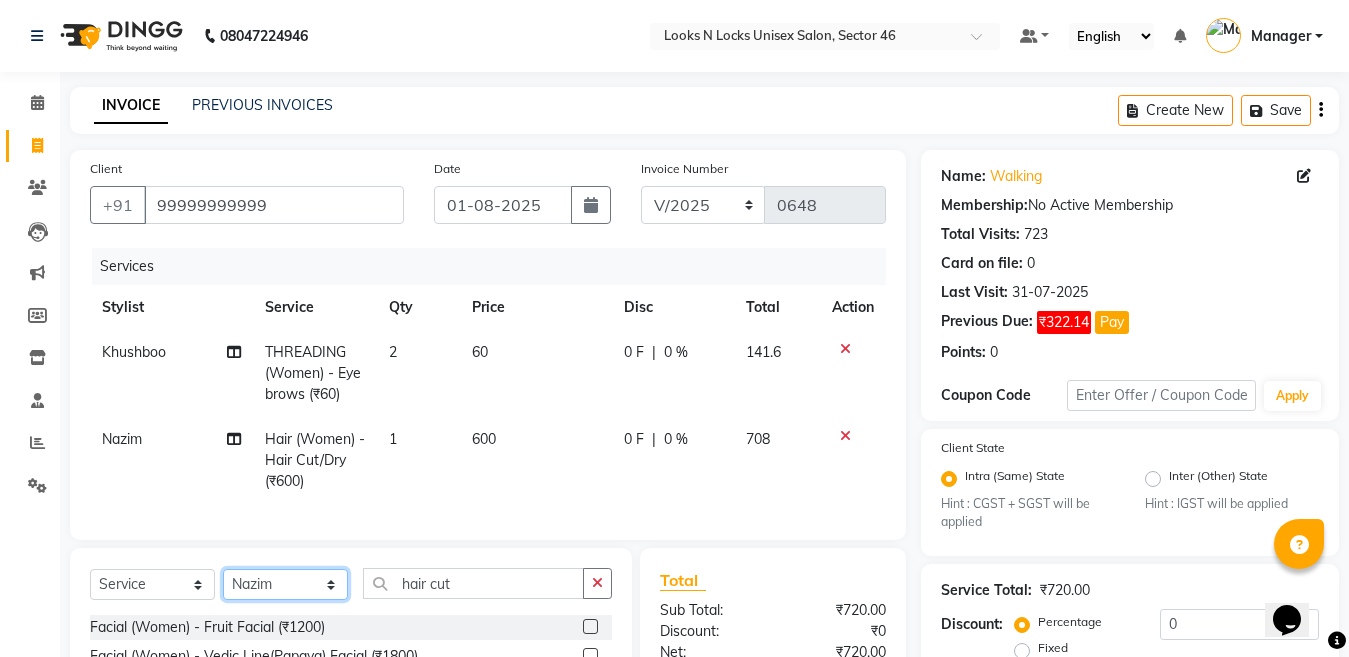 scroll, scrollTop: 232, scrollLeft: 0, axis: vertical 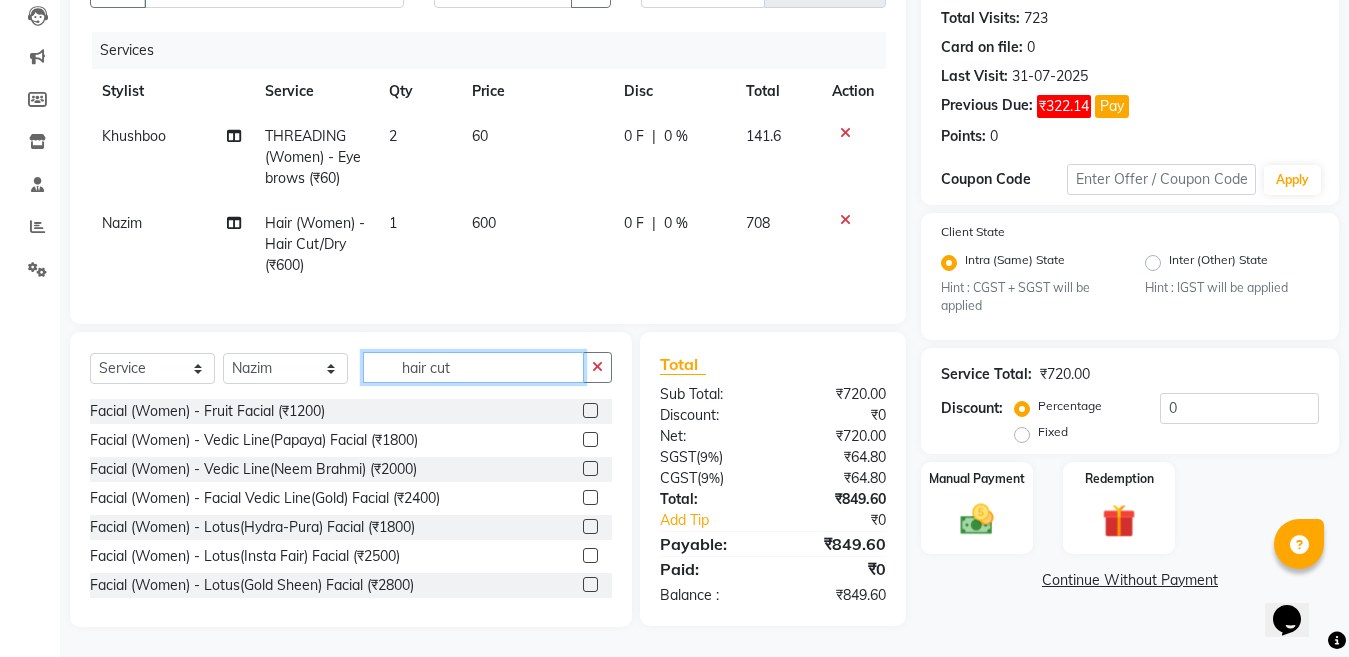 click on "hair cut" 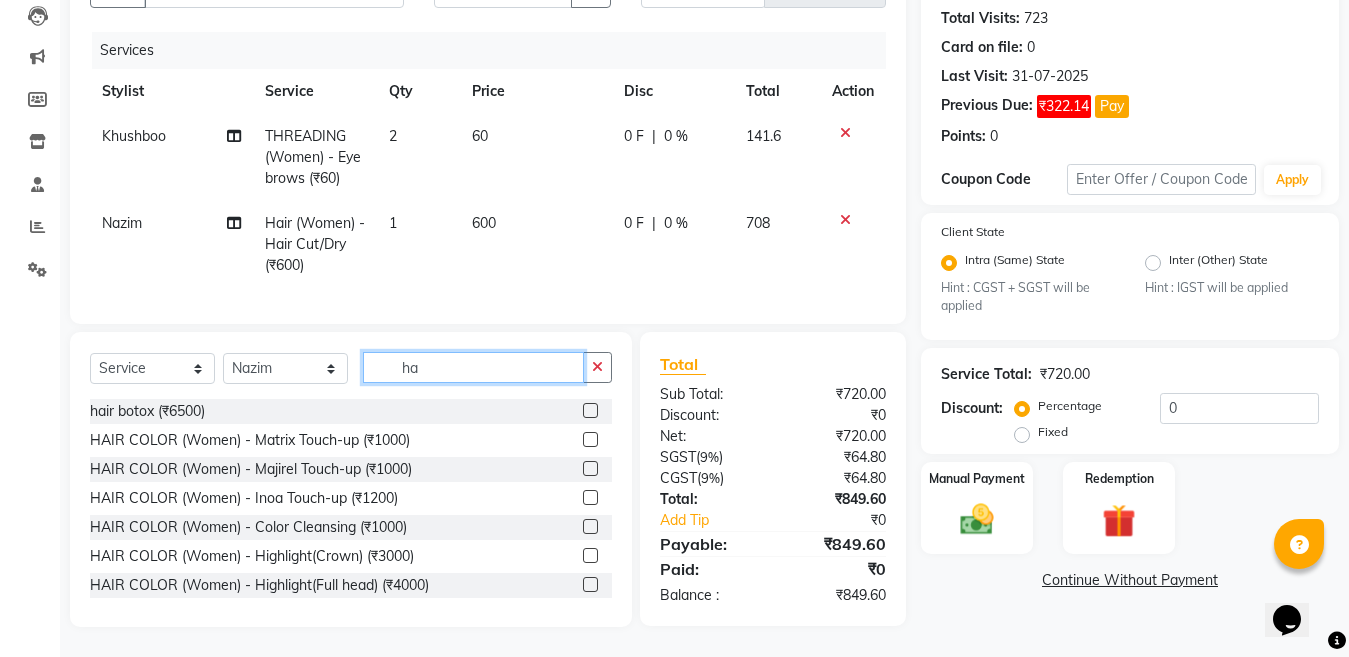 type on "h" 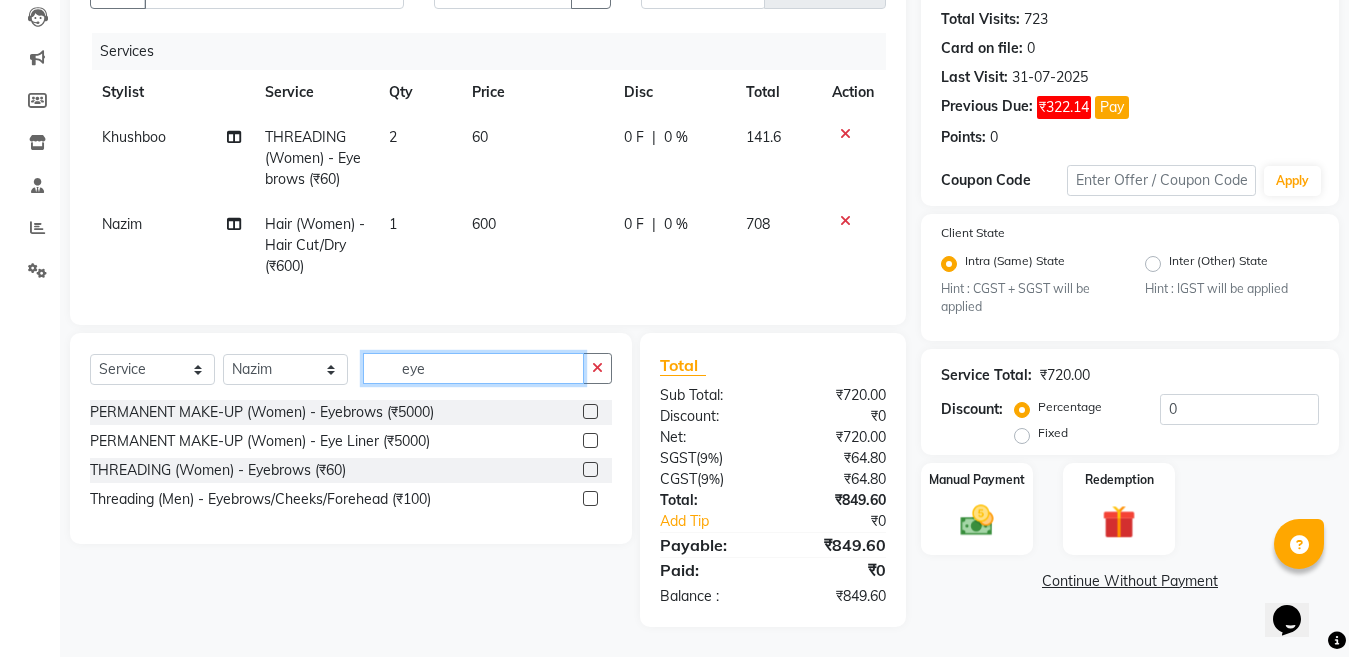 type on "eye" 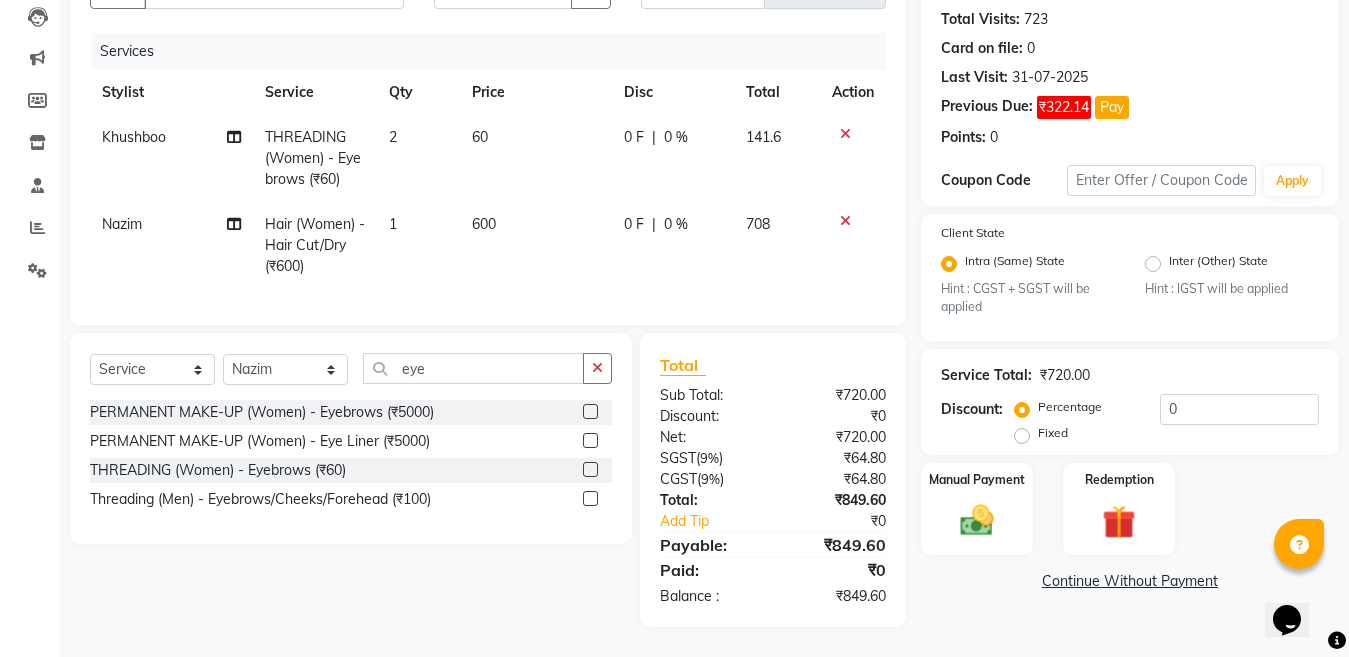 click 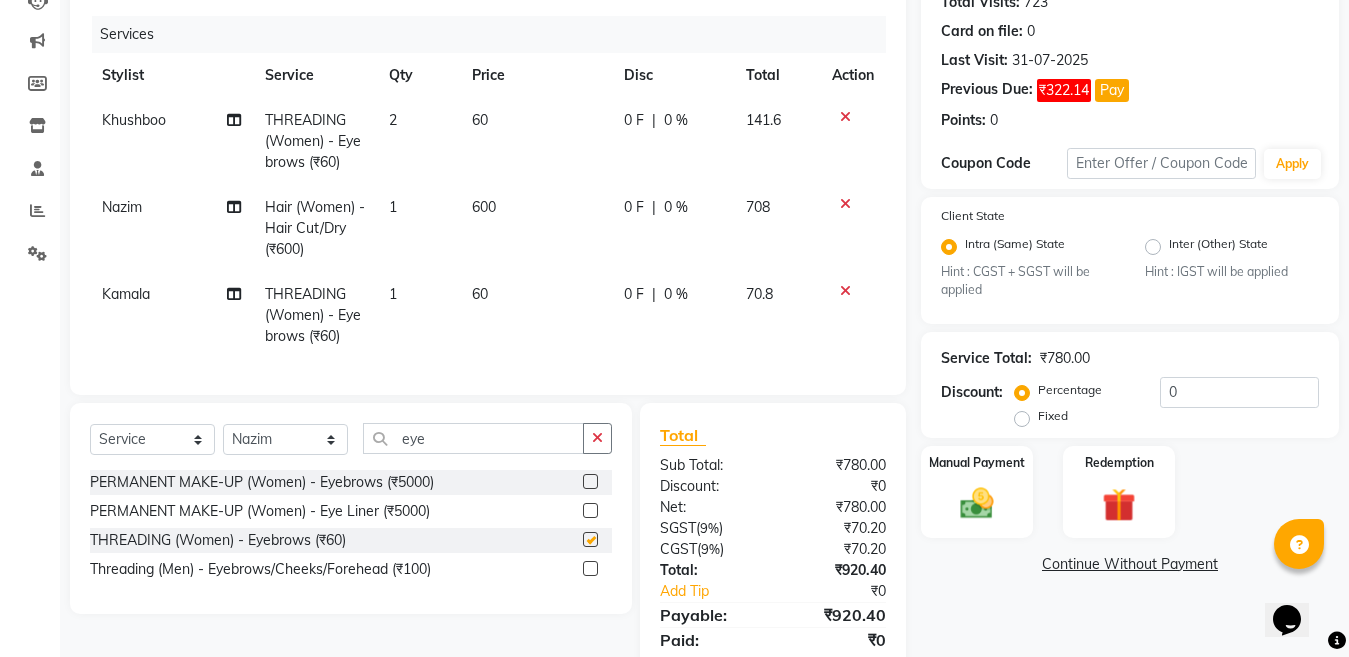 checkbox on "false" 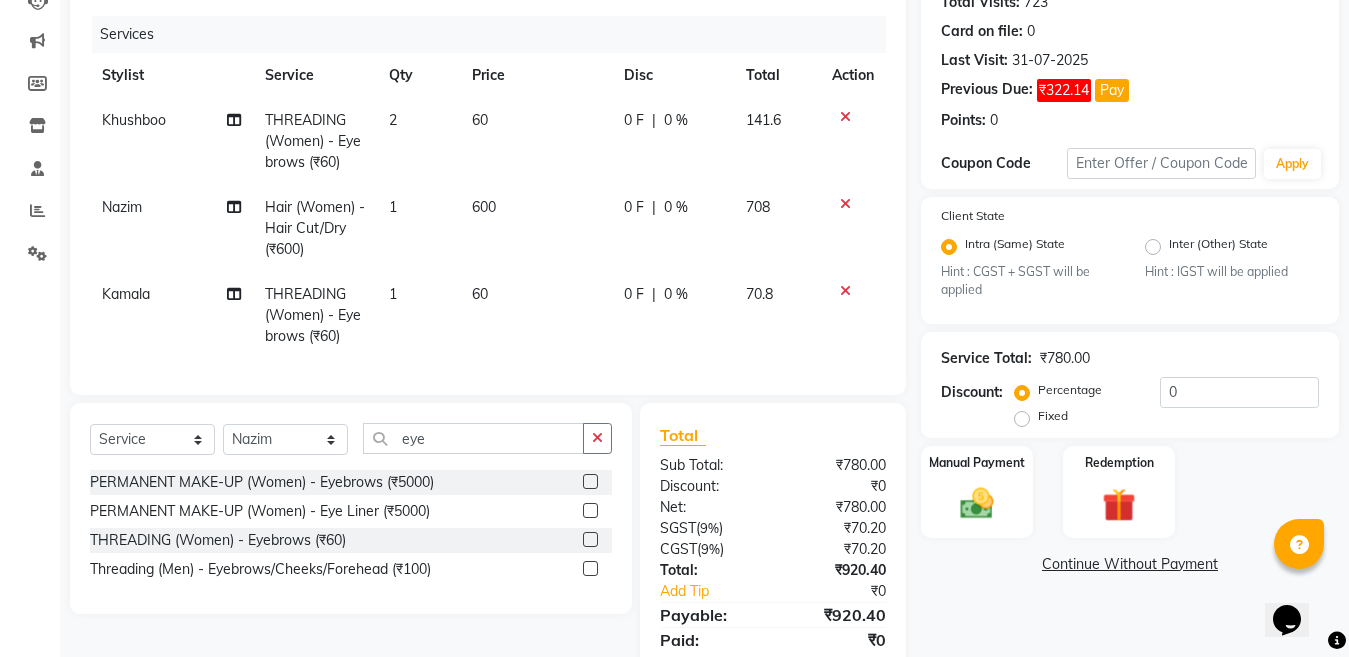 click on "1" 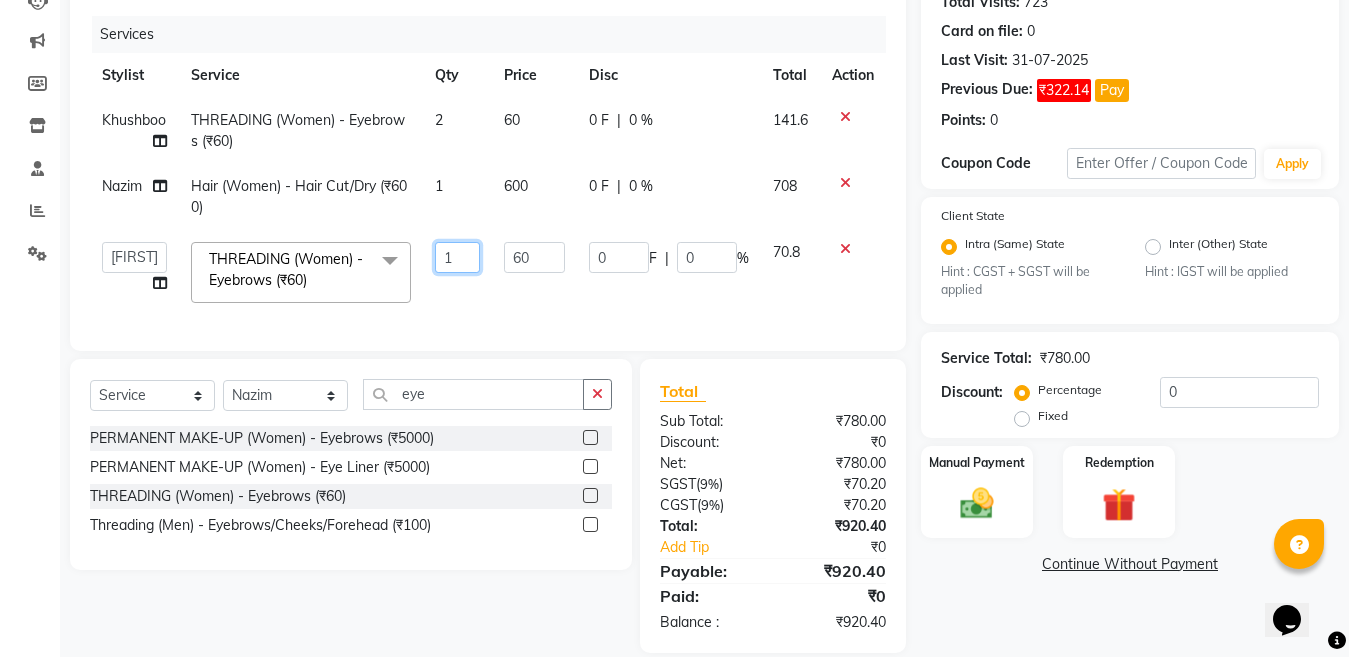 click on "1" 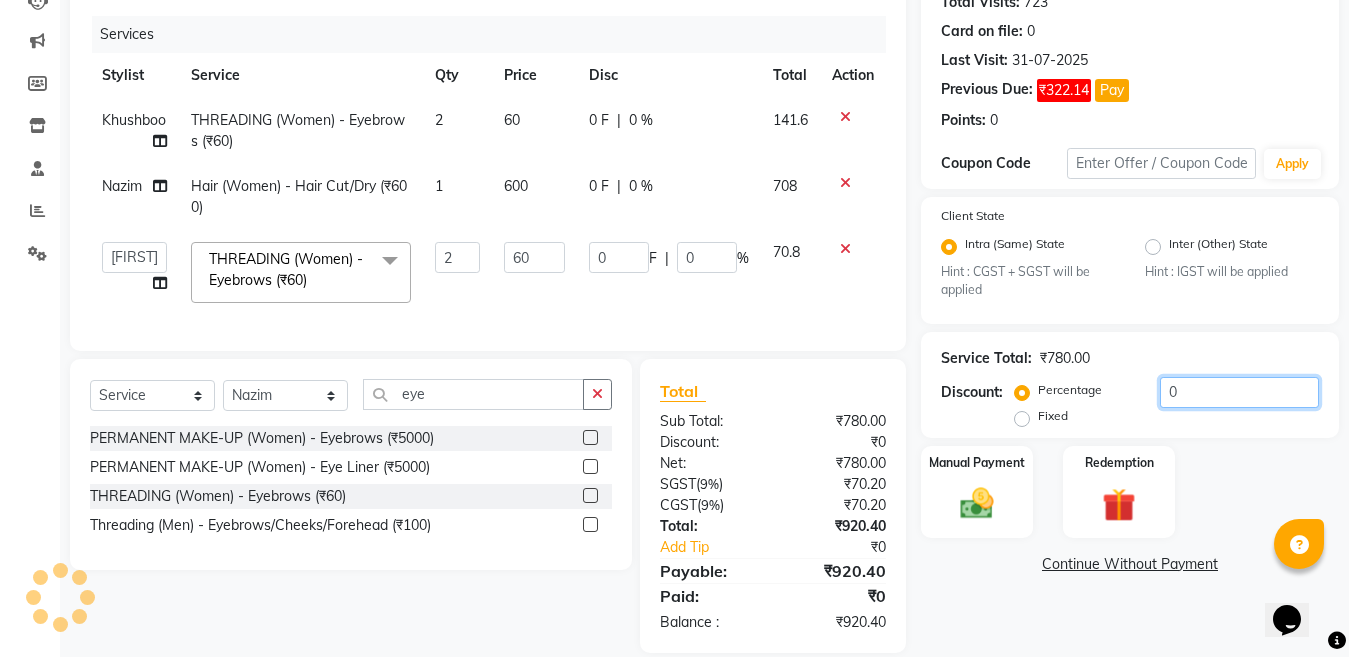 click on "0" 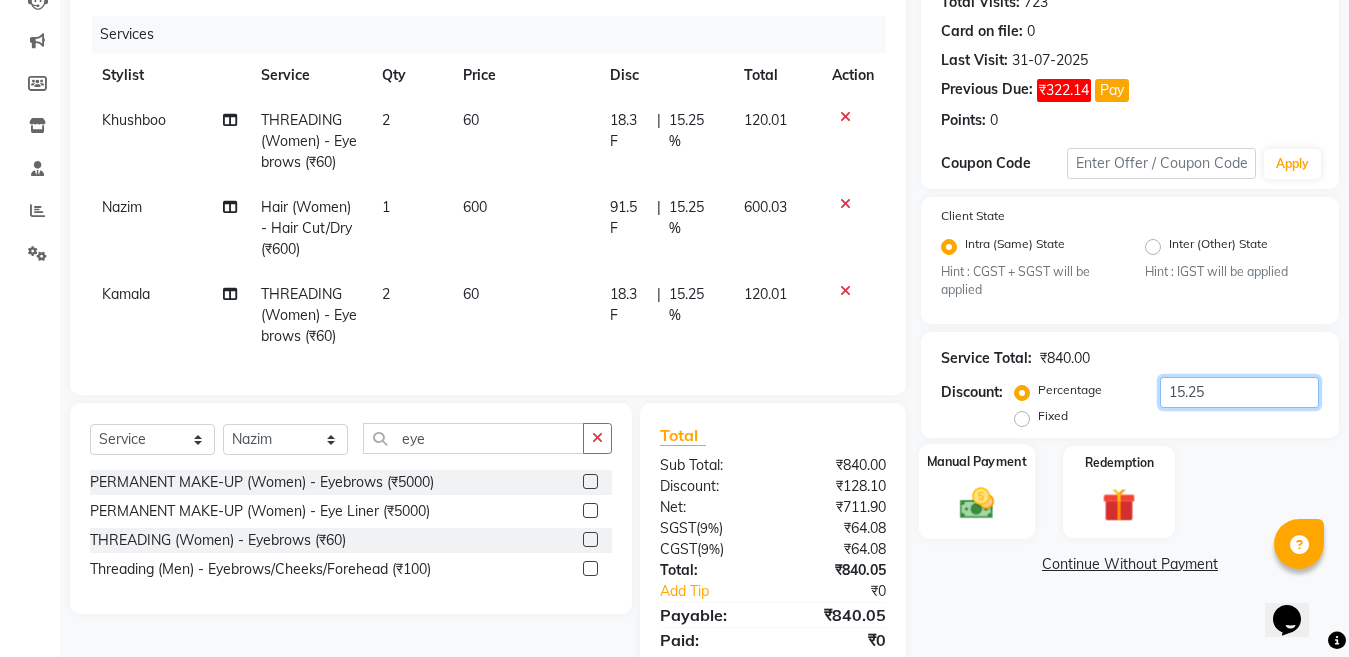 type on "15.25" 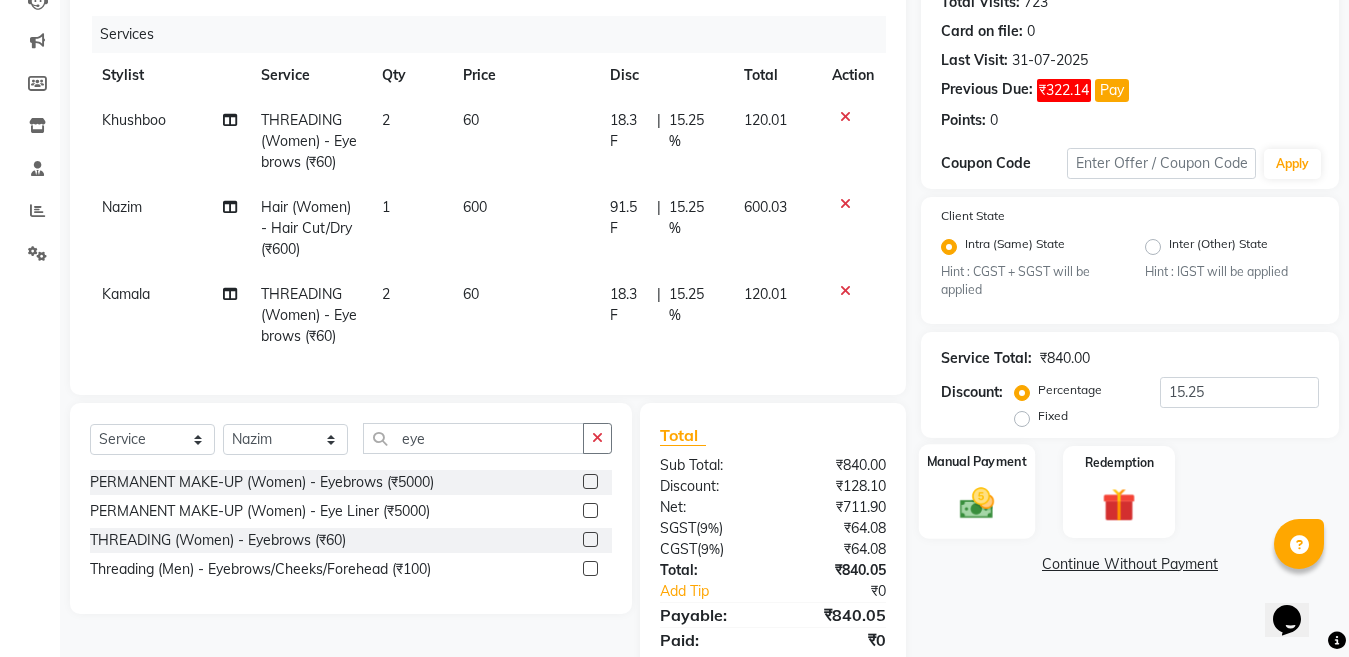 click 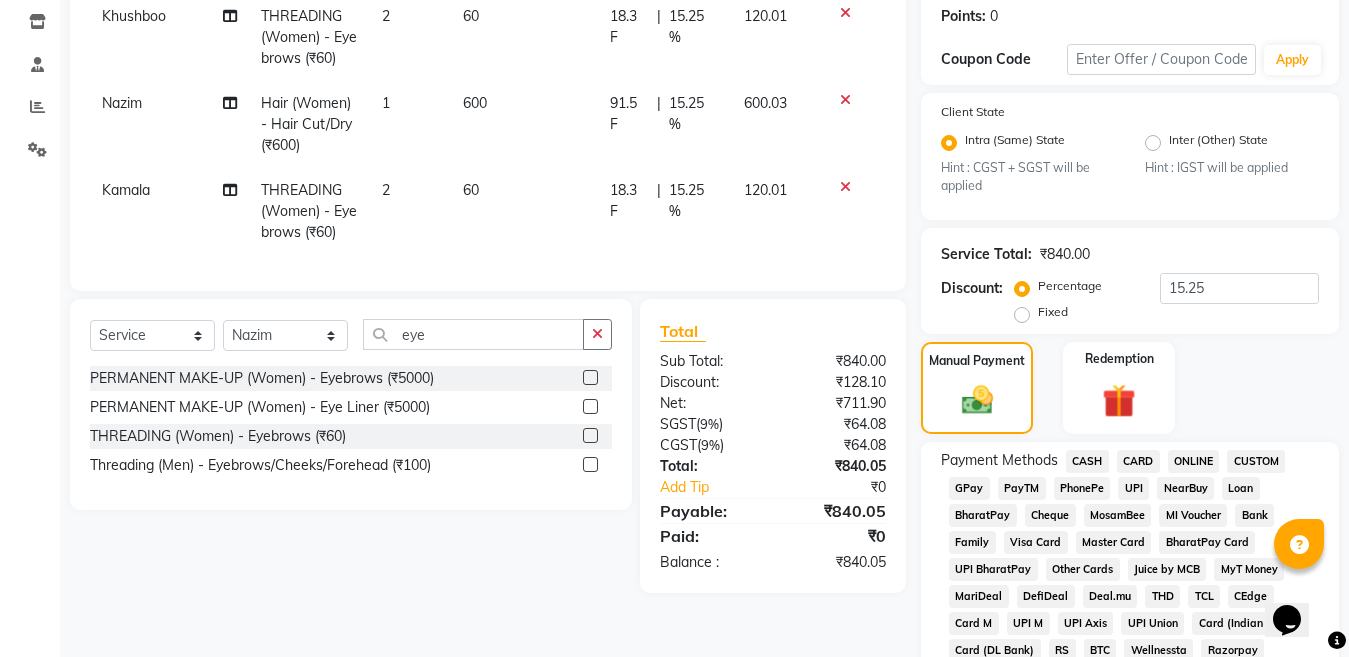 scroll, scrollTop: 419, scrollLeft: 0, axis: vertical 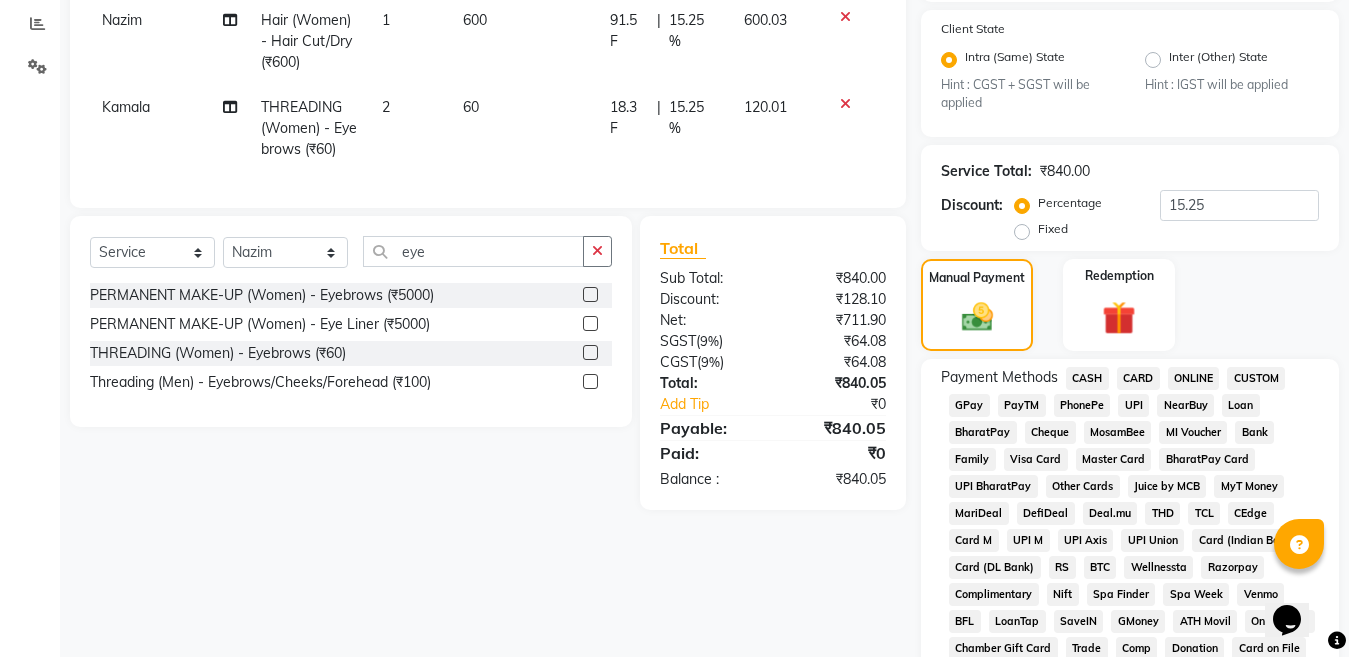 click on "ONLINE" 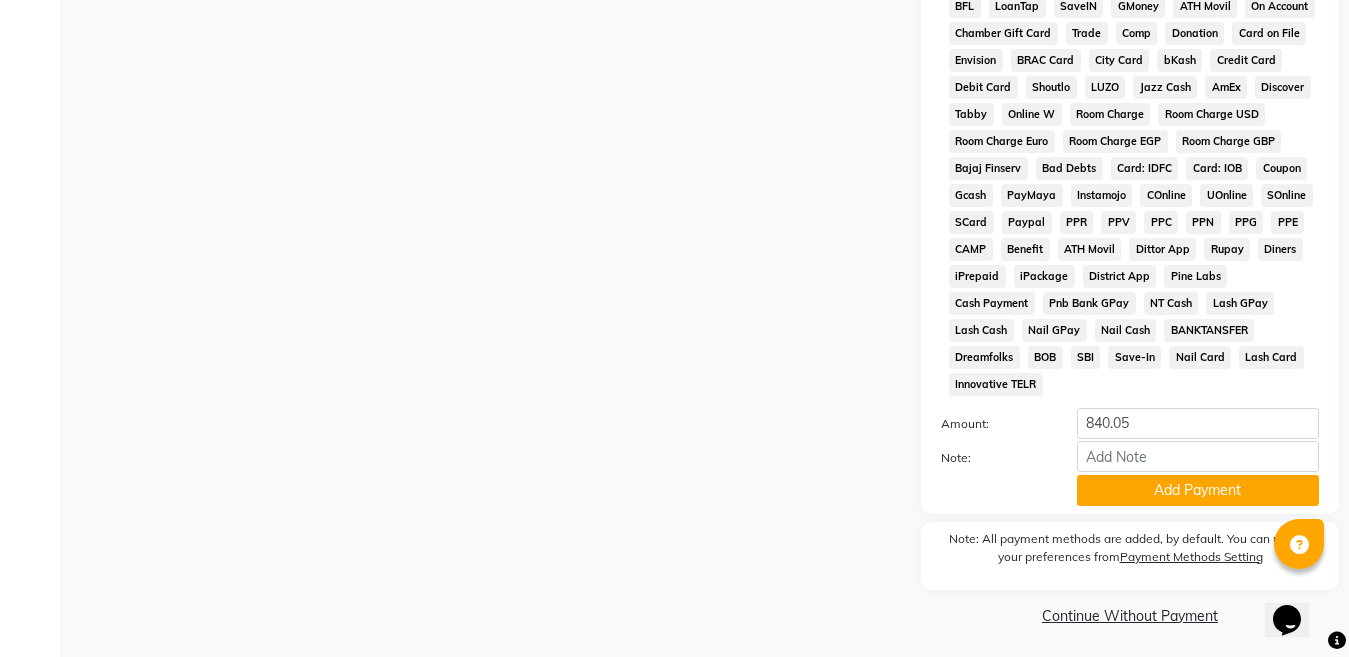 scroll, scrollTop: 1038, scrollLeft: 0, axis: vertical 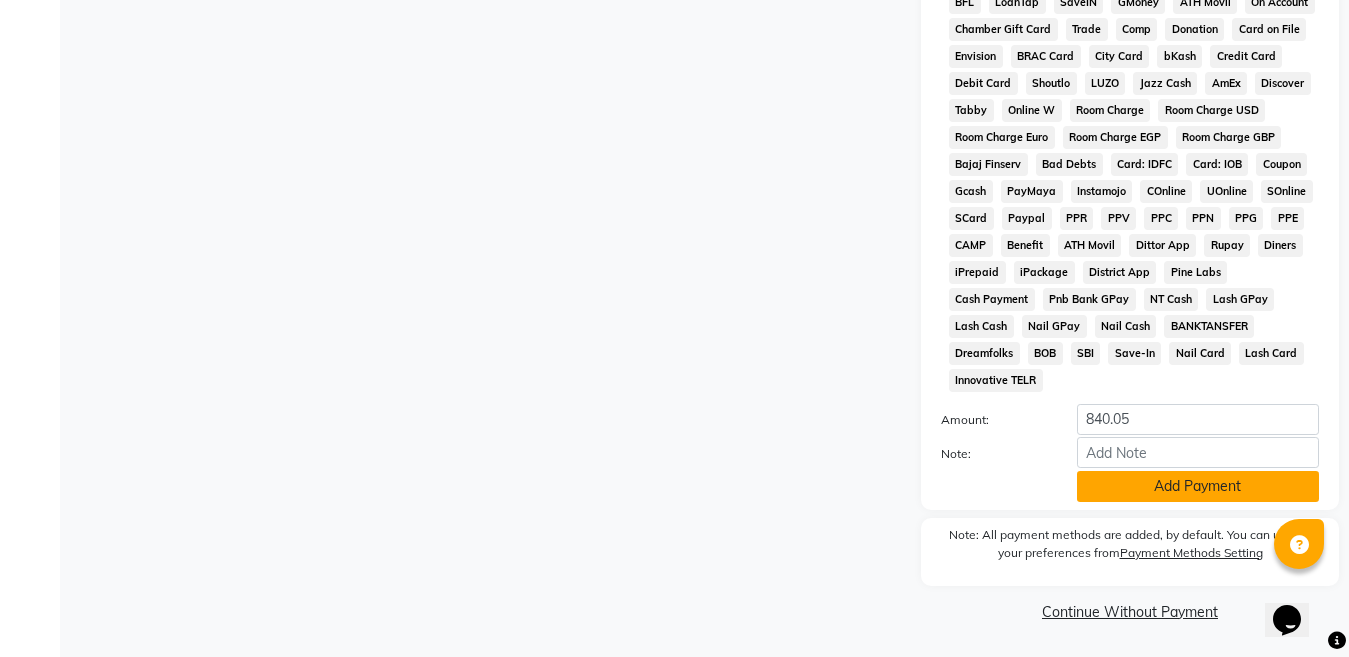 click on "Add Payment" 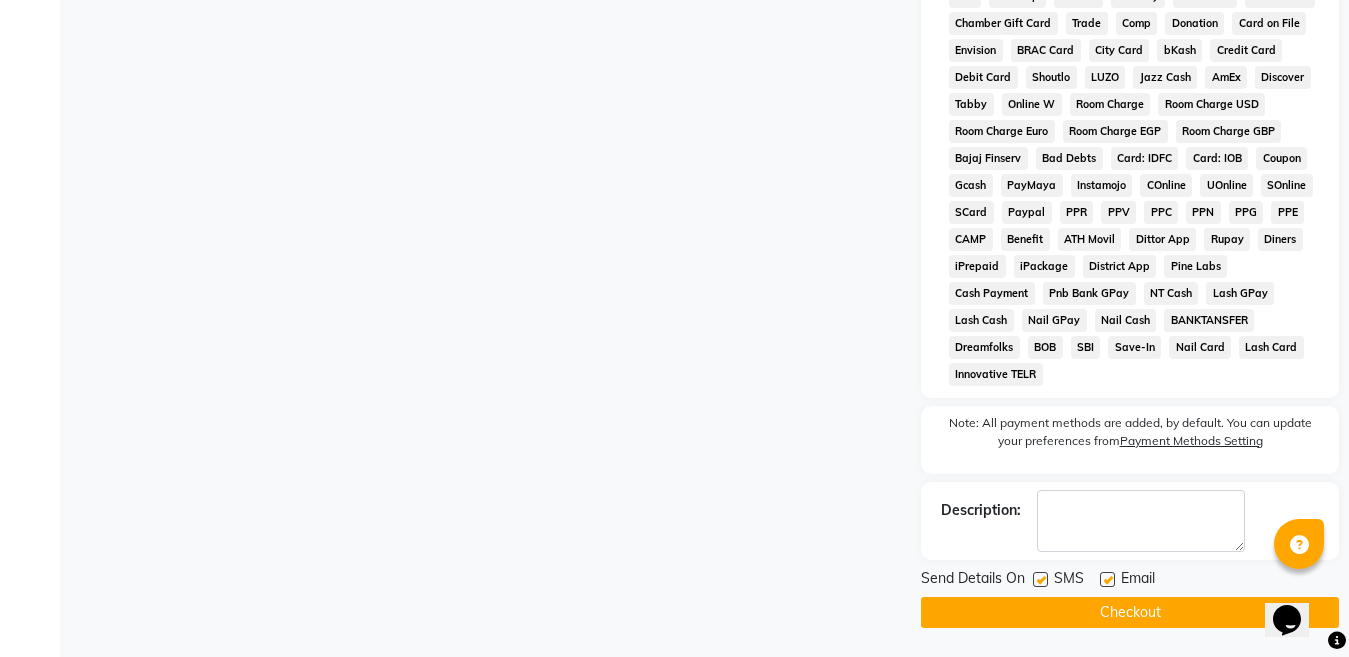 scroll, scrollTop: 1045, scrollLeft: 0, axis: vertical 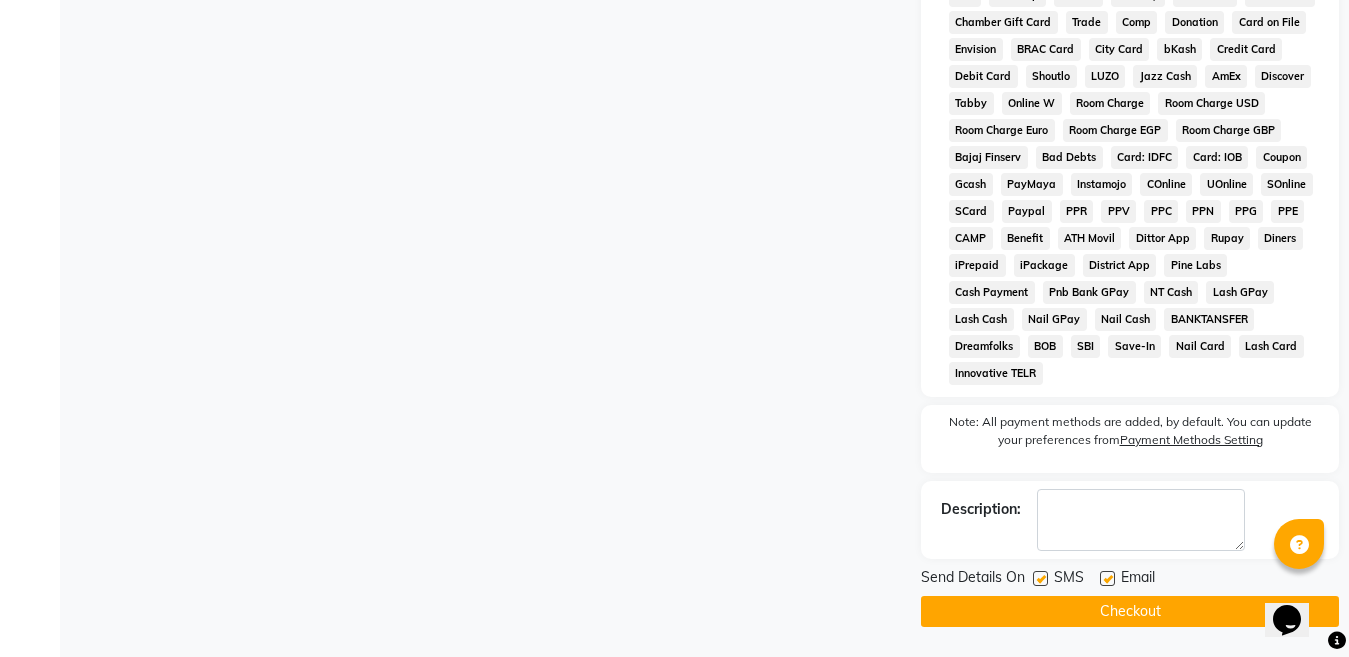 click on "Checkout" 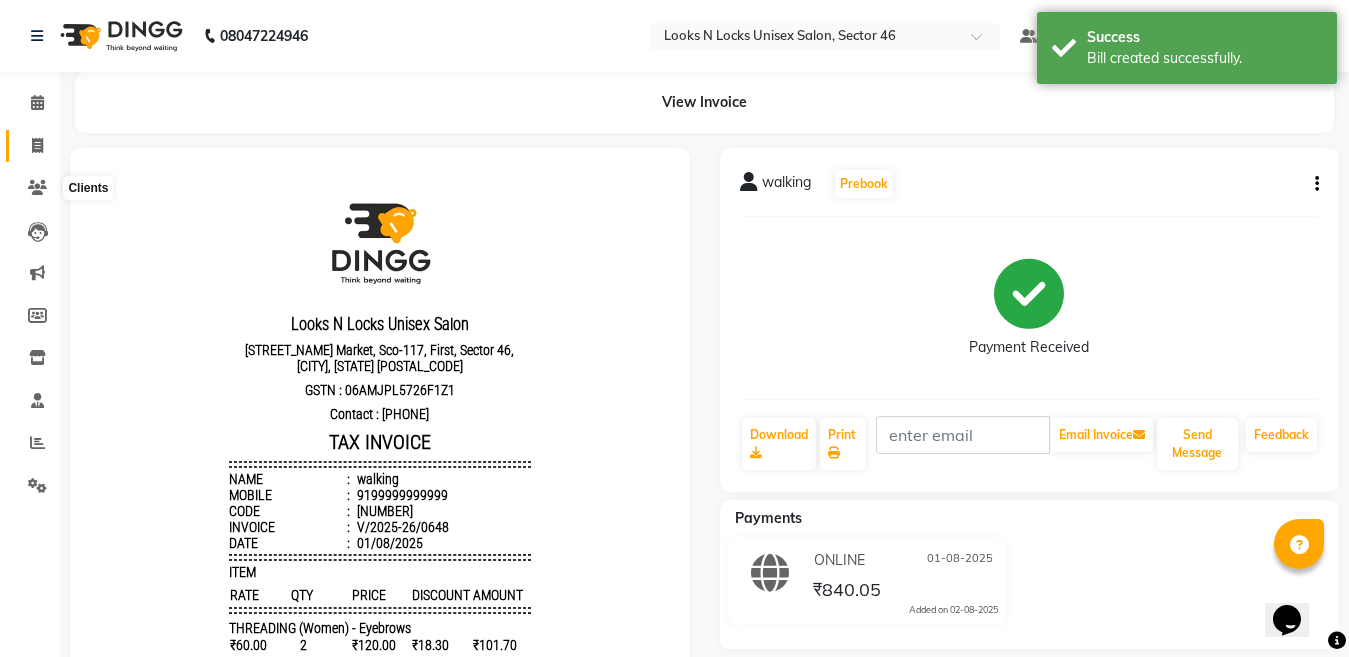 scroll, scrollTop: 0, scrollLeft: 0, axis: both 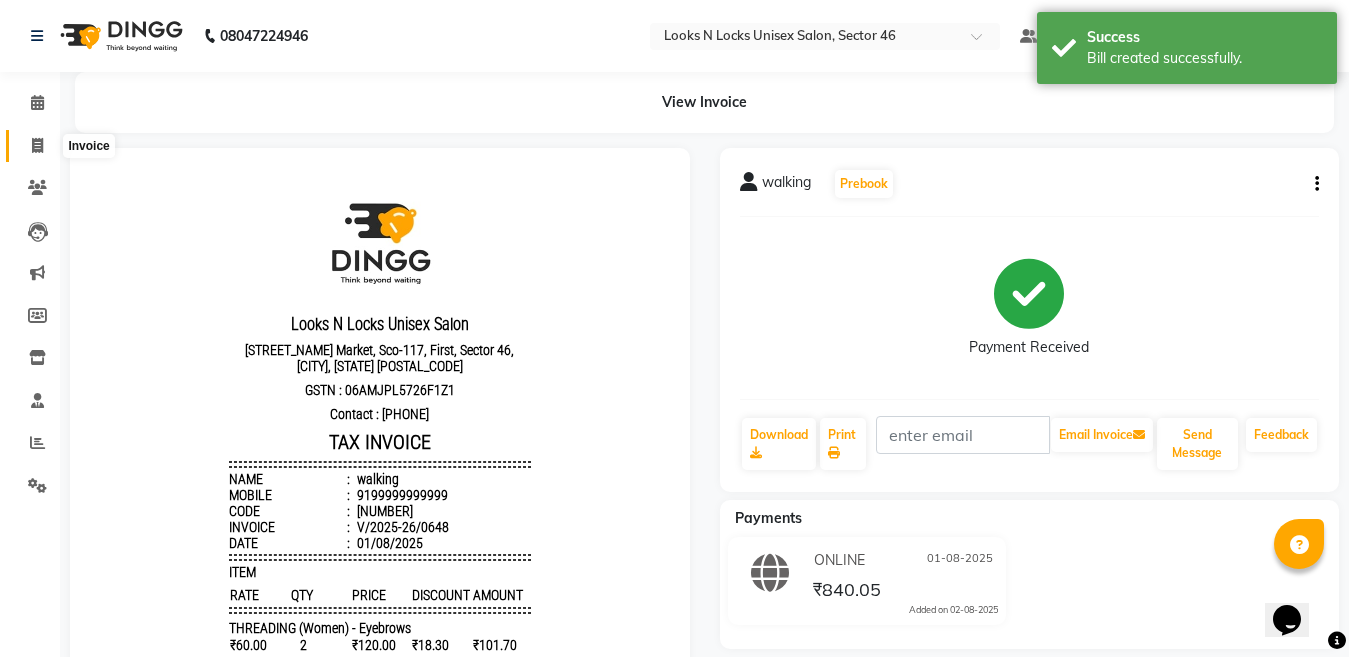 click 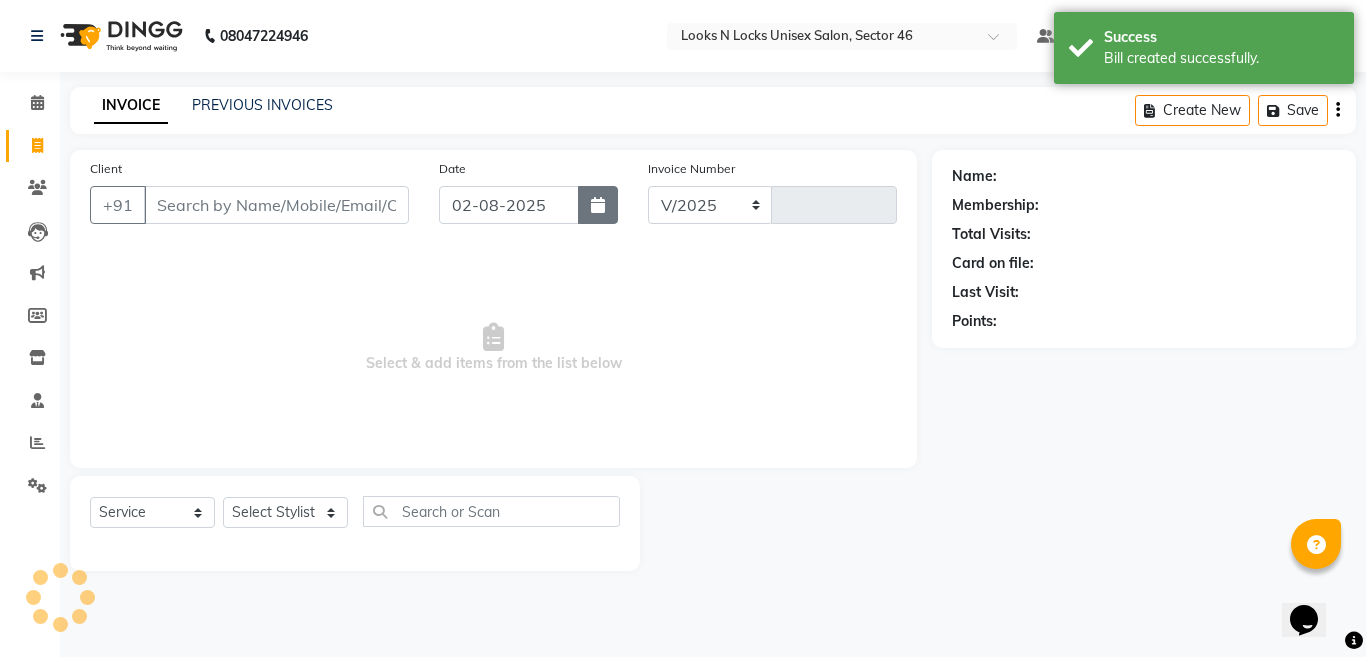 select on "3904" 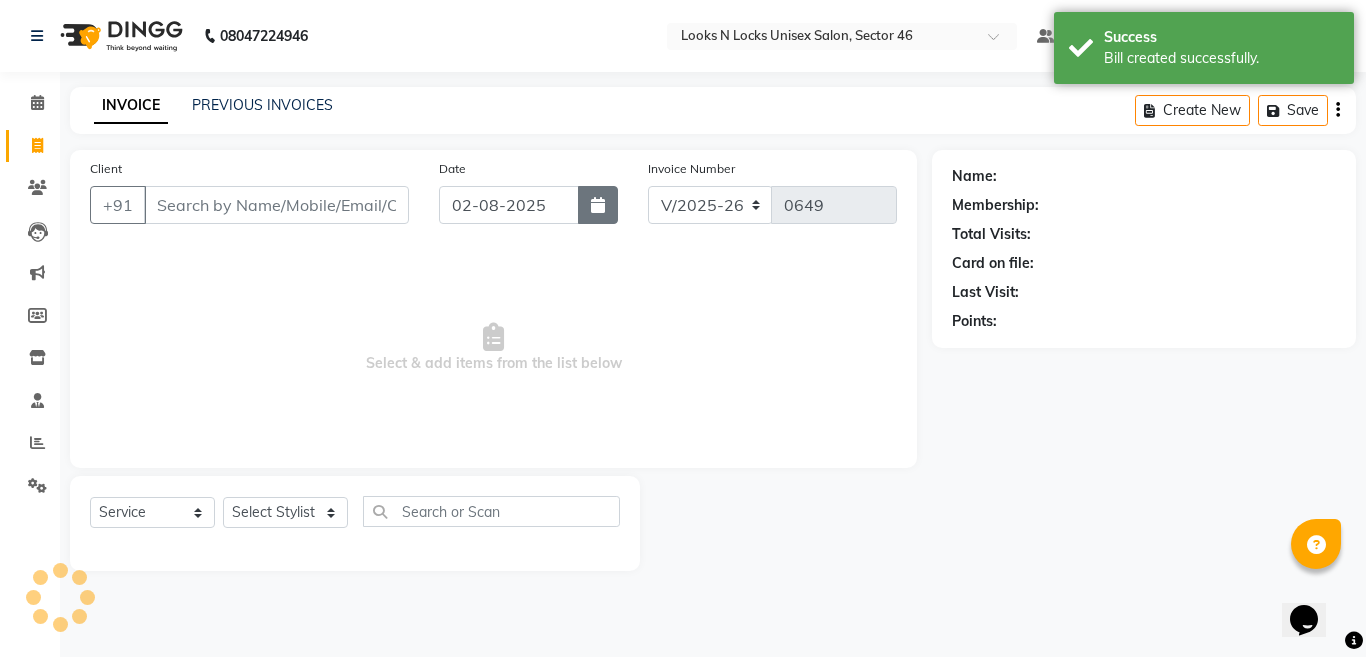 click 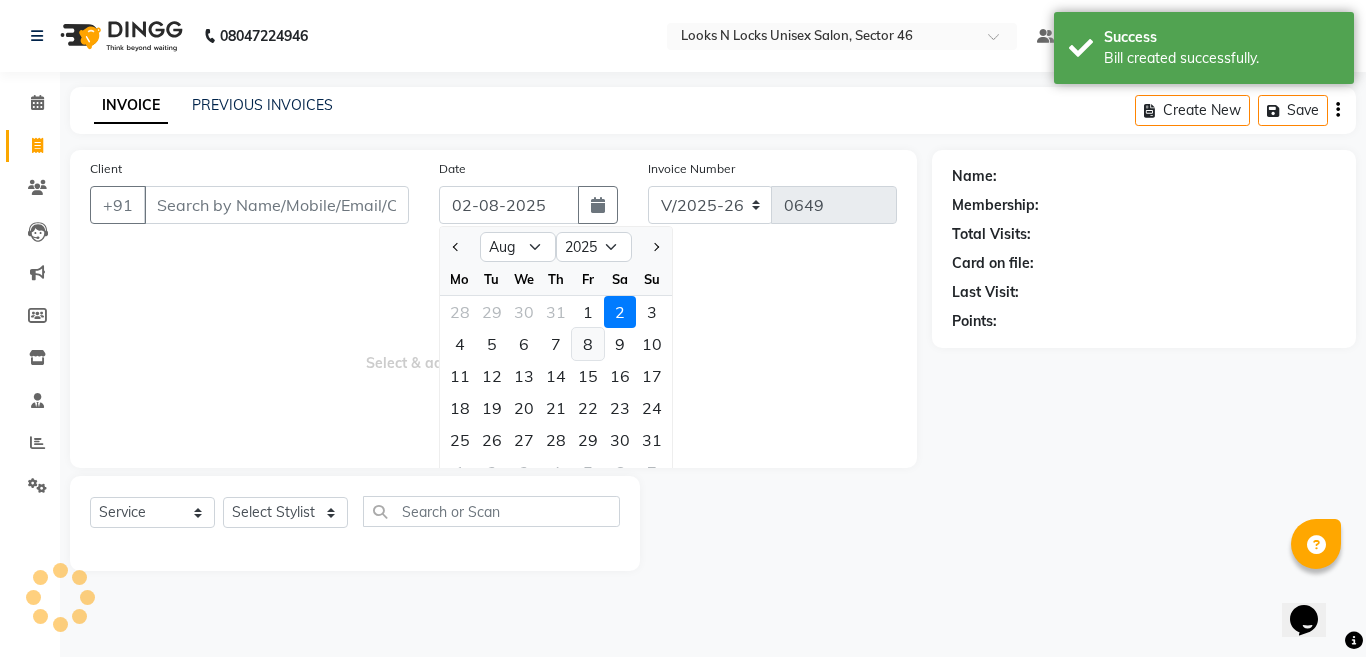 type 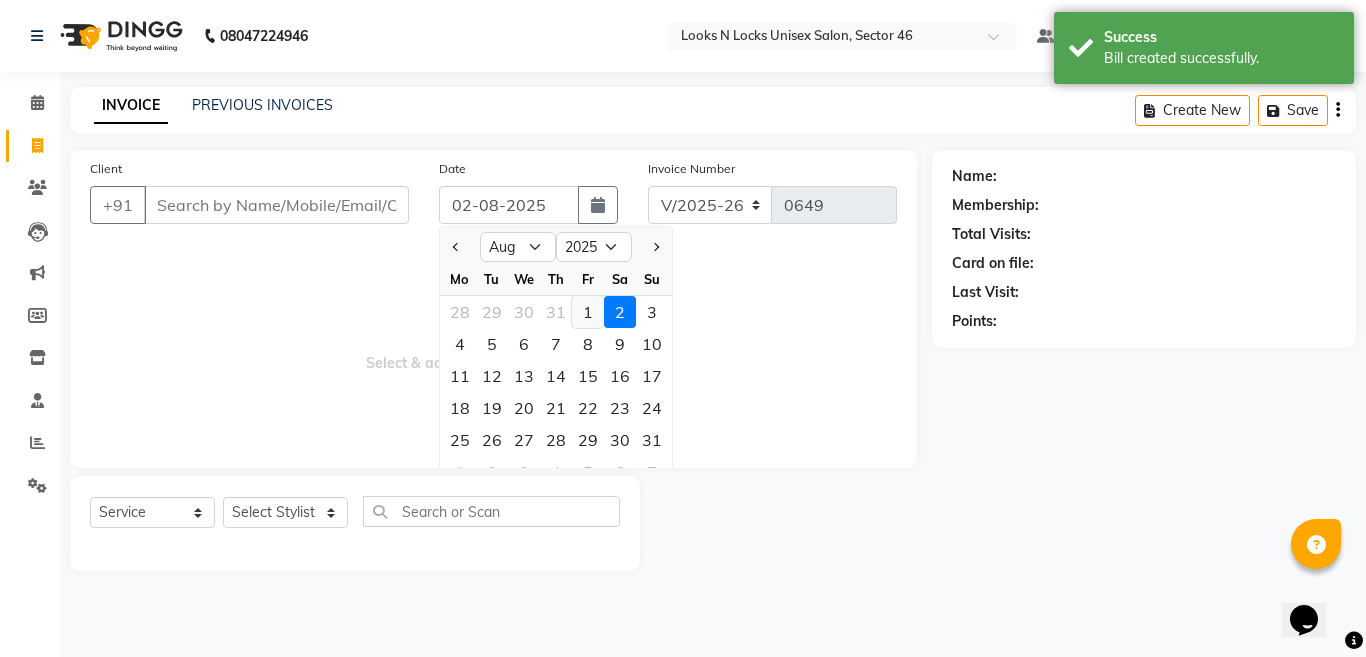 click on "1" 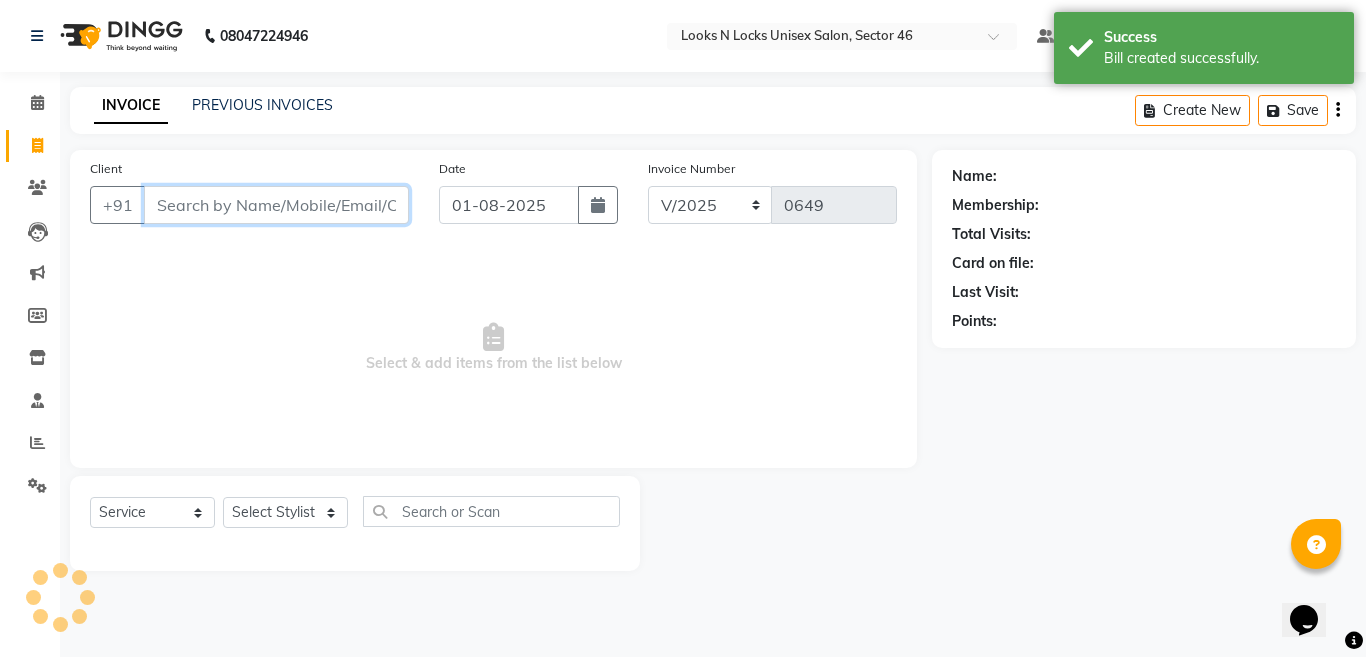 click on "Client" at bounding box center (276, 205) 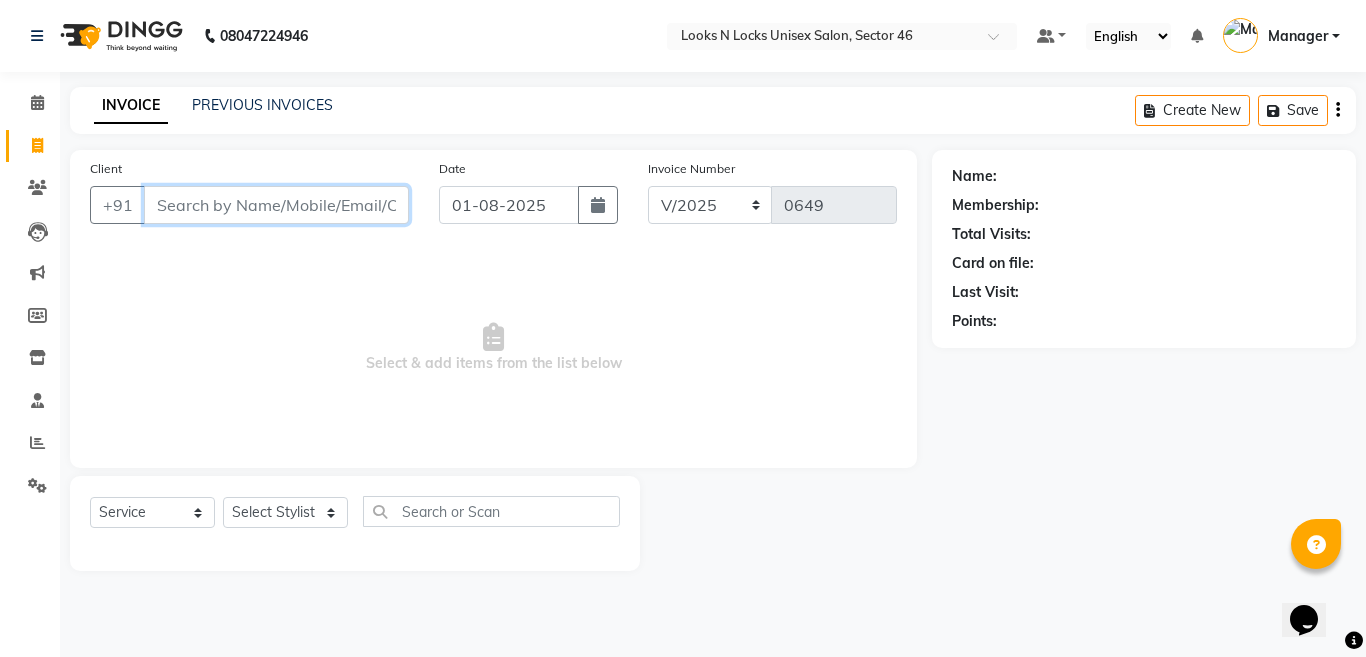 click on "Client" at bounding box center (276, 205) 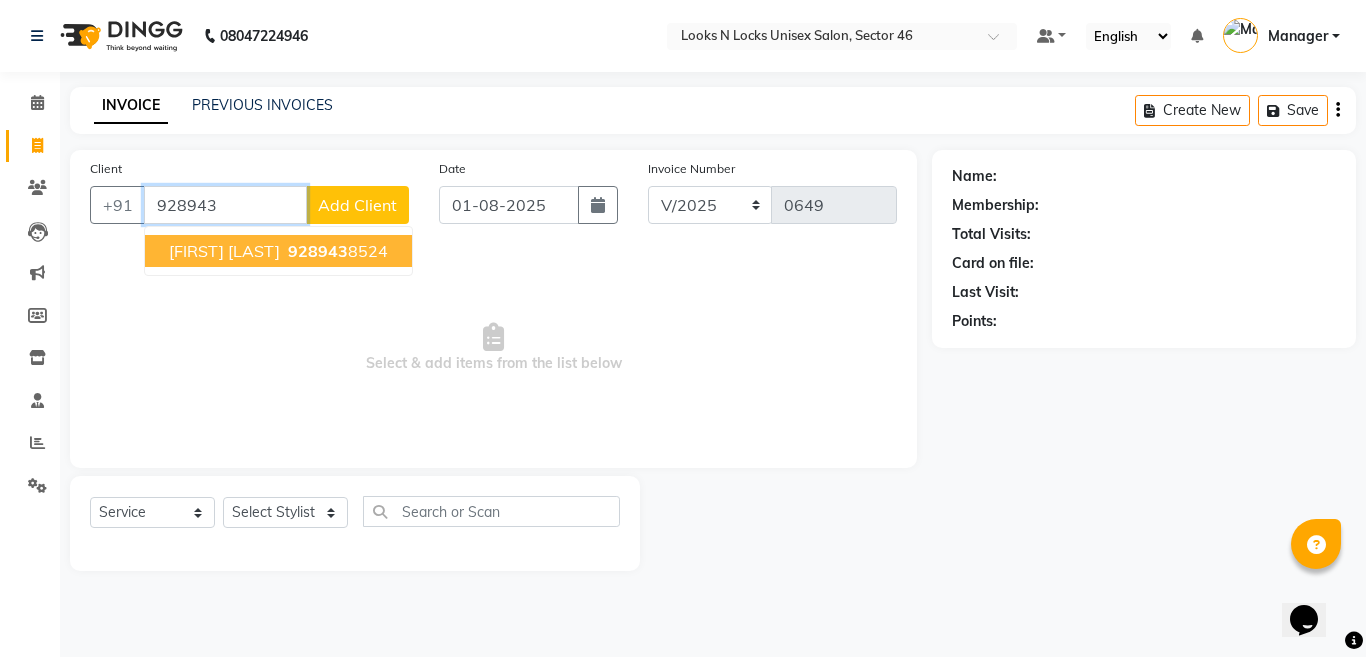 click on "[FIRST] [LAST] [PHONE]" at bounding box center (278, 251) 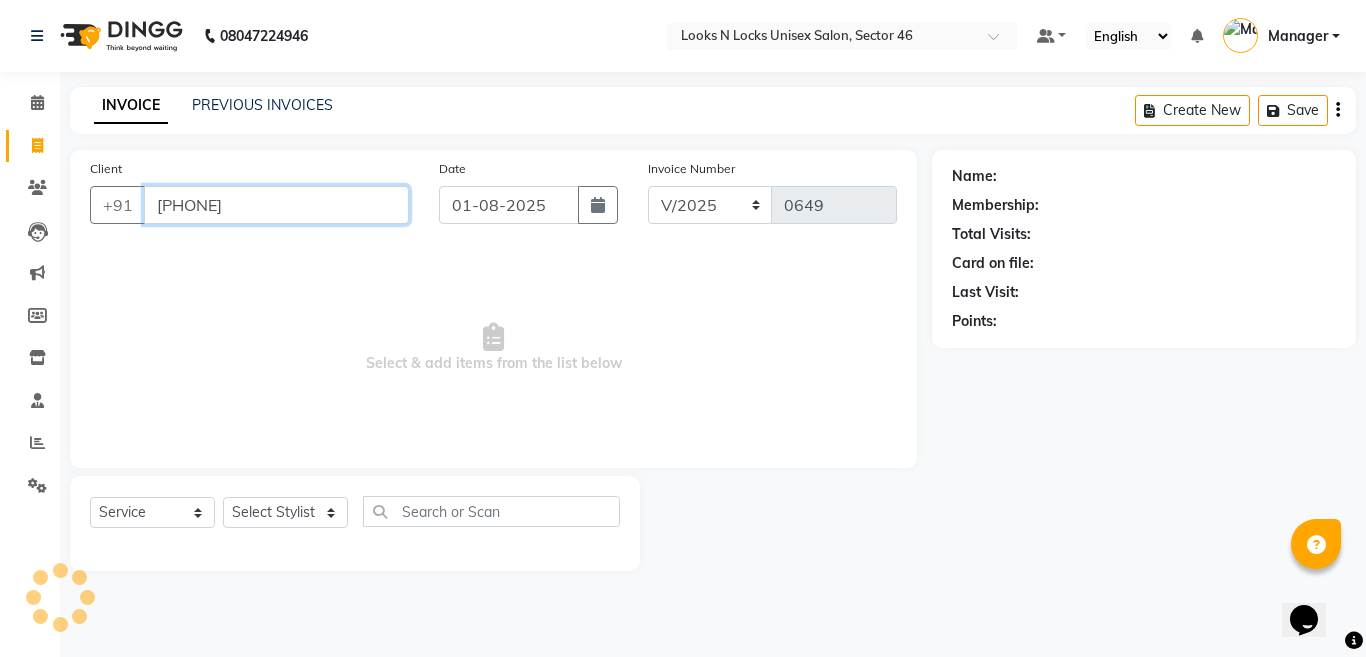 type on "[PHONE]" 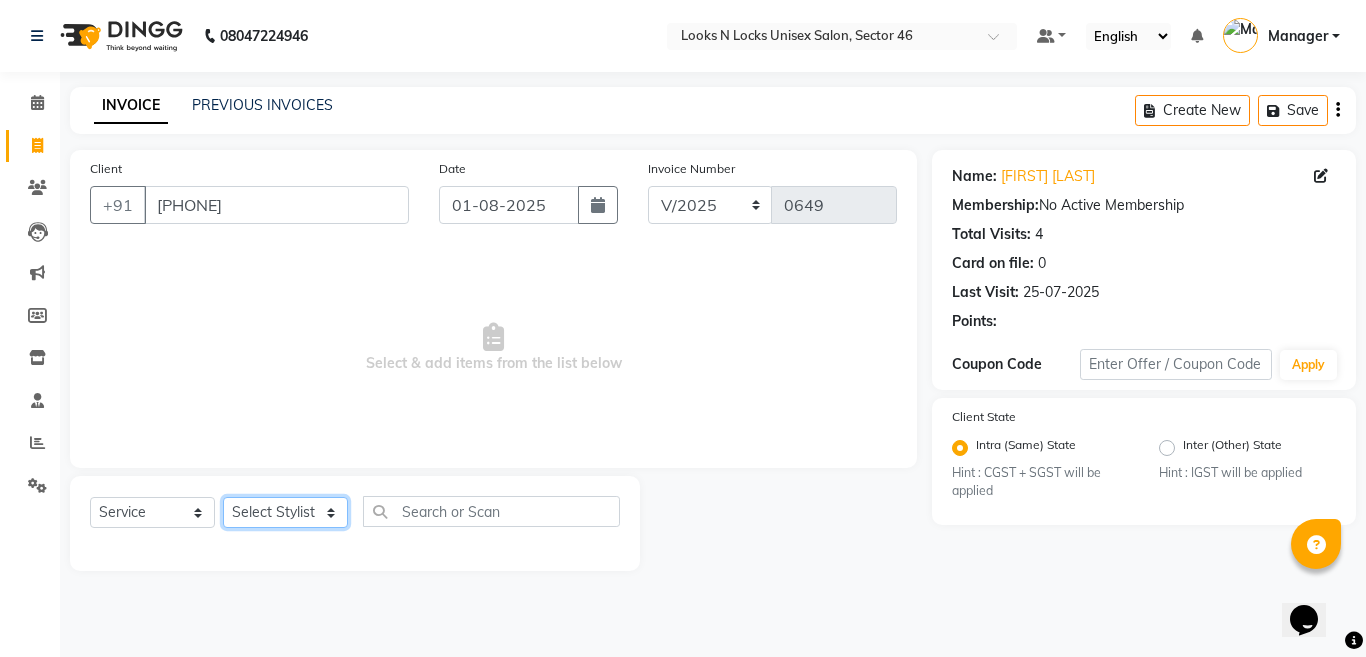 click on "Select Stylist [FIRST] [LAST] [FIRST] [LAST] [FIRST] [LAST] [FIRST] [LAST] [FIRST] [LAST] [FIRST] [LAST] [FIRST] [LAST] [FIRST] [LAST] [FIRST] [LAST] [FIRST] [LAST] [FIRST] [LAST] [FIRST] [LAST] [FIRST] [LAST] [FIRST] [LAST] [FIRST] [LAST] [FIRST] [LAST] [FIRST] [LAST] [FIRST] [LAST] [FIRST] [LAST] [FIRST] [LAST]" 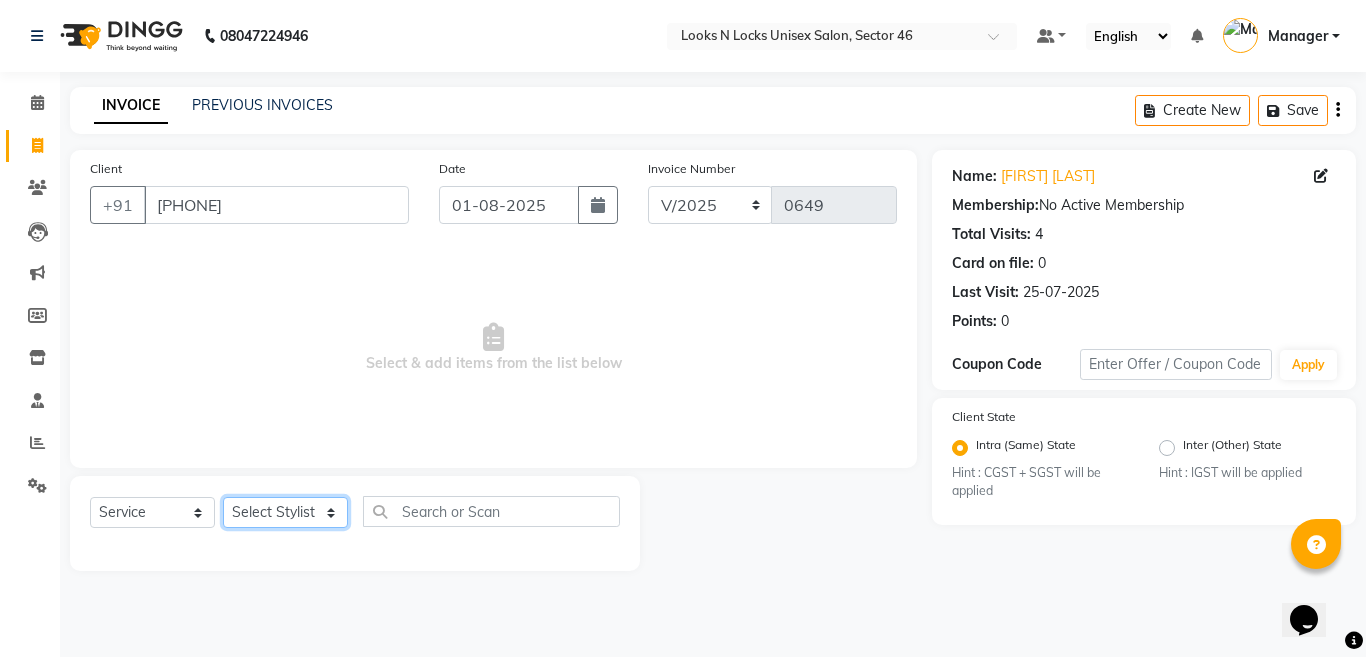 select on "83154" 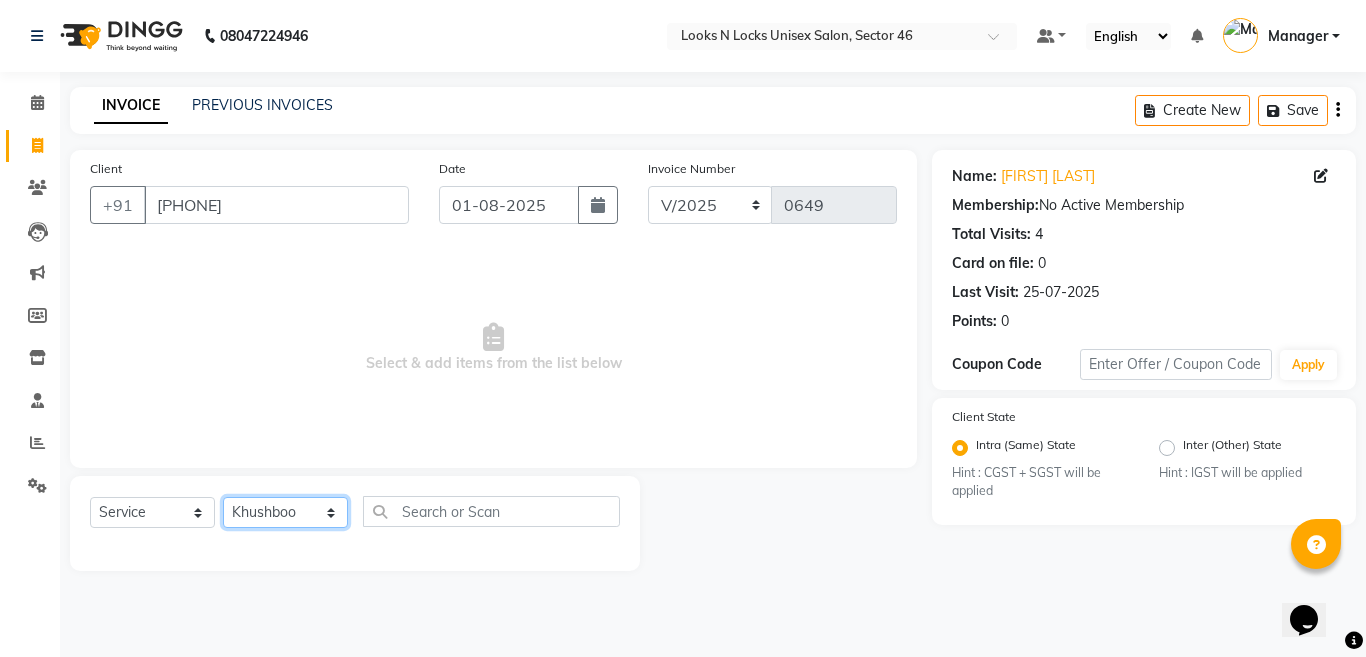 click on "Select Stylist [FIRST] [LAST] [FIRST] [LAST] [FIRST] [LAST] [FIRST] [LAST] [FIRST] [LAST] [FIRST] [LAST] [FIRST] [LAST] [FIRST] [LAST] [FIRST] [LAST] [FIRST] [LAST] [FIRST] [LAST] [FIRST] [LAST] [FIRST] [LAST] [FIRST] [LAST] [FIRST] [LAST] [FIRST] [LAST] [FIRST] [LAST] [FIRST] [LAST] [FIRST] [LAST] [FIRST] [LAST]" 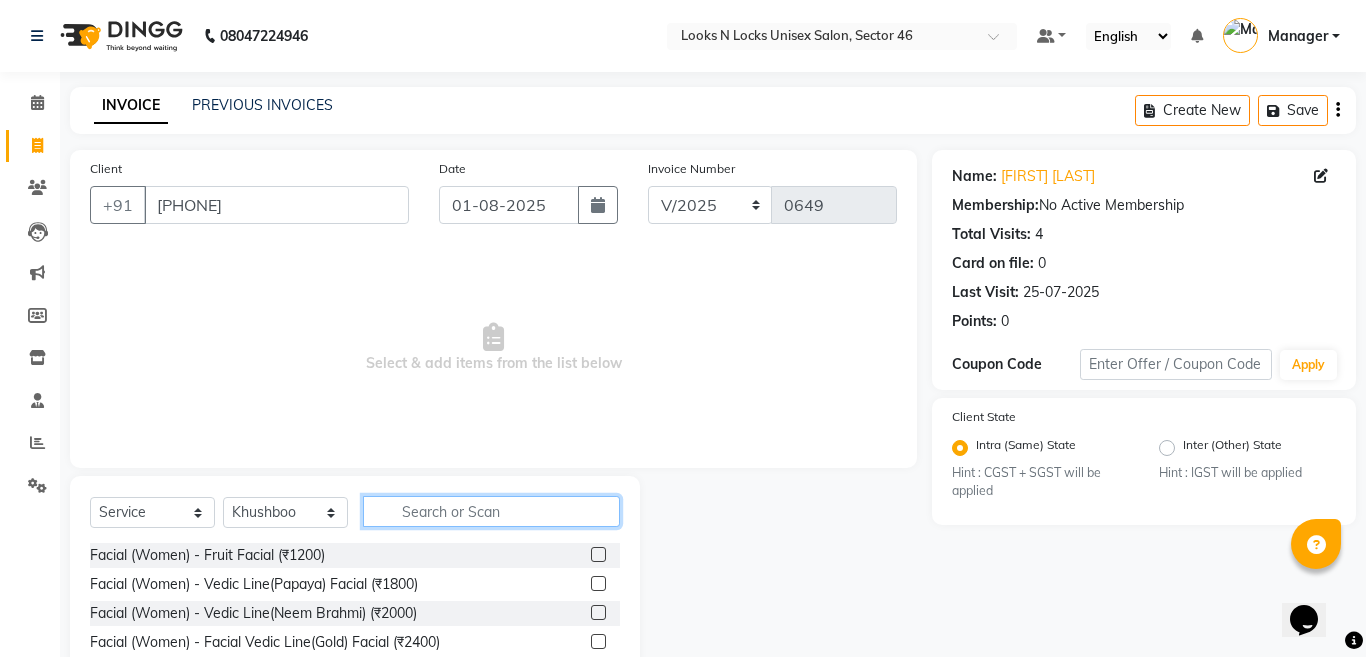 click 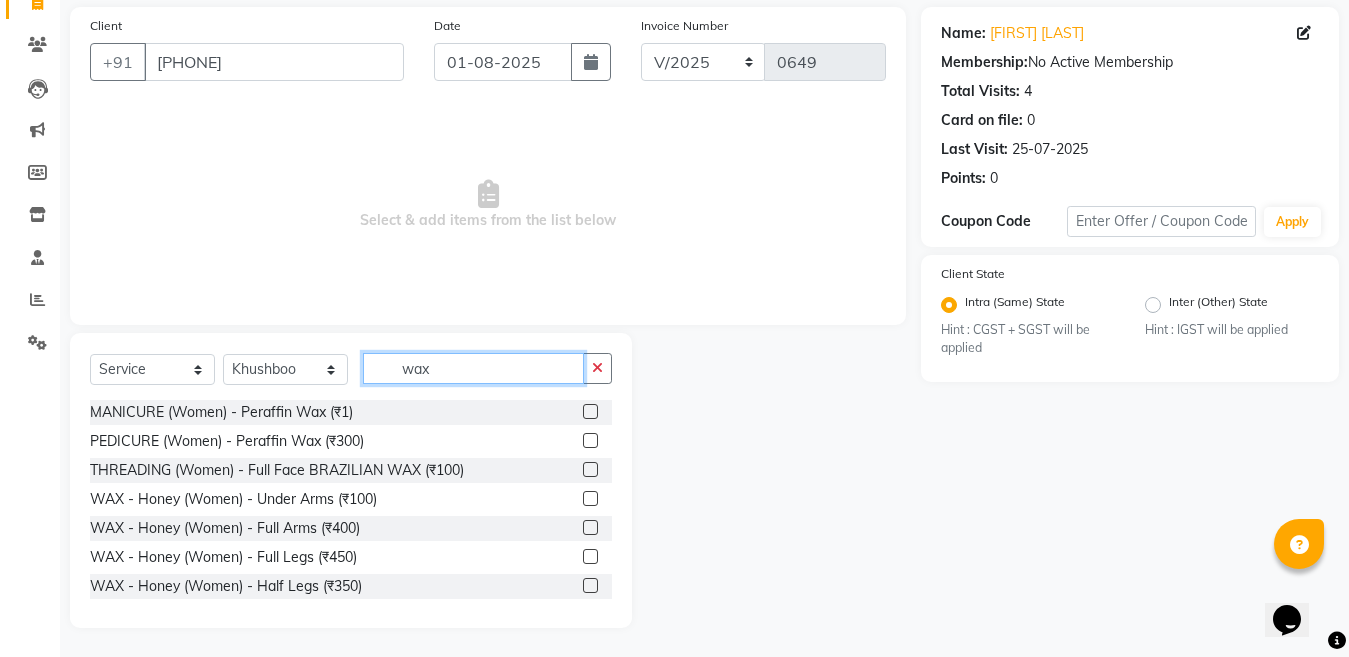 scroll, scrollTop: 144, scrollLeft: 0, axis: vertical 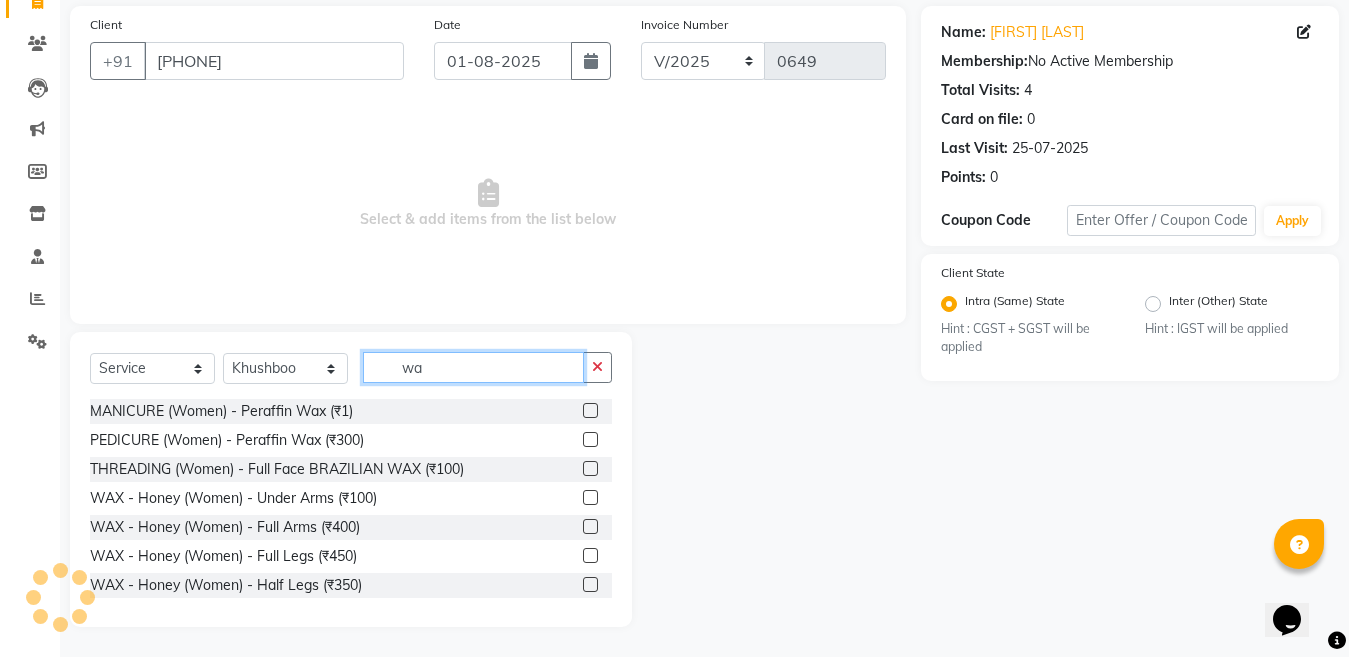 type on "w" 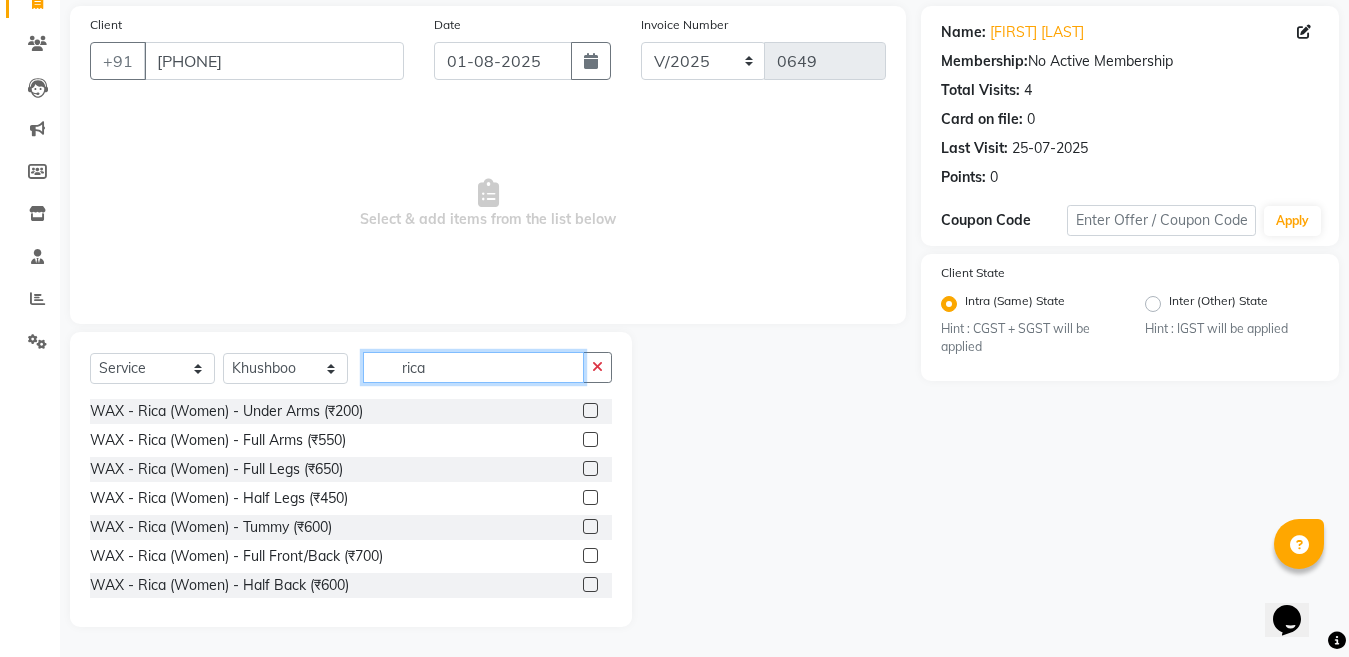type on "rica" 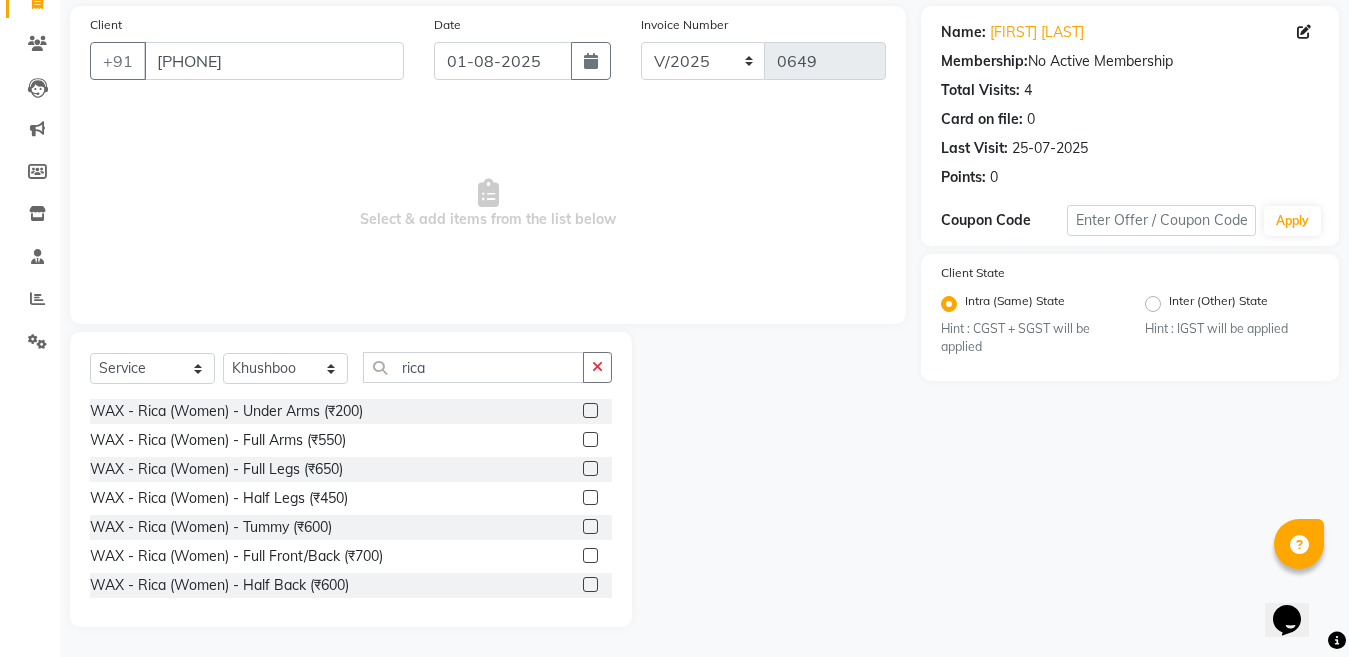click 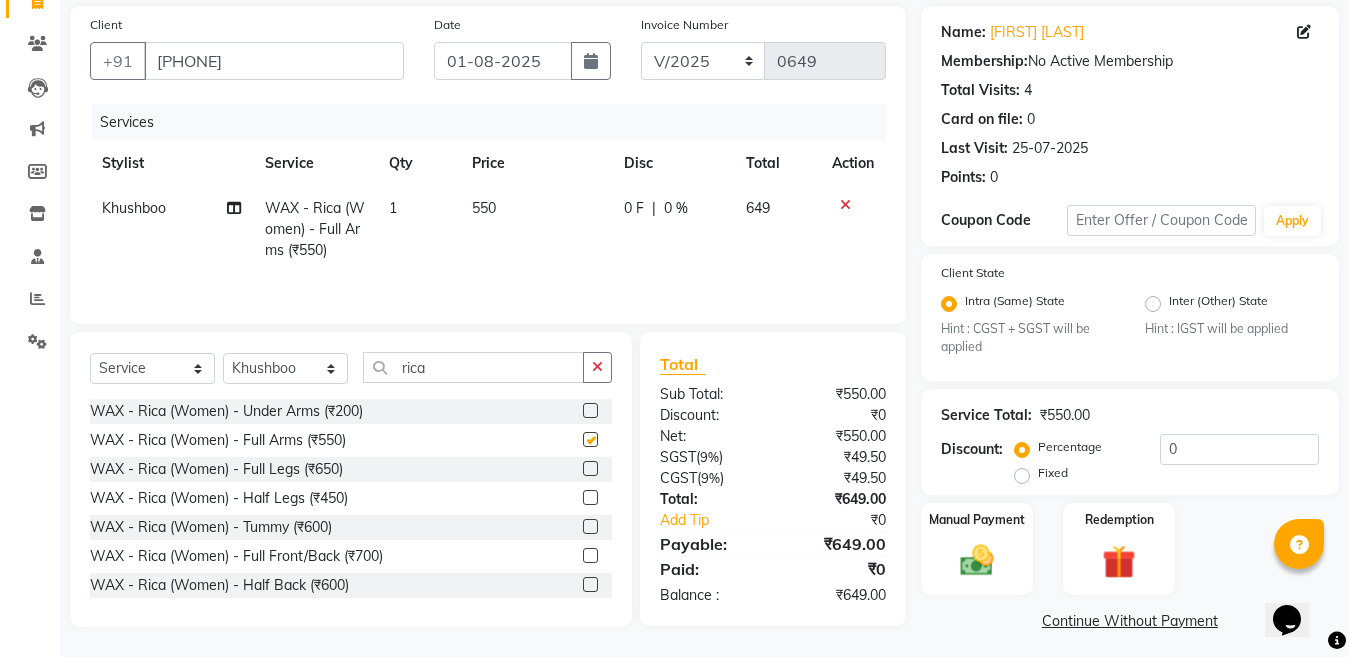 checkbox on "false" 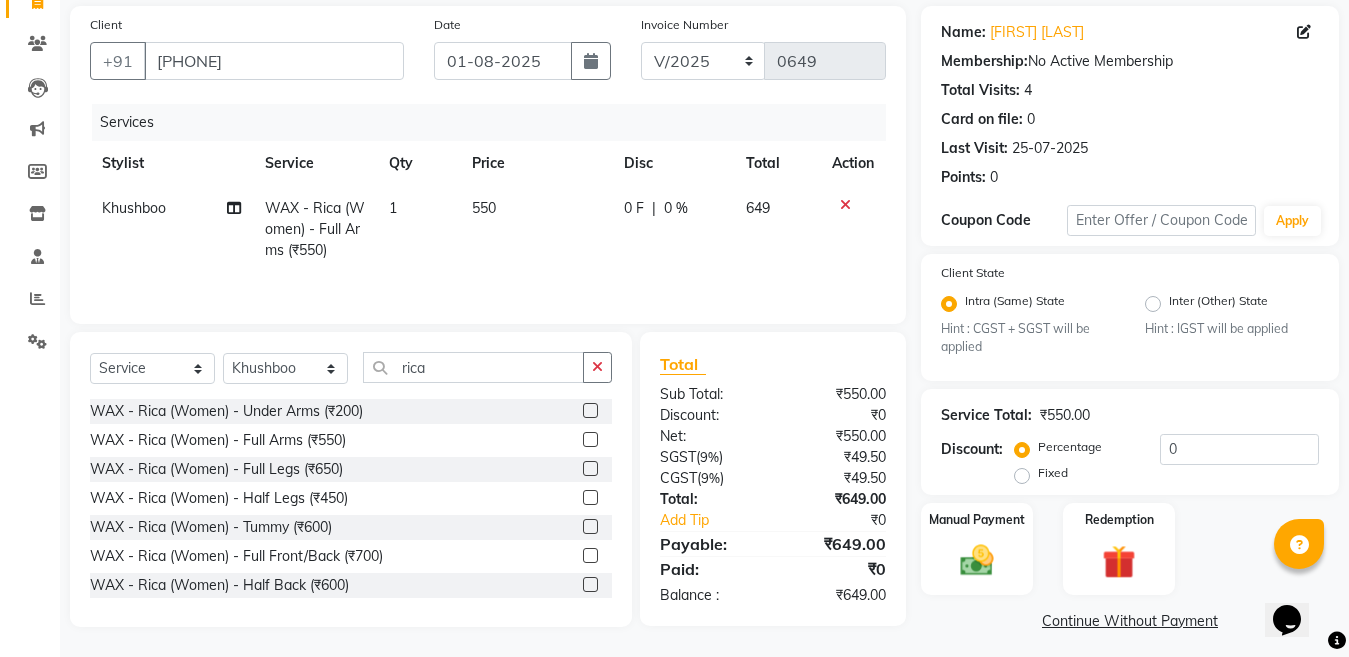 click on "550" 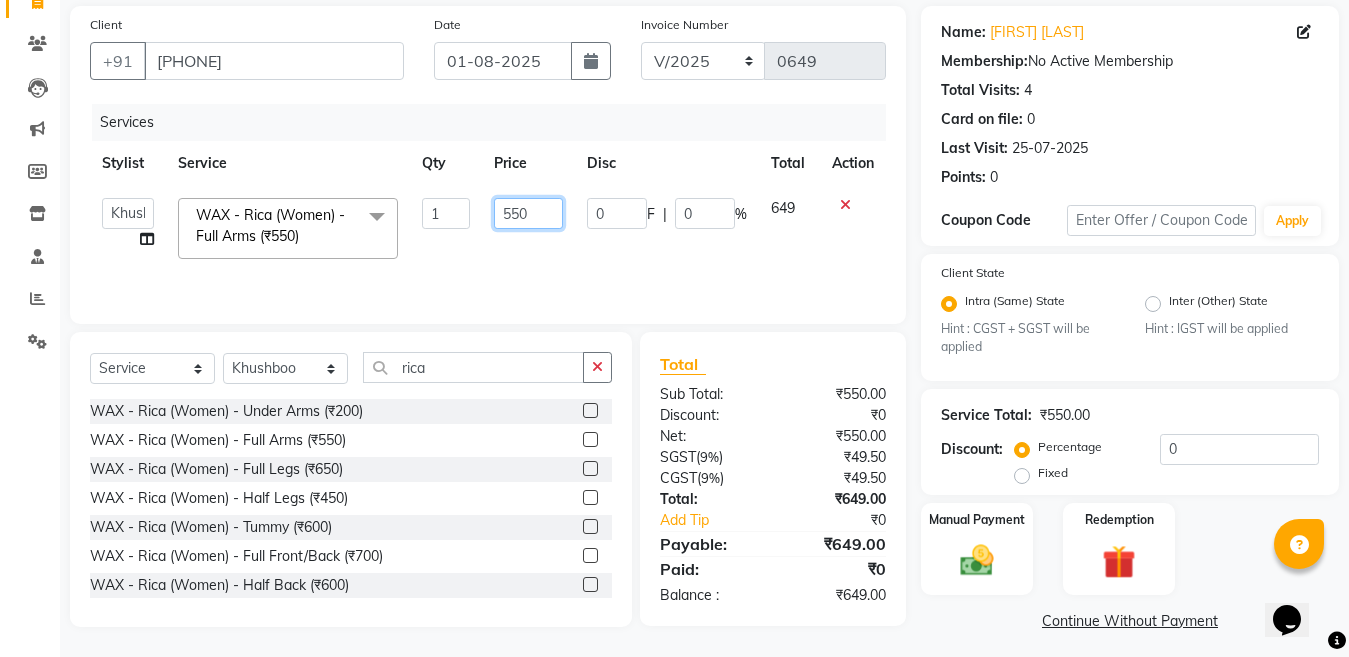 click on "550" 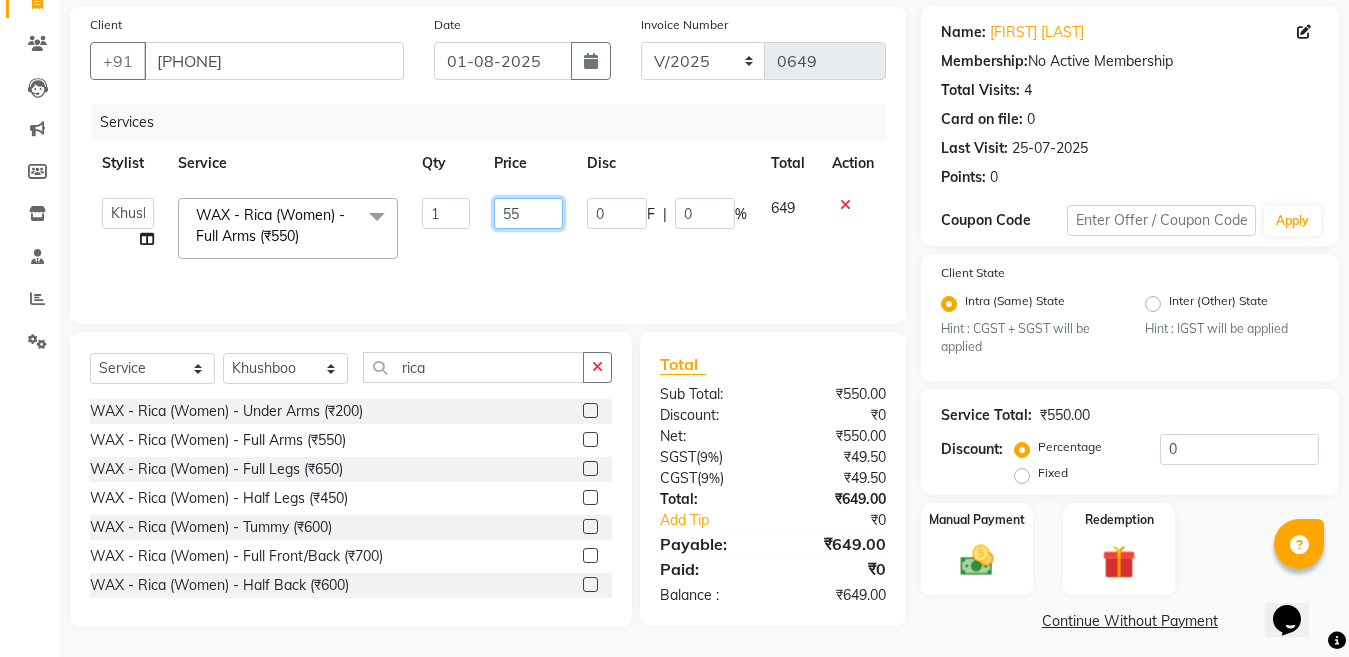 type on "5" 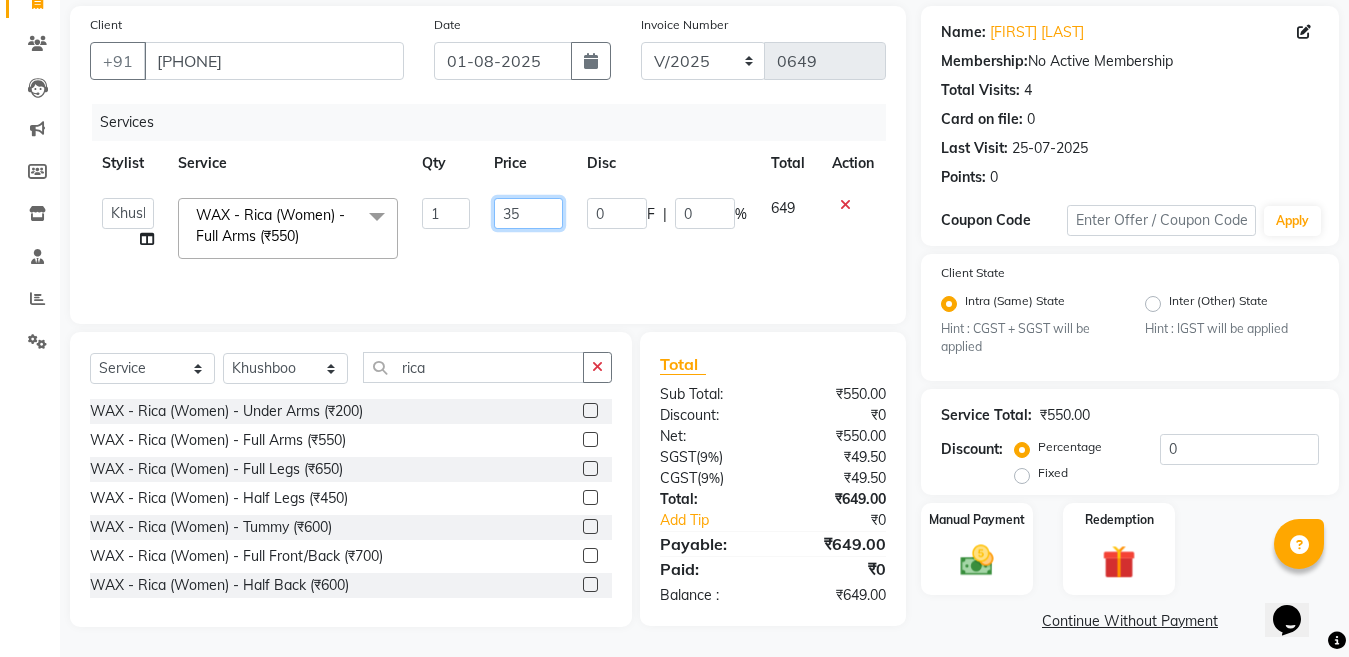 type on "350" 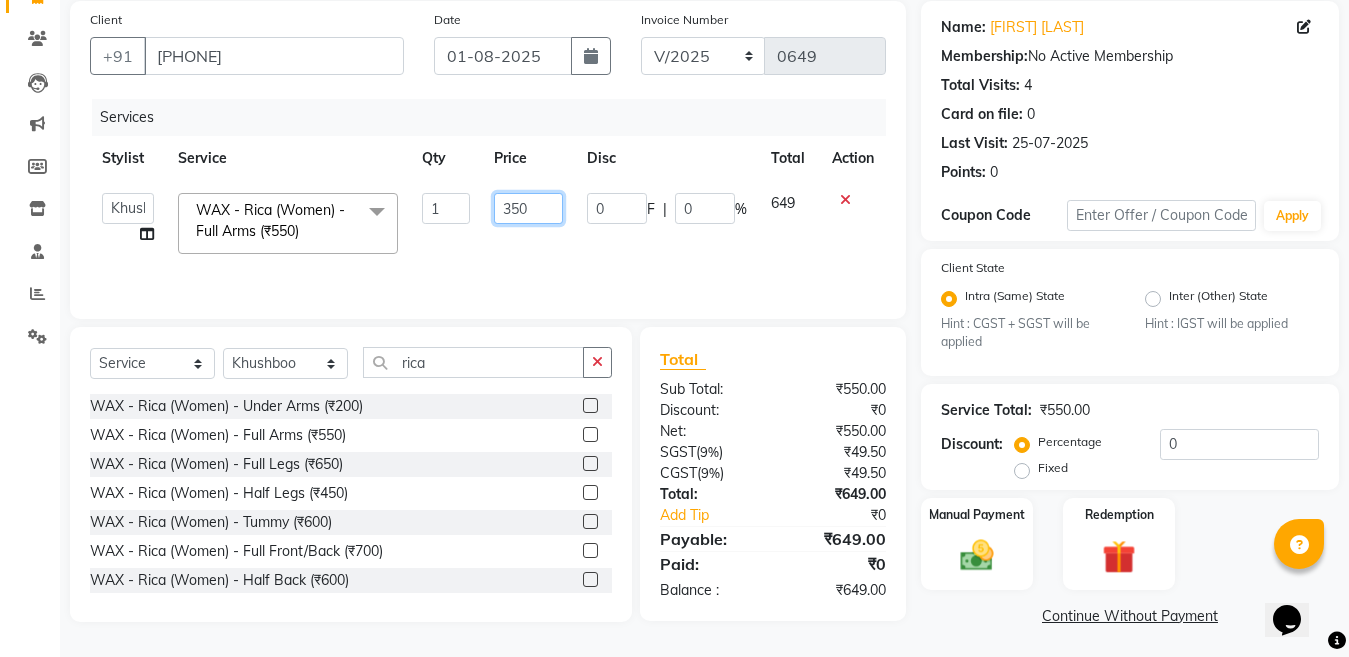 scroll, scrollTop: 153, scrollLeft: 0, axis: vertical 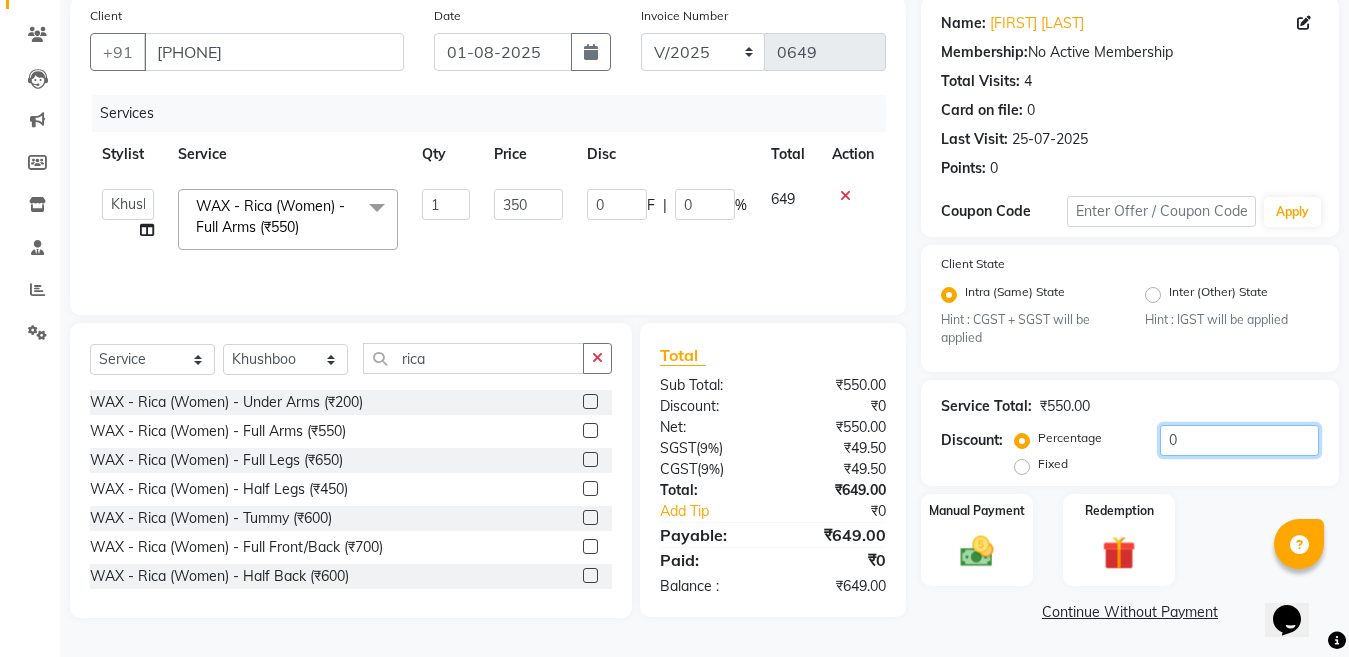 click on "0" 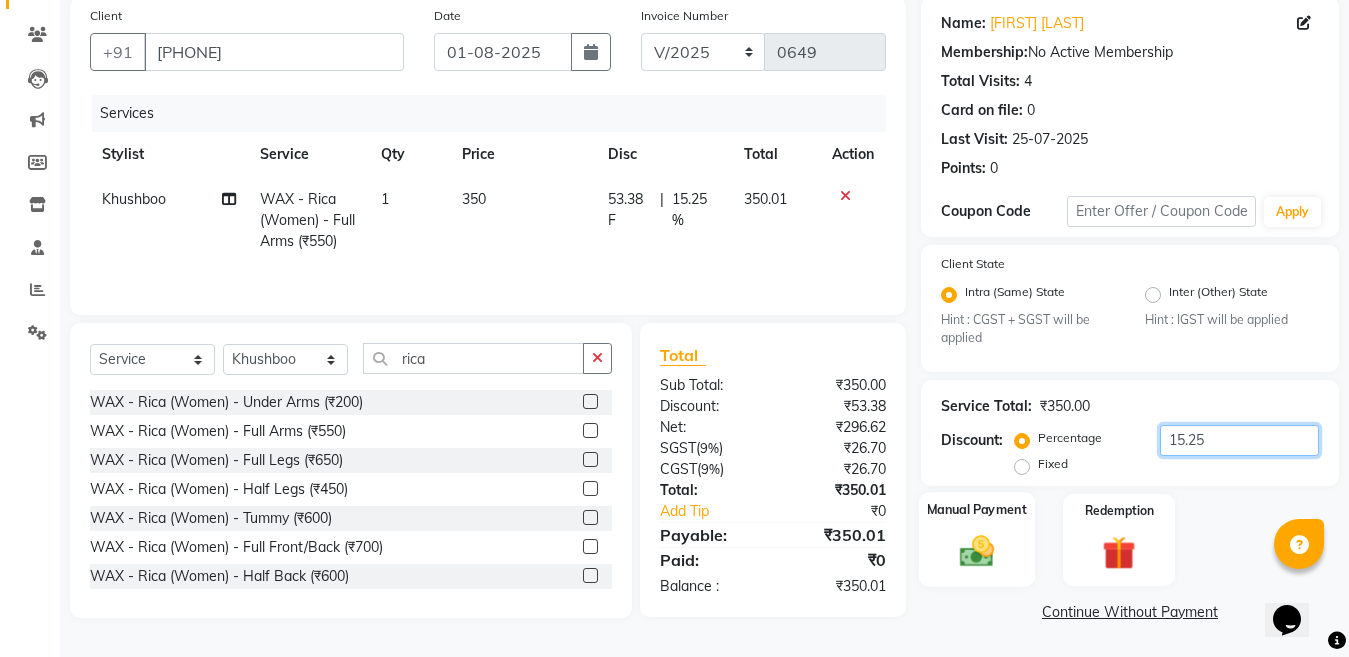 type on "15.25" 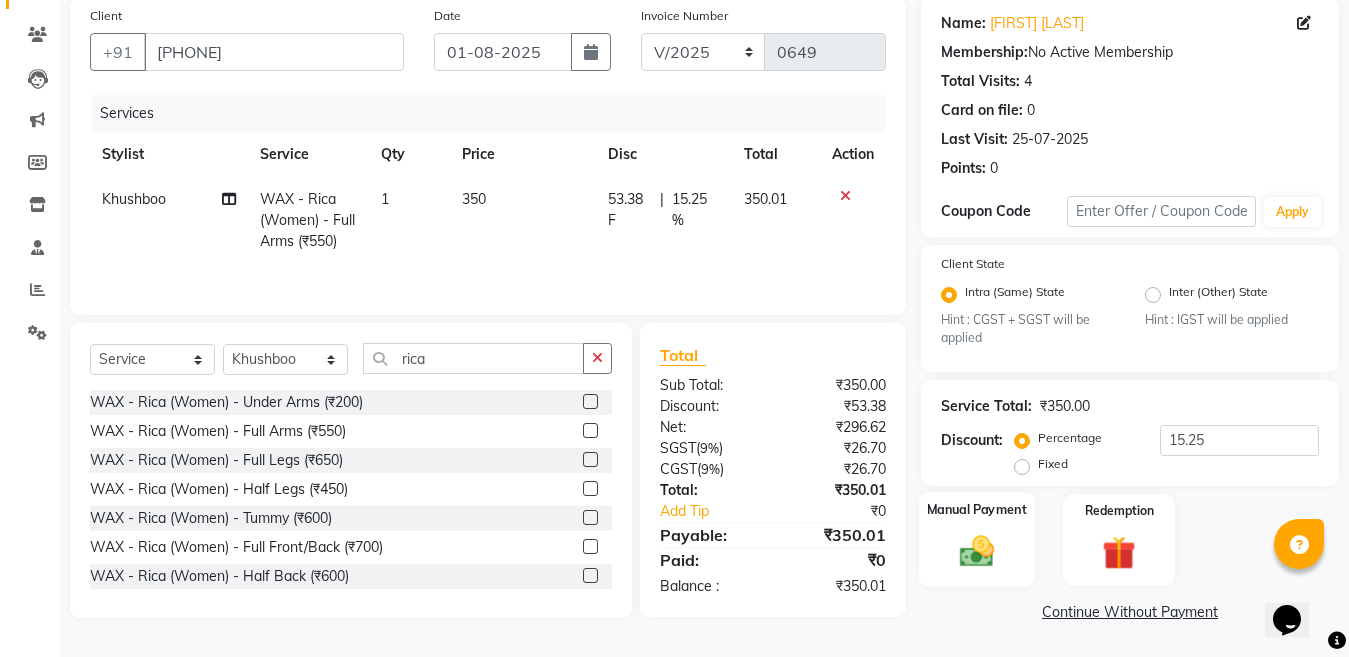click 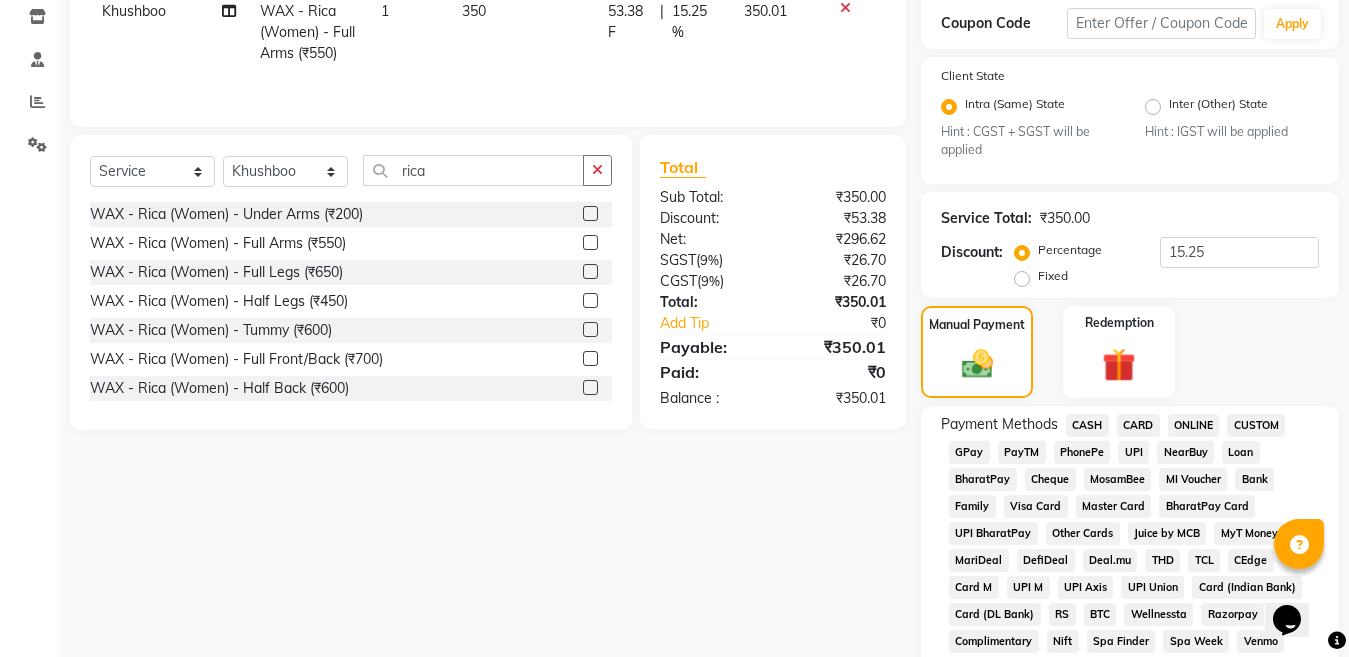 scroll, scrollTop: 353, scrollLeft: 0, axis: vertical 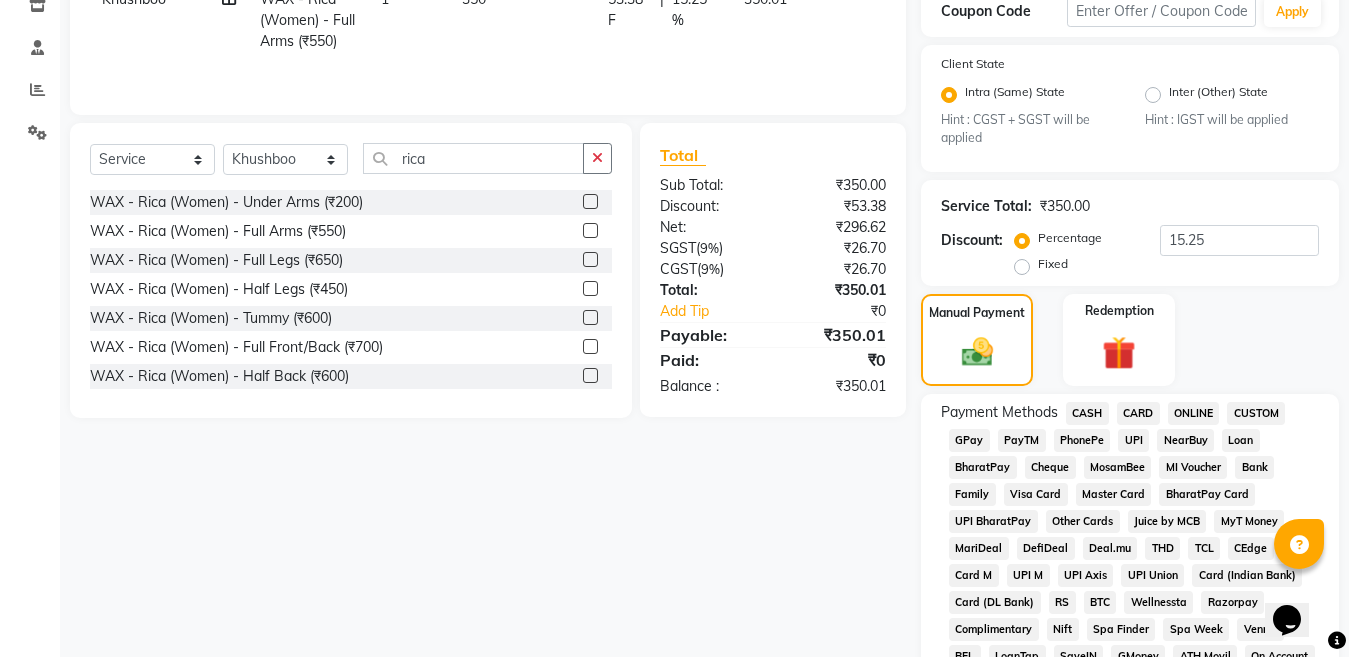click on "ONLINE" 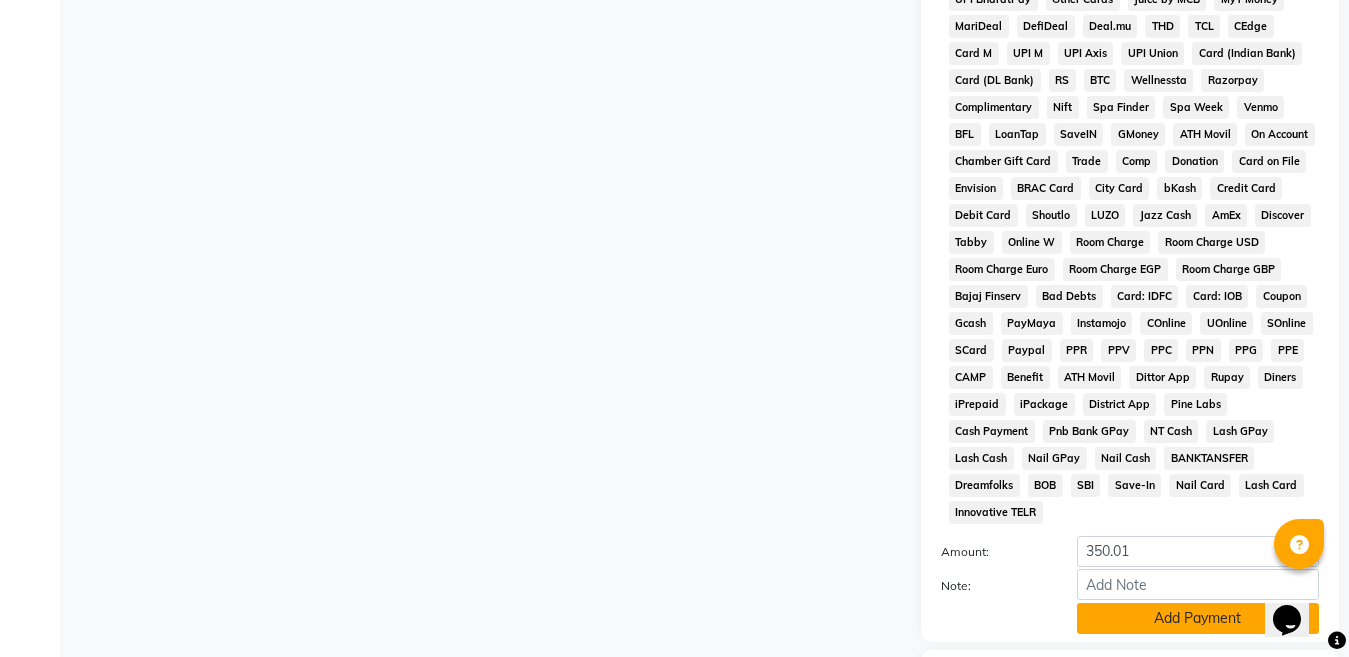 scroll, scrollTop: 1007, scrollLeft: 0, axis: vertical 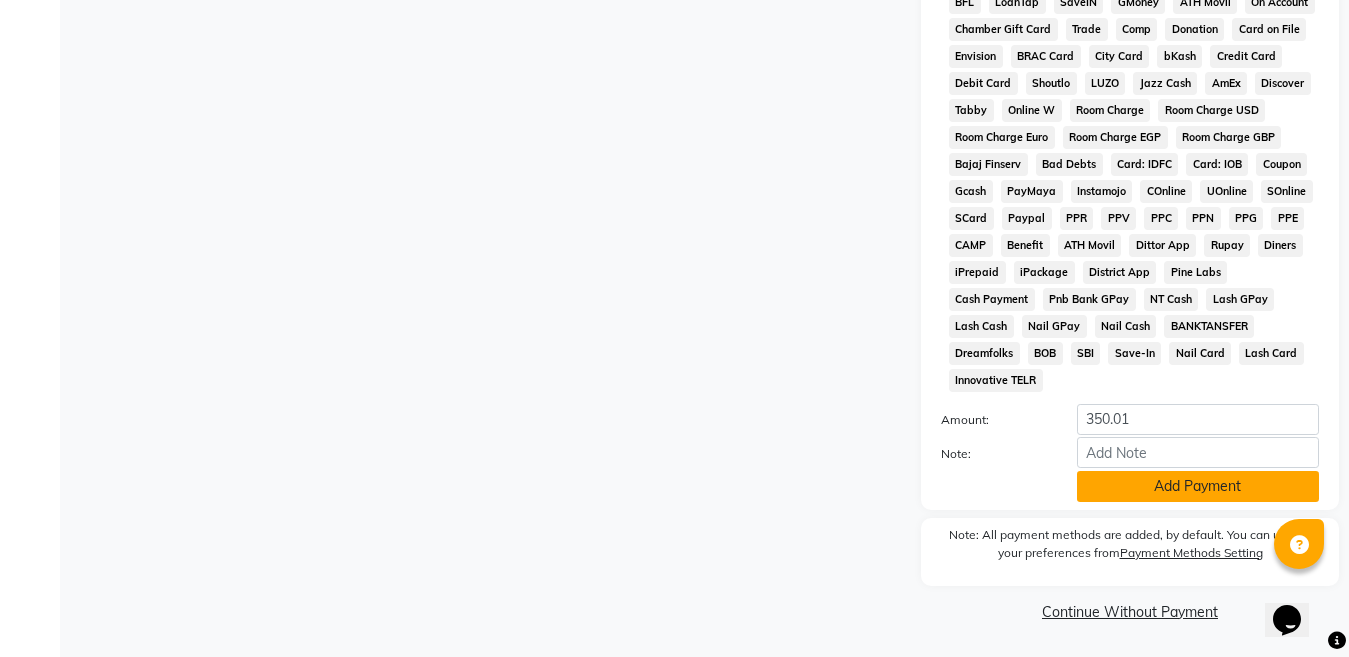 click on "Add Payment" 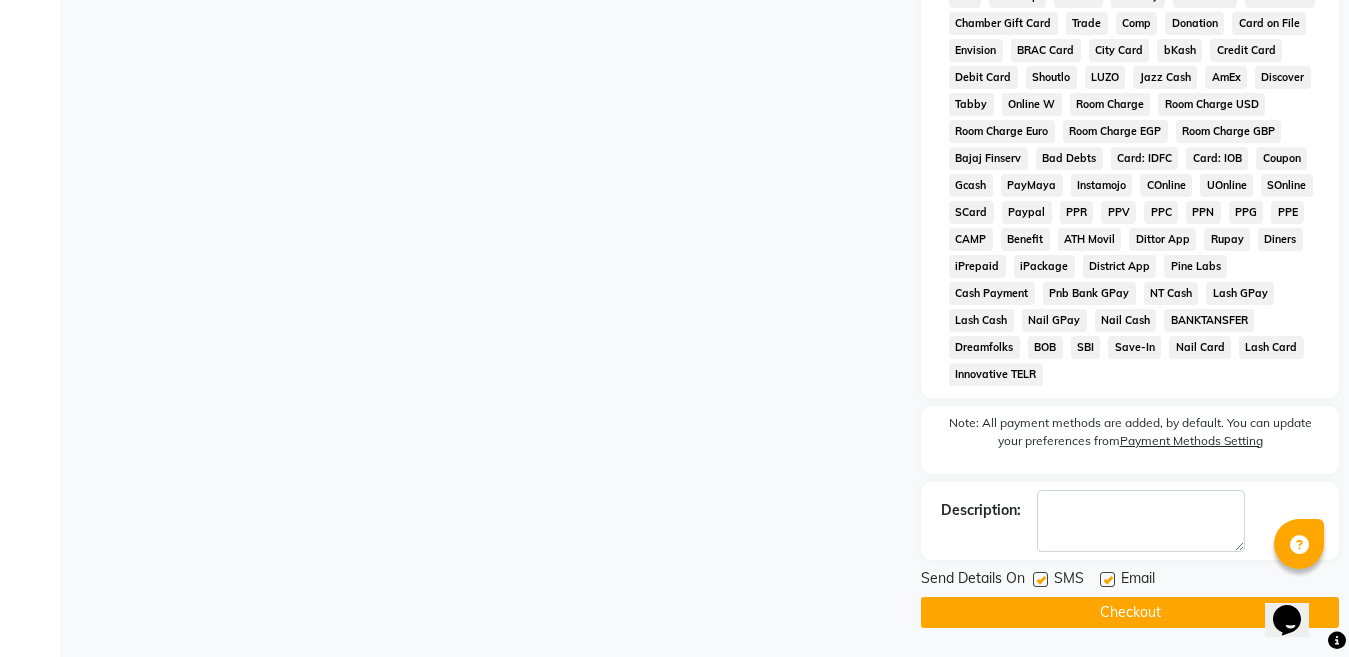 scroll, scrollTop: 1014, scrollLeft: 0, axis: vertical 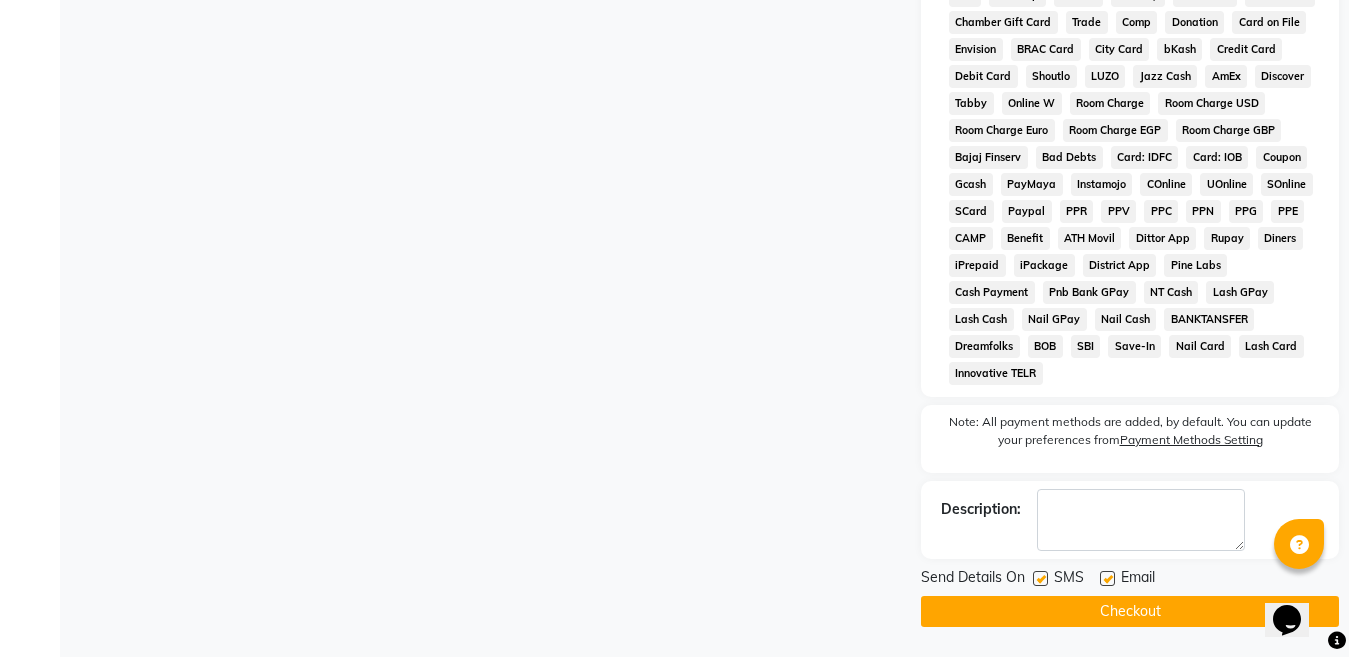 click on "Checkout" 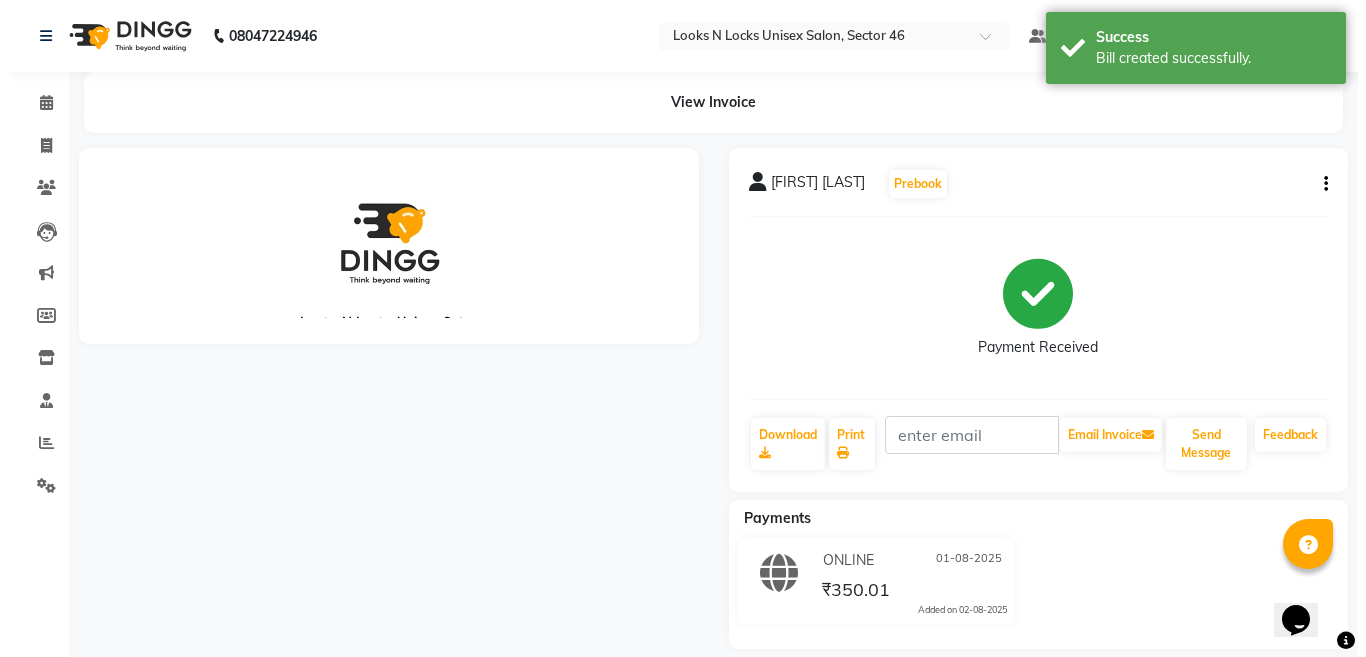 scroll, scrollTop: 0, scrollLeft: 0, axis: both 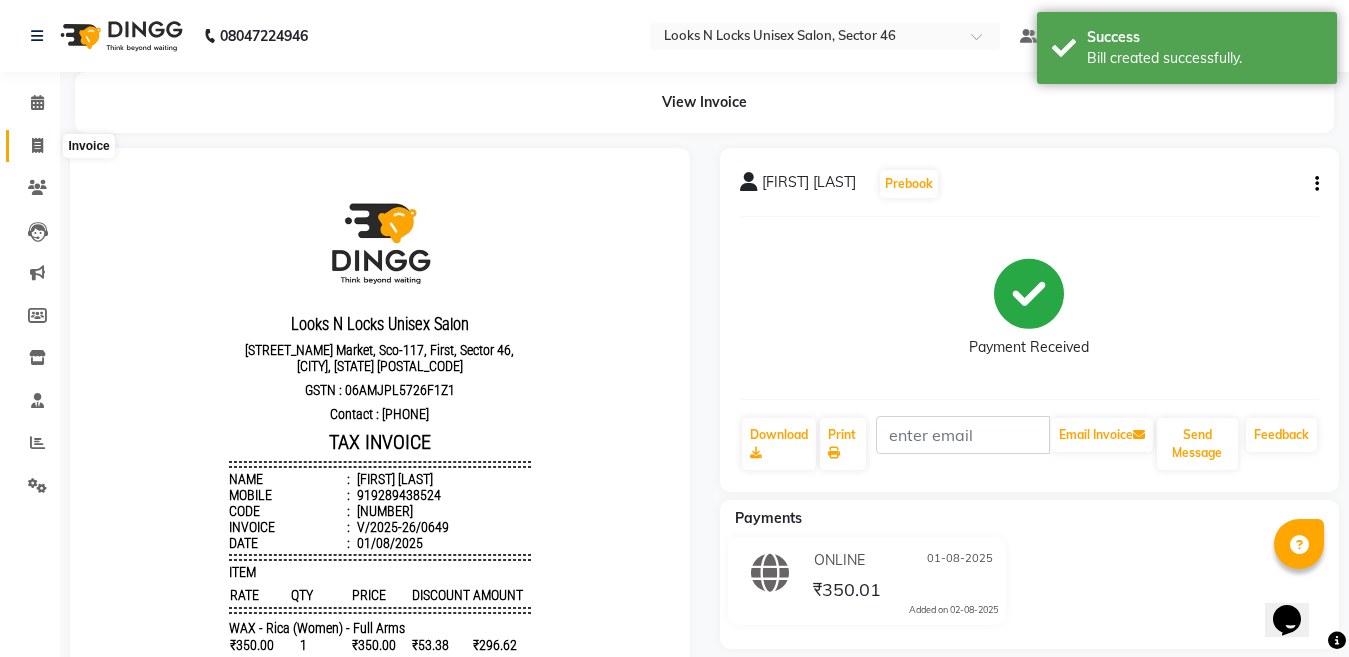 click 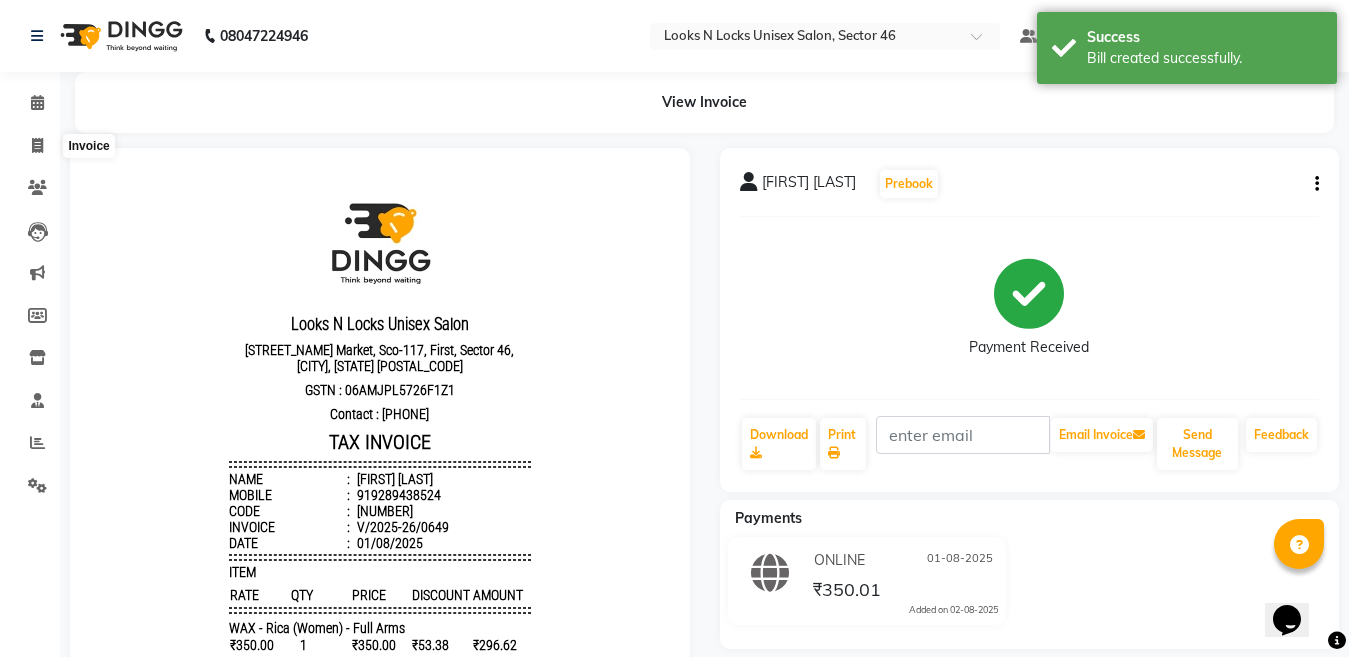 select on "service" 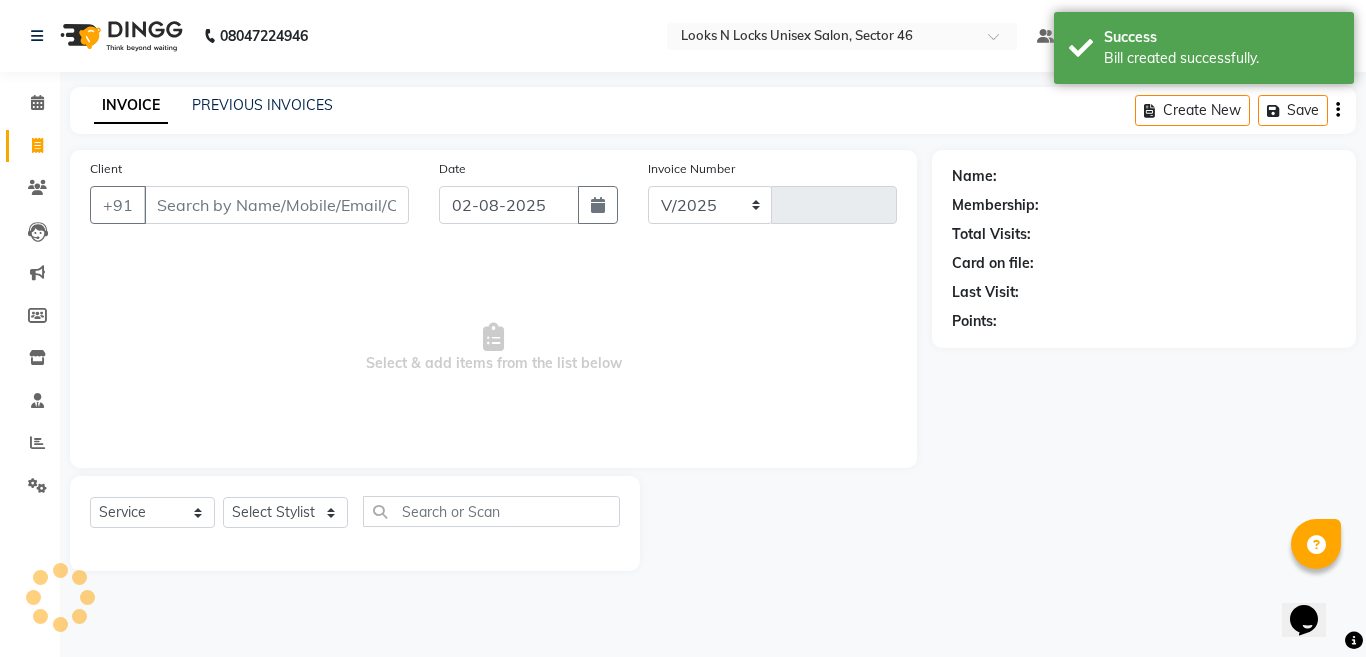 select on "3904" 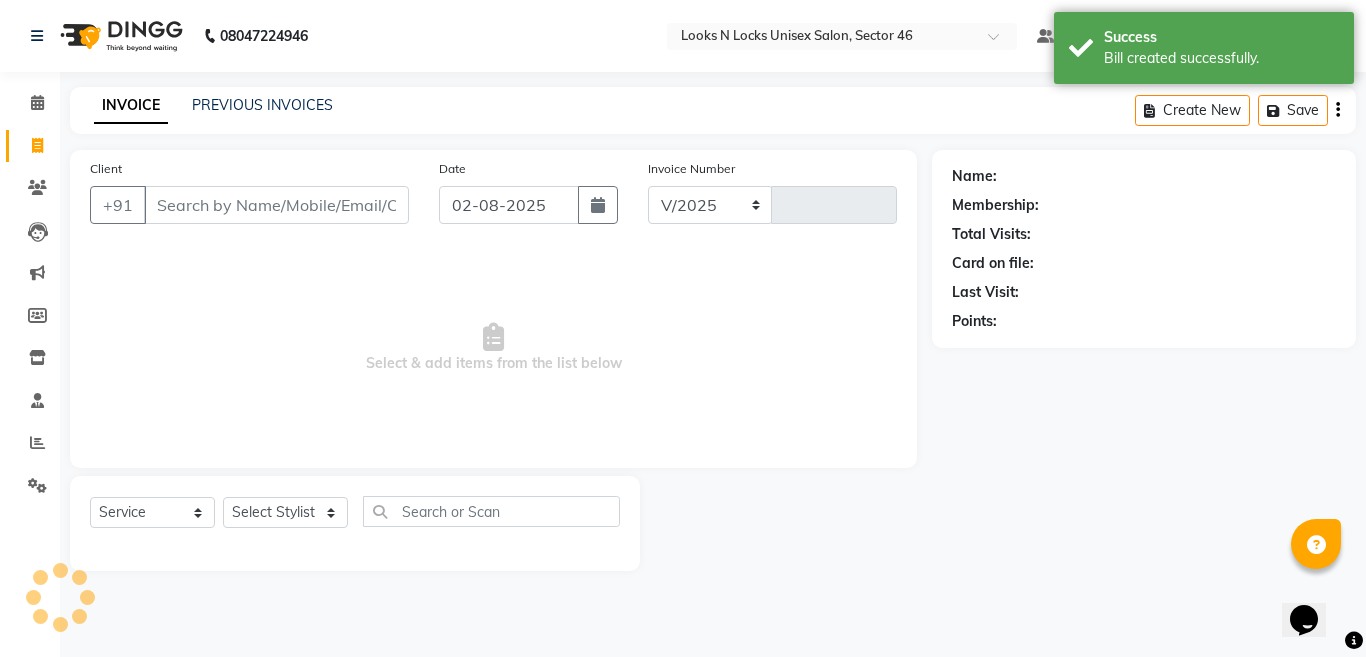 type on "0650" 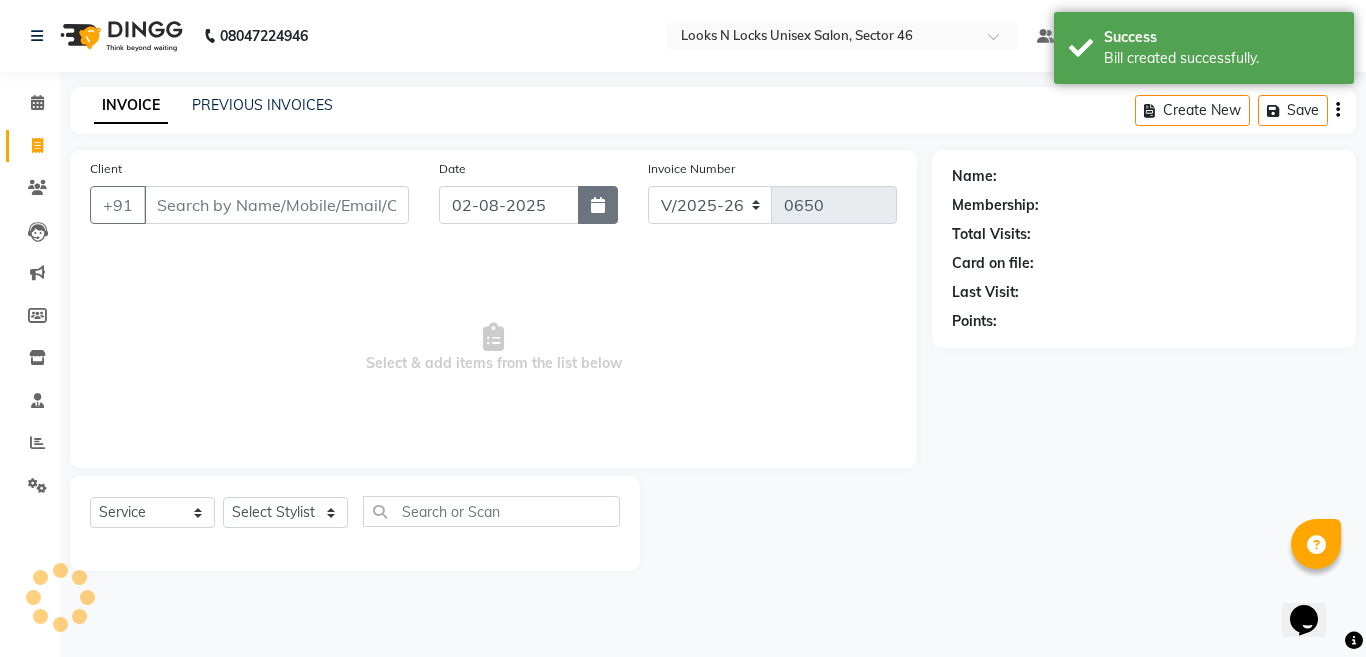 click 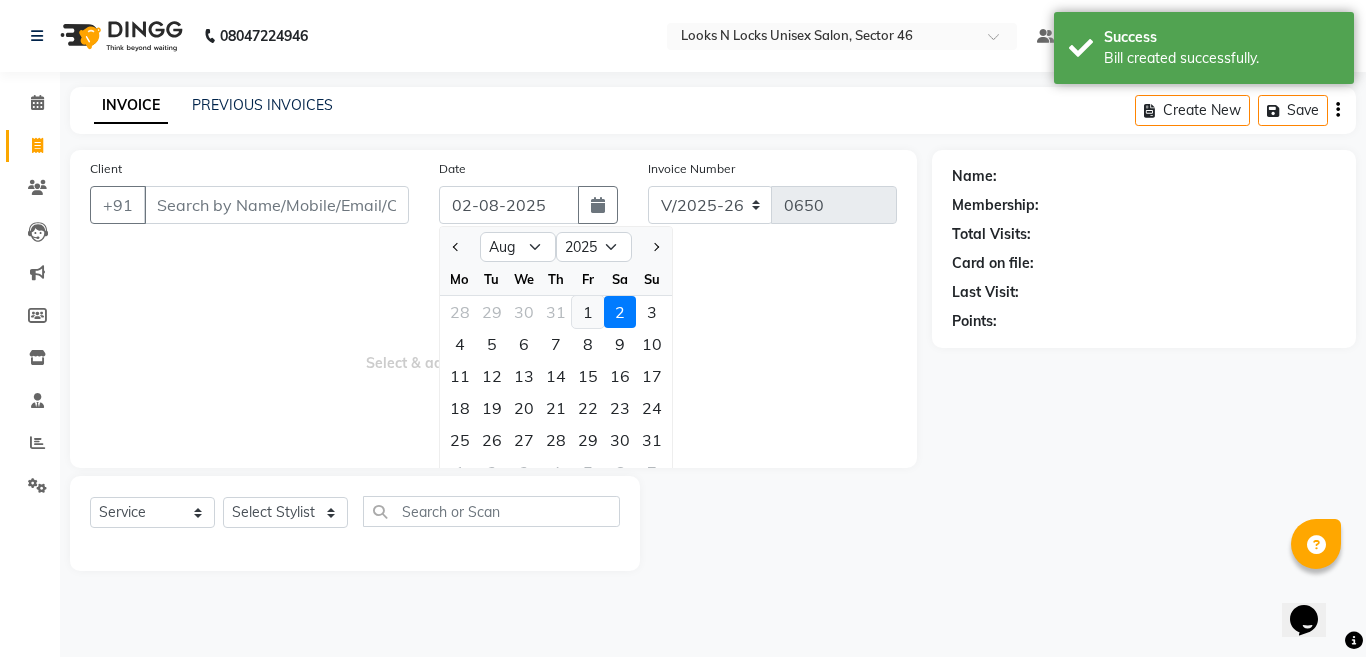 click on "1" 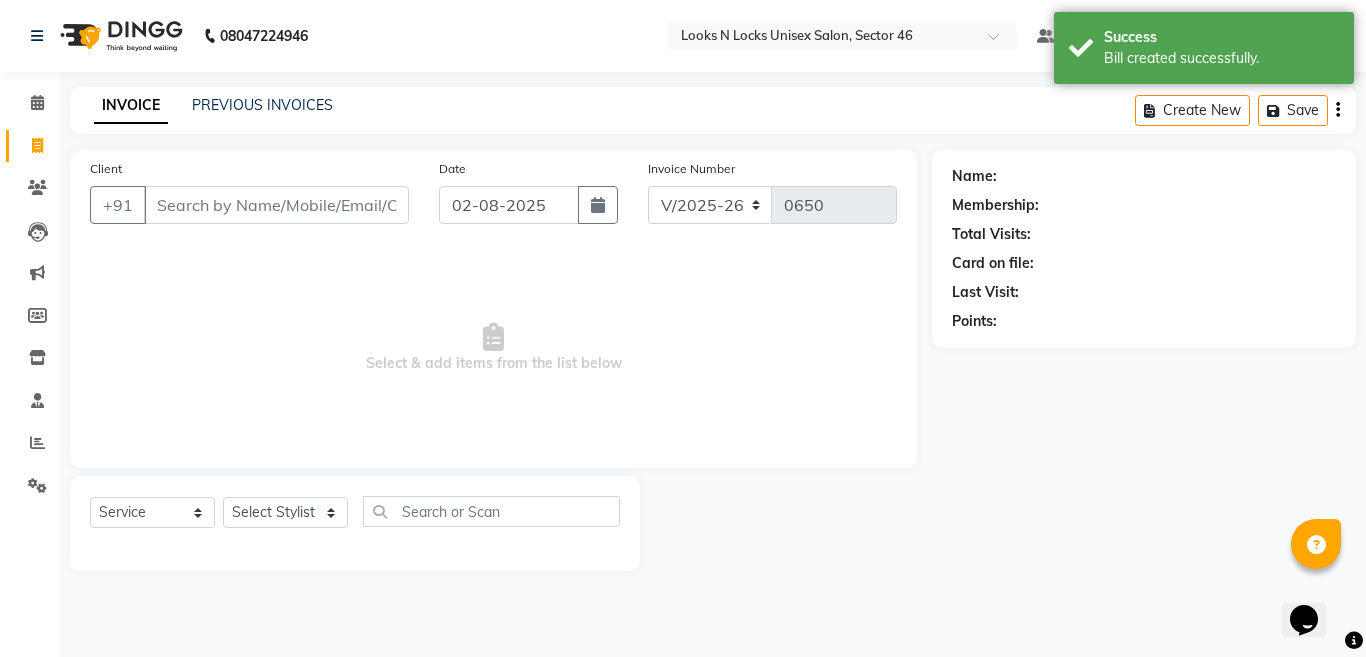 type on "01-08-2025" 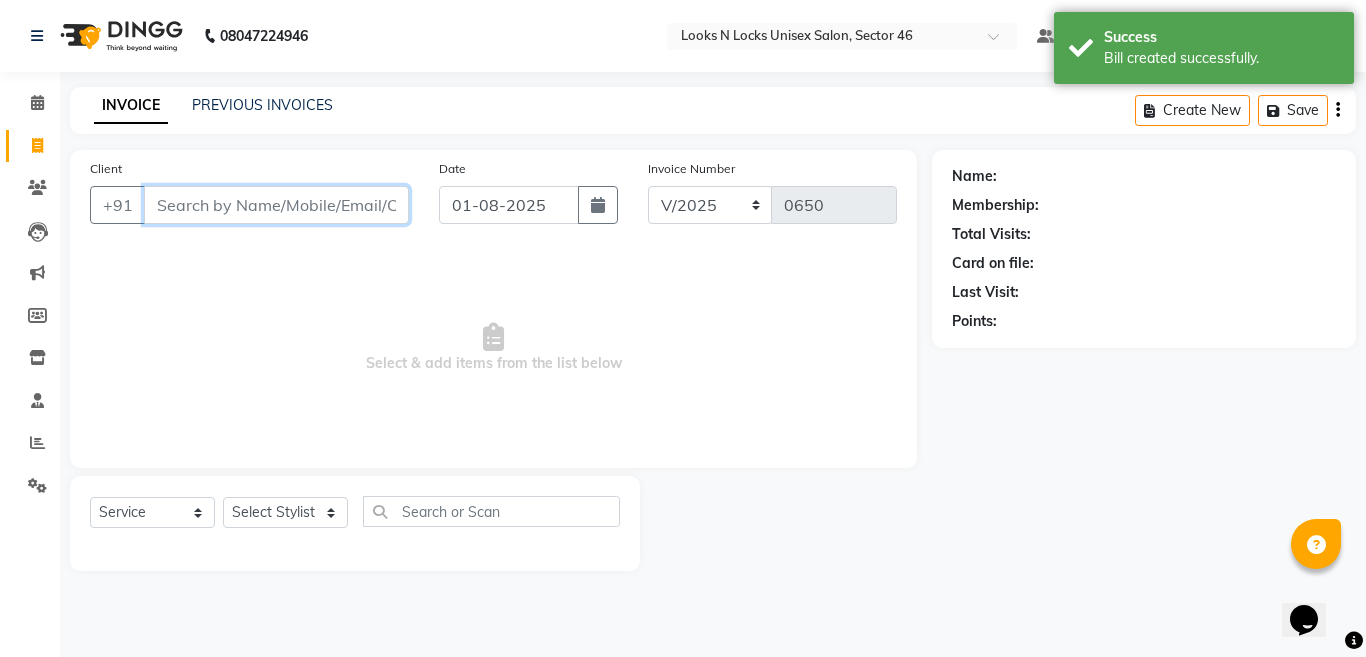 click on "Client" at bounding box center (276, 205) 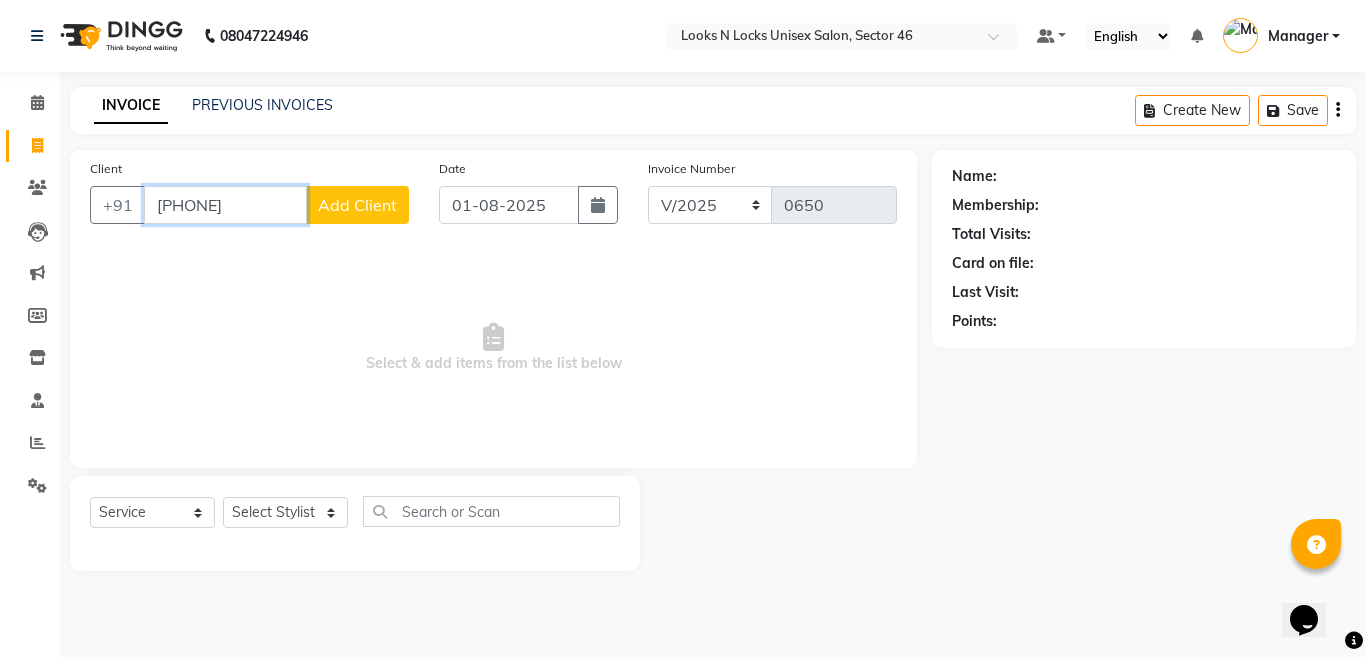 type on "[PHONE]" 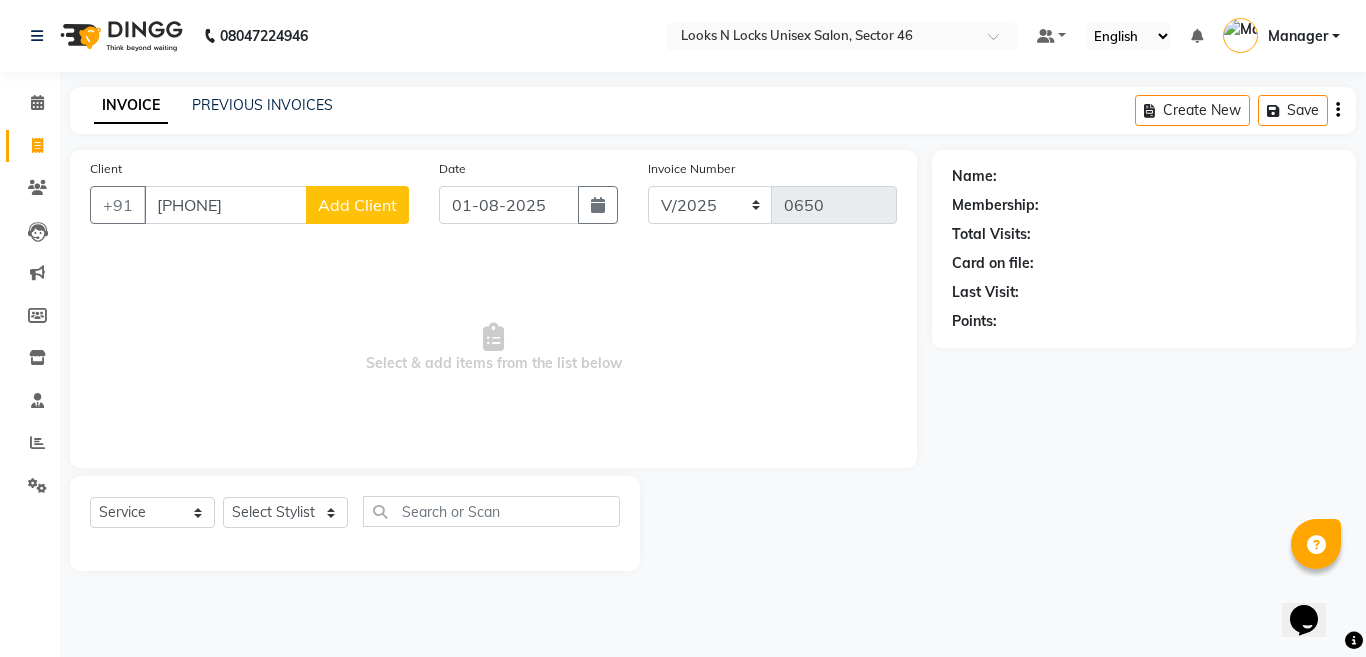 click on "Add Client" 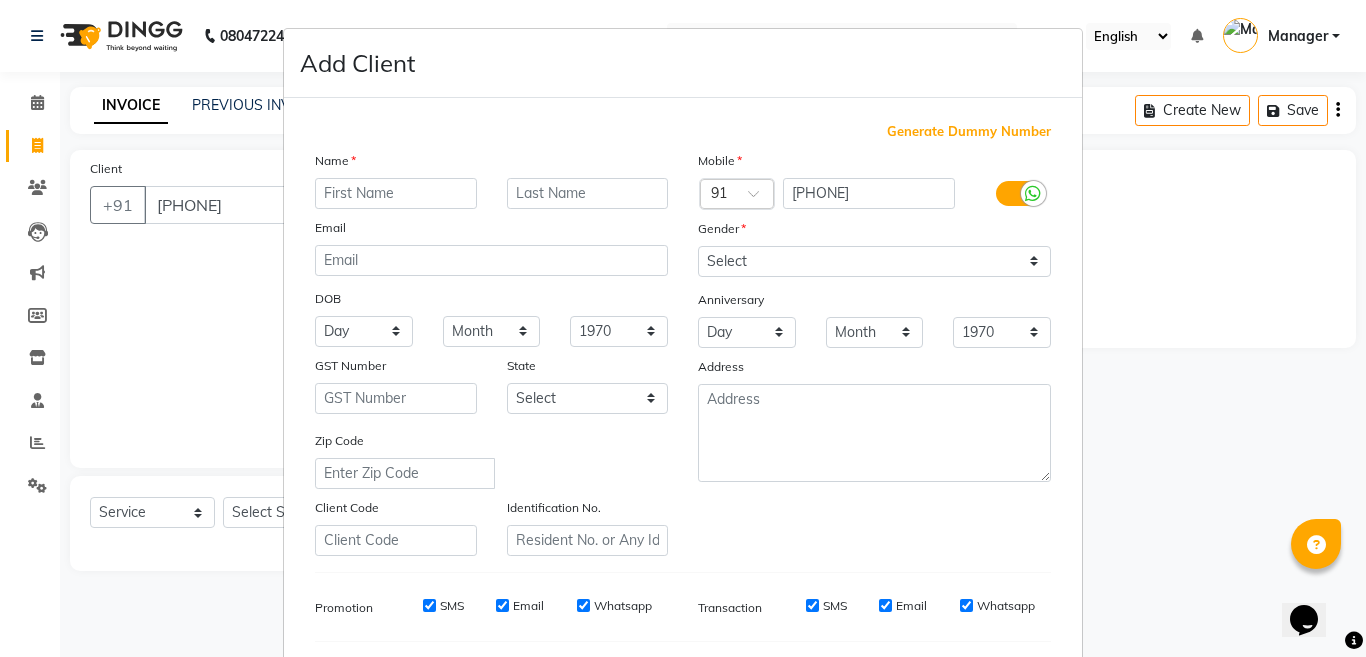 click at bounding box center [396, 193] 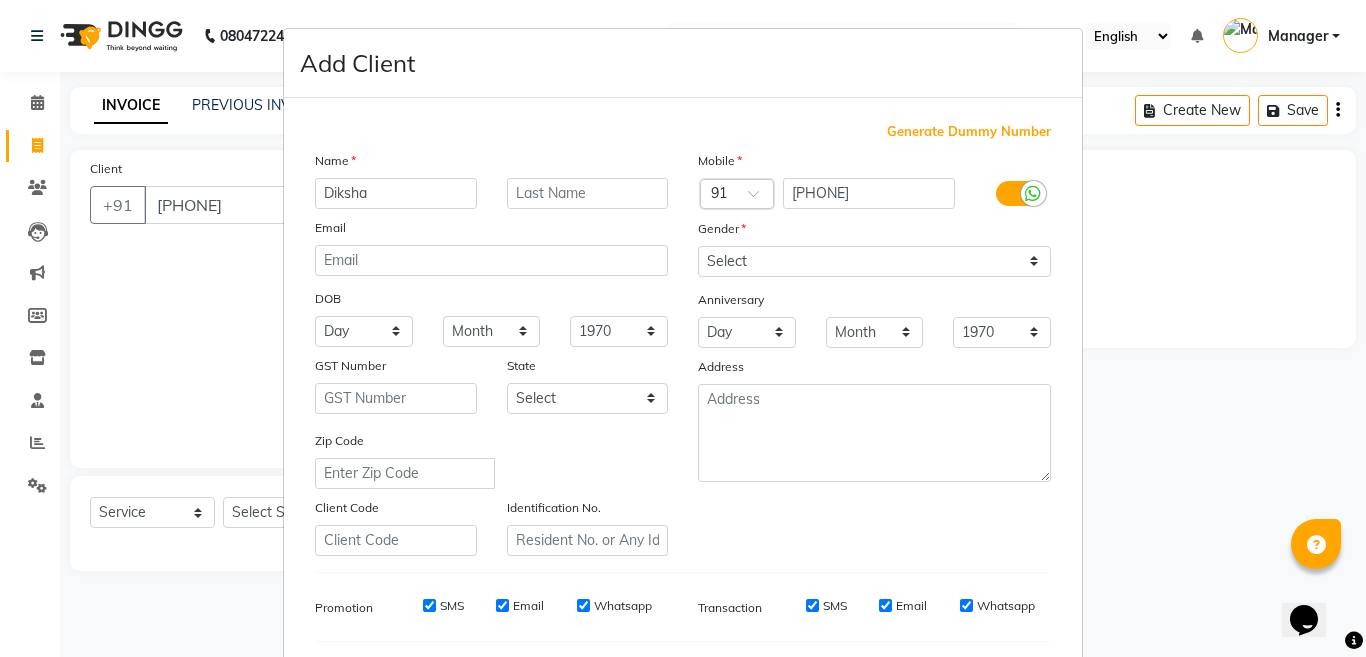 type on "Diksha" 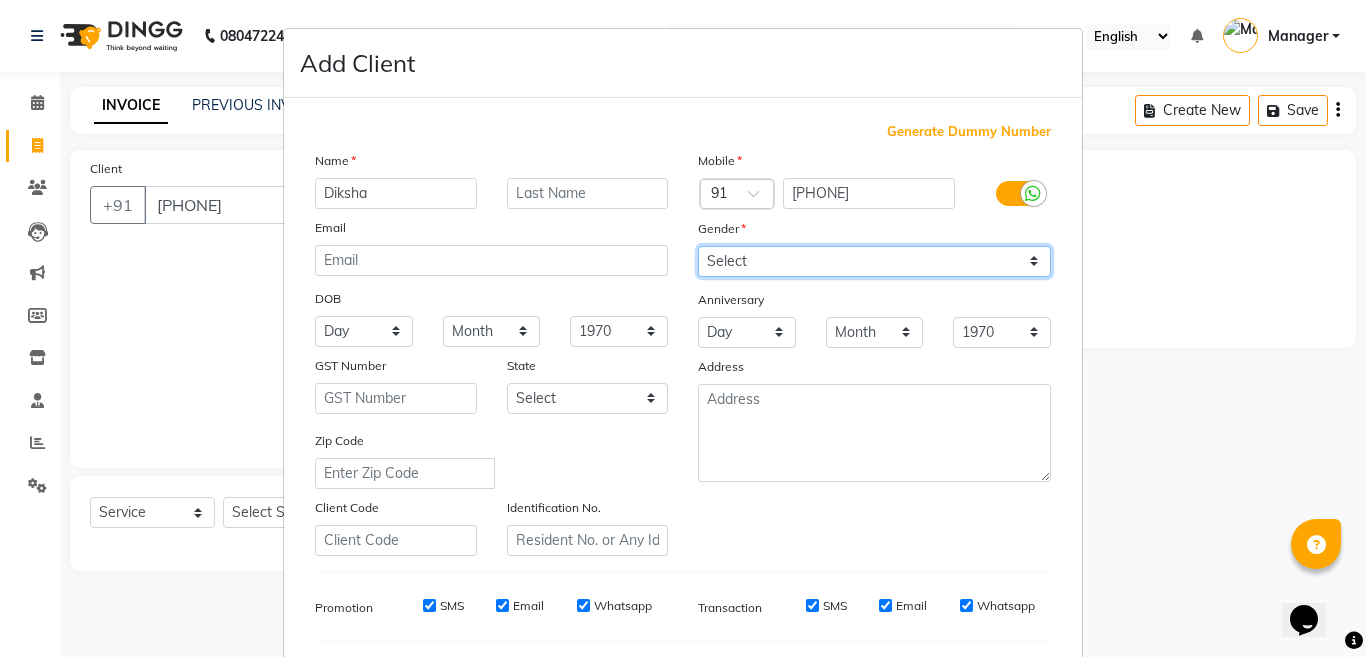click on "Select Male Female Other Prefer Not To Say" at bounding box center [874, 261] 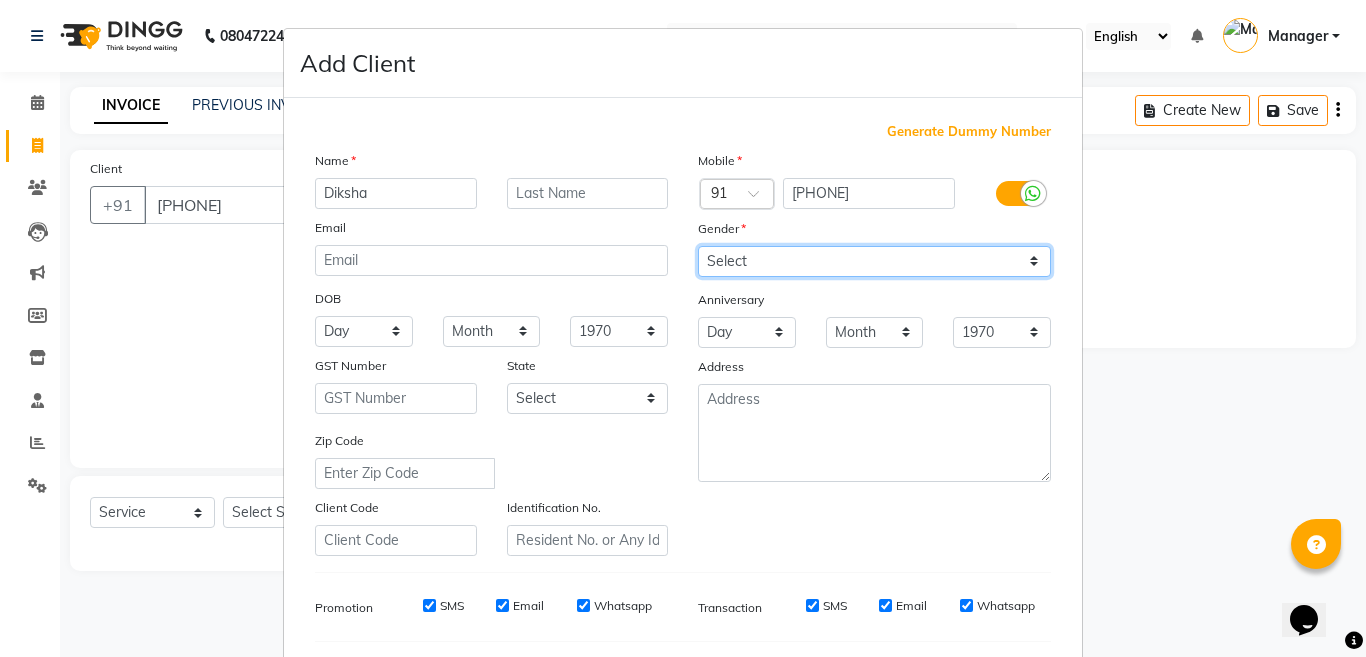 select on "female" 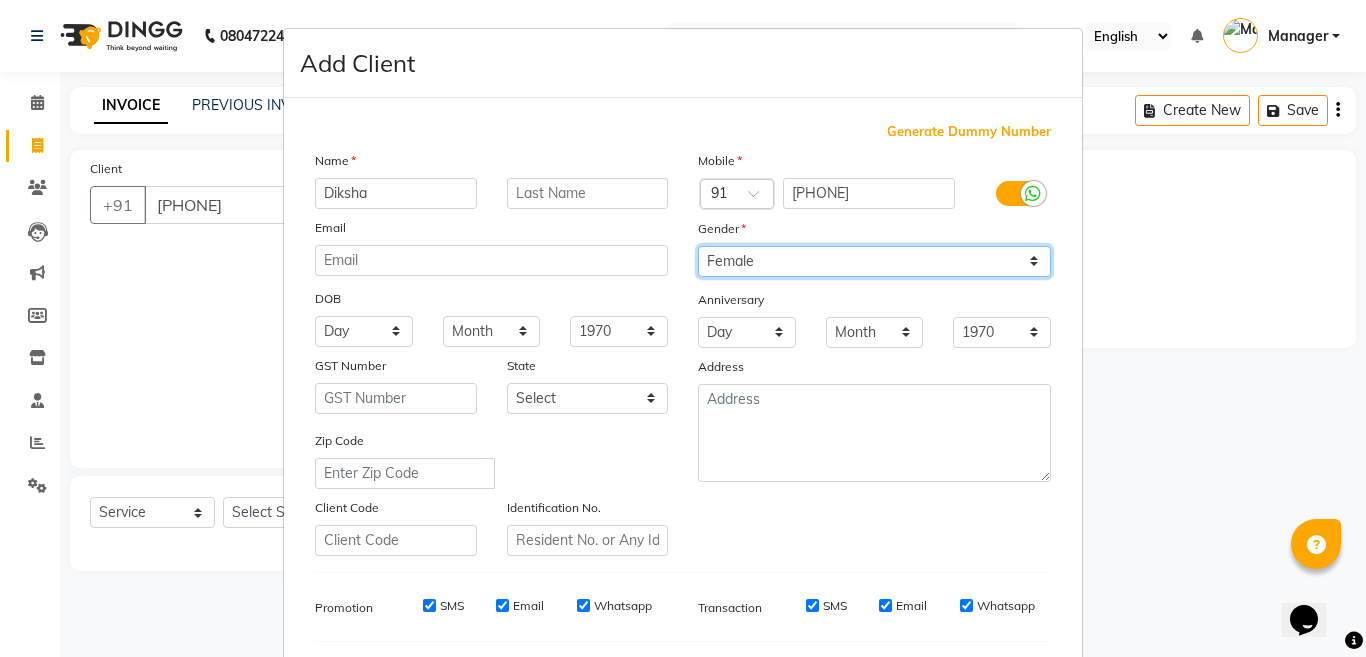 click on "Select Male Female Other Prefer Not To Say" at bounding box center (874, 261) 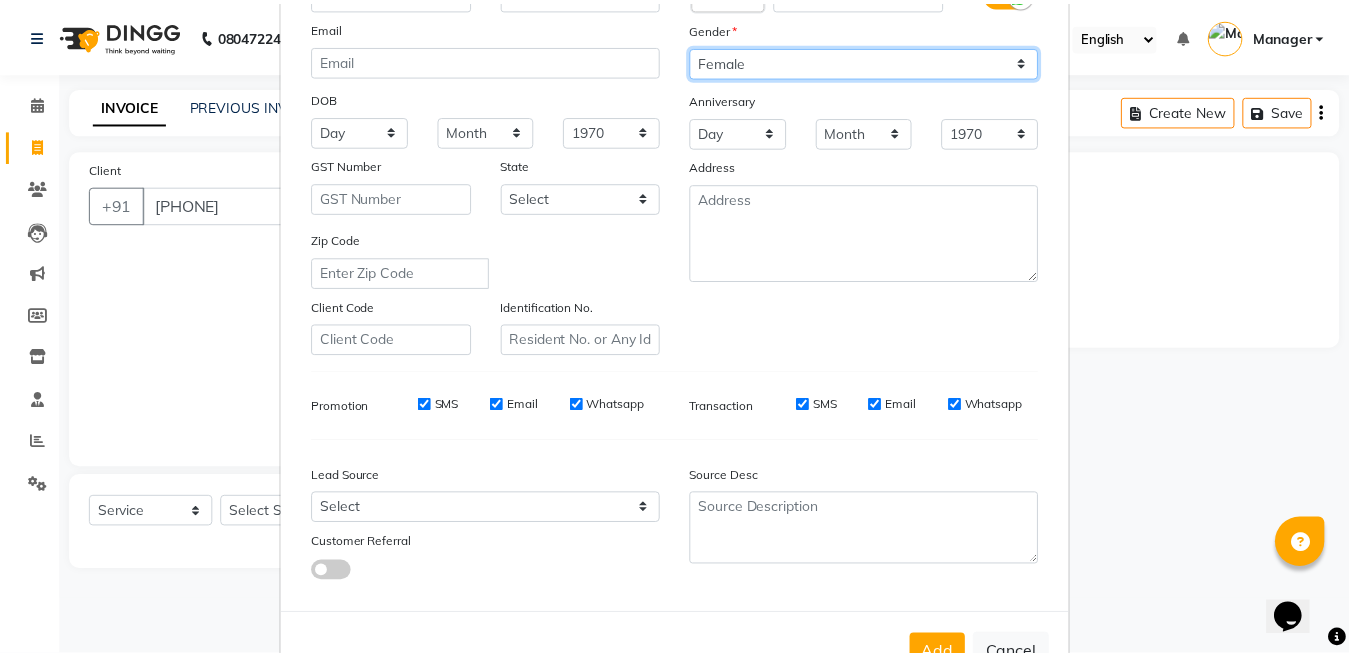 scroll, scrollTop: 266, scrollLeft: 0, axis: vertical 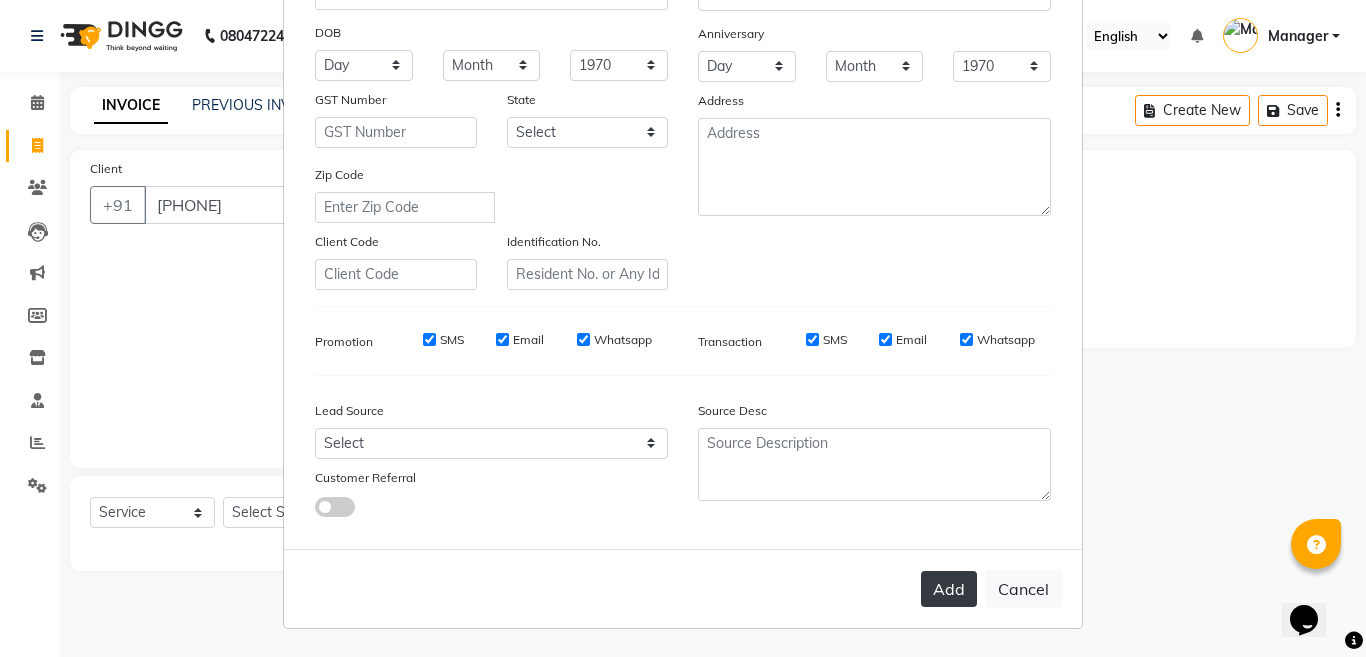 click on "Add" at bounding box center [949, 589] 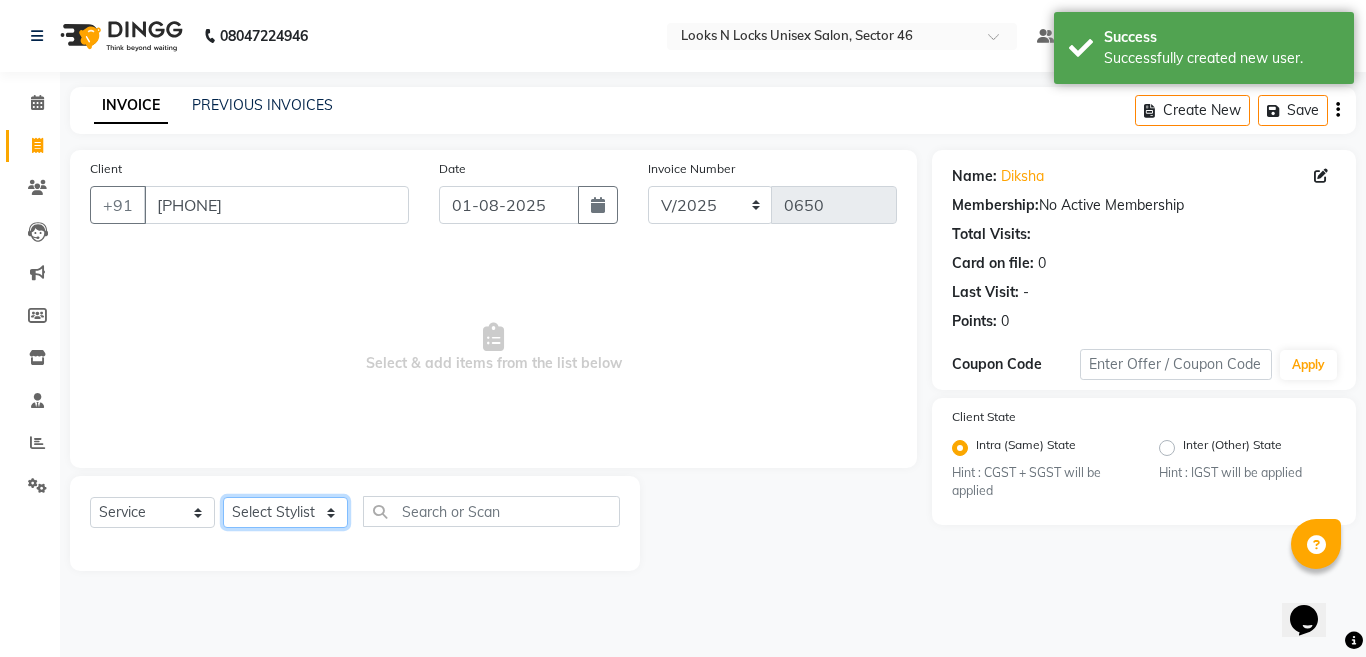 click on "Select Stylist [FIRST] [LAST] [FIRST] [LAST] [FIRST] [LAST] [FIRST] [LAST] [FIRST] [LAST] [FIRST] [LAST] [FIRST] [LAST] [FIRST] [LAST] [FIRST] [LAST] [FIRST] [LAST] [FIRST] [LAST] [FIRST] [LAST] [FIRST] [LAST] [FIRST] [LAST] [FIRST] [LAST] [FIRST] [LAST] [FIRST] [LAST] [FIRST] [LAST] [FIRST] [LAST] [FIRST] [LAST]" 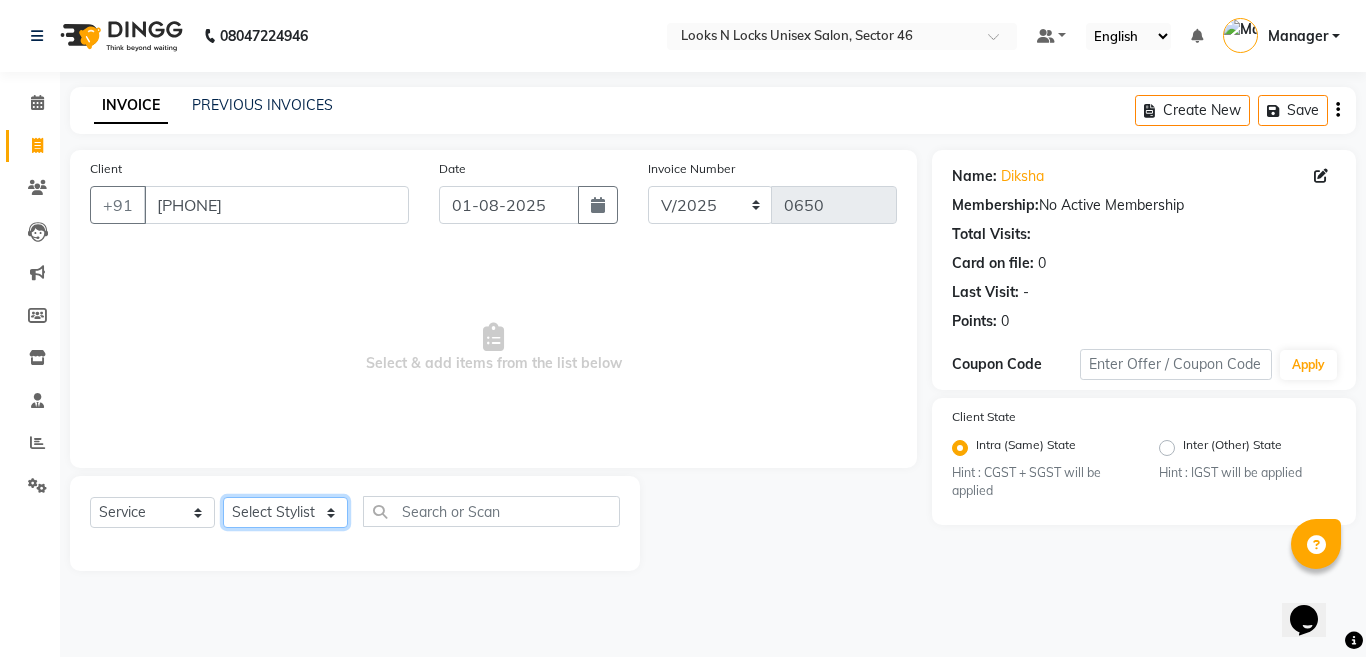select on "[NUMBER]" 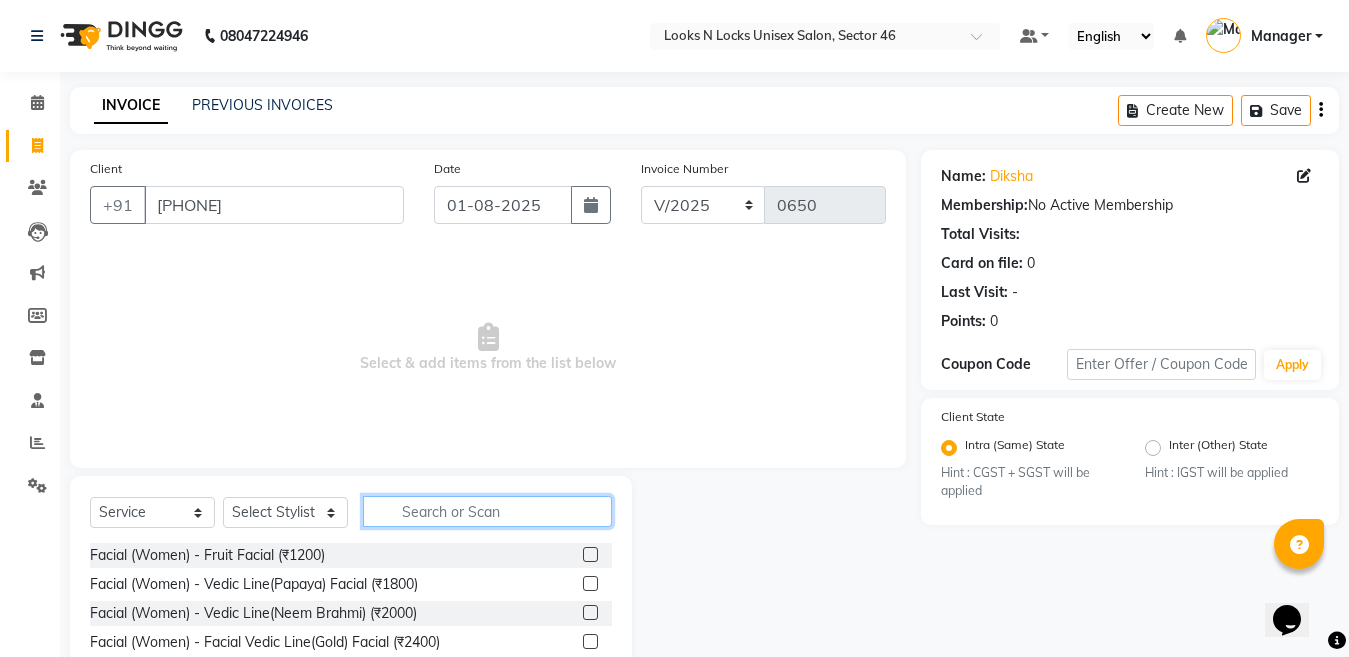 click 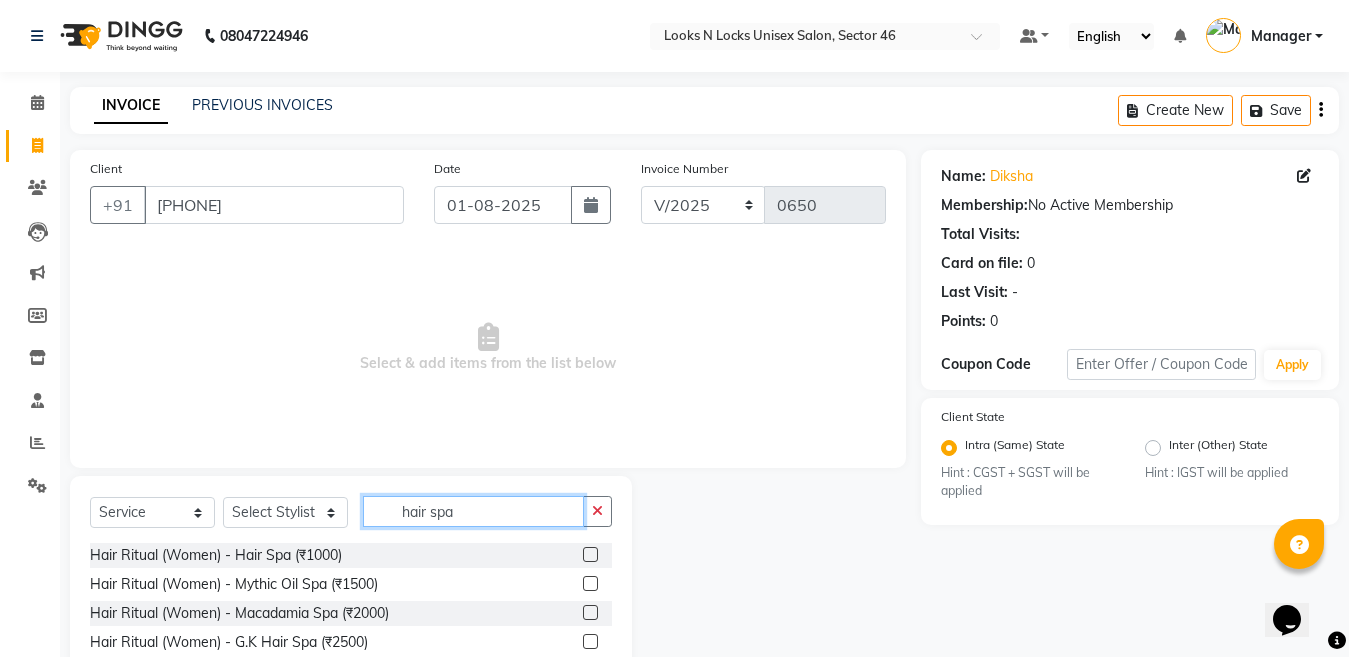 type on "hair spa" 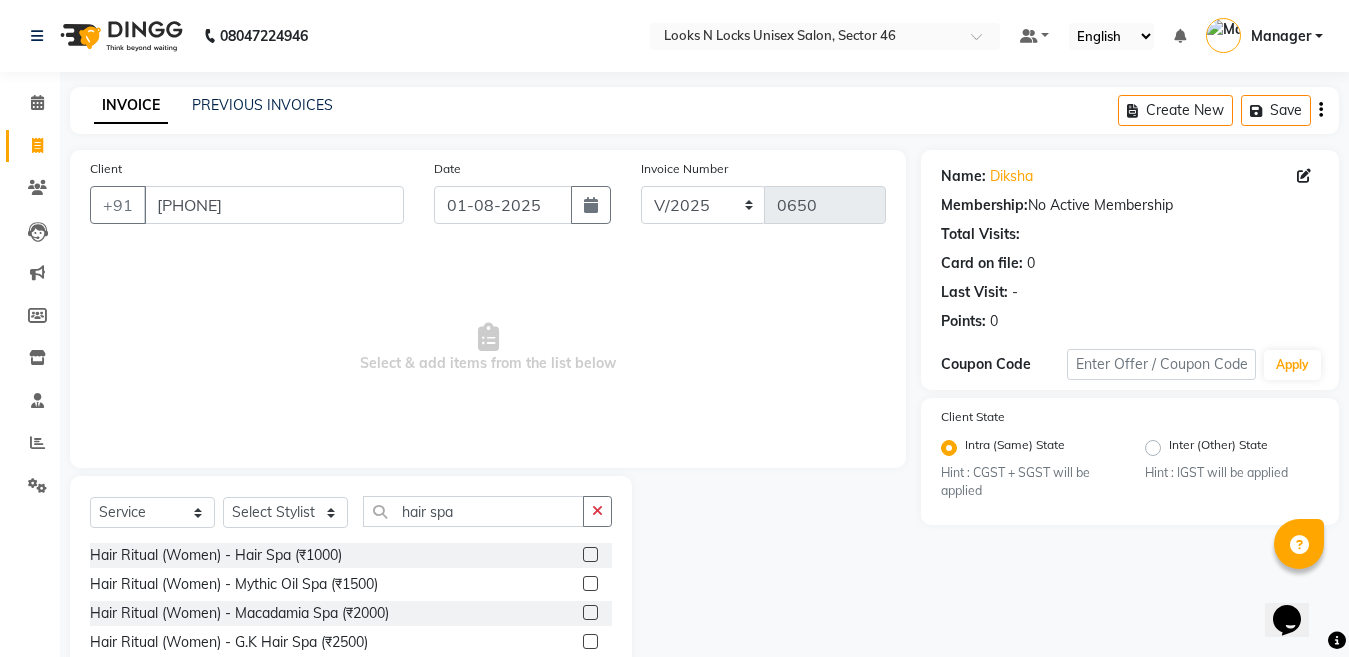 click 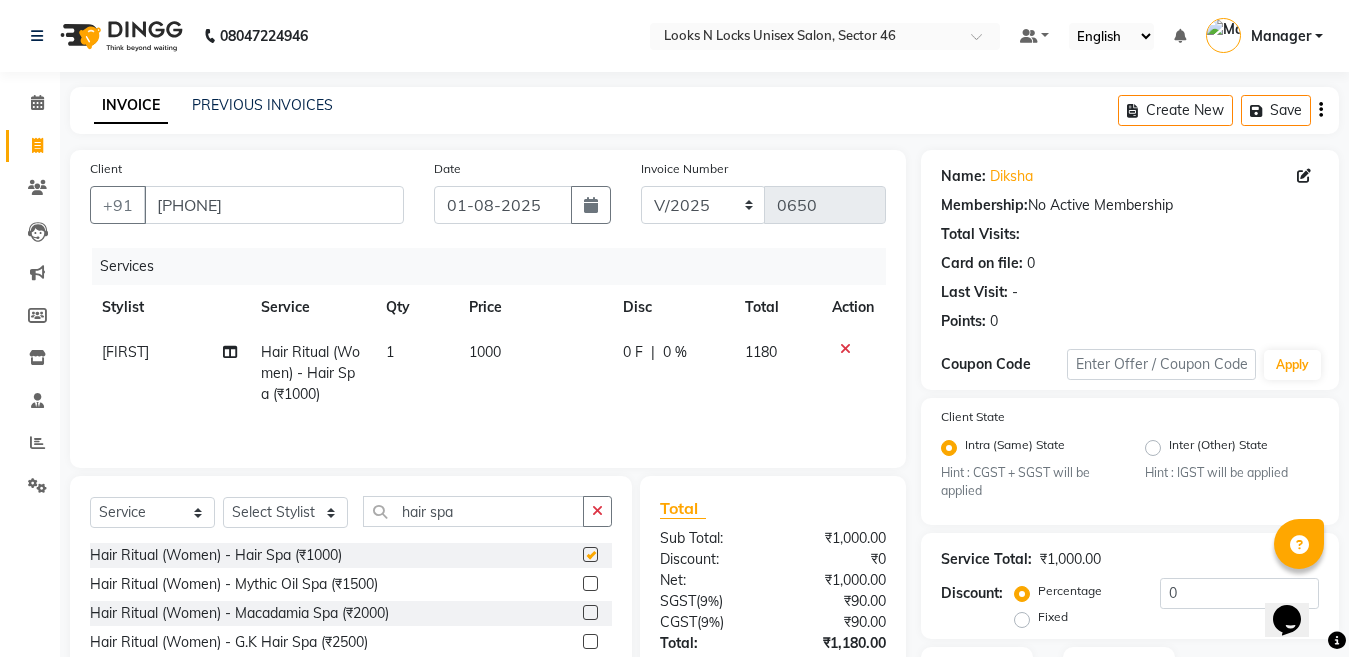 checkbox on "false" 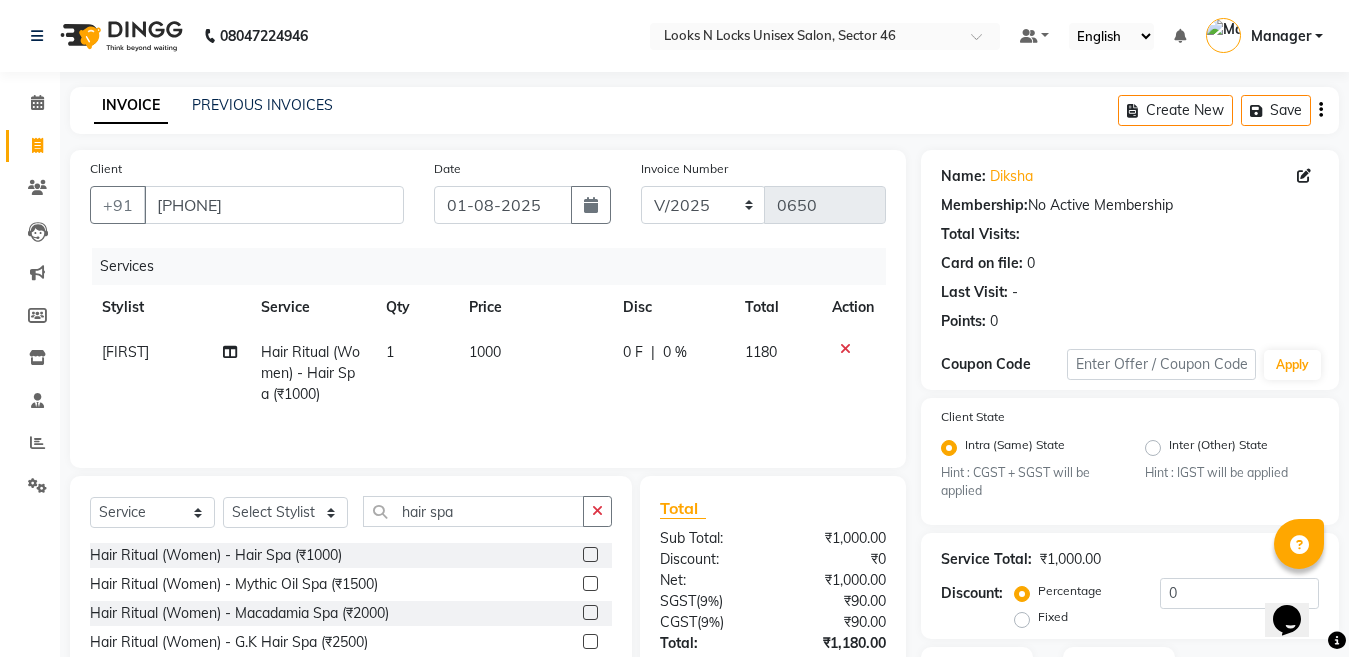 click on "1000" 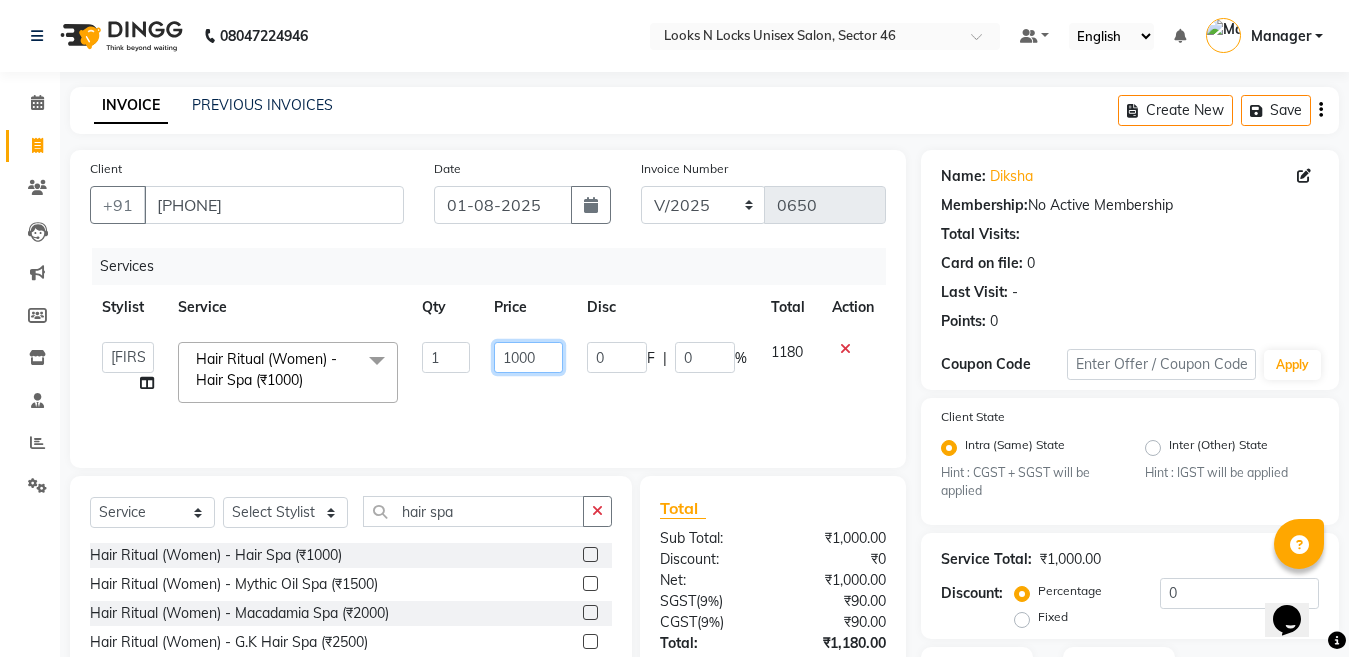 click on "1000" 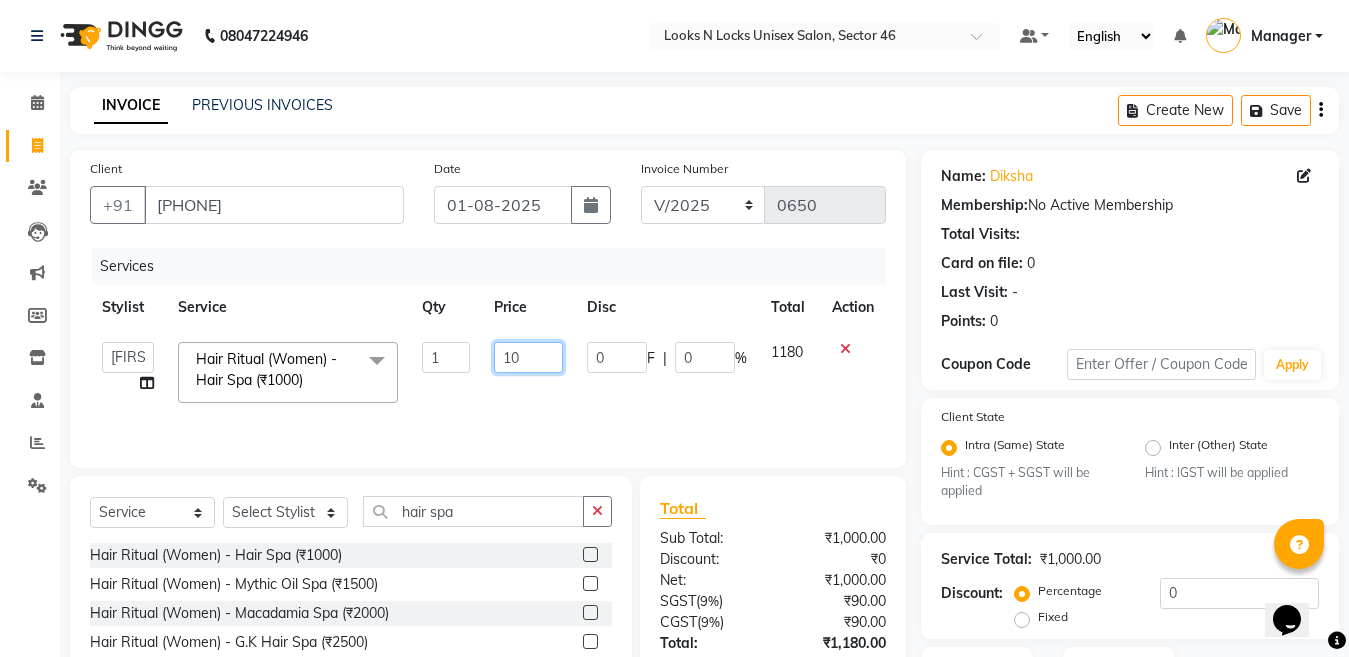 type on "1" 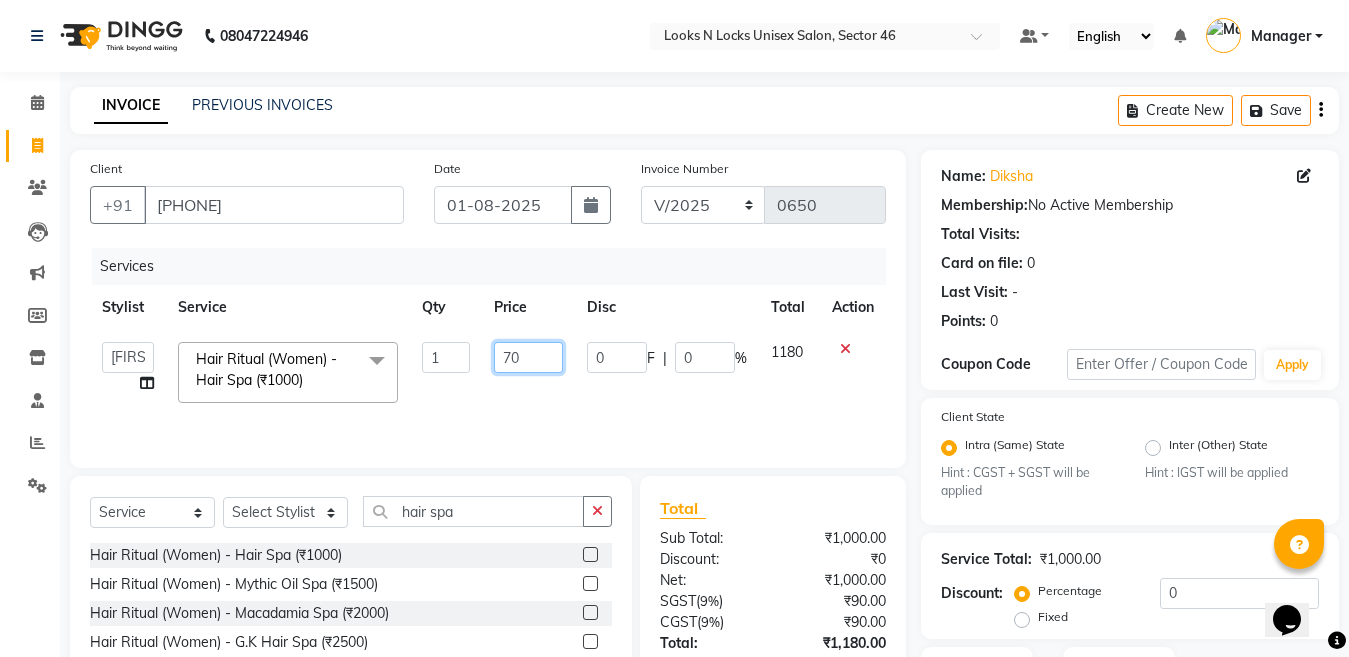 type on "700" 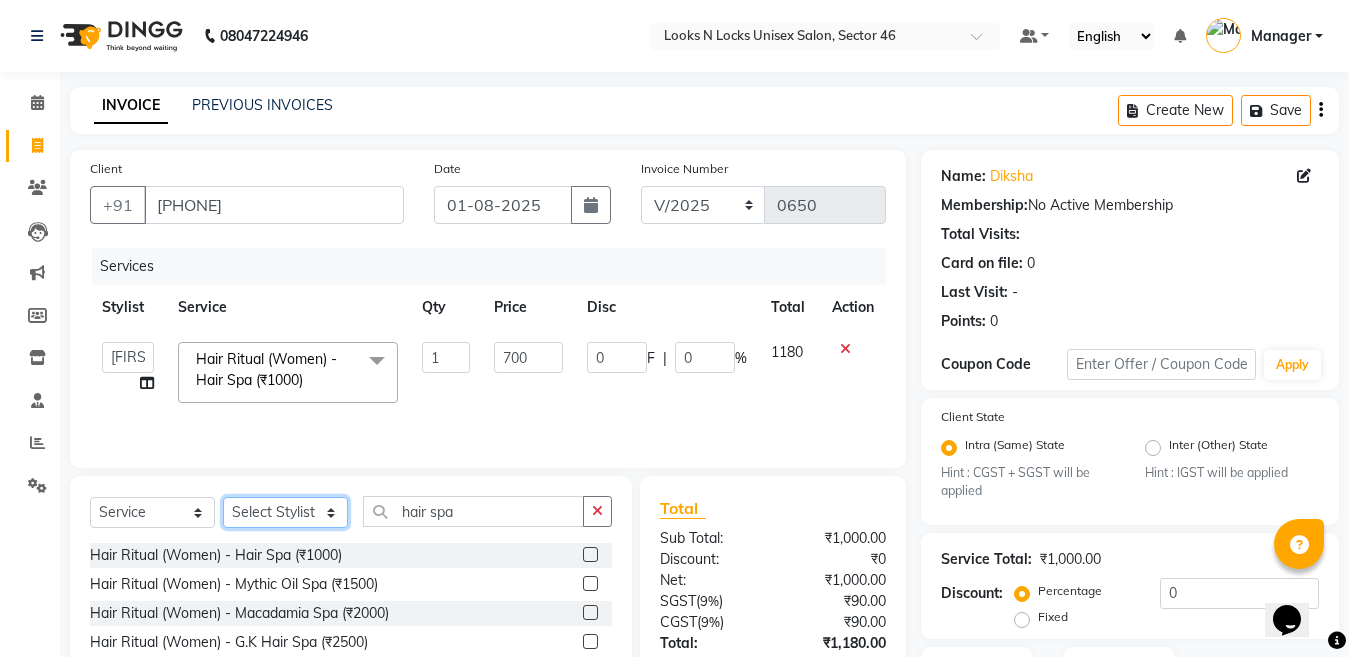 click on "Select Stylist [FIRST] [LAST] [FIRST] [LAST] [FIRST] [LAST] [FIRST] [LAST] [FIRST] [LAST] [FIRST] [LAST] [FIRST] [LAST] [FIRST] [LAST] [FIRST] [LAST] [FIRST] [LAST] [FIRST] [LAST] [FIRST] [LAST] [FIRST] [LAST] [FIRST] [LAST] [FIRST] [LAST] [FIRST] [LAST] [FIRST] [LAST] [FIRST] [LAST] [FIRST] [LAST] [FIRST] [LAST]" 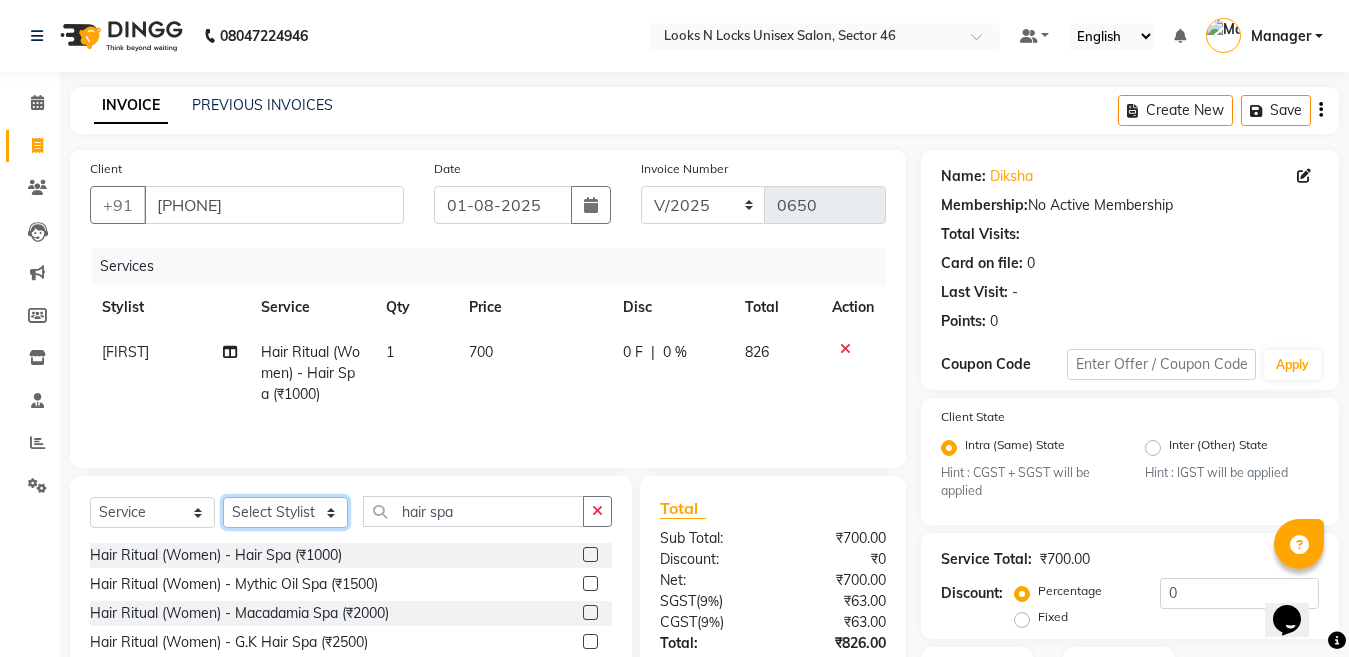 select on "83154" 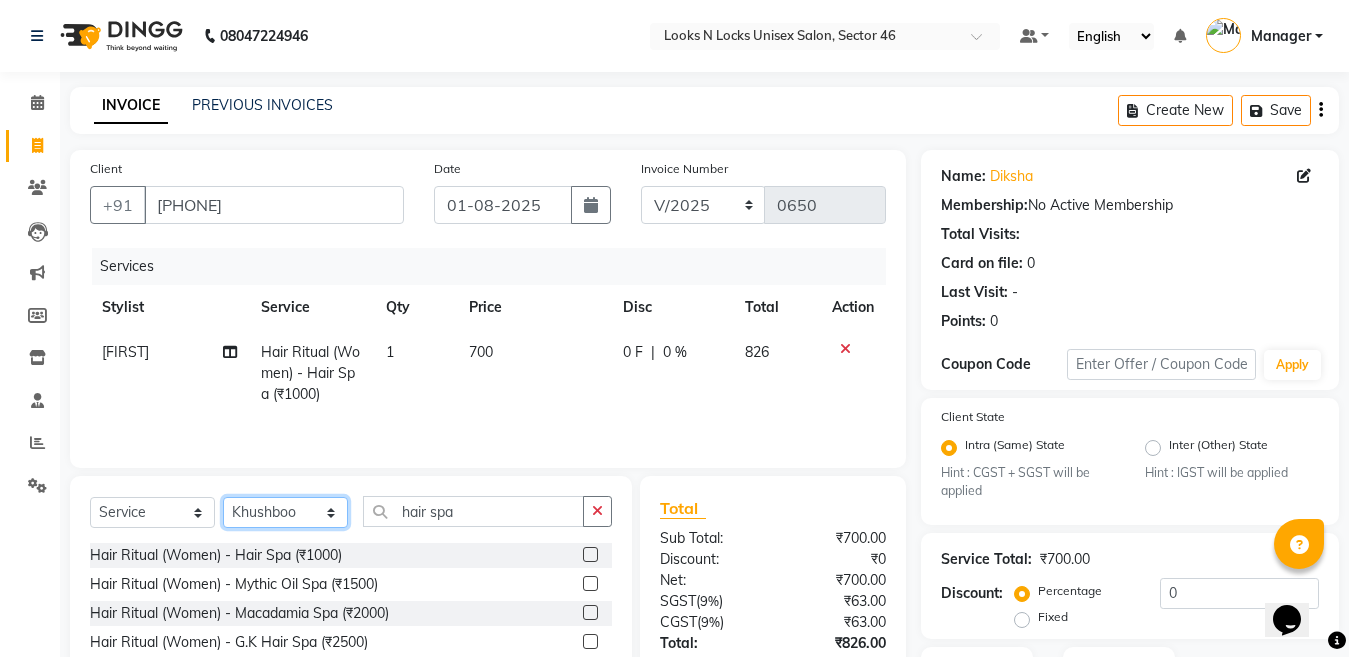 click on "Select Stylist [FIRST] [LAST] [FIRST] [LAST] [FIRST] [LAST] [FIRST] [LAST] [FIRST] [LAST] [FIRST] [LAST] [FIRST] [LAST] [FIRST] [LAST] [FIRST] [LAST] [FIRST] [LAST] [FIRST] [LAST] [FIRST] [LAST] [FIRST] [LAST] [FIRST] [LAST] [FIRST] [LAST] [FIRST] [LAST] [FIRST] [LAST] [FIRST] [LAST] [FIRST] [LAST] [FIRST] [LAST]" 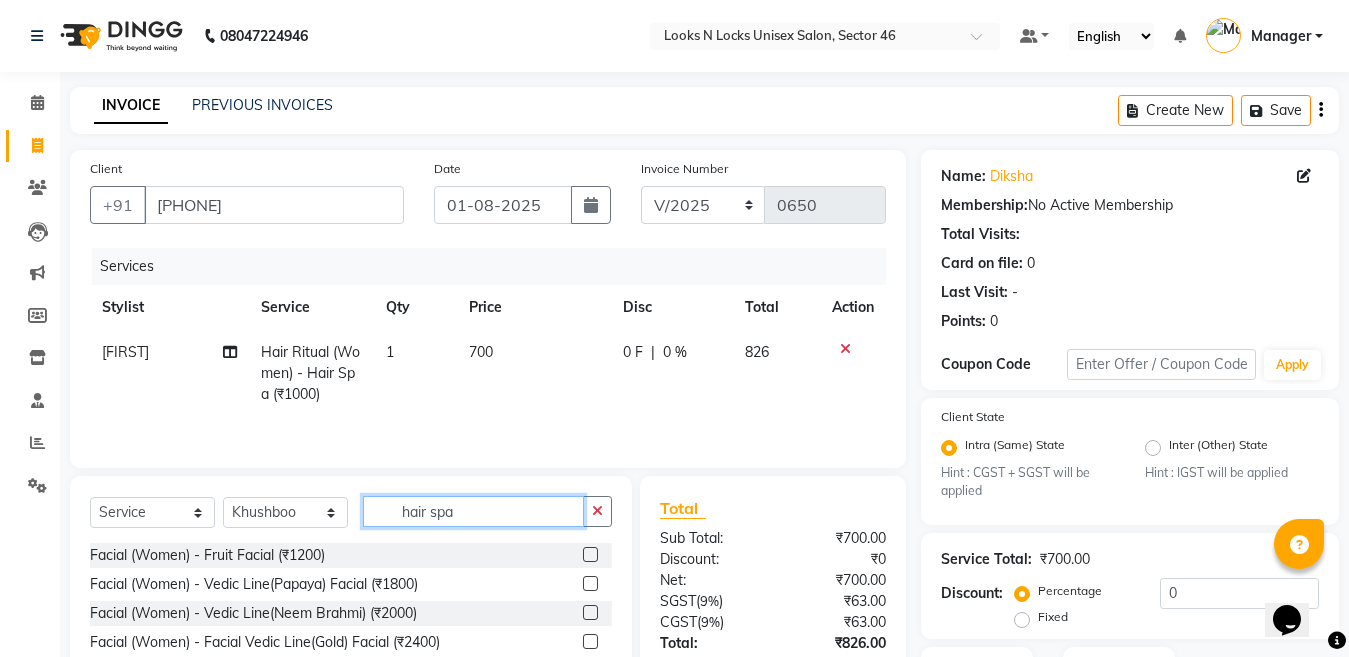 click on "hair spa" 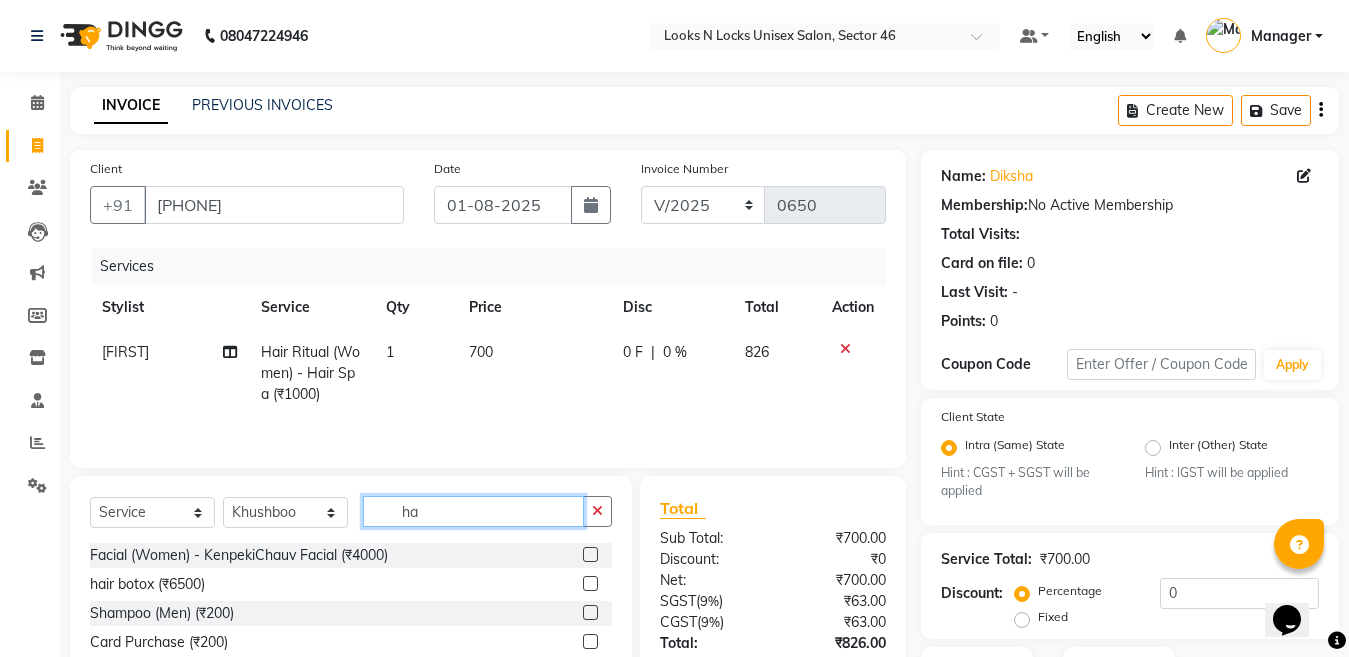 type on "h" 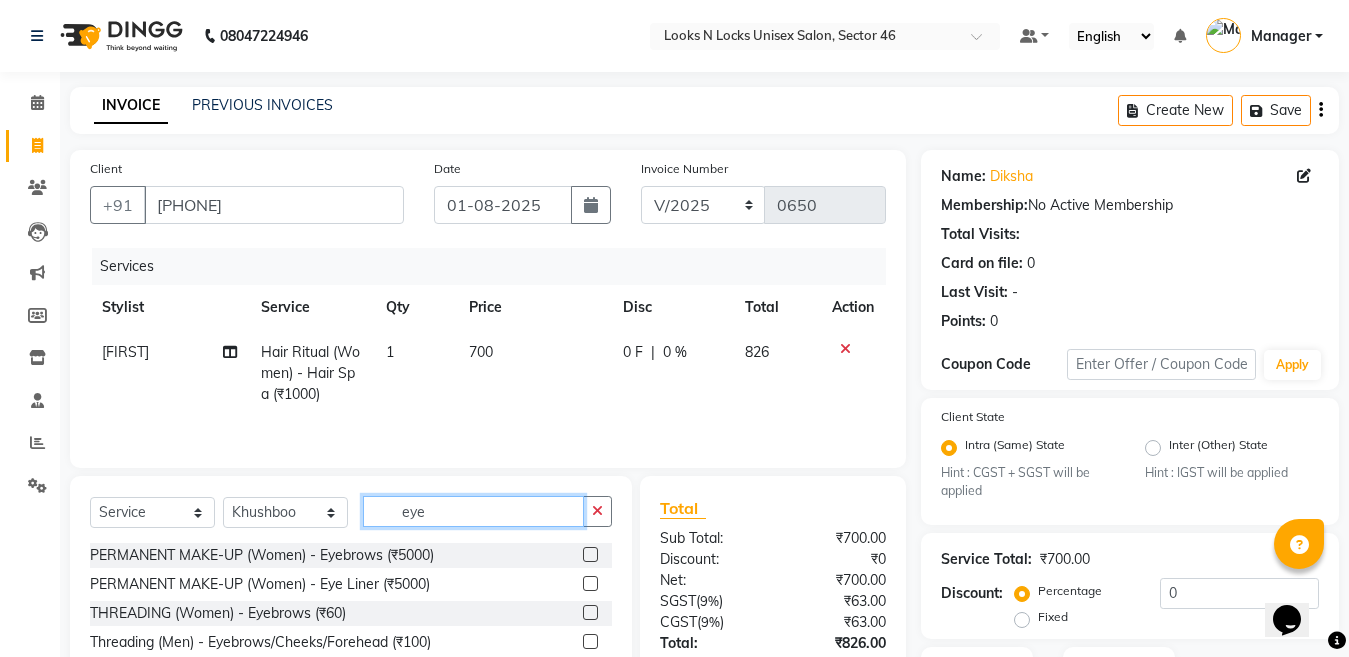 type on "eye" 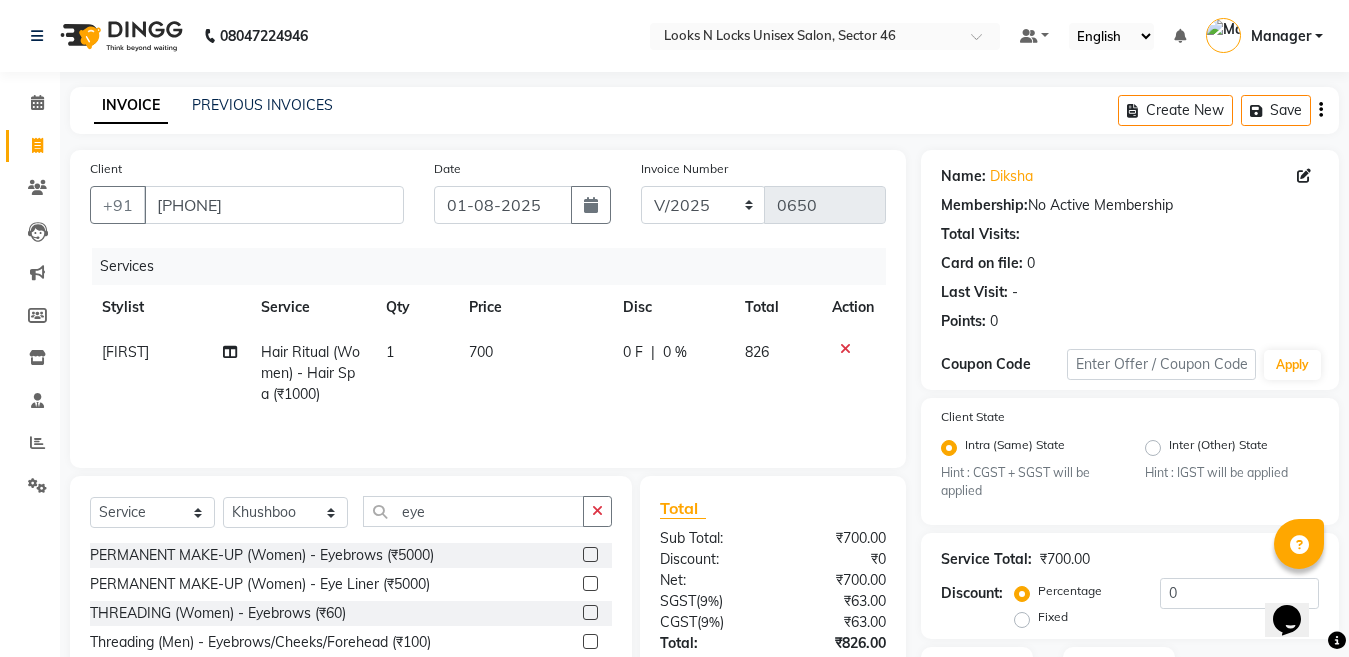 click 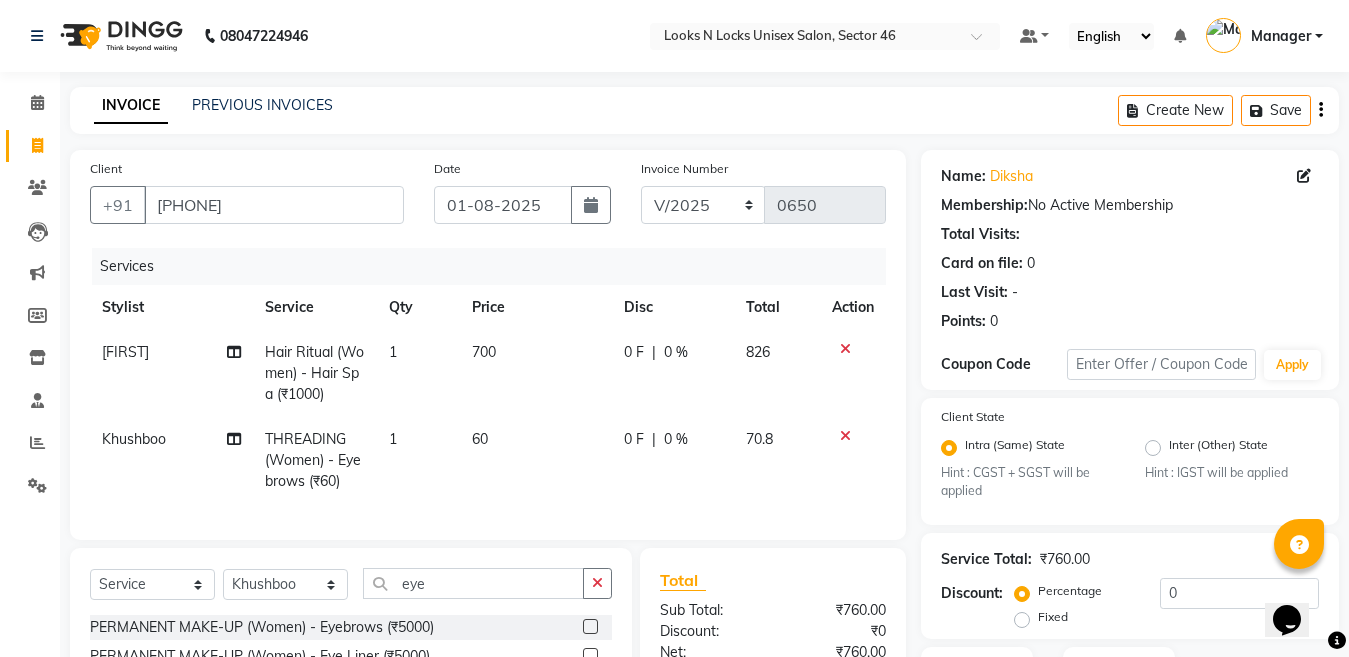 checkbox on "false" 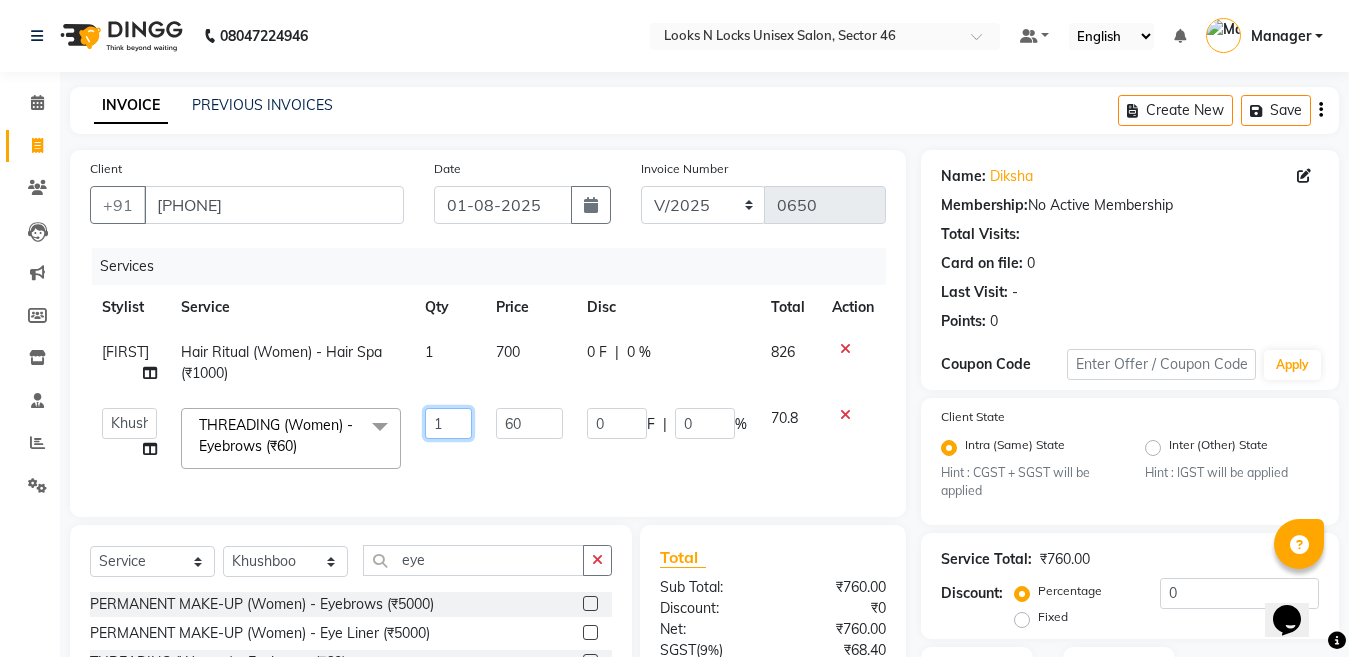 click on "1" 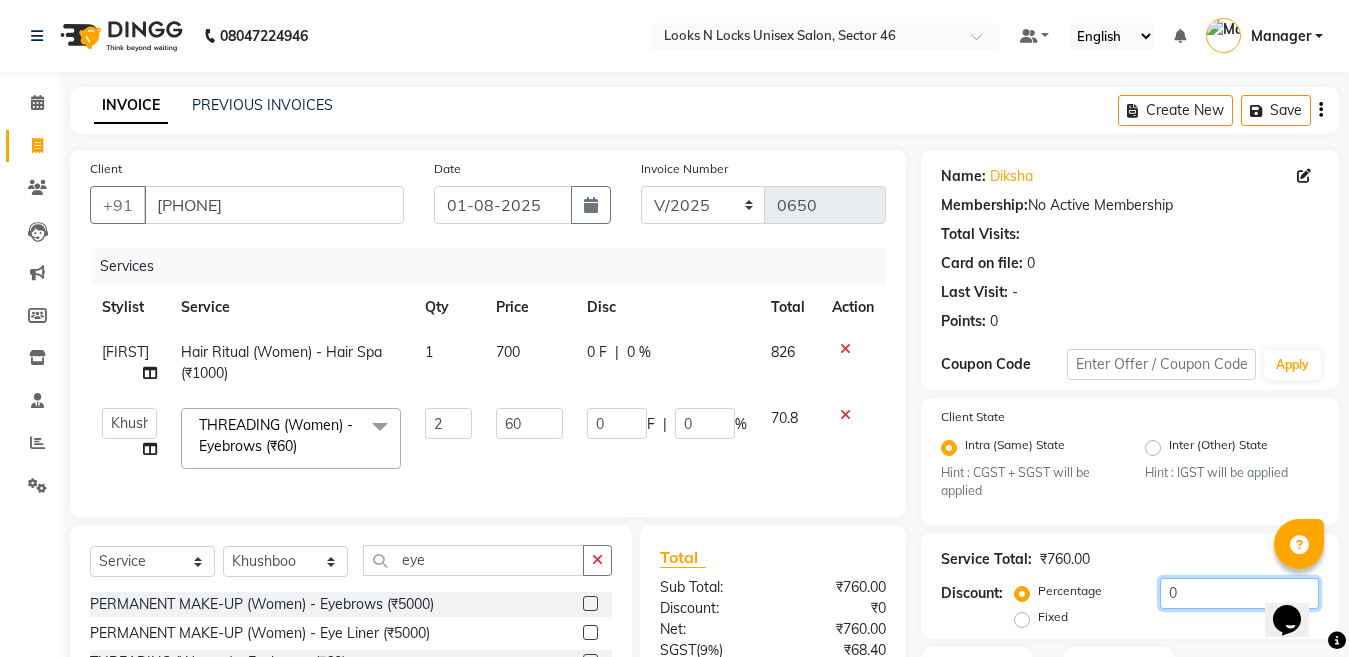 click on "0" 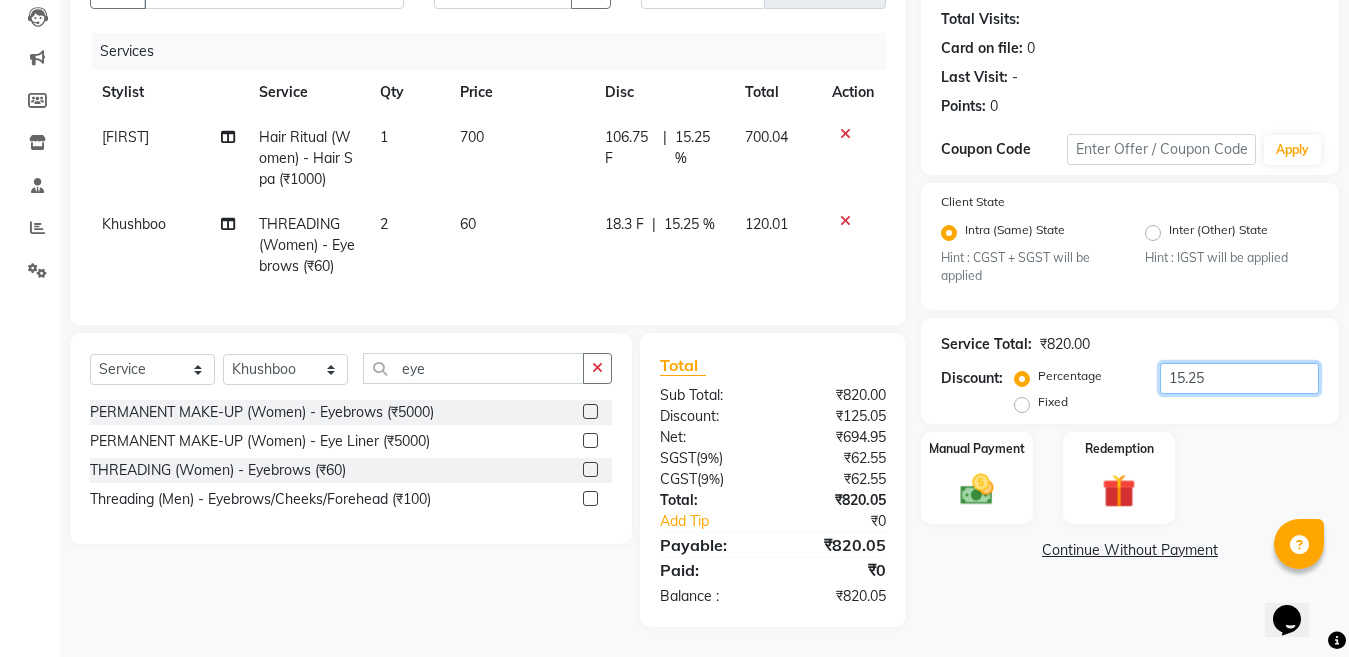 scroll, scrollTop: 232, scrollLeft: 0, axis: vertical 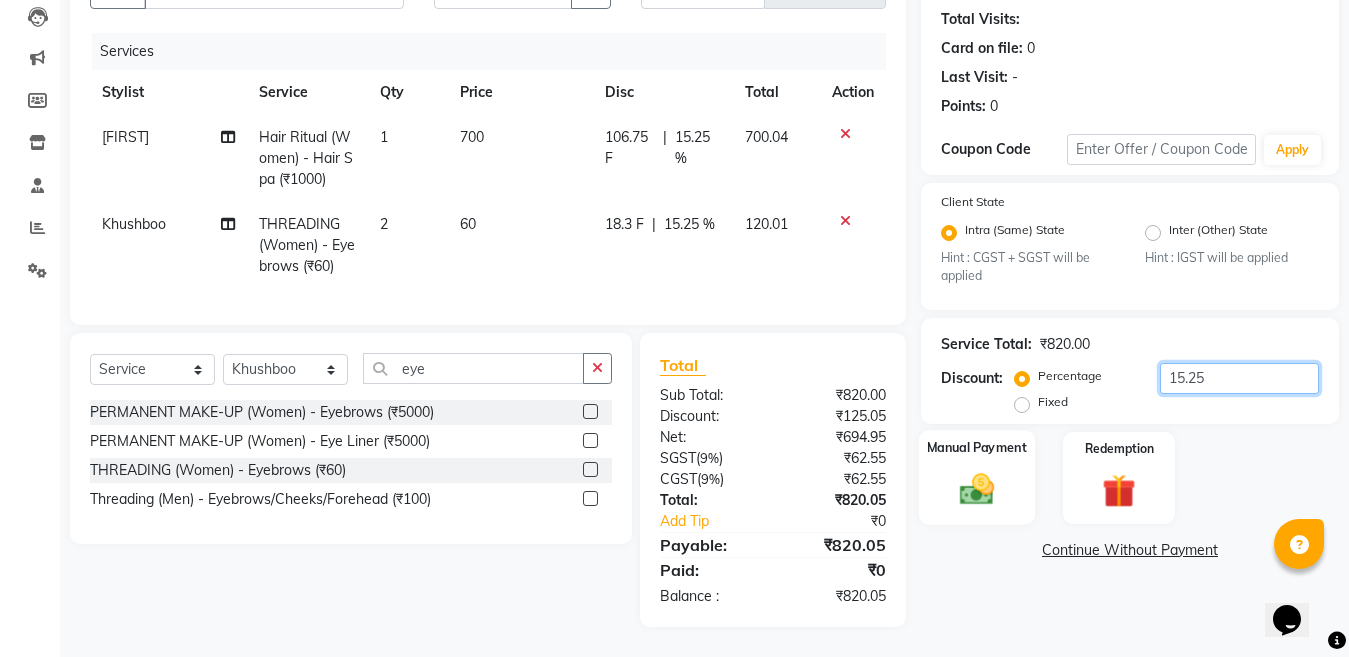 type on "15.25" 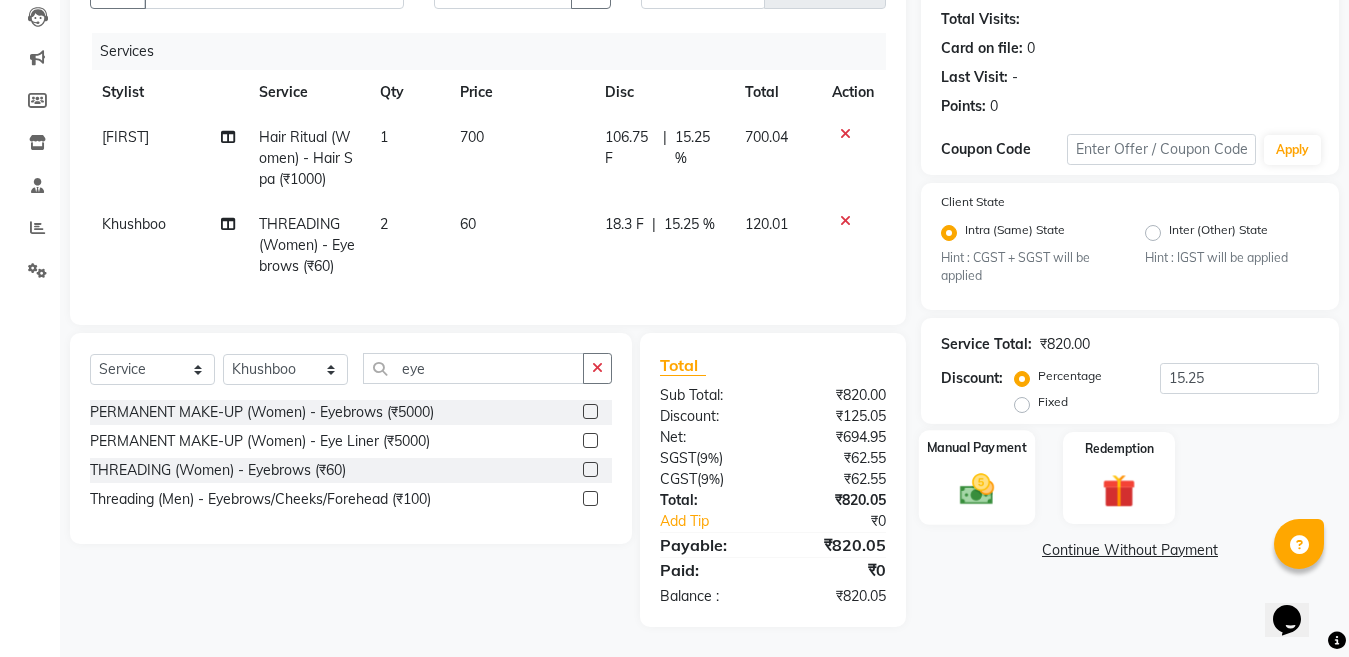 click 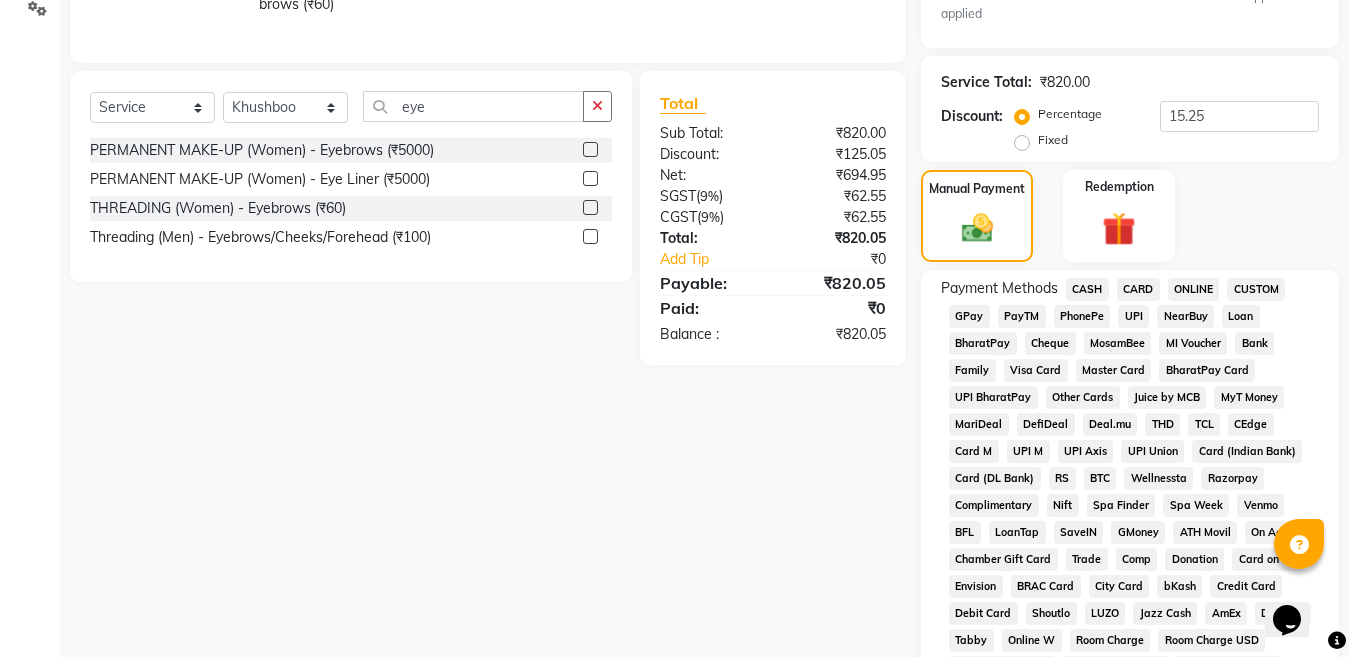 scroll, scrollTop: 532, scrollLeft: 0, axis: vertical 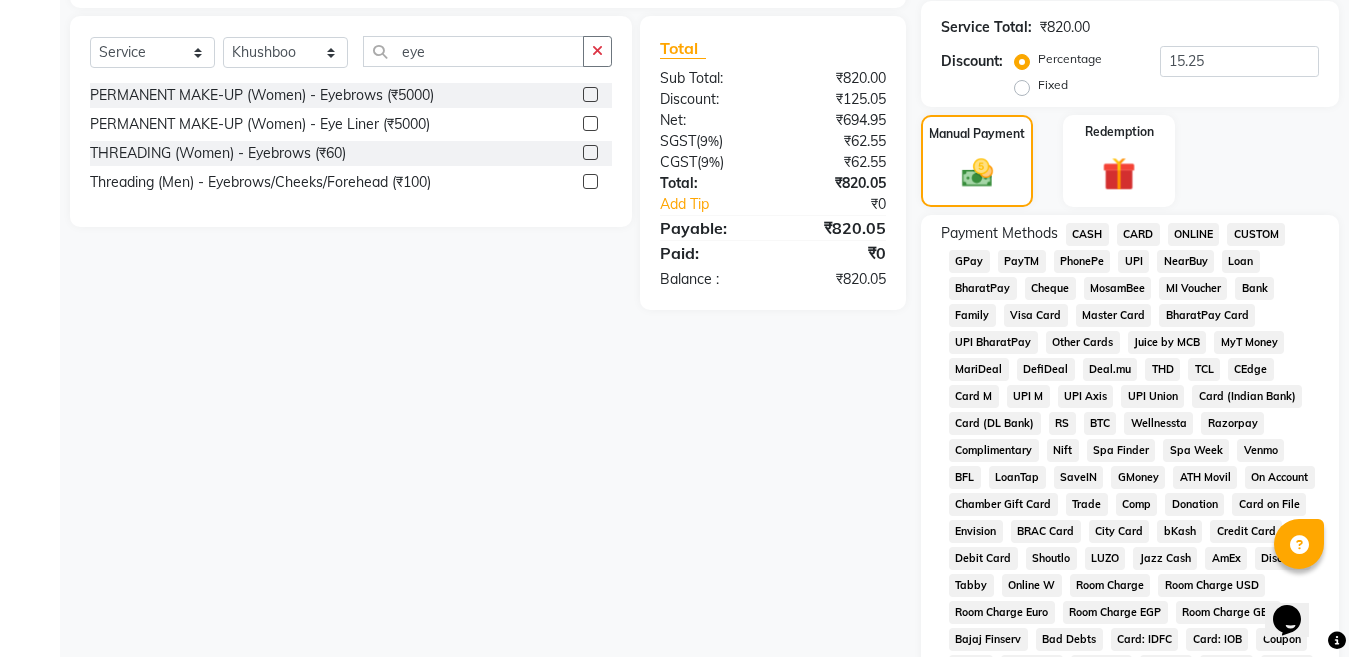 click on "ONLINE" 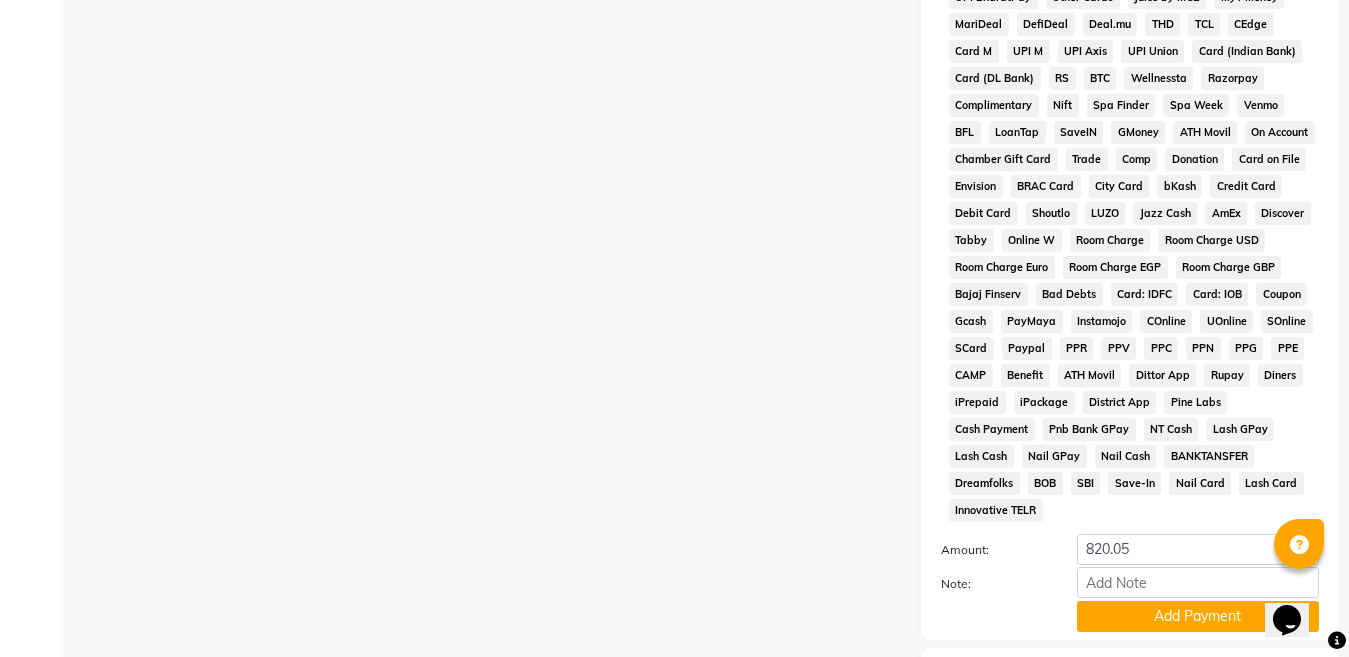 scroll, scrollTop: 932, scrollLeft: 0, axis: vertical 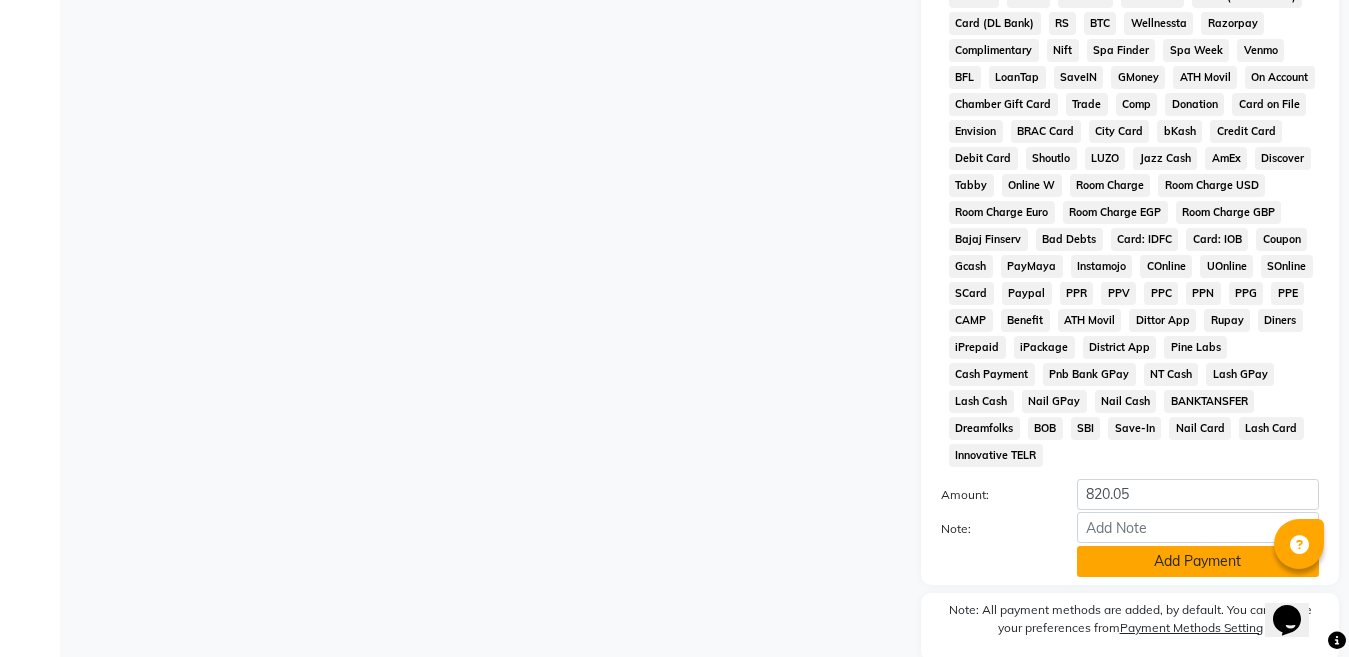 click on "Add Payment" 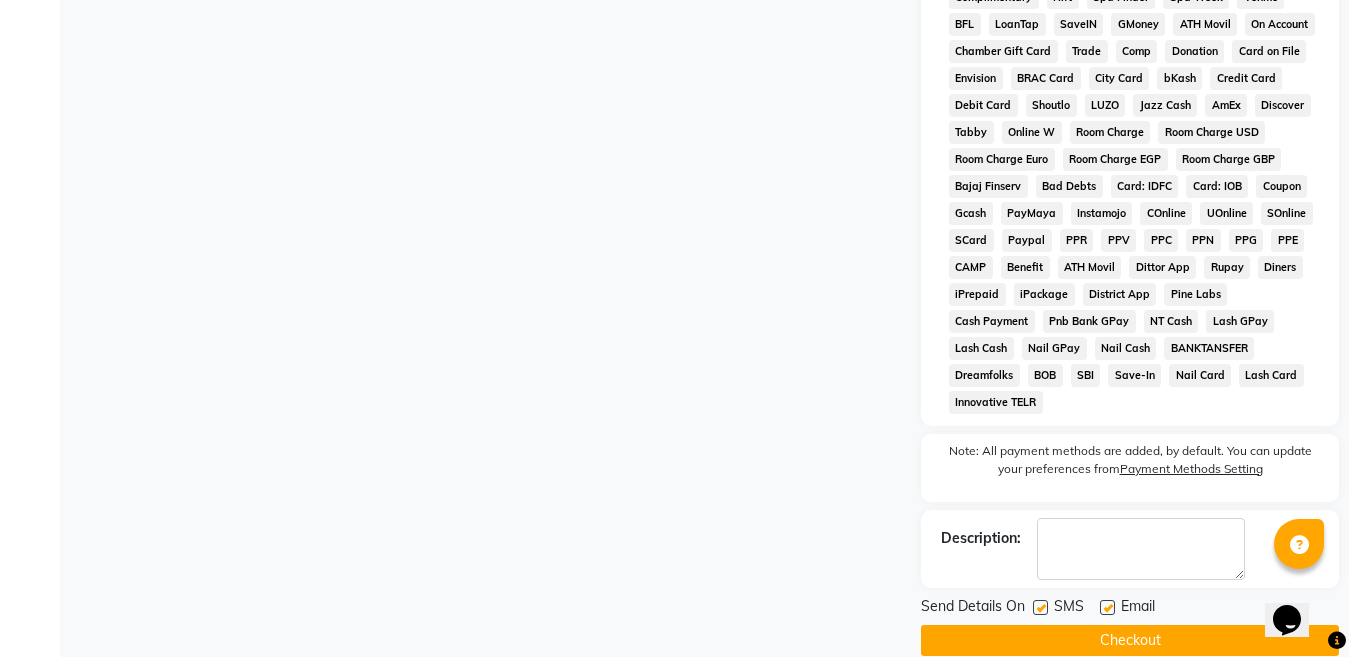scroll, scrollTop: 1014, scrollLeft: 0, axis: vertical 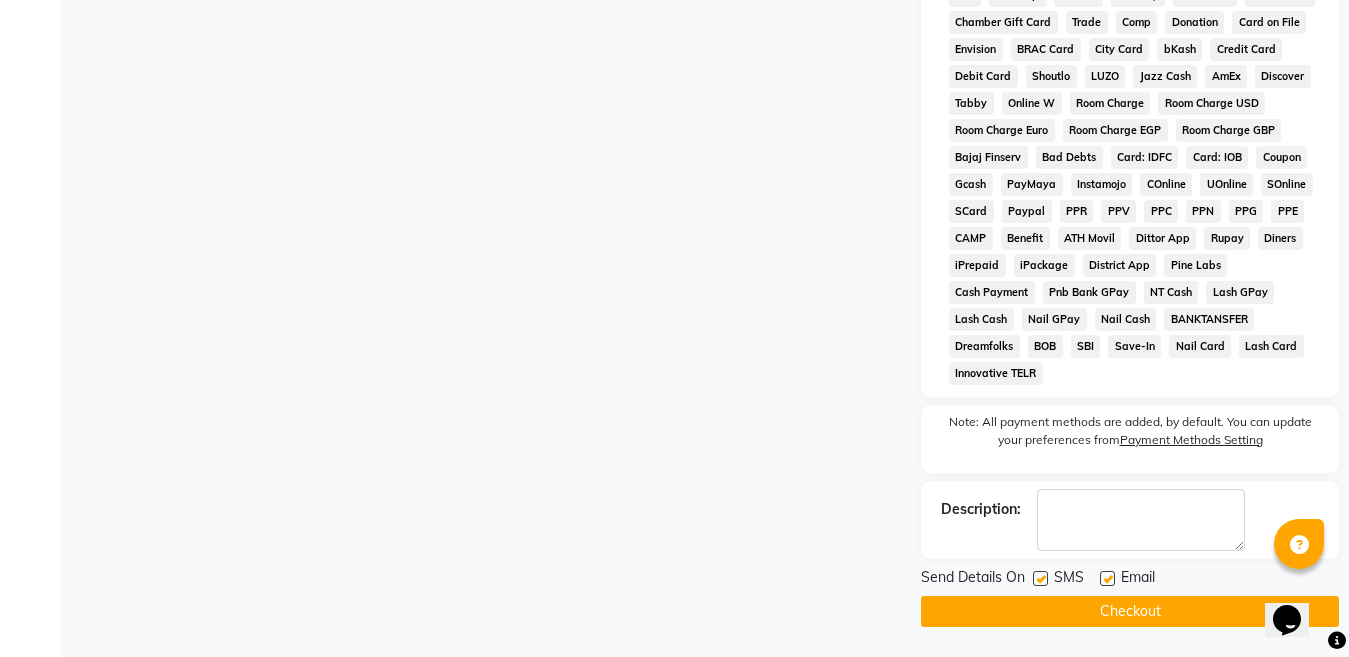 click on "Checkout" 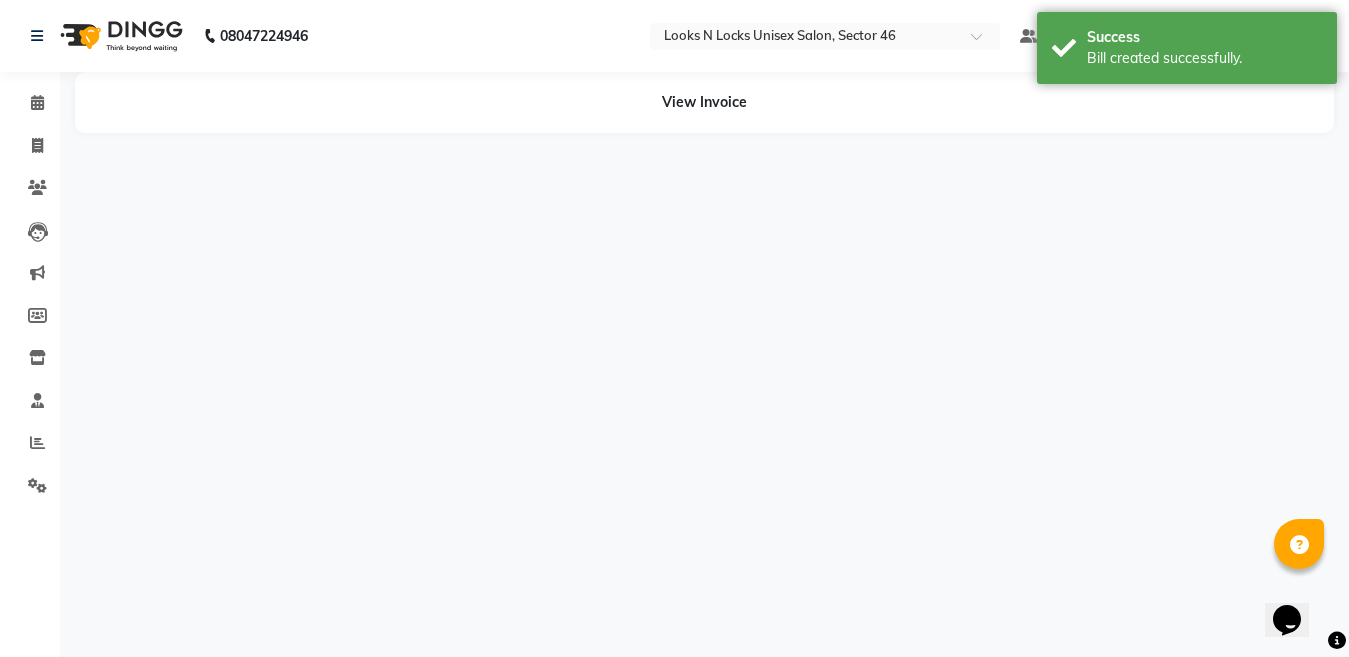 scroll, scrollTop: 0, scrollLeft: 0, axis: both 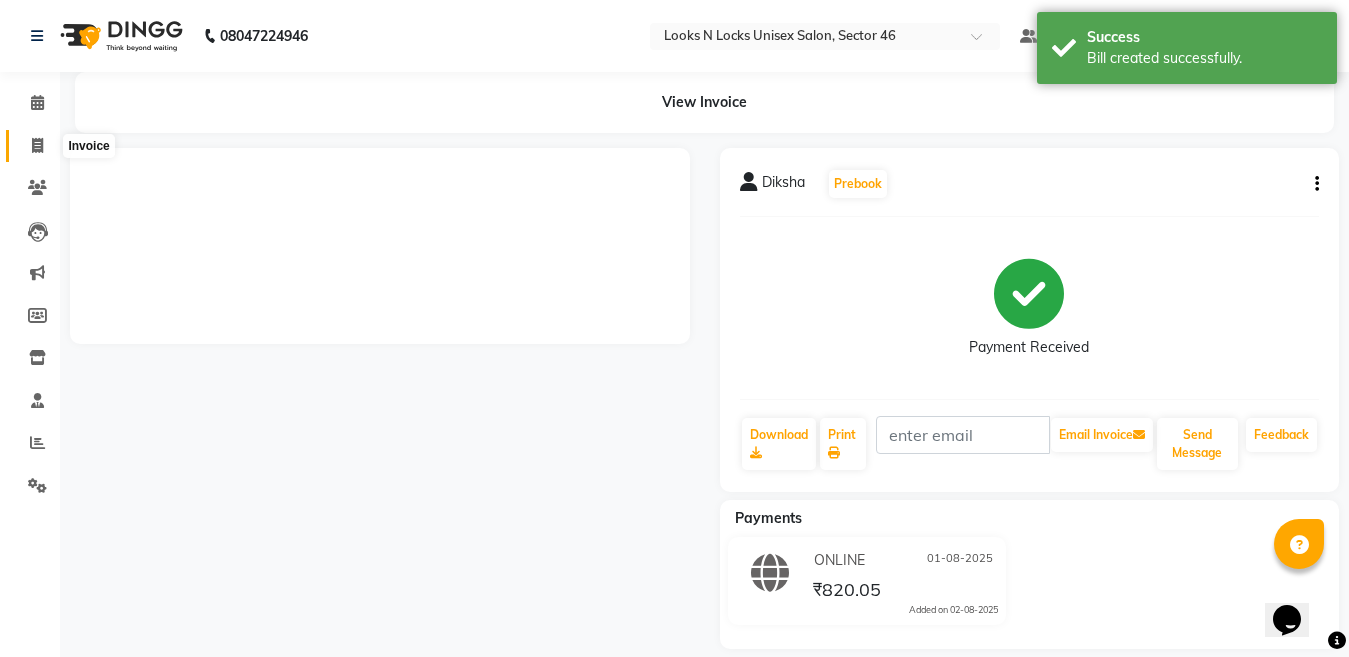 click 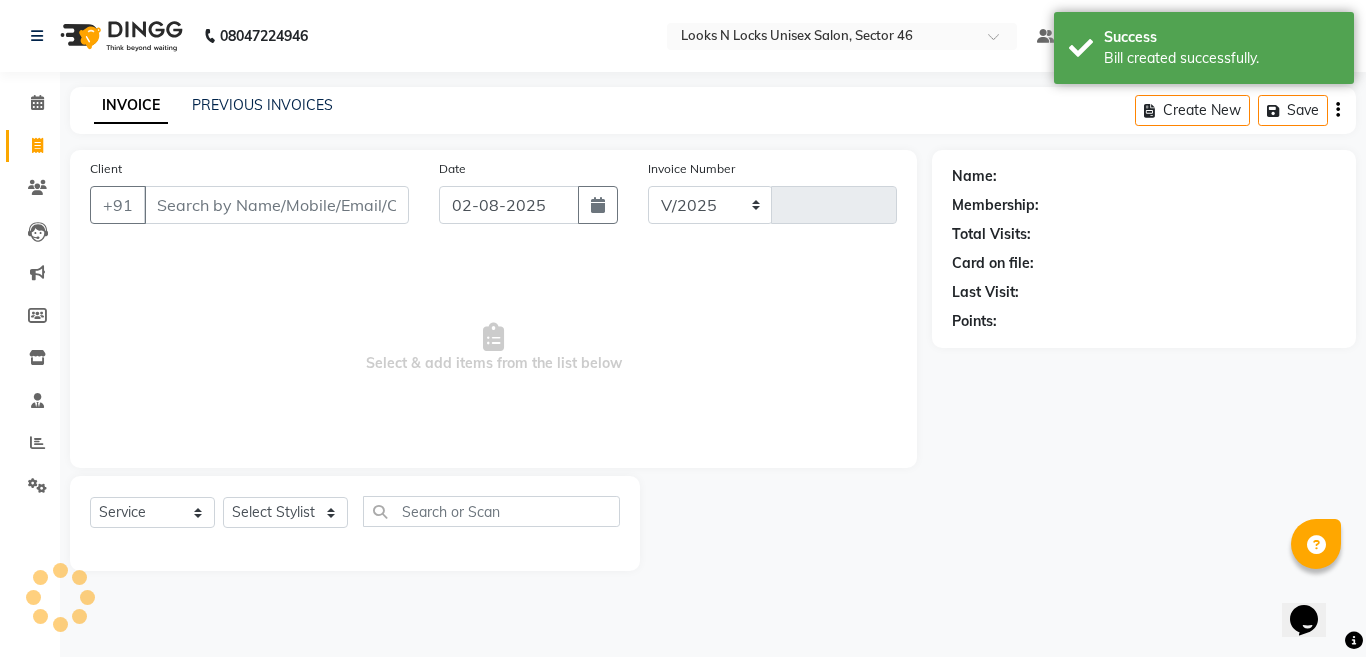 select on "3904" 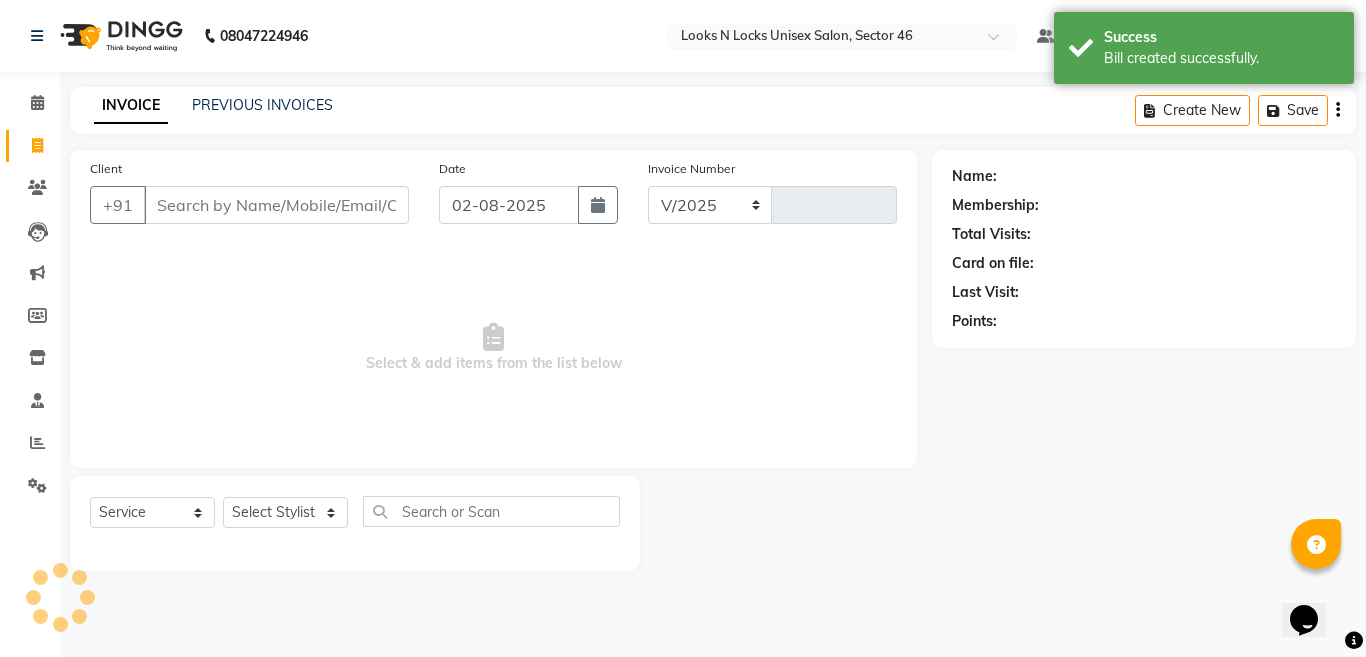 type on "0651" 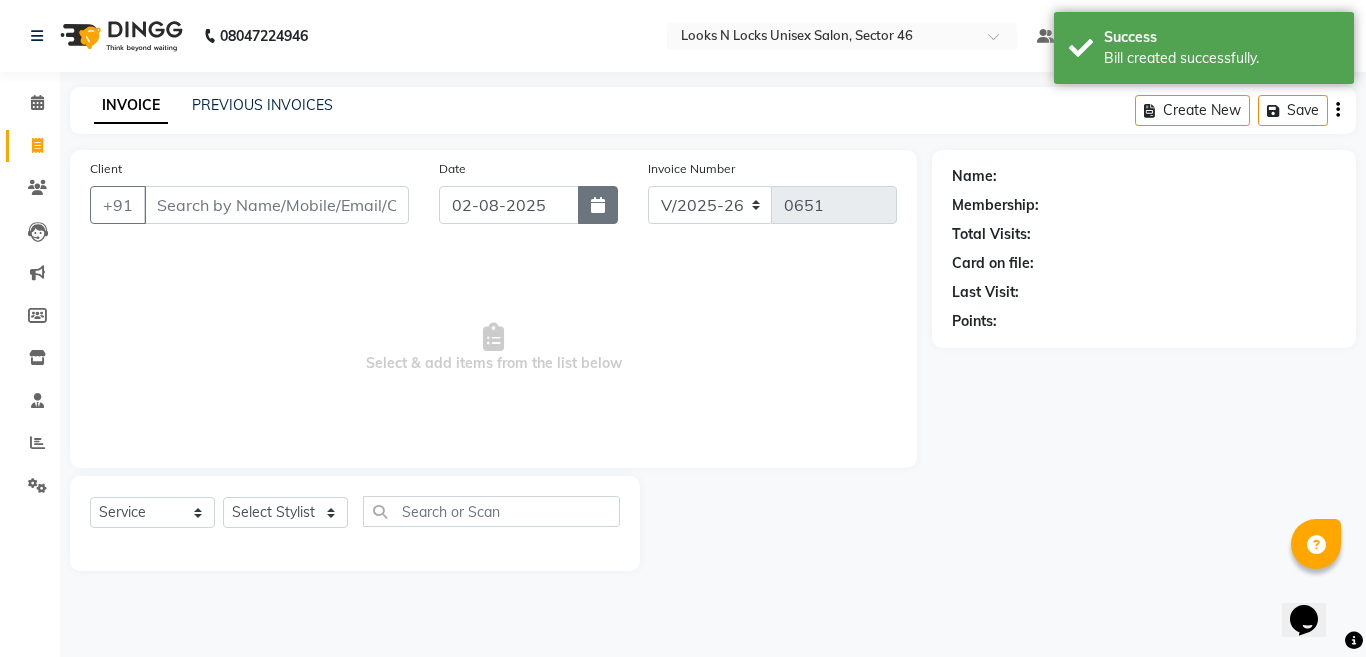 click 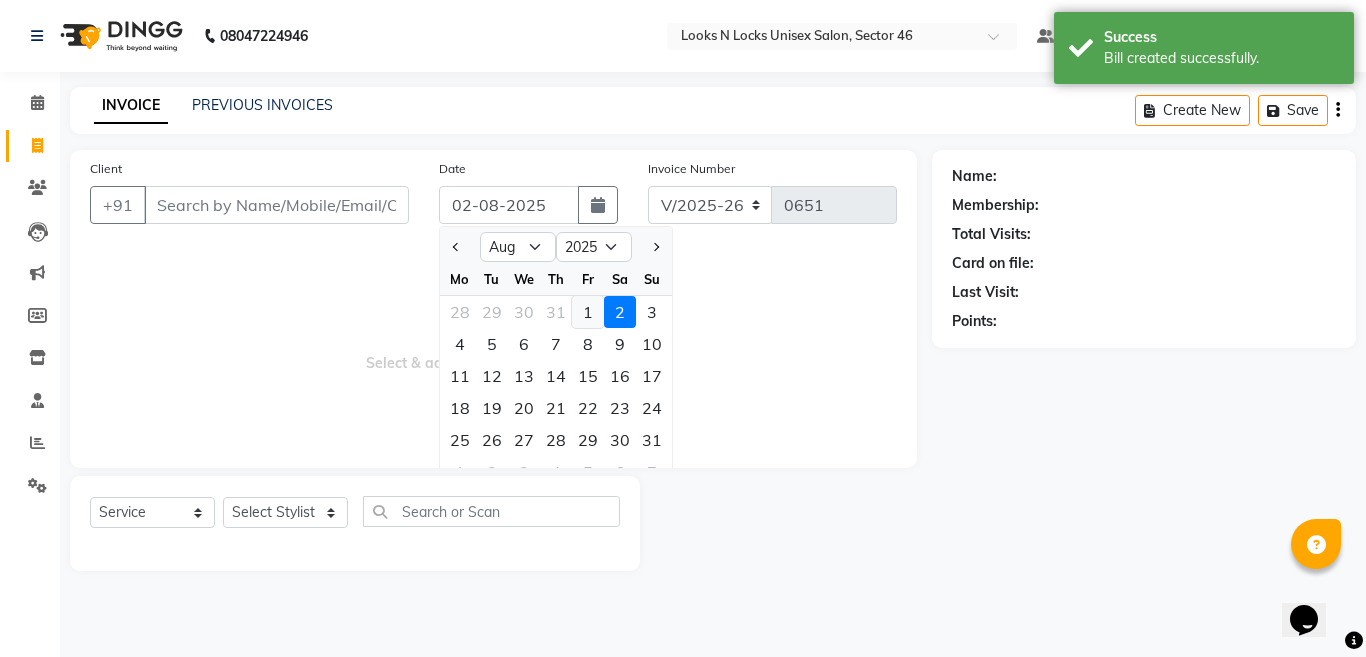 click on "1" 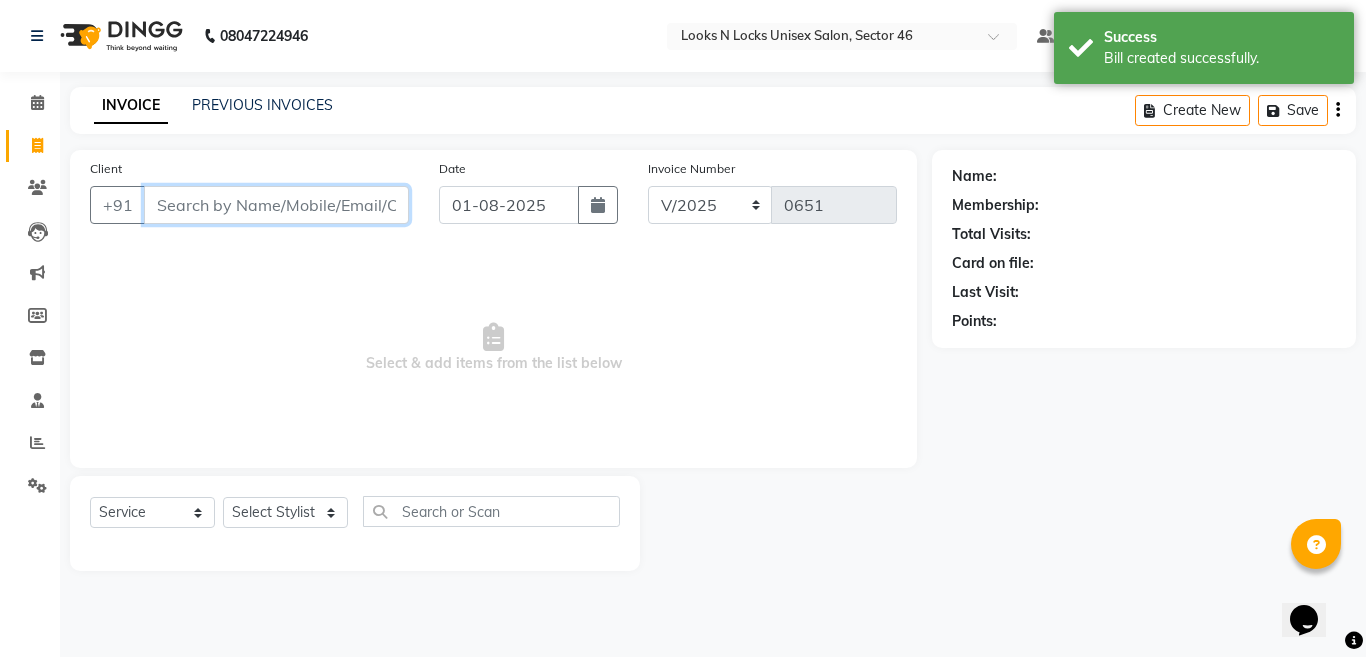 click on "Client" at bounding box center [276, 205] 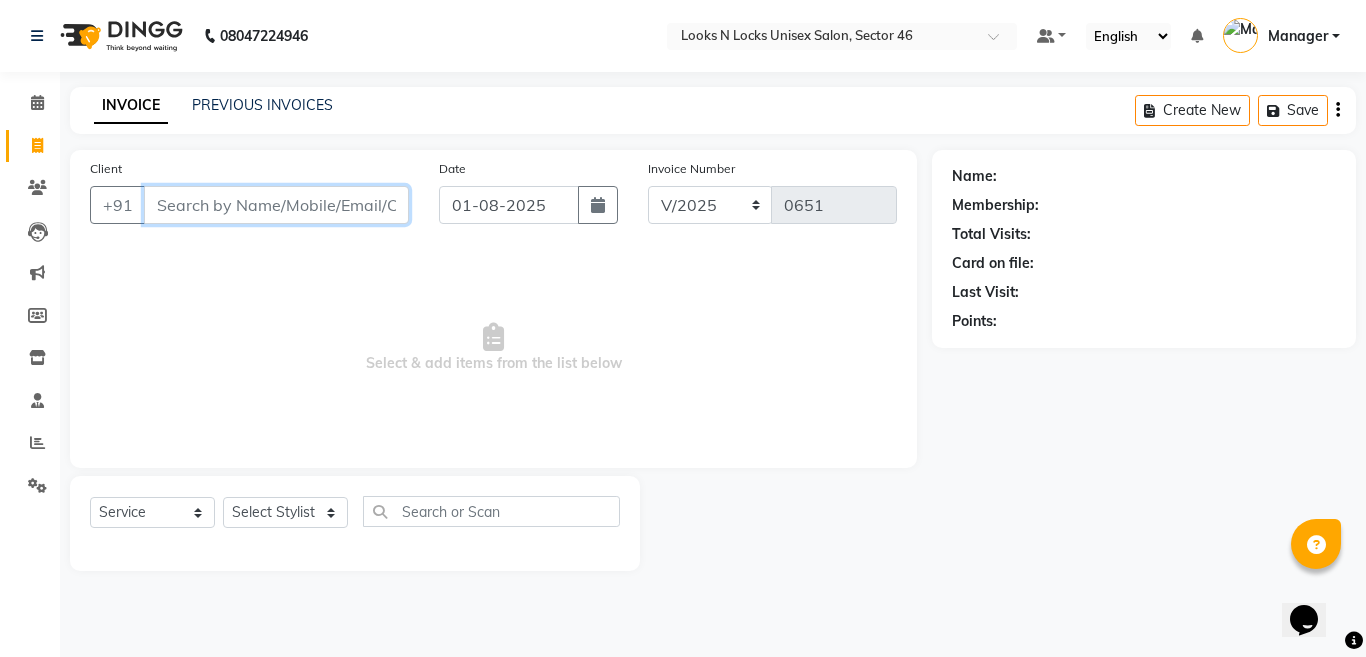 click on "Client" at bounding box center [276, 205] 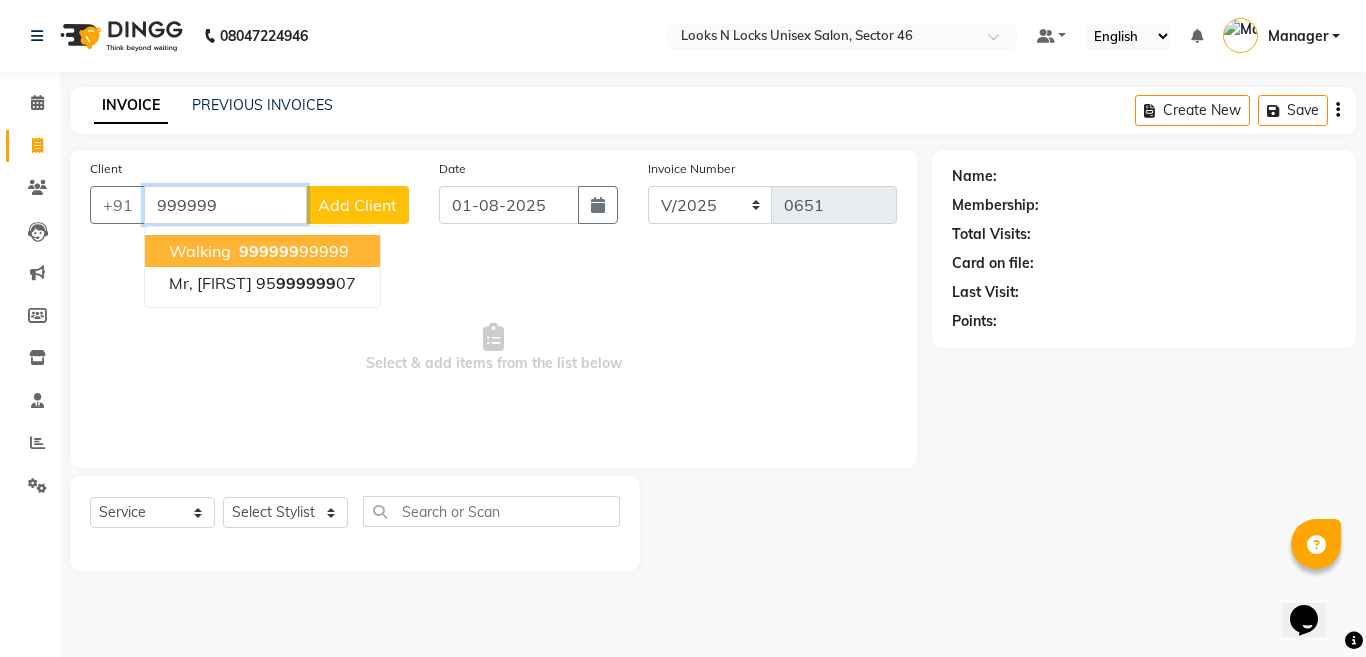 click on "[PHONE]" at bounding box center [292, 251] 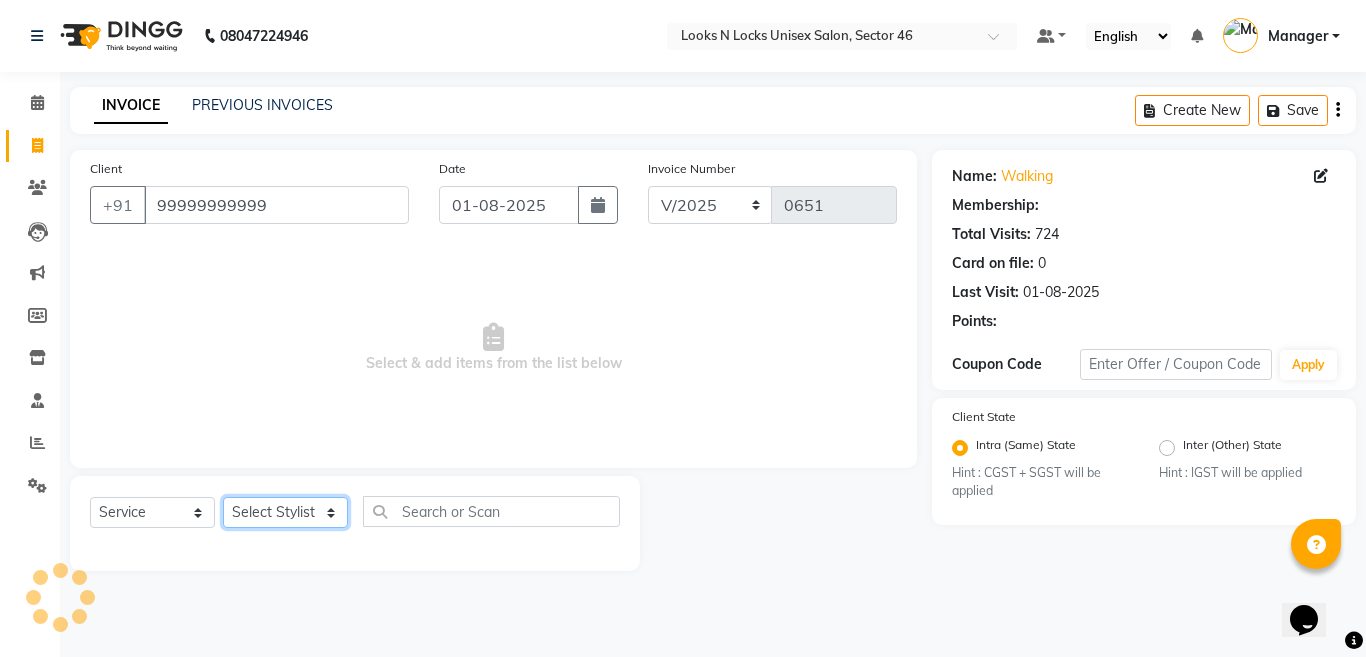click on "Select Stylist [FIRST] [LAST] [FIRST] [LAST] [FIRST] [LAST] [FIRST] [LAST] [FIRST] [LAST] [FIRST] [LAST] [FIRST] [LAST] [FIRST] [LAST] [FIRST] [LAST] [FIRST] [LAST] [FIRST] [LAST] [FIRST] [LAST] [FIRST] [LAST] [FIRST] [LAST] [FIRST] [LAST] [FIRST] [LAST] [FIRST] [LAST] [FIRST] [LAST] [FIRST] [LAST] [FIRST] [LAST]" 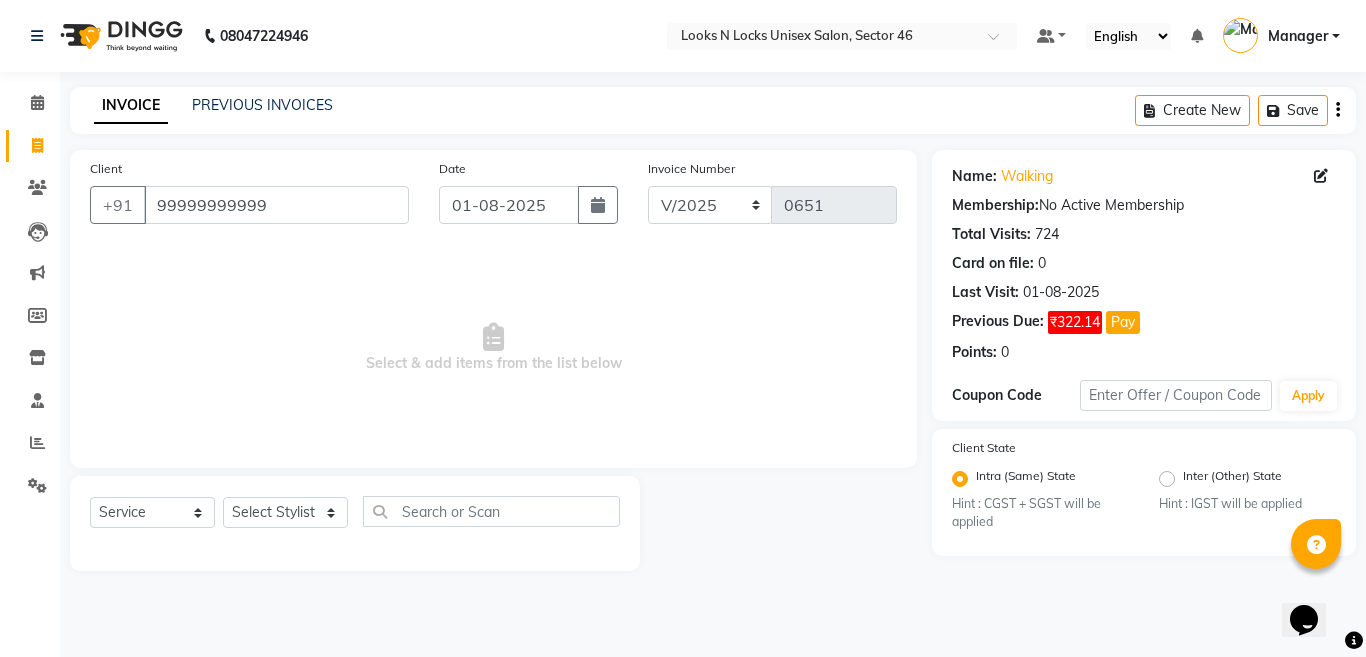 click on "Select & add items from the list below" at bounding box center [493, 348] 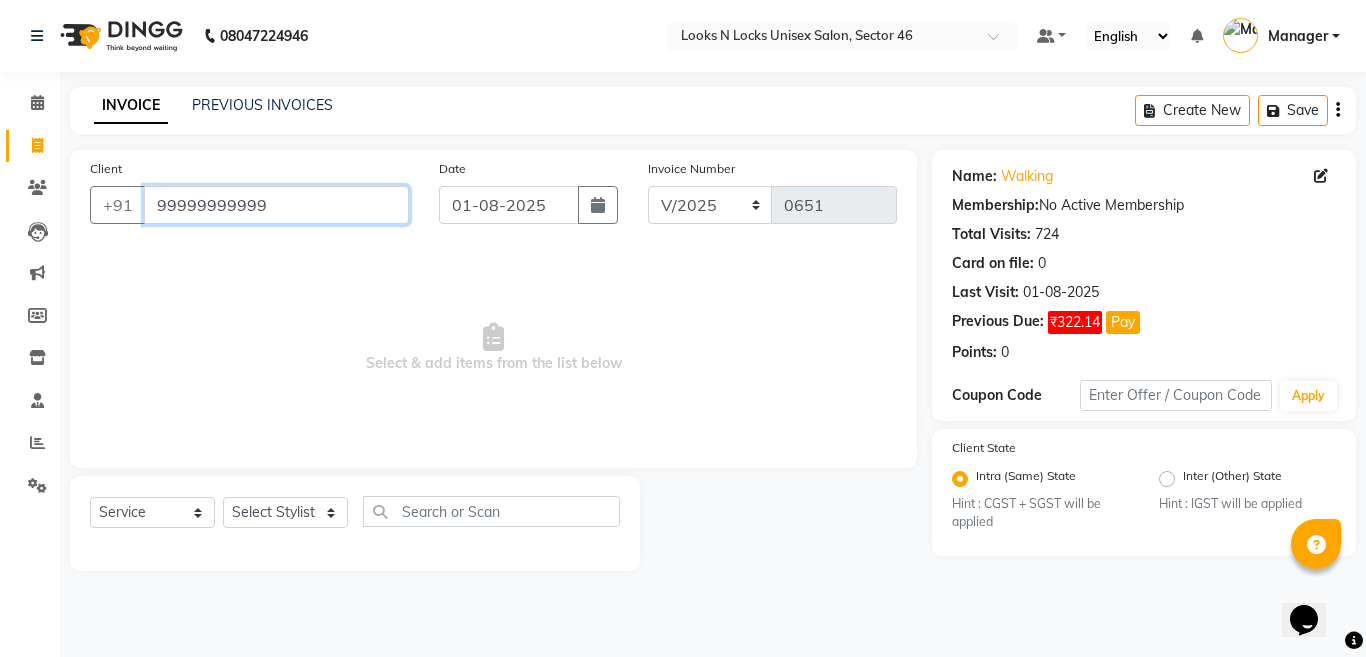 click on "99999999999" at bounding box center [276, 205] 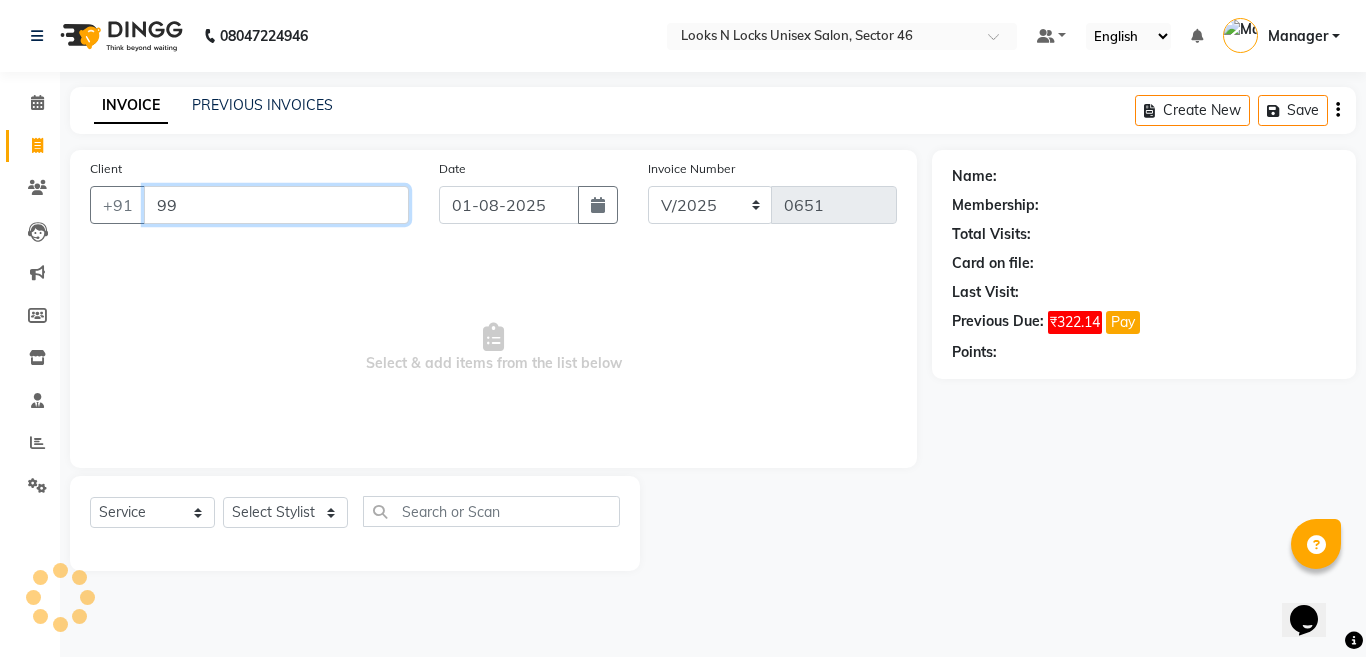 type on "9" 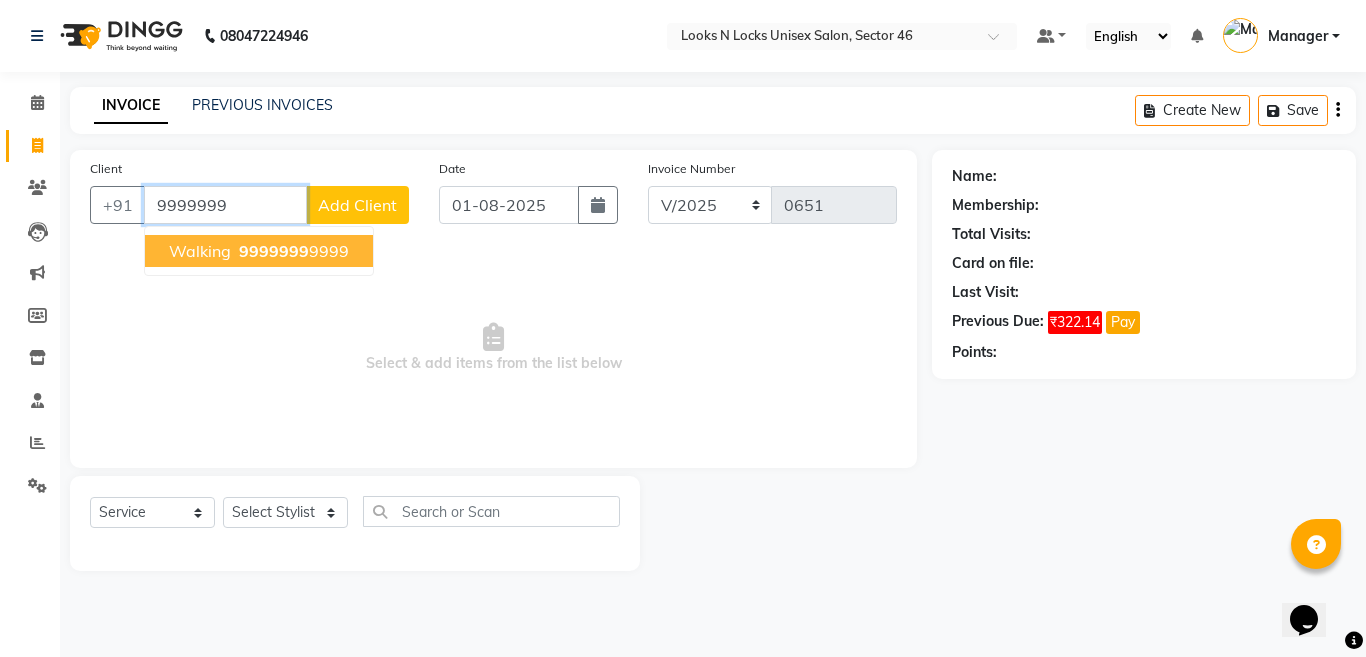 click on "9999999" at bounding box center (274, 251) 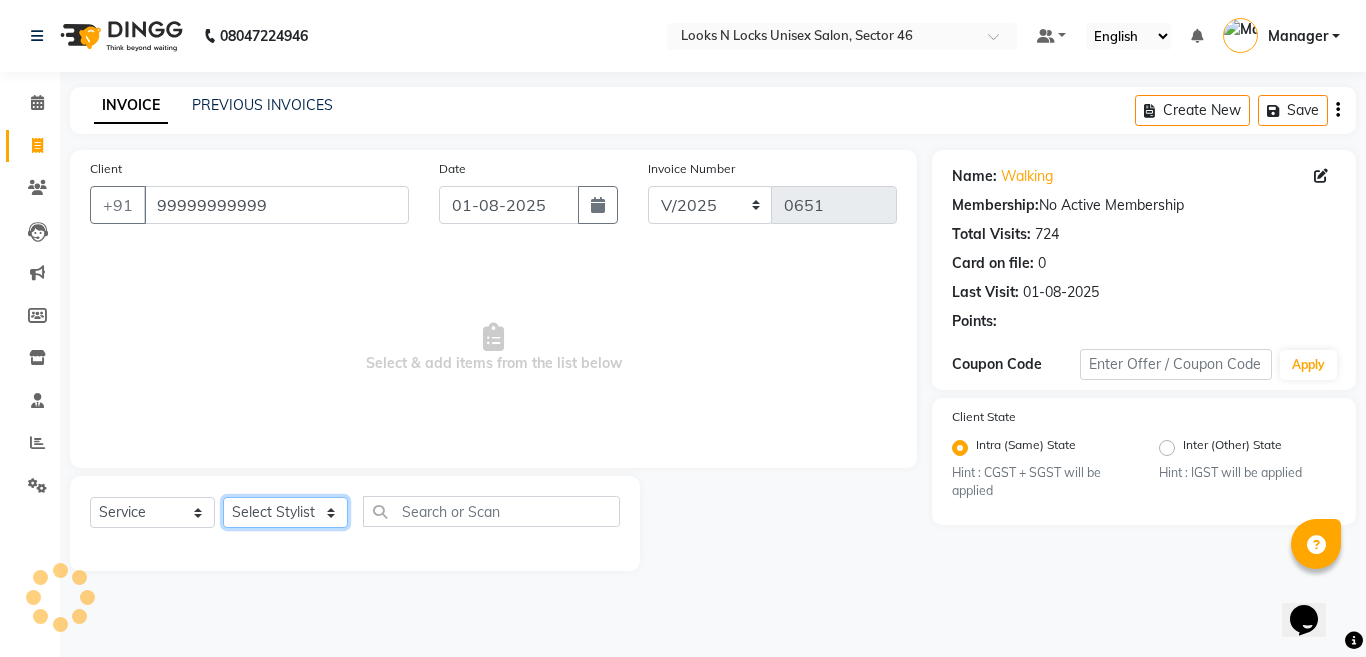 click on "Select Stylist [FIRST] [LAST] [FIRST] [LAST] [FIRST] [LAST] [FIRST] [LAST] [FIRST] [LAST] [FIRST] [LAST] [FIRST] [LAST] [FIRST] [LAST] [FIRST] [LAST] [FIRST] [LAST] [FIRST] [LAST] [FIRST] [LAST] [FIRST] [LAST] [FIRST] [LAST] [FIRST] [LAST] [FIRST] [LAST] [FIRST] [LAST] [FIRST] [LAST] [FIRST] [LAST] [FIRST] [LAST]" 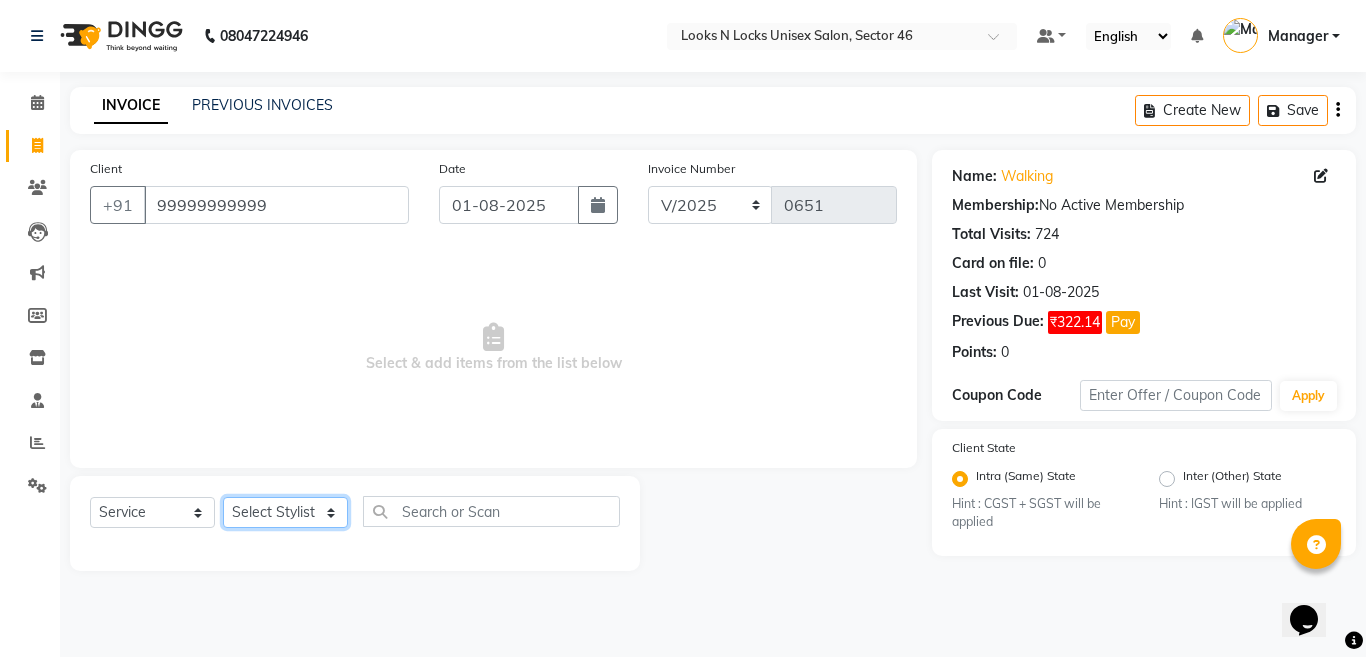select on "69067" 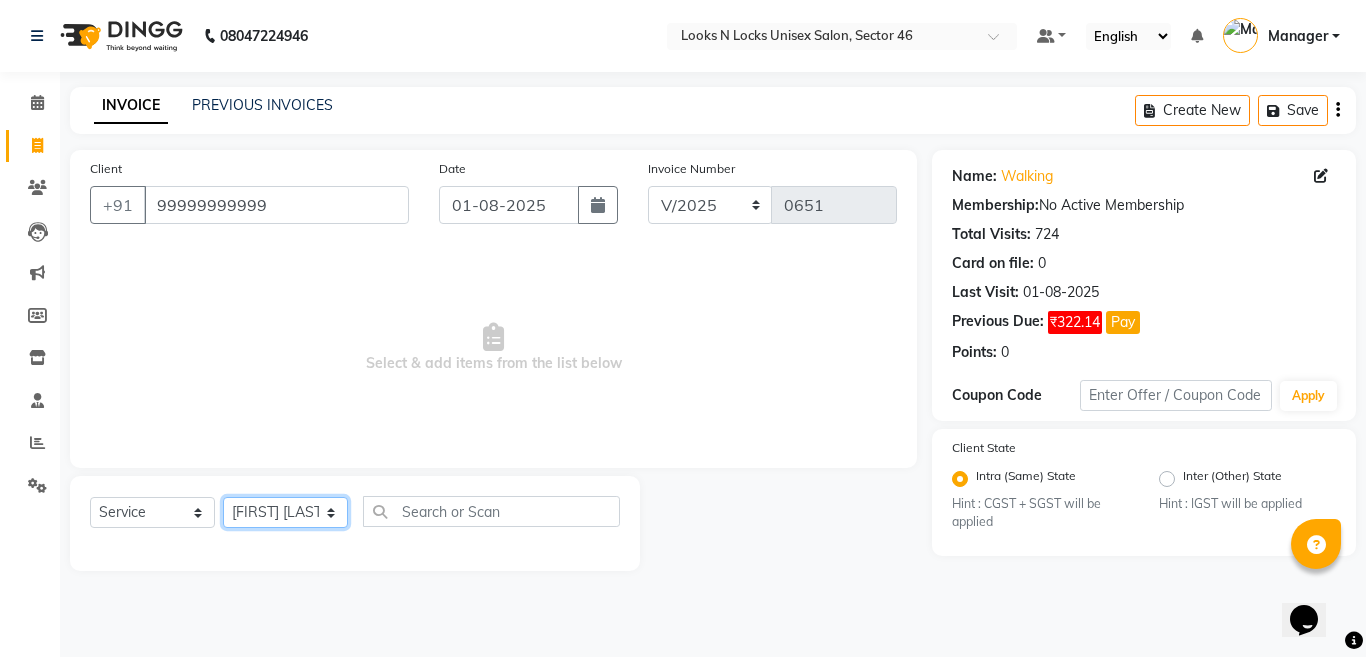 click on "Select Stylist [FIRST] [LAST] [FIRST] [LAST] [FIRST] [LAST] [FIRST] [LAST] [FIRST] [LAST] [FIRST] [LAST] [FIRST] [LAST] [FIRST] [LAST] [FIRST] [LAST] [FIRST] [LAST] [FIRST] [LAST] [FIRST] [LAST] [FIRST] [LAST] [FIRST] [LAST] [FIRST] [LAST] [FIRST] [LAST] [FIRST] [LAST] [FIRST] [LAST] [FIRST] [LAST] [FIRST] [LAST]" 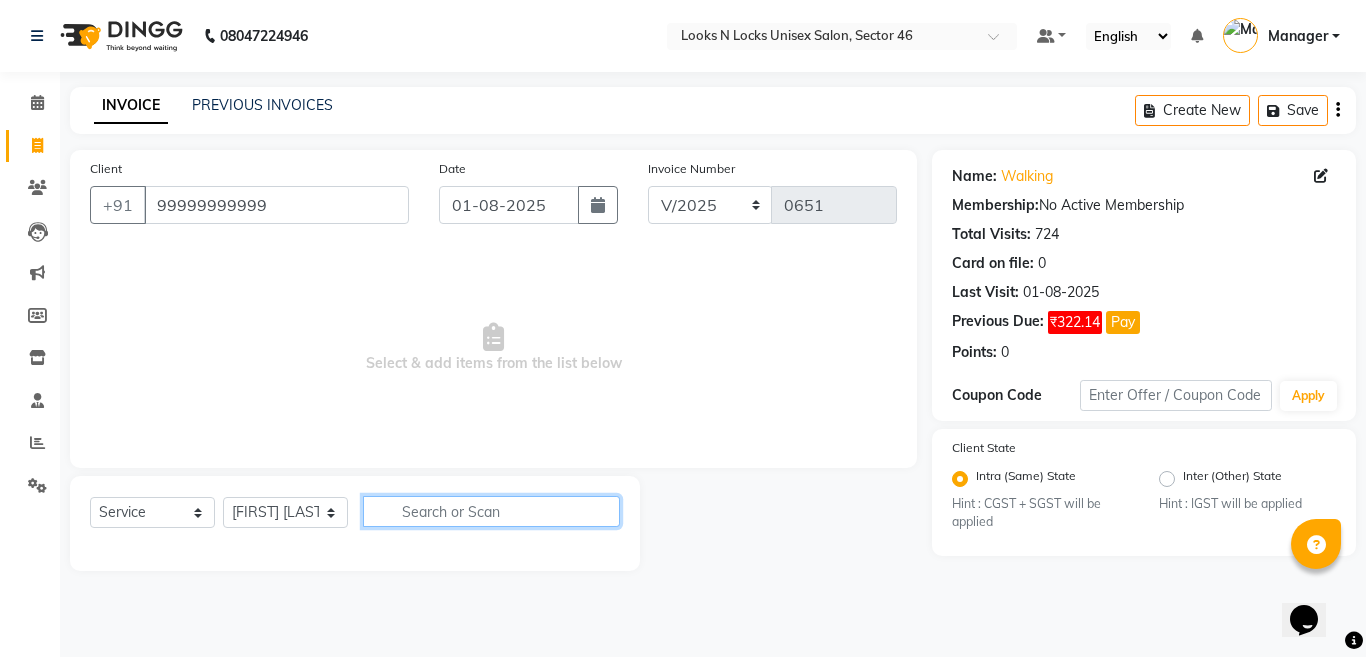 click 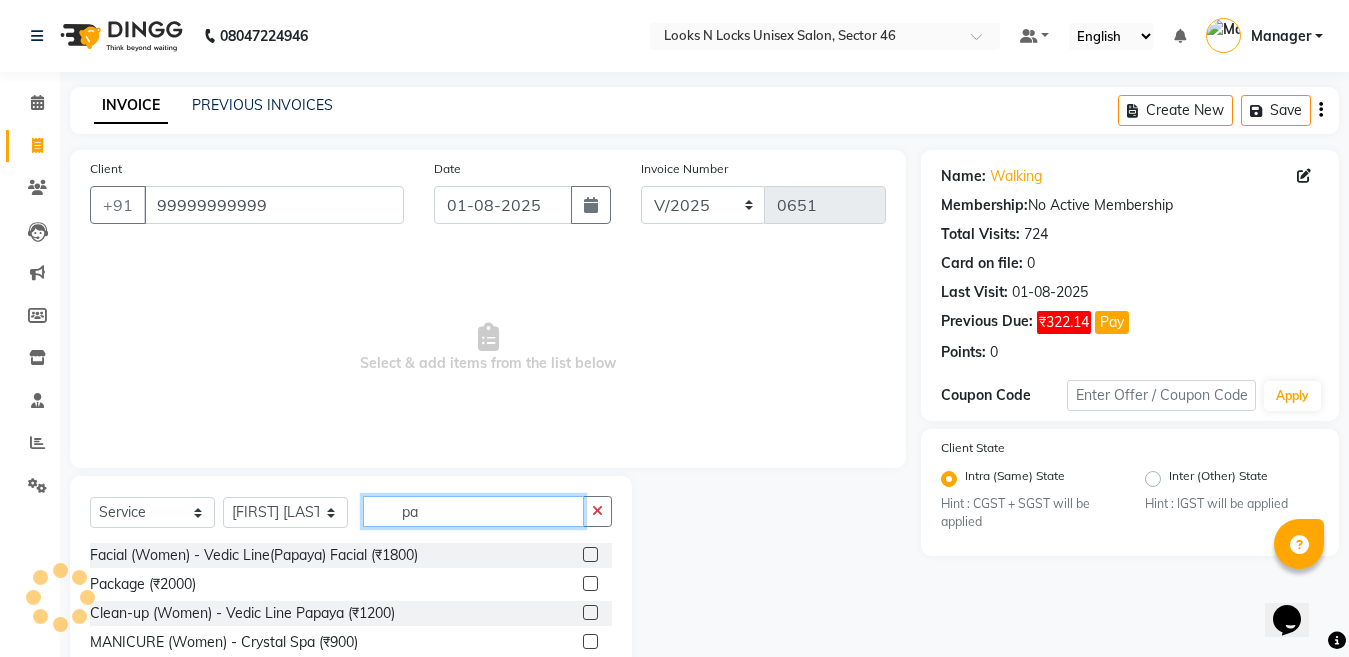 type on "pa" 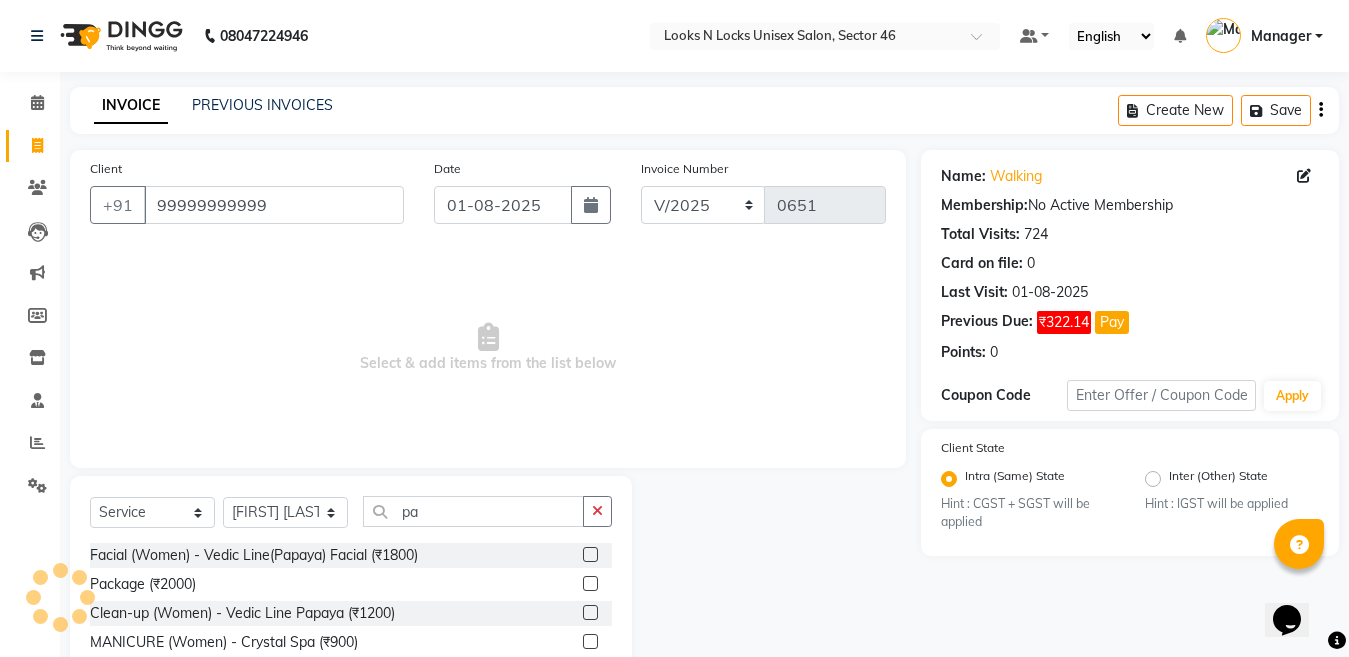 click 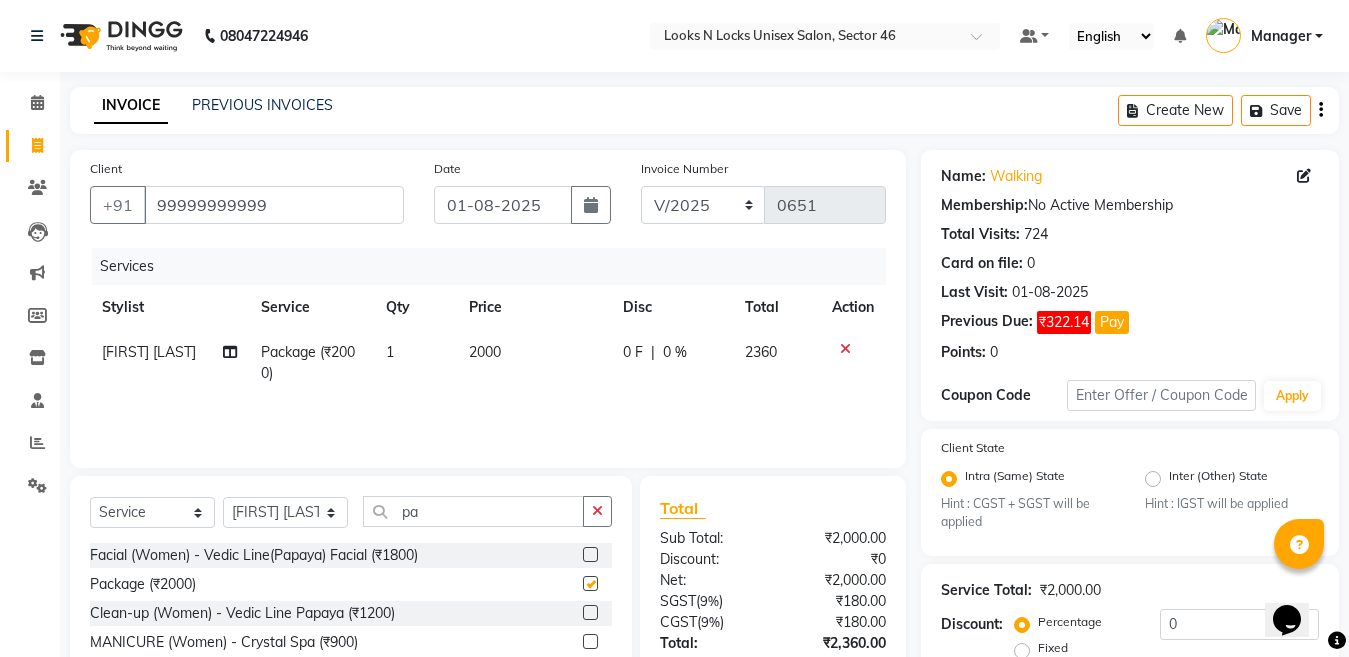 checkbox on "false" 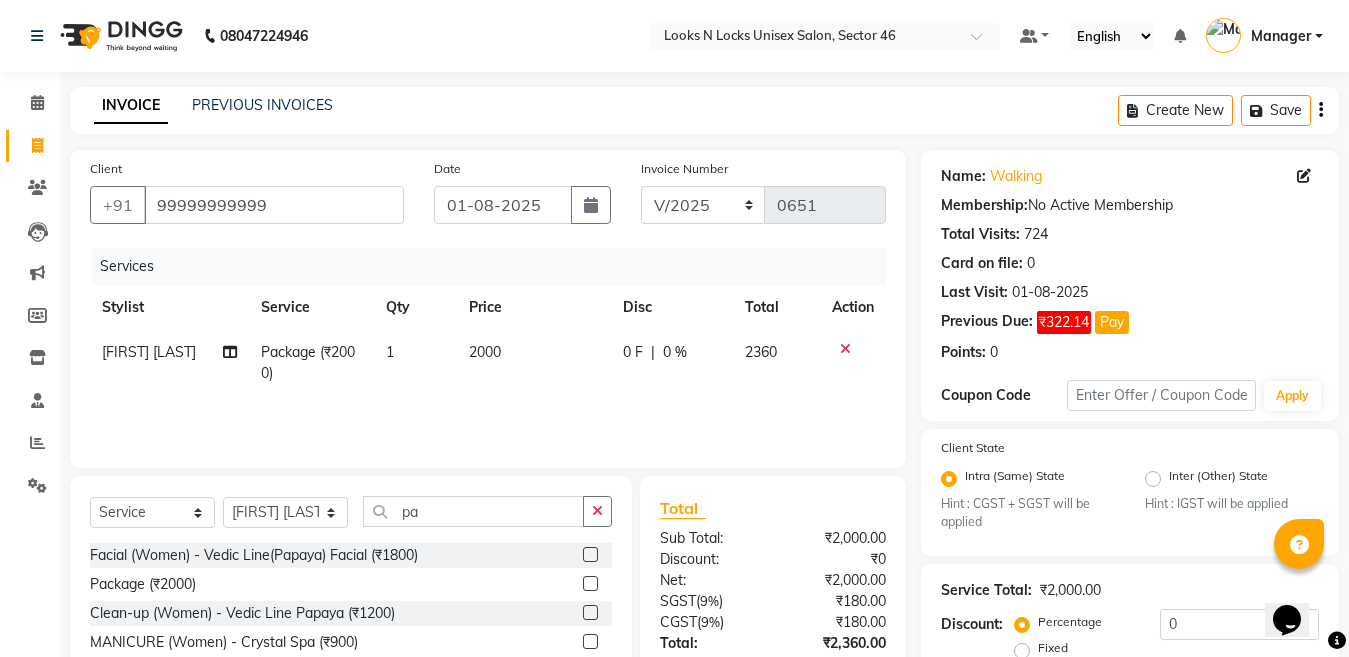 click on "2000" 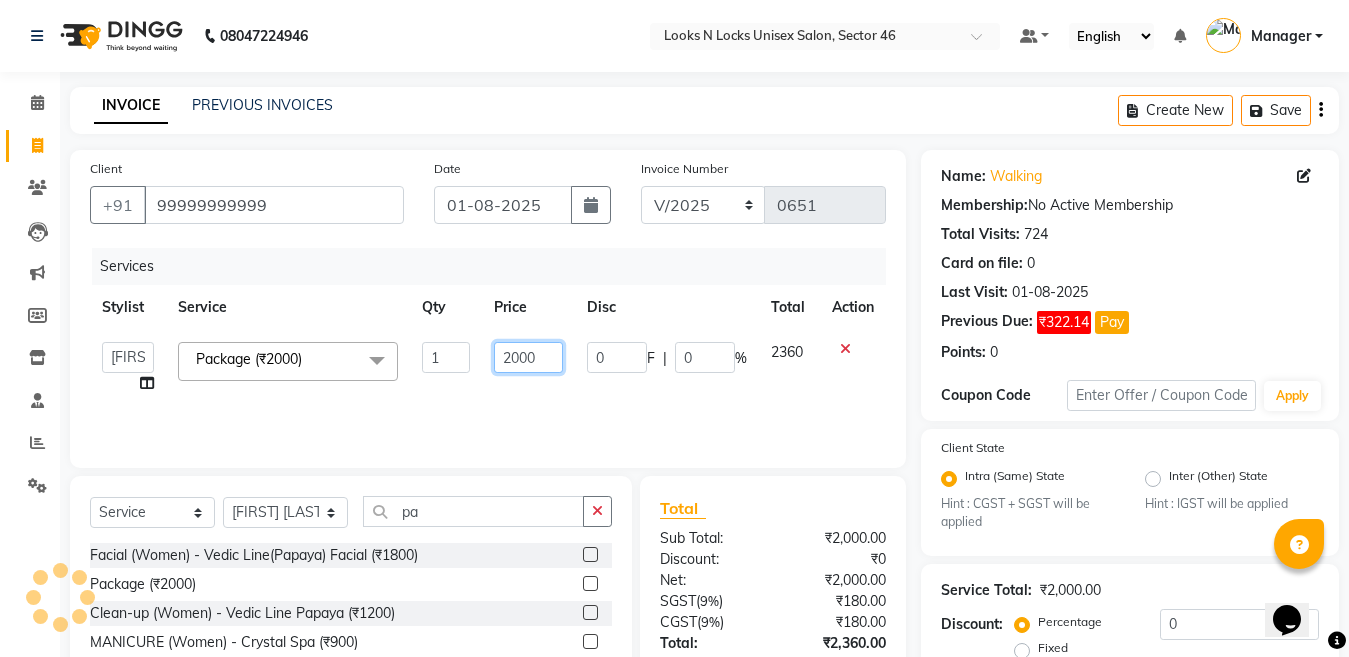 click on "2000" 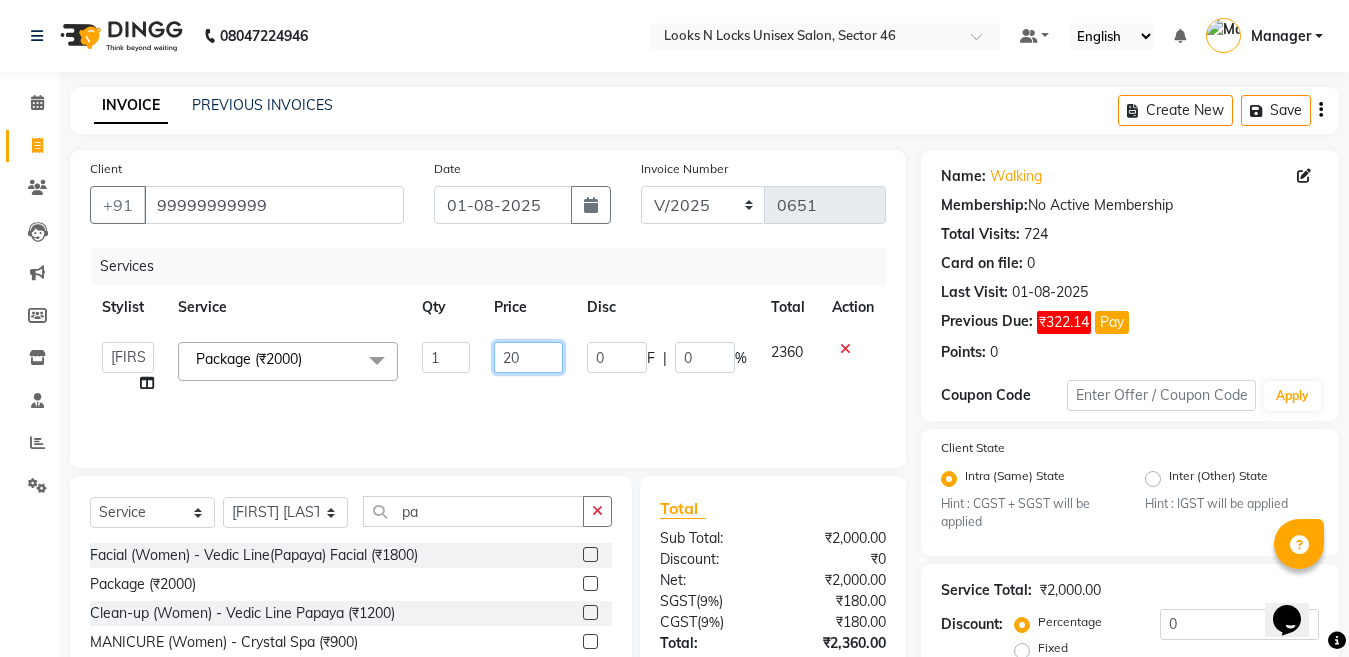 type on "2" 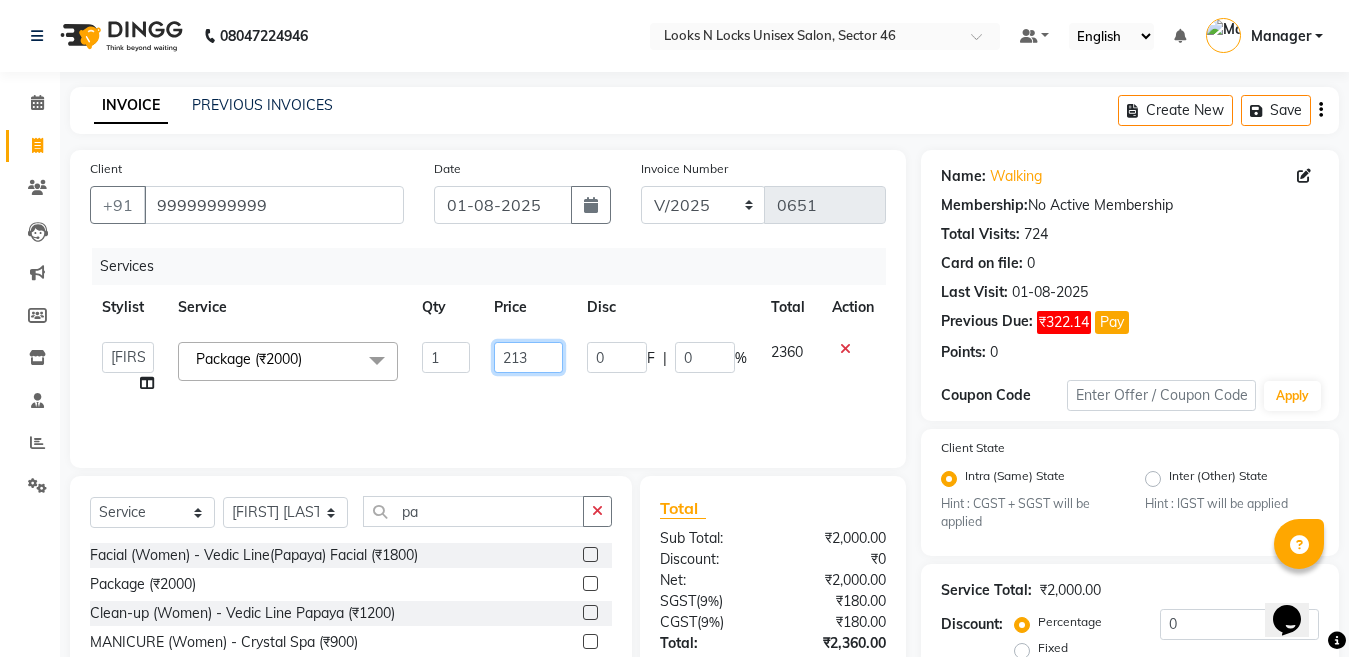 type on "2130" 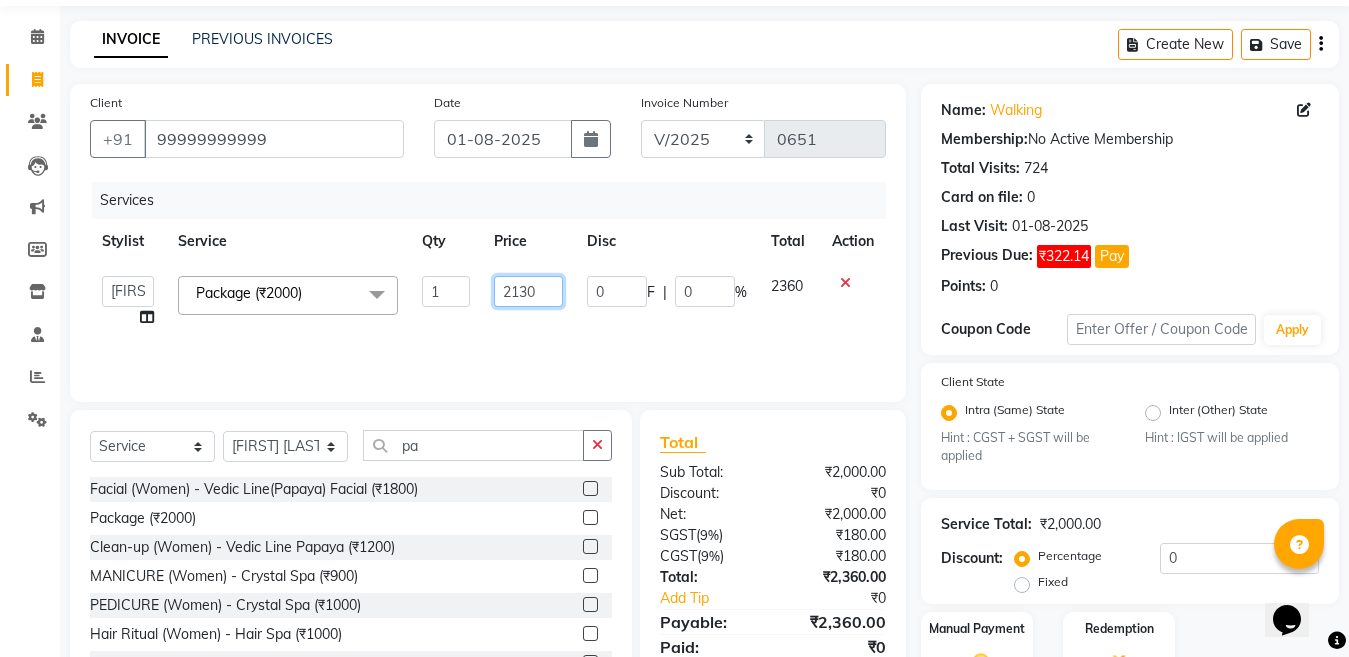 scroll, scrollTop: 184, scrollLeft: 0, axis: vertical 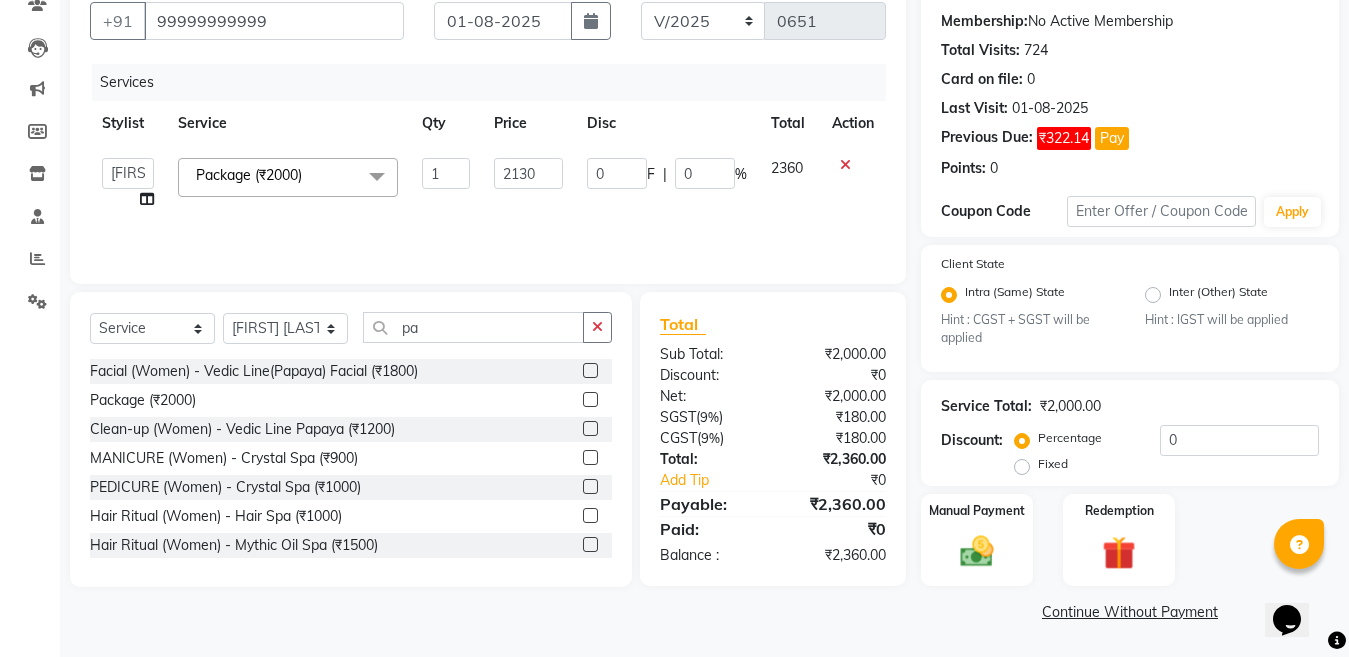 click on "Service Total: ₹2,000.00 Discount: Percentage Fixed 0" 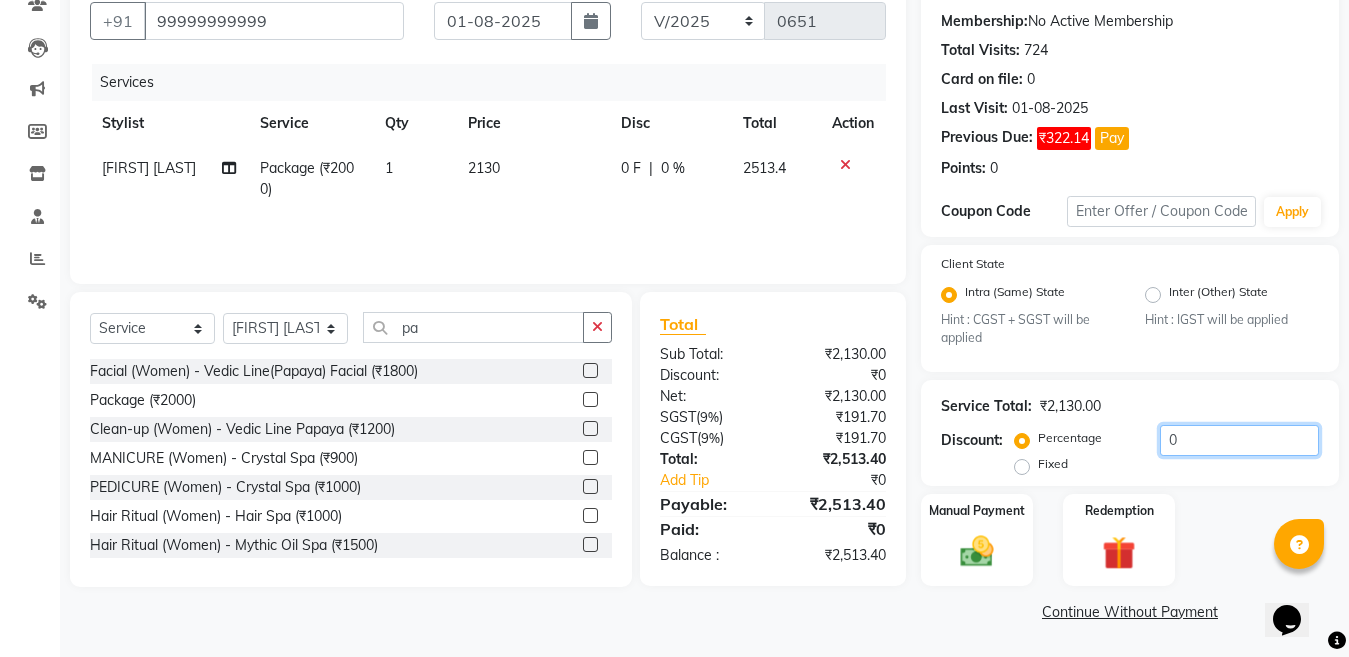 click on "0" 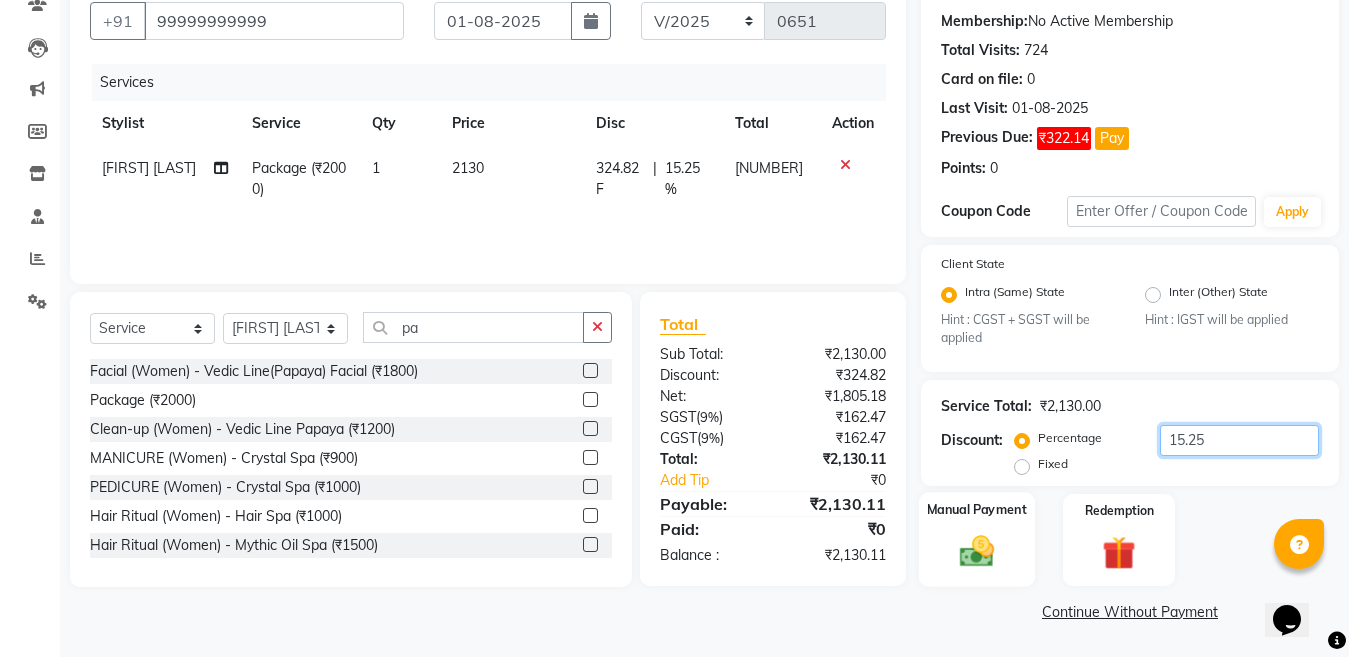 type on "15.25" 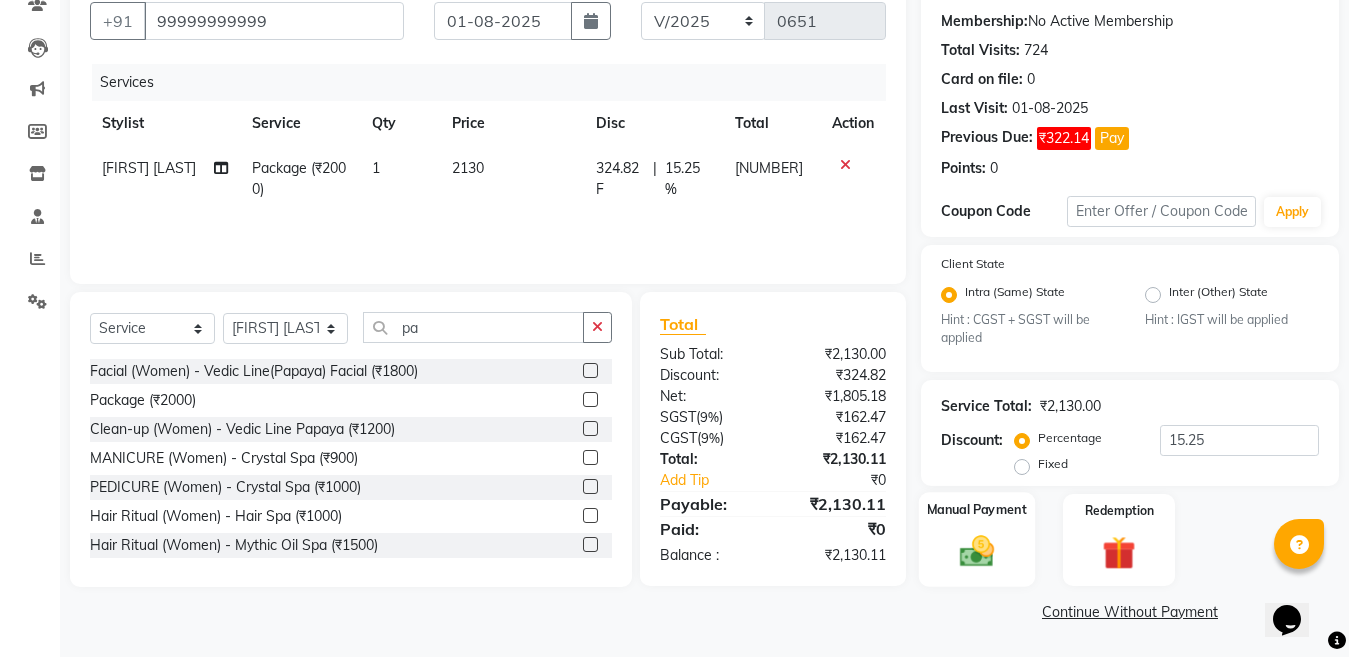 click 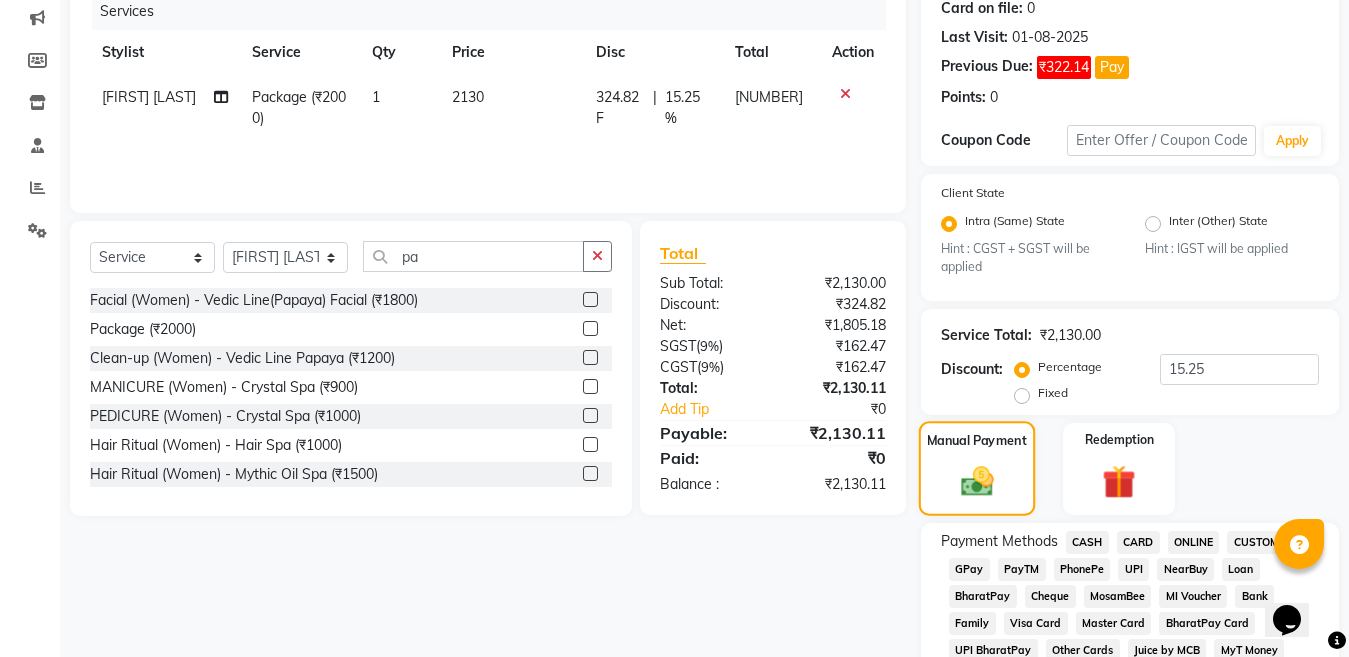 scroll, scrollTop: 384, scrollLeft: 0, axis: vertical 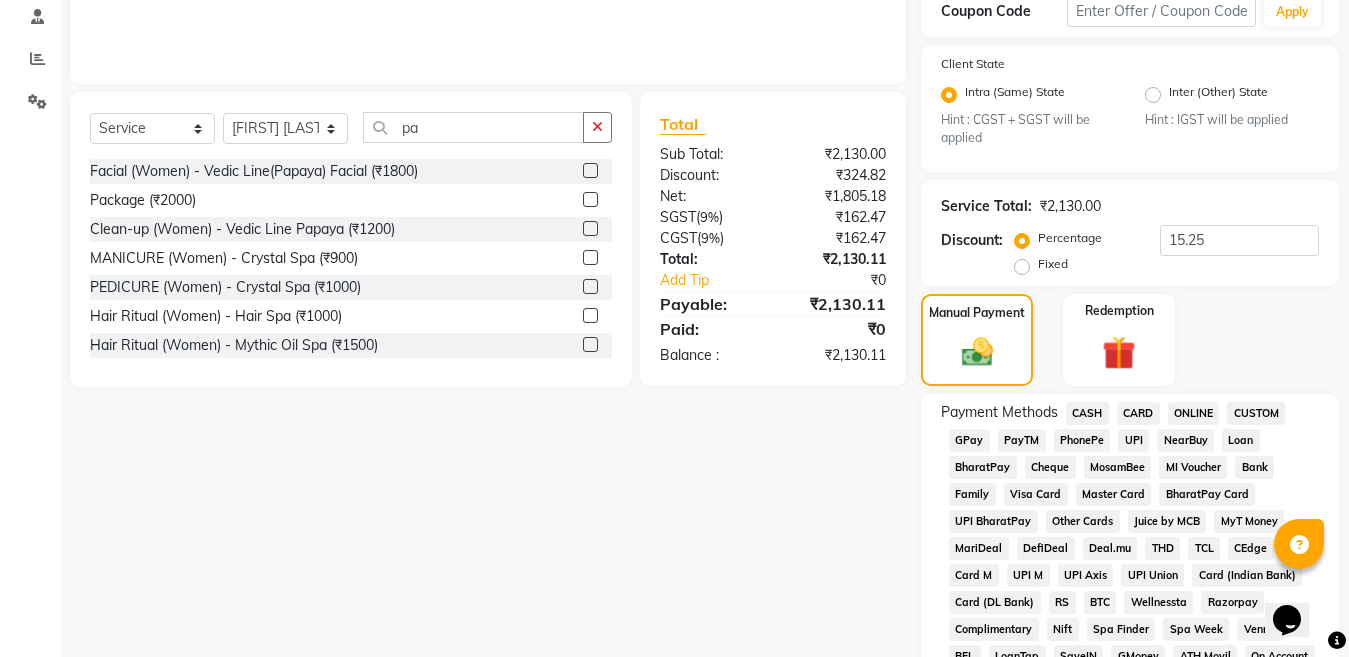 click on "CARD" 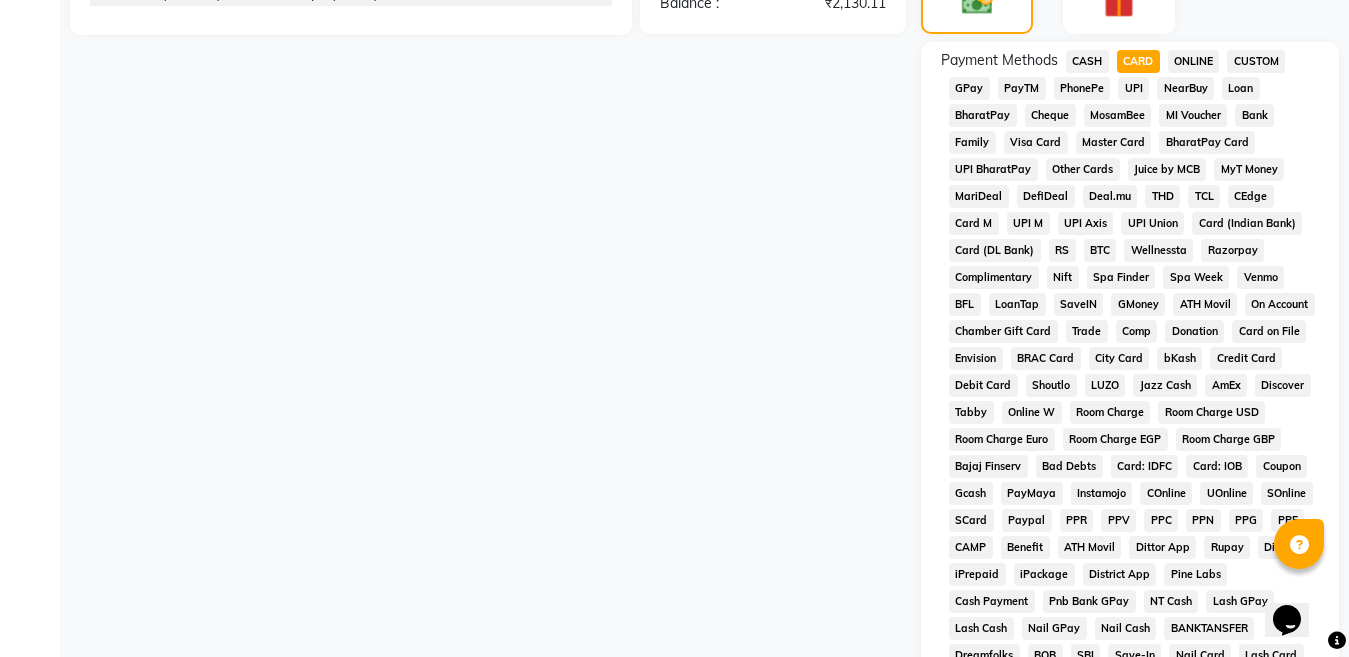 scroll, scrollTop: 1038, scrollLeft: 0, axis: vertical 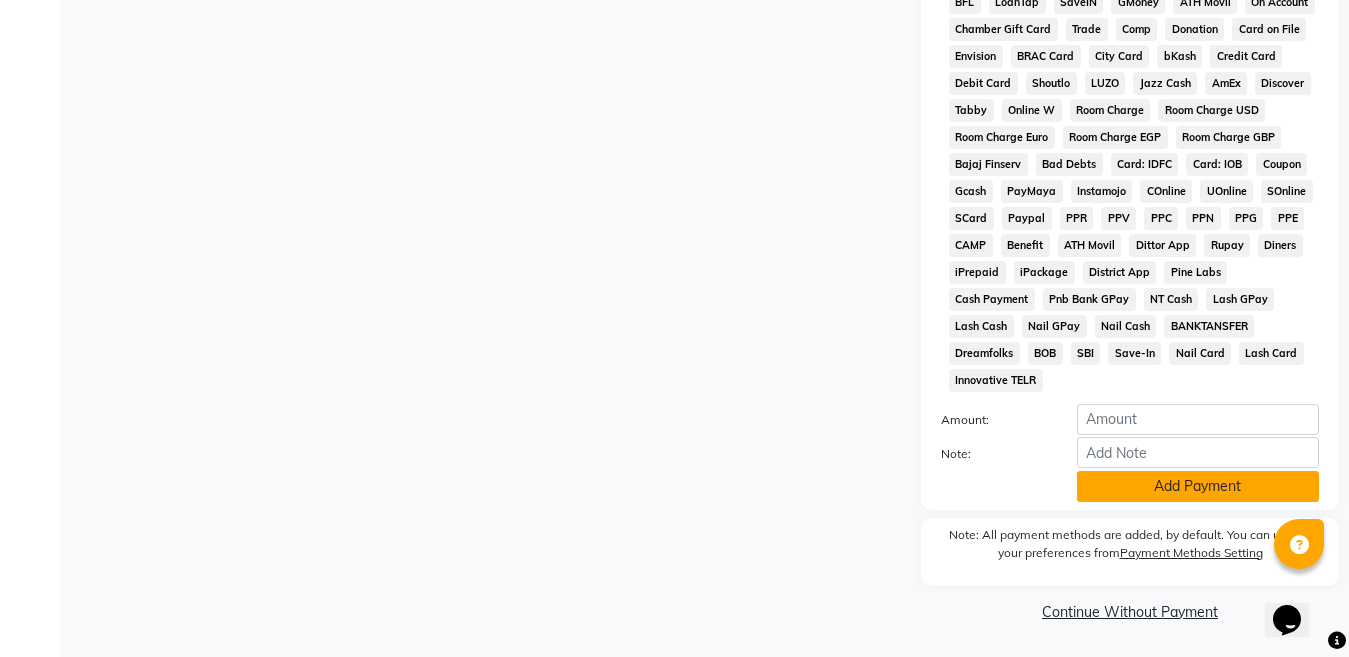 click on "Add Payment" 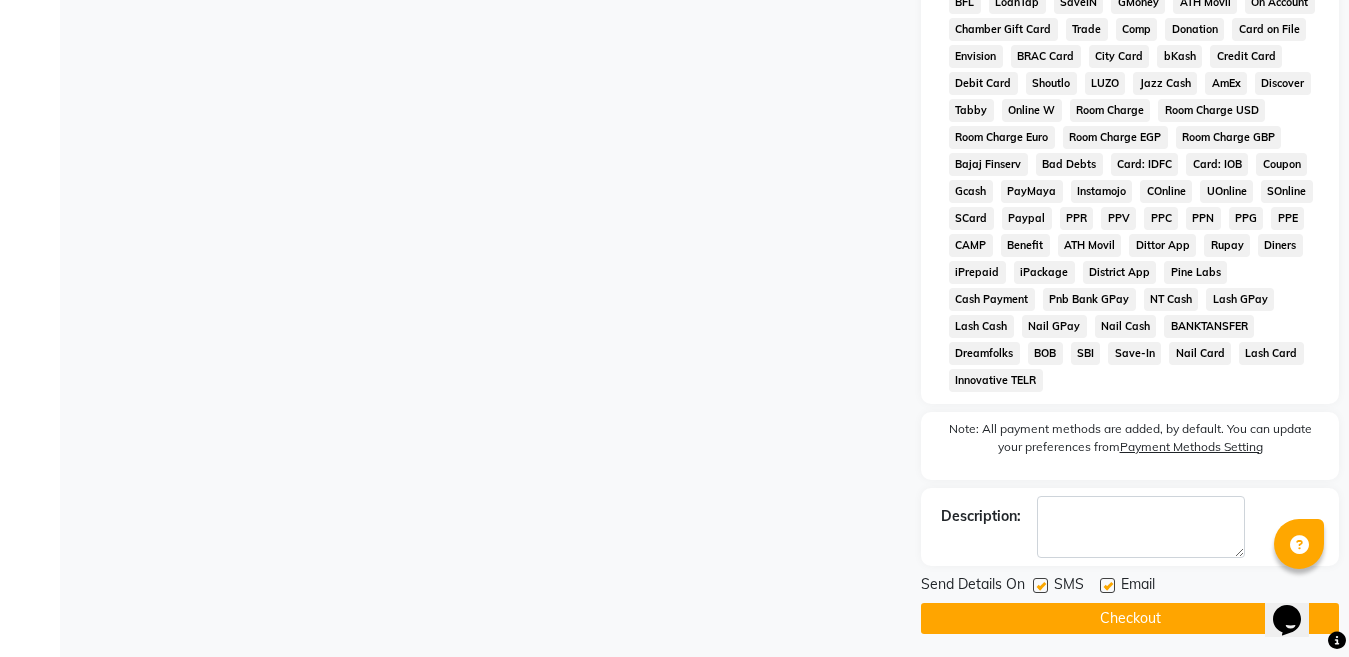 click on "Checkout" 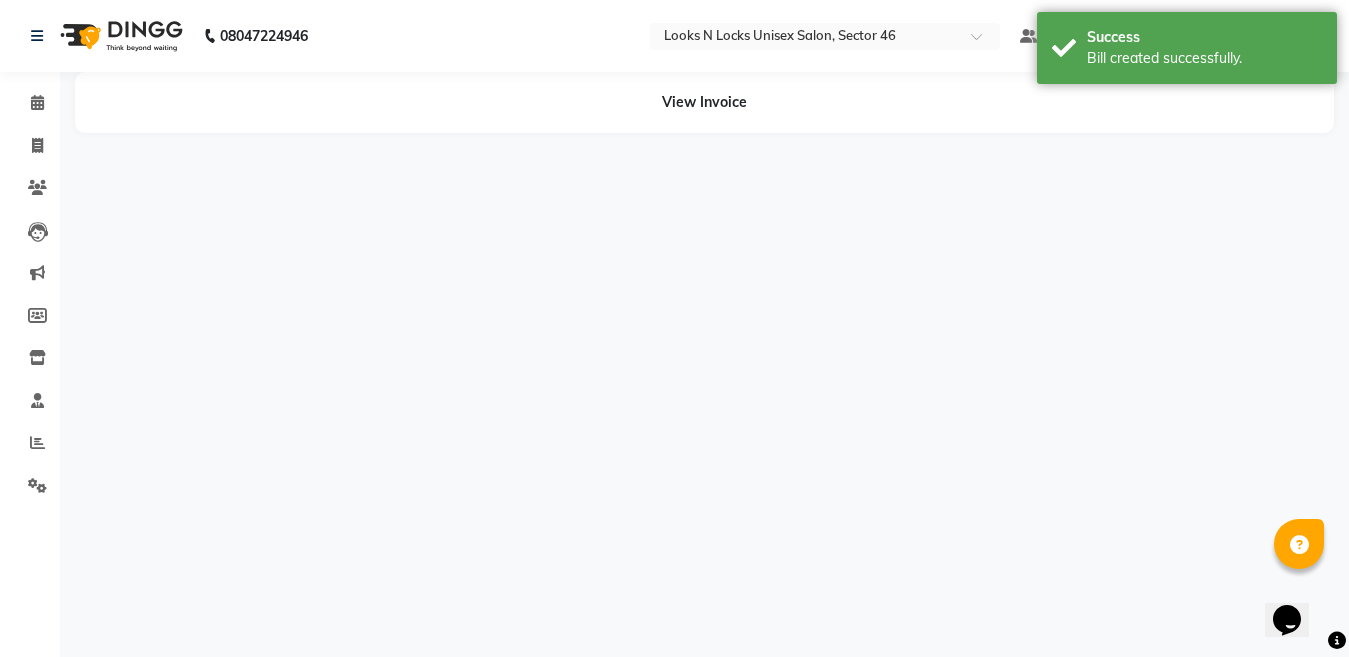 scroll, scrollTop: 0, scrollLeft: 0, axis: both 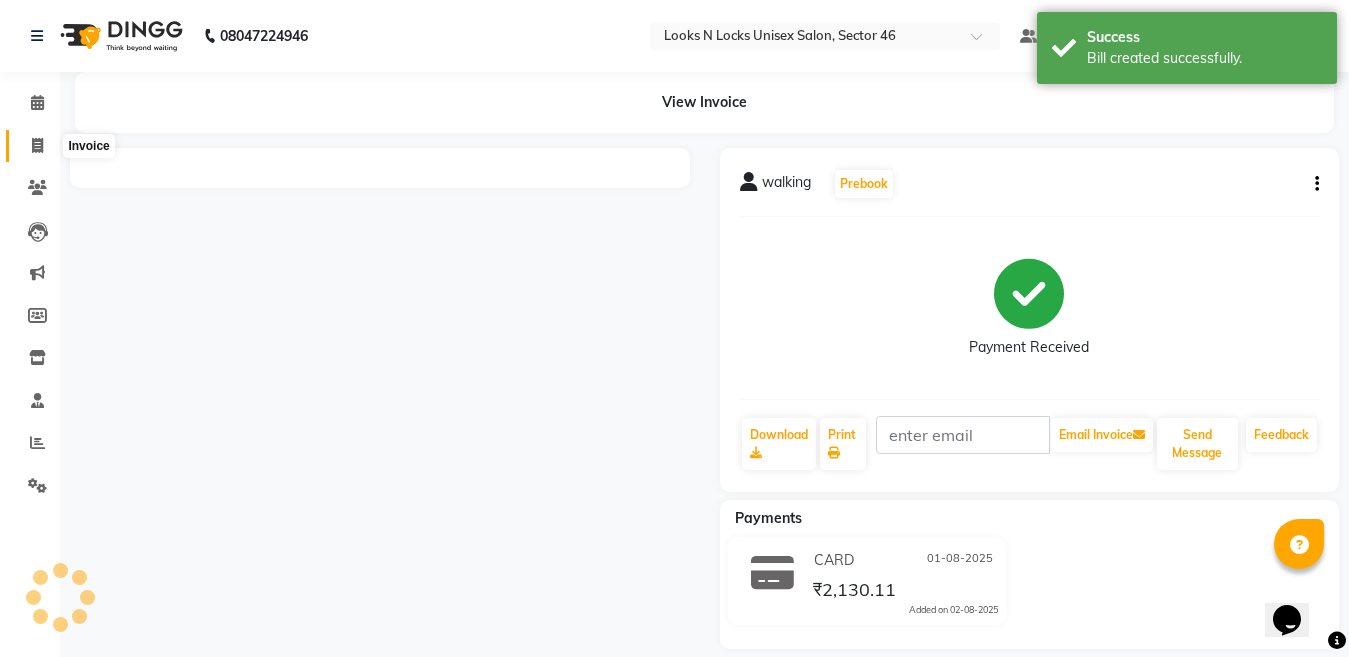 click 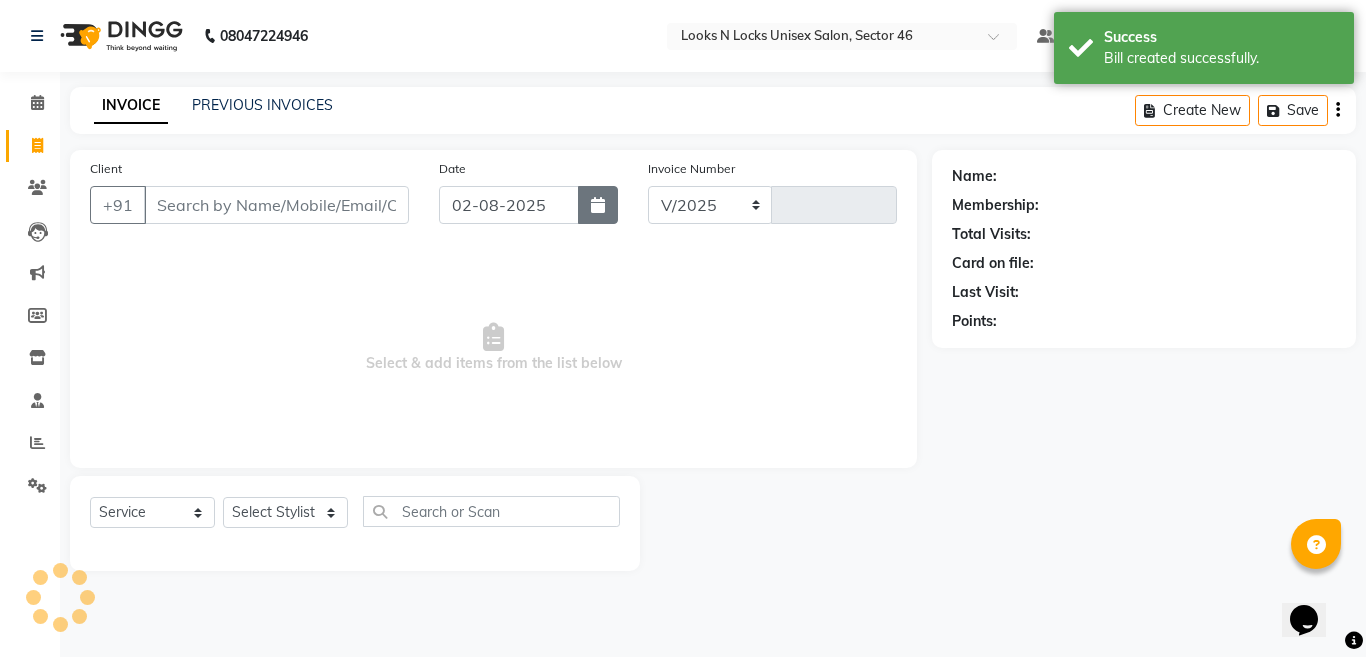 click 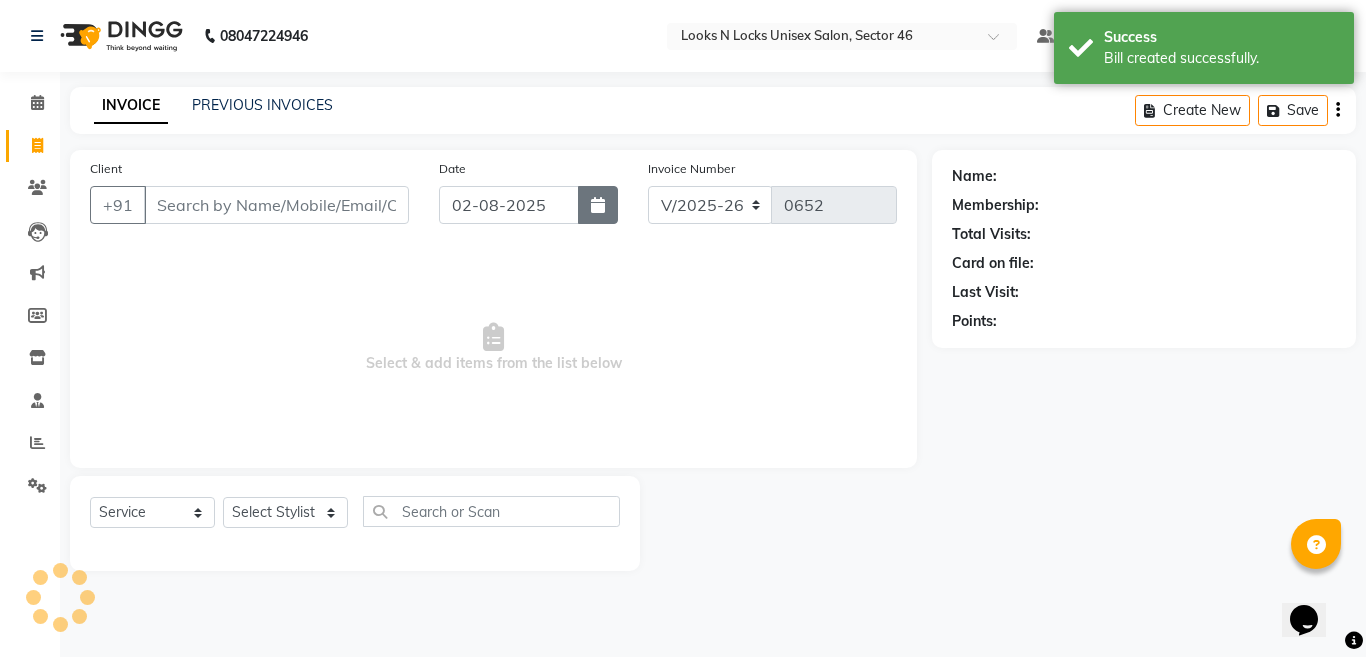 select on "8" 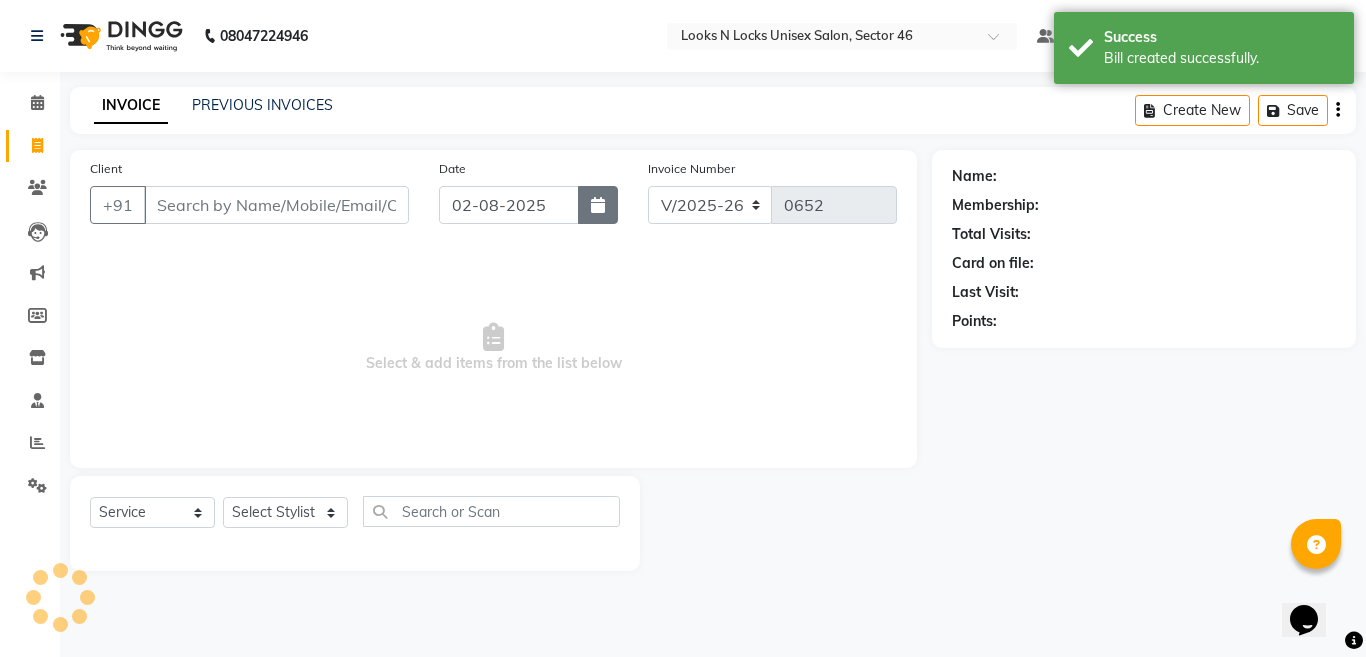 select on "2025" 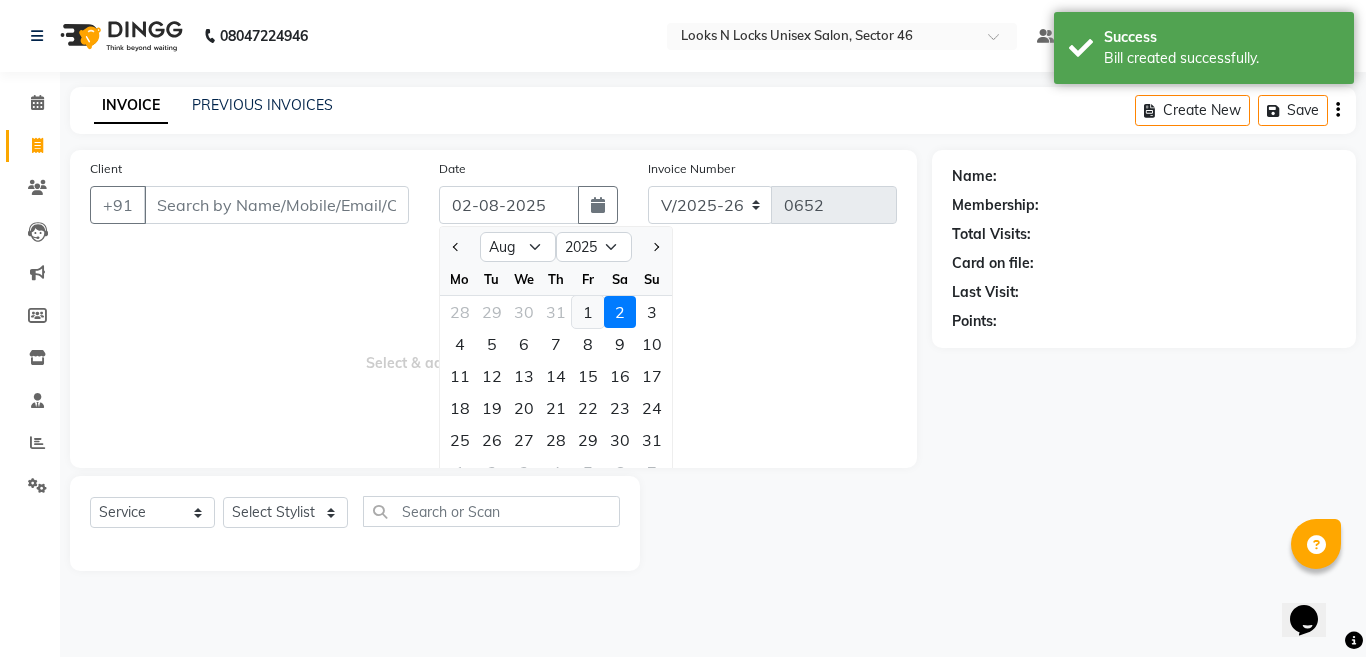 click on "1" 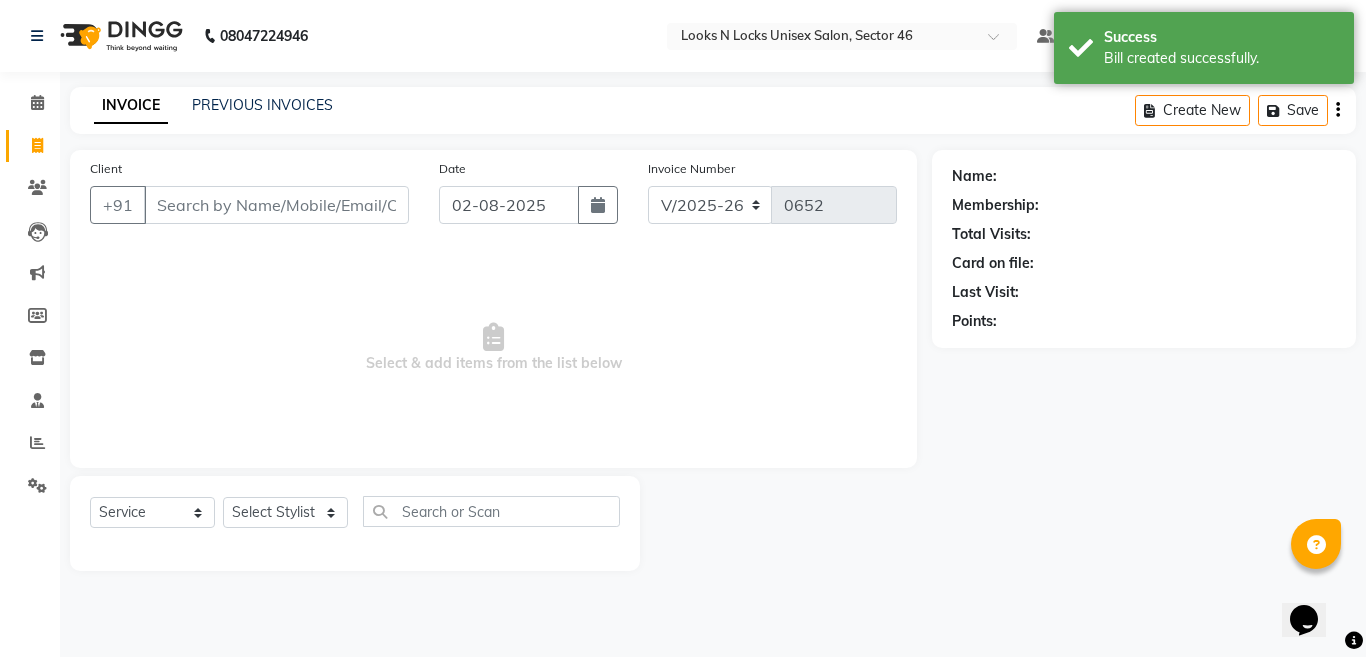 type on "01-08-2025" 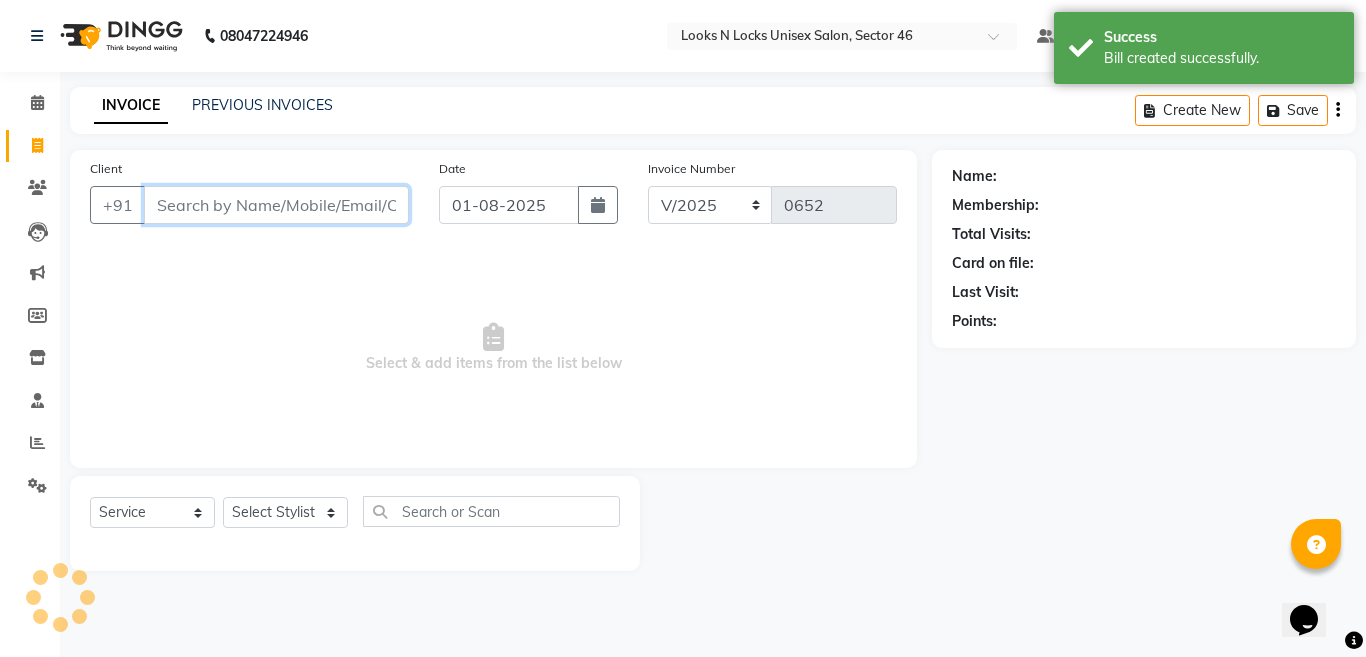 click on "Client" at bounding box center (276, 205) 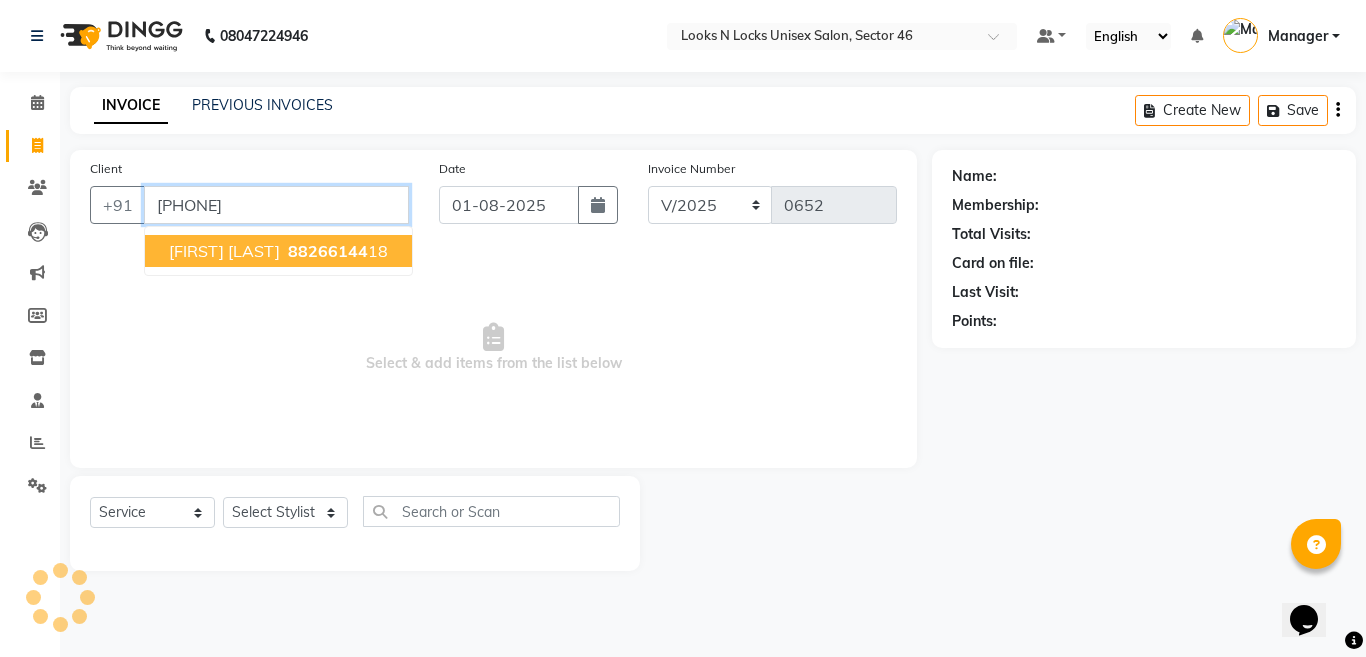 type on "[PHONE]" 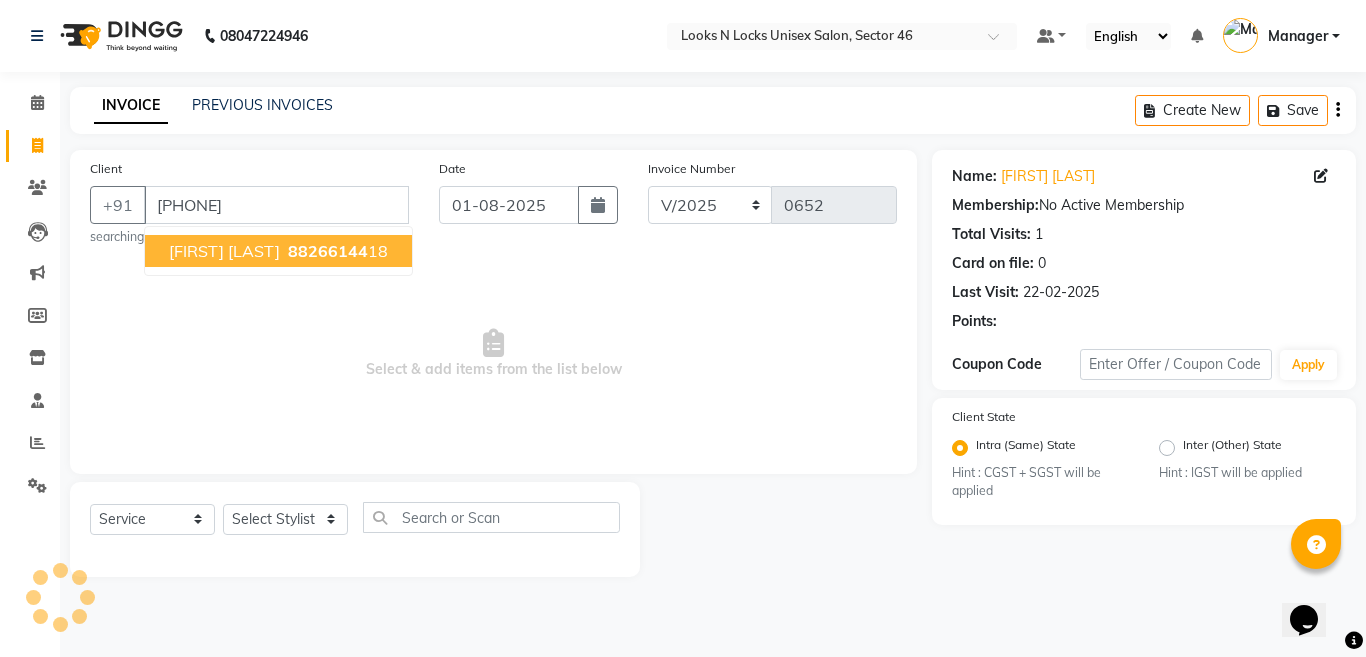 click on "88266144" at bounding box center [328, 251] 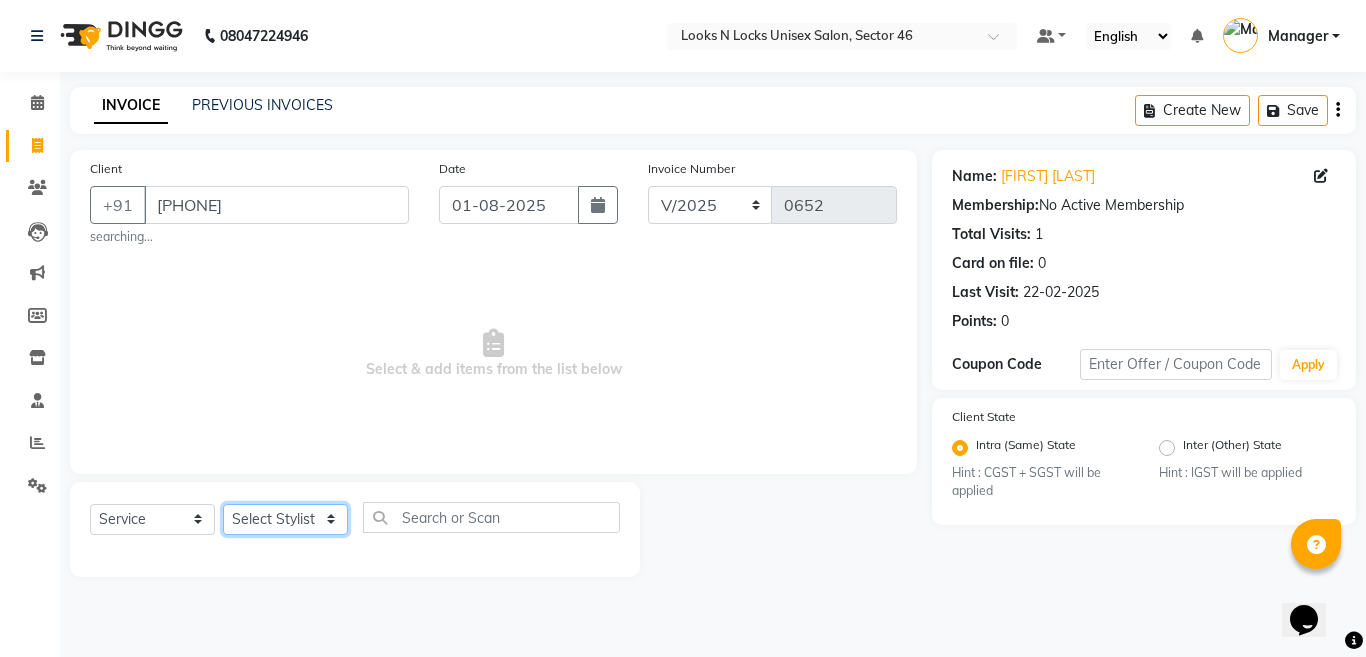 click on "Select Stylist [FIRST] [LAST] [FIRST] [LAST] [FIRST] [LAST] [FIRST] [LAST] [FIRST] [LAST] [FIRST] [LAST] [FIRST] [LAST] [FIRST] [LAST] [FIRST] [LAST] [FIRST] [LAST] [FIRST] [LAST] [FIRST] [LAST] [FIRST] [LAST] [FIRST] [LAST] [FIRST] [LAST] [FIRST] [LAST] [FIRST] [LAST] [FIRST] [LAST] [FIRST] [LAST] [FIRST] [LAST]" 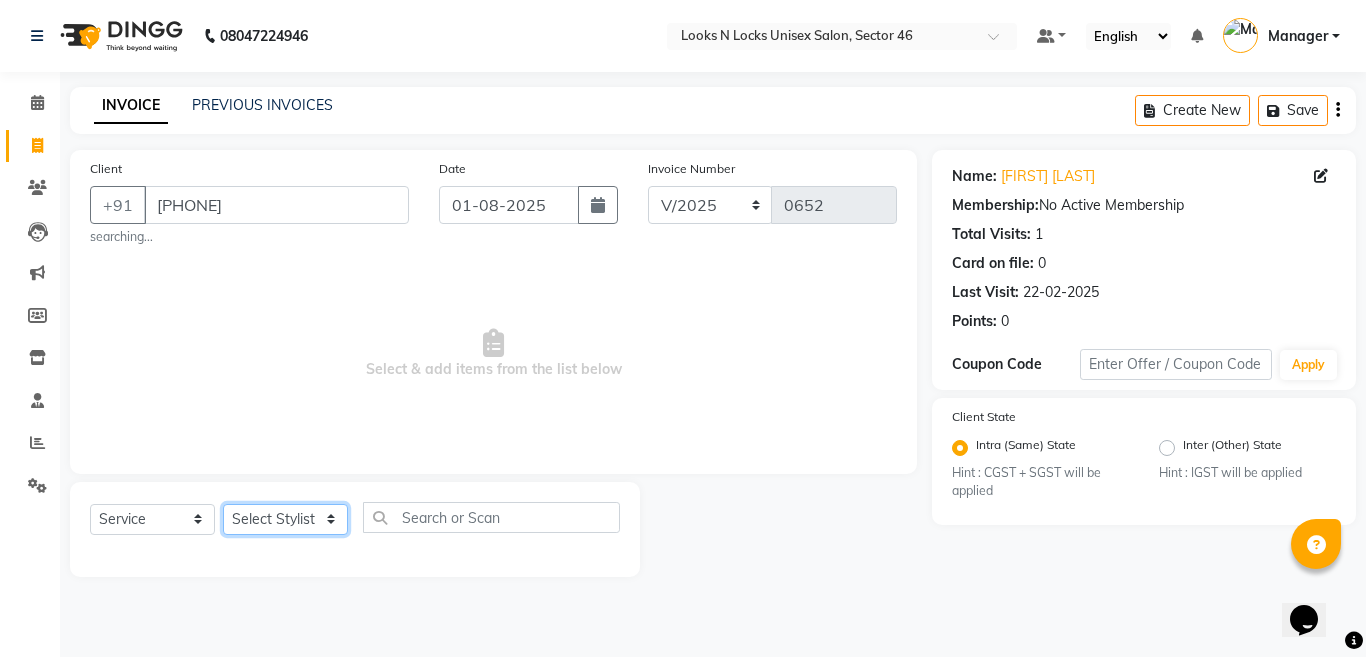 select on "69067" 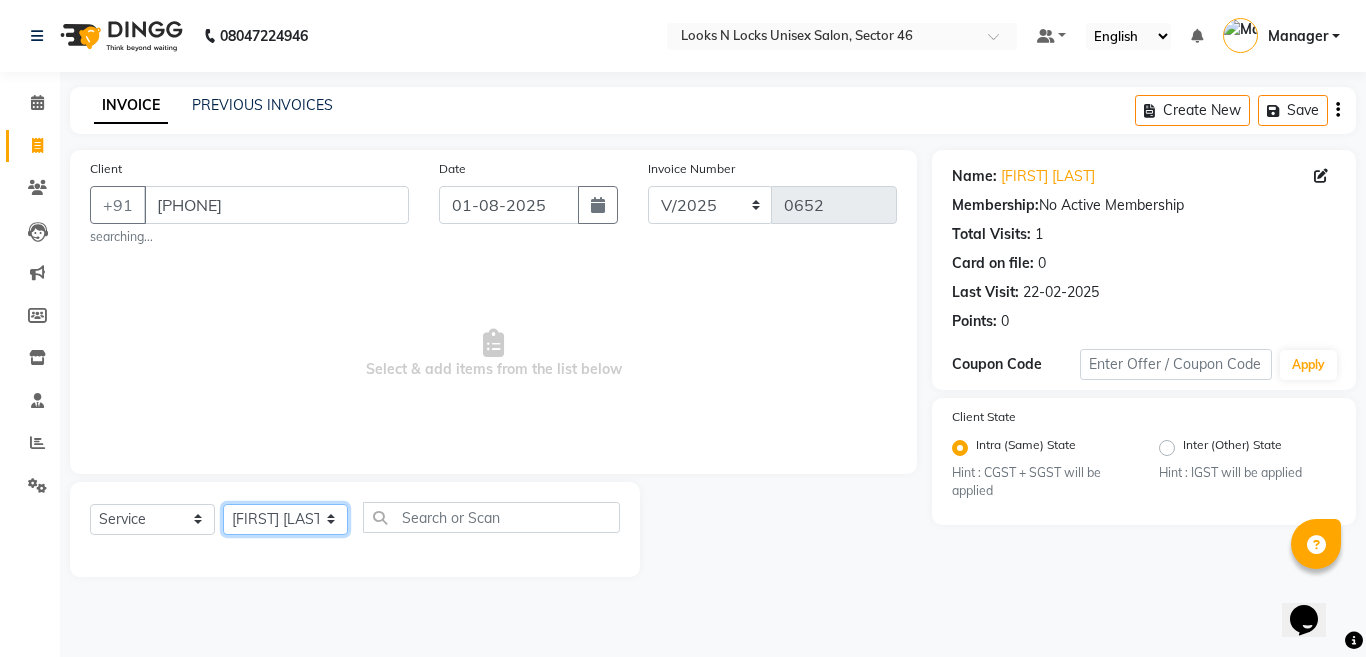 click on "Select Stylist [FIRST] [LAST] [FIRST] [LAST] [FIRST] [LAST] [FIRST] [LAST] [FIRST] [LAST] [FIRST] [LAST] [FIRST] [LAST] [FIRST] [LAST] [FIRST] [LAST] [FIRST] [LAST] [FIRST] [LAST] [FIRST] [LAST] [FIRST] [LAST] [FIRST] [LAST] [FIRST] [LAST] [FIRST] [LAST] [FIRST] [LAST] [FIRST] [LAST] [FIRST] [LAST] [FIRST] [LAST]" 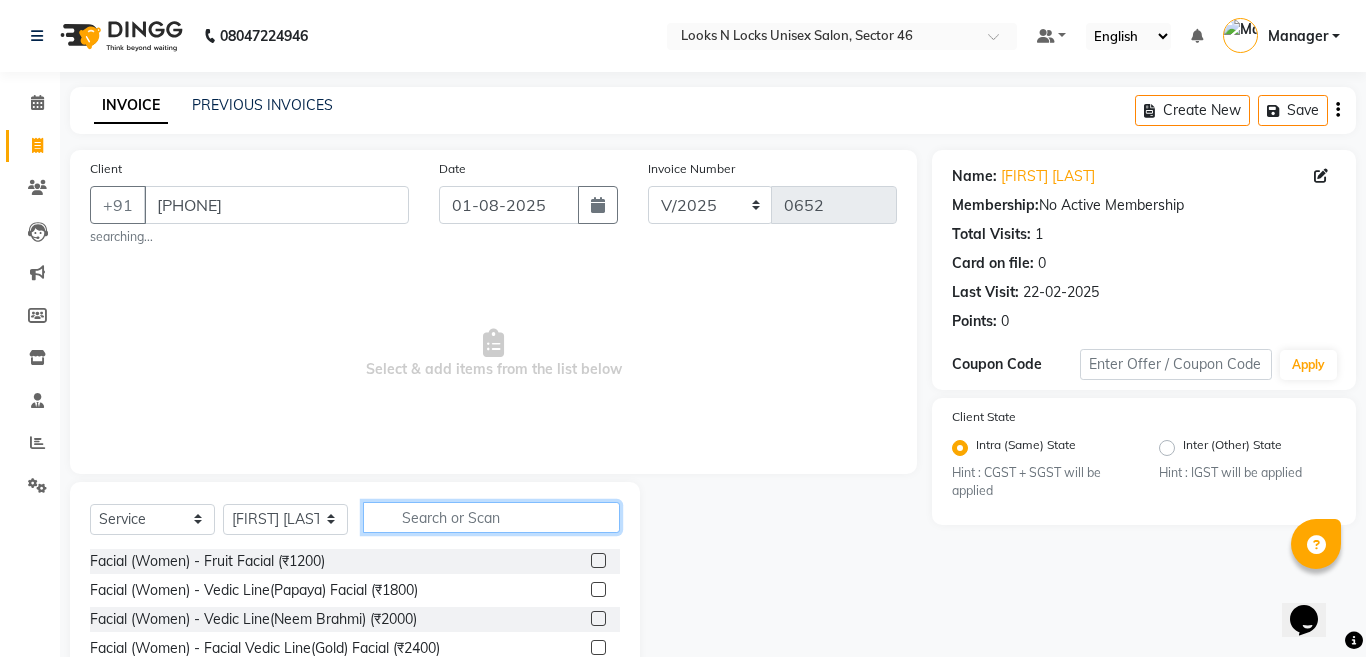 click 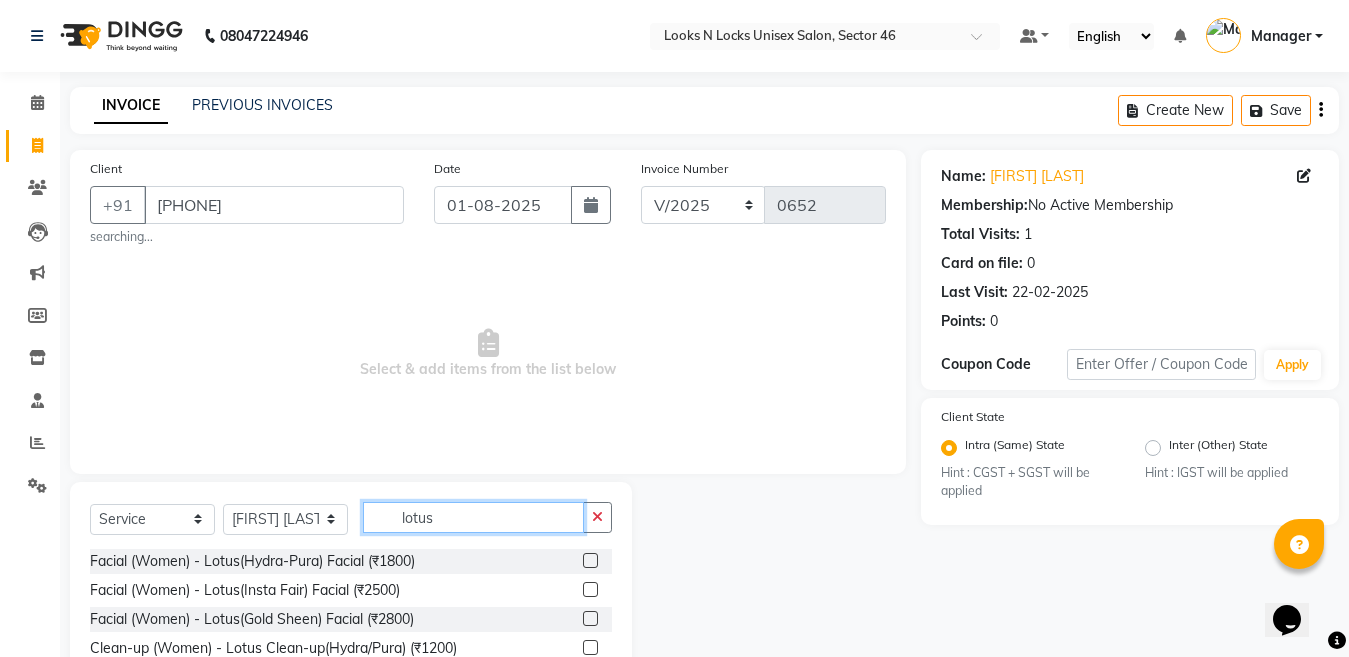 scroll, scrollTop: 150, scrollLeft: 0, axis: vertical 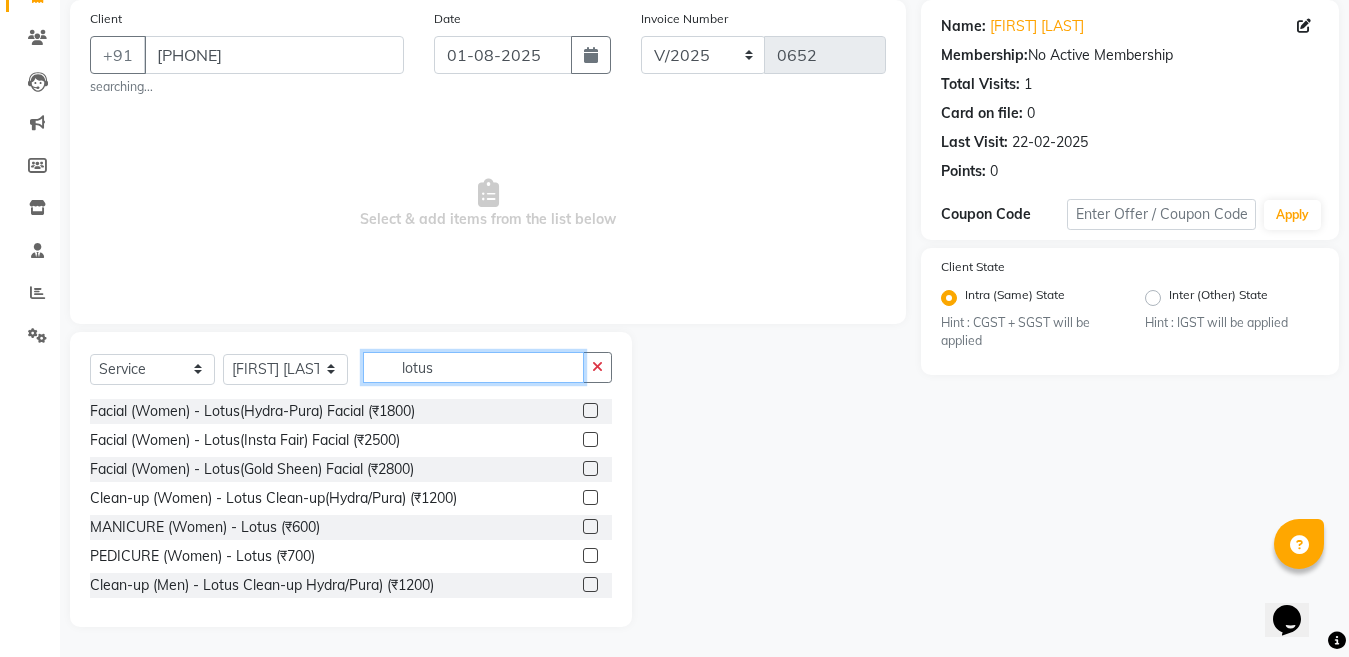 type on "lotus" 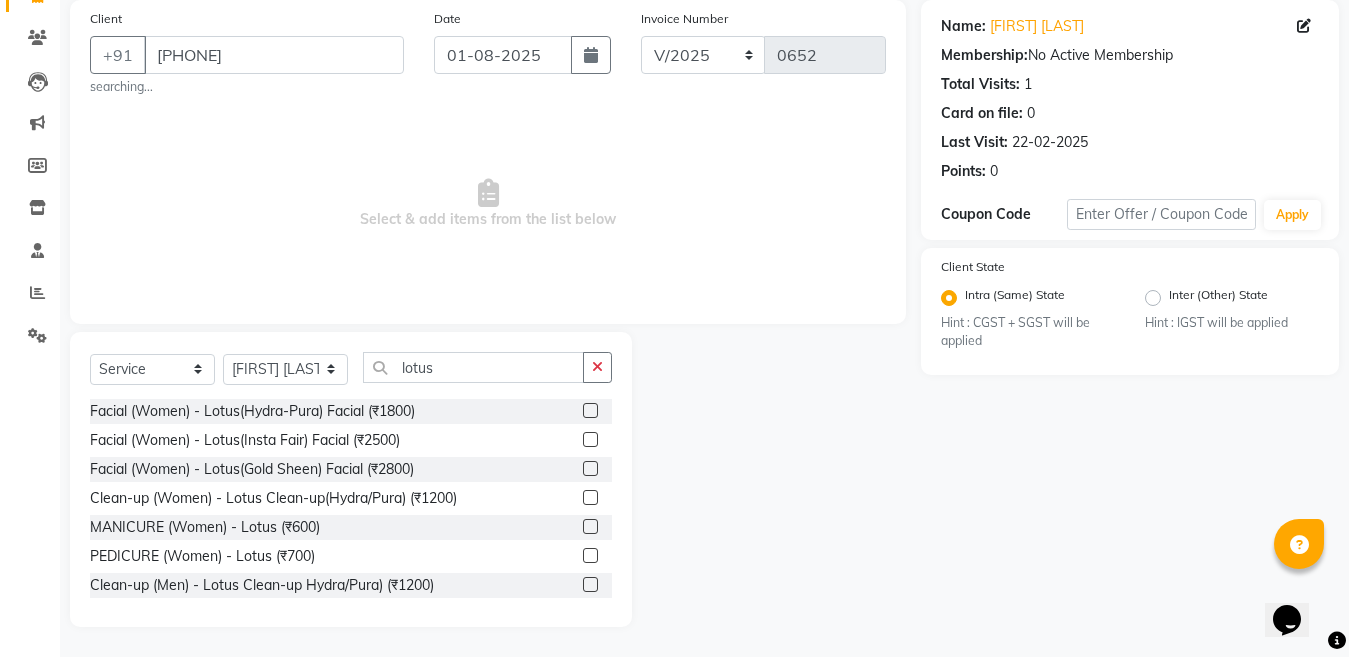 click 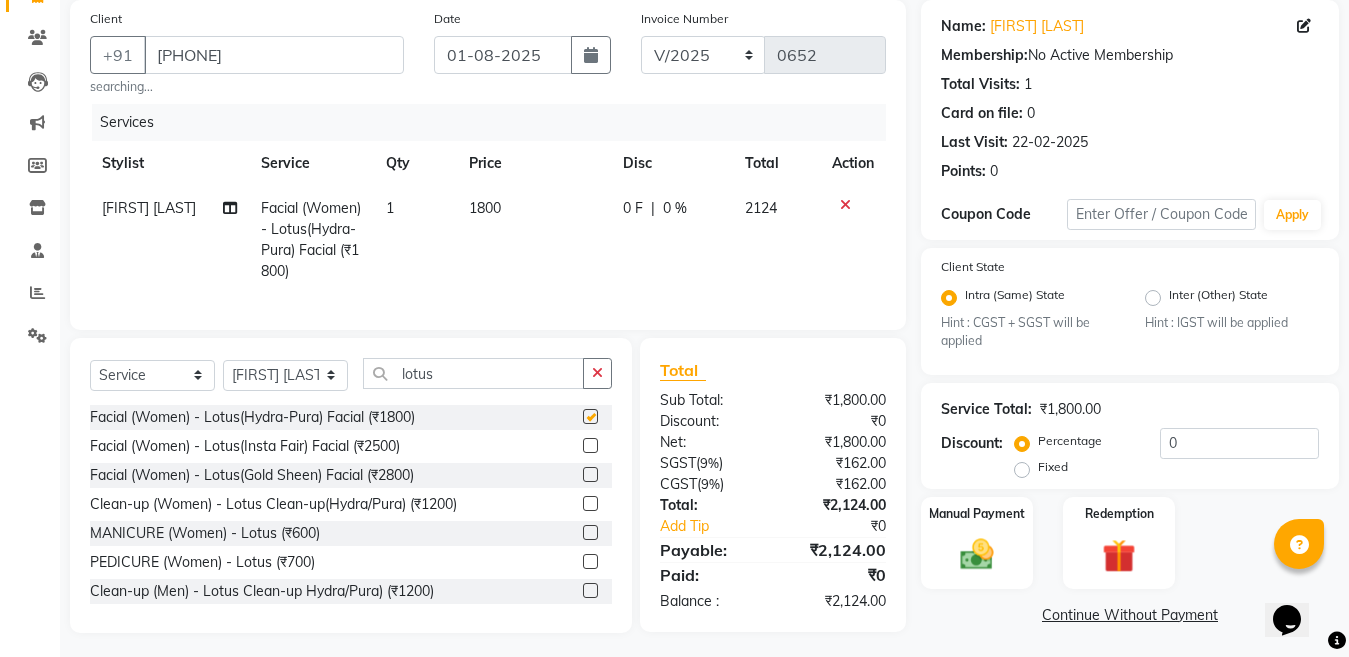 checkbox on "false" 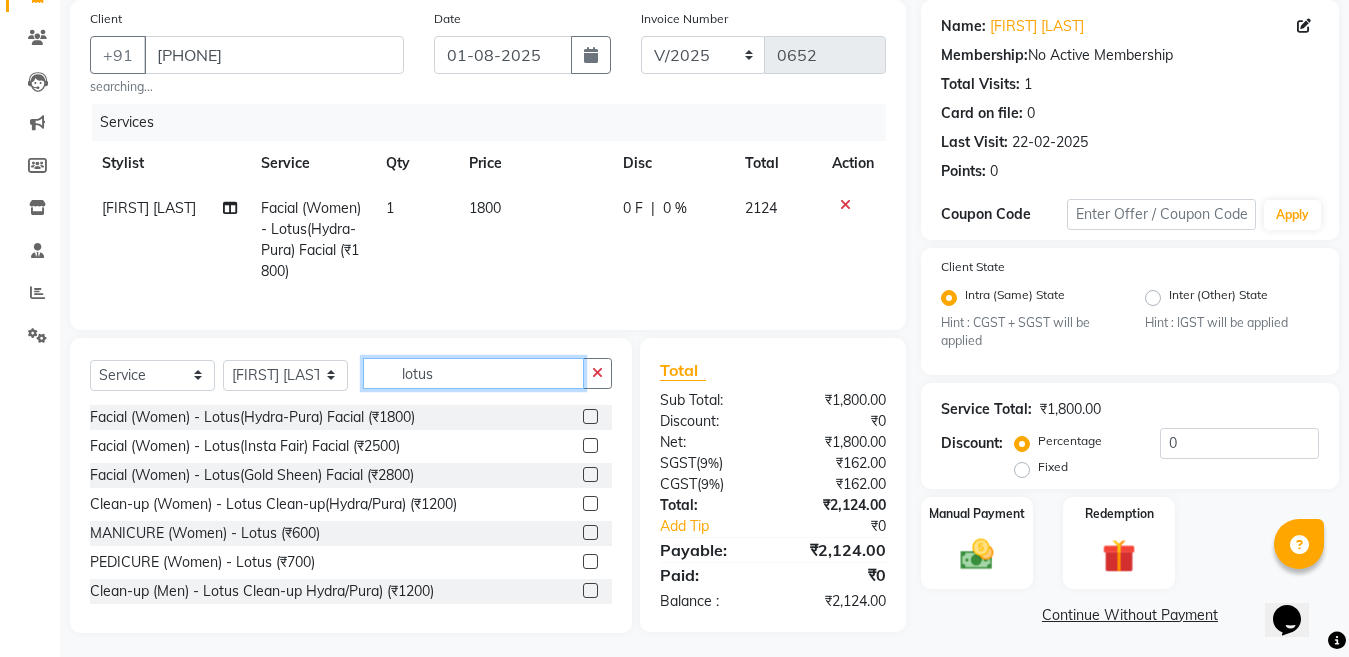 click on "lotus" 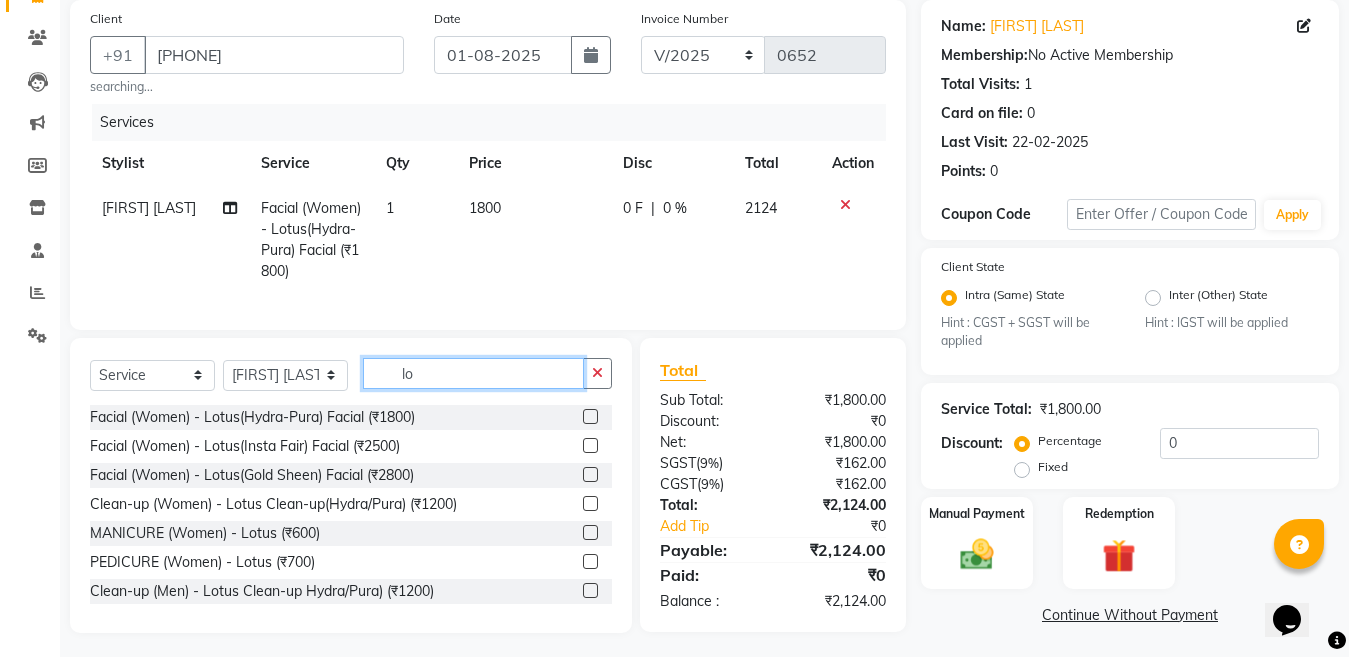 type on "l" 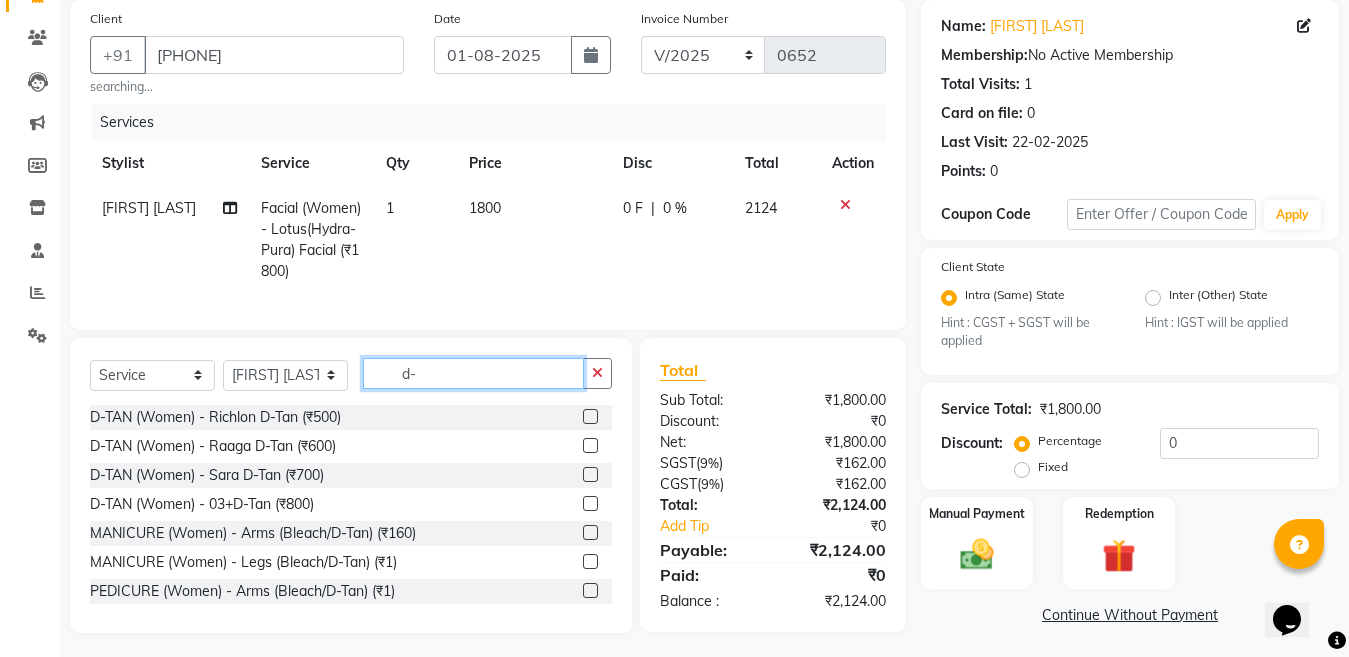 type on "d-" 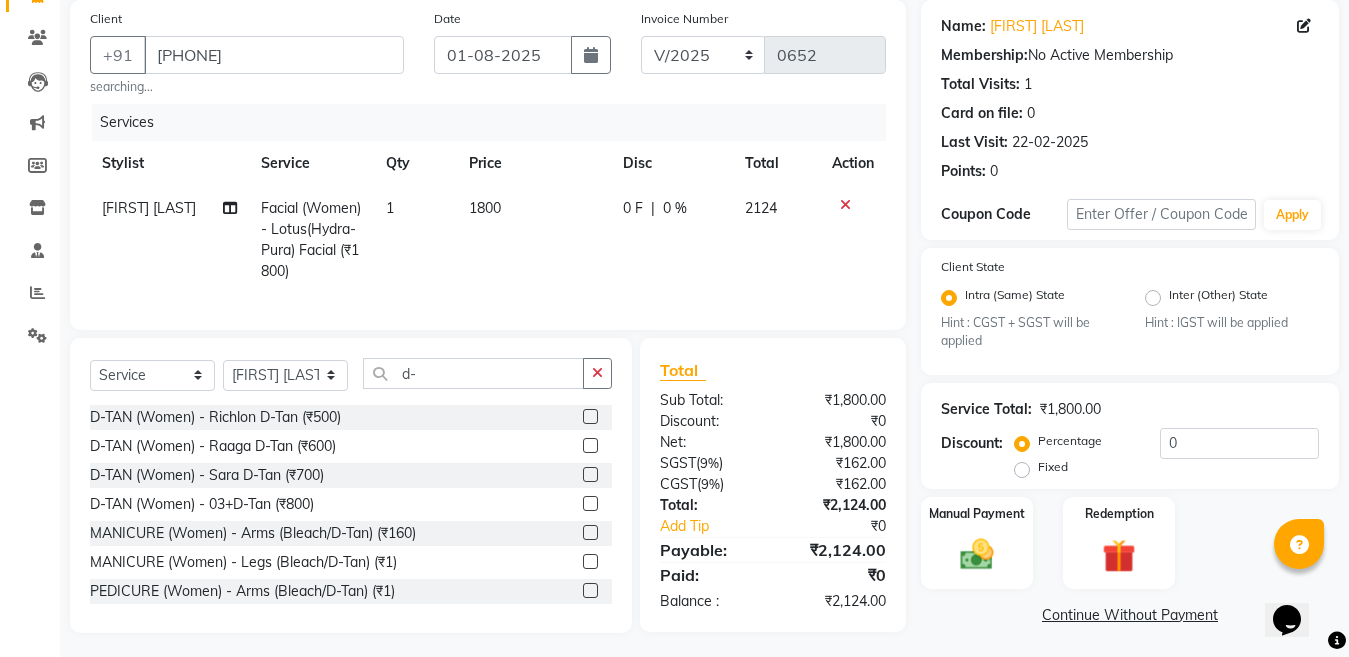 click 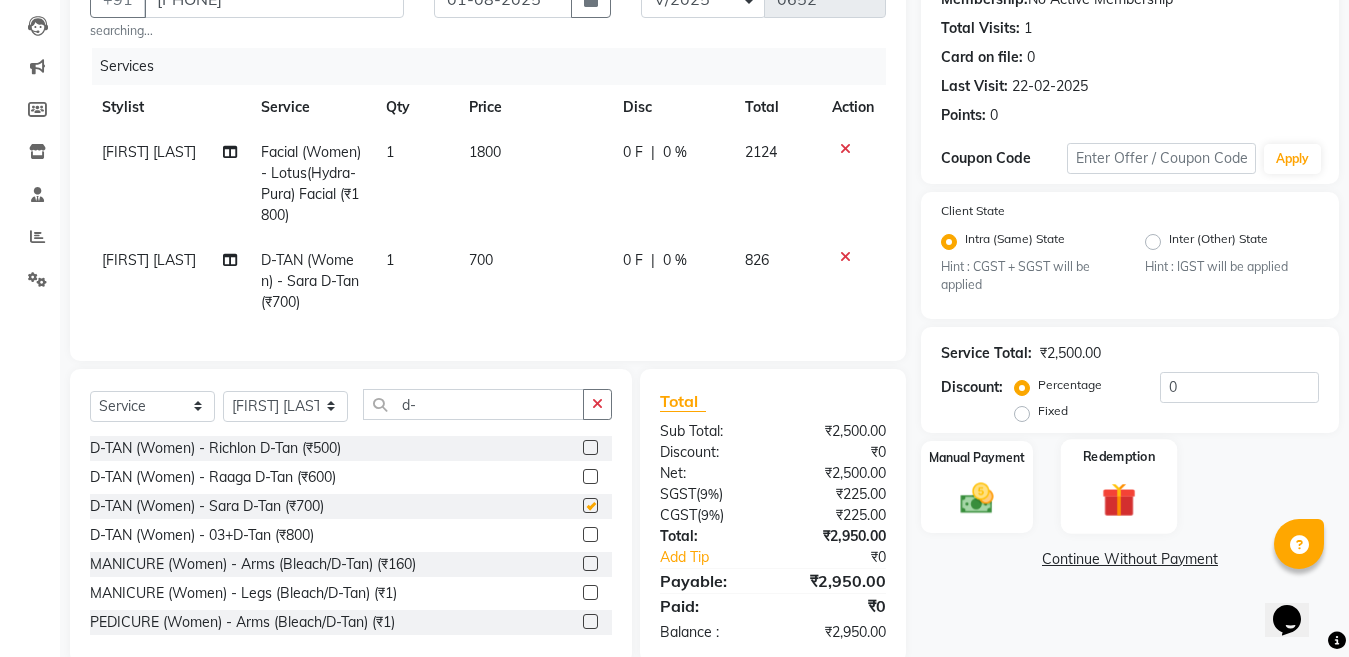 checkbox on "false" 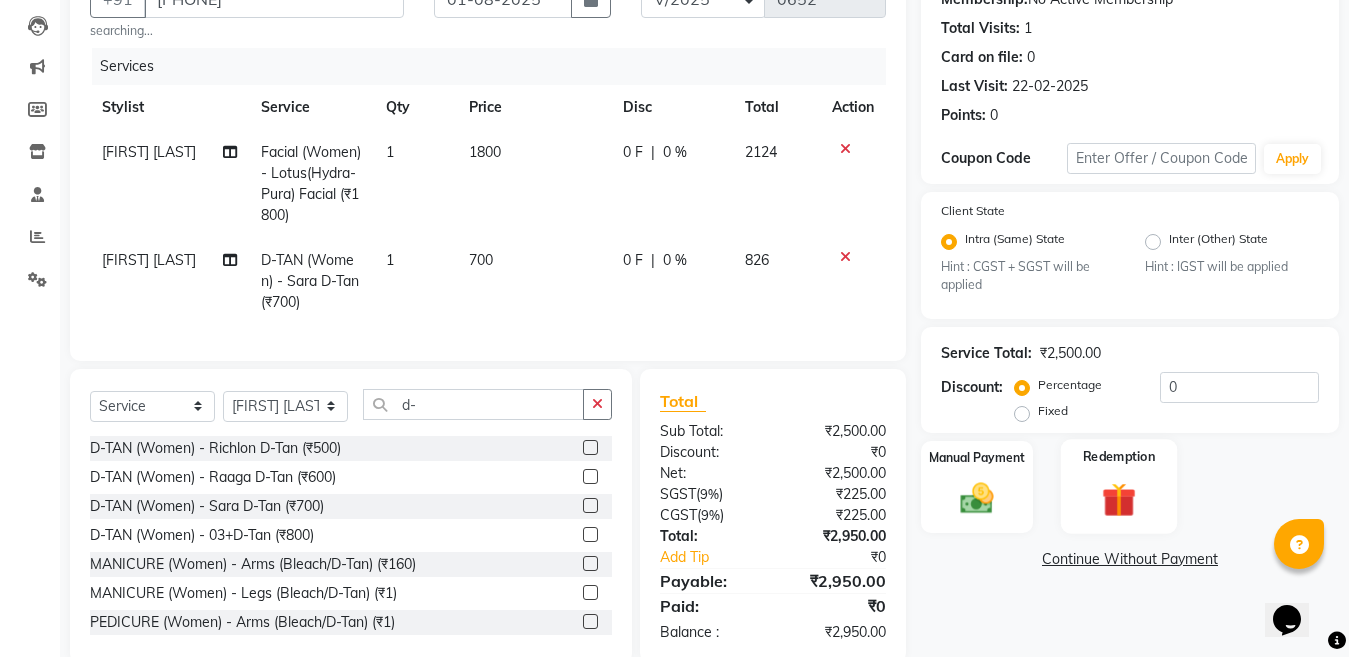 scroll, scrollTop: 260, scrollLeft: 0, axis: vertical 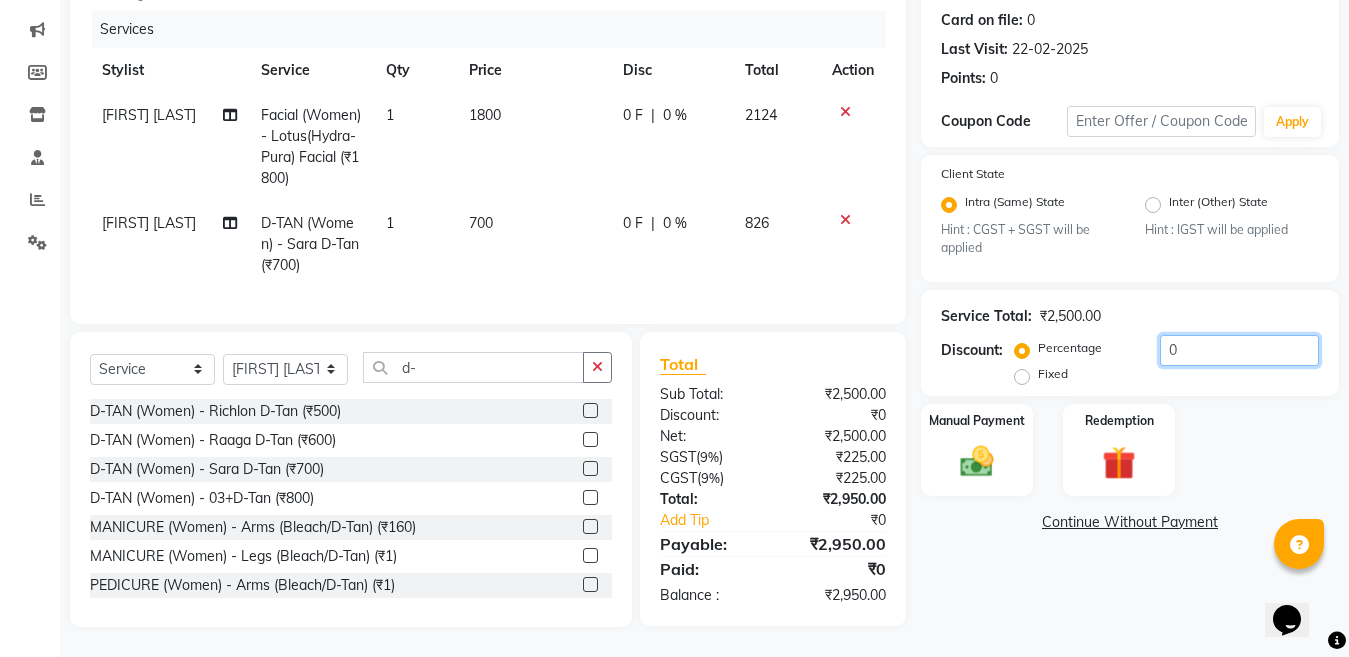 click on "0" 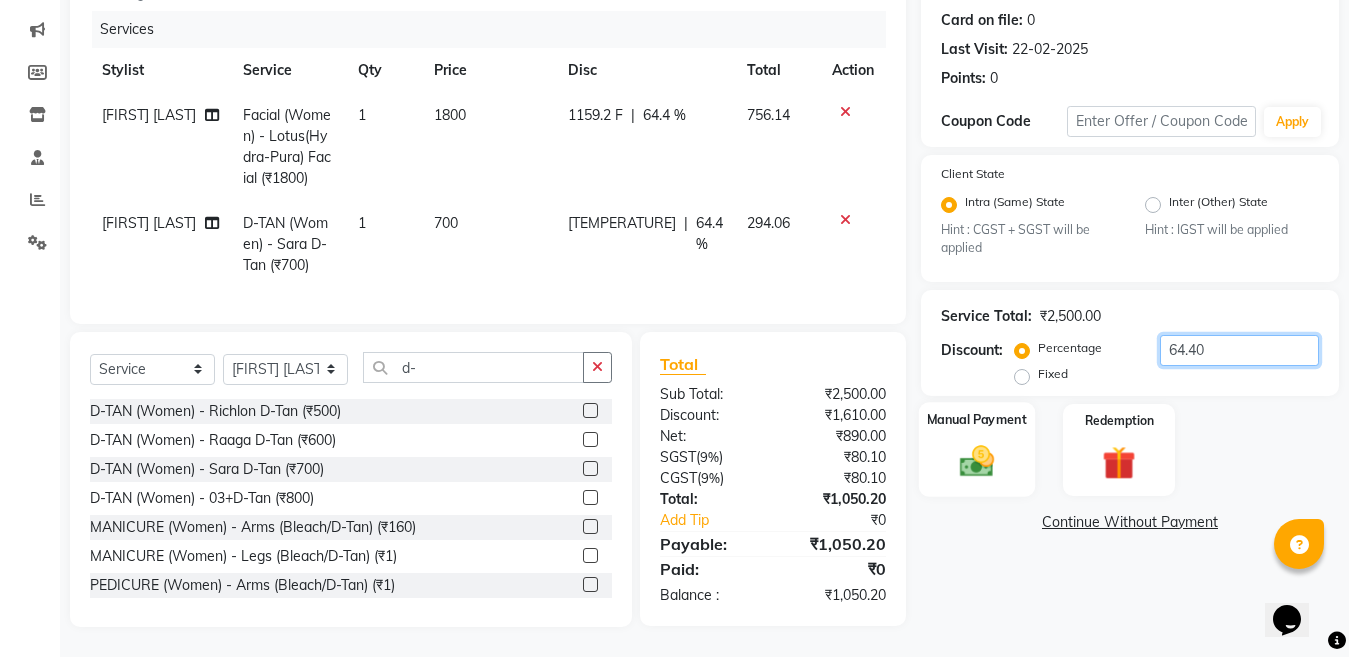type on "64.40" 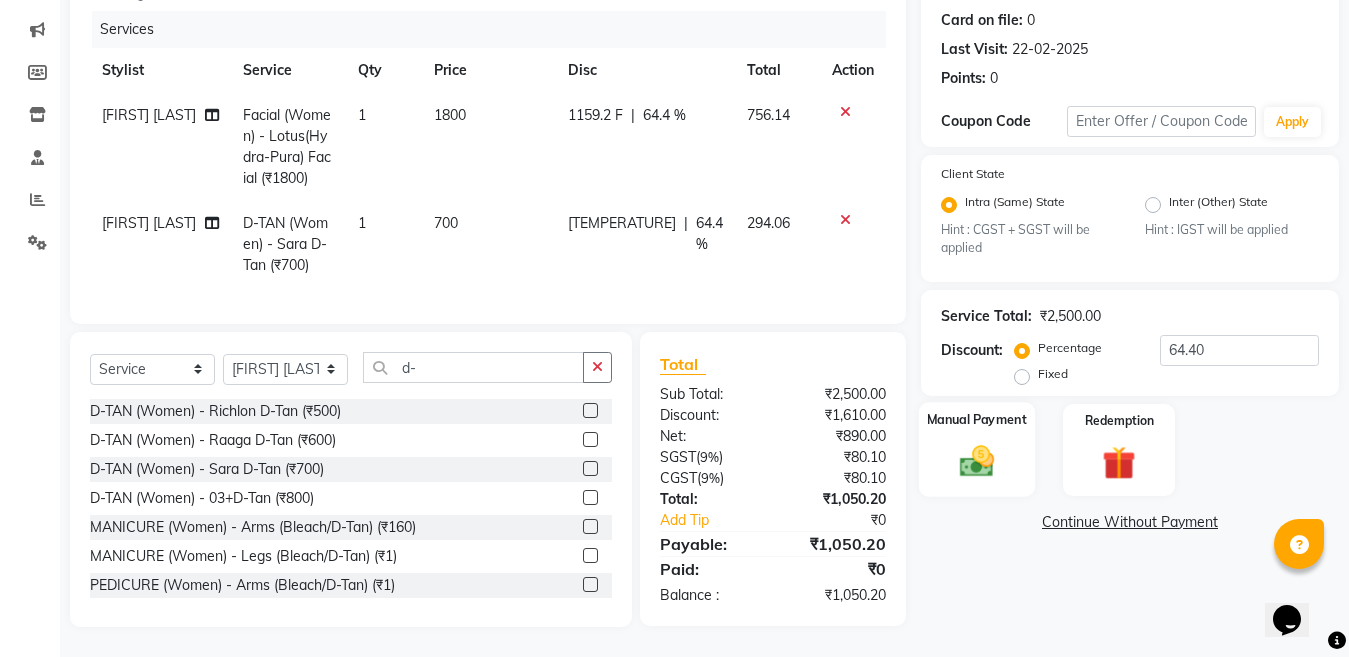 click 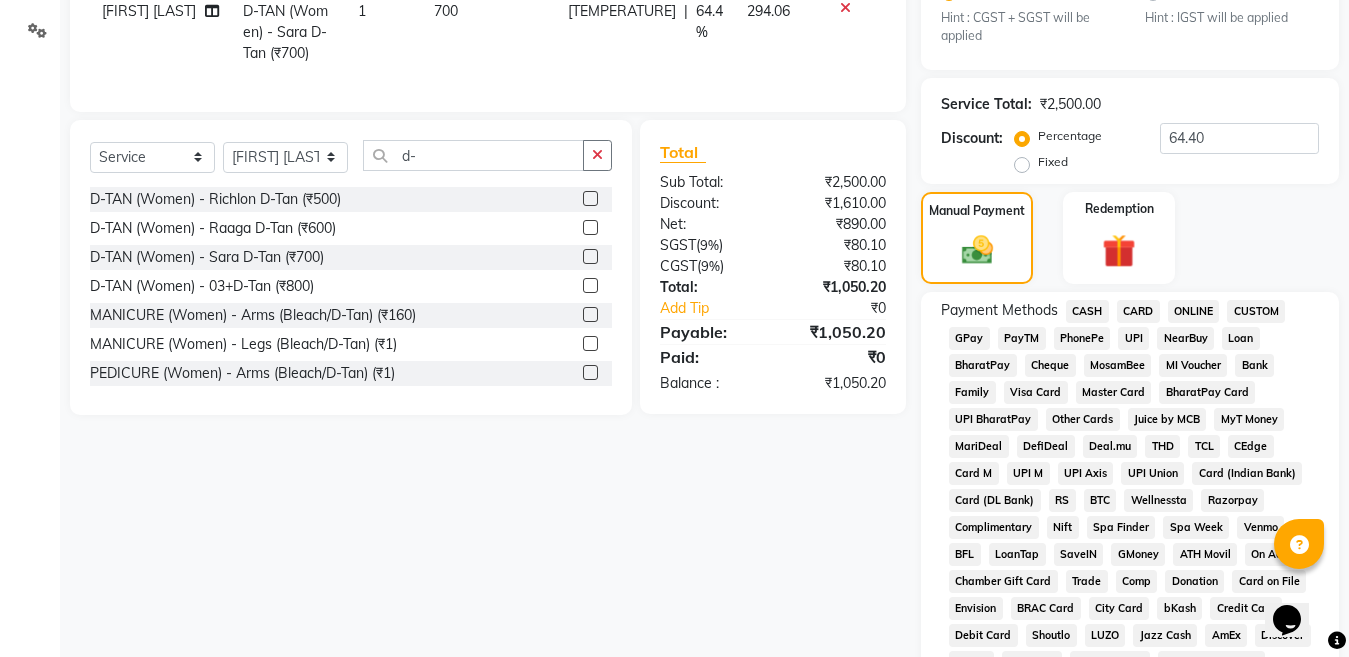 scroll, scrollTop: 460, scrollLeft: 0, axis: vertical 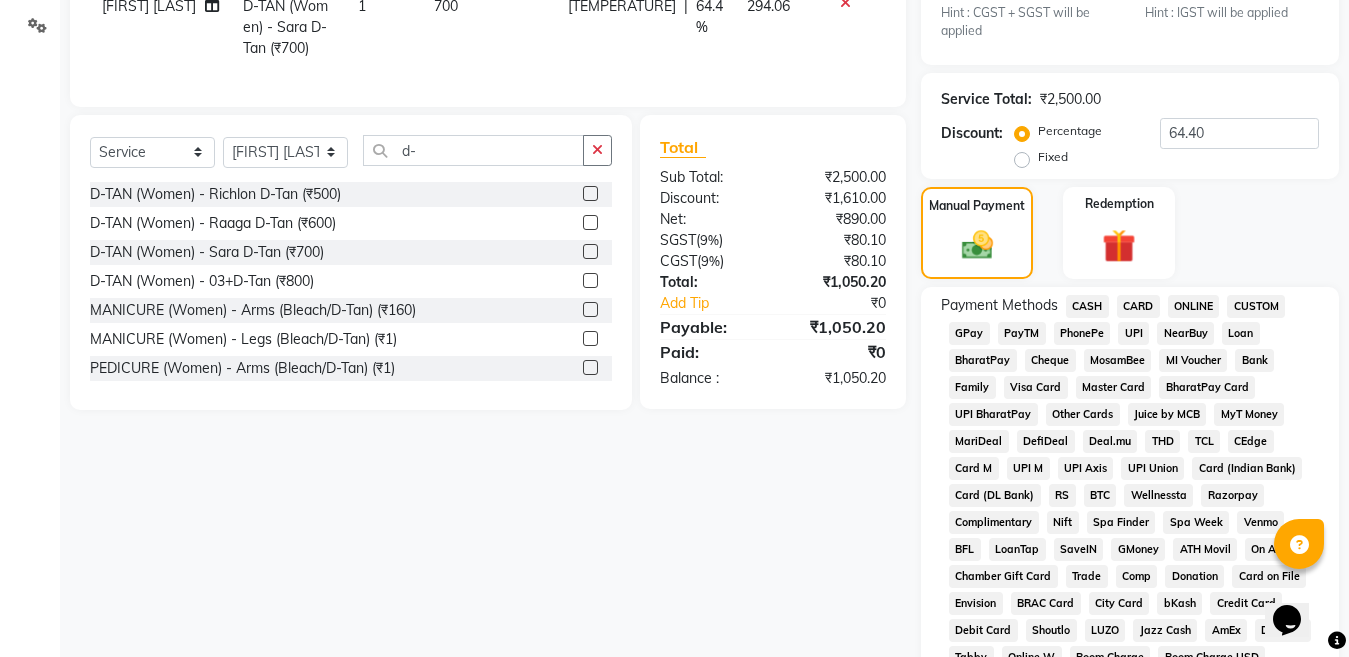 click on "CARD" 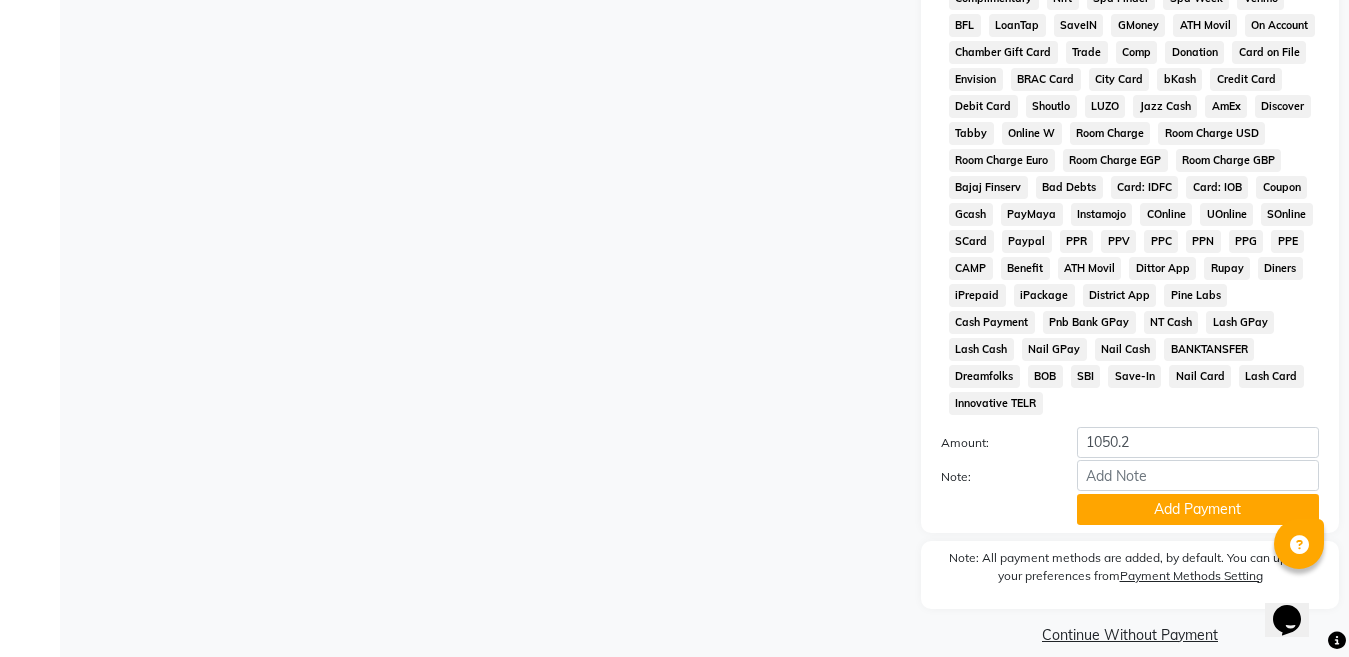 scroll, scrollTop: 1007, scrollLeft: 0, axis: vertical 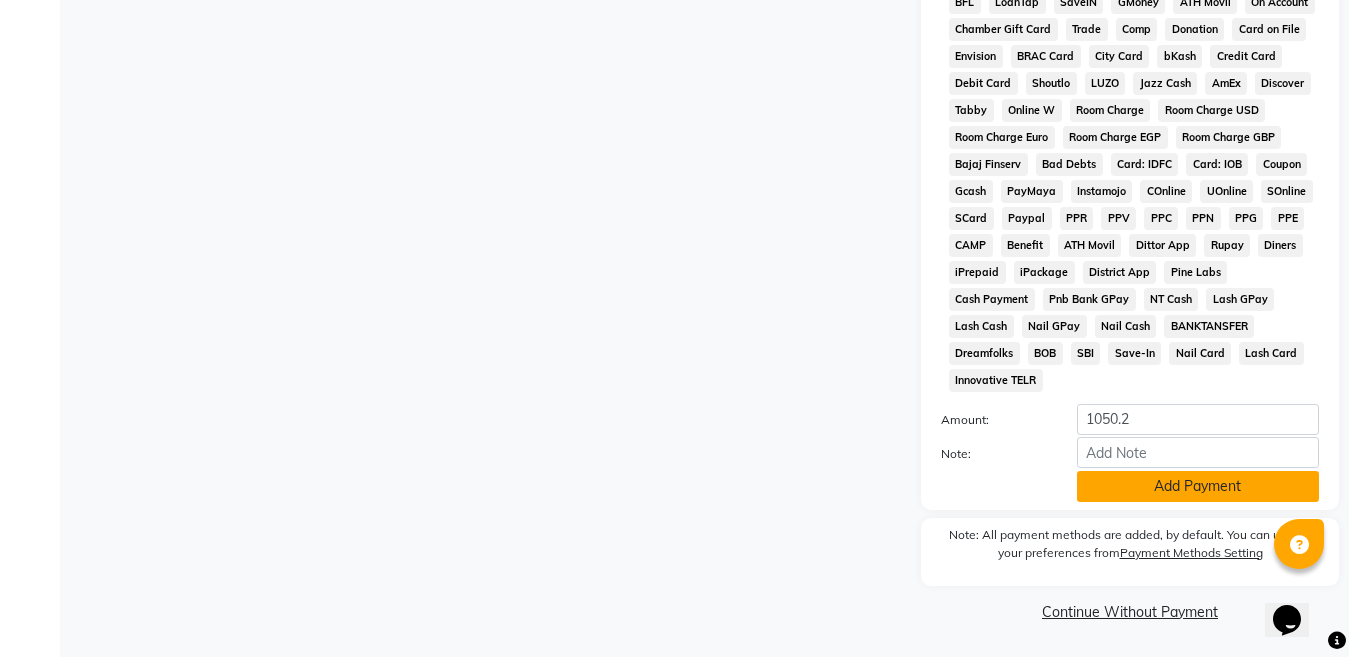 click on "Add Payment" 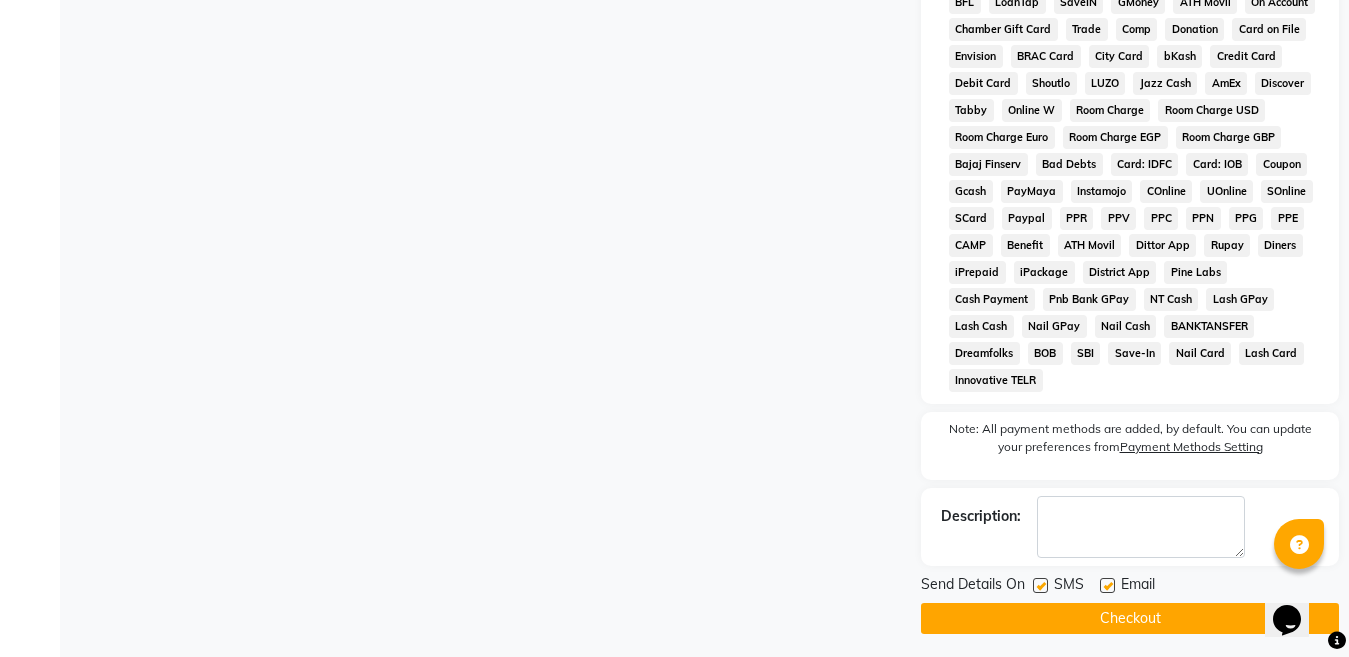 scroll, scrollTop: 1014, scrollLeft: 0, axis: vertical 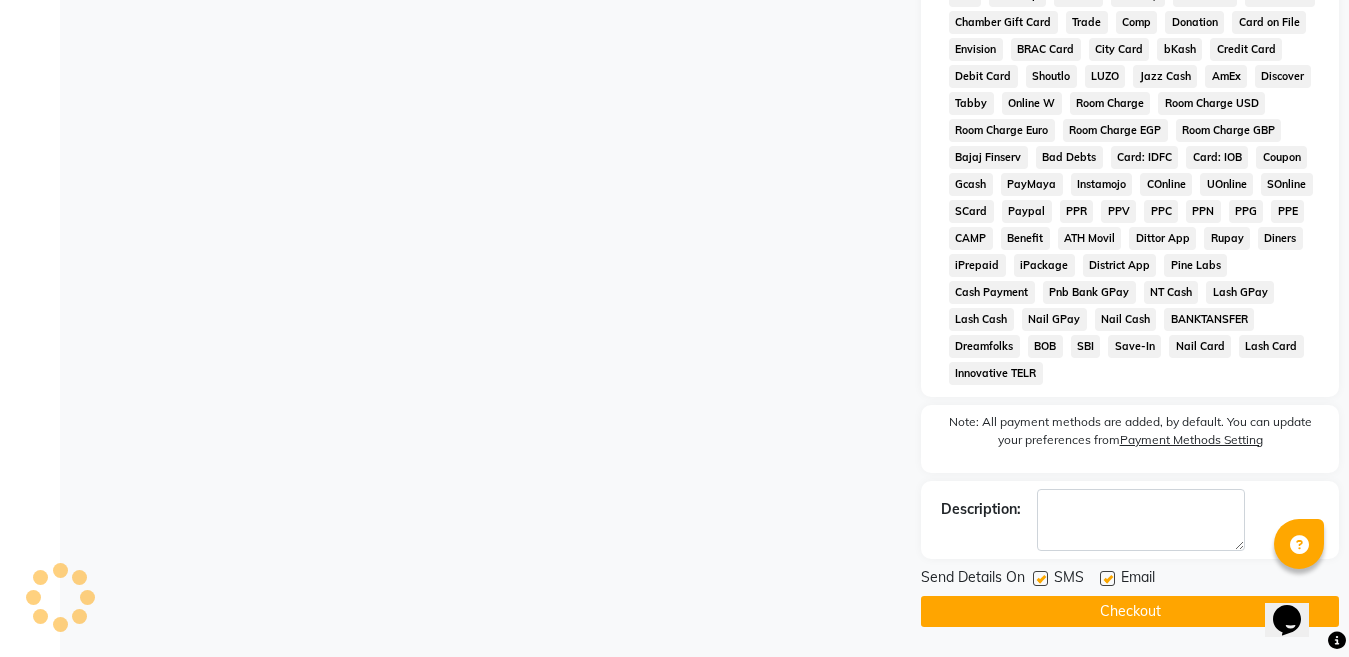 click on "Checkout" 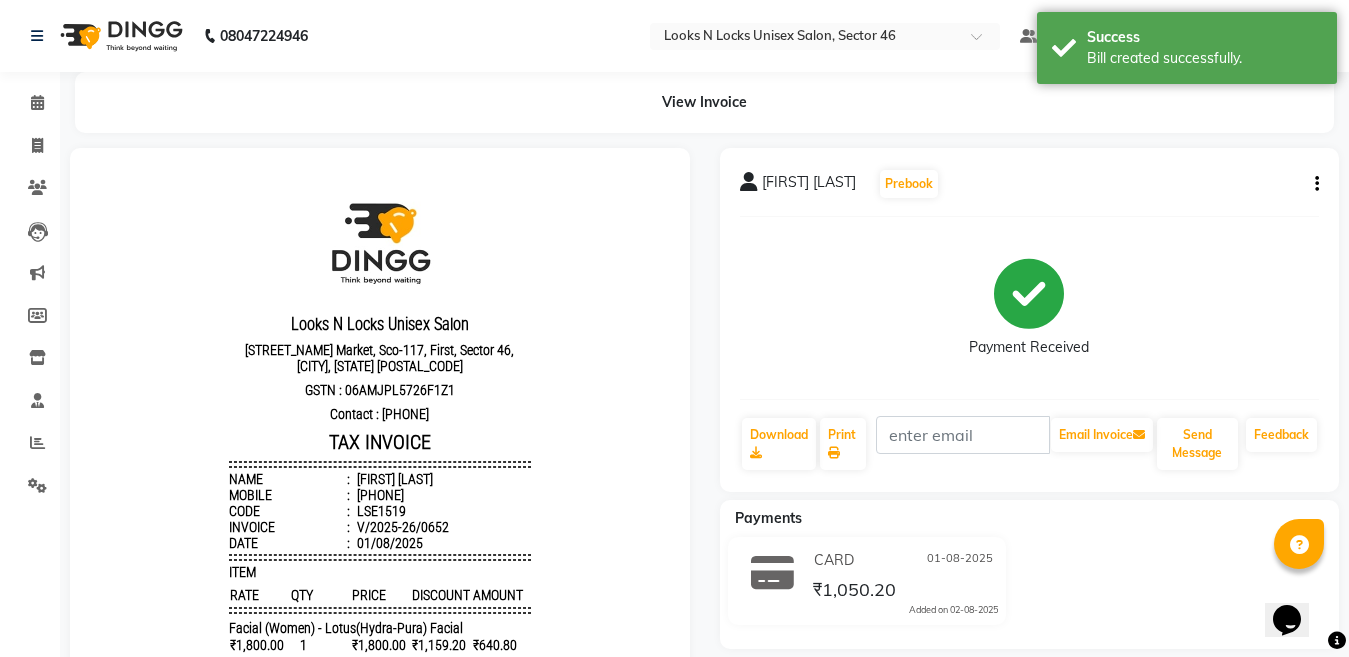 scroll, scrollTop: 0, scrollLeft: 0, axis: both 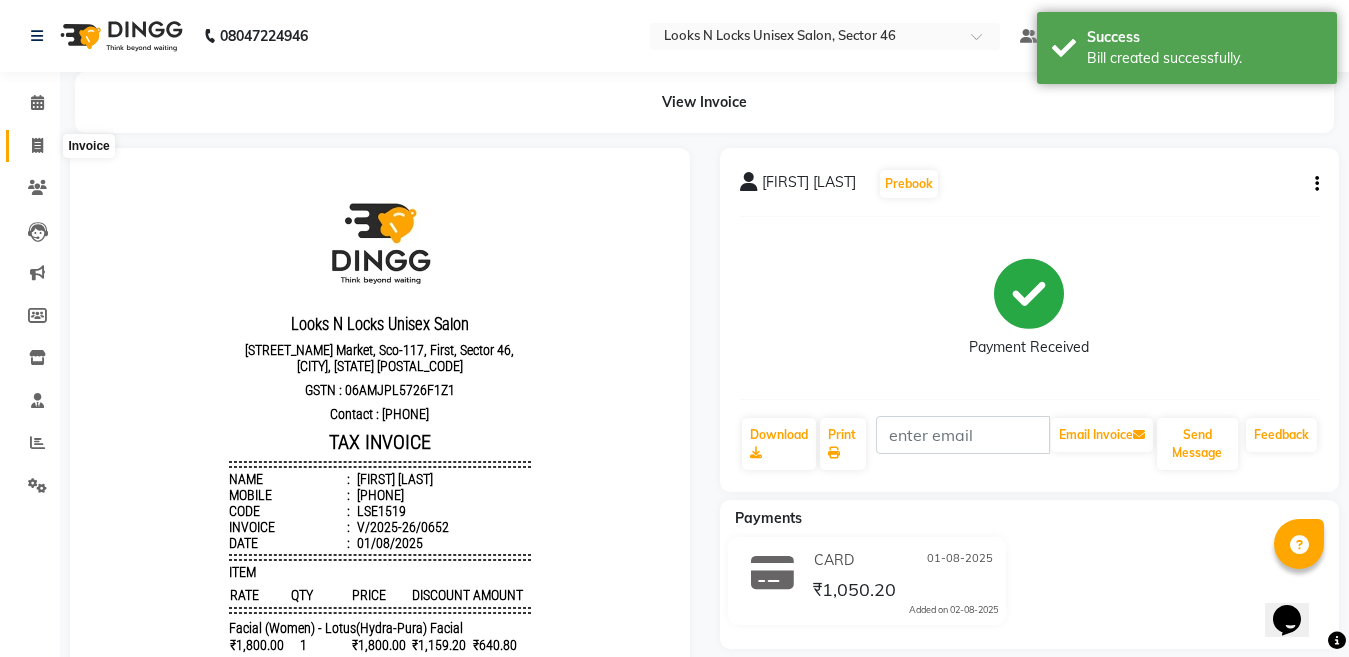 click 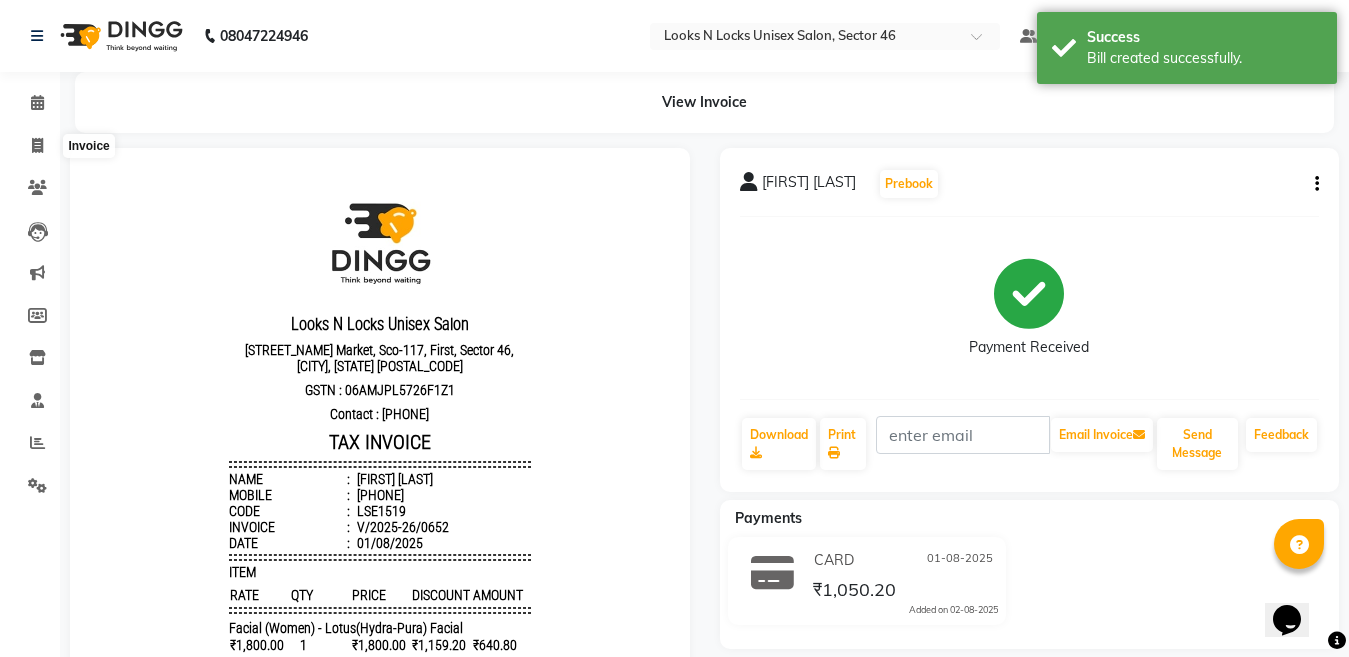 select on "service" 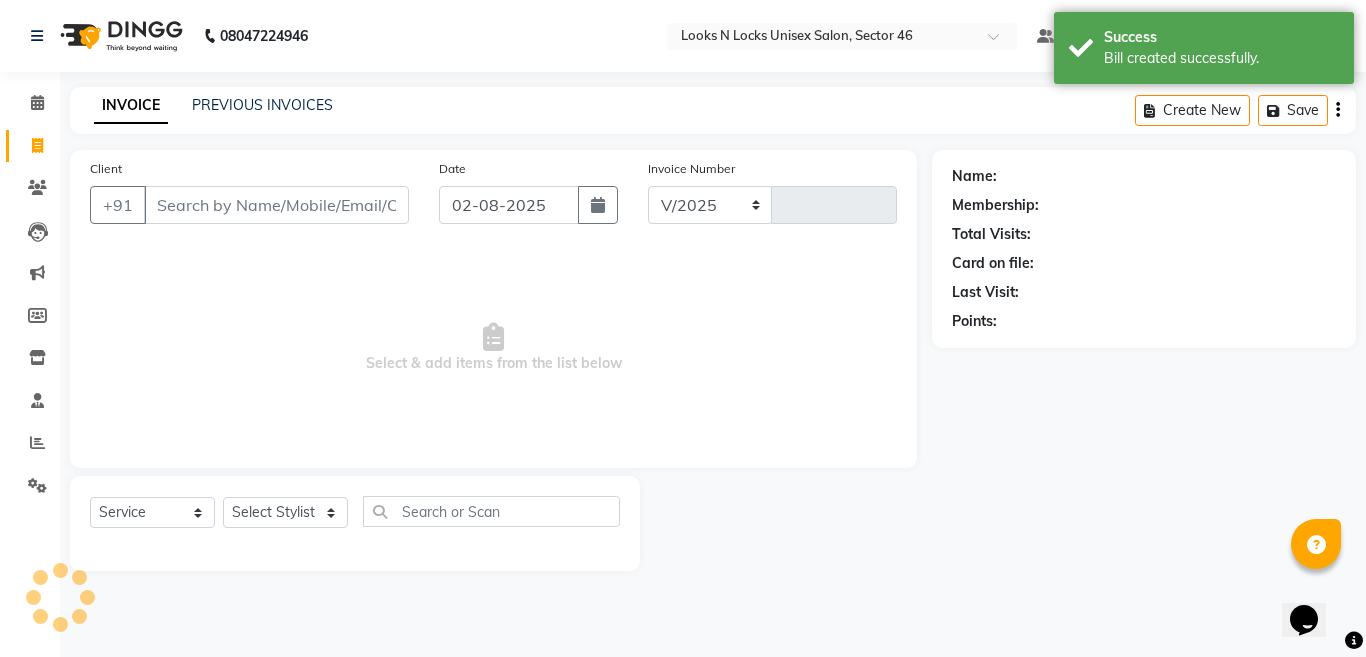 select on "3904" 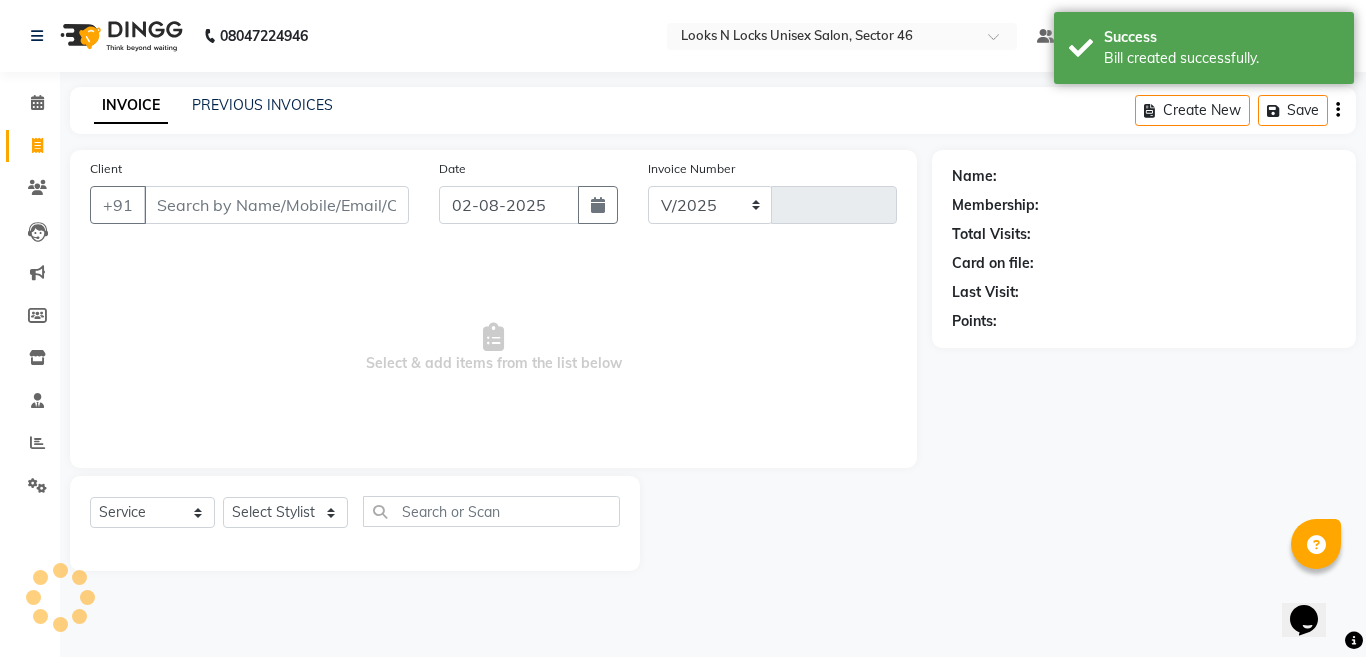 type on "0653" 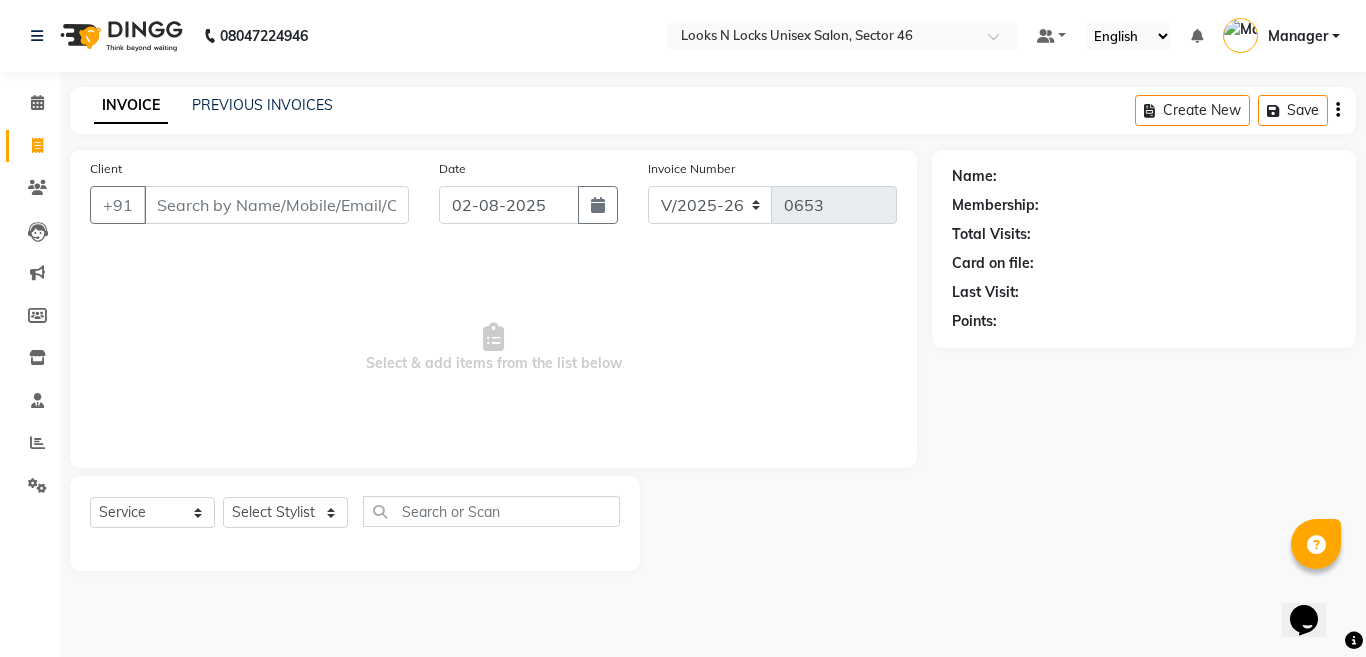click on "Client" at bounding box center [276, 205] 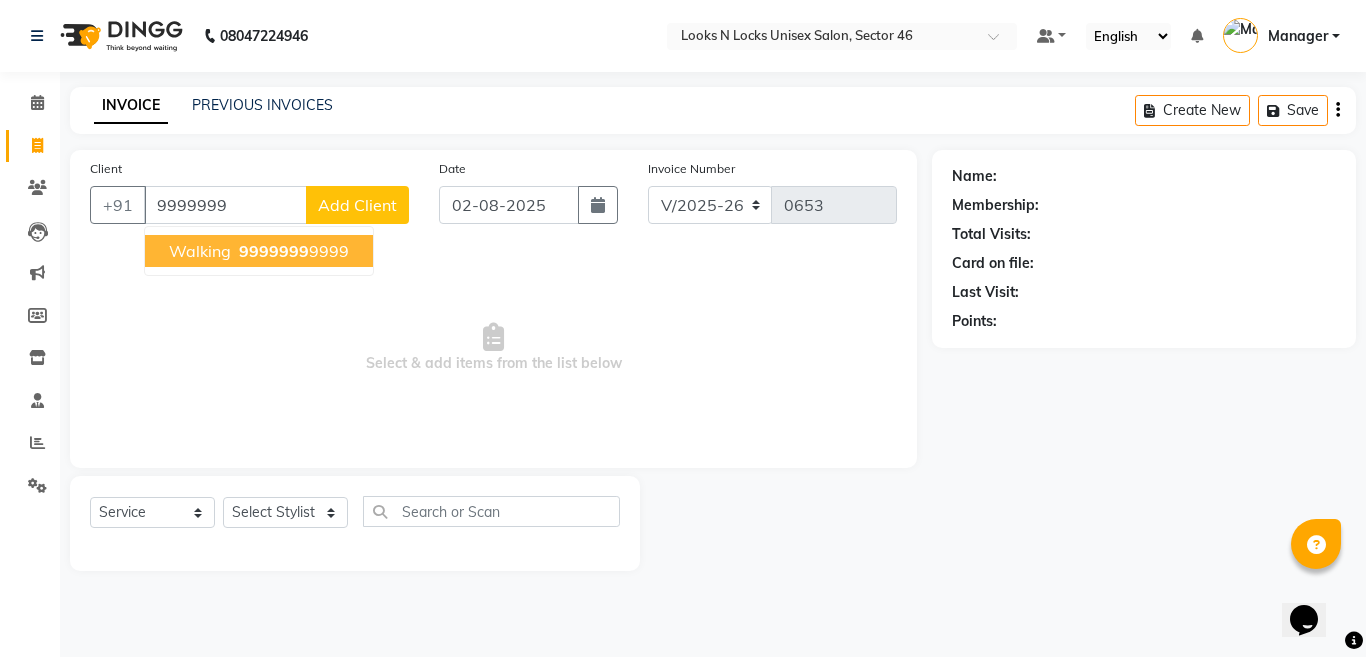 click on "9999999" at bounding box center (274, 251) 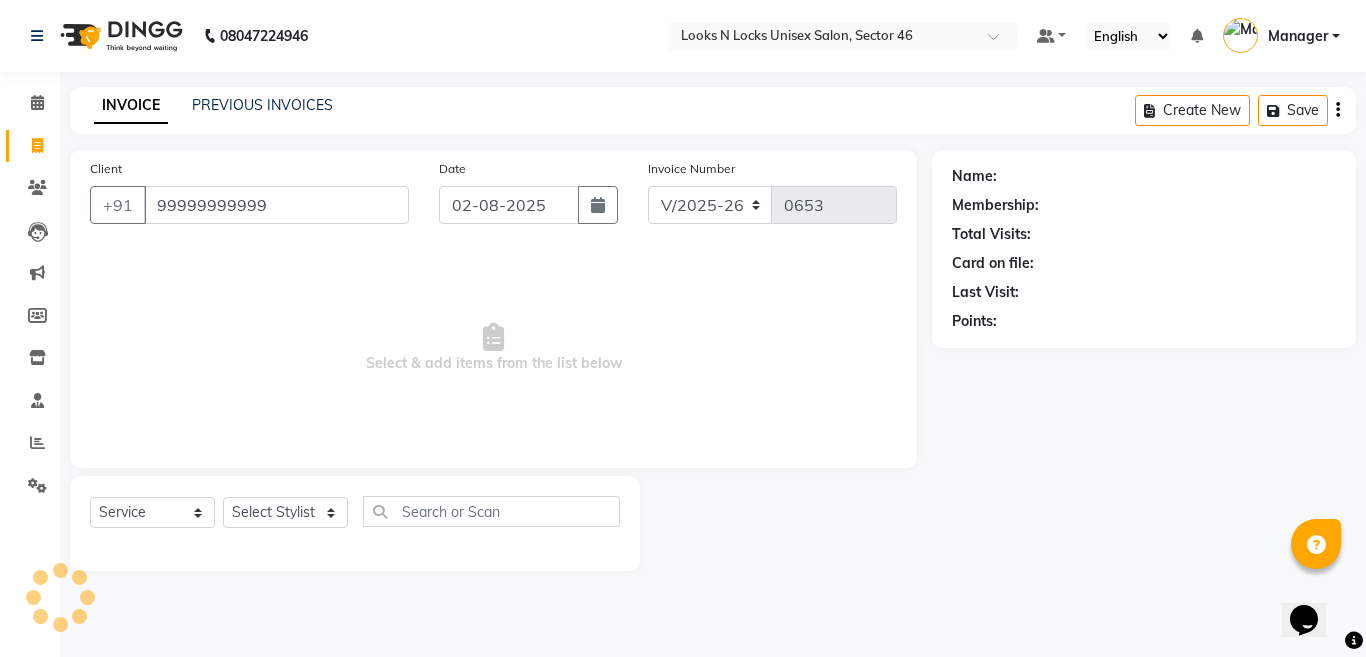 type on "99999999999" 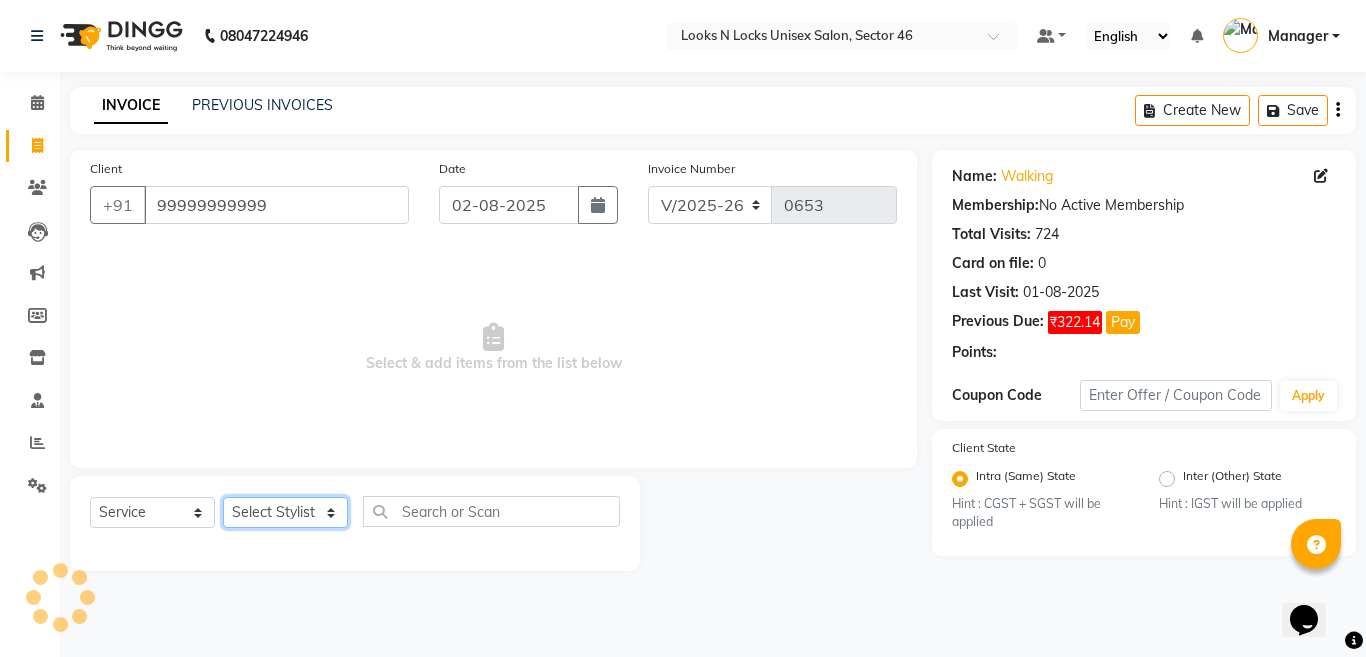 click on "Select Stylist [FIRST] [LAST] [FIRST] [LAST] [FIRST] [LAST] [FIRST] [LAST] [FIRST] [LAST] [FIRST] [LAST] [FIRST] [LAST] [FIRST] [LAST] [FIRST] [LAST] [FIRST] [LAST] [FIRST] [LAST] [FIRST] [LAST] [FIRST] [LAST] [FIRST] [LAST] [FIRST] [LAST] [FIRST] [LAST] [FIRST] [LAST] [FIRST] [LAST] [FIRST] [LAST] [FIRST] [LAST]" 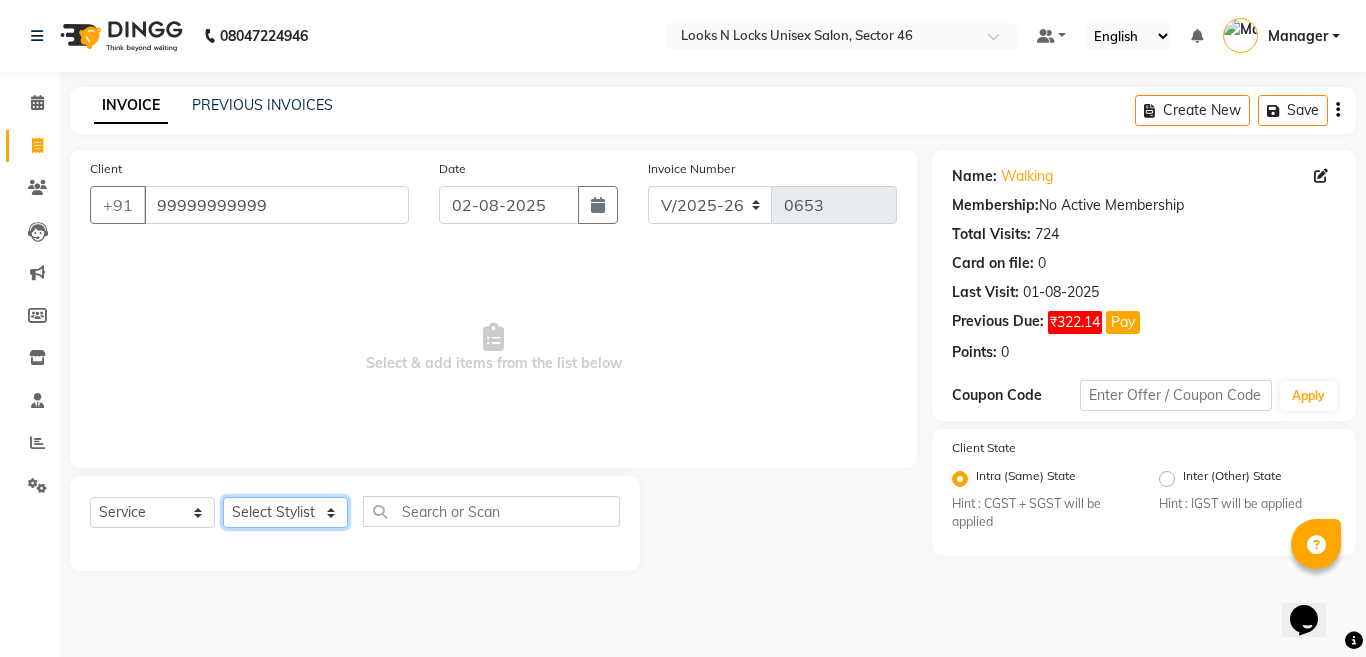 select on "70289" 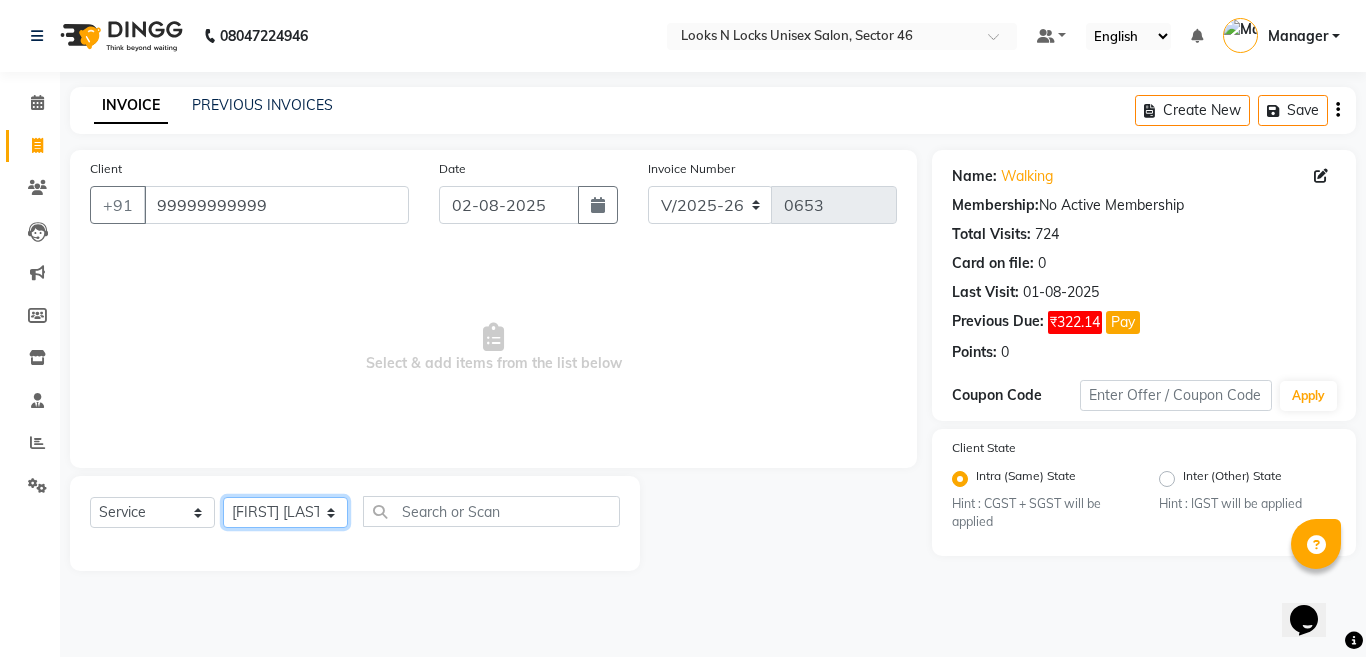 click on "Select Stylist [FIRST] [LAST] [FIRST] [LAST] [FIRST] [LAST] [FIRST] [LAST] [FIRST] [LAST] [FIRST] [LAST] [FIRST] [LAST] [FIRST] [LAST] [FIRST] [LAST] [FIRST] [LAST] [FIRST] [LAST] [FIRST] [LAST] [FIRST] [LAST] [FIRST] [LAST] [FIRST] [LAST] [FIRST] [LAST] [FIRST] [LAST] [FIRST] [LAST] [FIRST] [LAST] [FIRST] [LAST]" 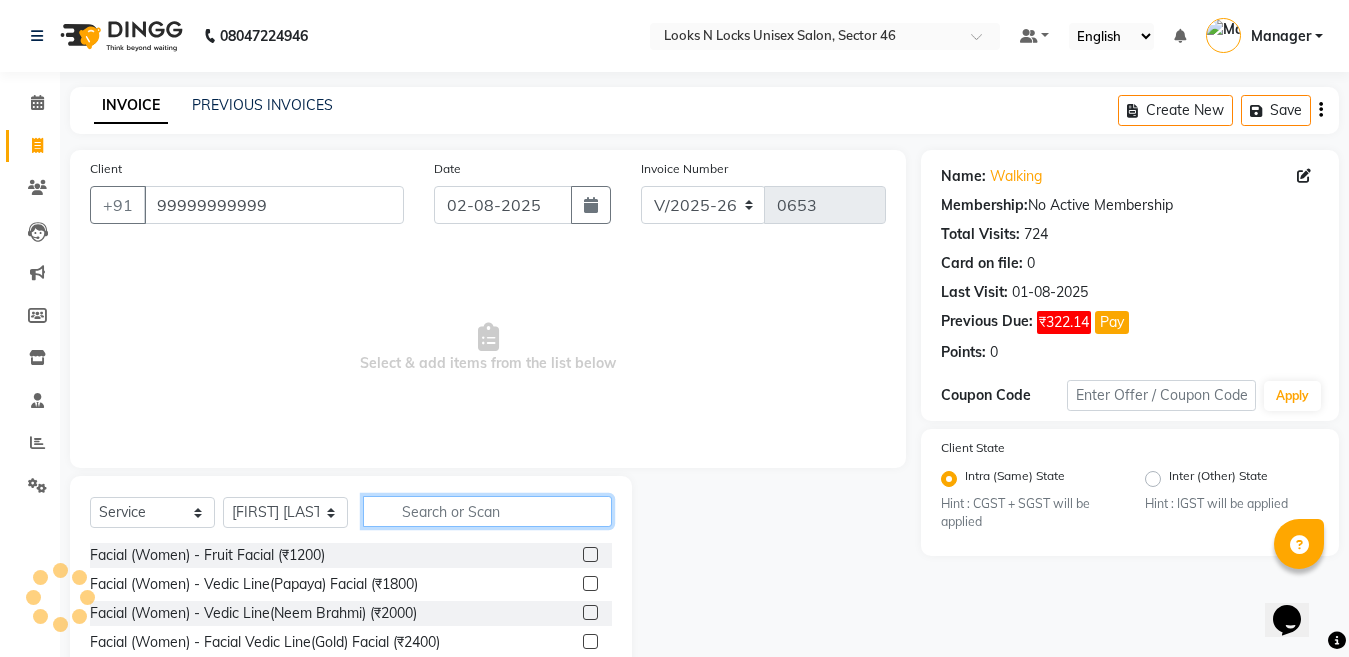 click 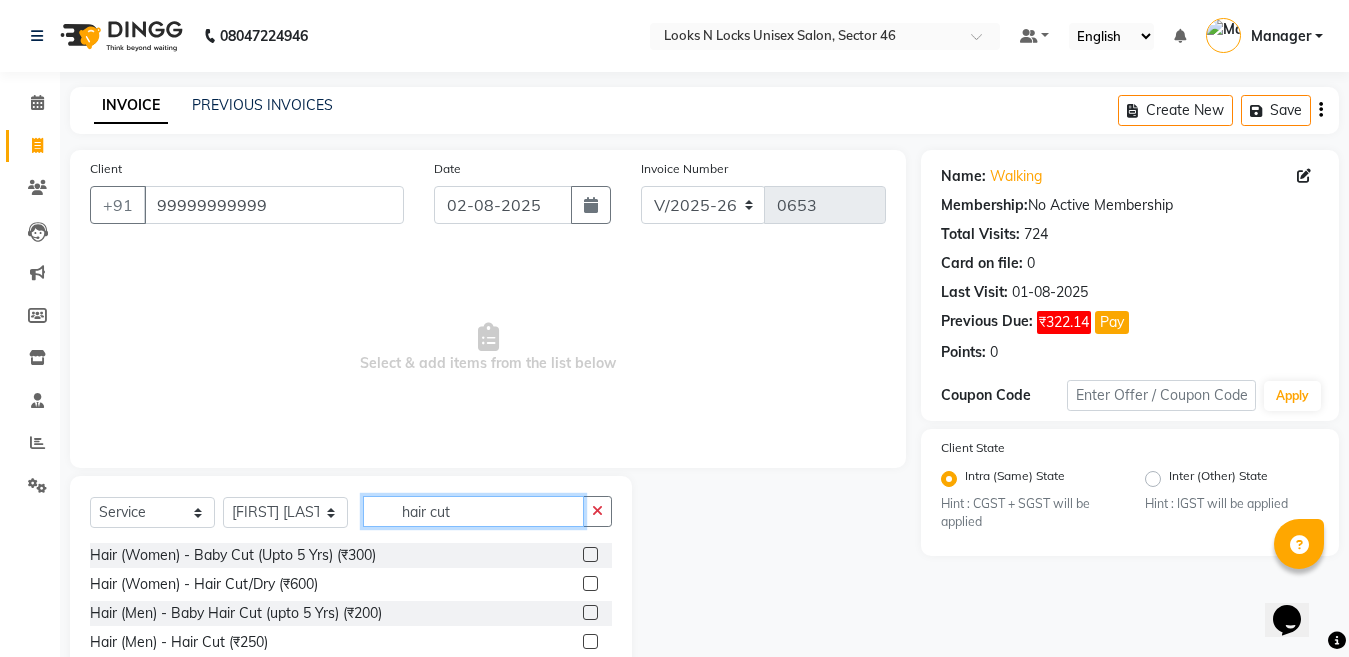 type on "hair cut" 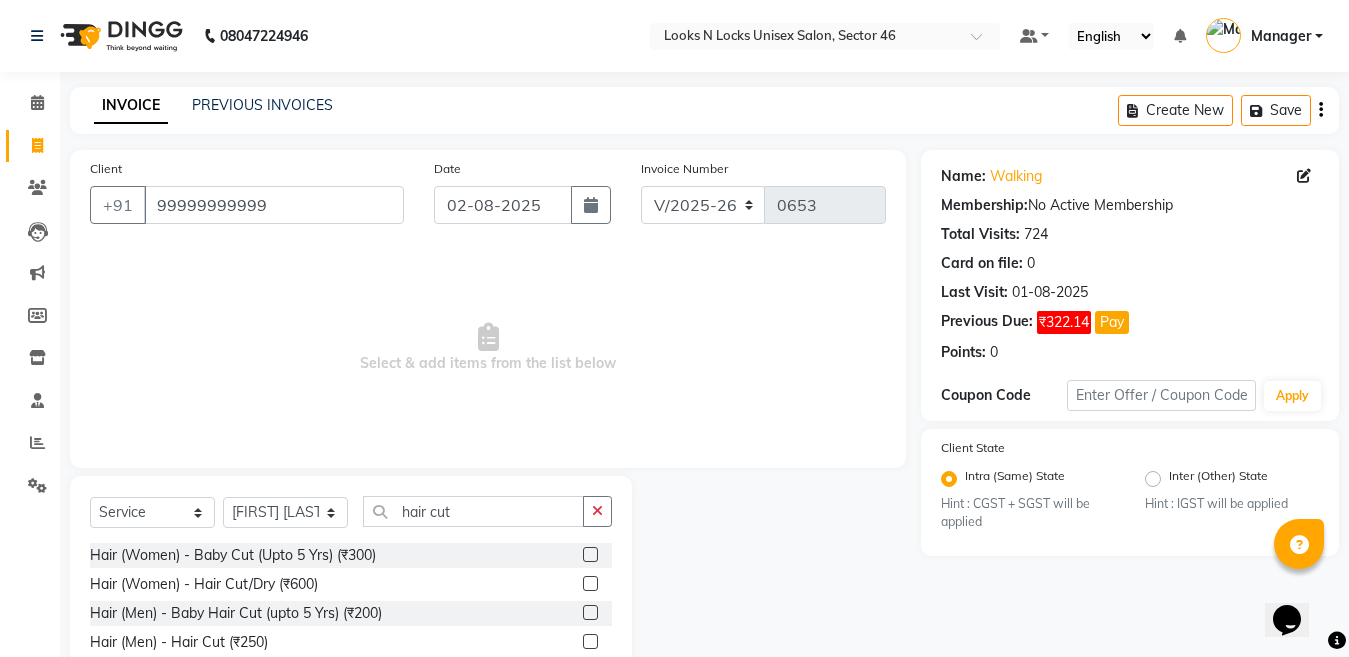 click 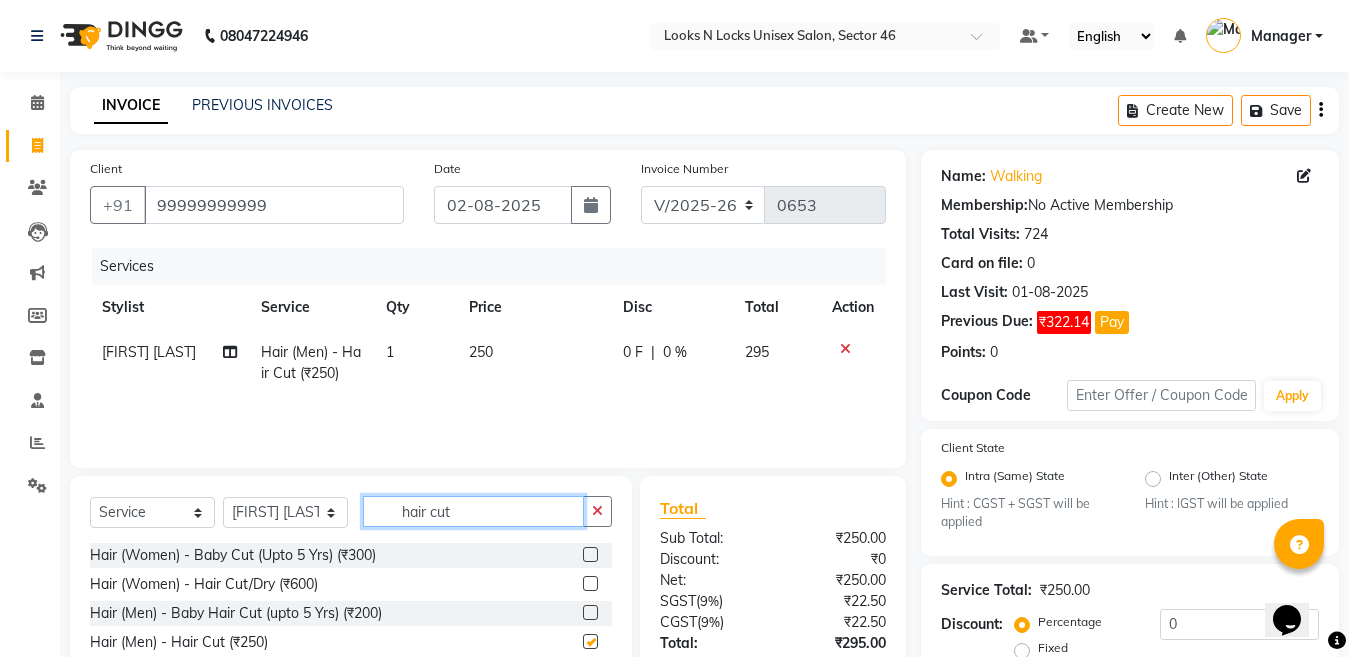 checkbox on "false" 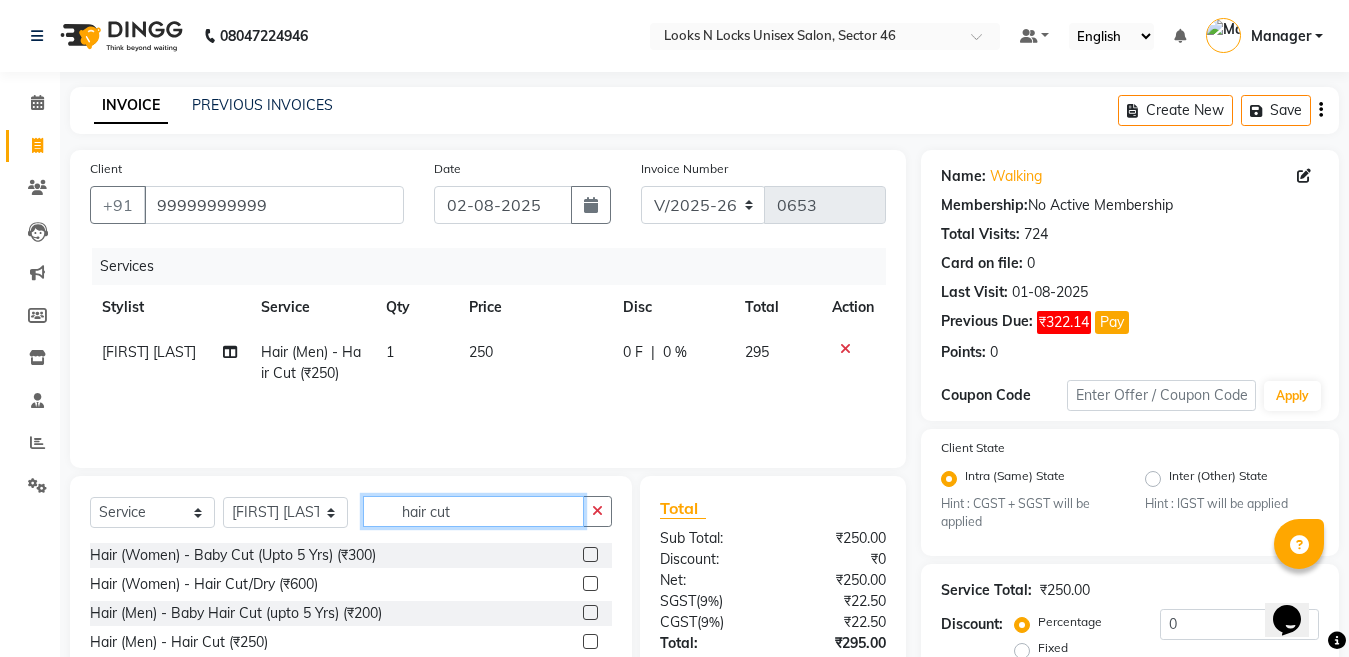 click on "hair cut" 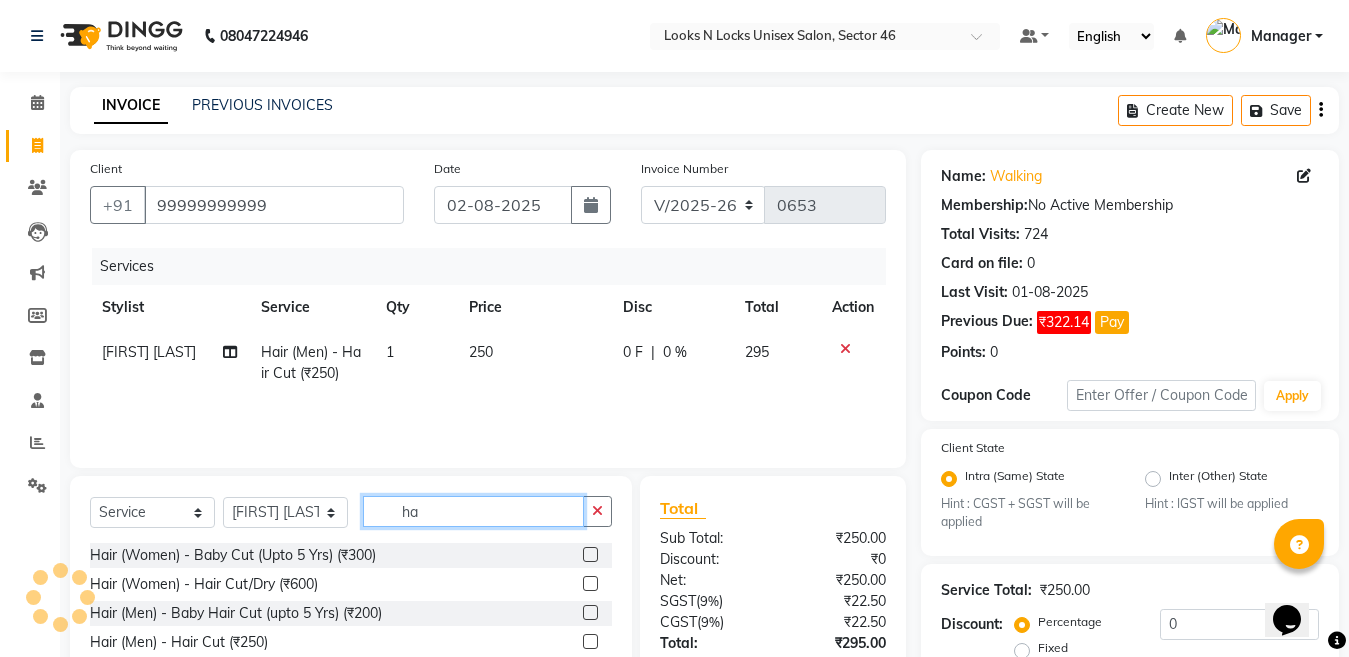 type on "h" 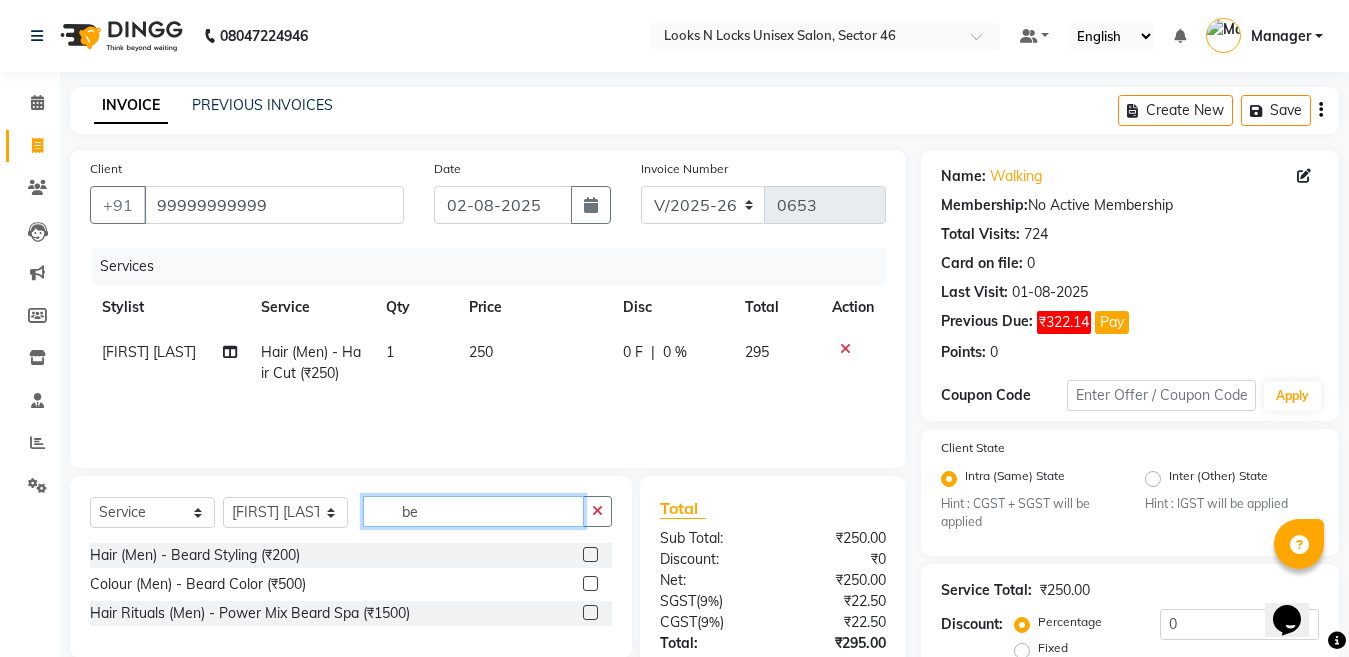type on "be" 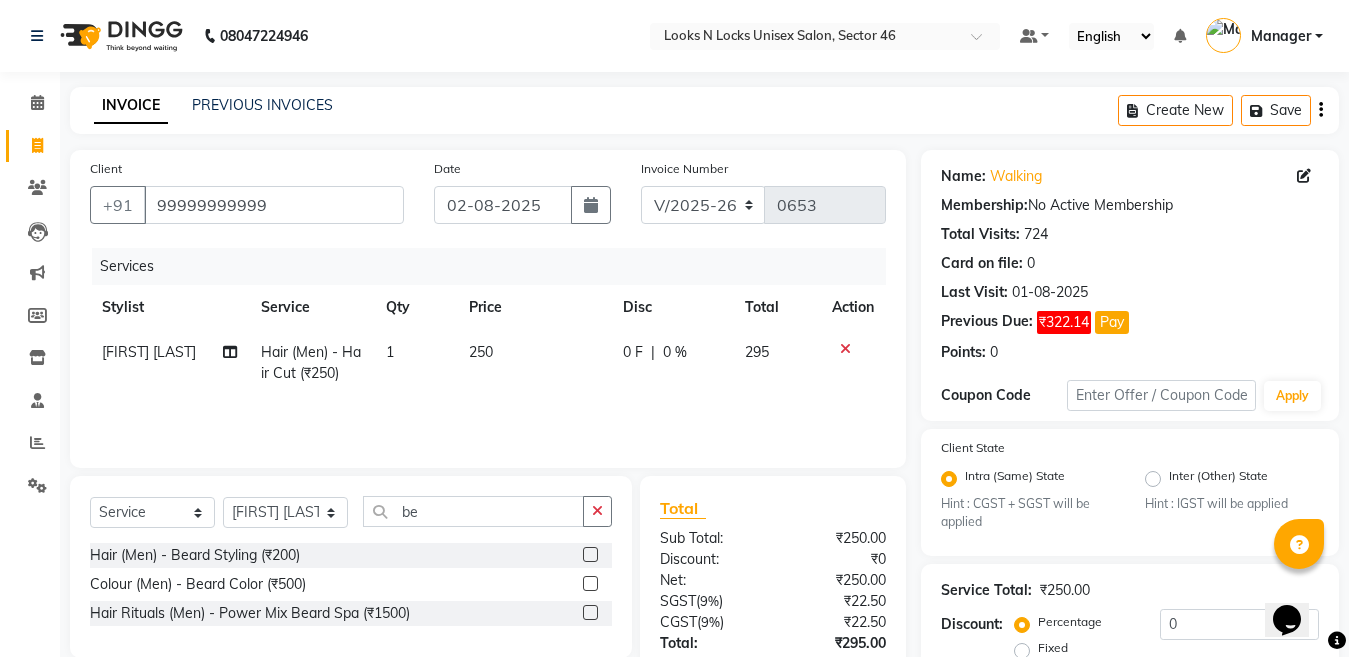 click 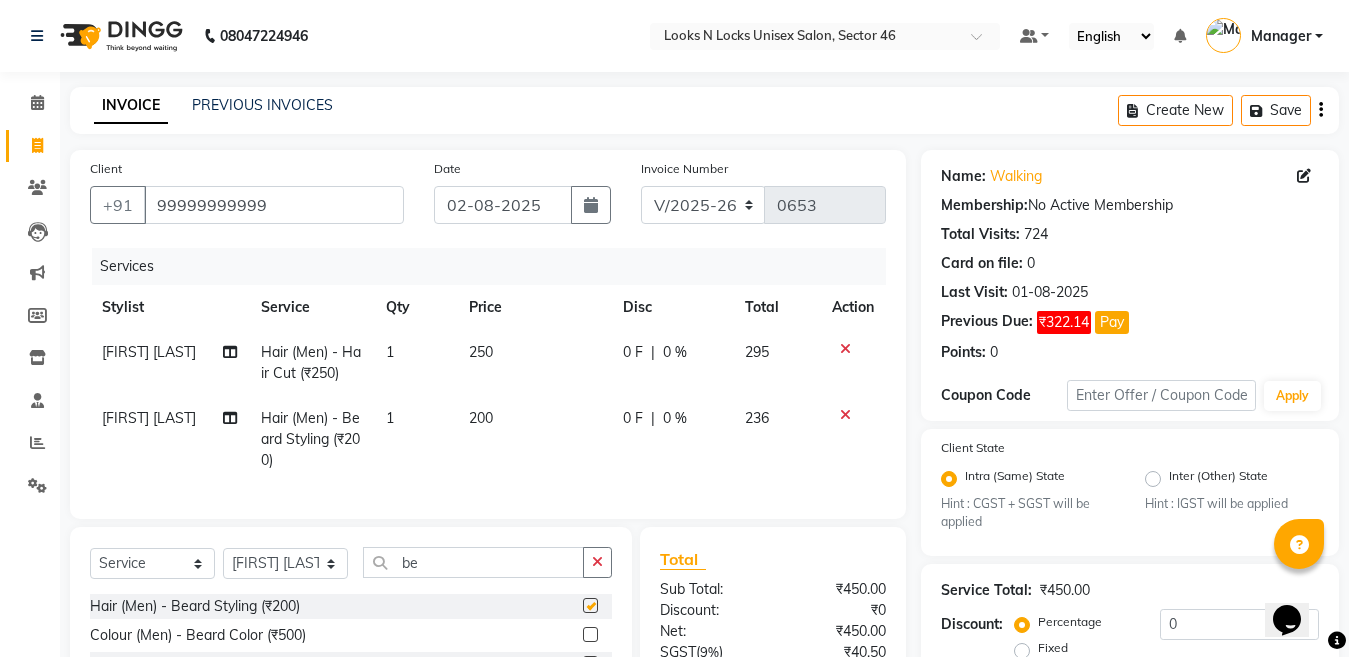 checkbox on "false" 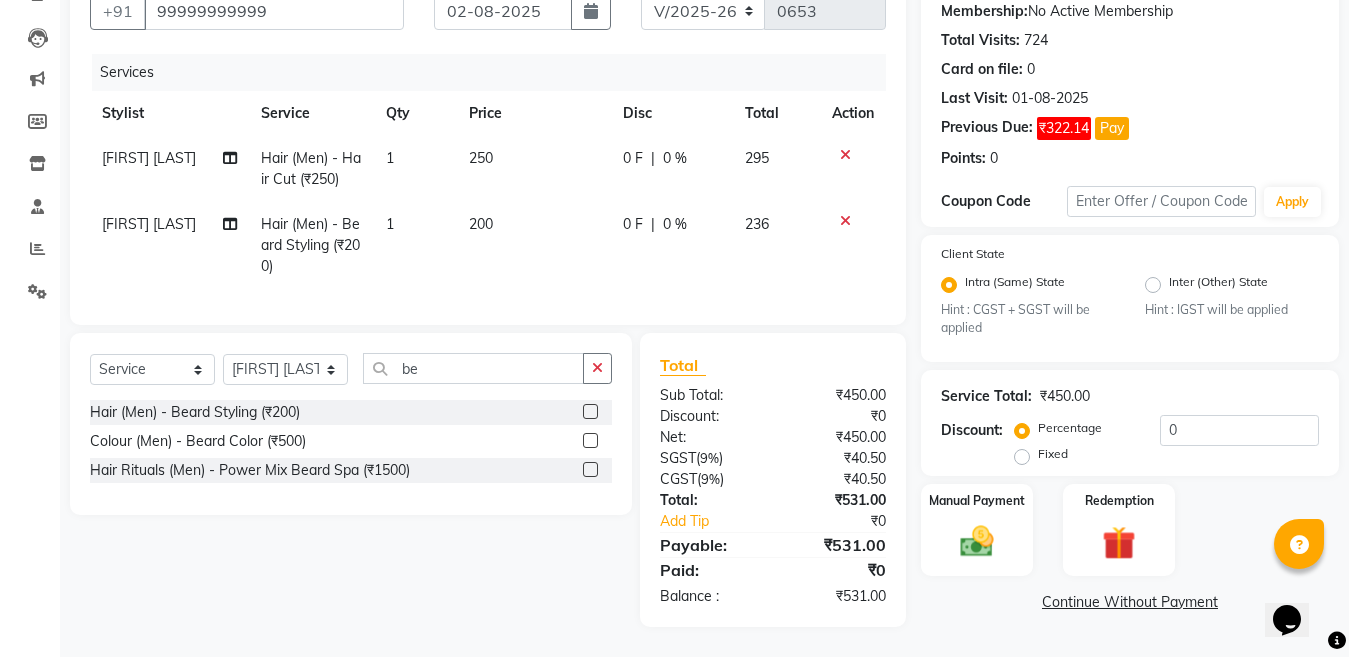scroll, scrollTop: 211, scrollLeft: 0, axis: vertical 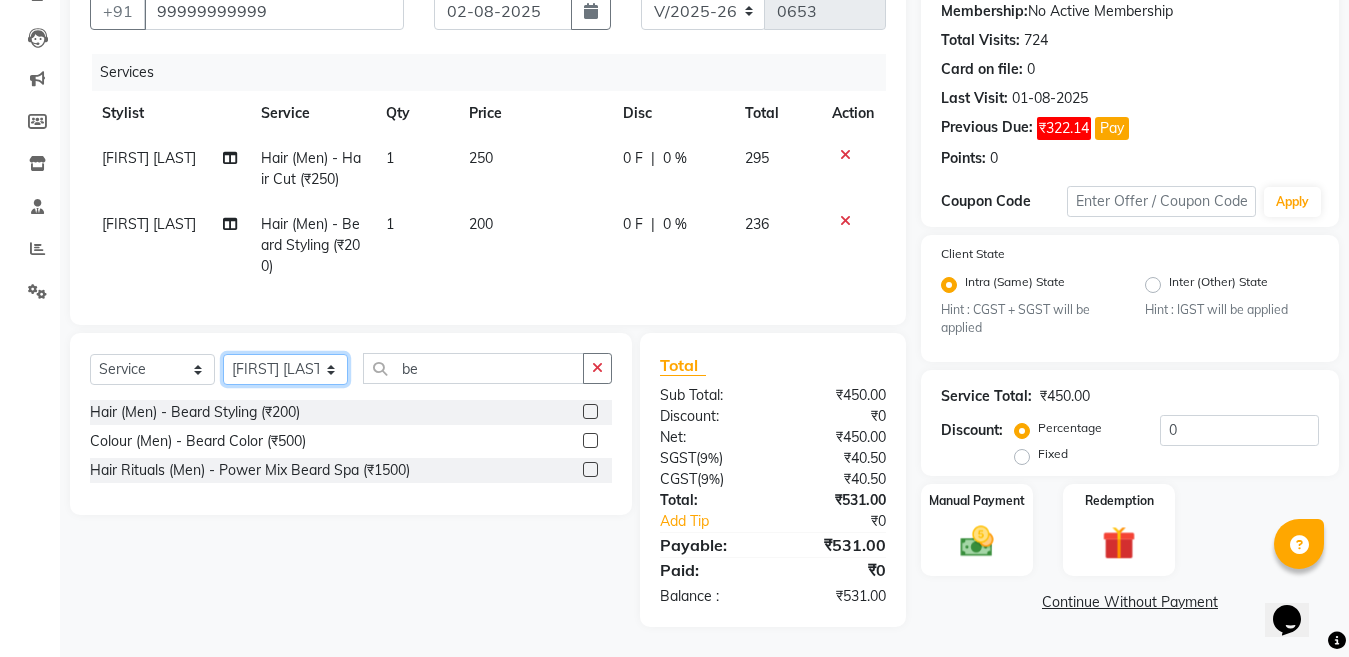 click on "Select Stylist [FIRST] [LAST] [FIRST] [LAST] [FIRST] [LAST] [FIRST] [LAST] [FIRST] [LAST] [FIRST] [LAST] [FIRST] [LAST] [FIRST] [LAST] [FIRST] [LAST] [FIRST] [LAST] [FIRST] [LAST] [FIRST] [LAST] [FIRST] [LAST] [FIRST] [LAST] [FIRST] [LAST] [FIRST] [LAST] [FIRST] [LAST] [FIRST] [LAST] [FIRST] [LAST] [FIRST] [LAST]" 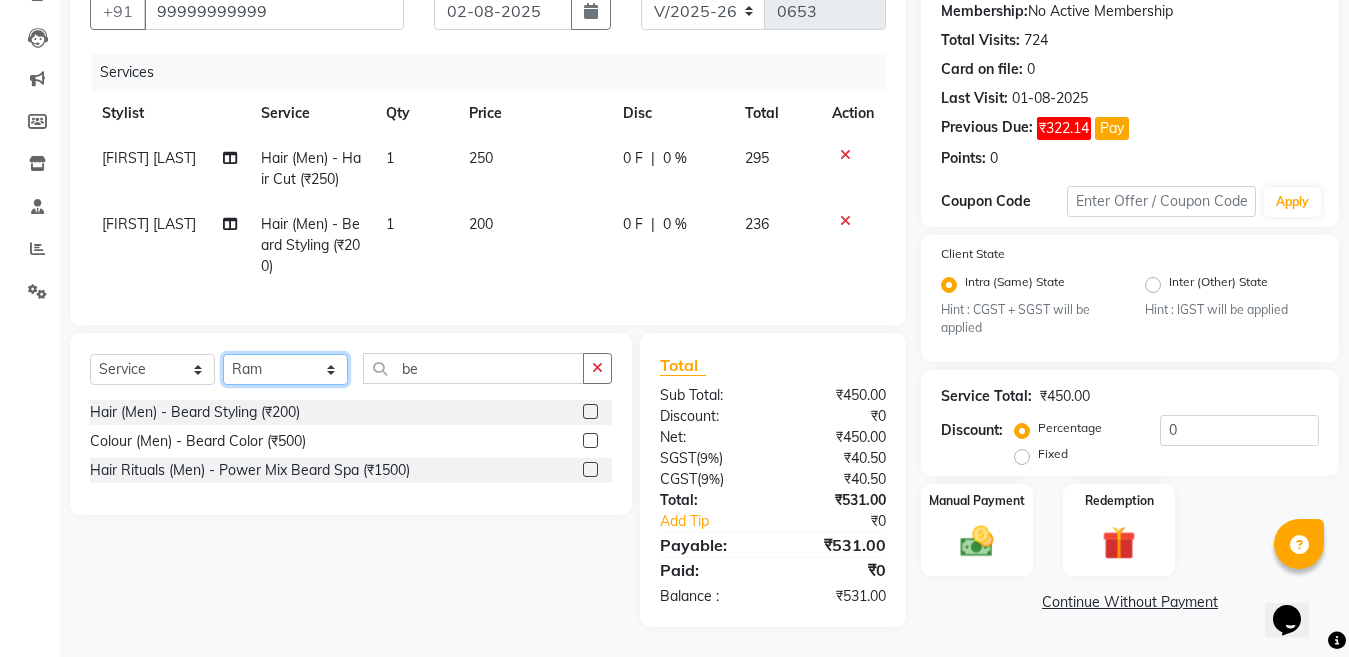 click on "Select Stylist [FIRST] [LAST] [FIRST] [LAST] [FIRST] [LAST] [FIRST] [LAST] [FIRST] [LAST] [FIRST] [LAST] [FIRST] [LAST] [FIRST] [LAST] [FIRST] [LAST] [FIRST] [LAST] [FIRST] [LAST] [FIRST] [LAST] [FIRST] [LAST] [FIRST] [LAST] [FIRST] [LAST] [FIRST] [LAST] [FIRST] [LAST] [FIRST] [LAST] [FIRST] [LAST] [FIRST] [LAST]" 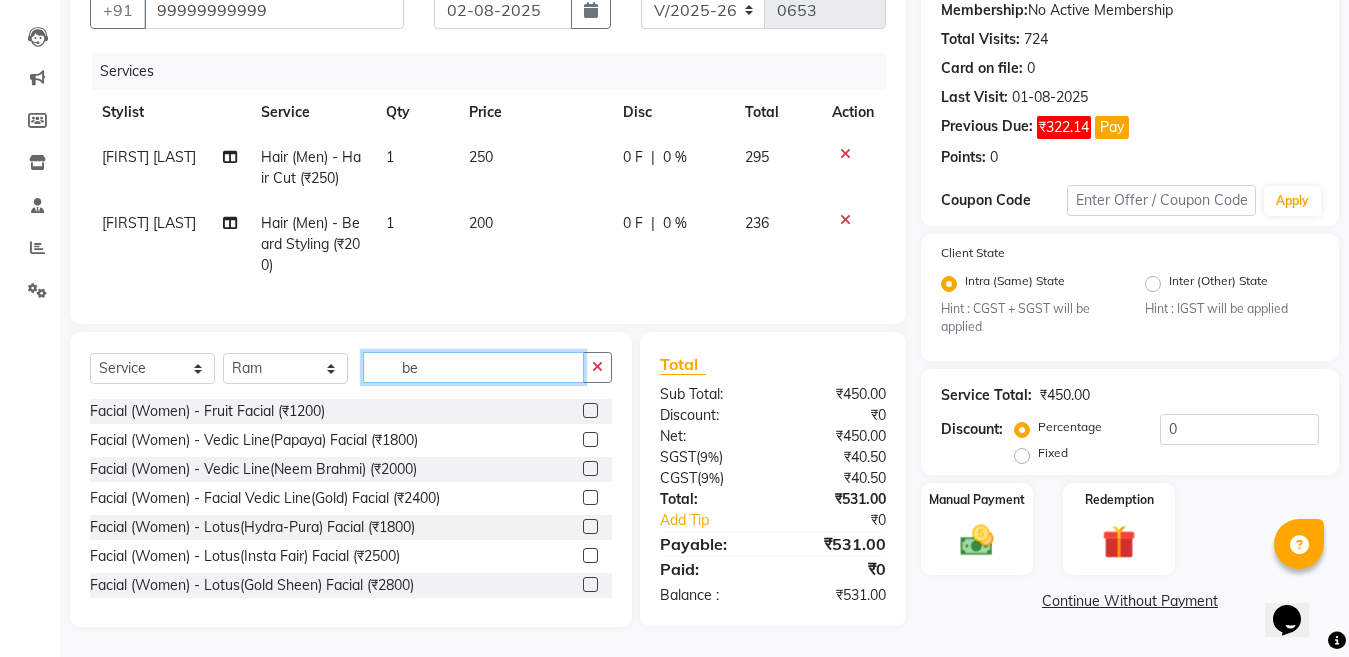 click on "be" 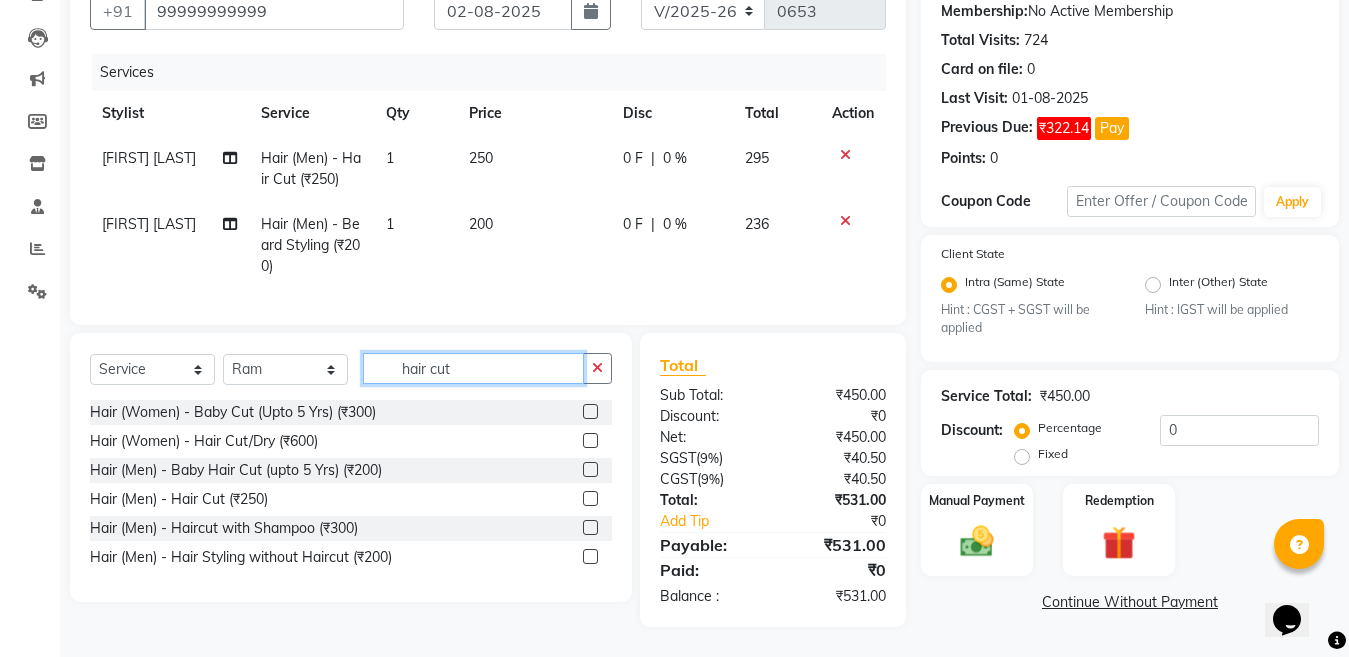 type on "hair cut" 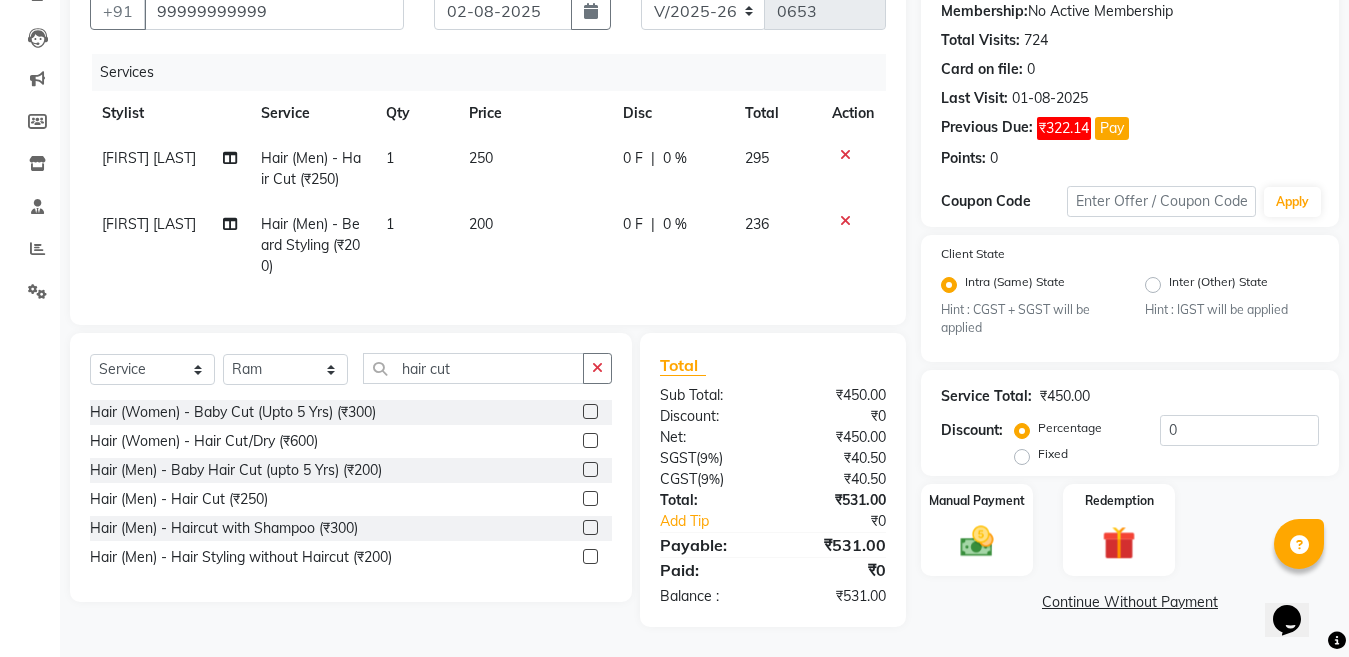 click 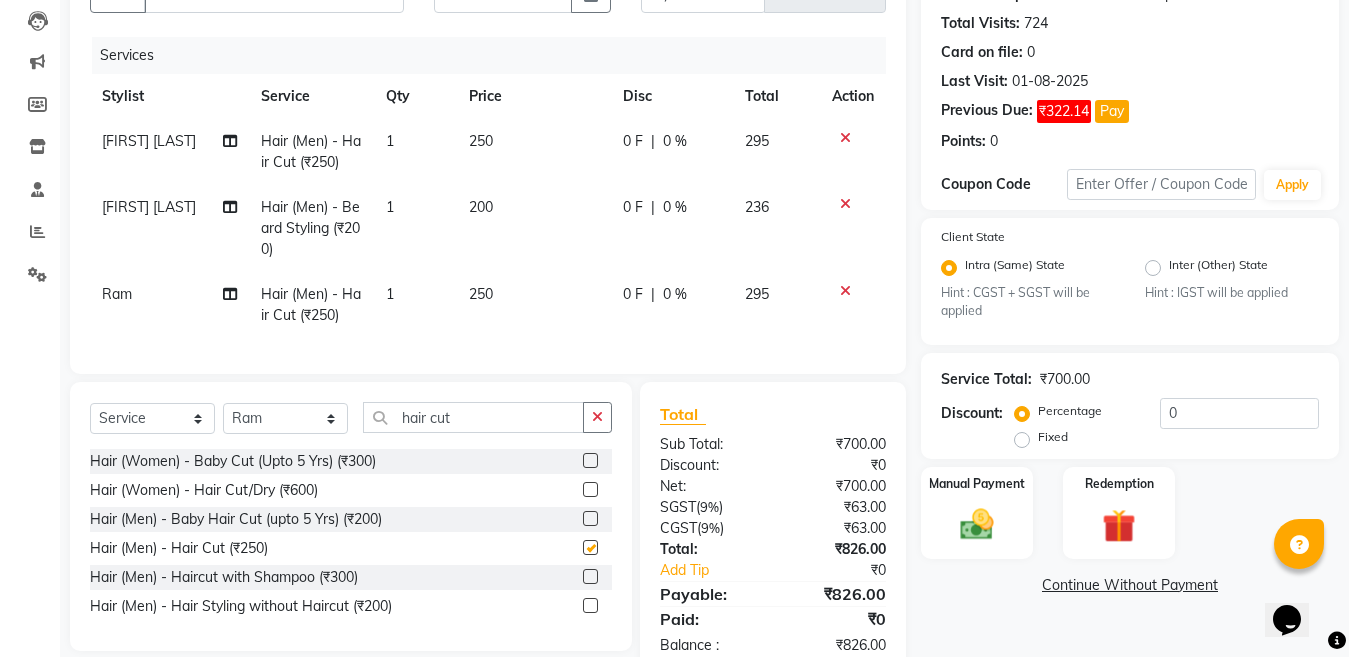 checkbox on "false" 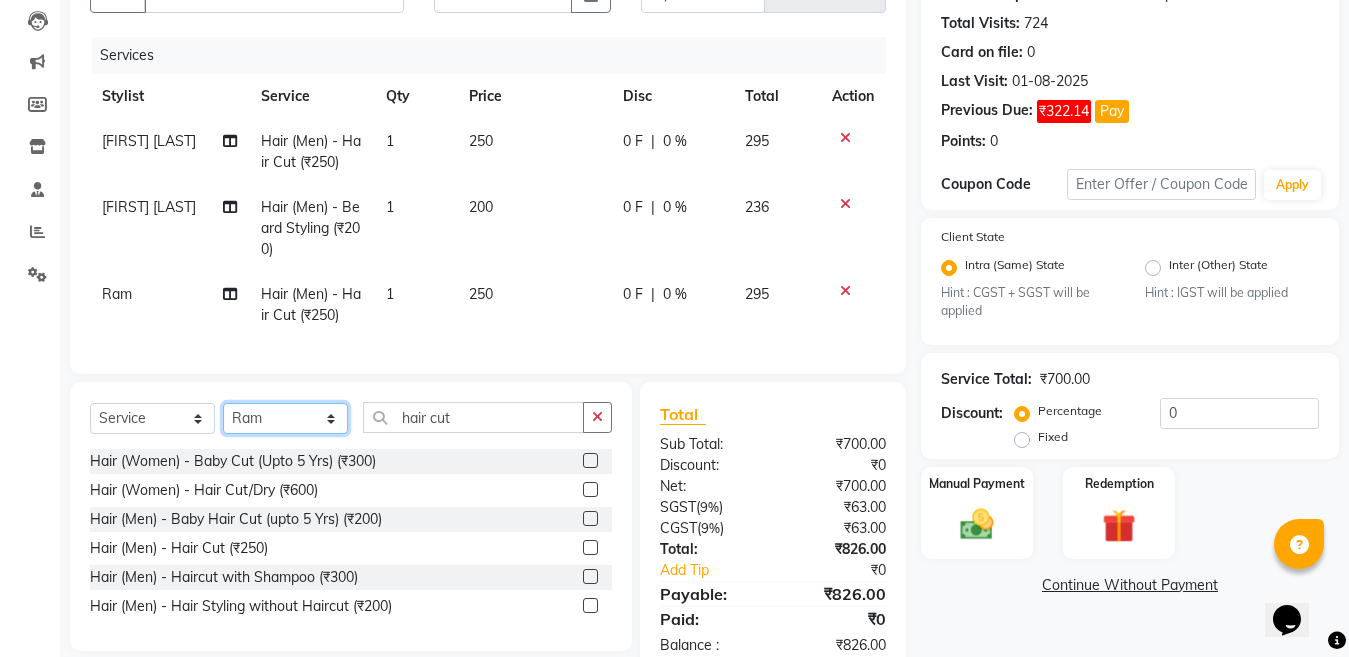 click on "Select Stylist [FIRST] [LAST] [FIRST] [LAST] [FIRST] [LAST] [FIRST] [LAST] [FIRST] [LAST] [FIRST] [LAST] [FIRST] [LAST] [FIRST] [LAST] [FIRST] [LAST] [FIRST] [LAST] [FIRST] [LAST] [FIRST] [LAST] [FIRST] [LAST] [FIRST] [LAST] [FIRST] [LAST] [FIRST] [LAST] [FIRST] [LAST] [FIRST] [LAST] [FIRST] [LAST] [FIRST] [LAST]" 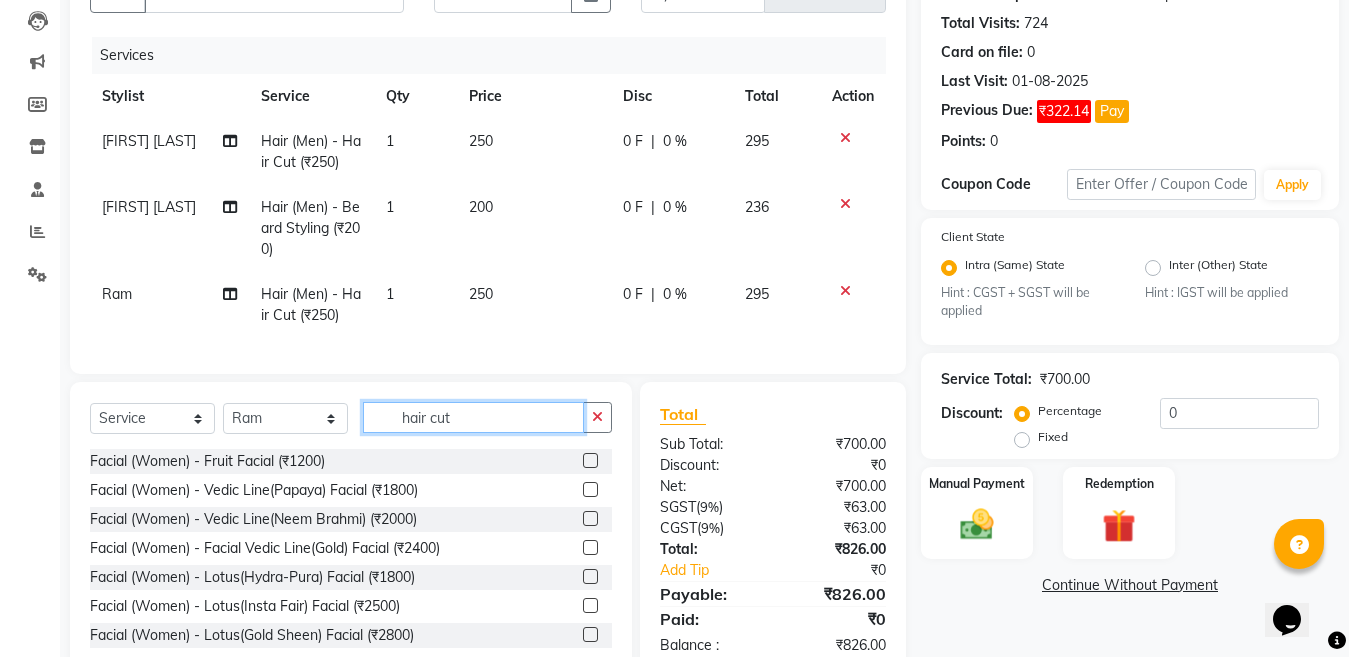 click on "hair cut" 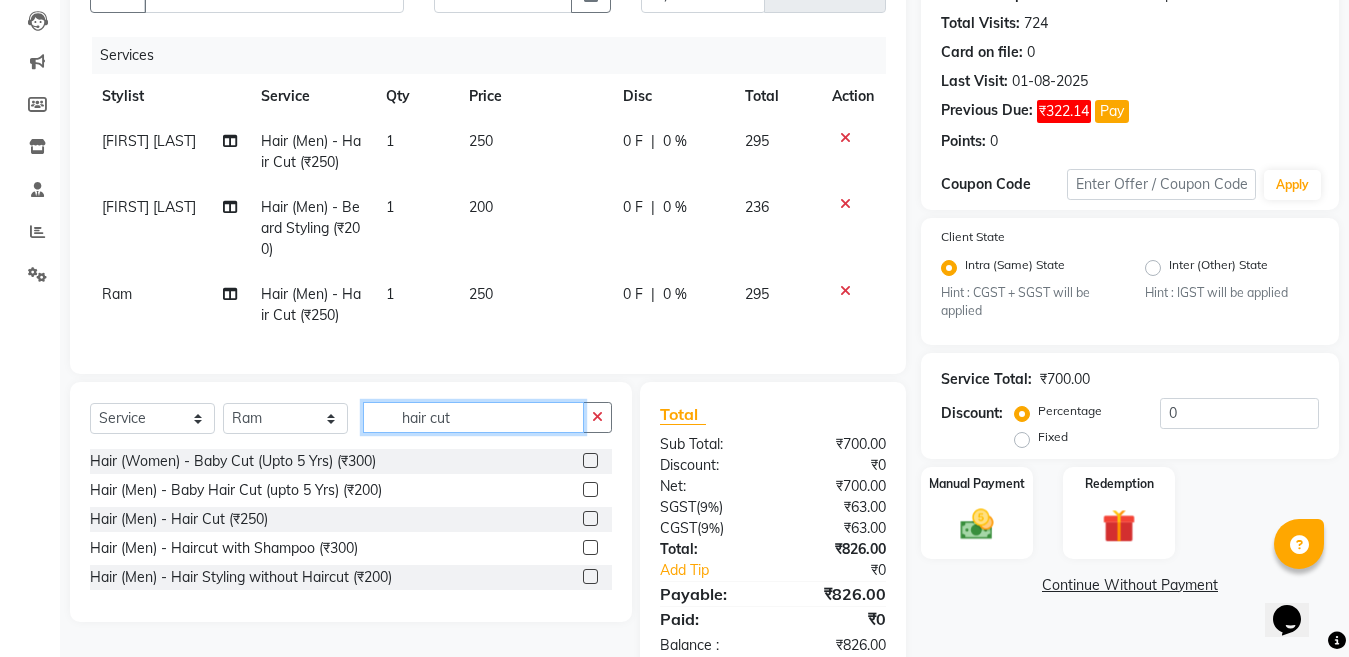type on "hair cut" 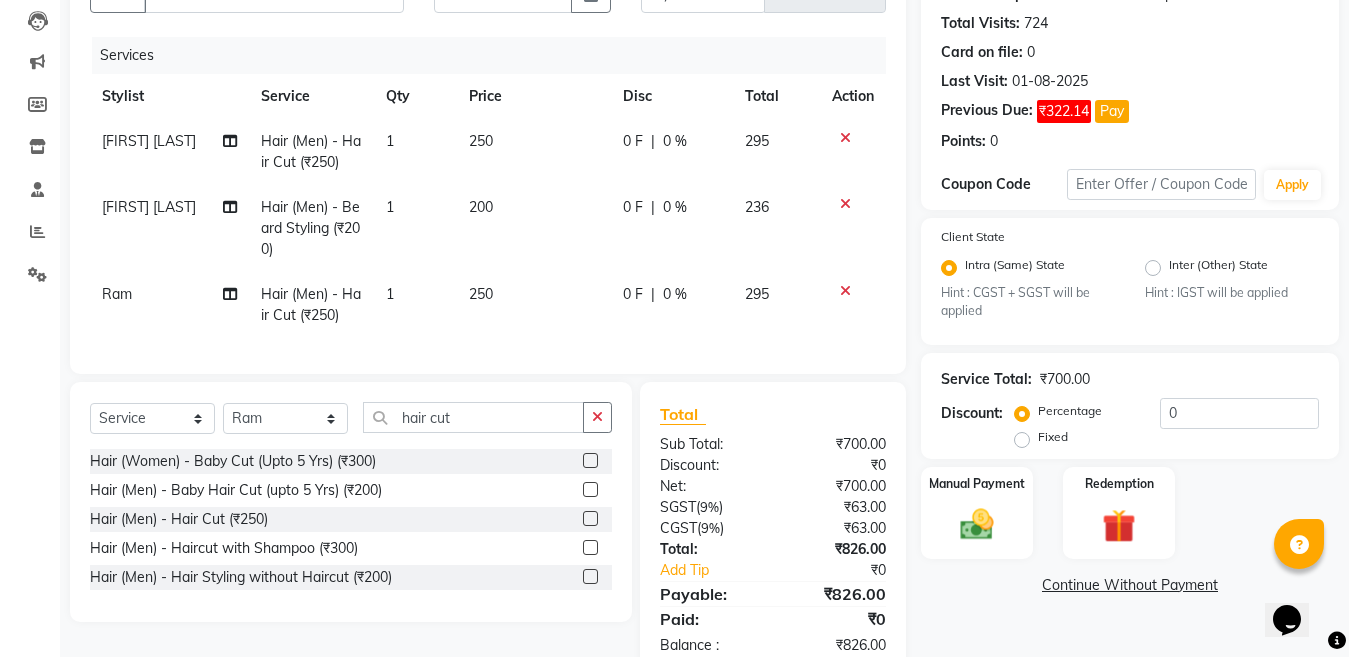 click 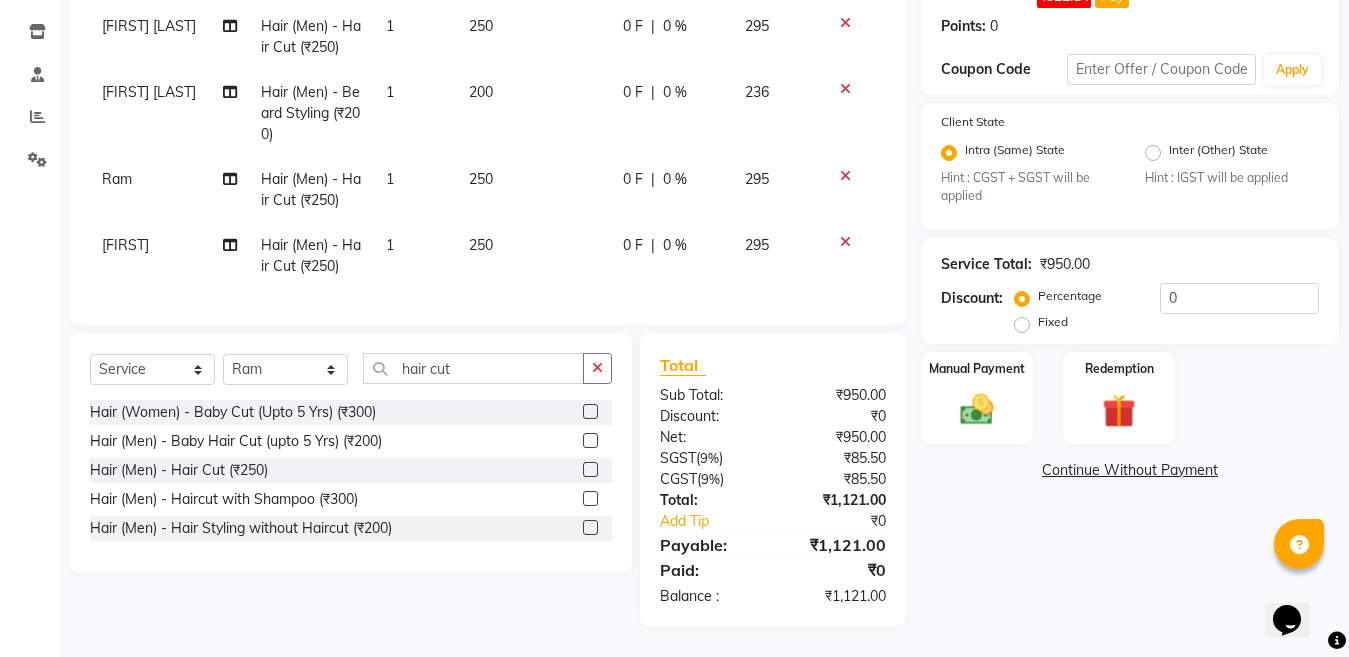 scroll, scrollTop: 343, scrollLeft: 0, axis: vertical 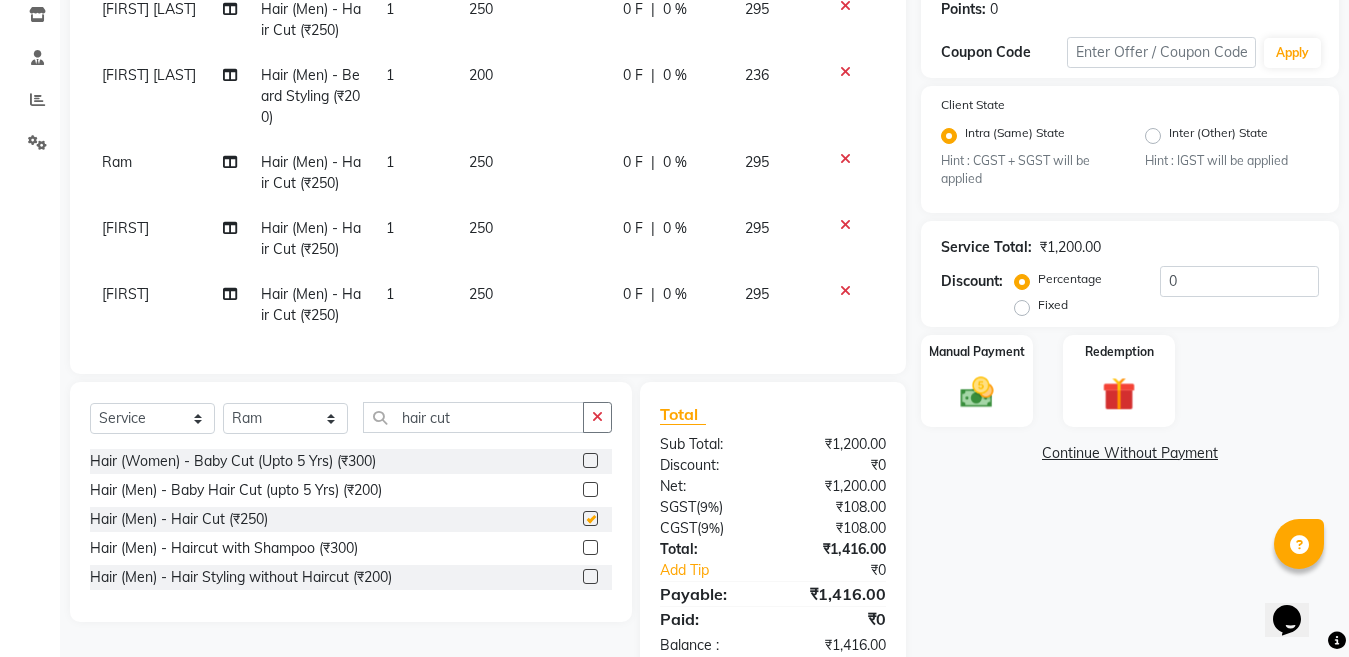 checkbox on "false" 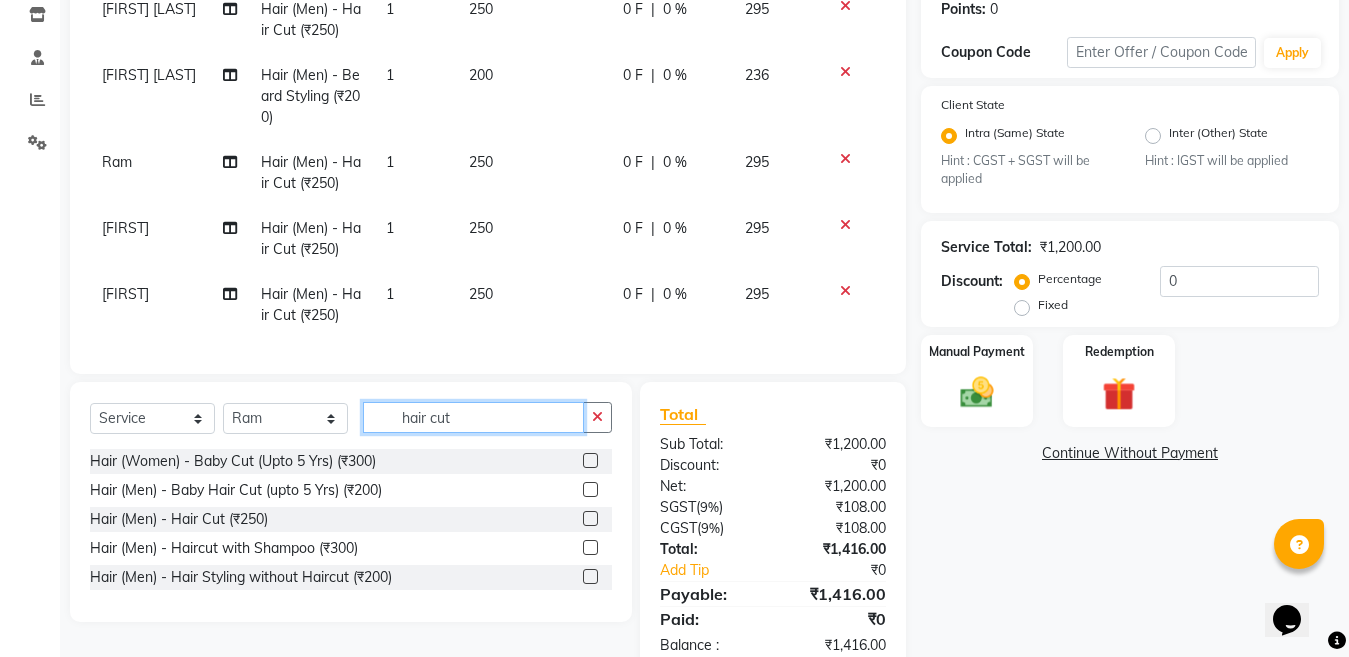 click on "hair cut" 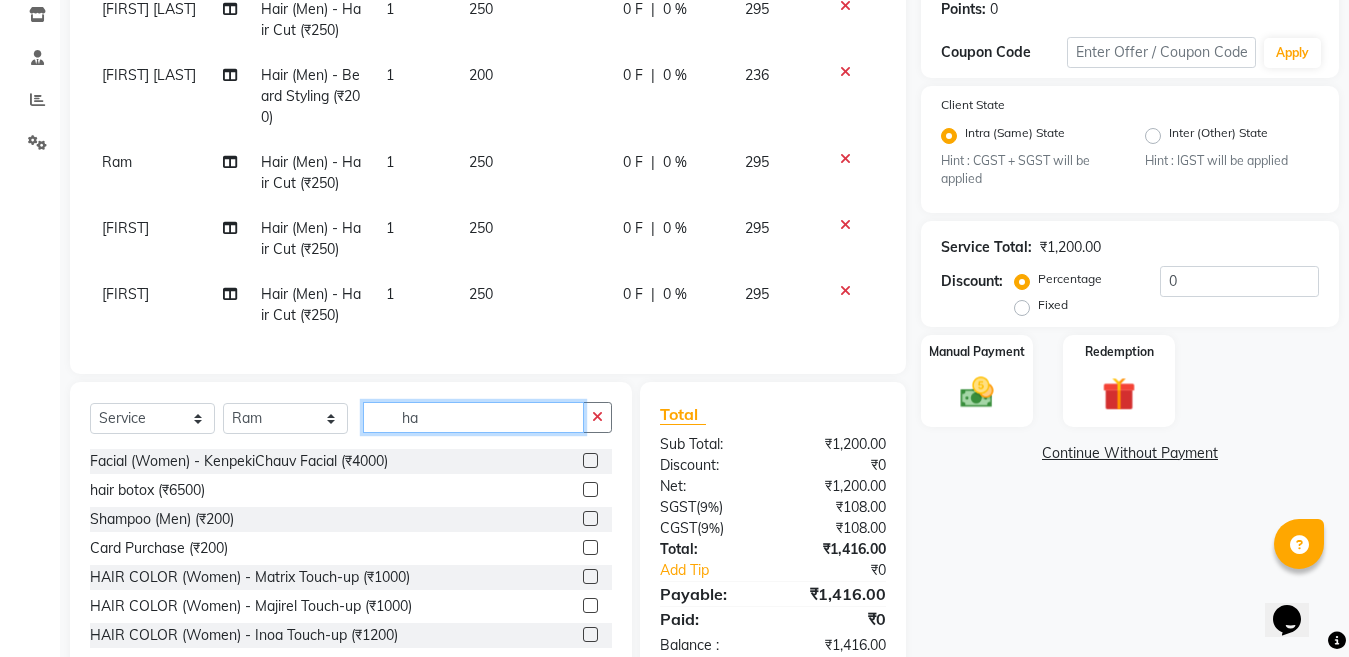 type on "h" 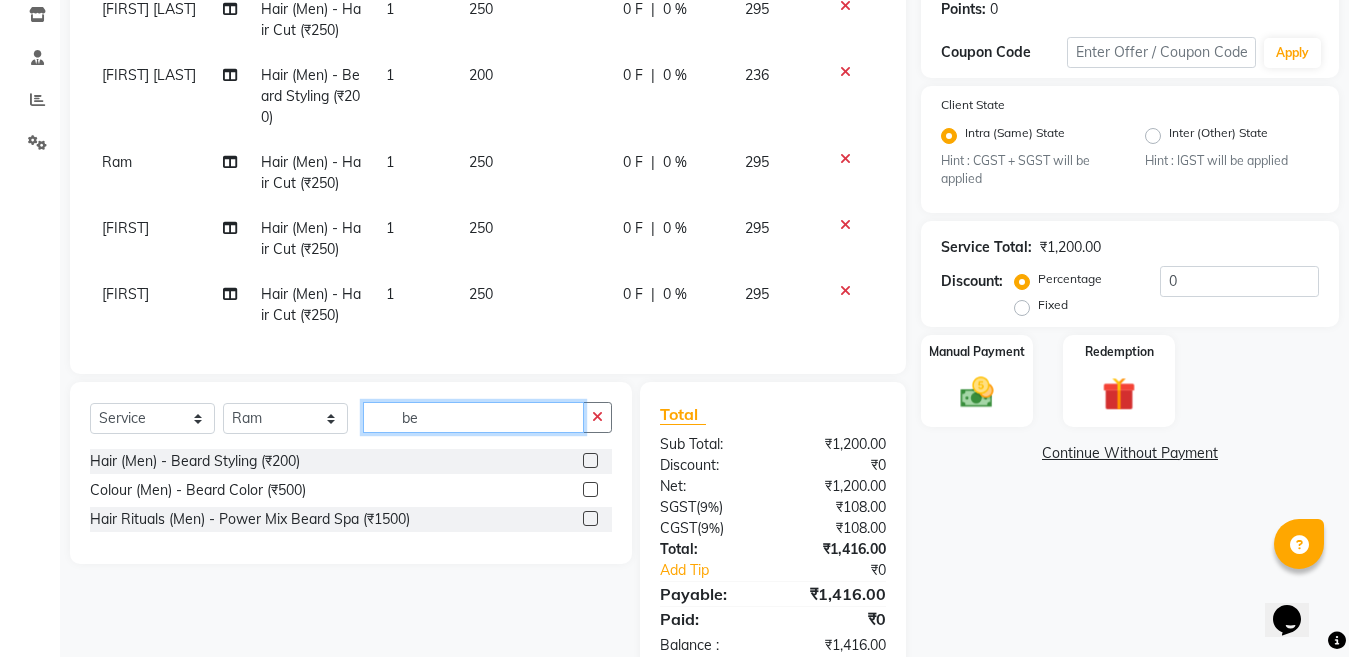 type on "be" 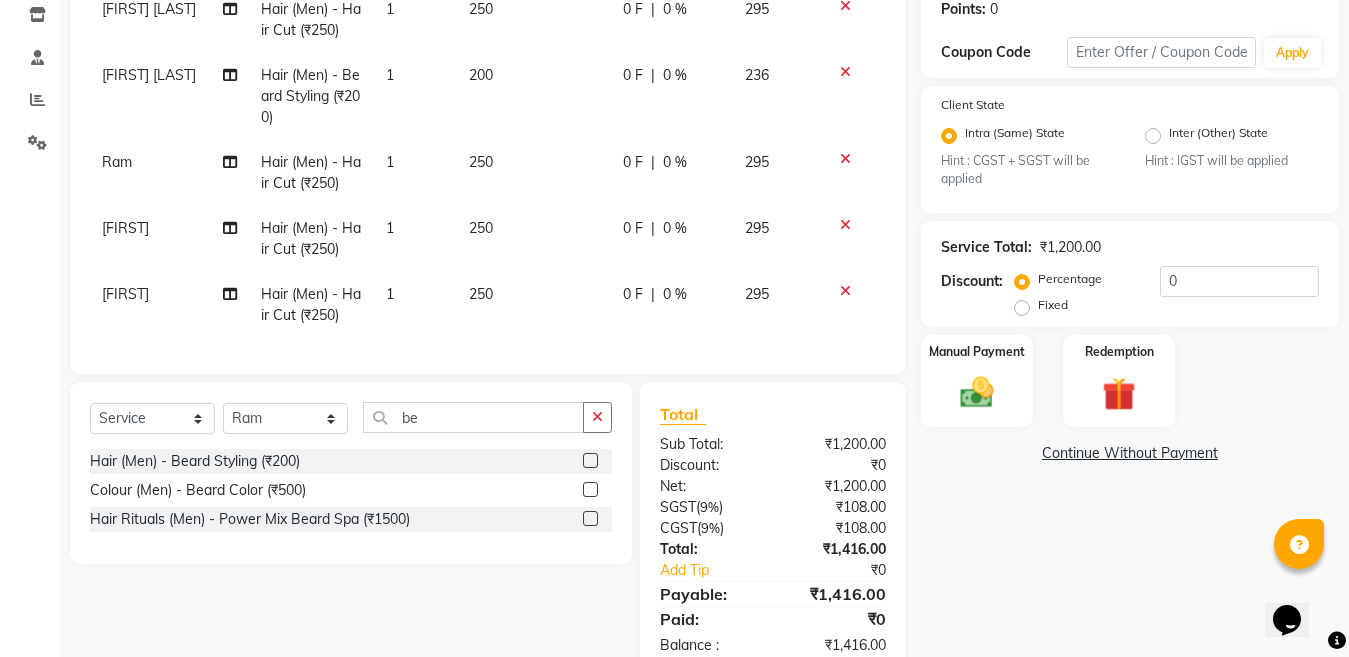 click 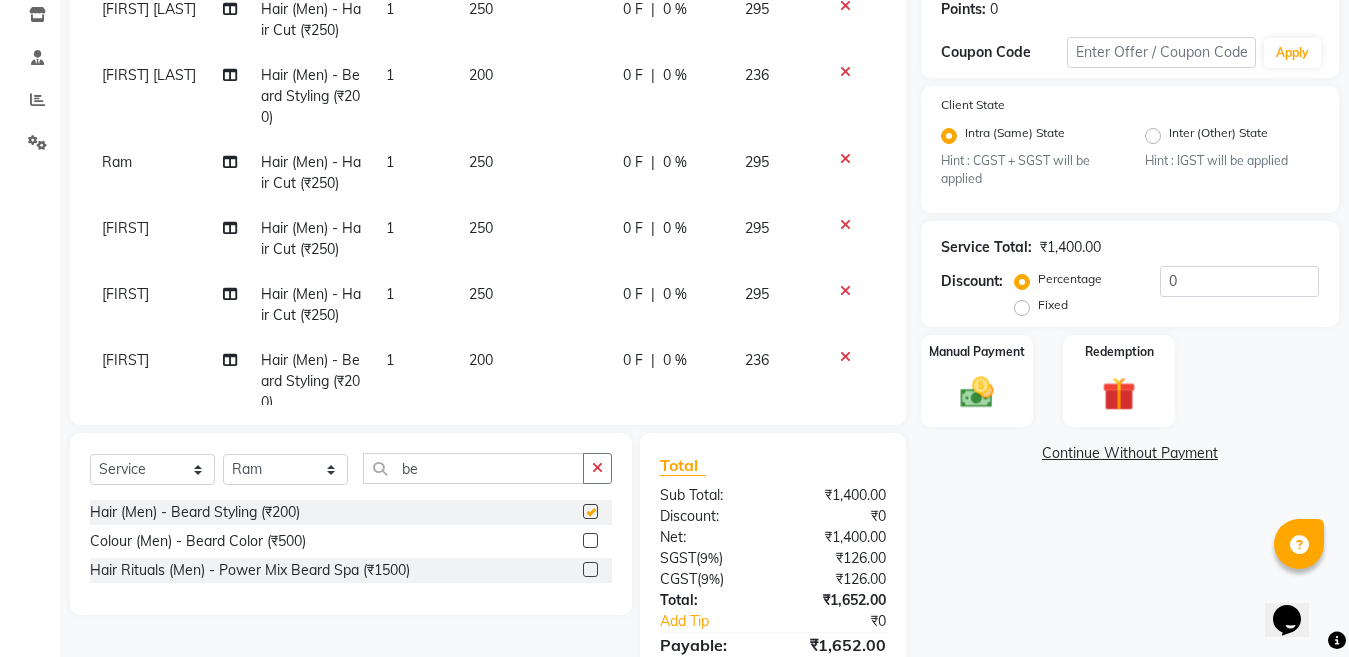 checkbox on "false" 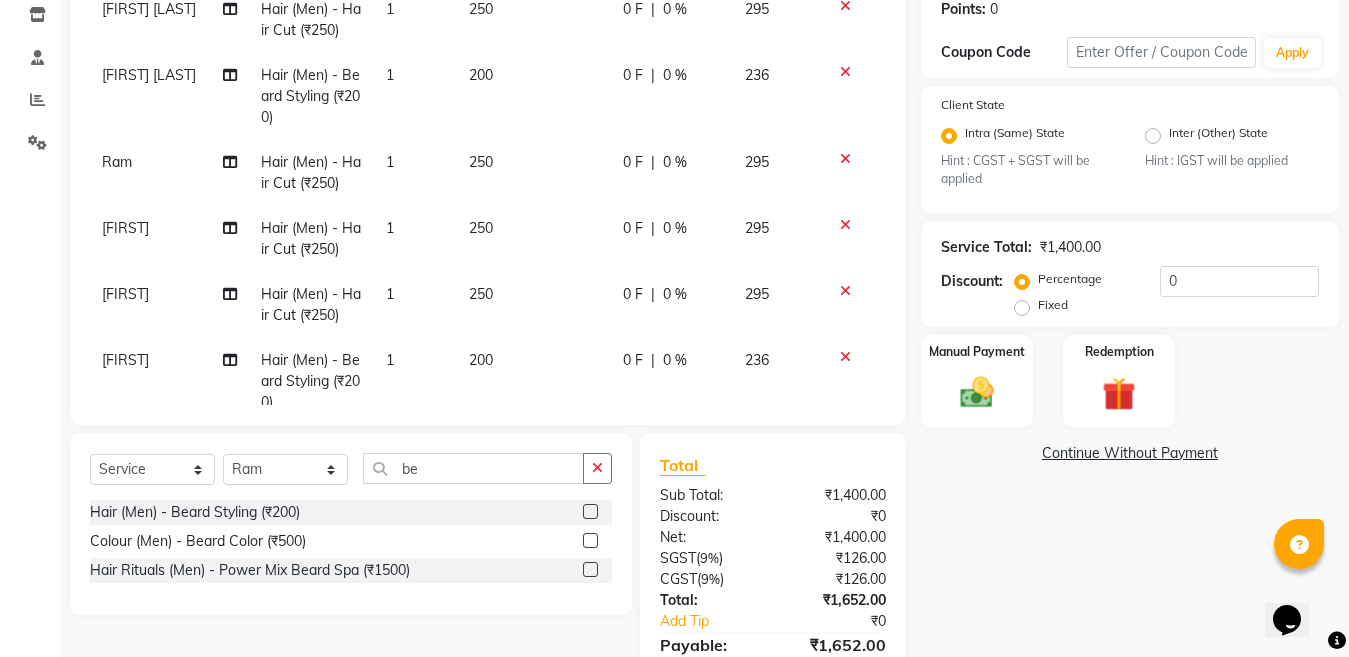 scroll, scrollTop: 53, scrollLeft: 0, axis: vertical 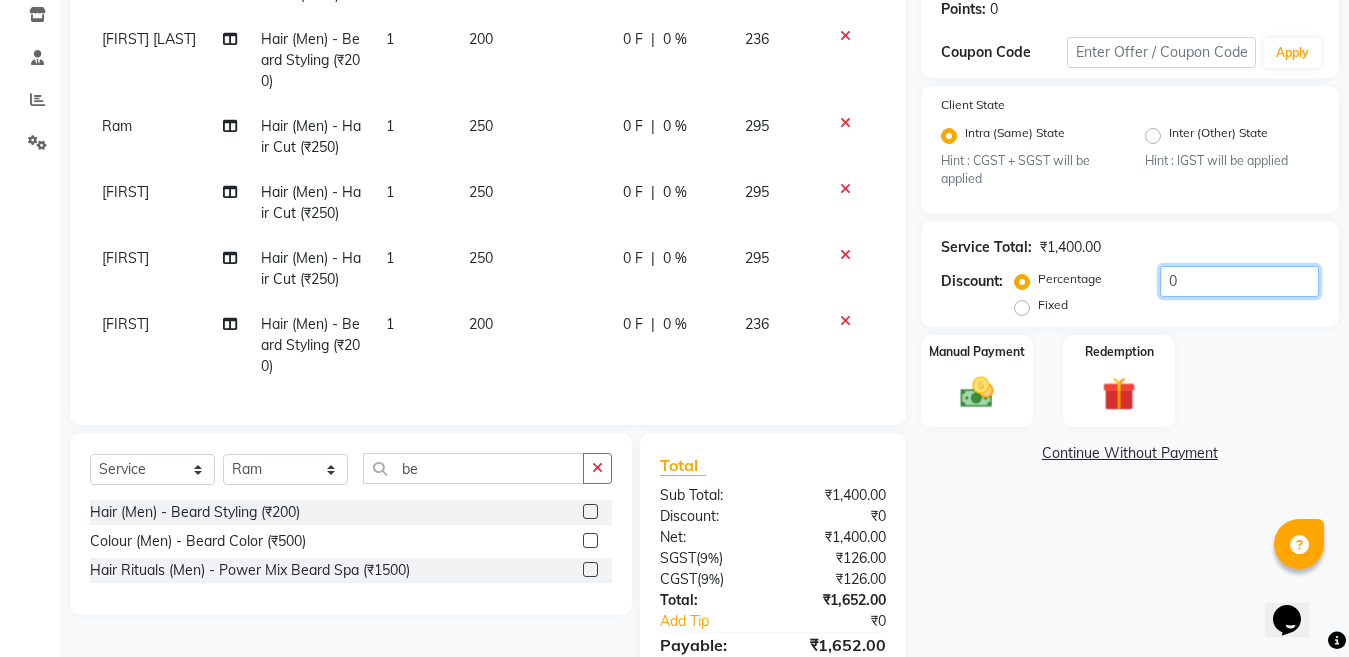 click on "0" 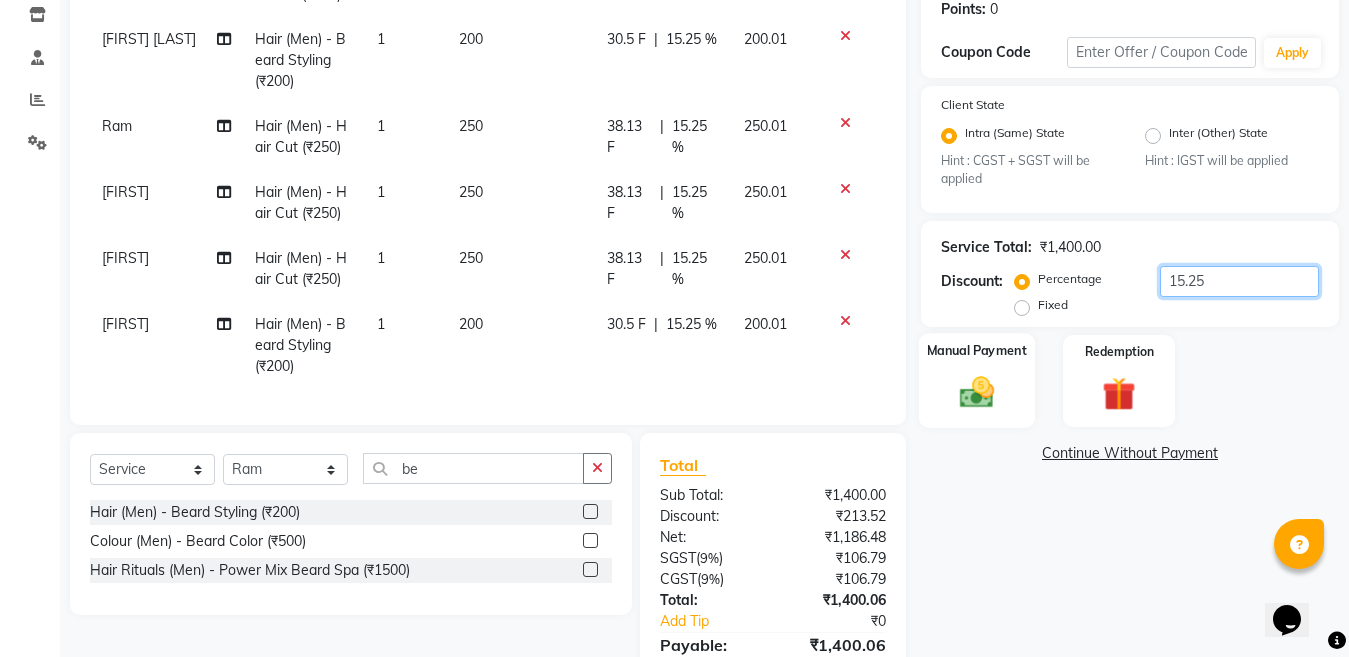 type on "15.25" 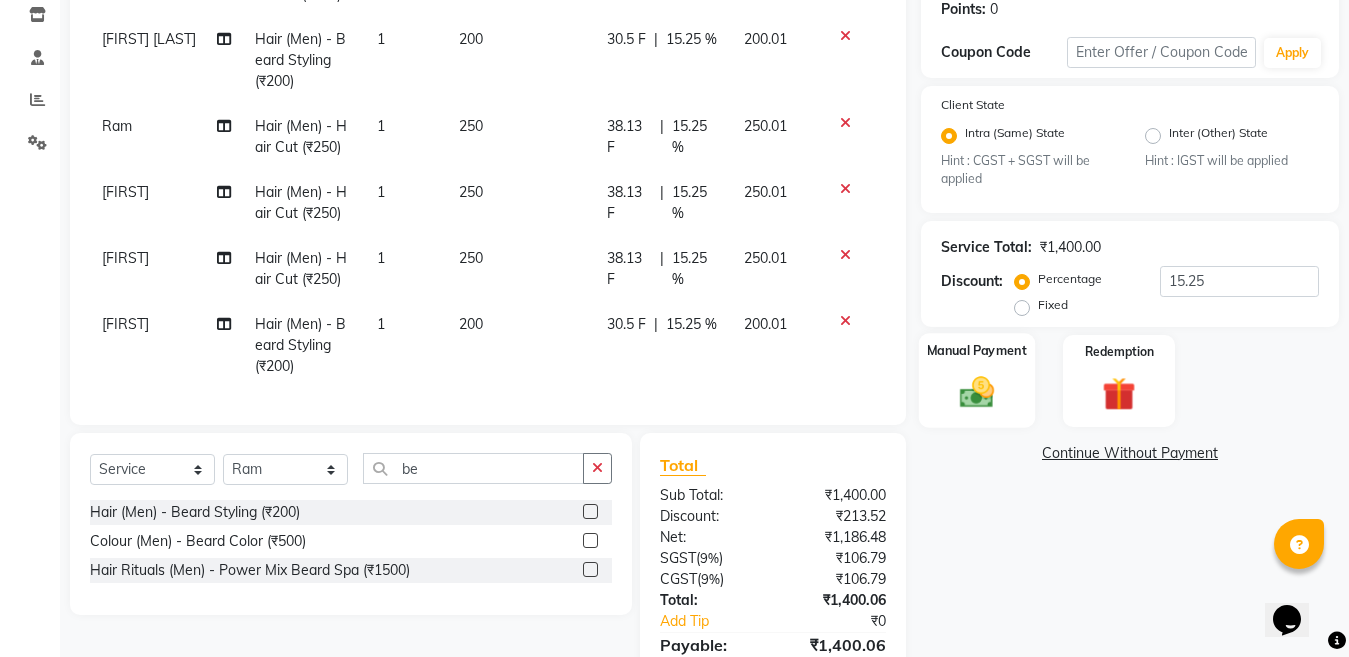 click 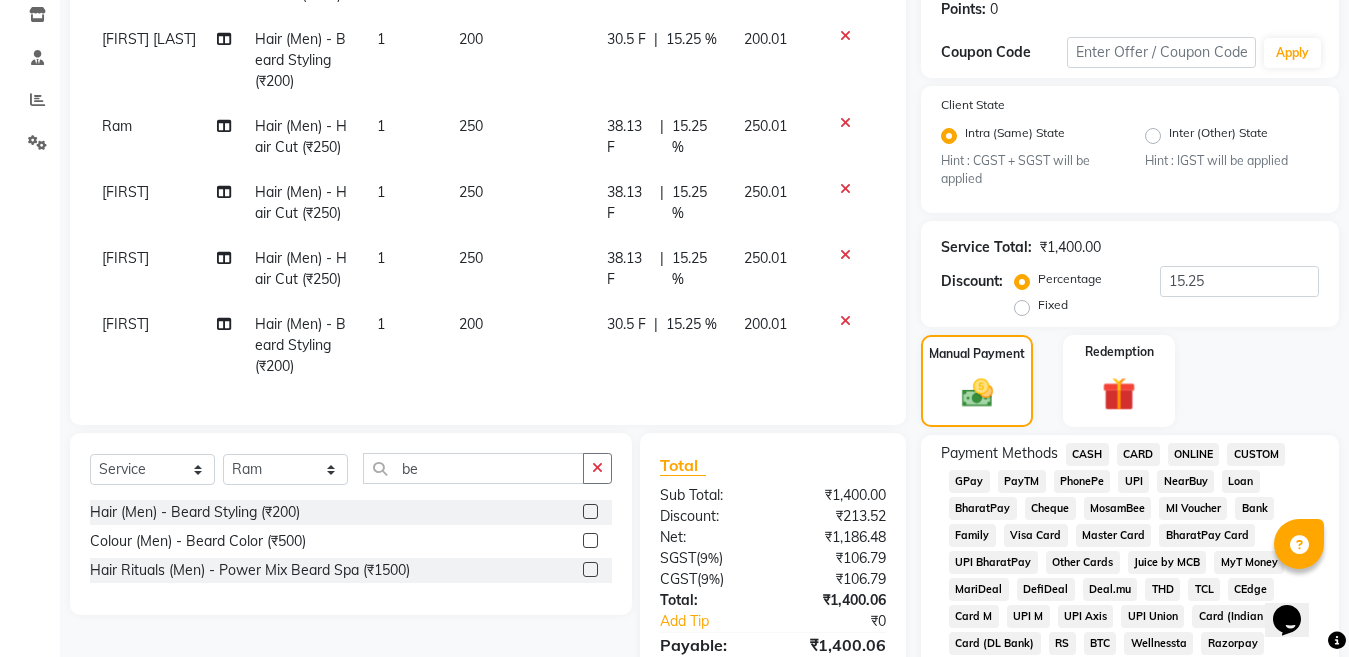 click on "ONLINE" 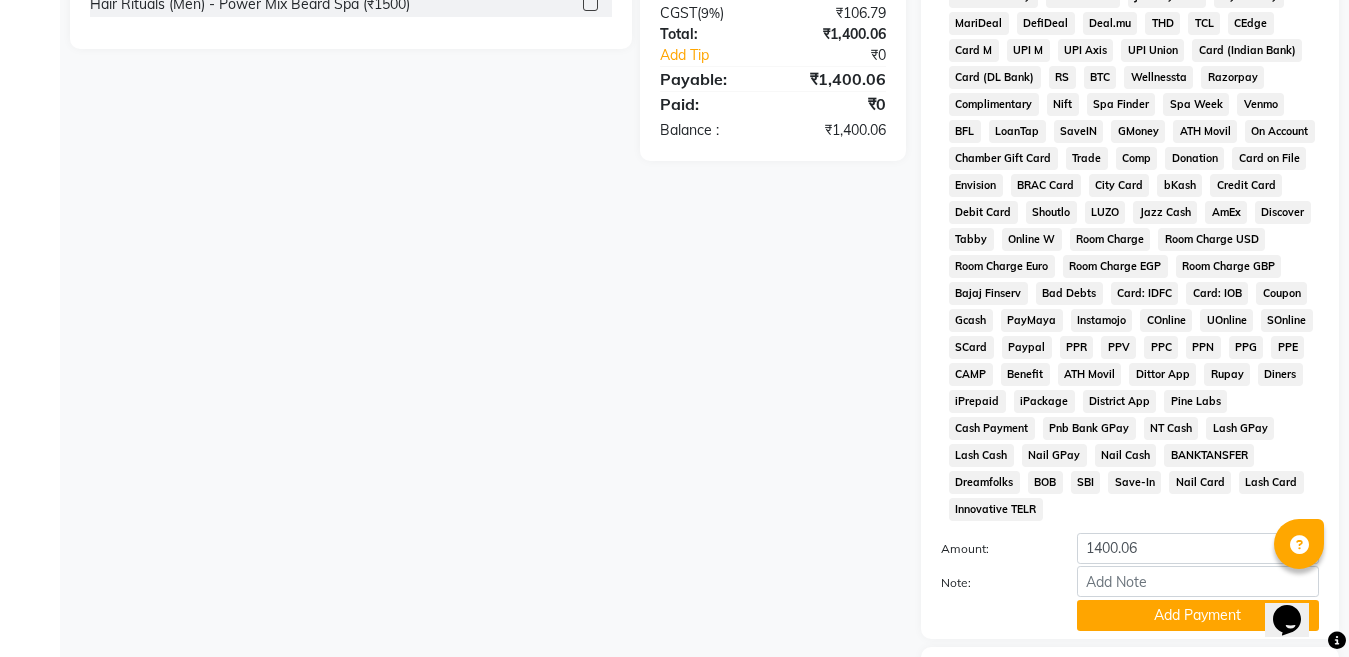 scroll, scrollTop: 943, scrollLeft: 0, axis: vertical 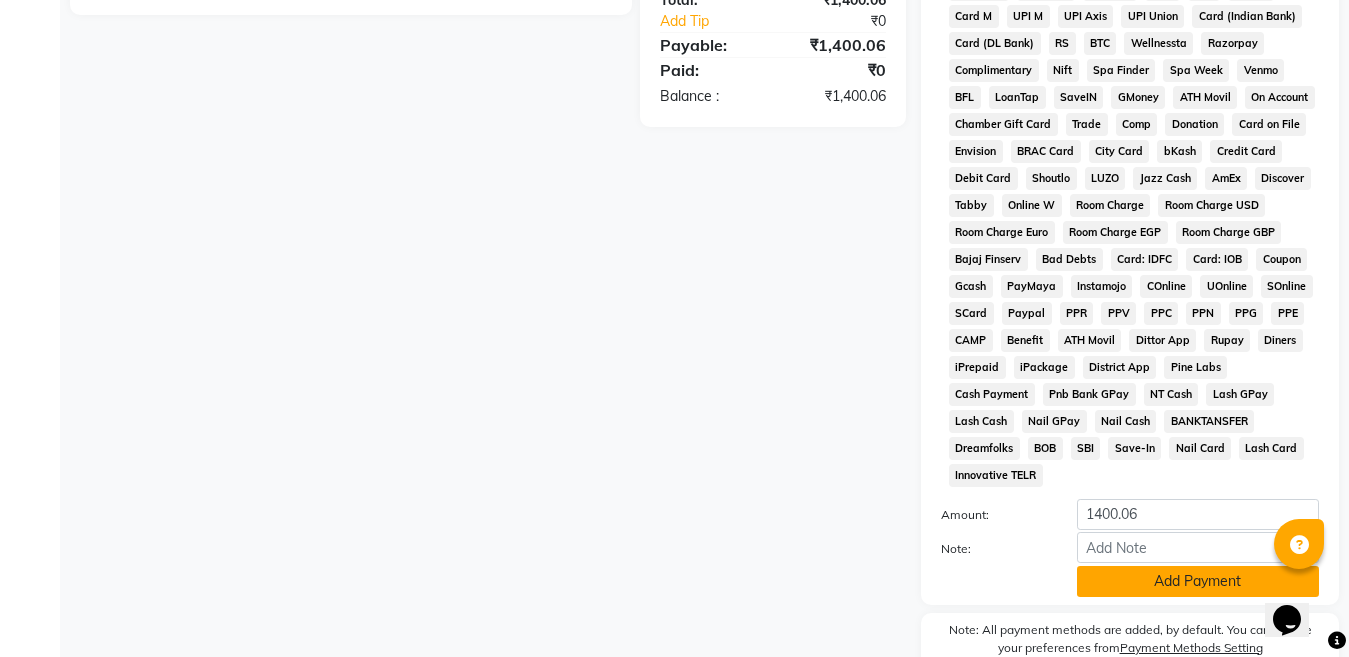click on "Add Payment" 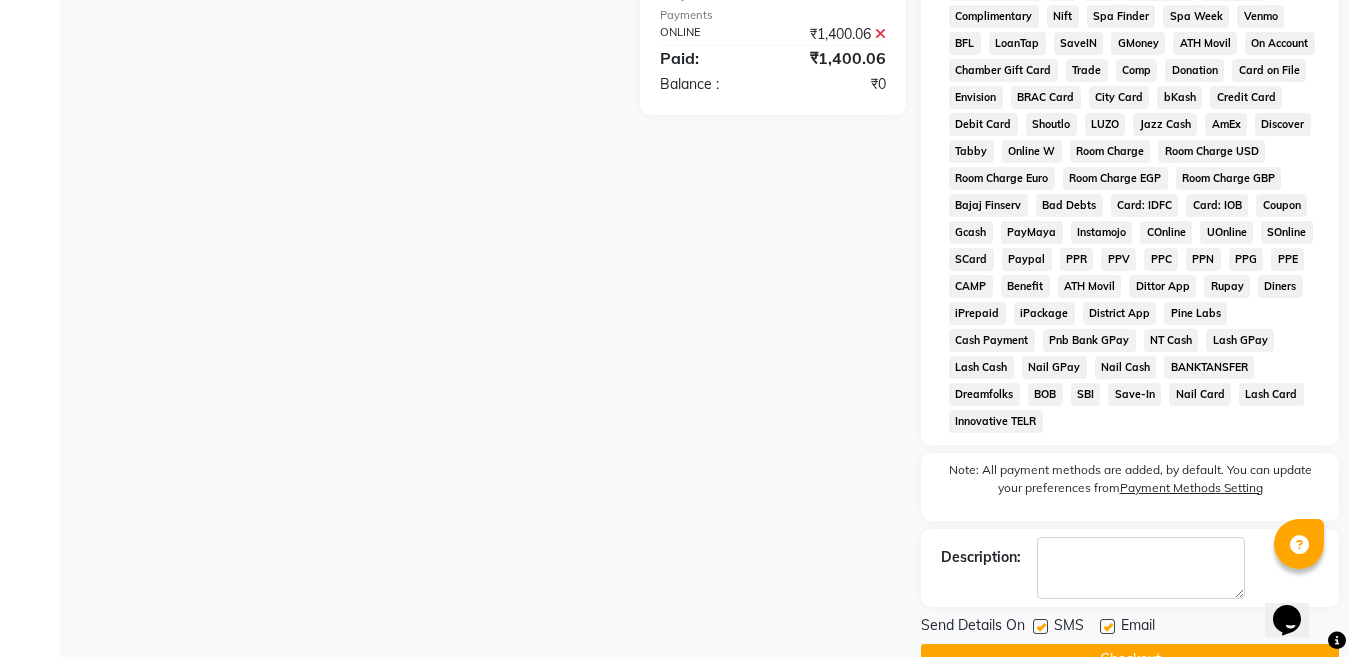 scroll, scrollTop: 1045, scrollLeft: 0, axis: vertical 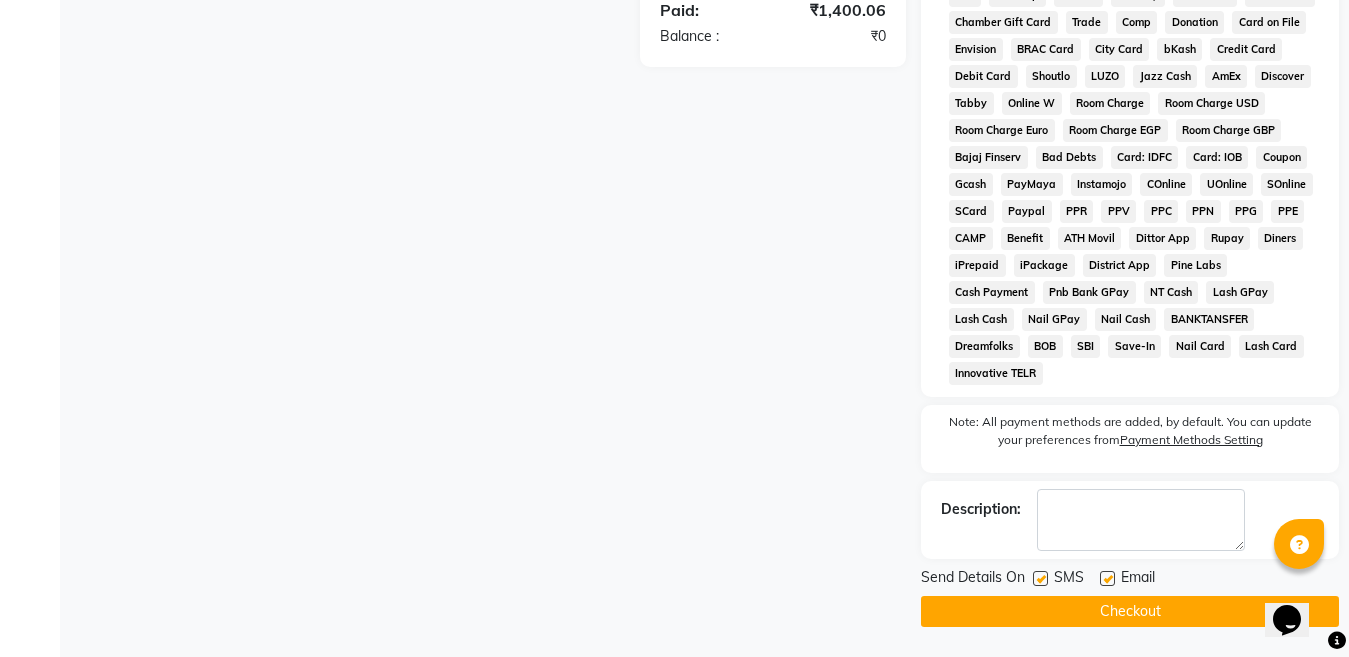 click on "Checkout" 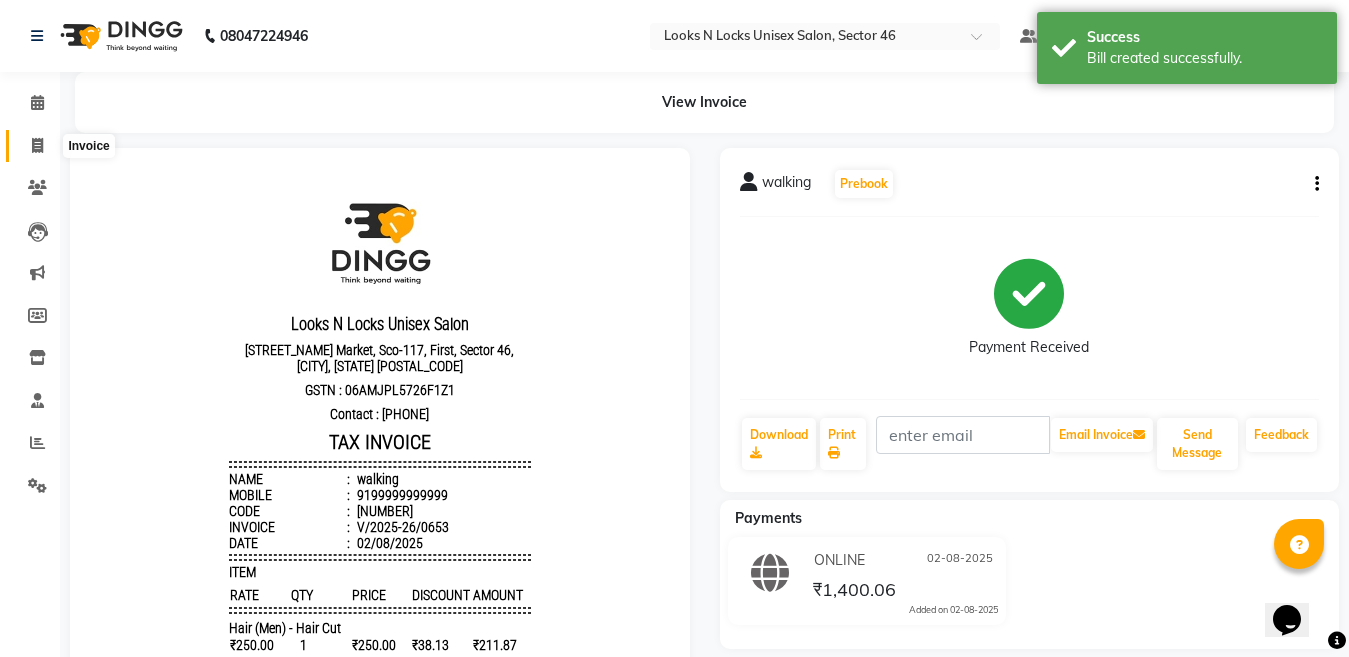 scroll, scrollTop: 0, scrollLeft: 0, axis: both 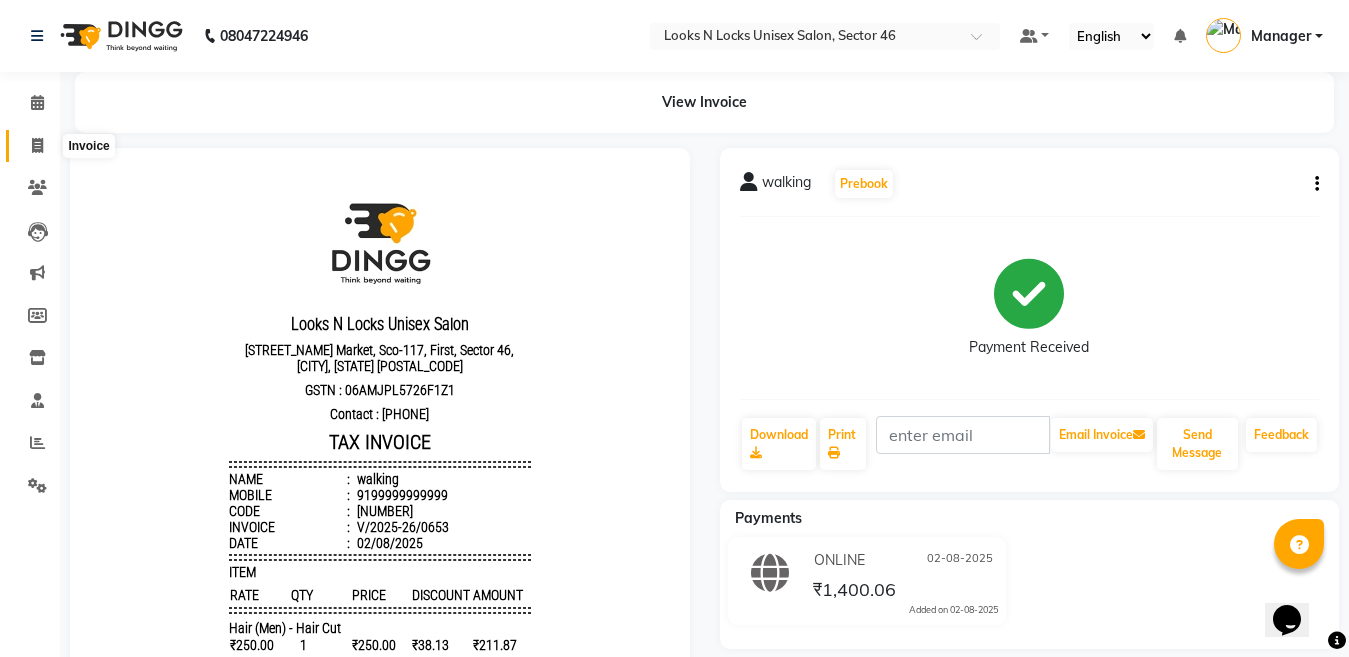 click 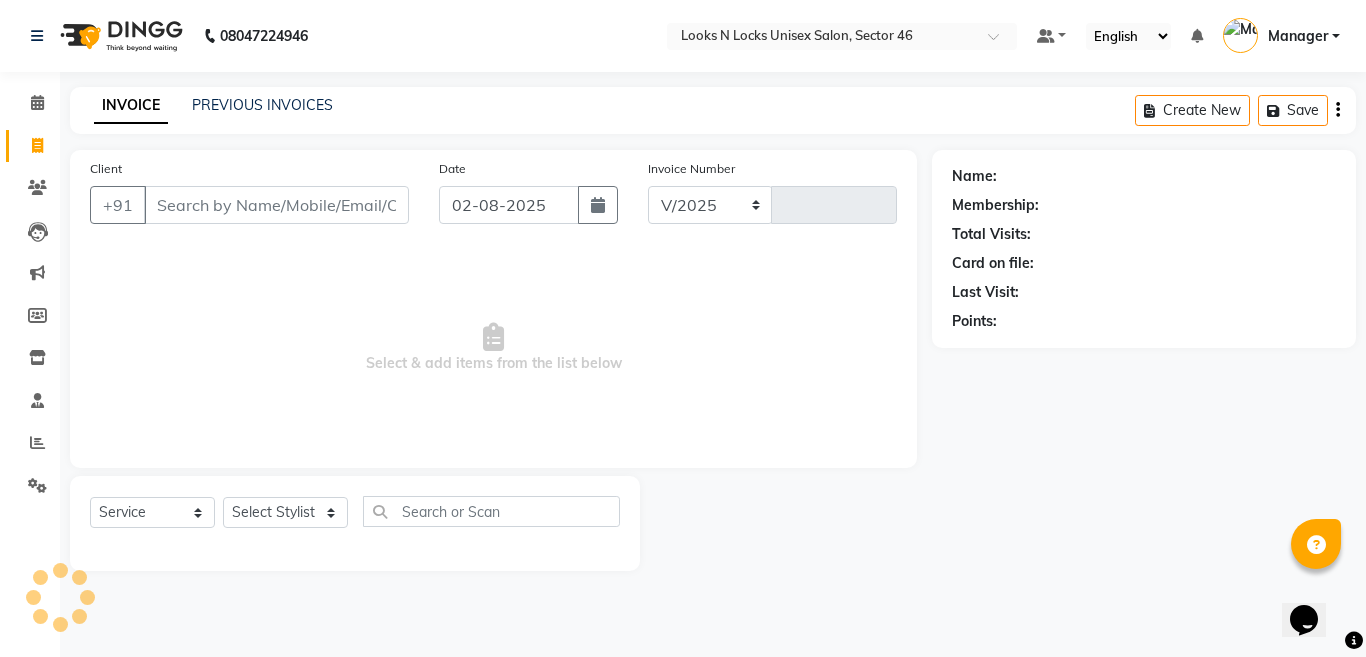select on "3904" 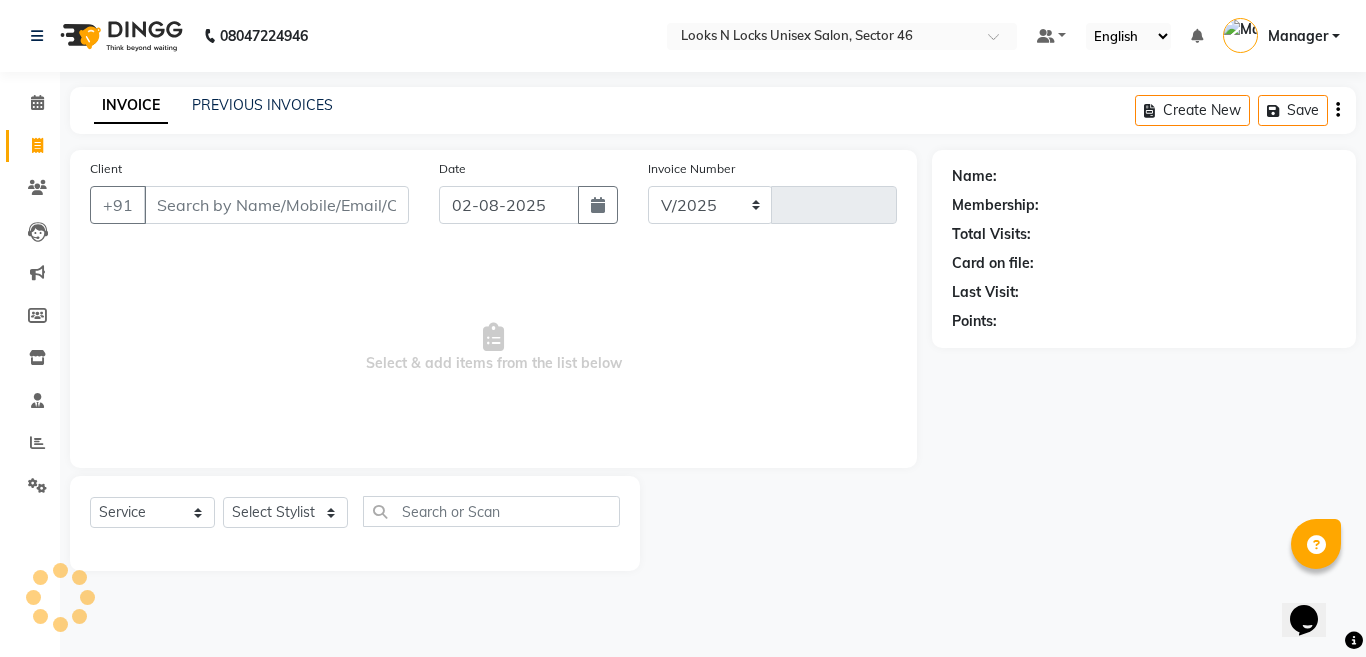 type on "0654" 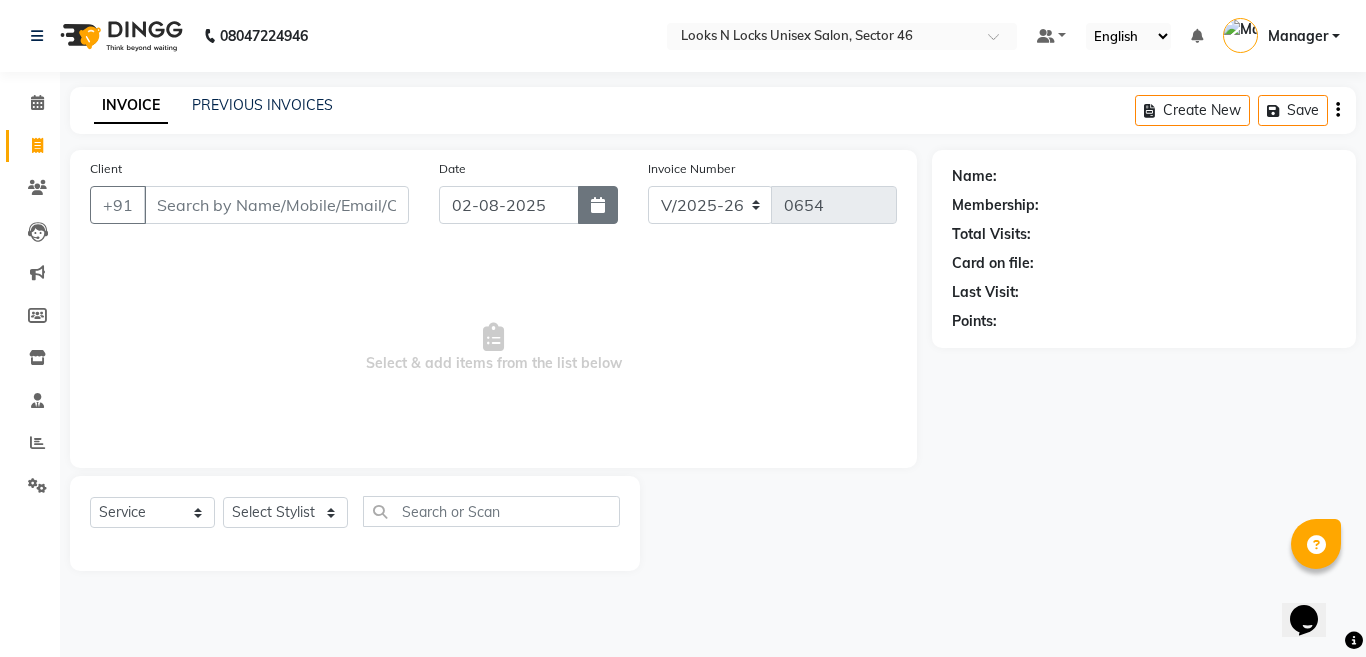 click 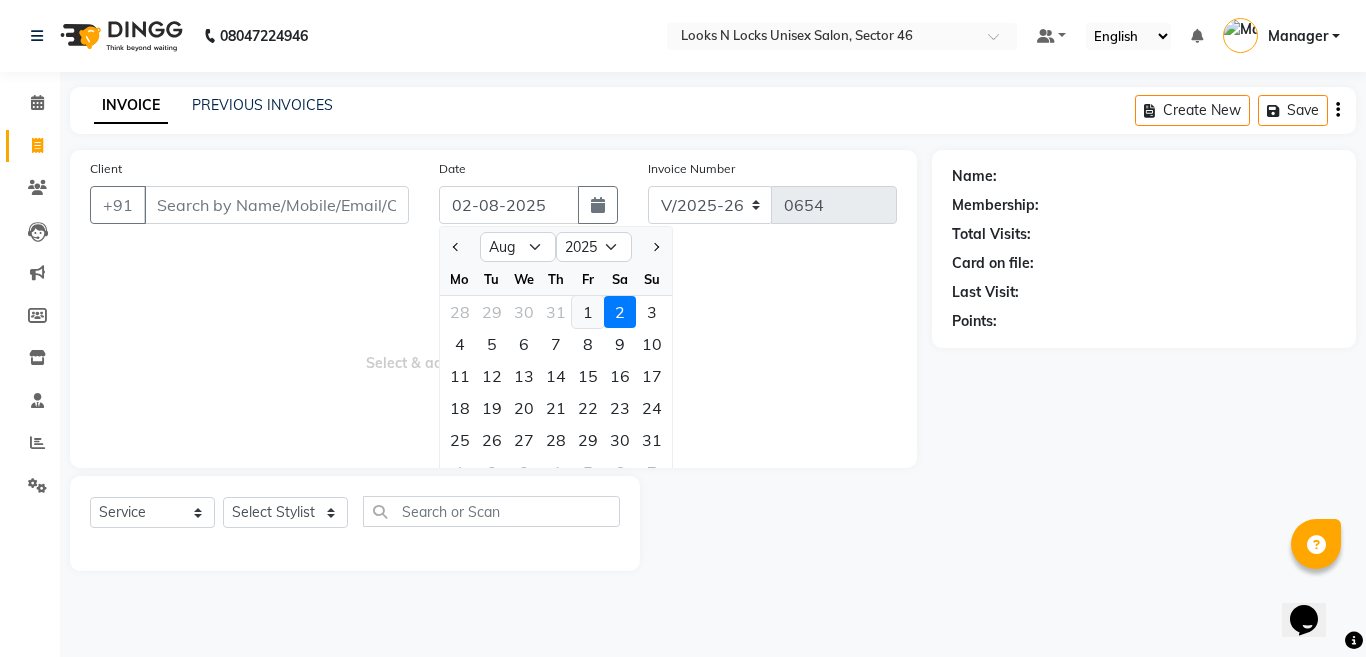 click on "1" 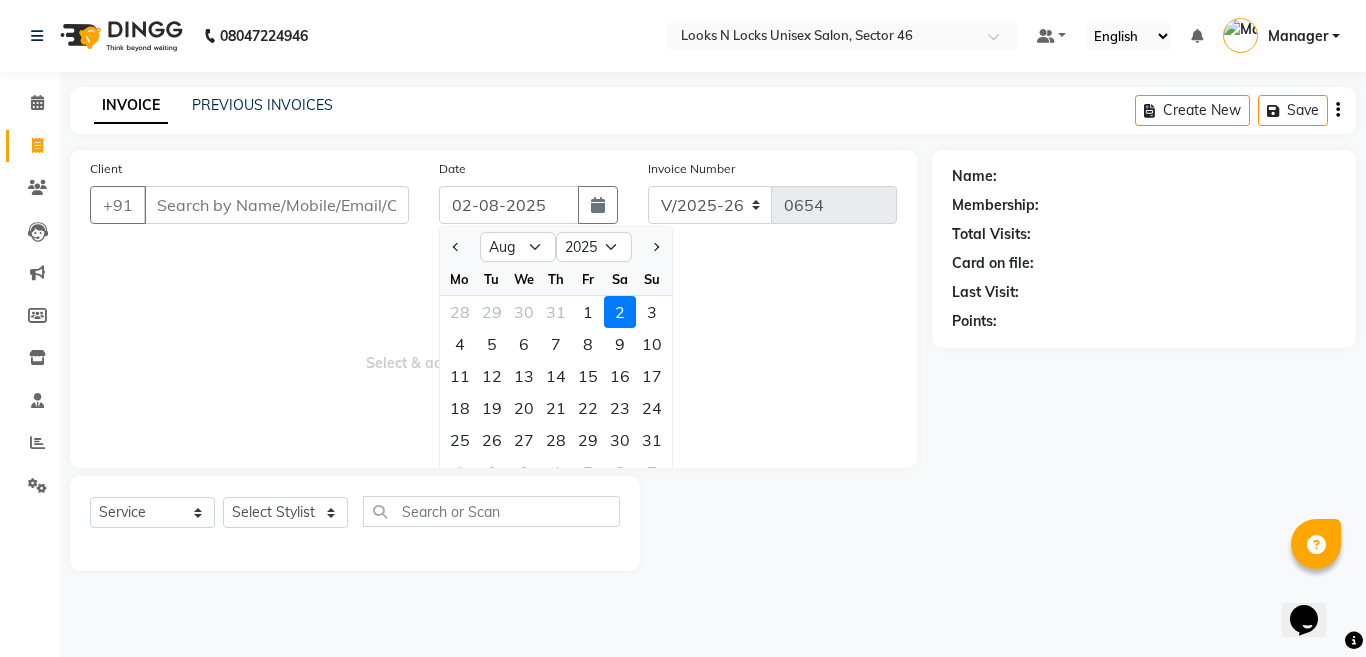 type on "01-08-2025" 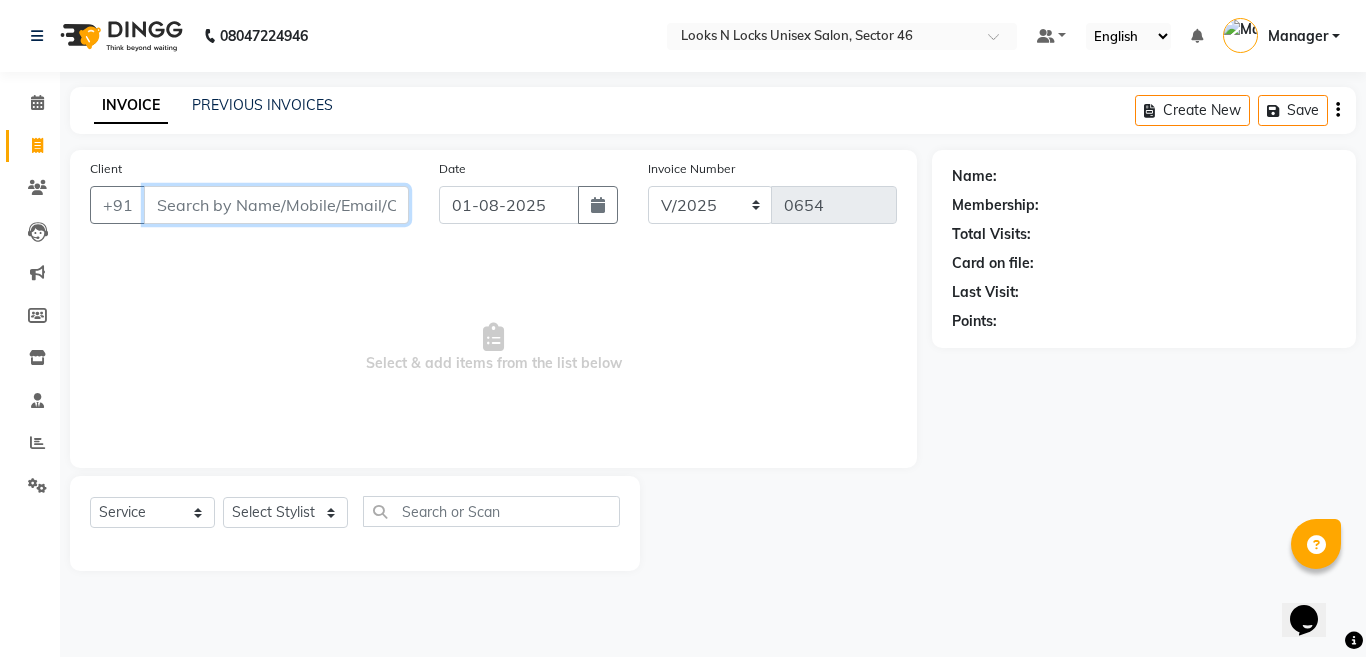 click on "Client" at bounding box center [276, 205] 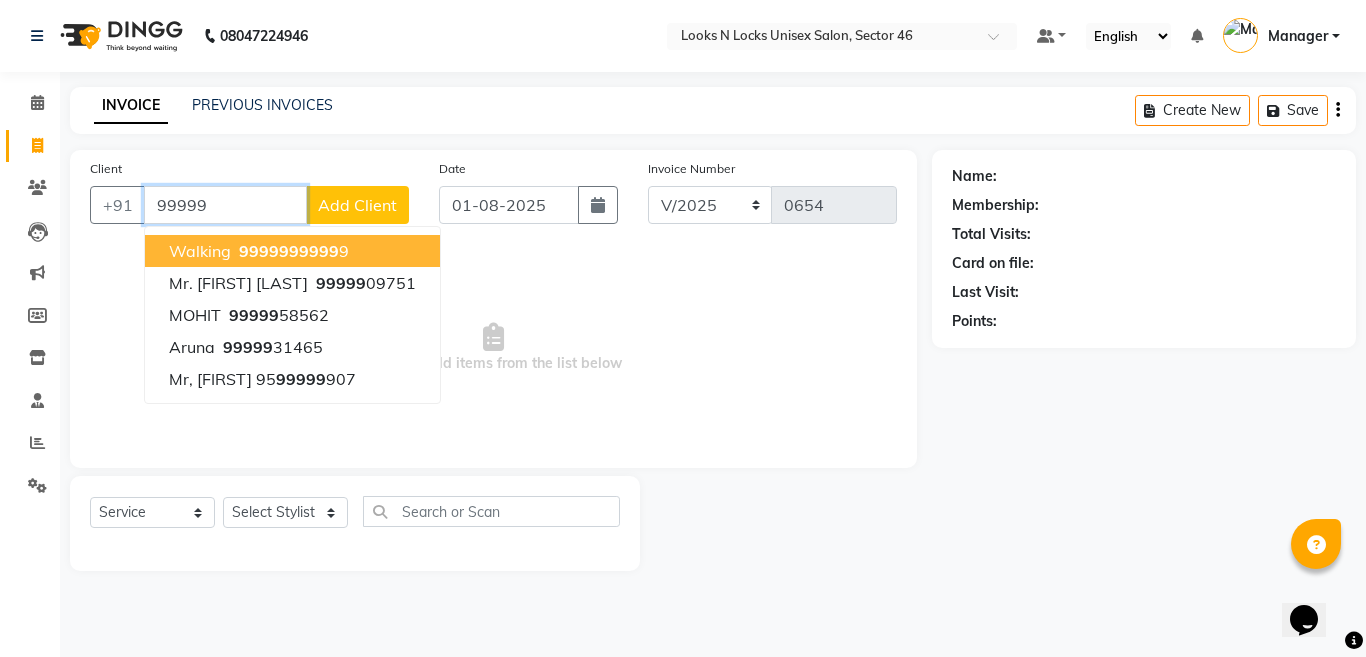 click on "walking   [PHONE] [PHONE] [NUMBER]" at bounding box center [292, 251] 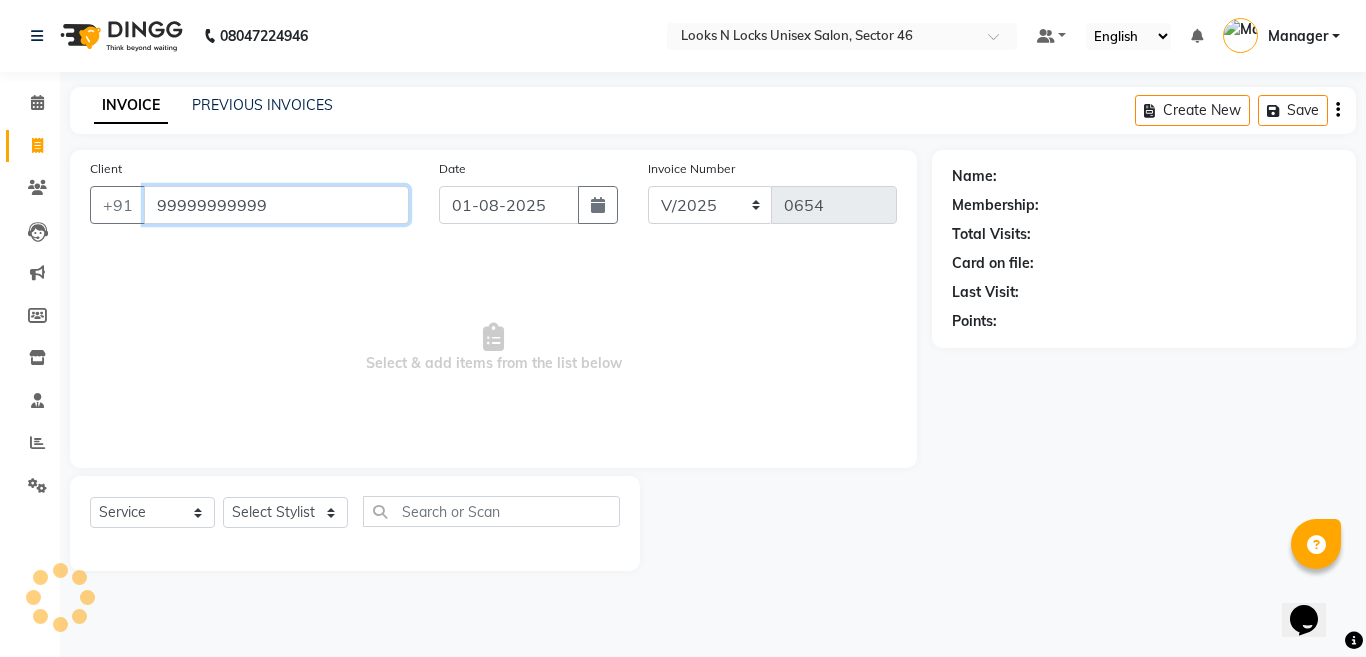 type on "99999999999" 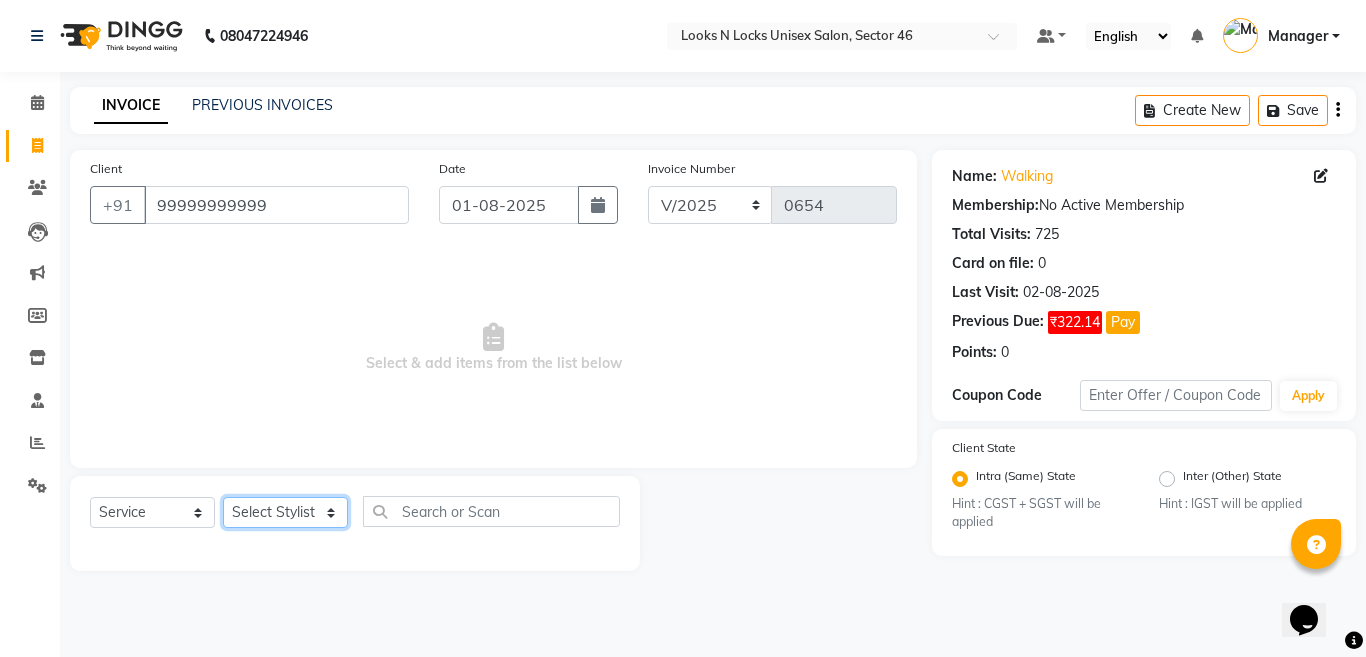 drag, startPoint x: 277, startPoint y: 509, endPoint x: 337, endPoint y: 506, distance: 60.074955 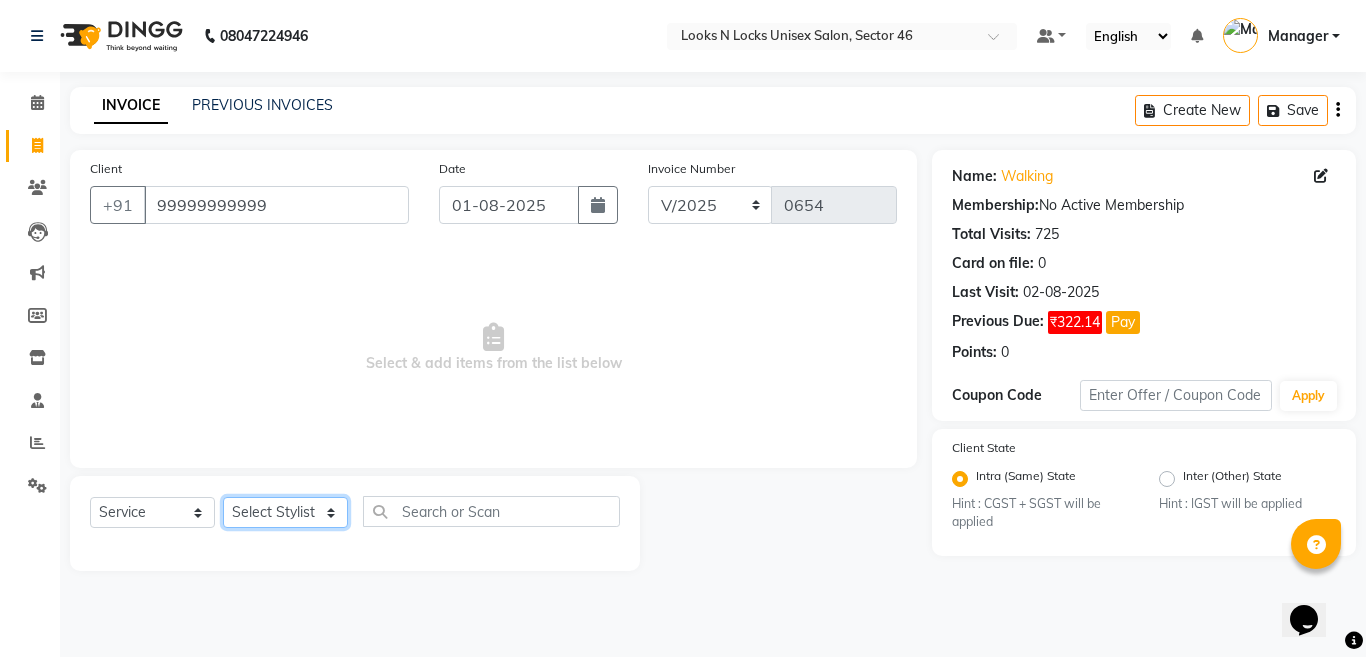 select on "69067" 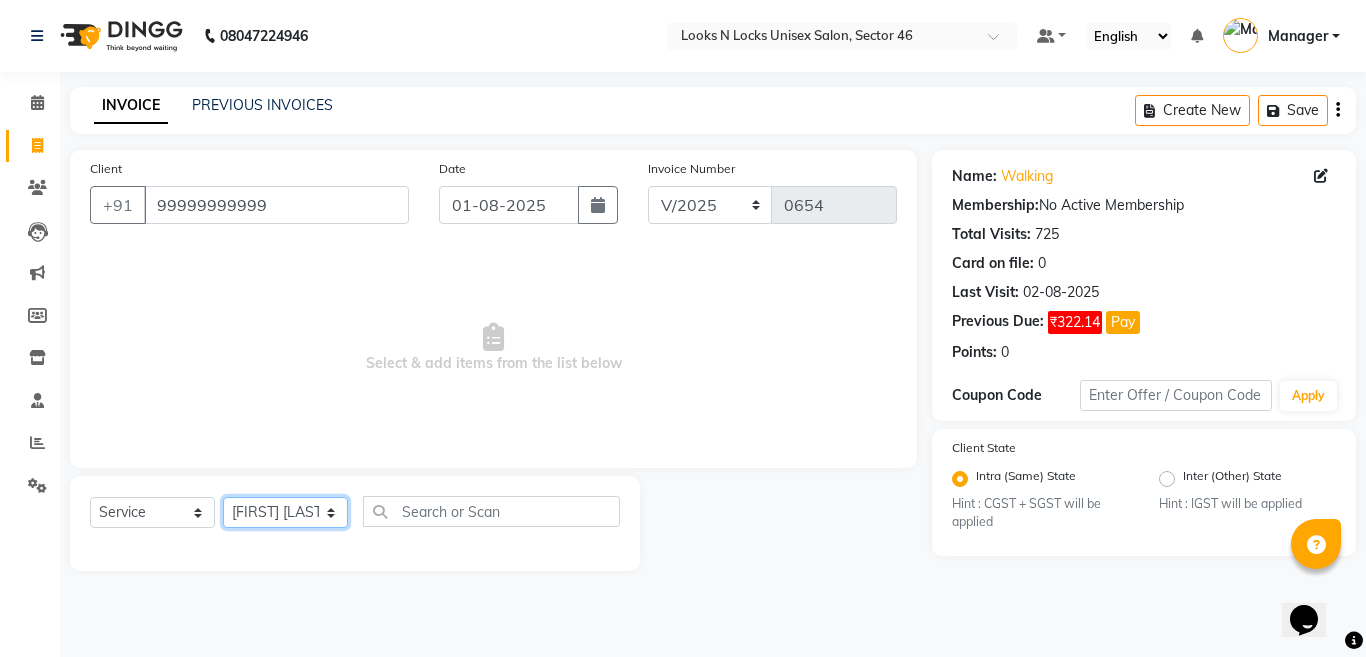 click on "Select Stylist [FIRST] [LAST] [FIRST] [LAST] [FIRST] [LAST] [FIRST] [LAST] [FIRST] [LAST] [FIRST] [LAST] [FIRST] [LAST] [FIRST] [LAST] [FIRST] [LAST] [FIRST] [LAST] [FIRST] [LAST] [FIRST] [LAST] [FIRST] [LAST] [FIRST] [LAST] [FIRST] [LAST] [FIRST] [LAST] [FIRST] [LAST] [FIRST] [LAST] [FIRST] [LAST] [FIRST] [LAST]" 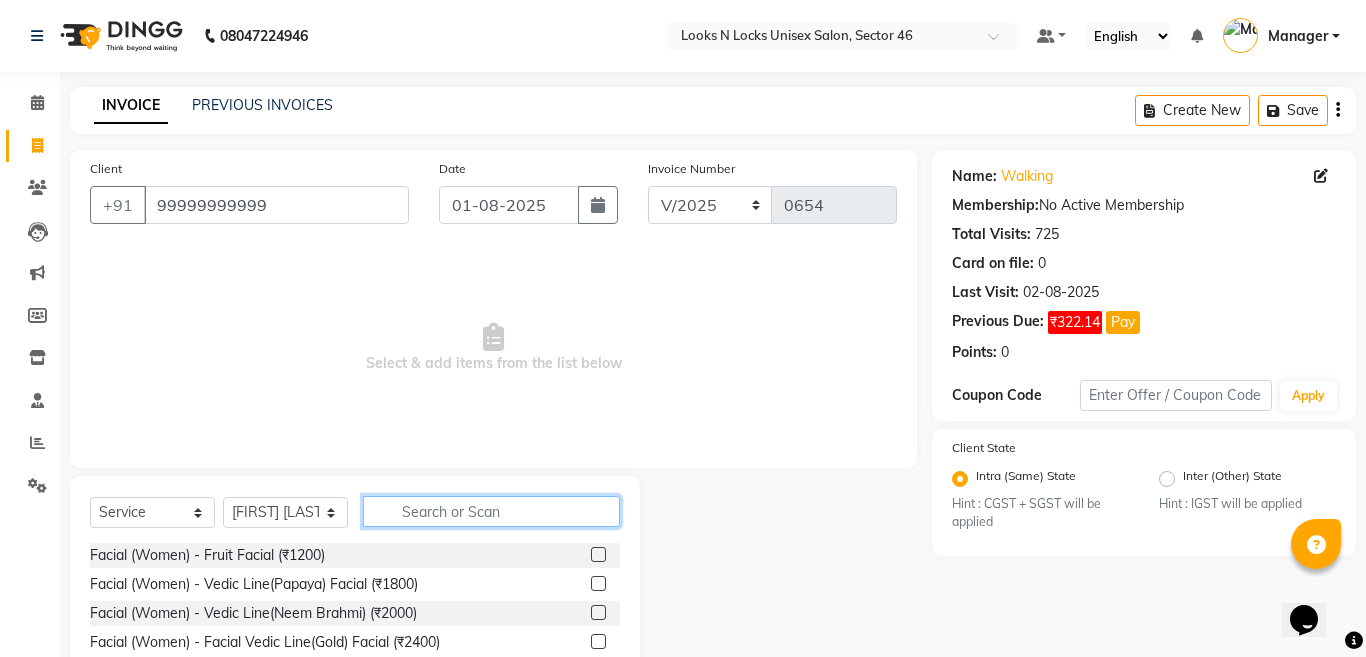 click 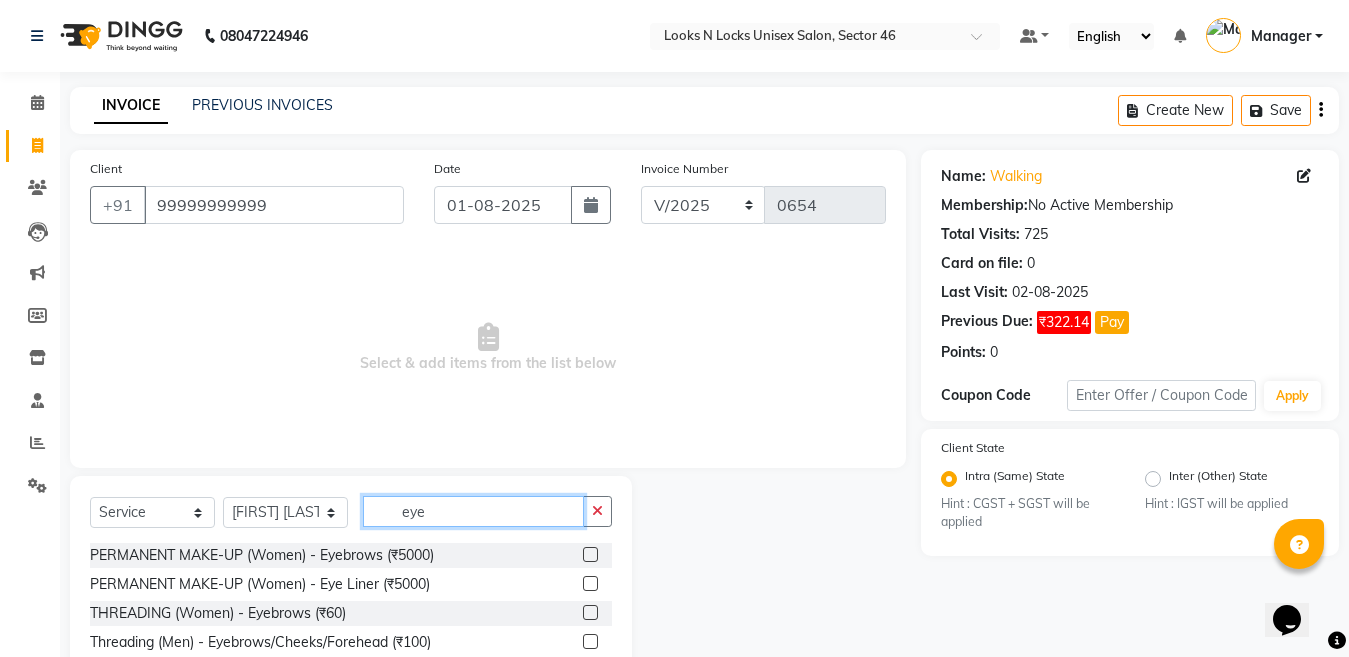 type on "eye" 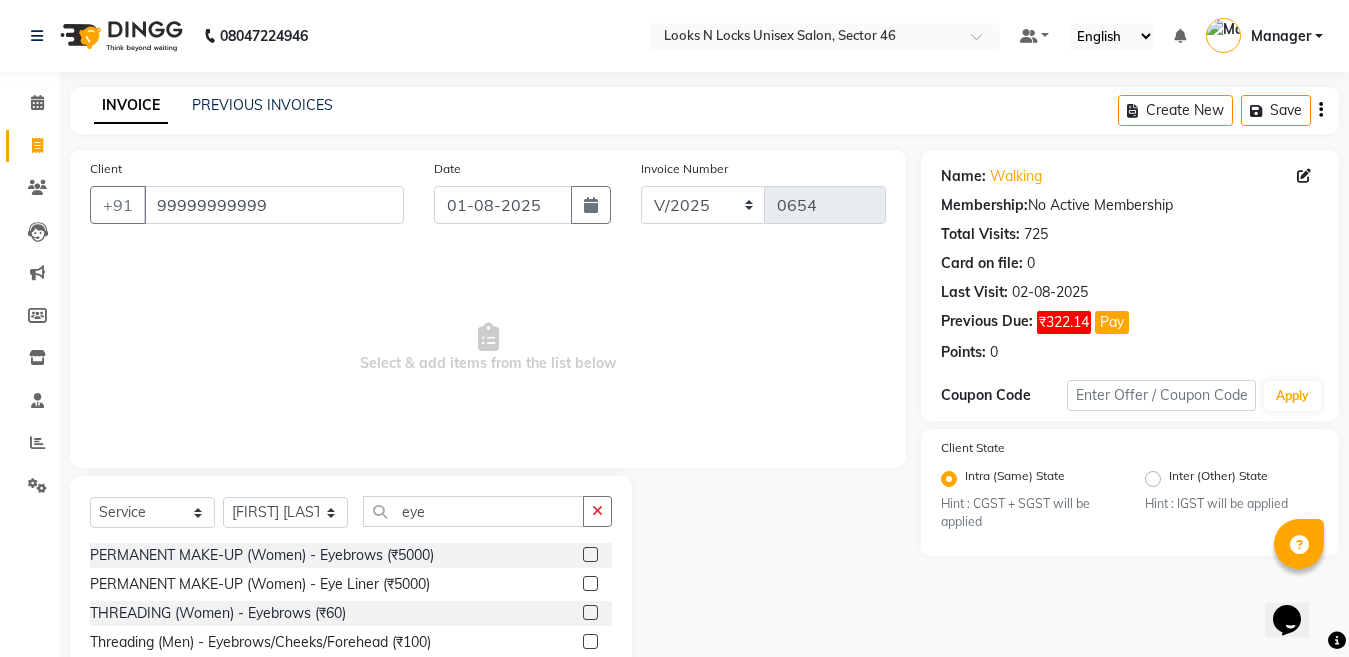 click 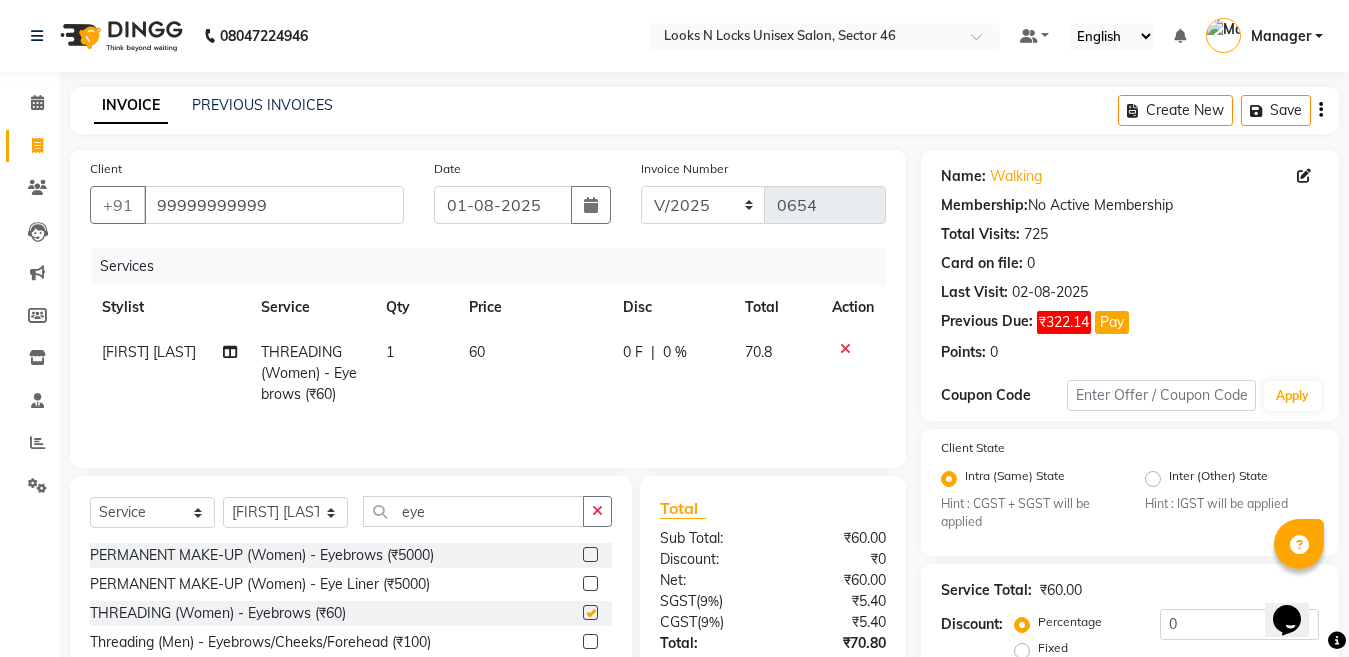 checkbox on "false" 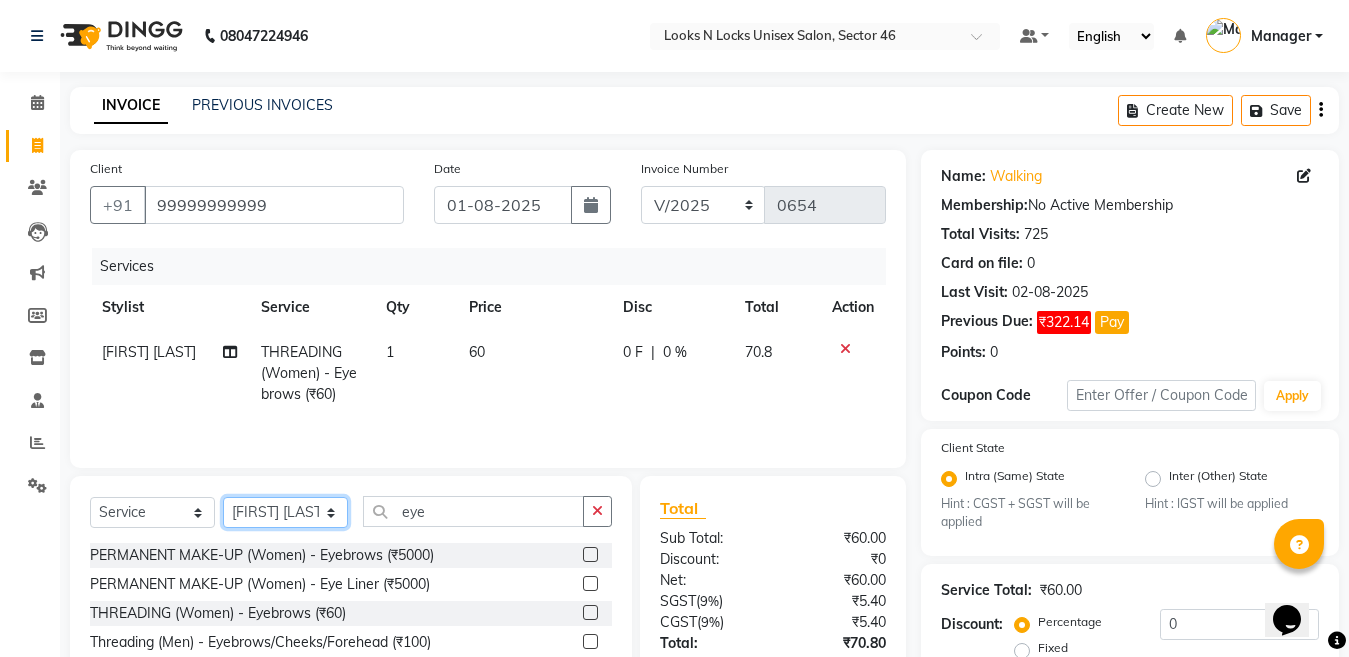 click on "Select Stylist [FIRST] [LAST] [FIRST] [LAST] [FIRST] [LAST] [FIRST] [LAST] [FIRST] [LAST] [FIRST] [LAST] [FIRST] [LAST] [FIRST] [LAST] [FIRST] [LAST] [FIRST] [LAST] [FIRST] [LAST] [FIRST] [LAST] [FIRST] [LAST] [FIRST] [LAST] [FIRST] [LAST] [FIRST] [LAST] [FIRST] [LAST] [FIRST] [LAST] [FIRST] [LAST] [FIRST] [LAST]" 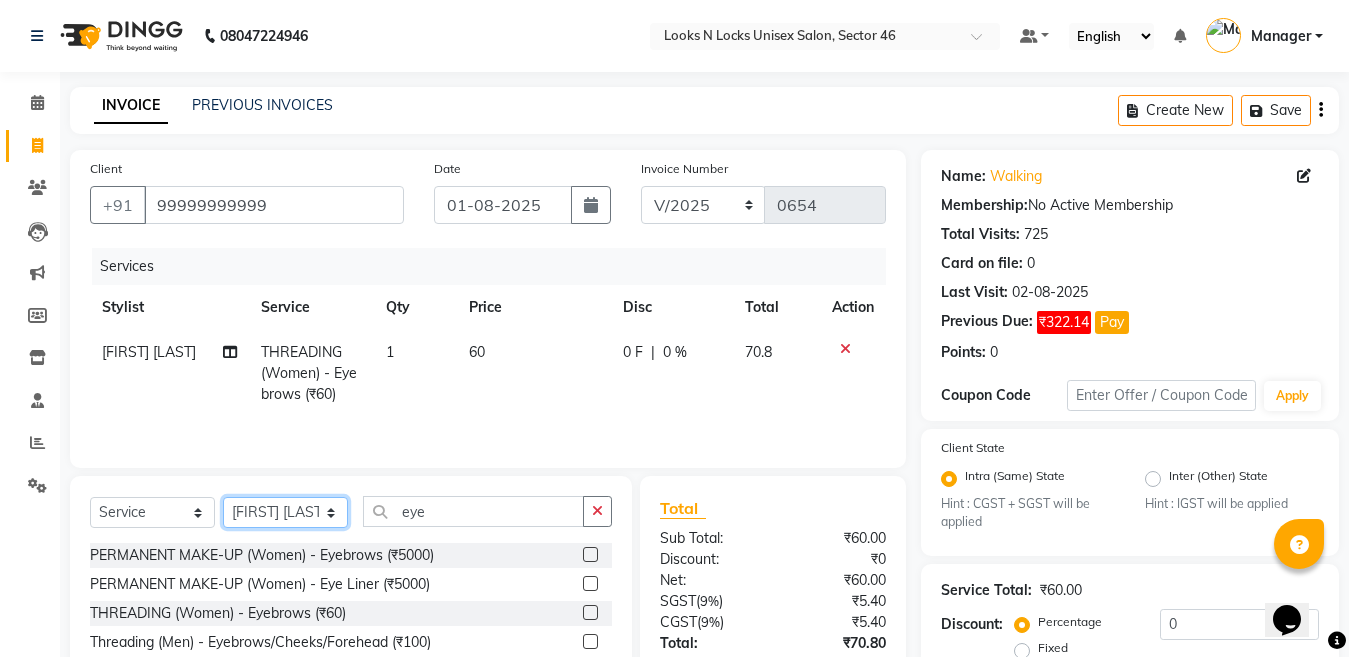 select on "44650" 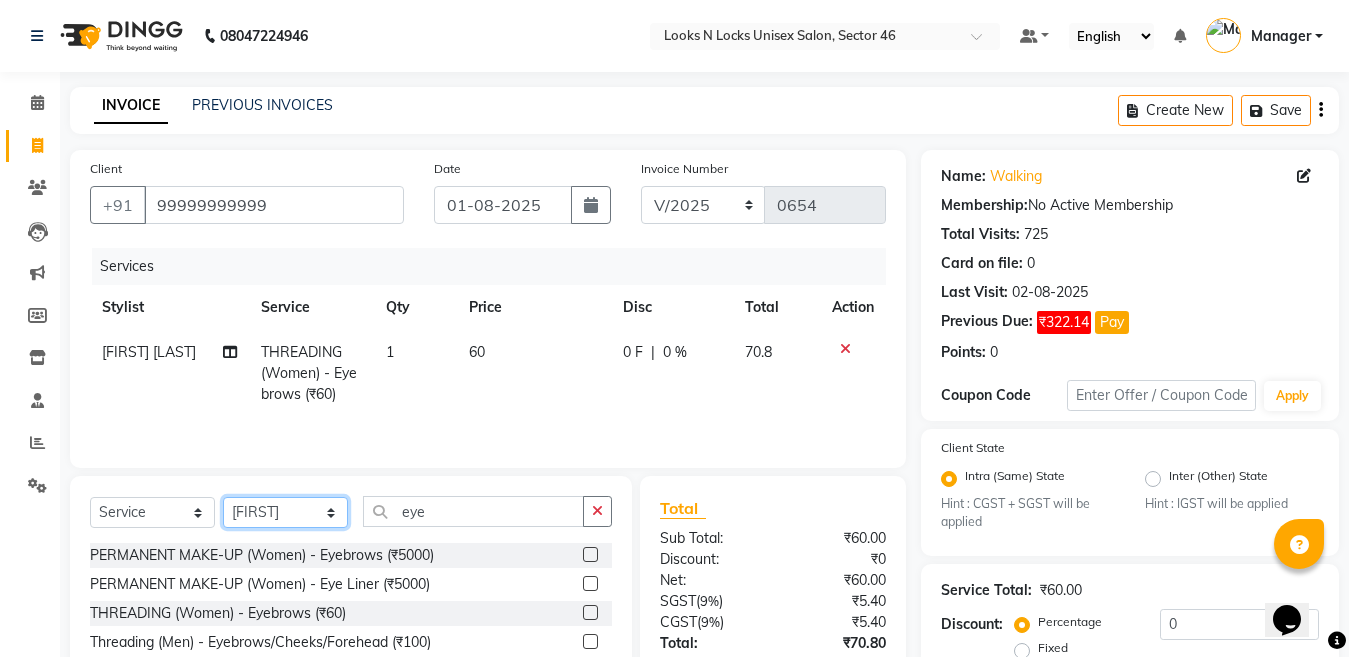 click on "Select Stylist [FIRST] [LAST] [FIRST] [LAST] [FIRST] [LAST] [FIRST] [LAST] [FIRST] [LAST] [FIRST] [LAST] [FIRST] [LAST] [FIRST] [LAST] [FIRST] [LAST] [FIRST] [LAST] [FIRST] [LAST] [FIRST] [LAST] [FIRST] [LAST] [FIRST] [LAST] [FIRST] [LAST] [FIRST] [LAST] [FIRST] [LAST] [FIRST] [LAST] [FIRST] [LAST] [FIRST] [LAST]" 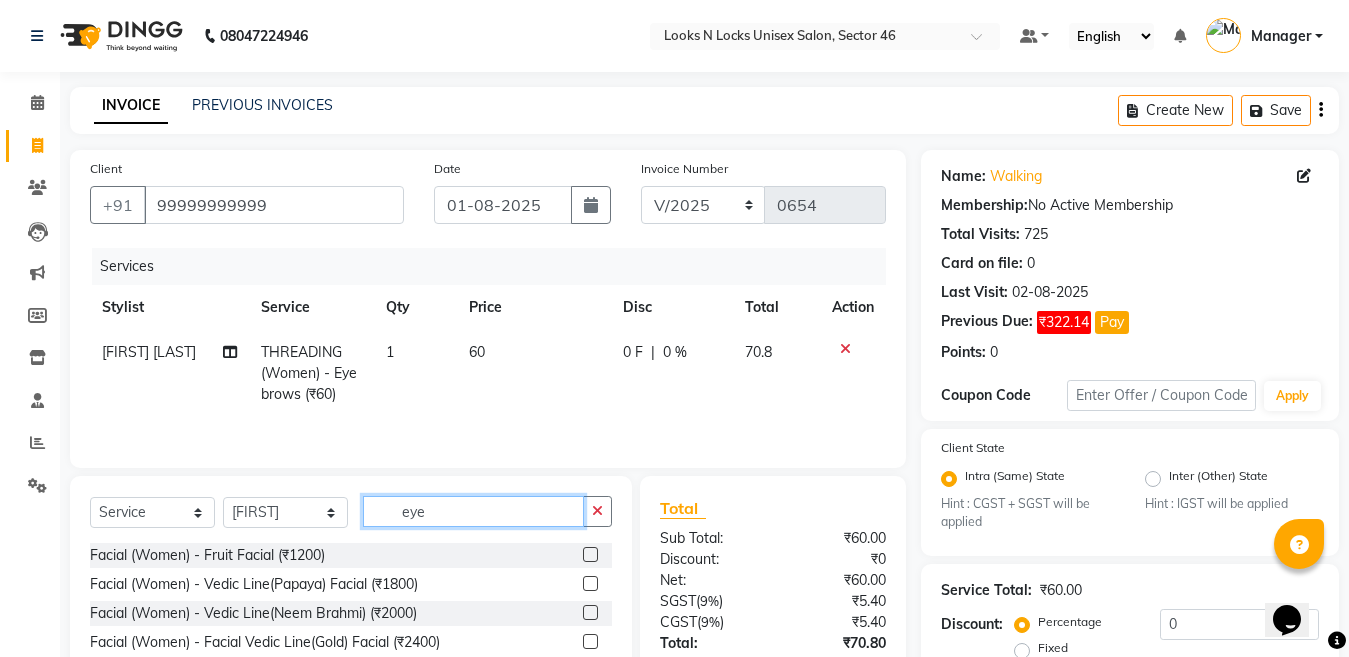 click on "eye" 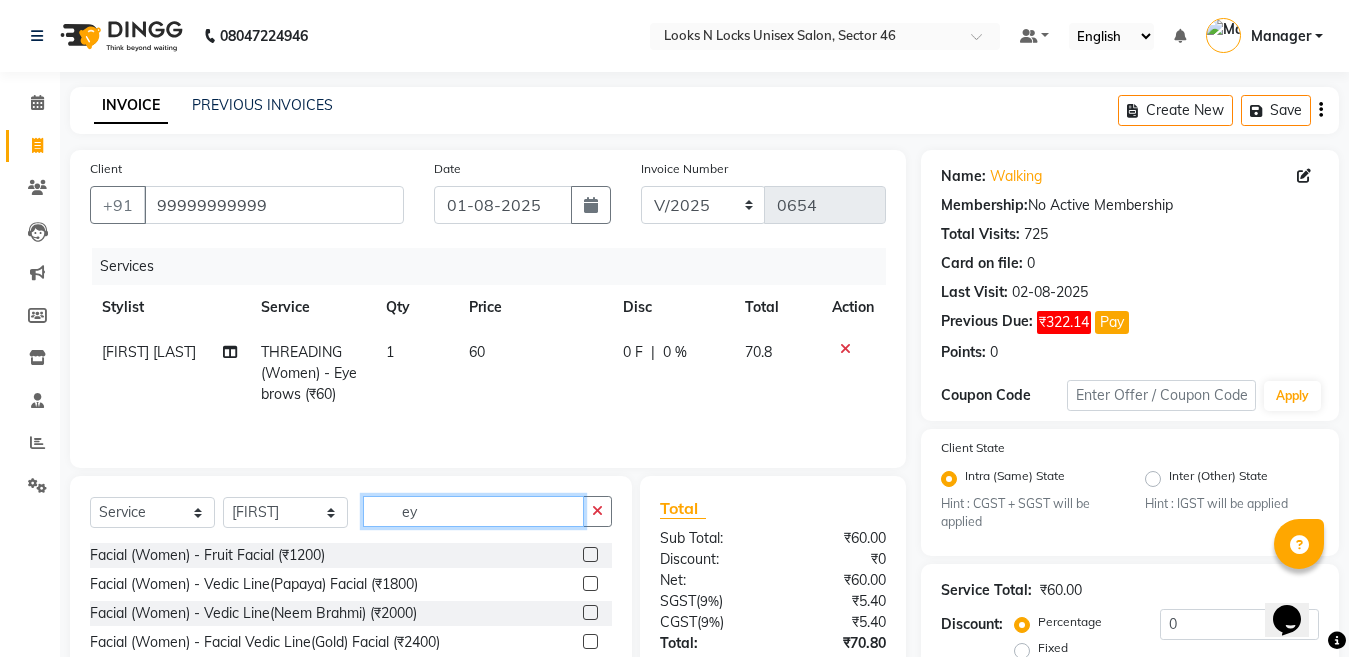 type on "e" 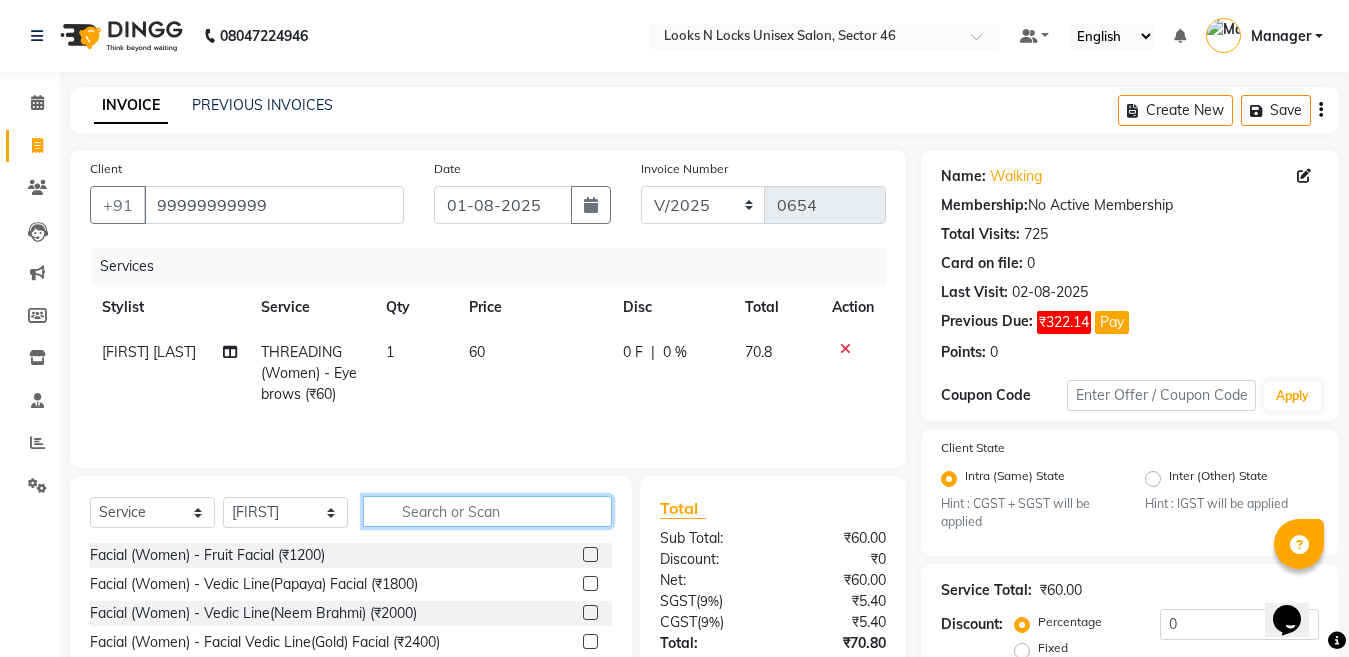 type on "i" 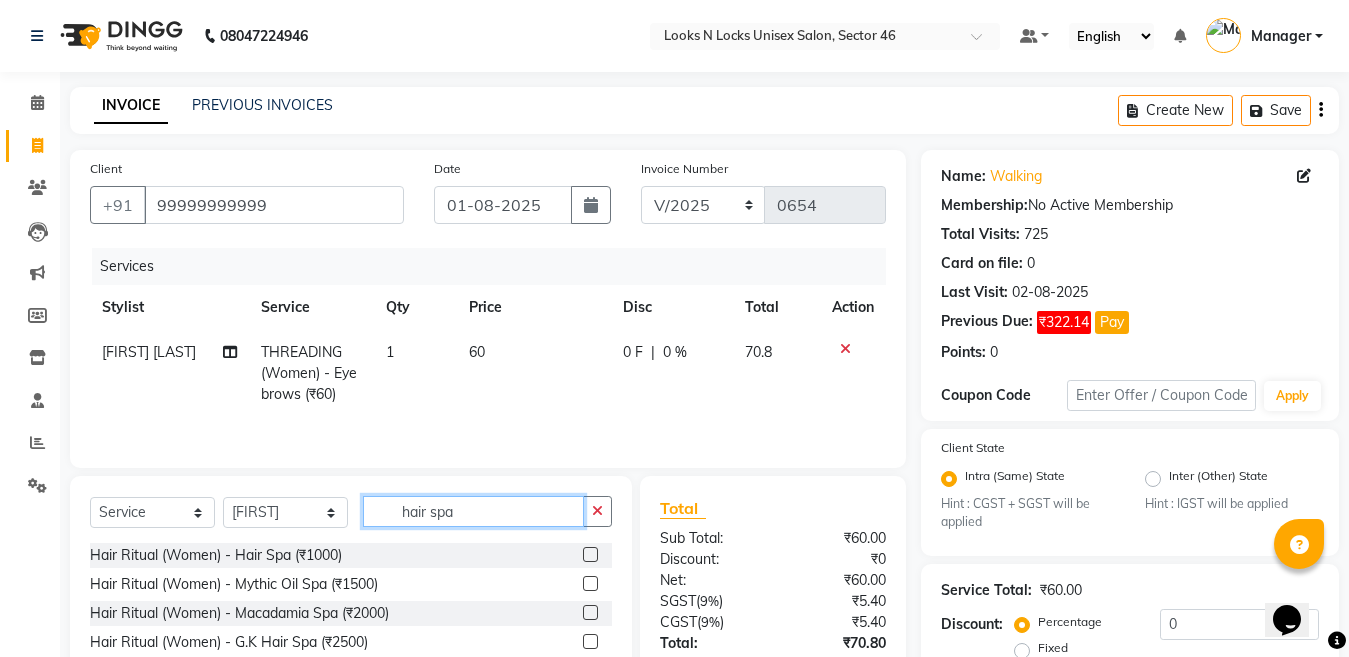 type on "hair spa" 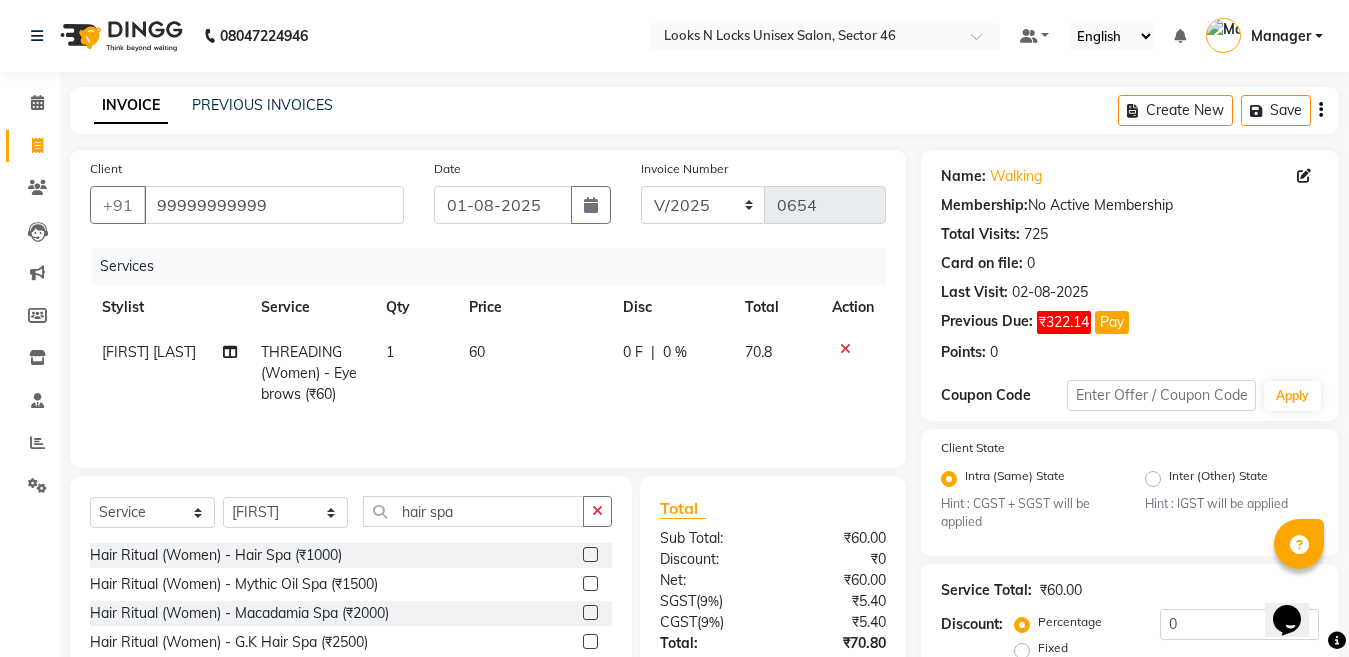 click 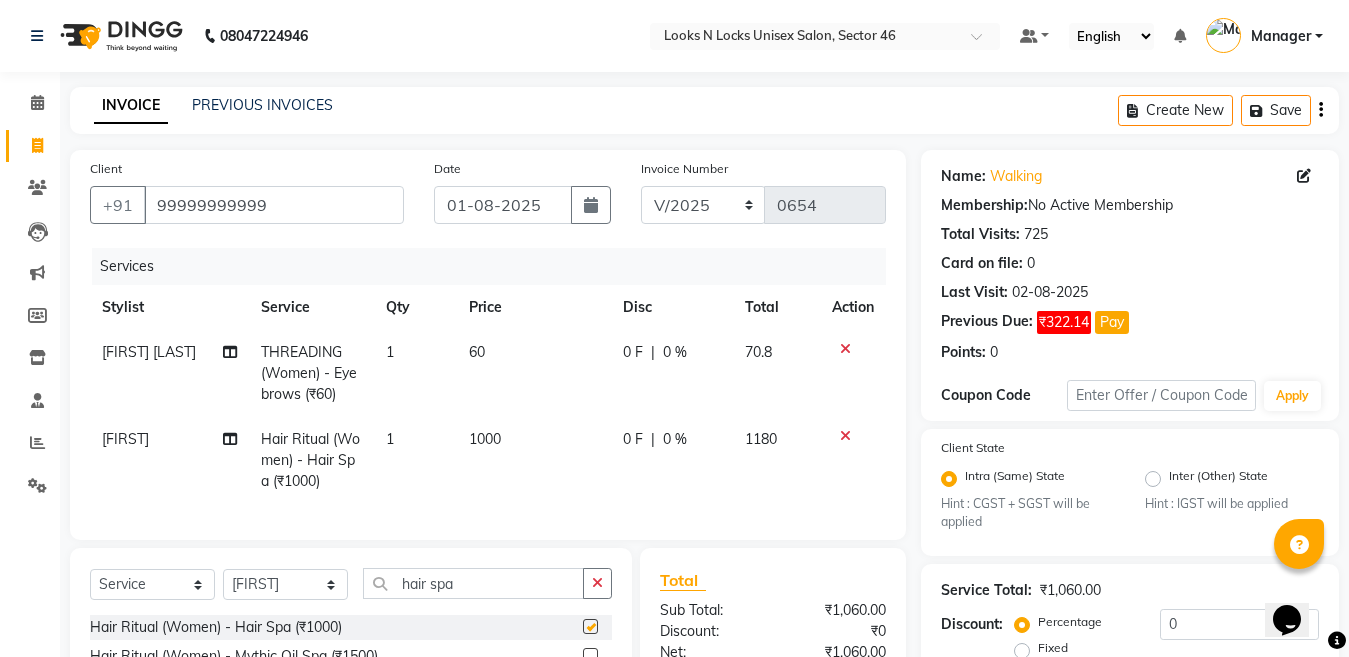 checkbox on "false" 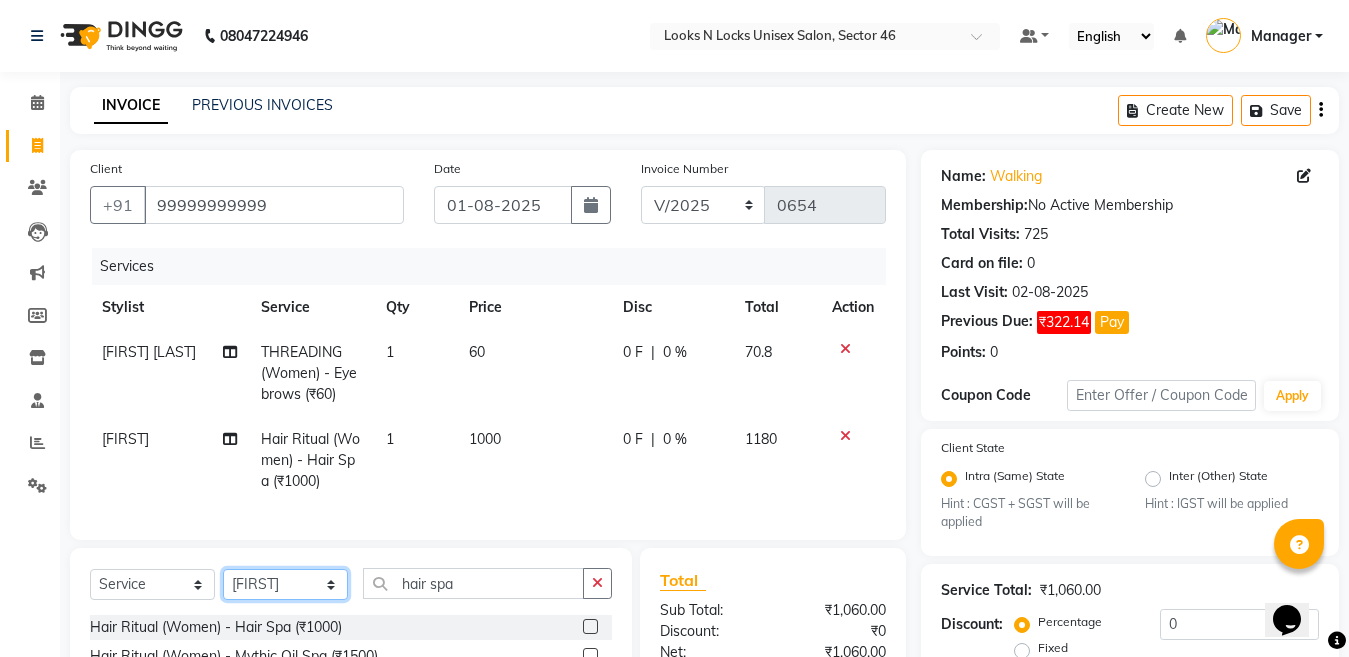 click on "Select Stylist [FIRST] [LAST] [FIRST] [LAST] [FIRST] [LAST] [FIRST] [LAST] [FIRST] [LAST] [FIRST] [LAST] [FIRST] [LAST] [FIRST] [LAST] [FIRST] [LAST] [FIRST] [LAST] [FIRST] [LAST] [FIRST] [LAST] [FIRST] [LAST] [FIRST] [LAST] [FIRST] [LAST] [FIRST] [LAST] [FIRST] [LAST] [FIRST] [LAST] [FIRST] [LAST] [FIRST] [LAST]" 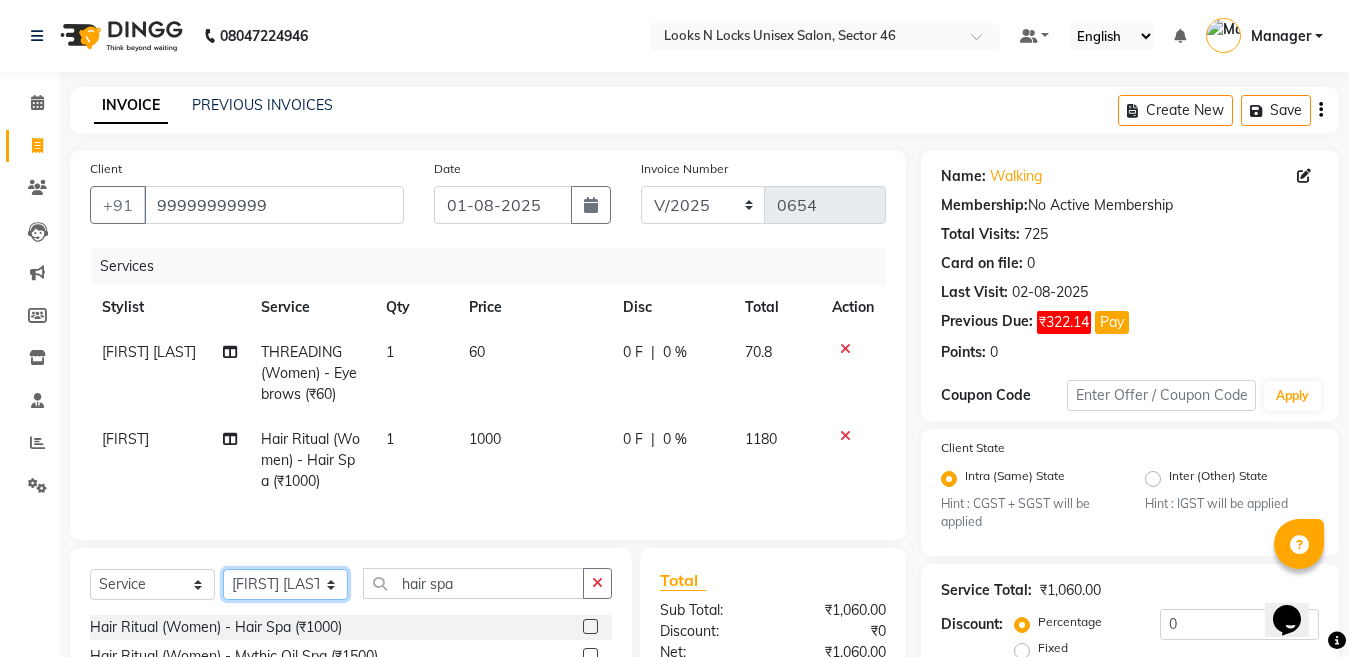 click on "Select Stylist [FIRST] [LAST] [FIRST] [LAST] [FIRST] [LAST] [FIRST] [LAST] [FIRST] [LAST] [FIRST] [LAST] [FIRST] [LAST] [FIRST] [LAST] [FIRST] [LAST] [FIRST] [LAST] [FIRST] [LAST] [FIRST] [LAST] [FIRST] [LAST] [FIRST] [LAST] [FIRST] [LAST] [FIRST] [LAST] [FIRST] [LAST] [FIRST] [LAST] [FIRST] [LAST] [FIRST] [LAST]" 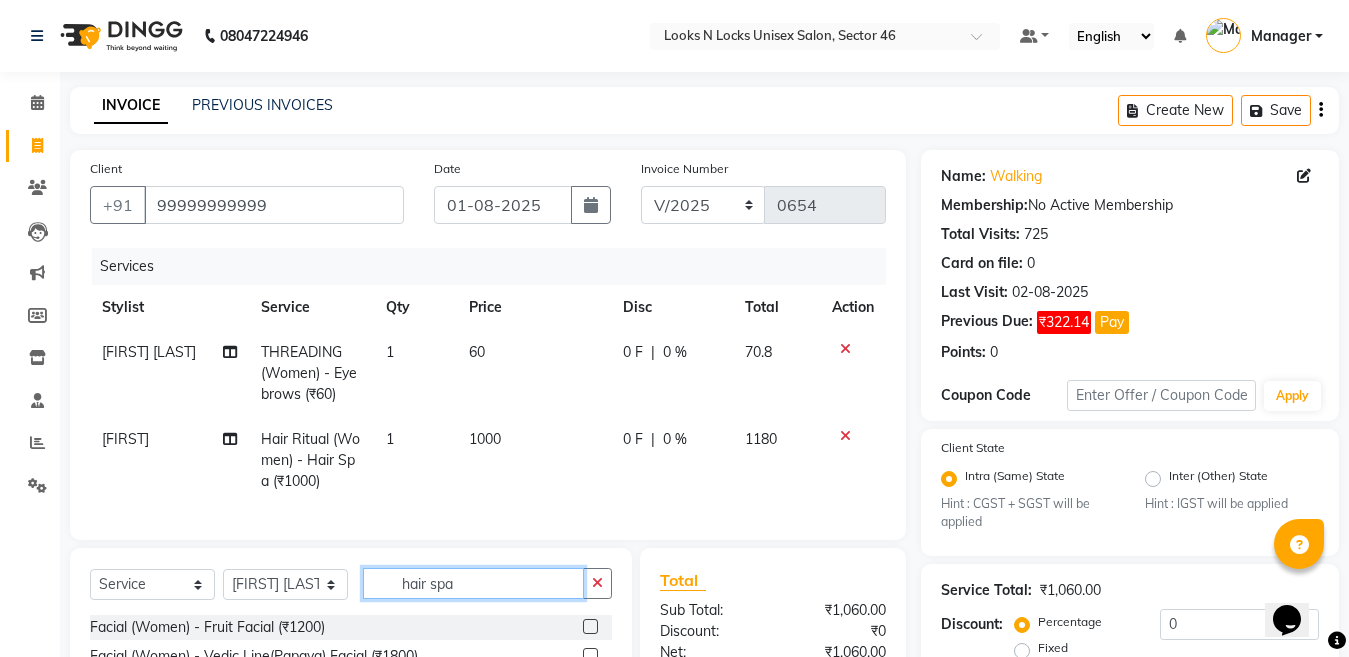 click on "hair spa" 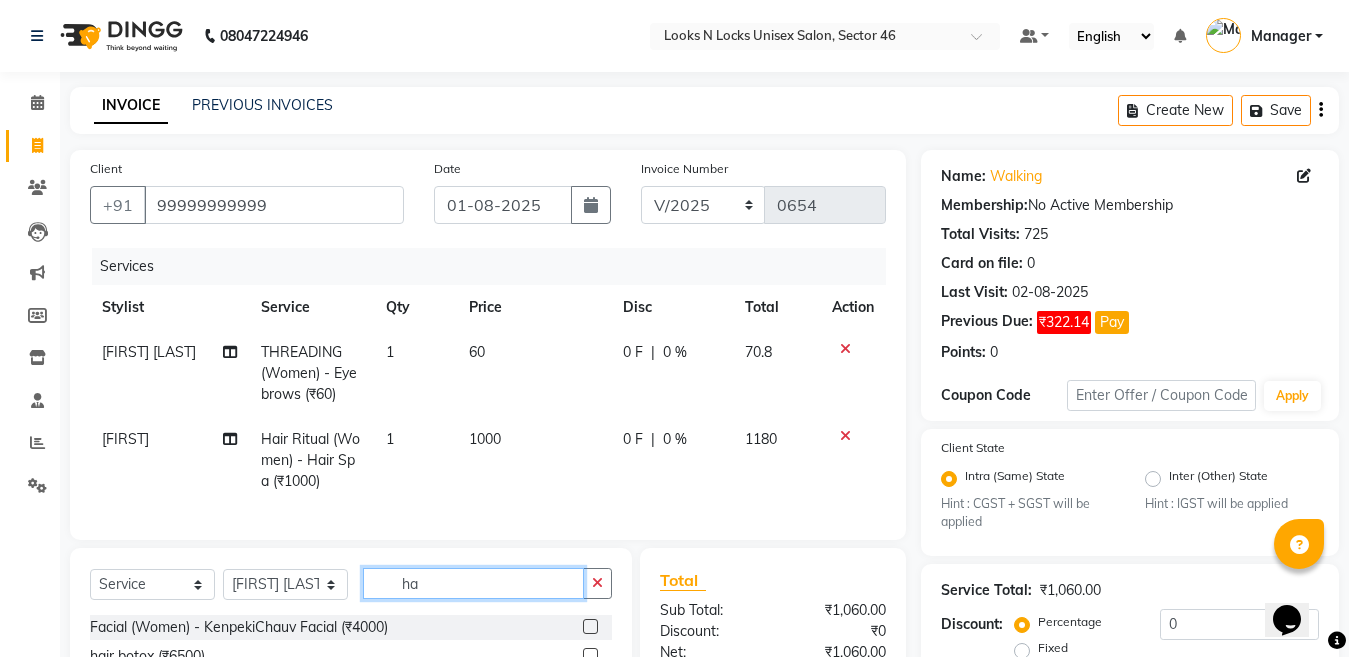 type on "h" 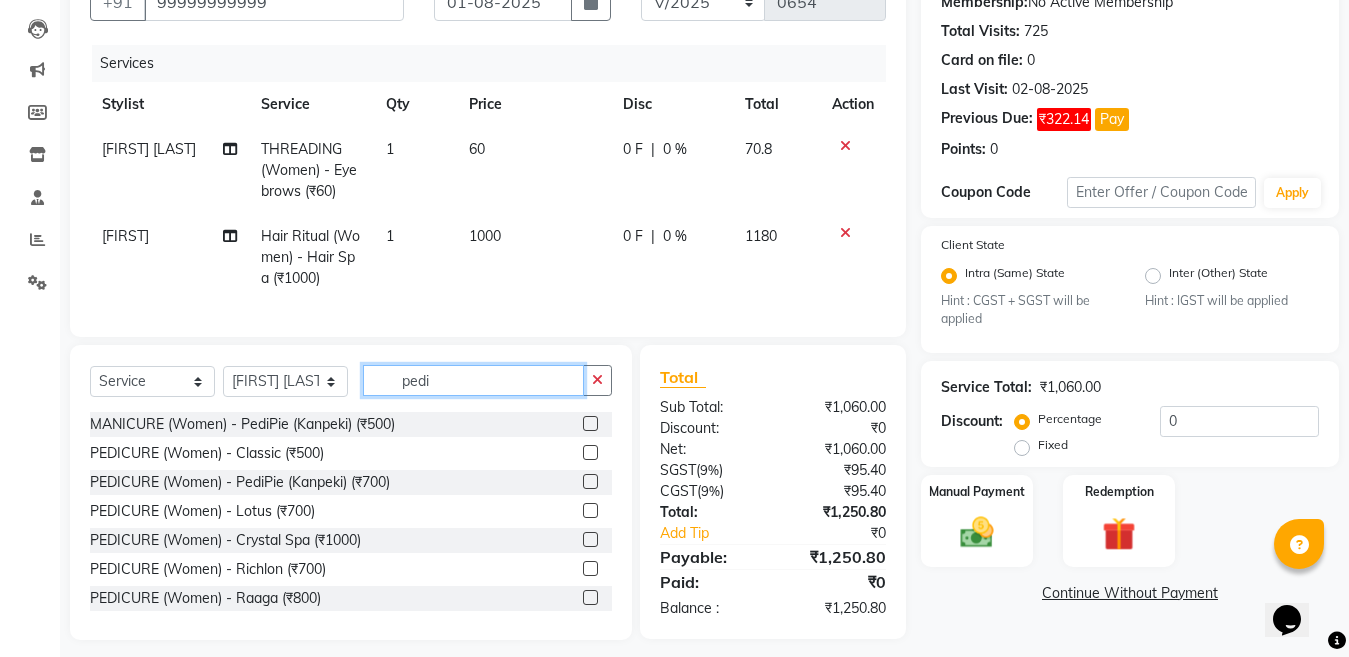 scroll, scrollTop: 233, scrollLeft: 0, axis: vertical 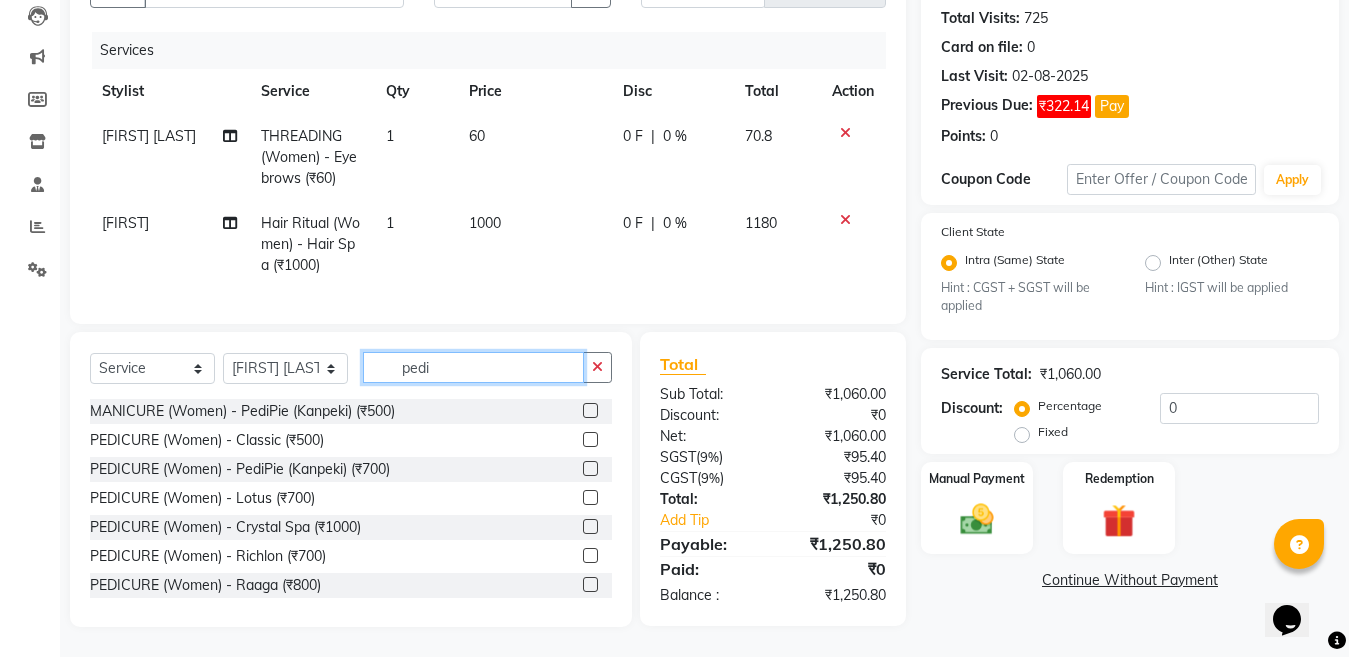 type on "pedi" 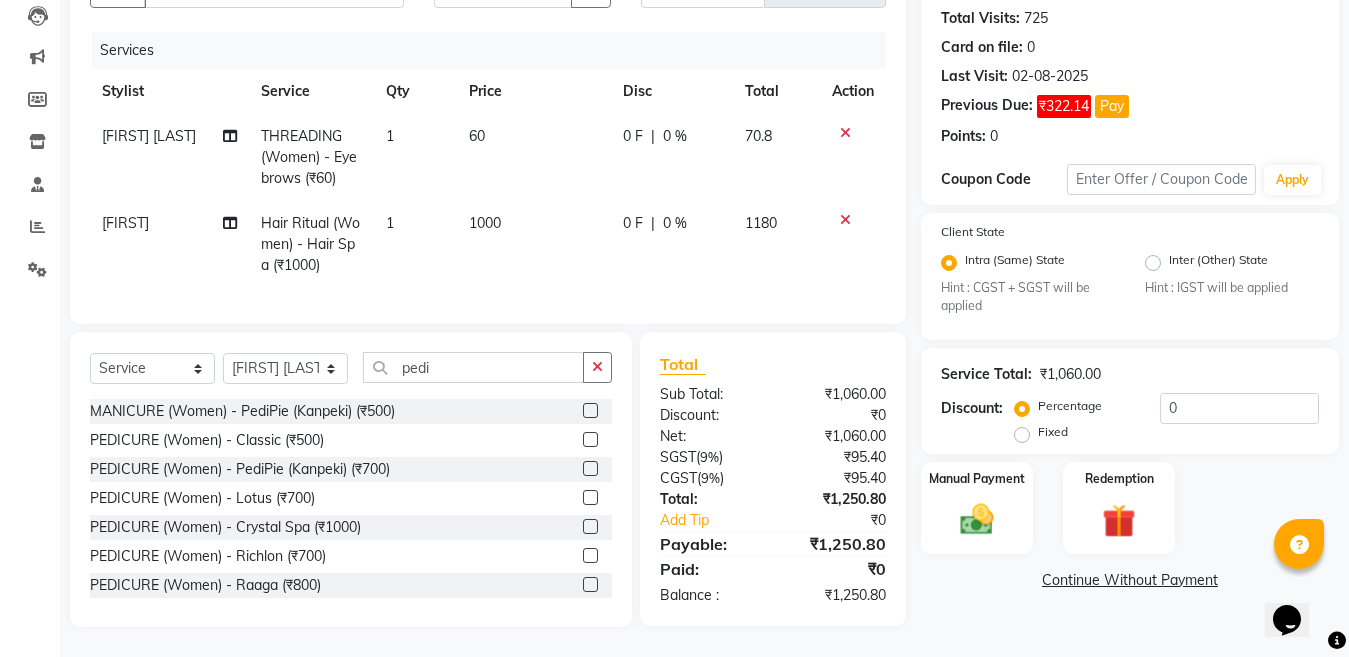 click 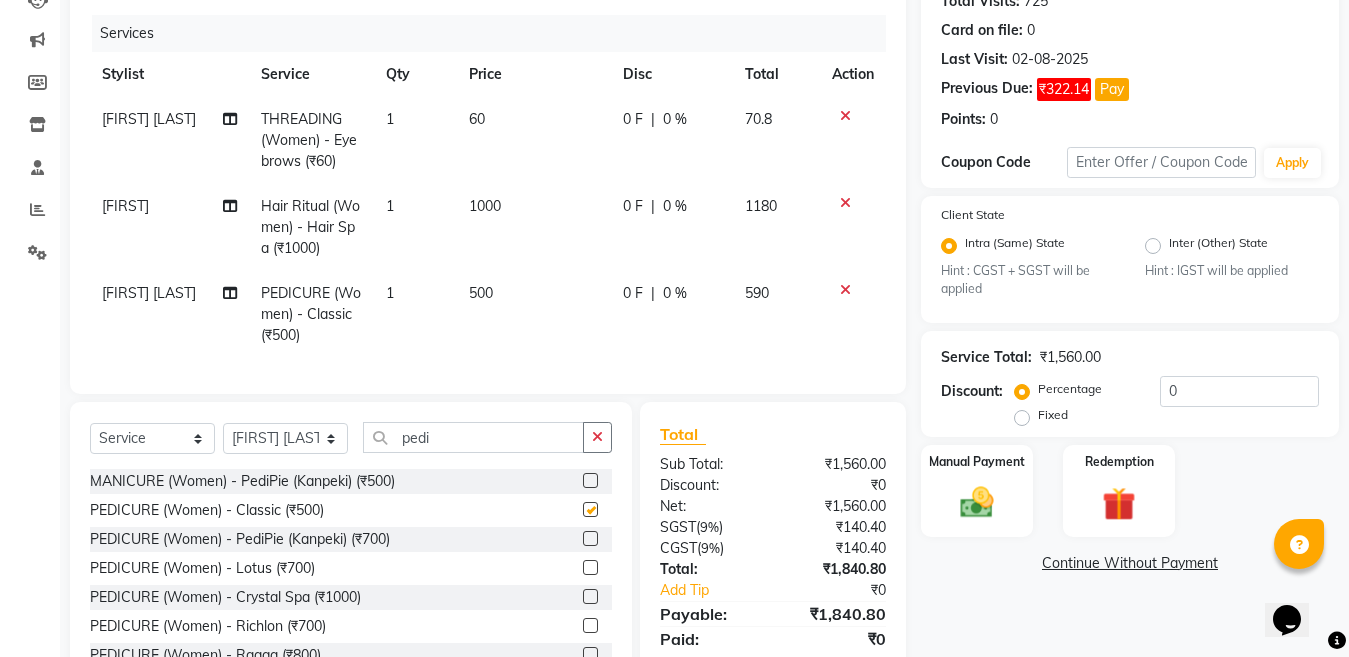 checkbox on "false" 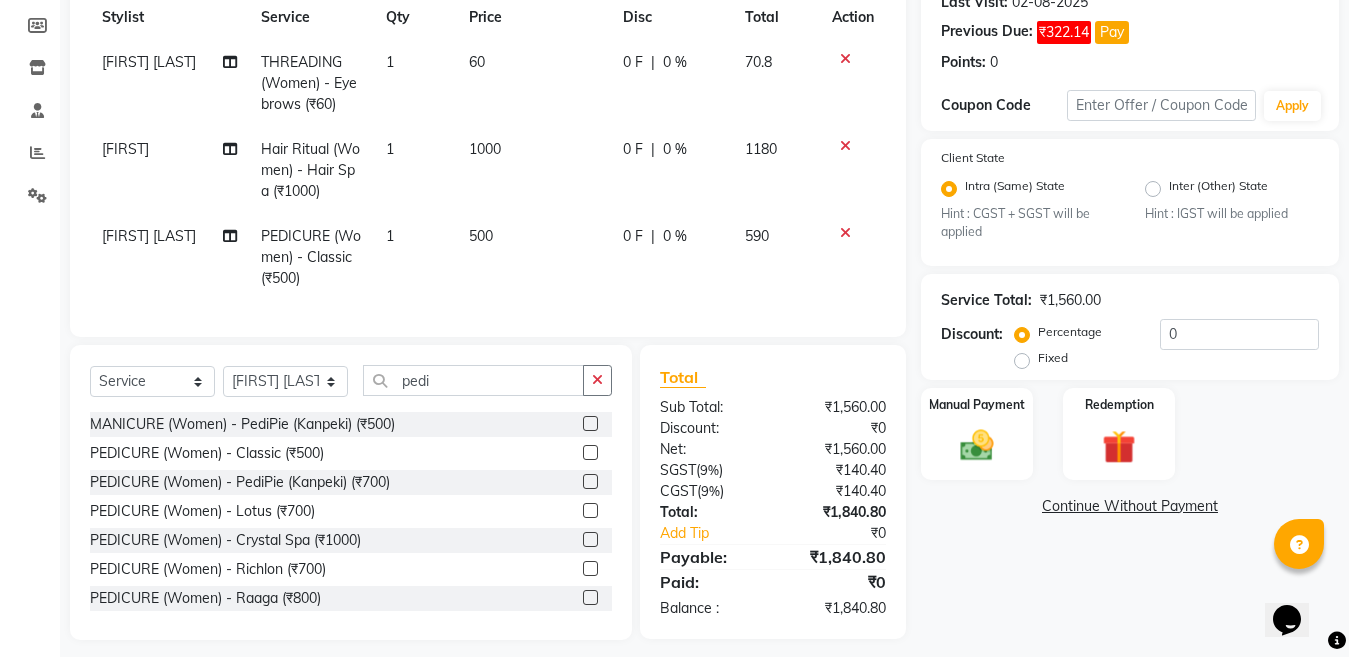 scroll, scrollTop: 320, scrollLeft: 0, axis: vertical 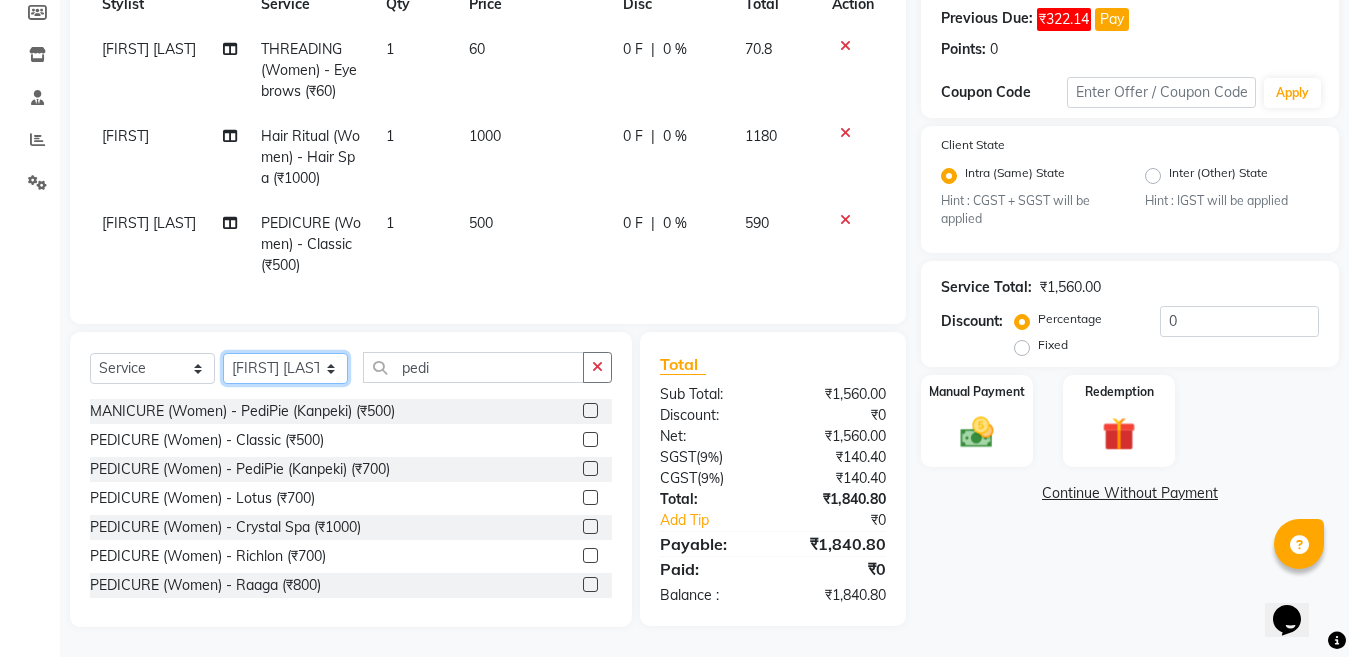 click on "Select Stylist [FIRST] [LAST] [FIRST] [LAST] [FIRST] [LAST] [FIRST] [LAST] [FIRST] [LAST] [FIRST] [LAST] [FIRST] [LAST] [FIRST] [LAST] [FIRST] [LAST] [FIRST] [LAST] [FIRST] [LAST] [FIRST] [LAST] [FIRST] [LAST] [FIRST] [LAST] [FIRST] [LAST] [FIRST] [LAST] [FIRST] [LAST] [FIRST] [LAST] [FIRST] [LAST] [FIRST] [LAST]" 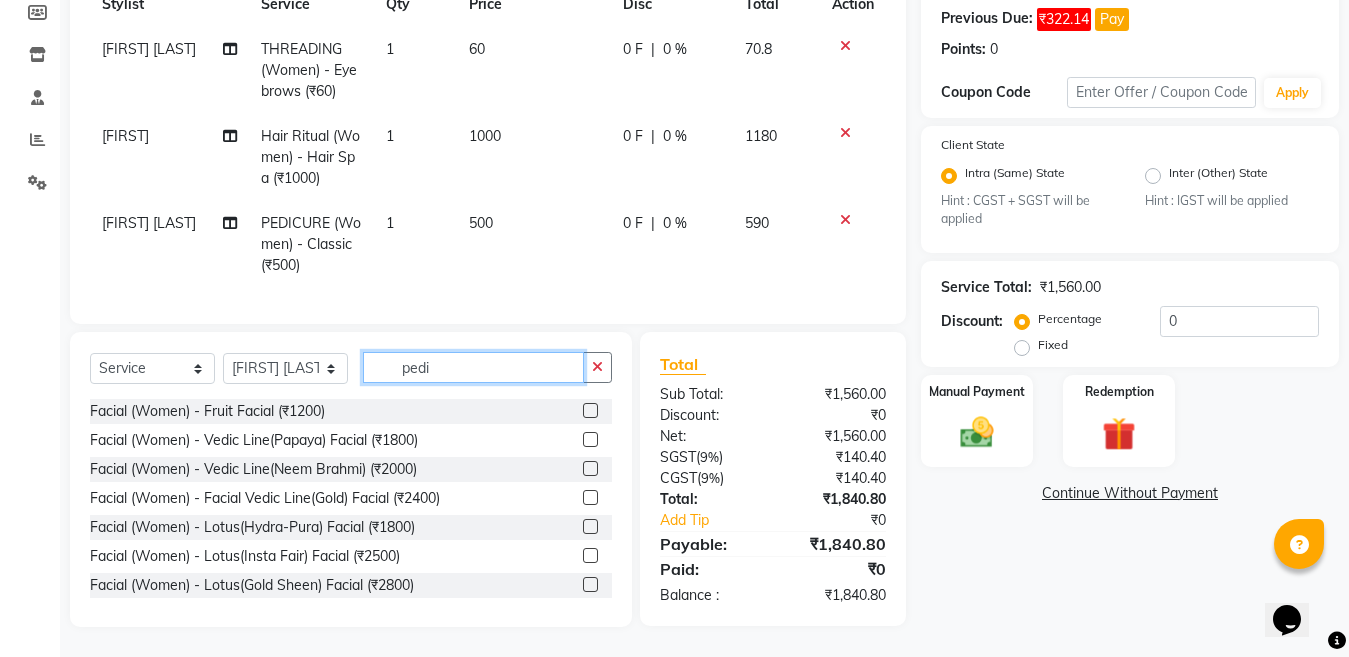 click on "pedi" 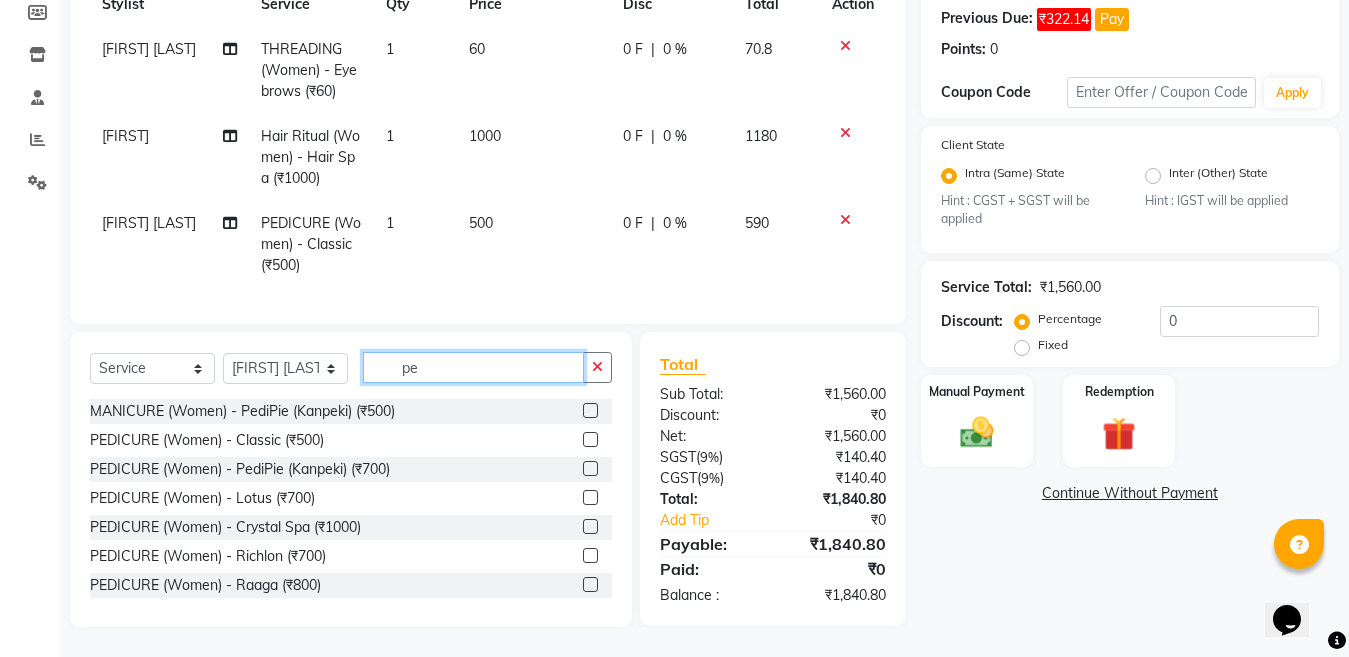 type on "p" 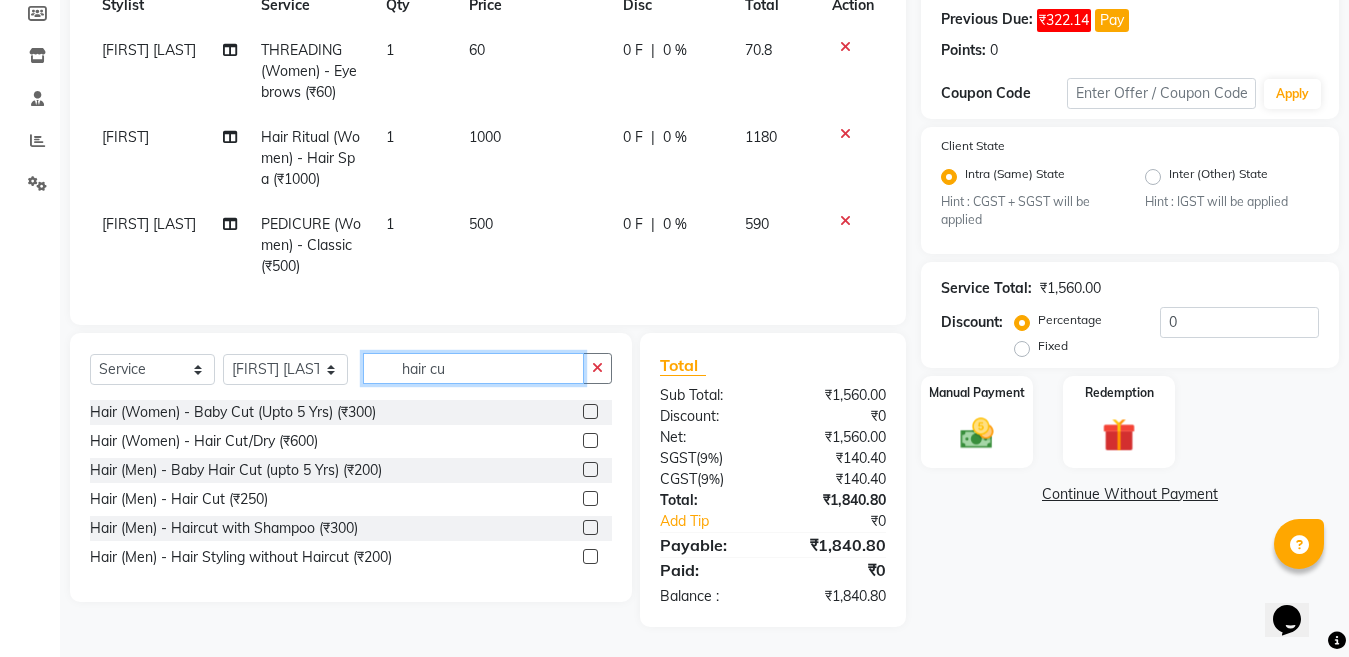 scroll, scrollTop: 319, scrollLeft: 0, axis: vertical 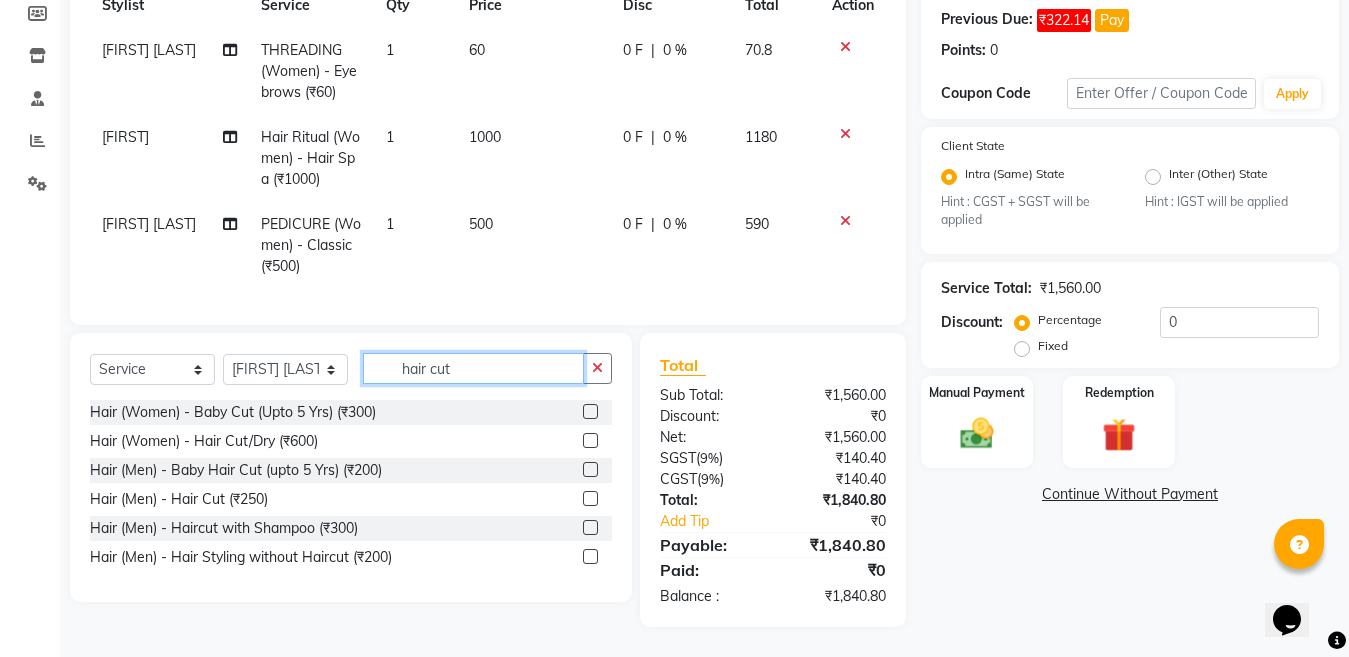 type on "hair cut" 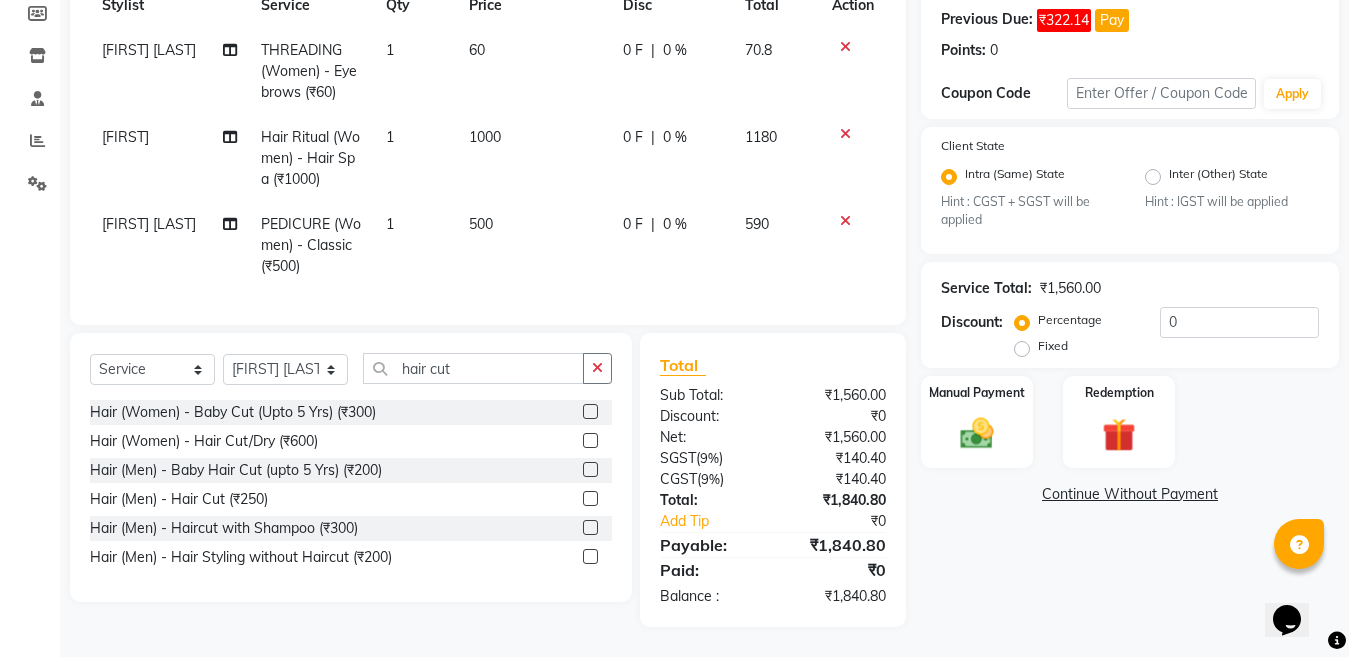 click 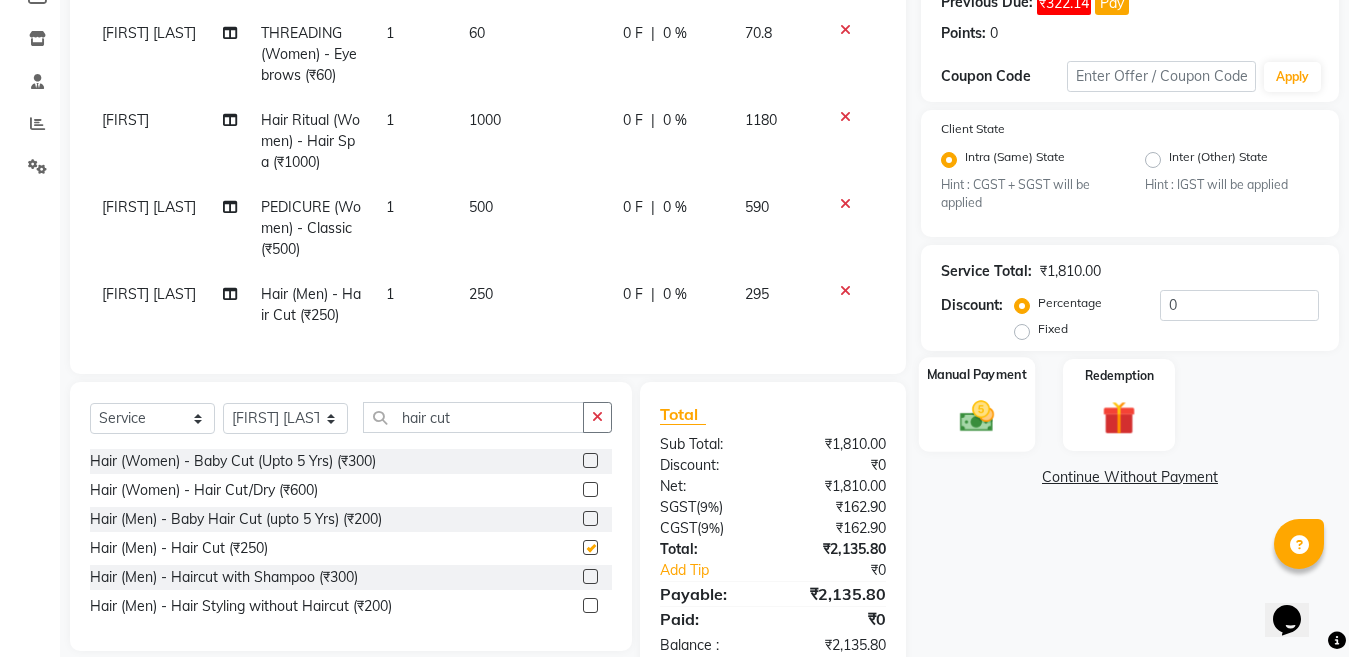 scroll, scrollTop: 385, scrollLeft: 0, axis: vertical 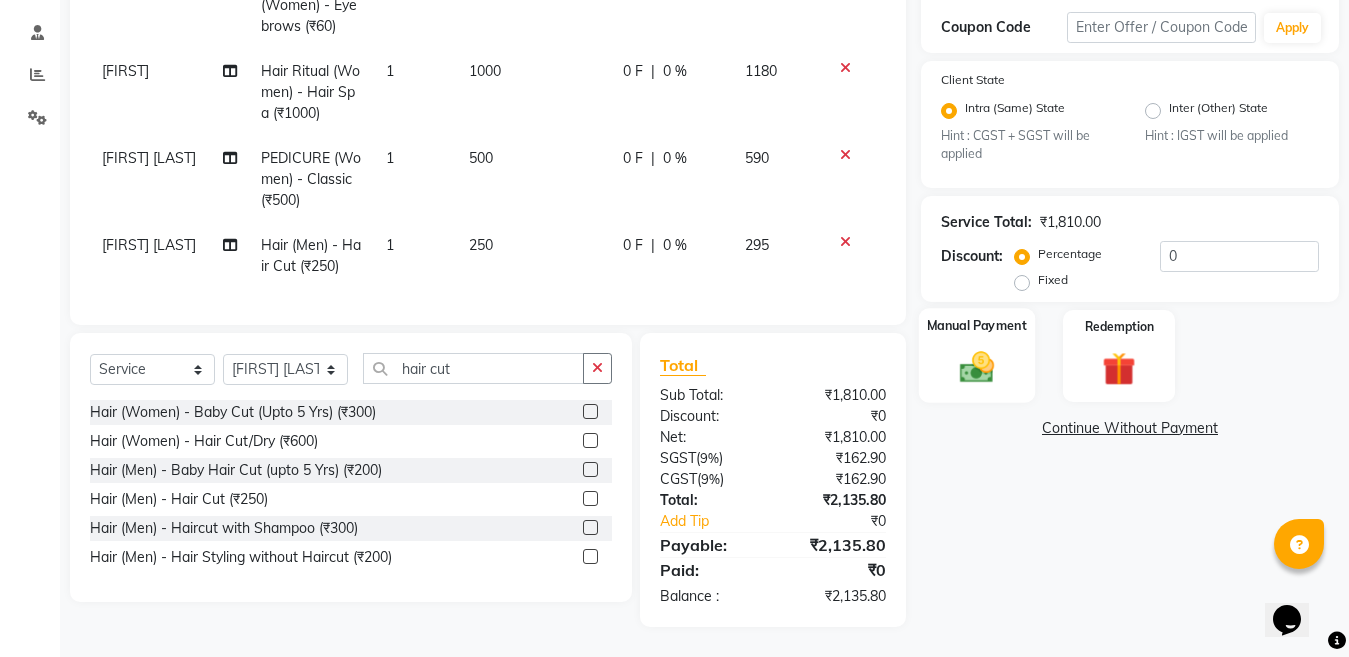 checkbox on "false" 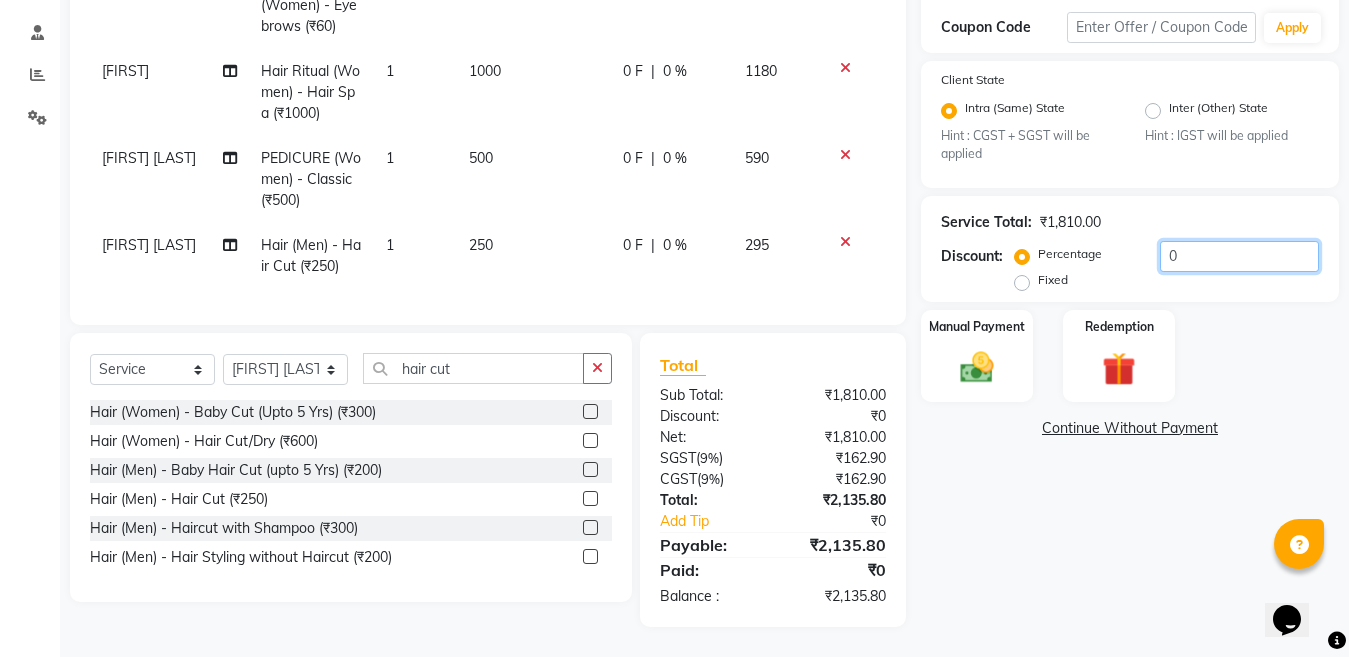 click on "0" 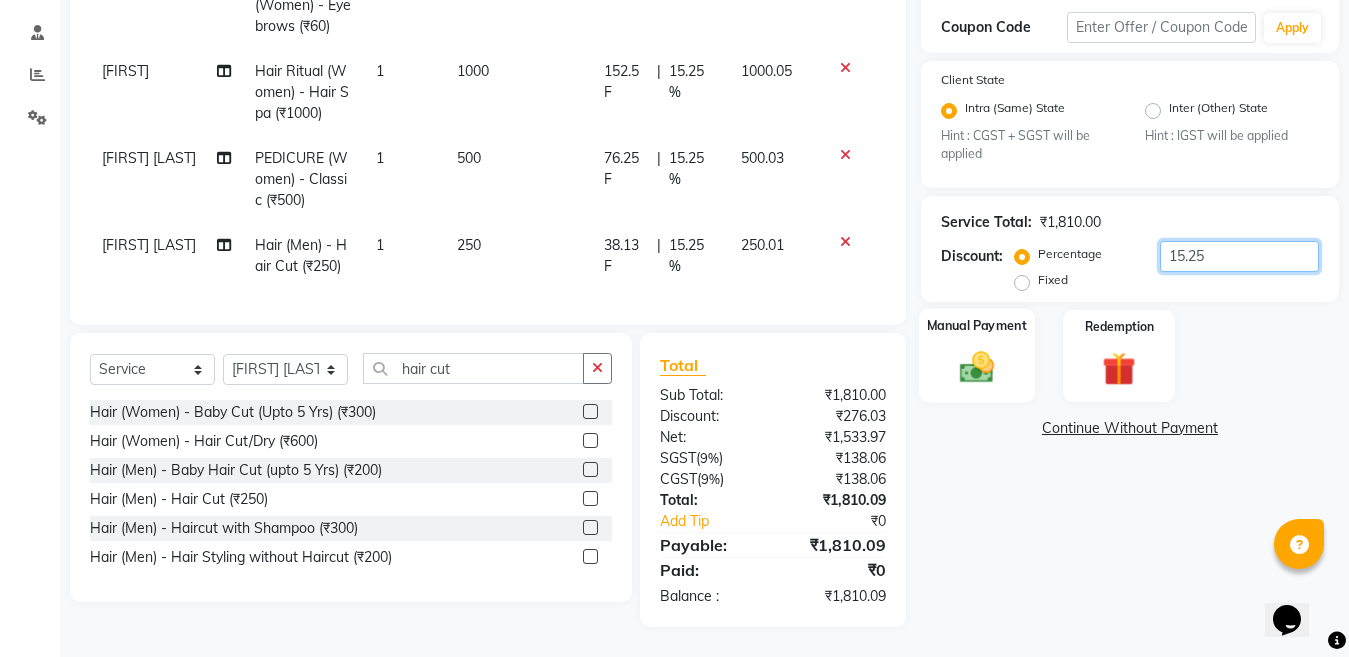 type on "15.25" 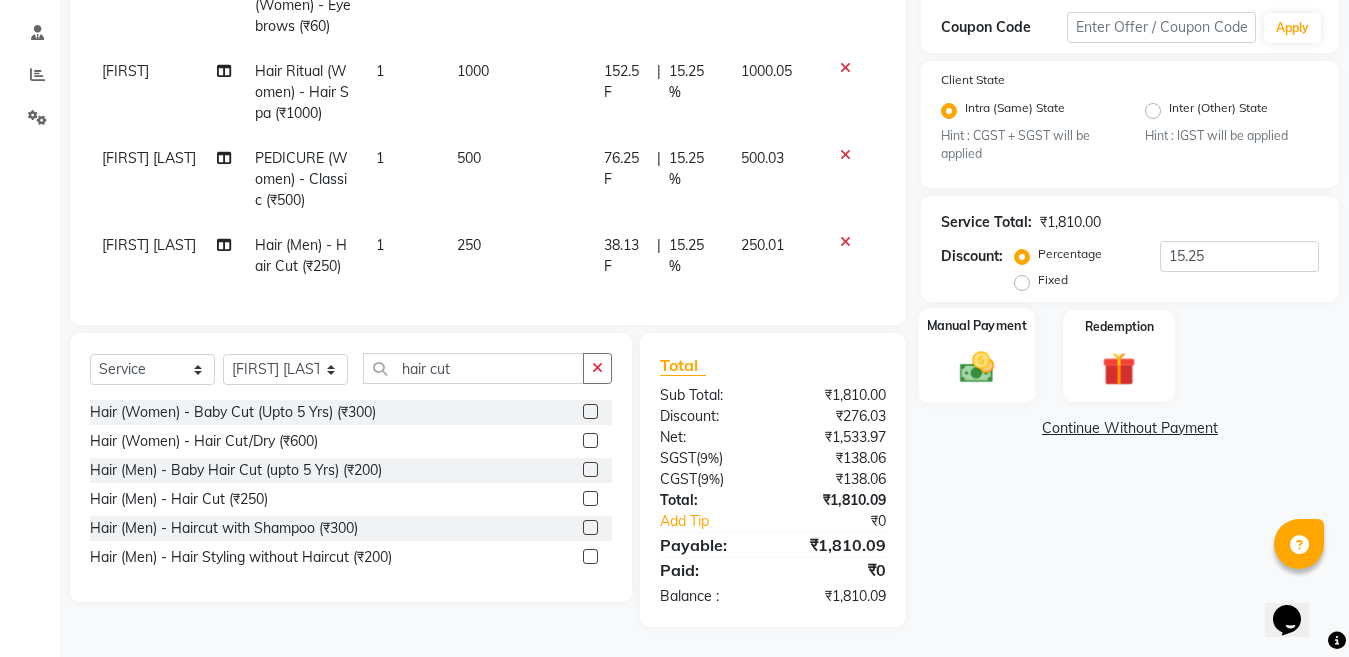 click 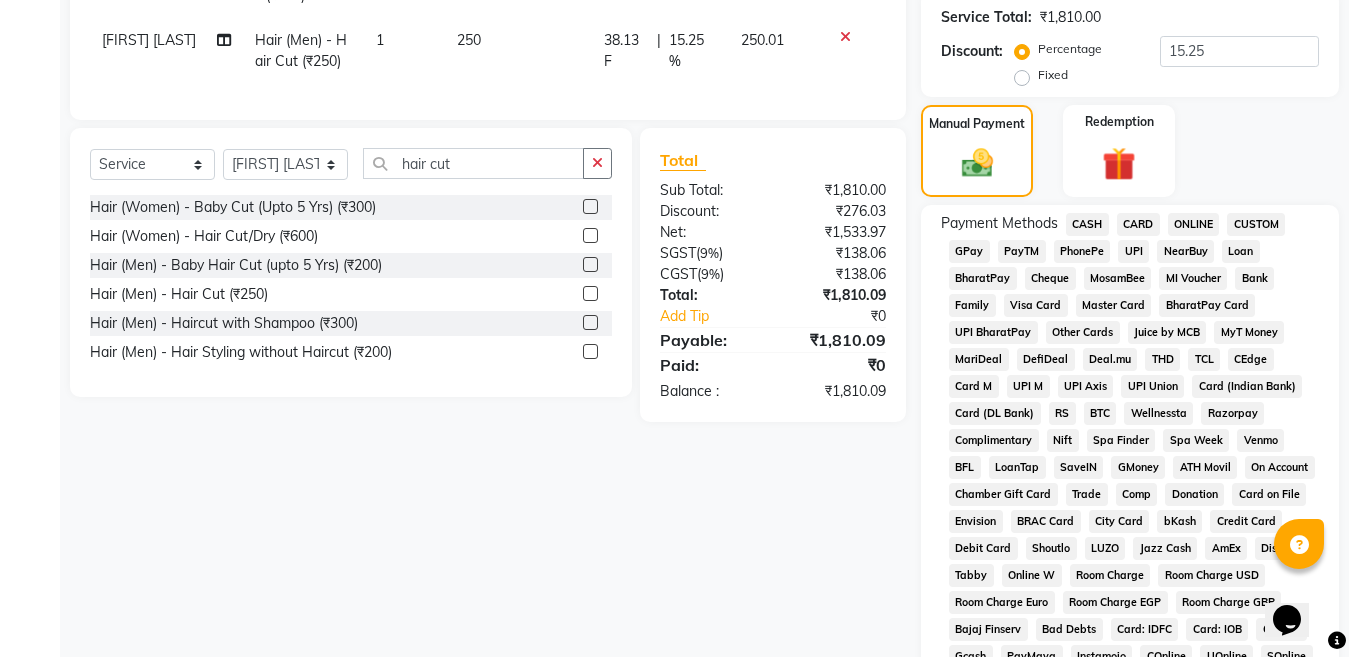 scroll, scrollTop: 585, scrollLeft: 0, axis: vertical 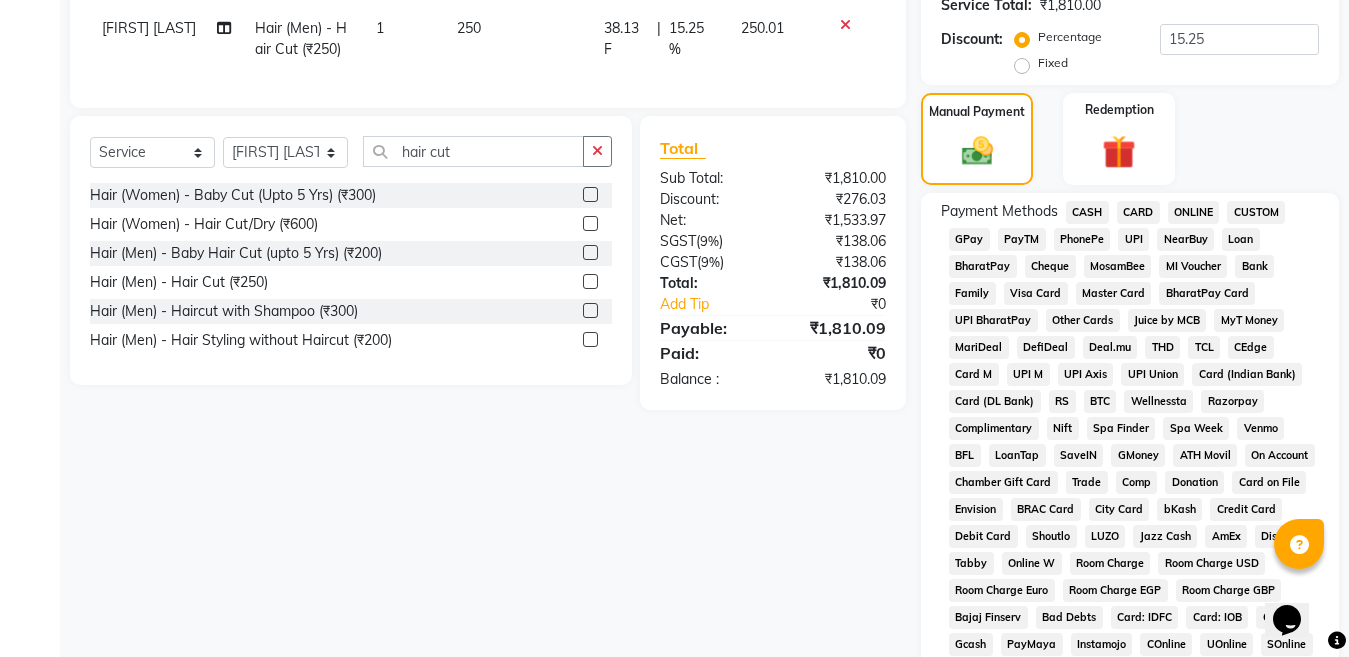 click on "ONLINE" 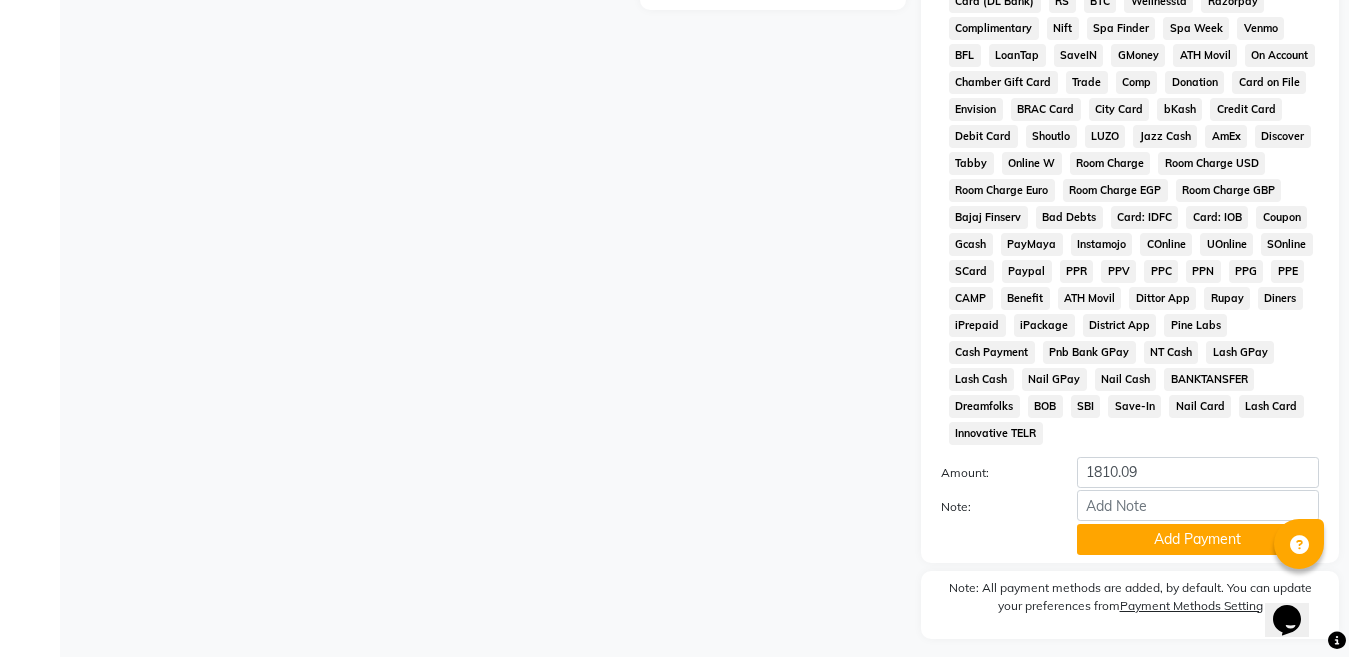 scroll, scrollTop: 1038, scrollLeft: 0, axis: vertical 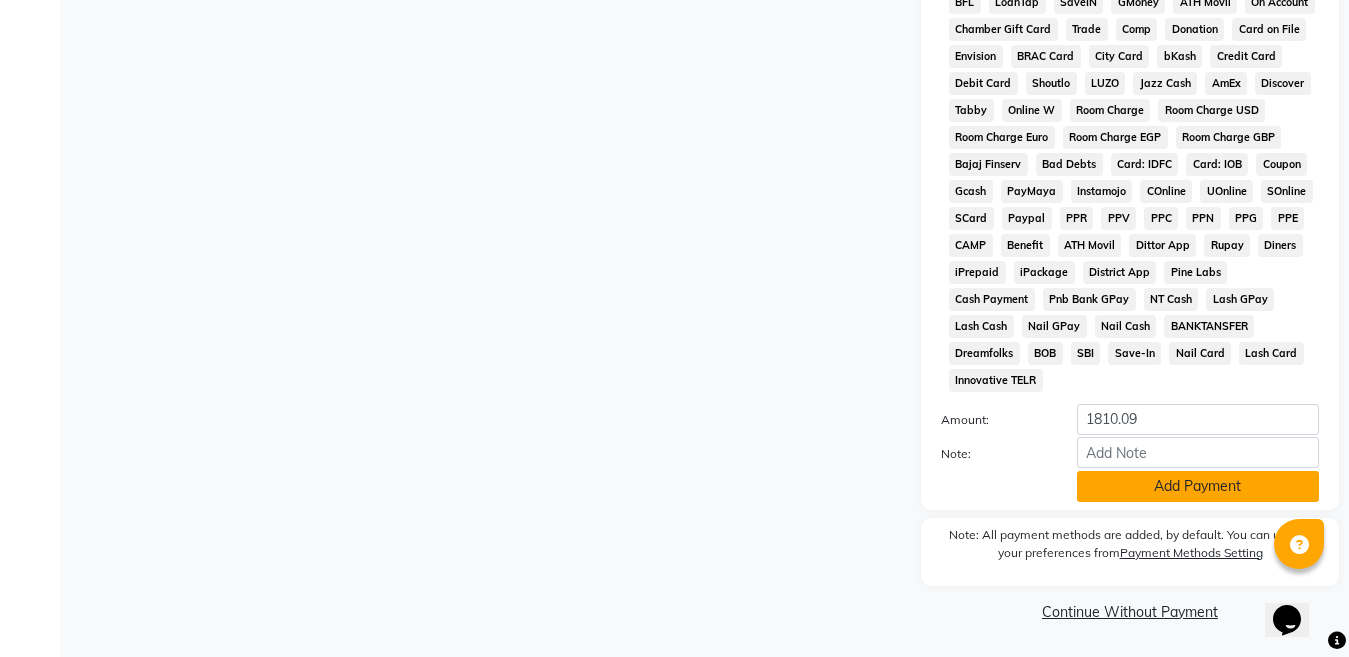 click on "Add Payment" 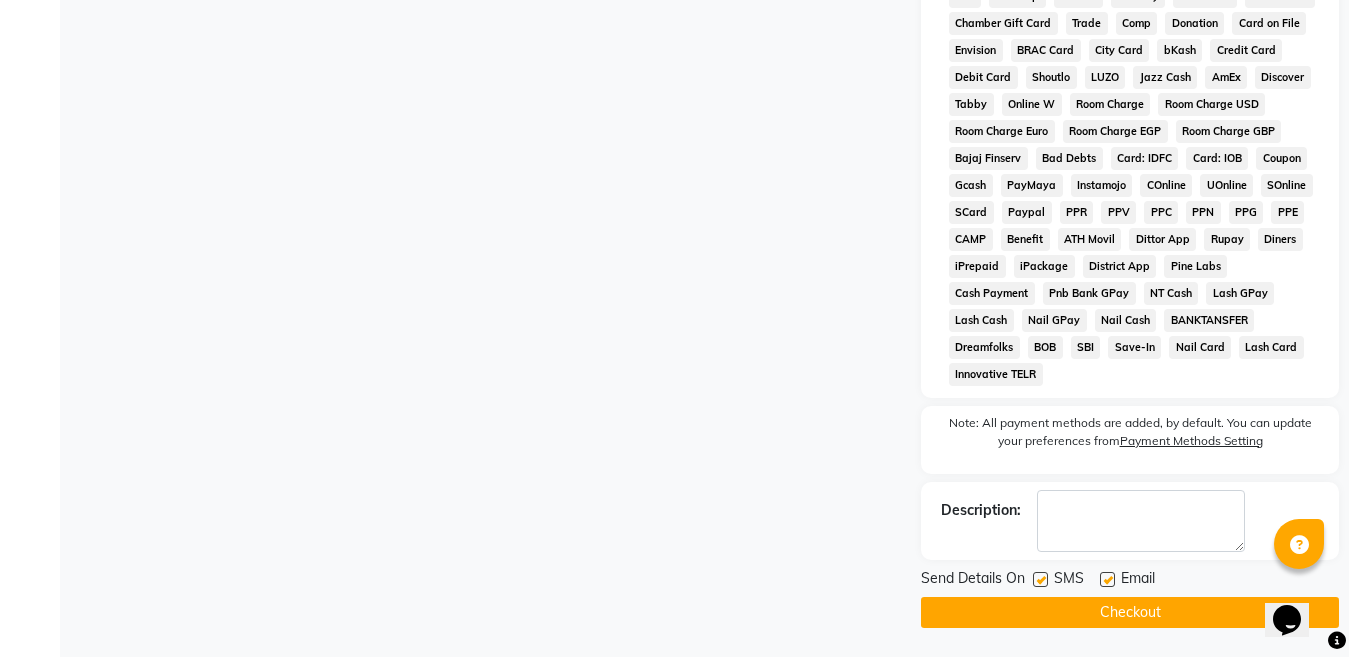 scroll, scrollTop: 1045, scrollLeft: 0, axis: vertical 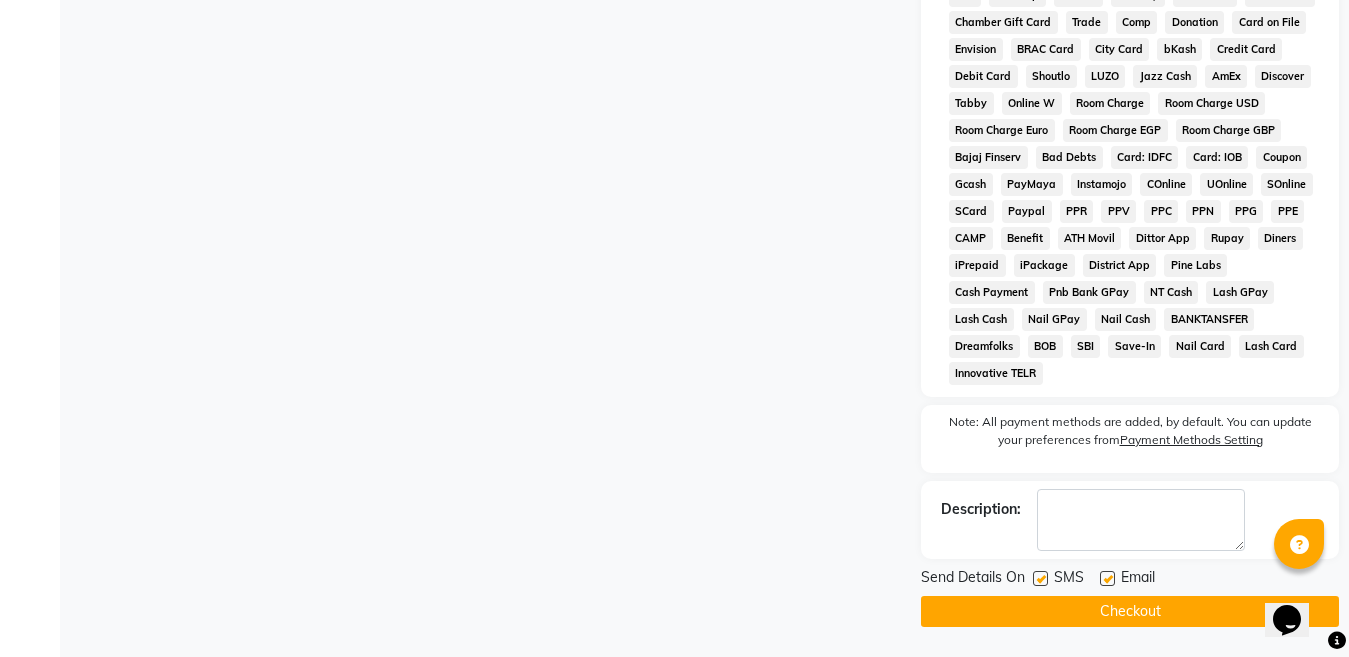 click on "Checkout" 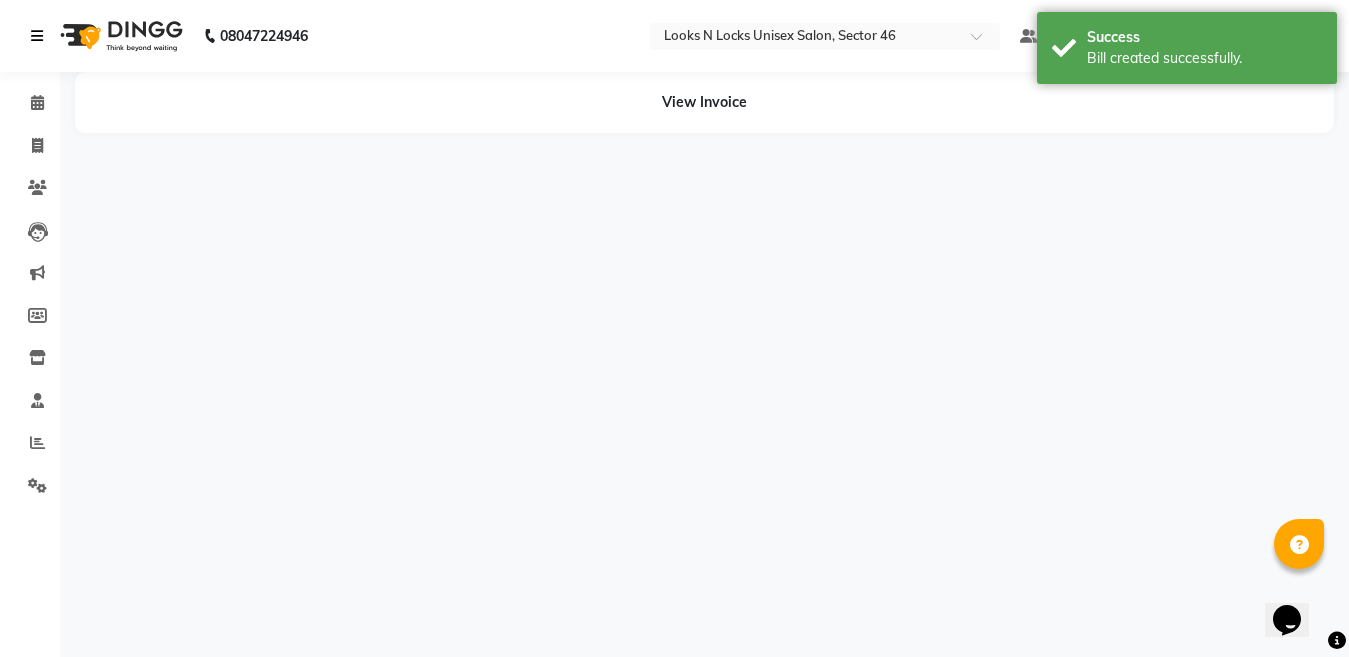 scroll, scrollTop: 0, scrollLeft: 0, axis: both 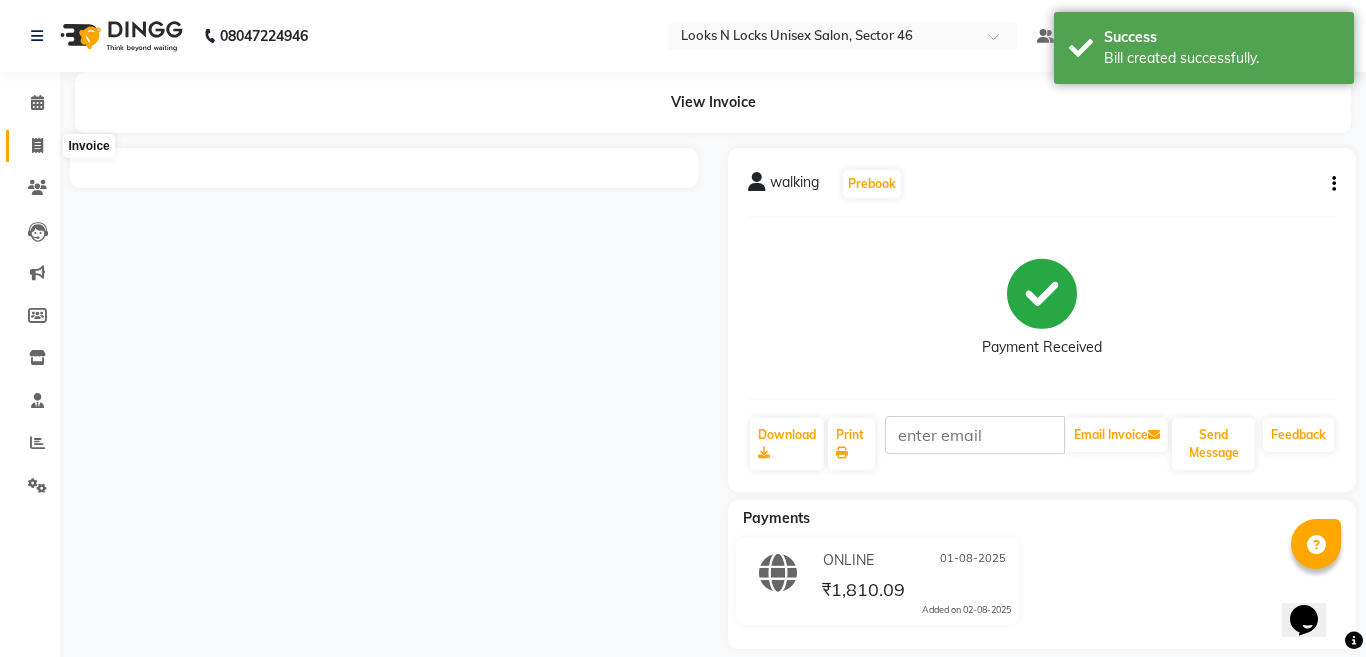 click 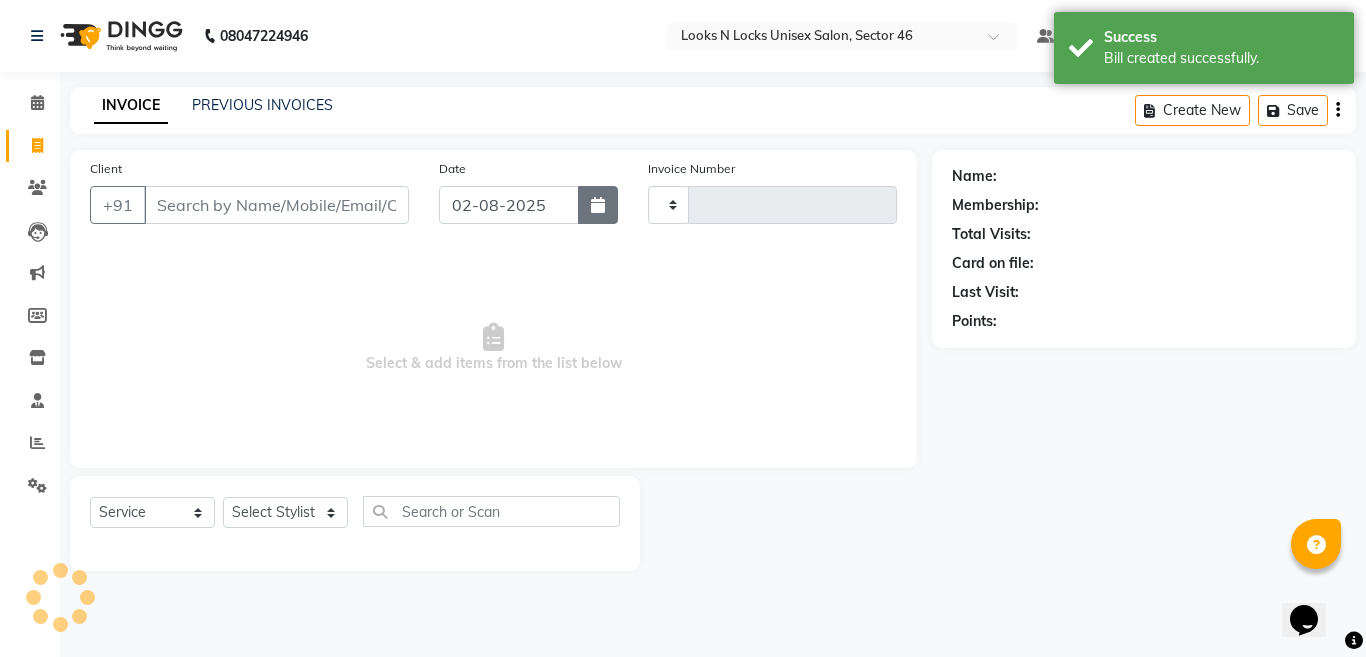 click 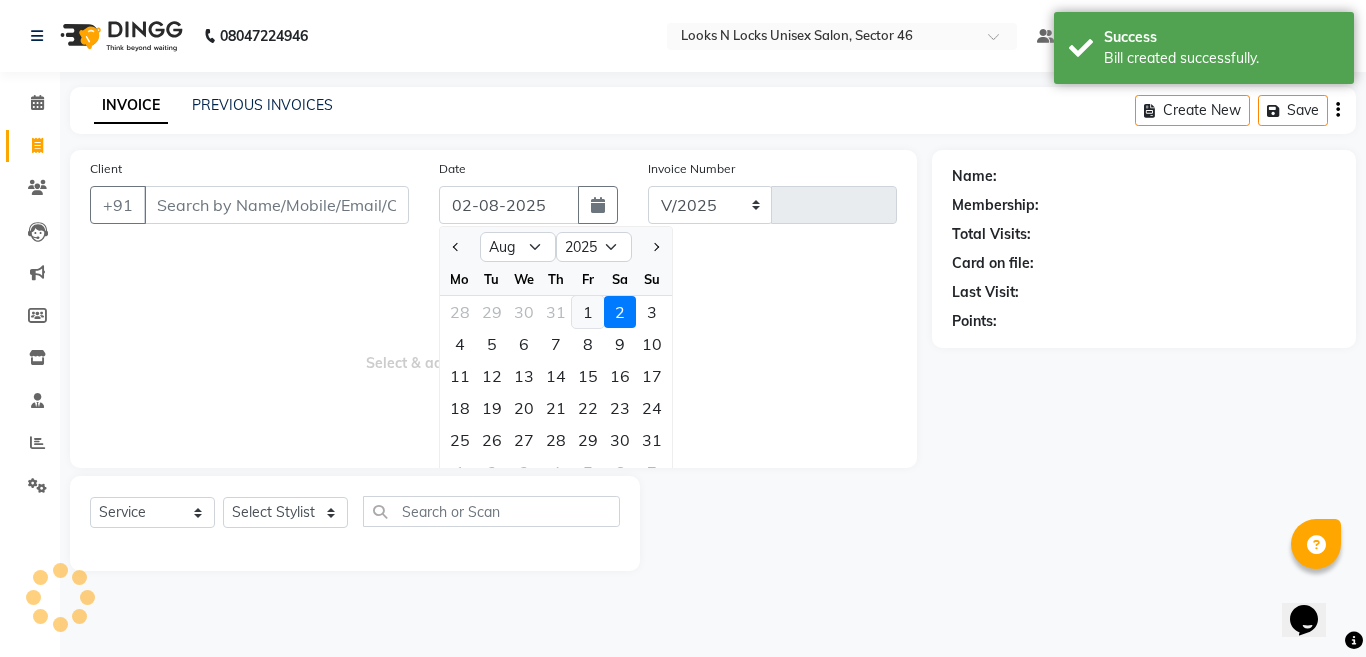 select on "3904" 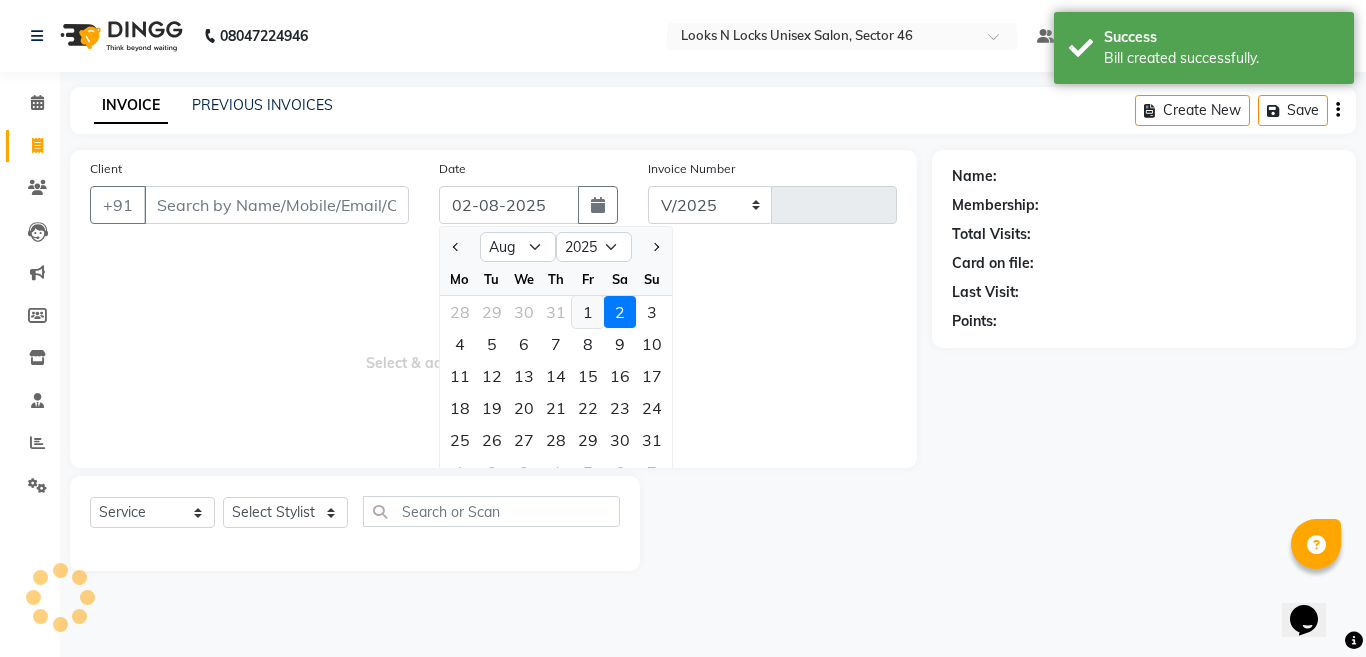 type on "0655" 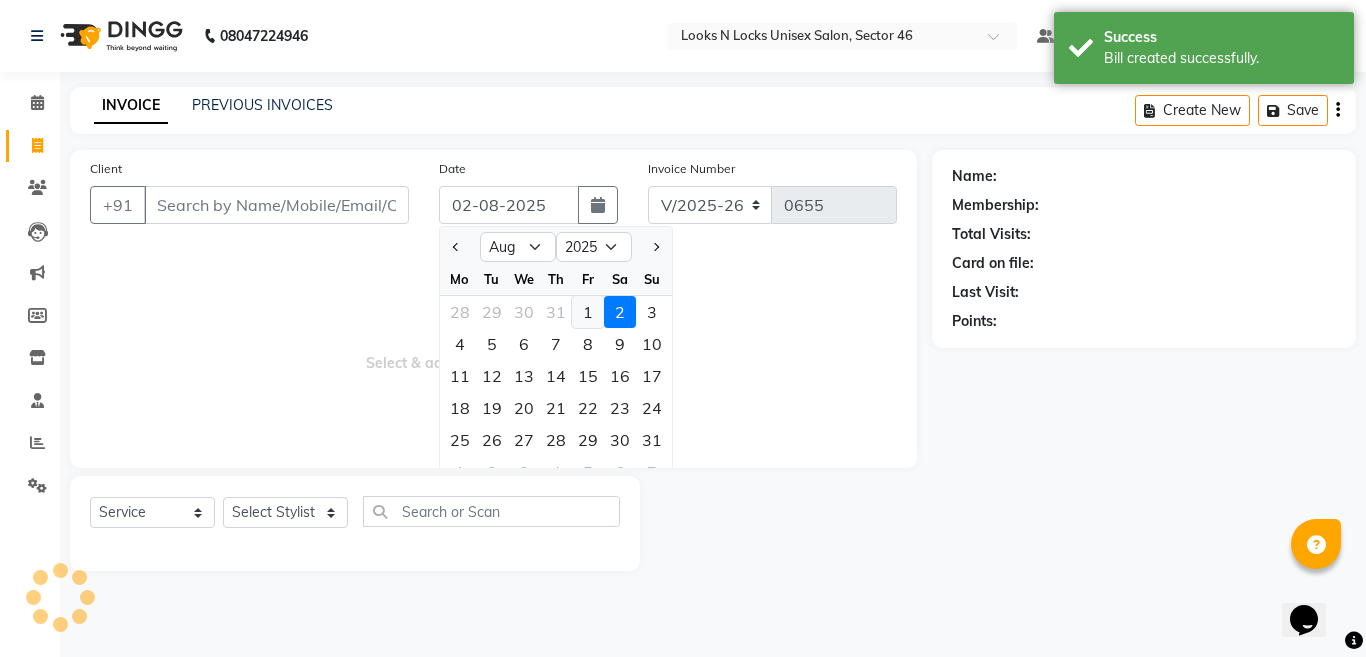 click on "1" 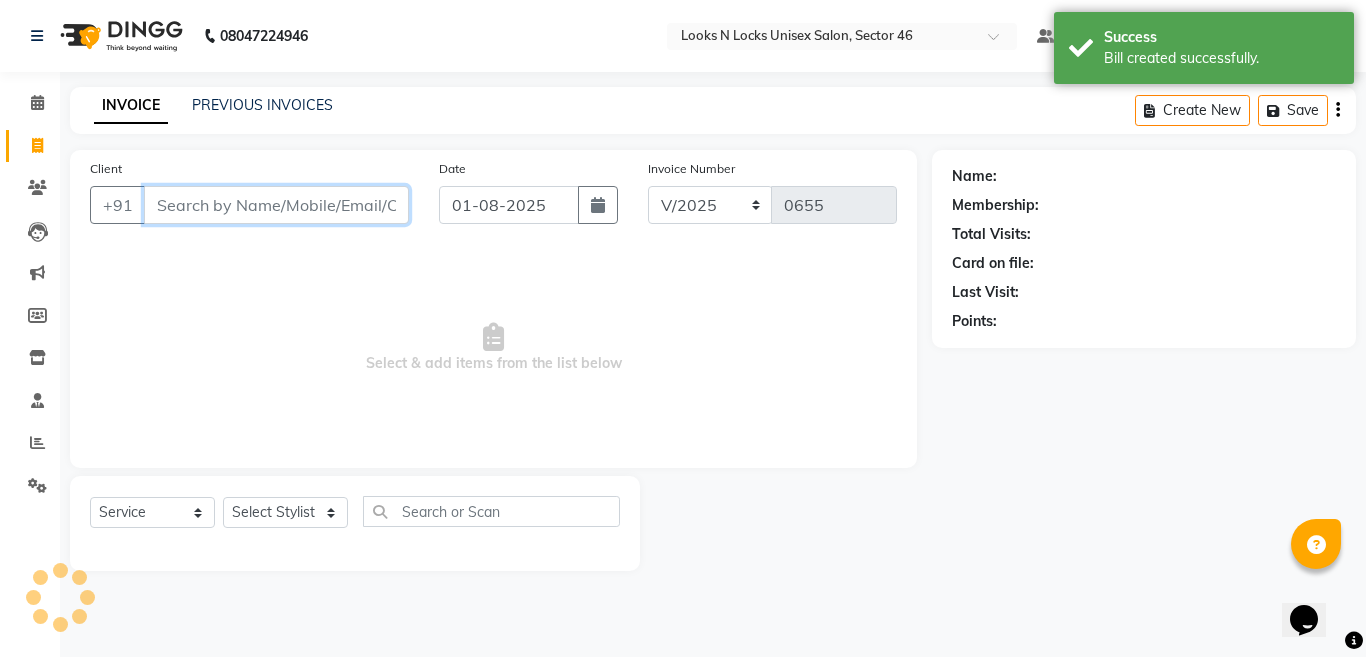 click on "Client" at bounding box center (276, 205) 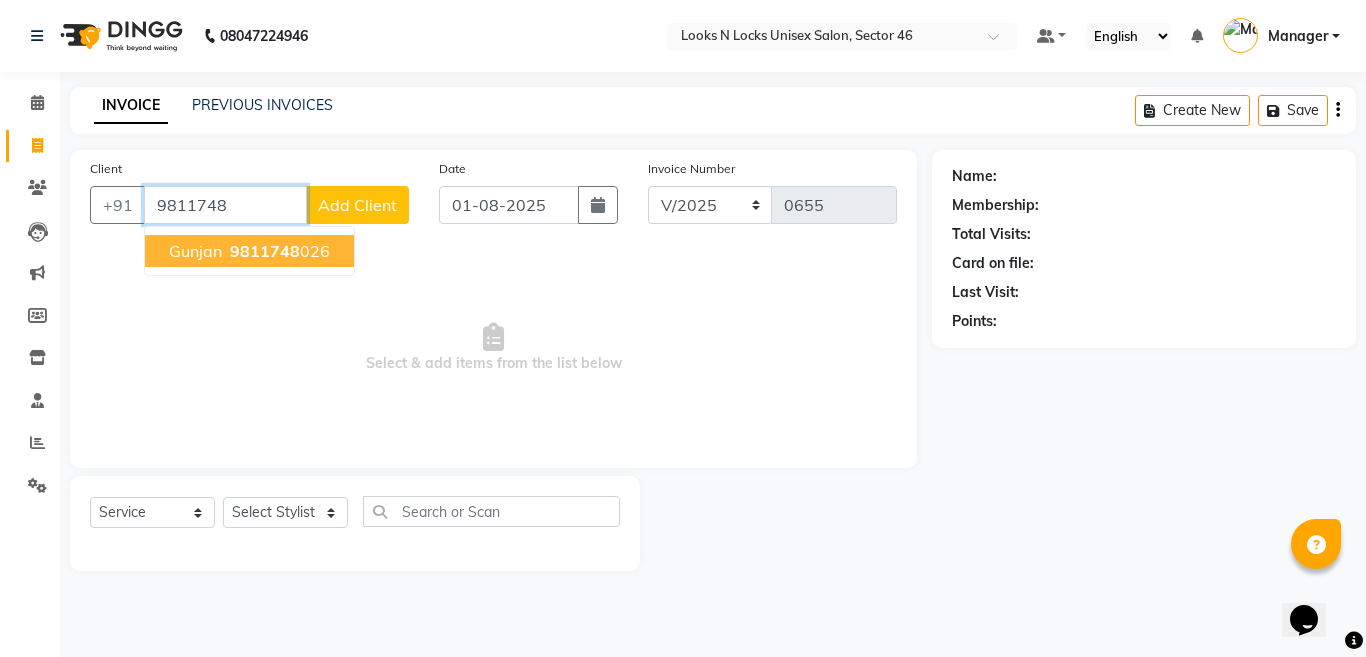 click on "[NAME] [PHONE]" at bounding box center (249, 251) 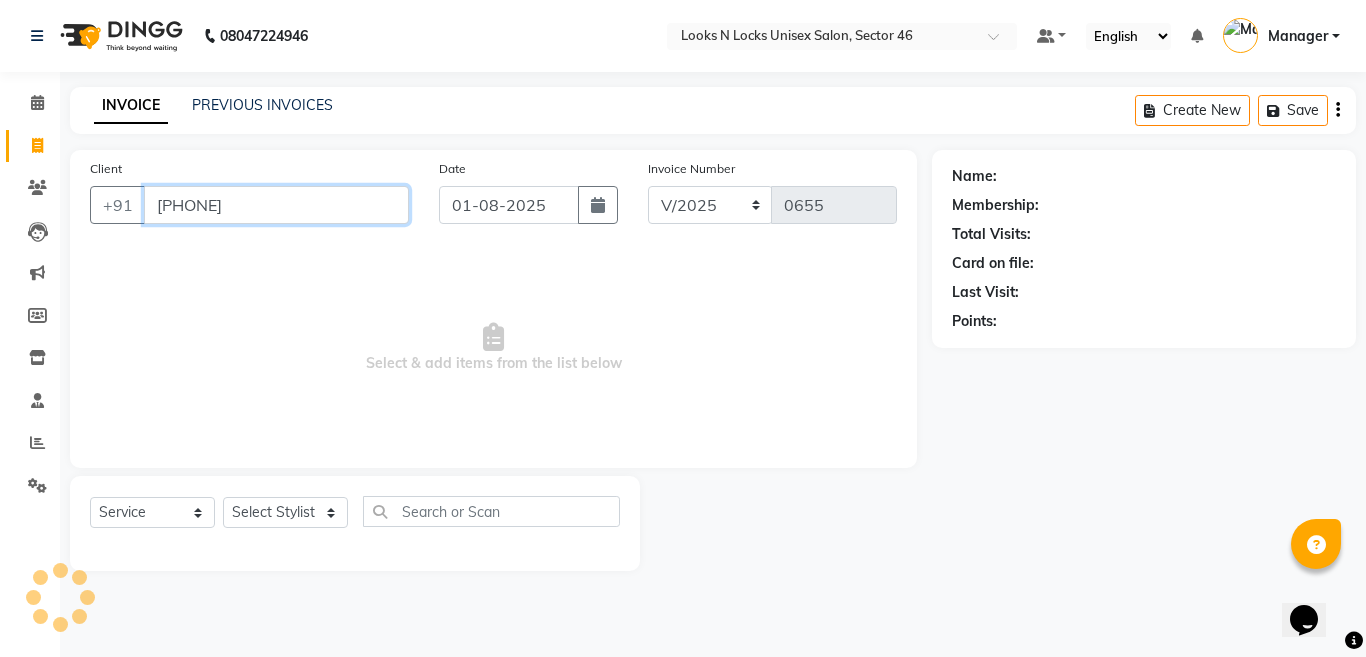 type on "[PHONE]" 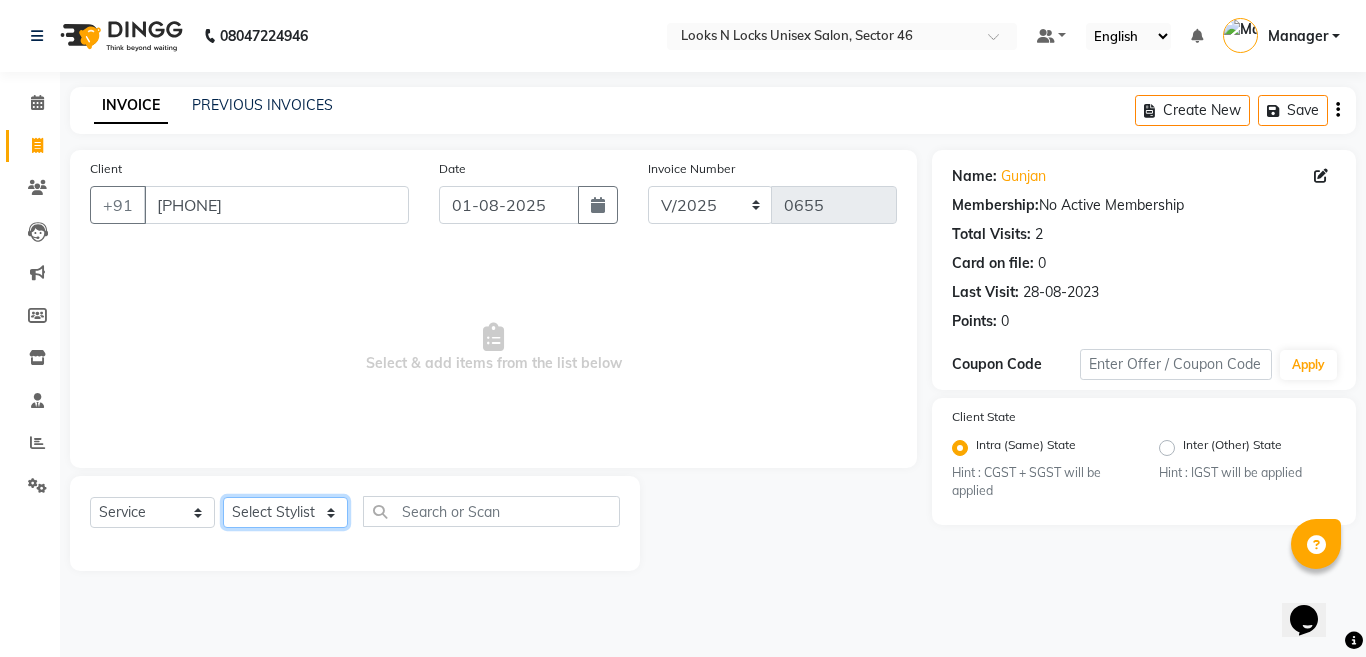 click on "Select Stylist [FIRST] [LAST] [FIRST] [LAST] [FIRST] [LAST] [FIRST] [LAST] [FIRST] [LAST] [FIRST] [LAST] [FIRST] [LAST] [FIRST] [LAST] [FIRST] [LAST] [FIRST] [LAST] [FIRST] [LAST] [FIRST] [LAST] [FIRST] [LAST] [FIRST] [LAST] [FIRST] [LAST] [FIRST] [LAST] [FIRST] [LAST] [FIRST] [LAST] [FIRST] [LAST] [FIRST] [LAST]" 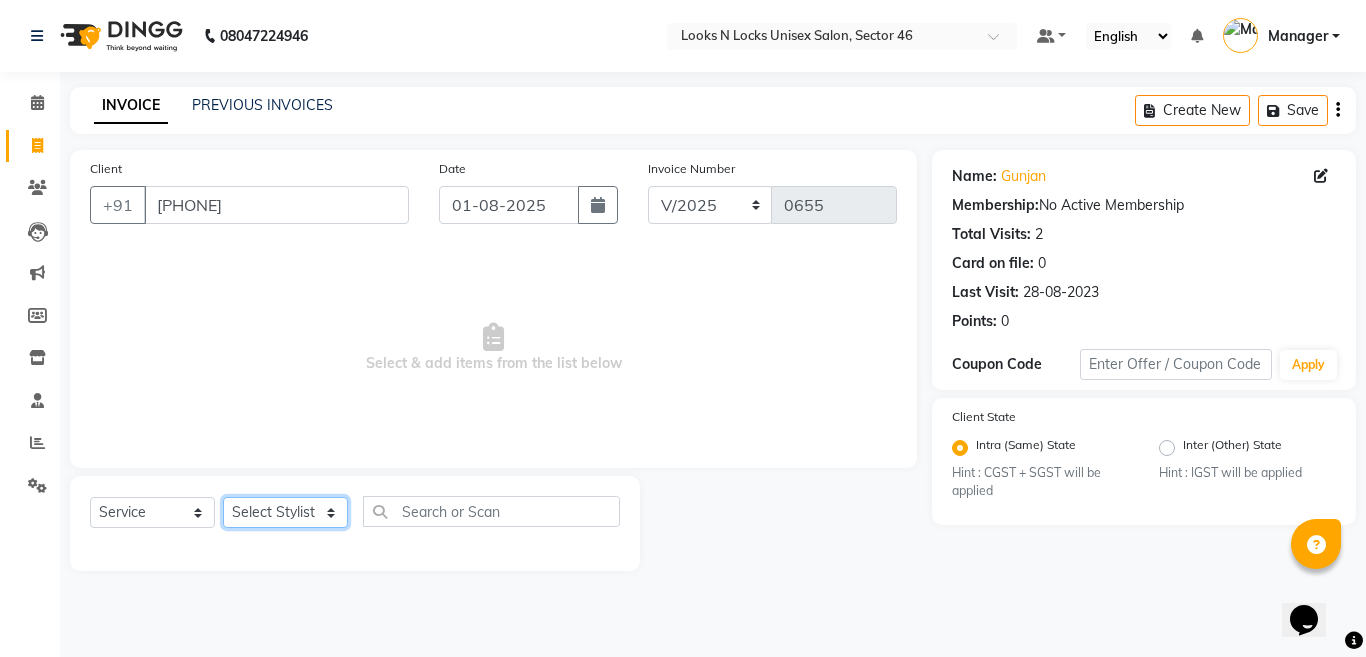 select on "[NUMBER]" 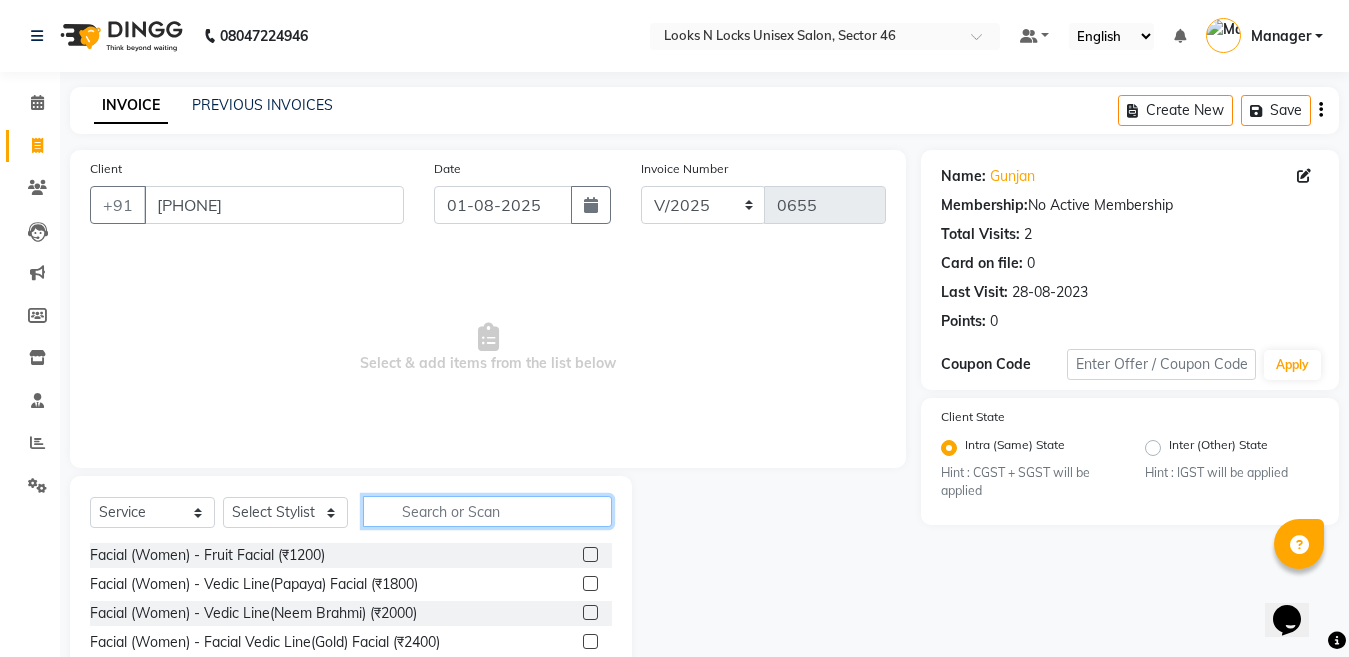 click 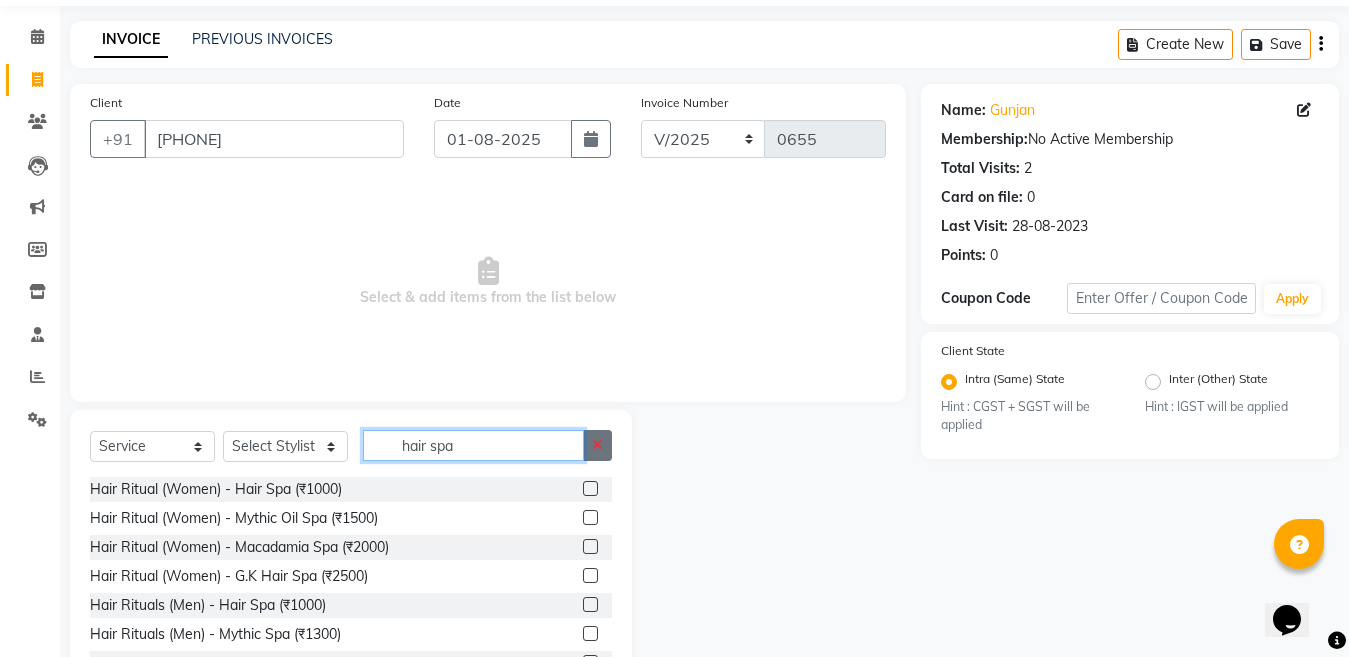 scroll, scrollTop: 100, scrollLeft: 0, axis: vertical 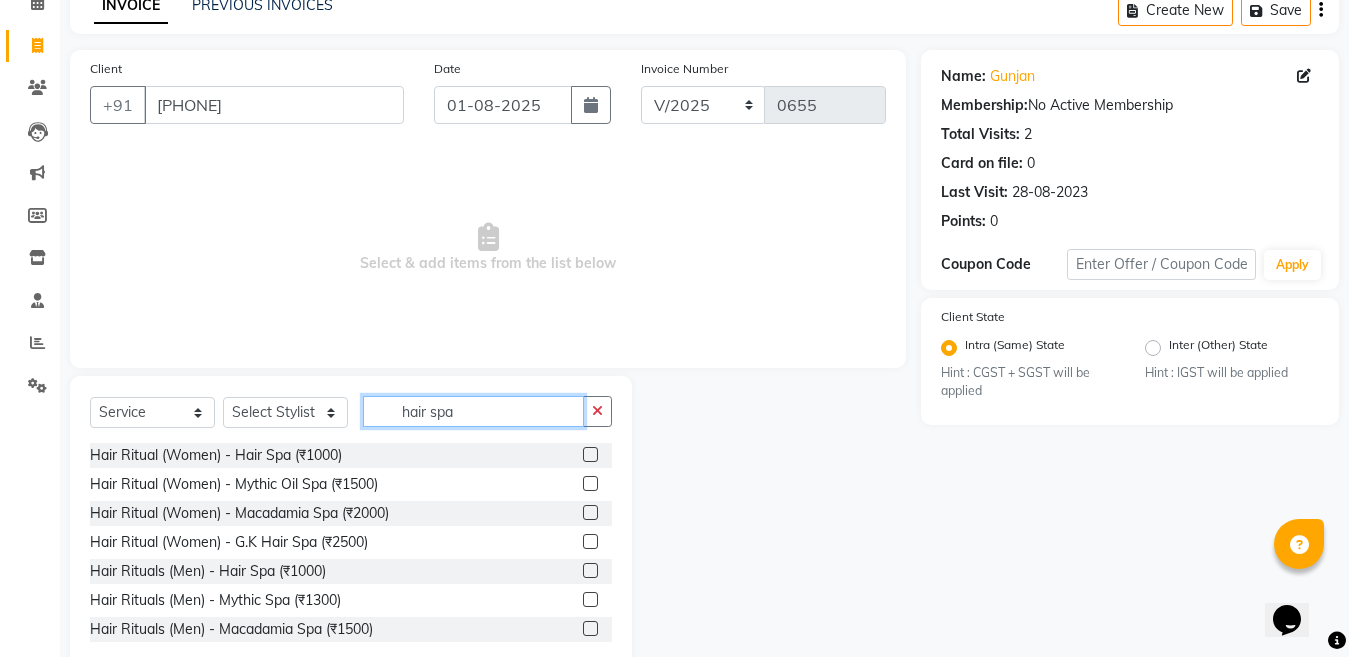type on "hair spa" 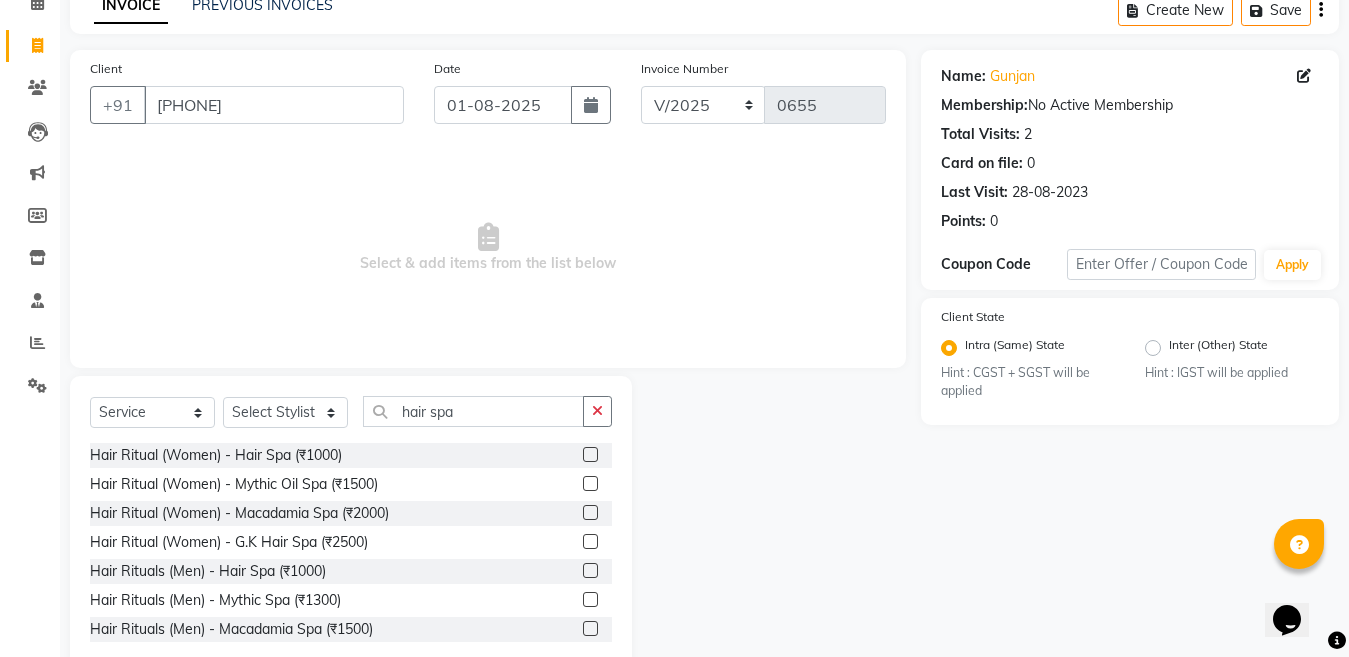 click 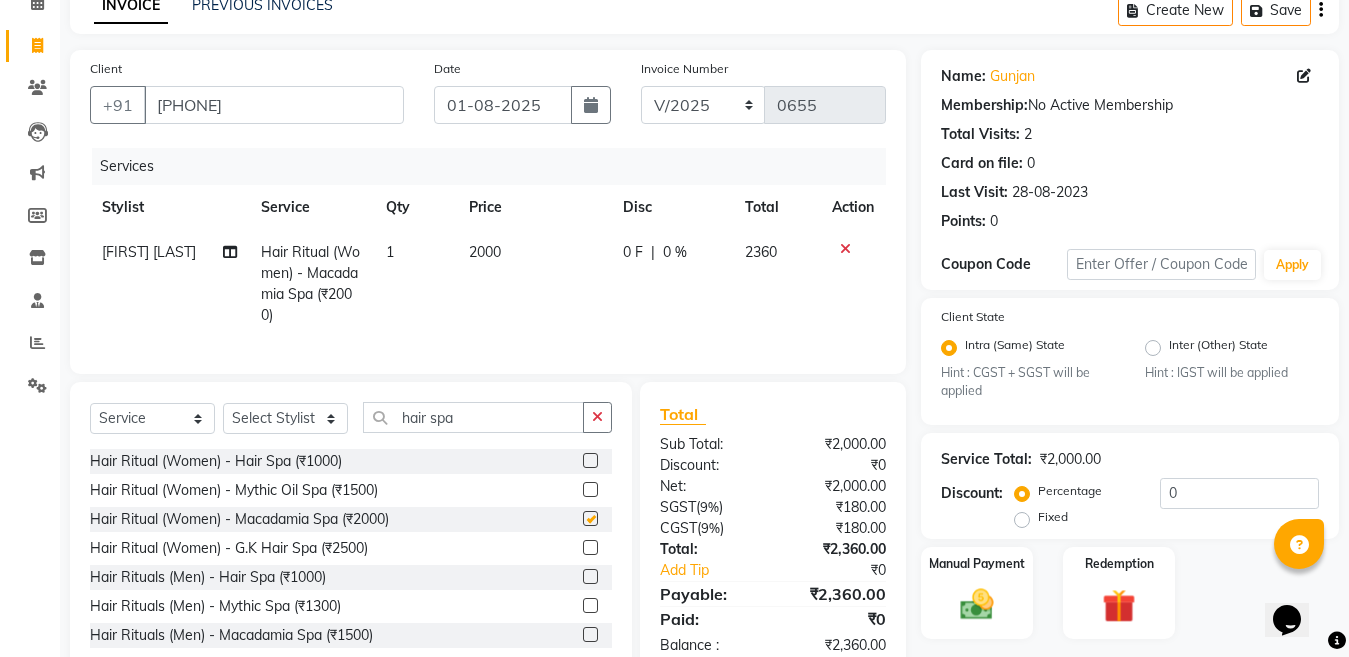 checkbox on "false" 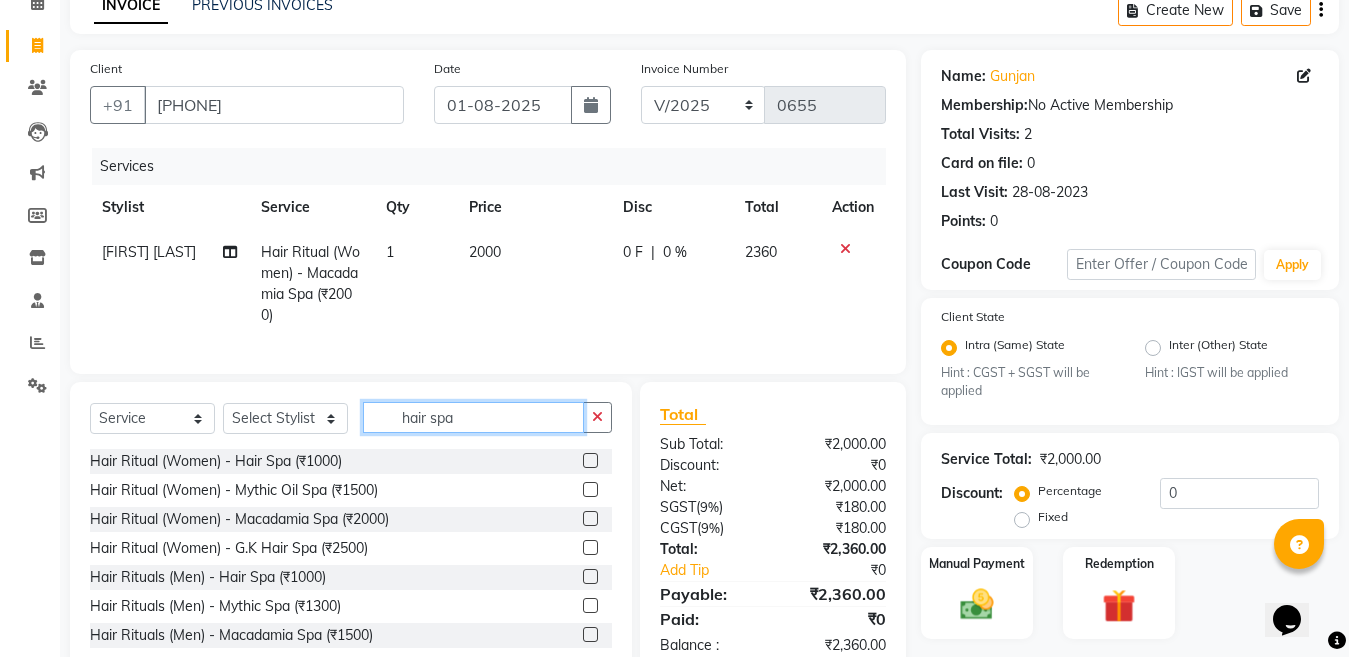 click on "hair spa" 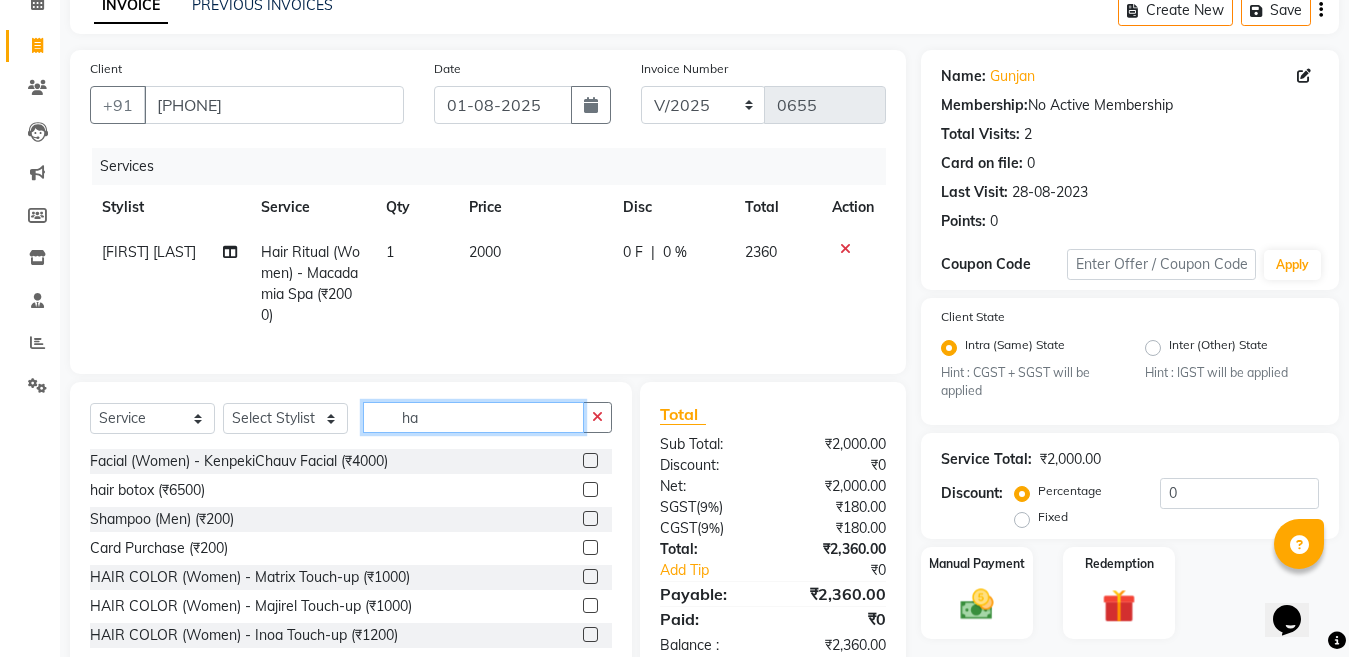type on "h" 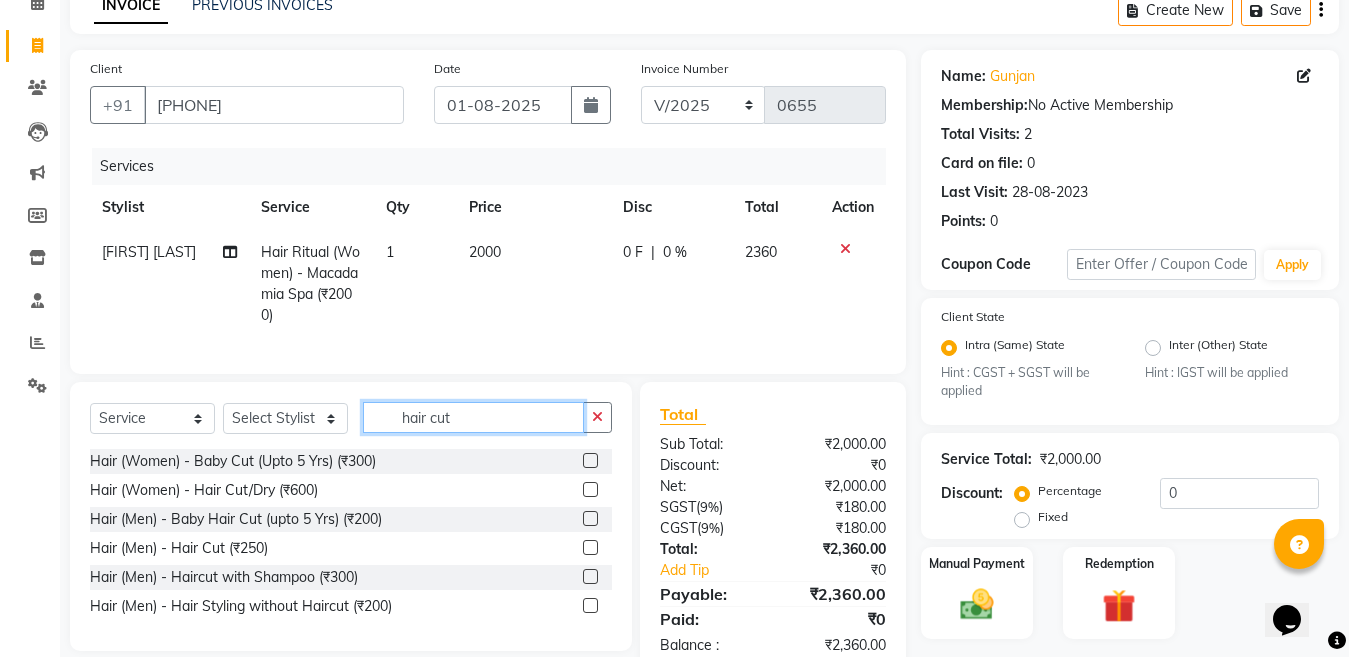 type on "hair cut" 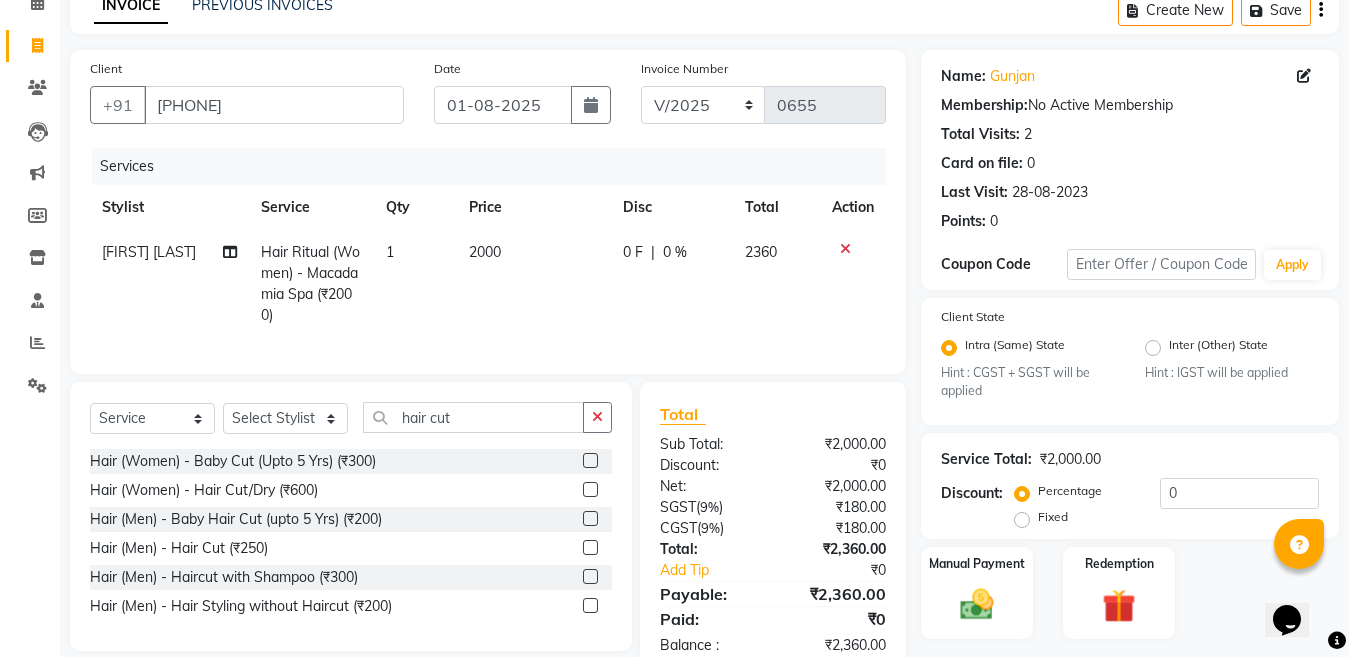 click 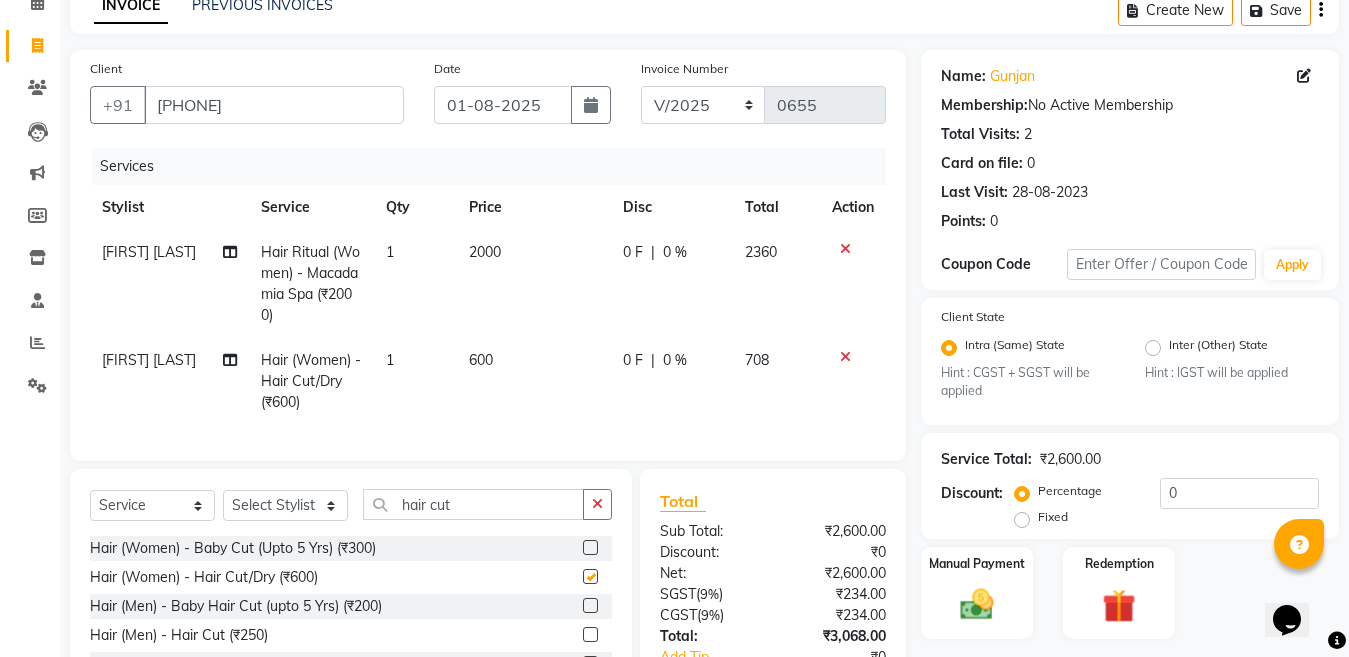checkbox on "false" 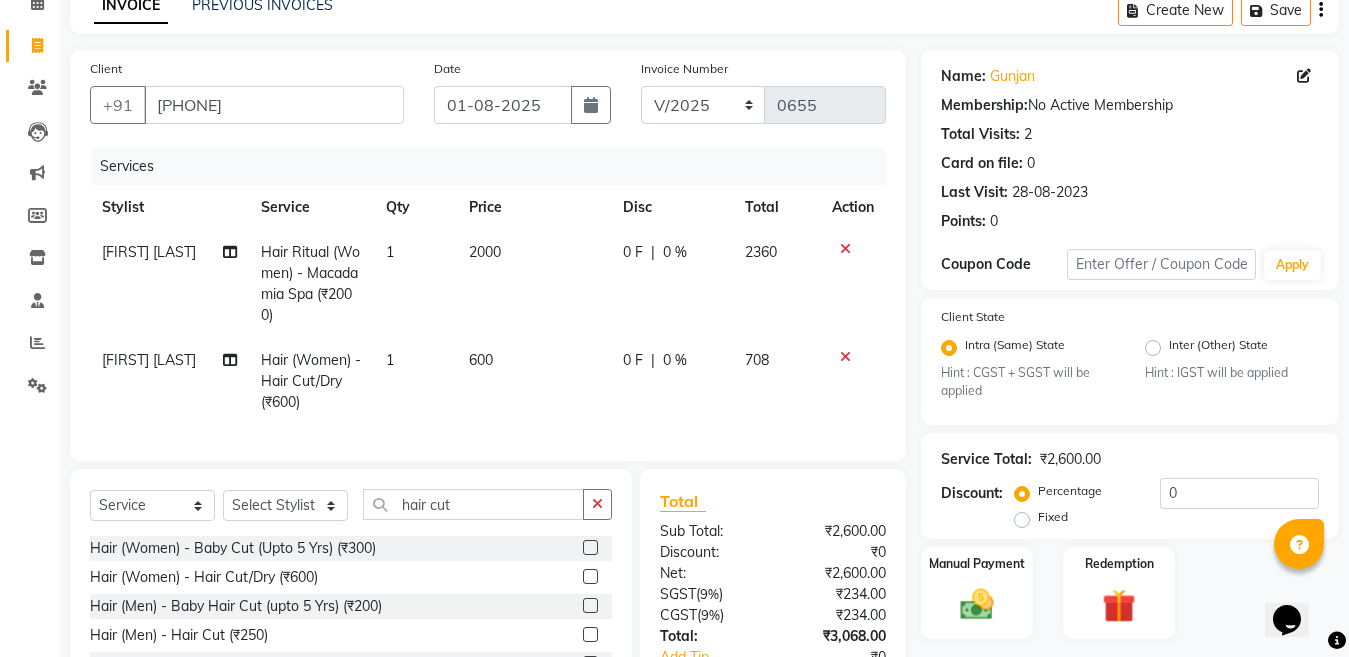 click on "2000" 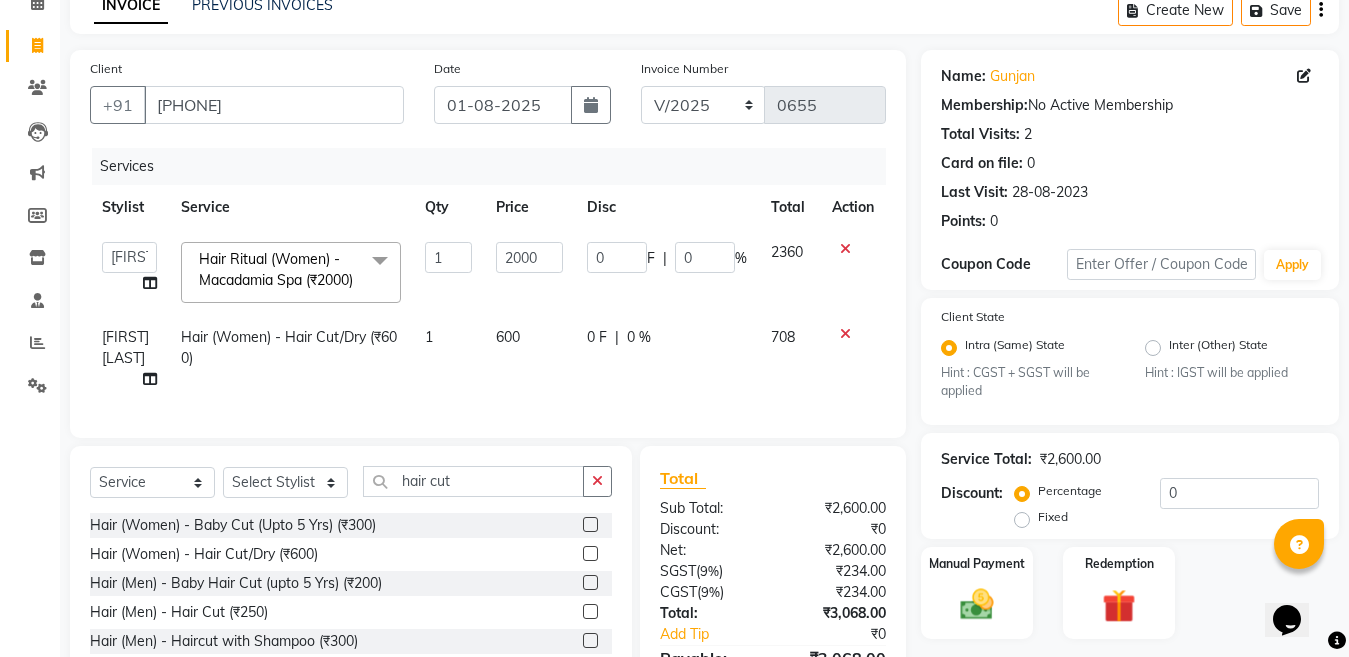 click on "2000" 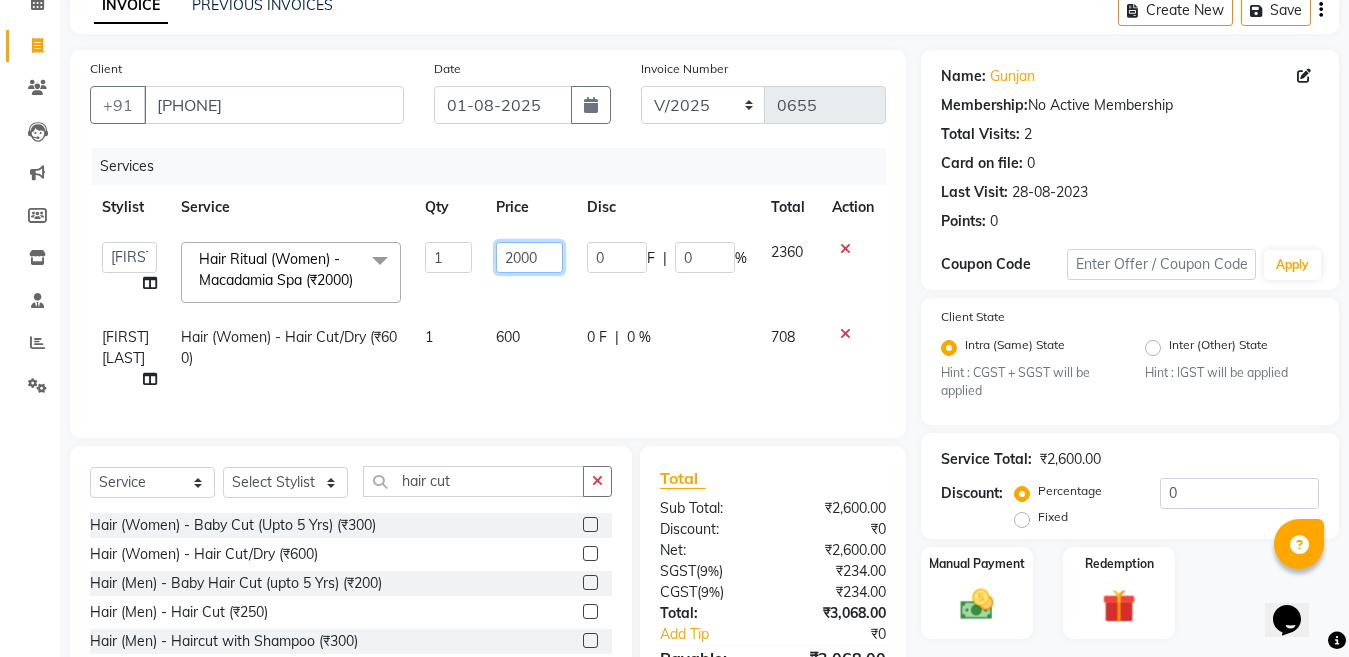click on "2000" 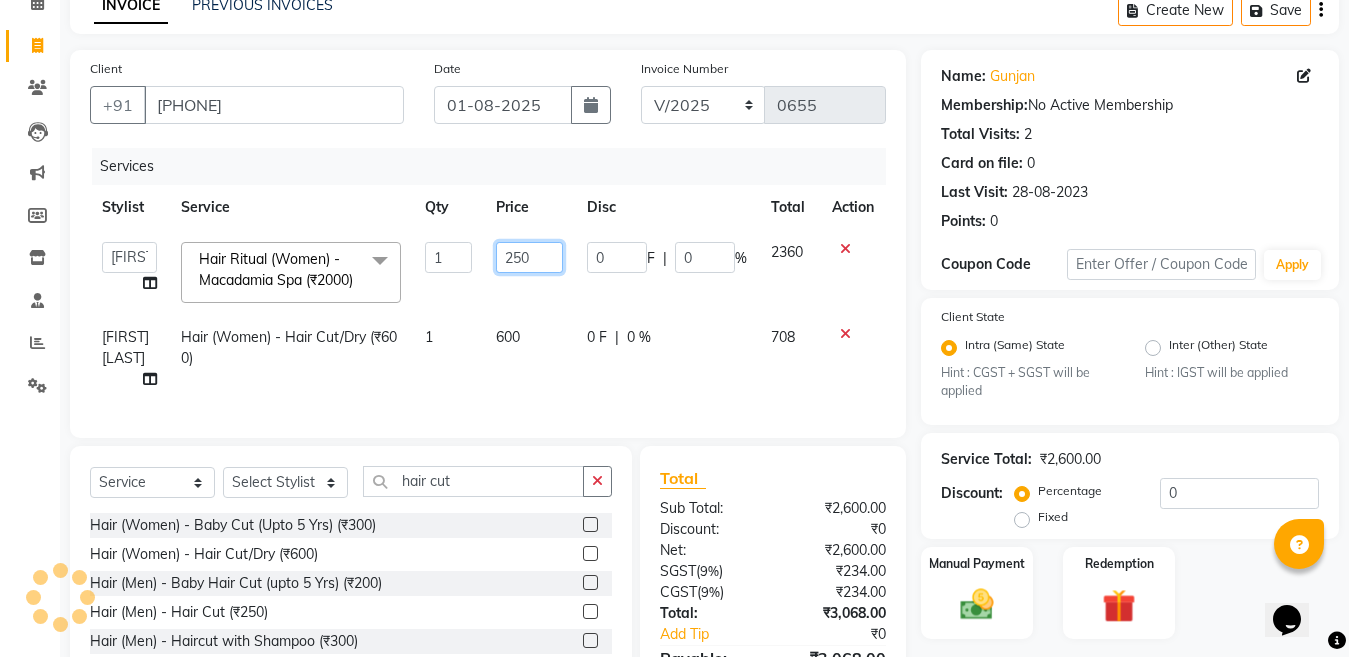 type on "2500" 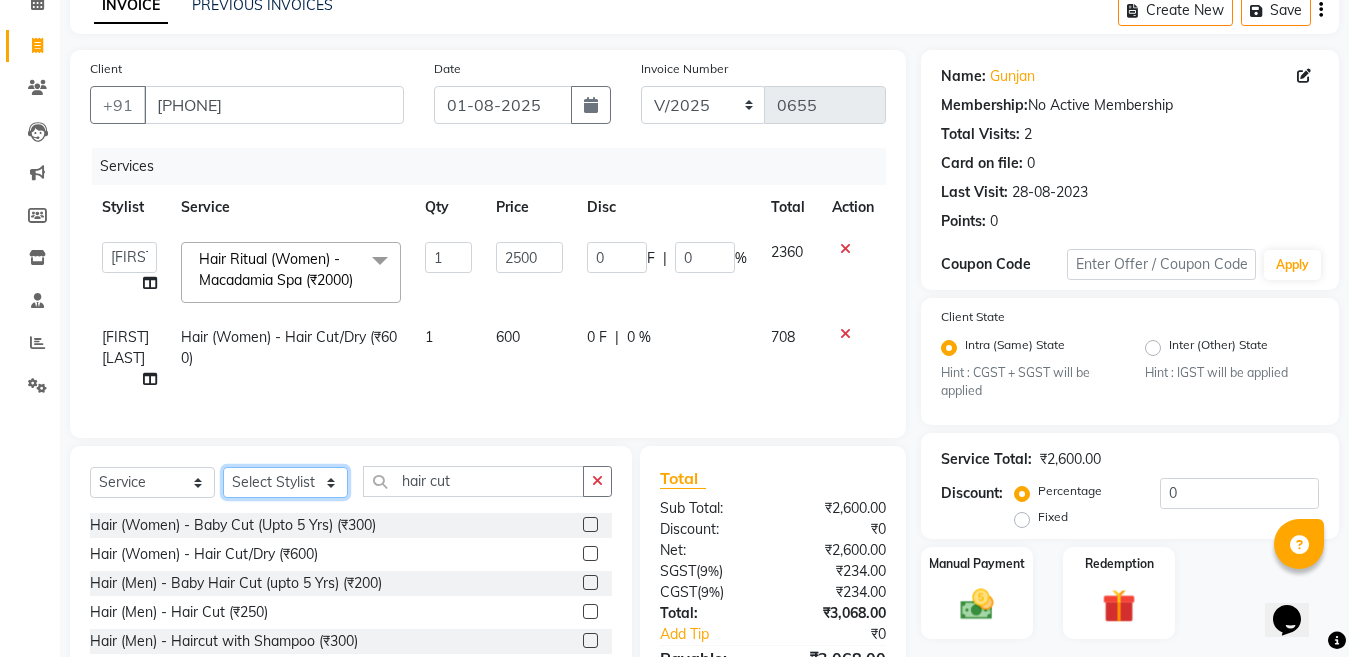 click on "Select Stylist [FIRST] [LAST] [FIRST] [LAST] [FIRST] [LAST] [FIRST] [LAST] [FIRST] [LAST] [FIRST] [LAST] [FIRST] [LAST] [FIRST] [LAST] [FIRST] [LAST] [FIRST] [LAST] [FIRST] [LAST] [FIRST] [LAST] [FIRST] [LAST] [FIRST] [LAST] [FIRST] [LAST] [FIRST] [LAST] [FIRST] [LAST] [FIRST] [LAST] [FIRST] [LAST] [FIRST] [LAST]" 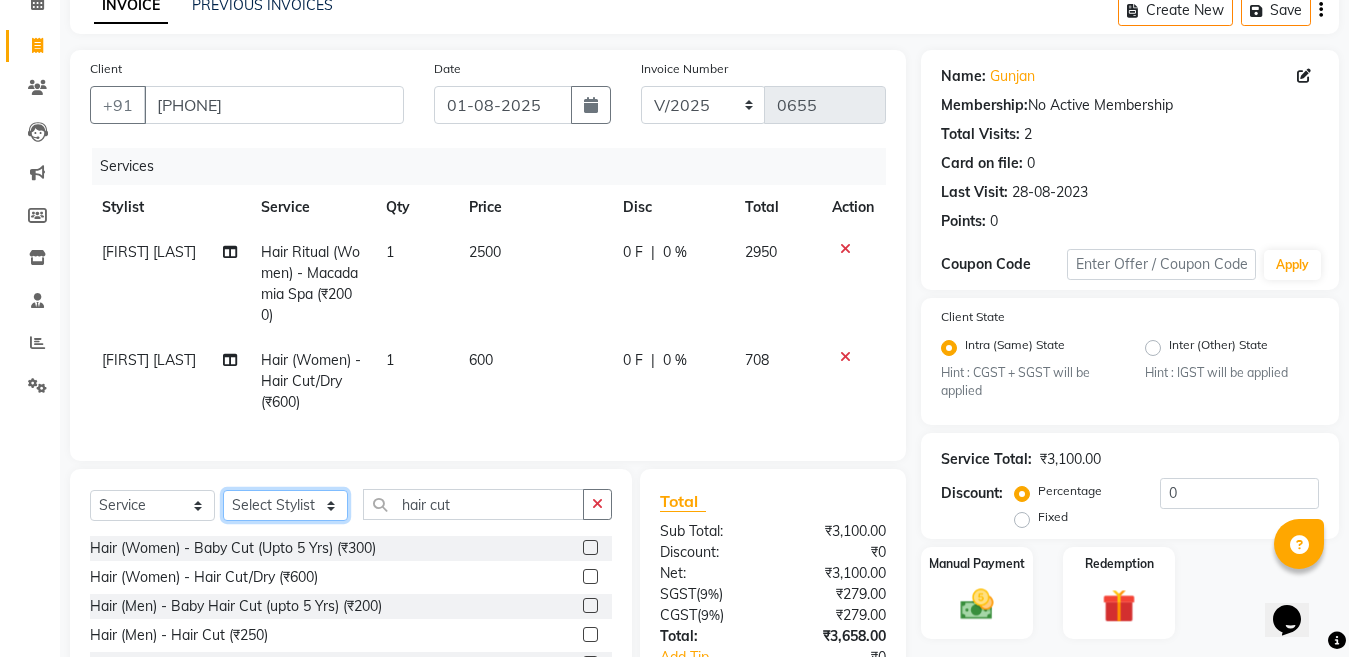 select on "69067" 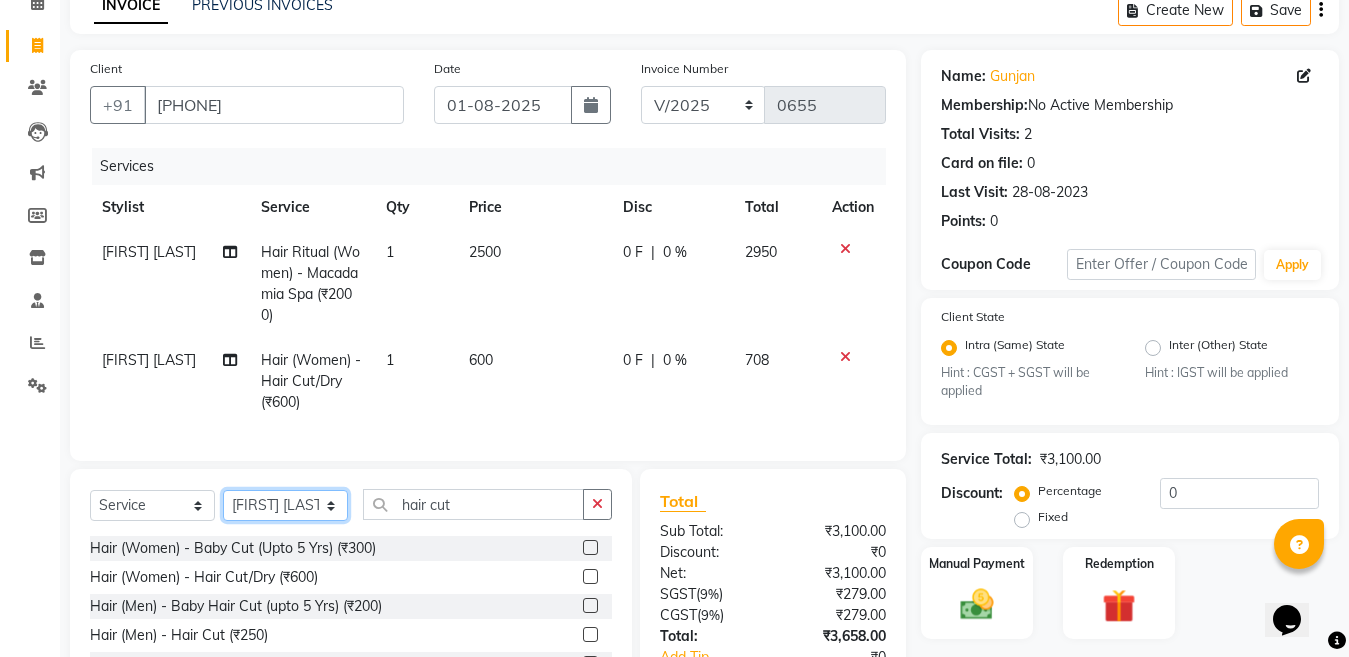 click on "Select Stylist [FIRST] [LAST] [FIRST] [LAST] [FIRST] [LAST] [FIRST] [LAST] [FIRST] [LAST] [FIRST] [LAST] [FIRST] [LAST] [FIRST] [LAST] [FIRST] [LAST] [FIRST] [LAST] [FIRST] [LAST] [FIRST] [LAST] [FIRST] [LAST] [FIRST] [LAST] [FIRST] [LAST] [FIRST] [LAST] [FIRST] [LAST] [FIRST] [LAST] [FIRST] [LAST] [FIRST] [LAST]" 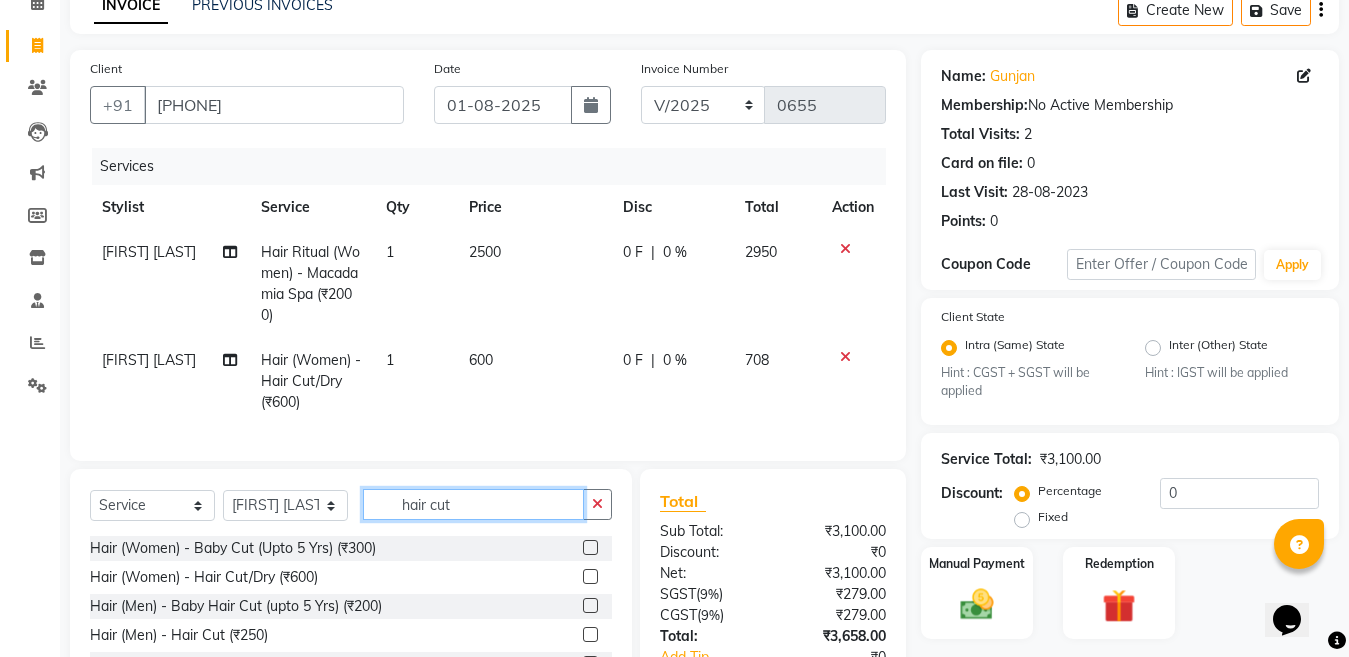 click on "hair cut" 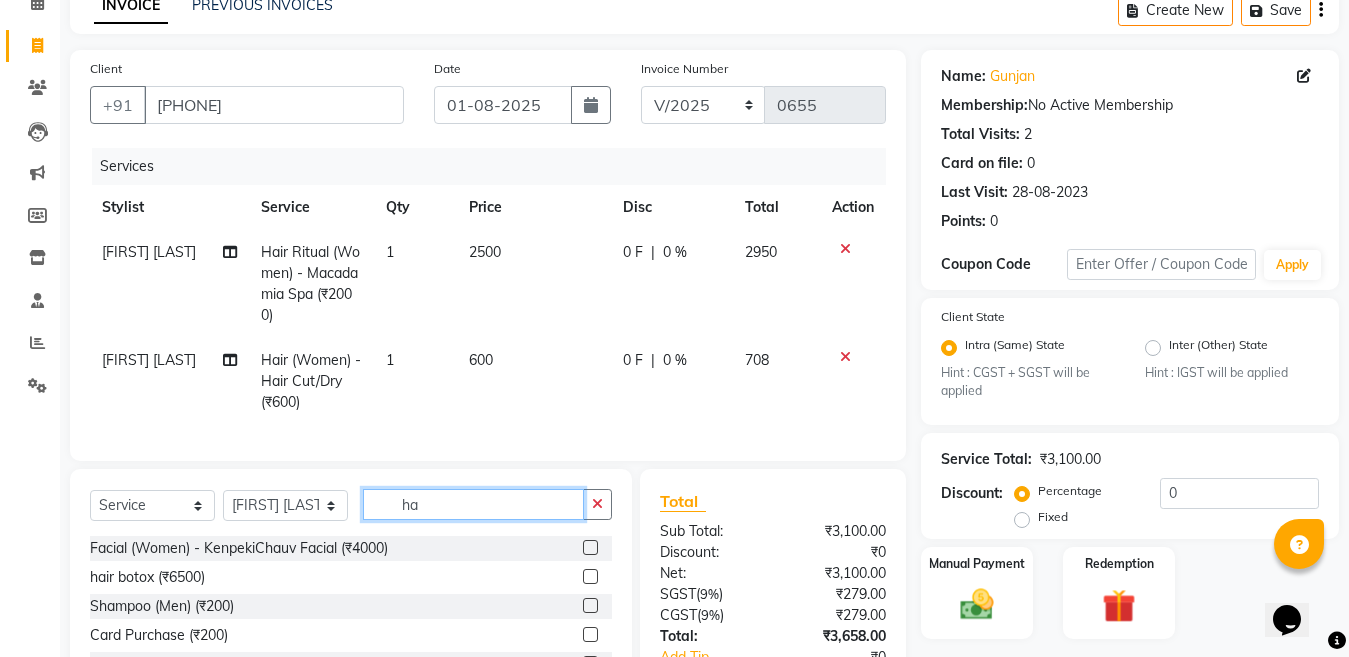 type on "h" 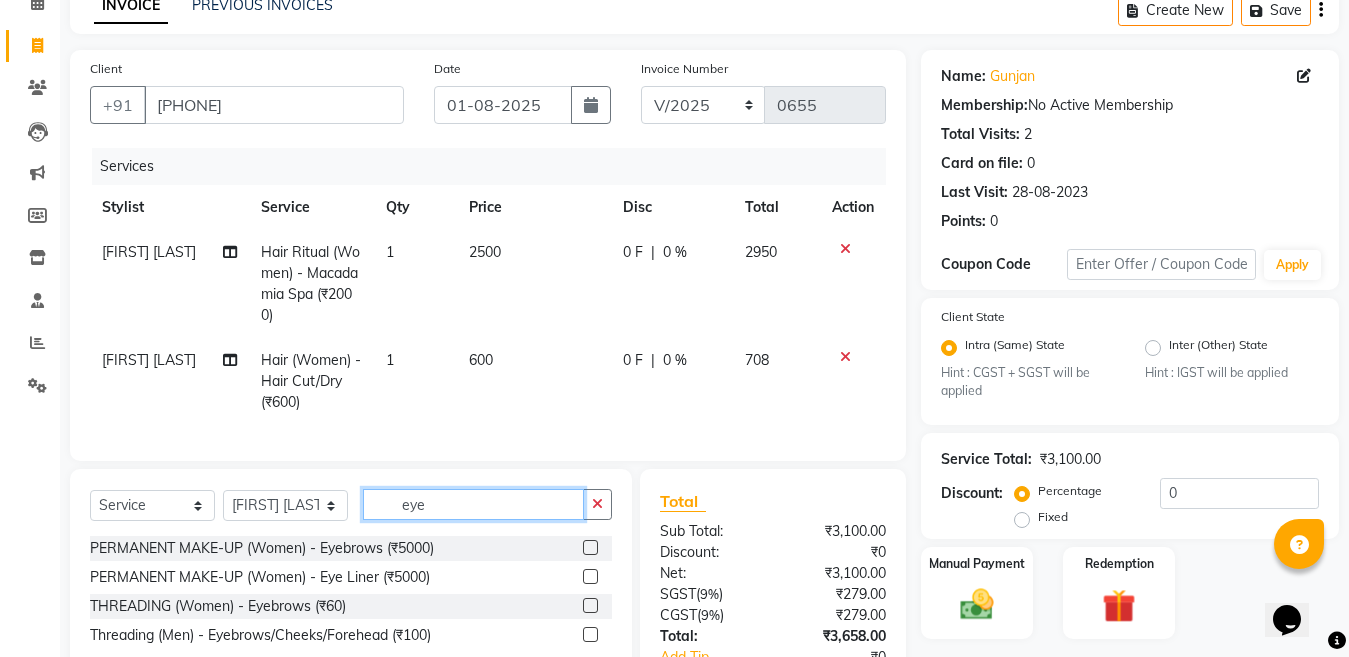 type on "eye" 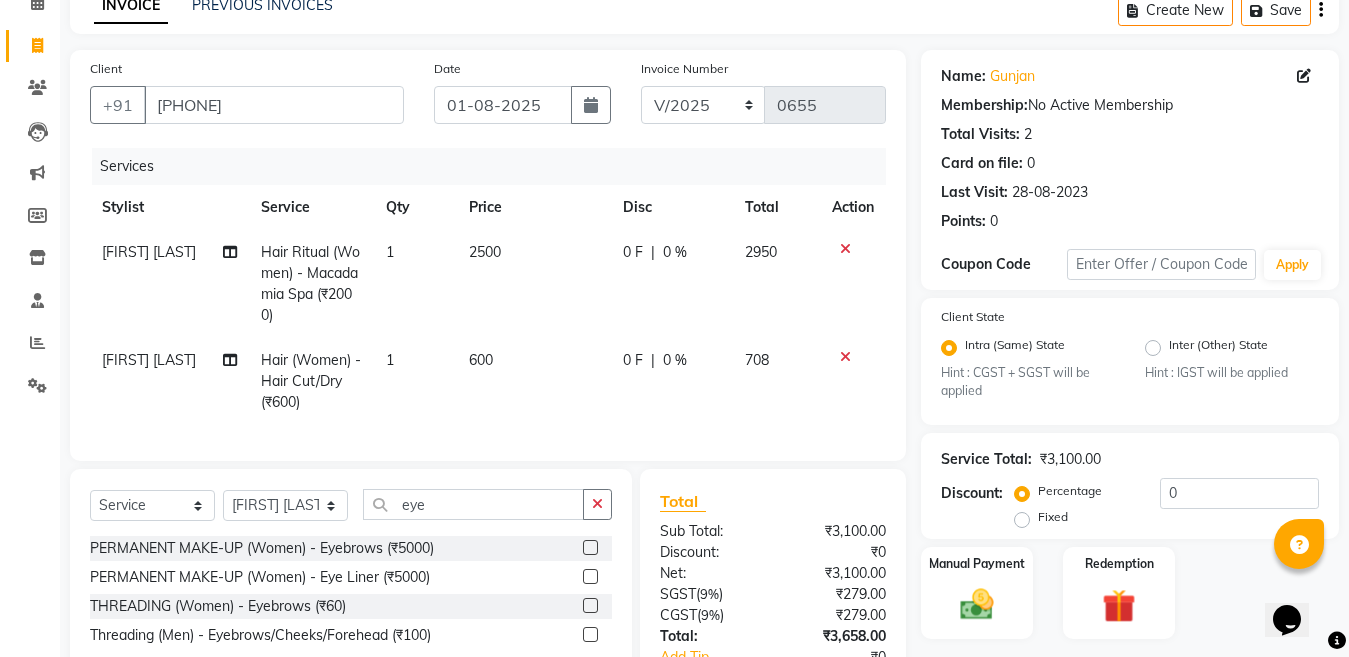 click 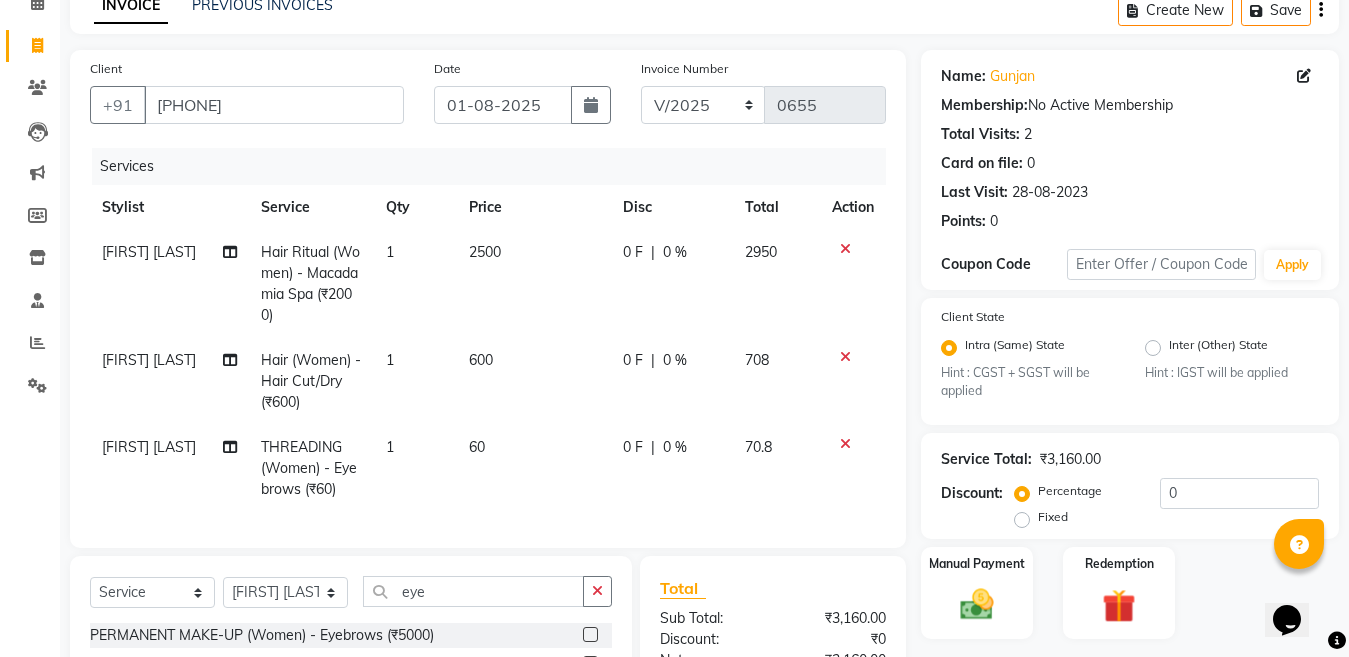 checkbox on "false" 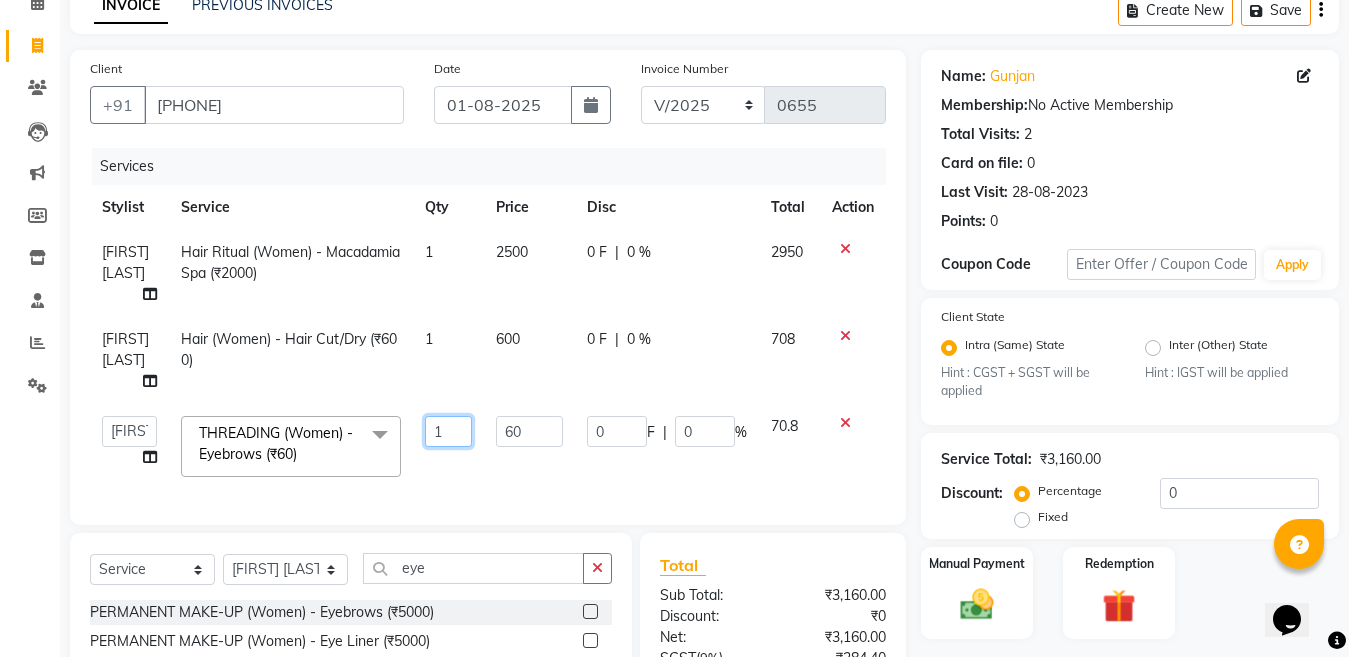 click on "1" 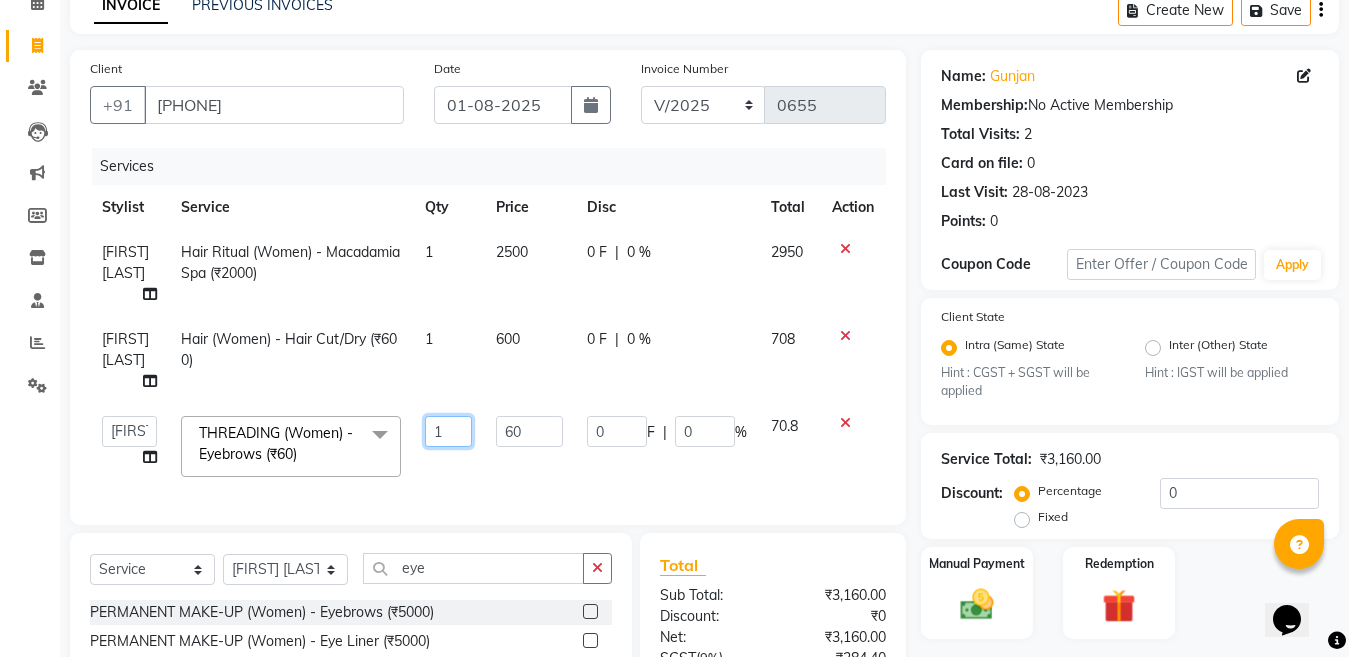 type on "2" 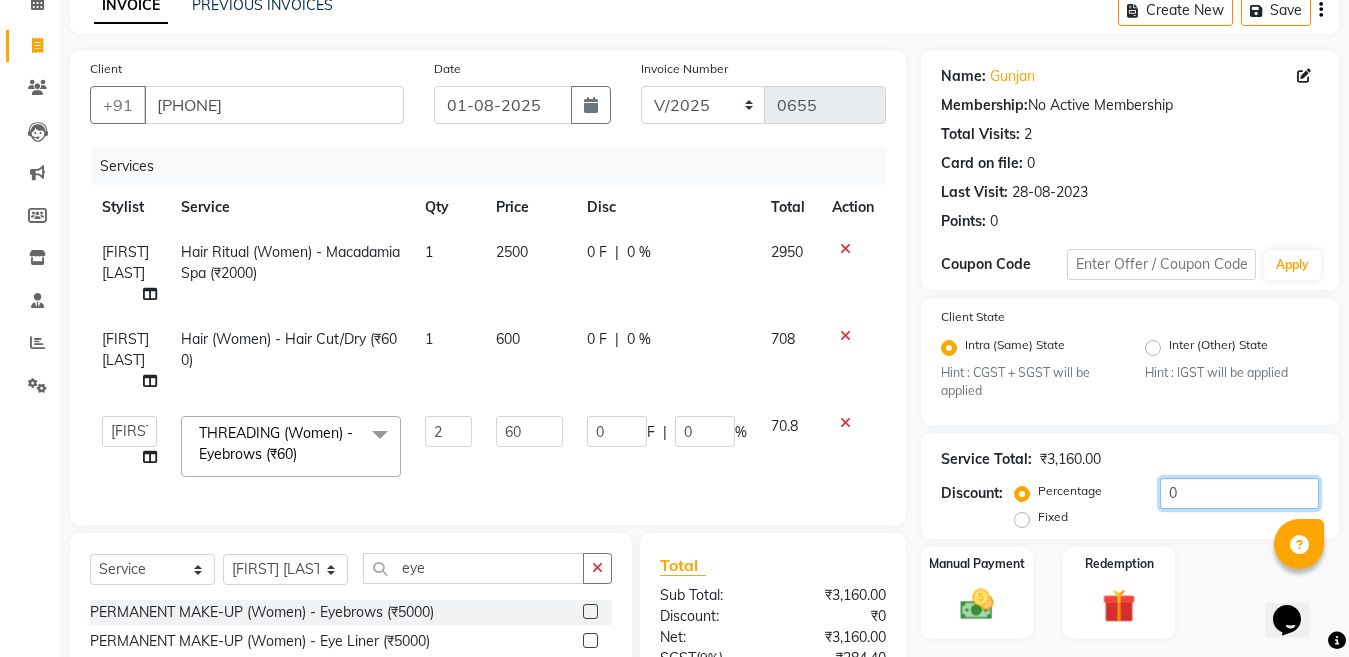 click on "0" 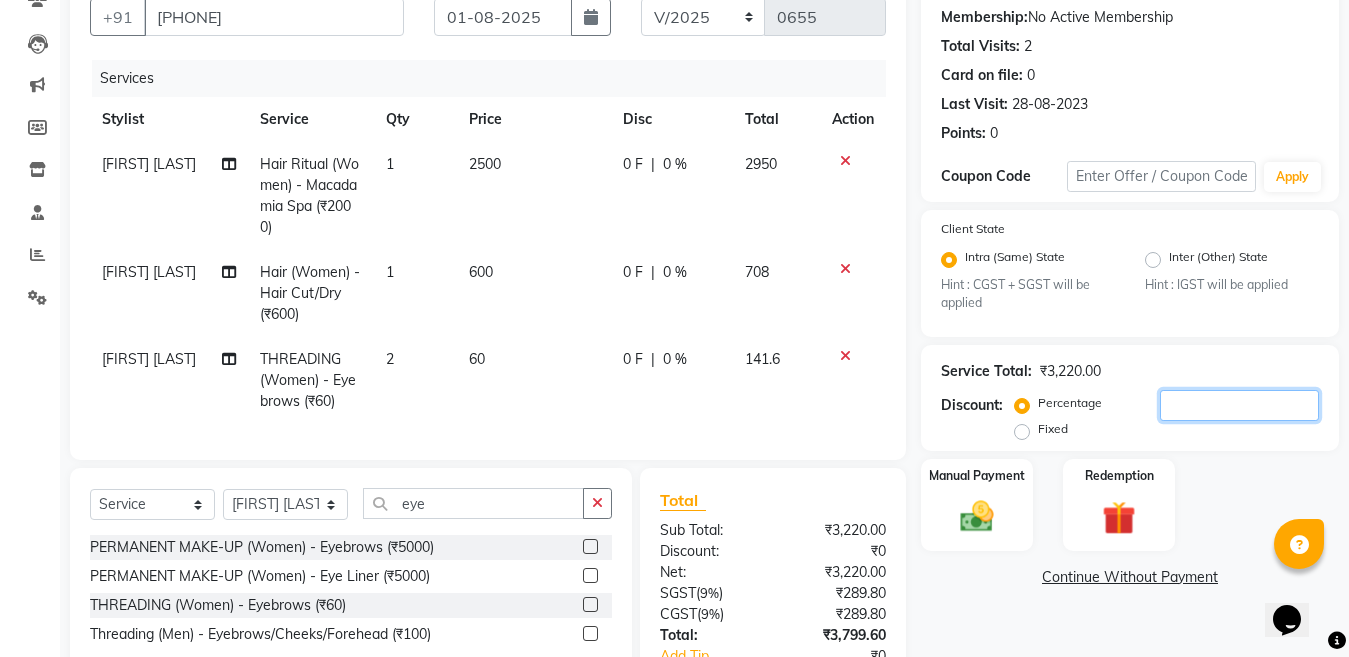 scroll, scrollTop: 340, scrollLeft: 0, axis: vertical 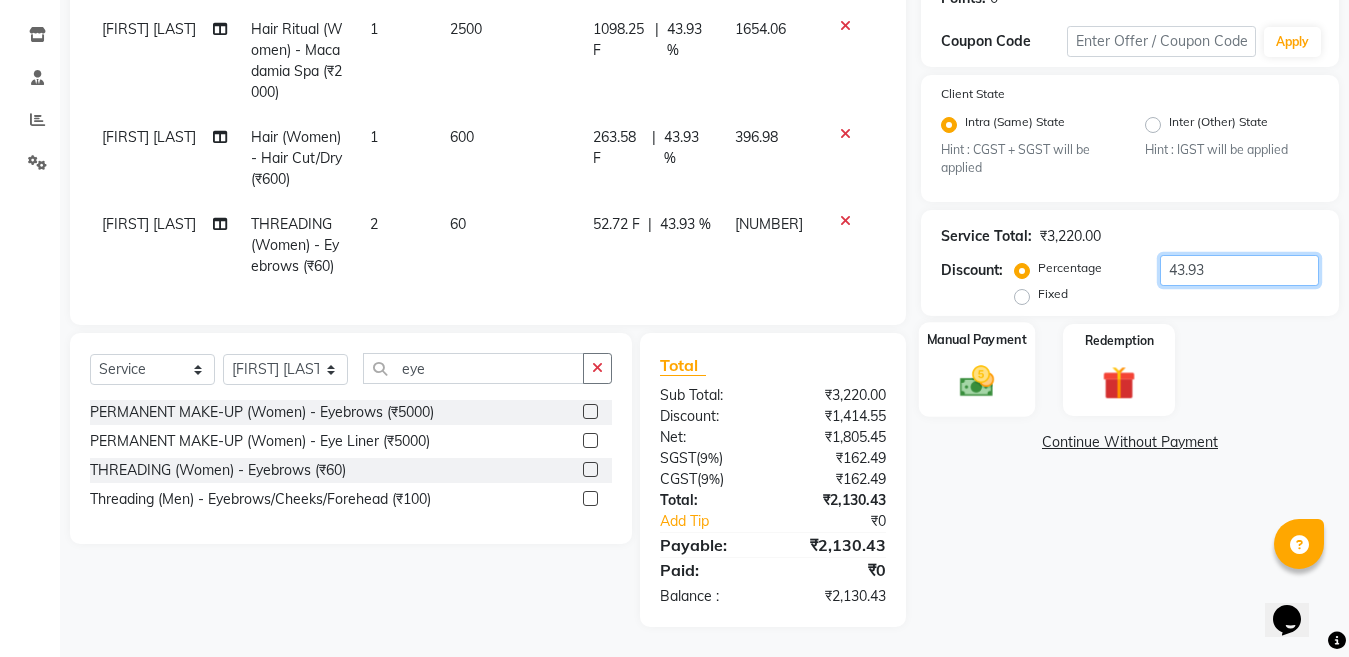 type on "43.93" 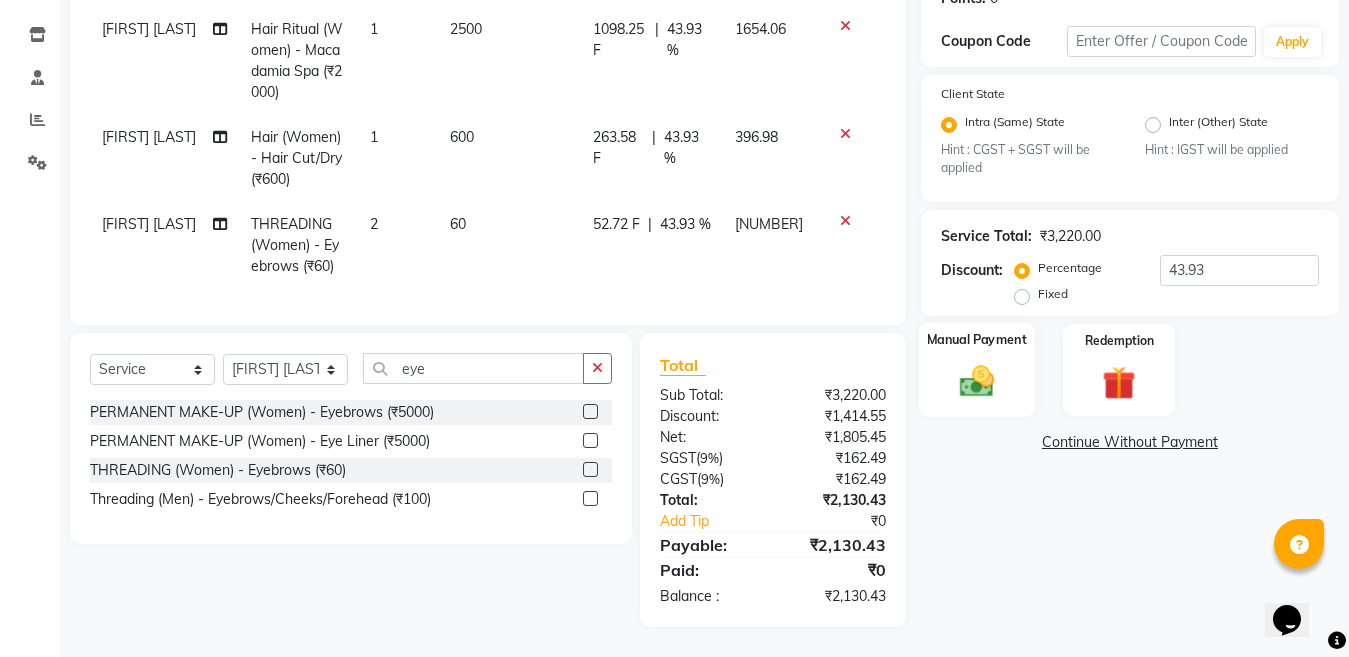 click 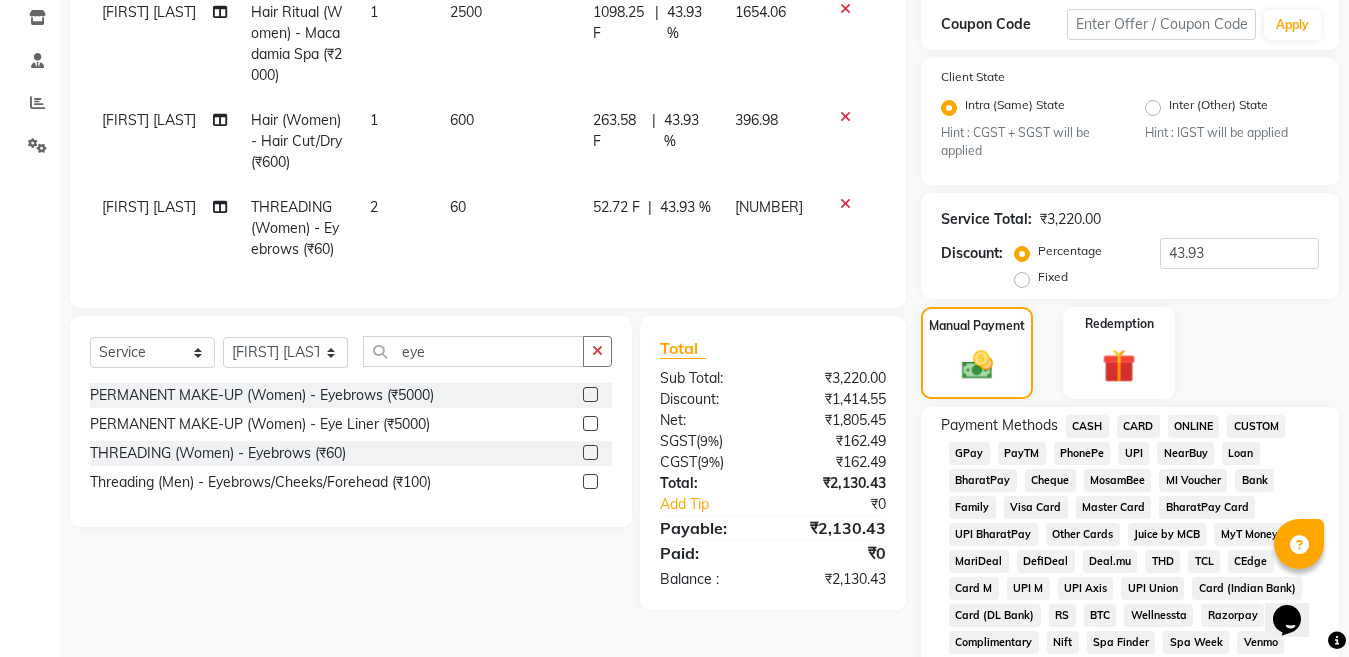 click on "ONLINE" 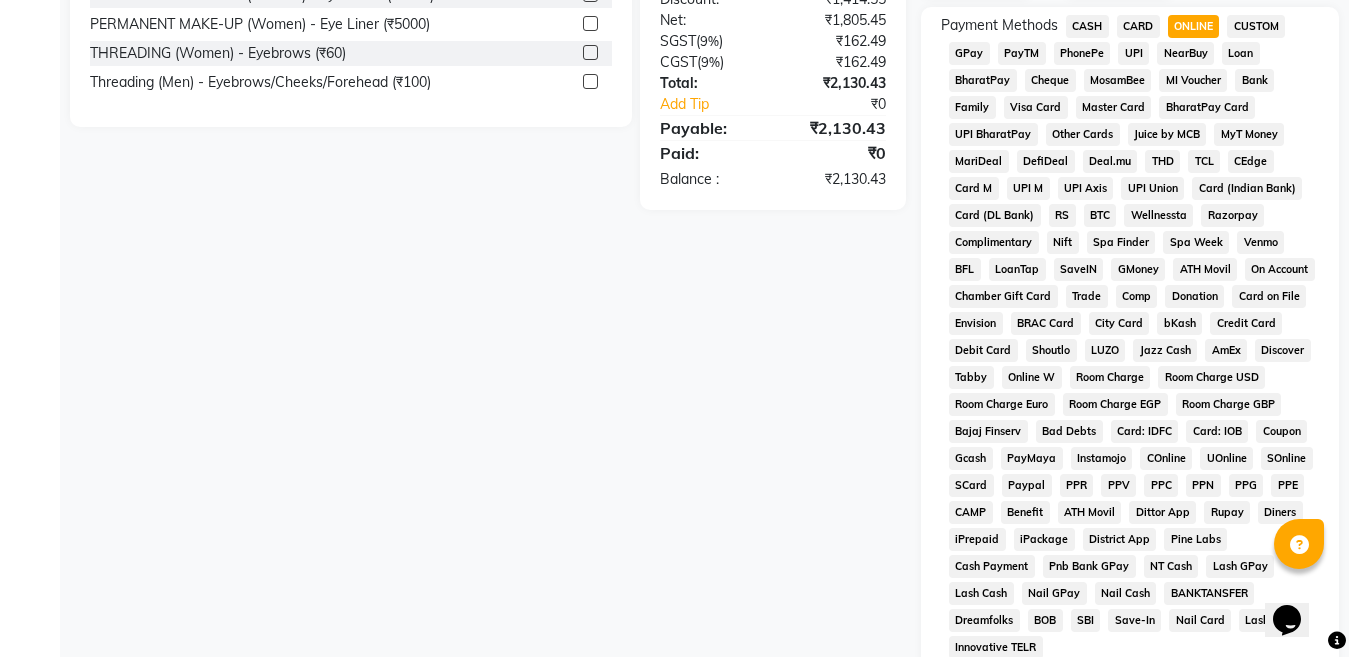 scroll, scrollTop: 1007, scrollLeft: 0, axis: vertical 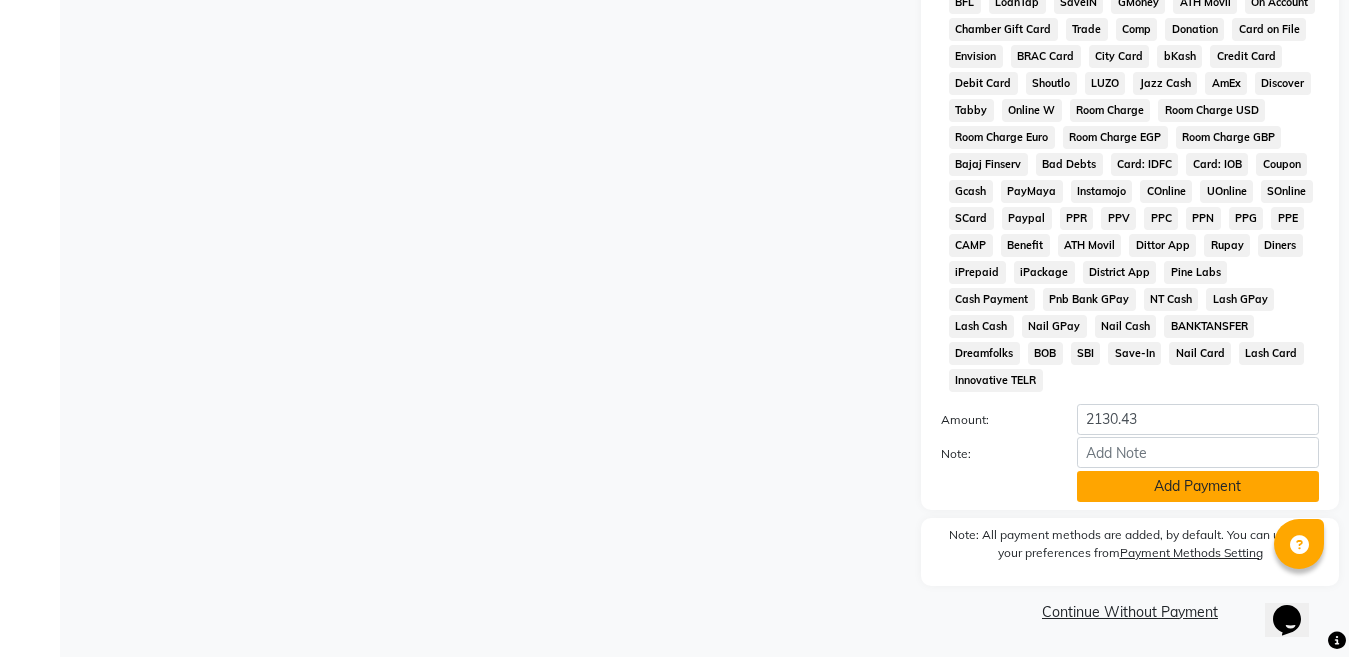 click on "Add Payment" 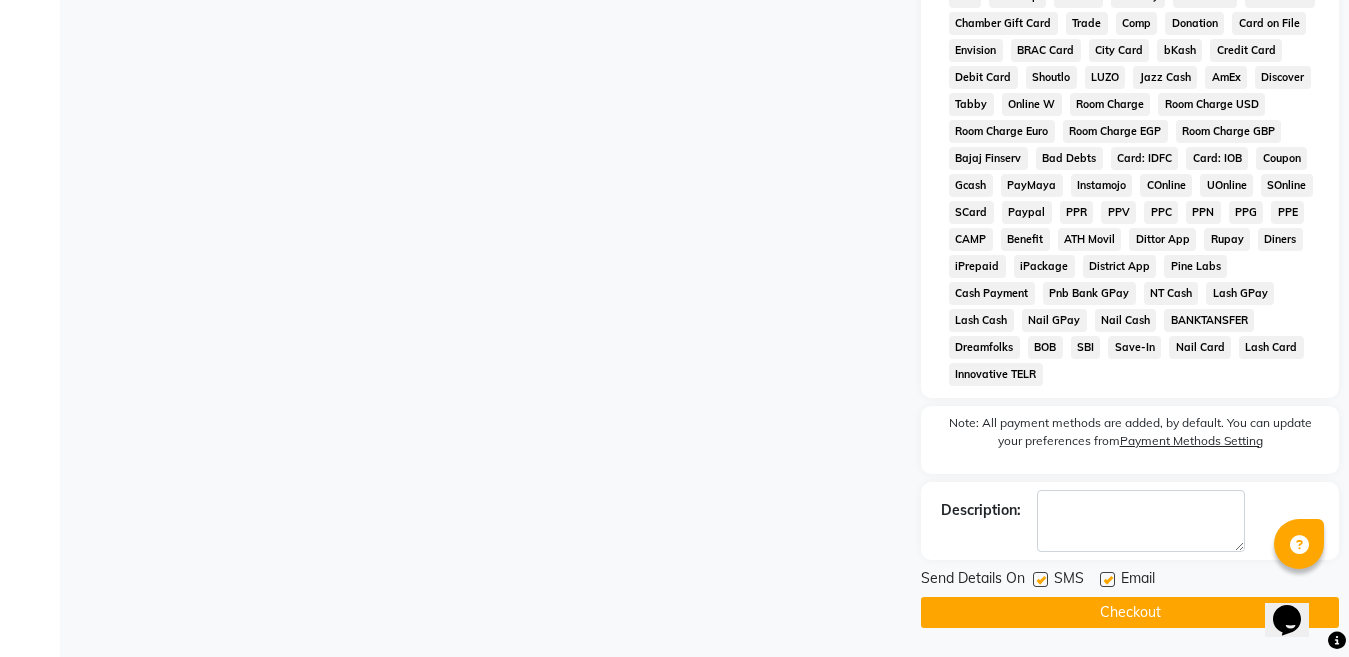 scroll, scrollTop: 1014, scrollLeft: 0, axis: vertical 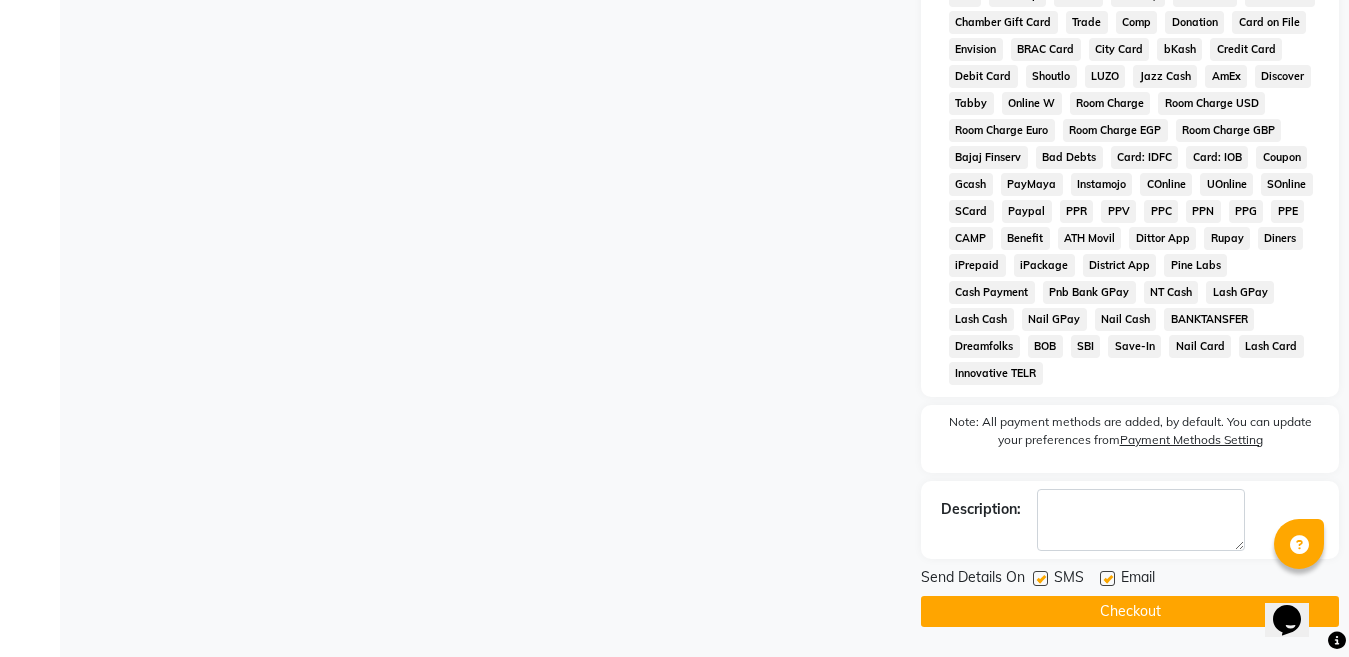 click on "Checkout" 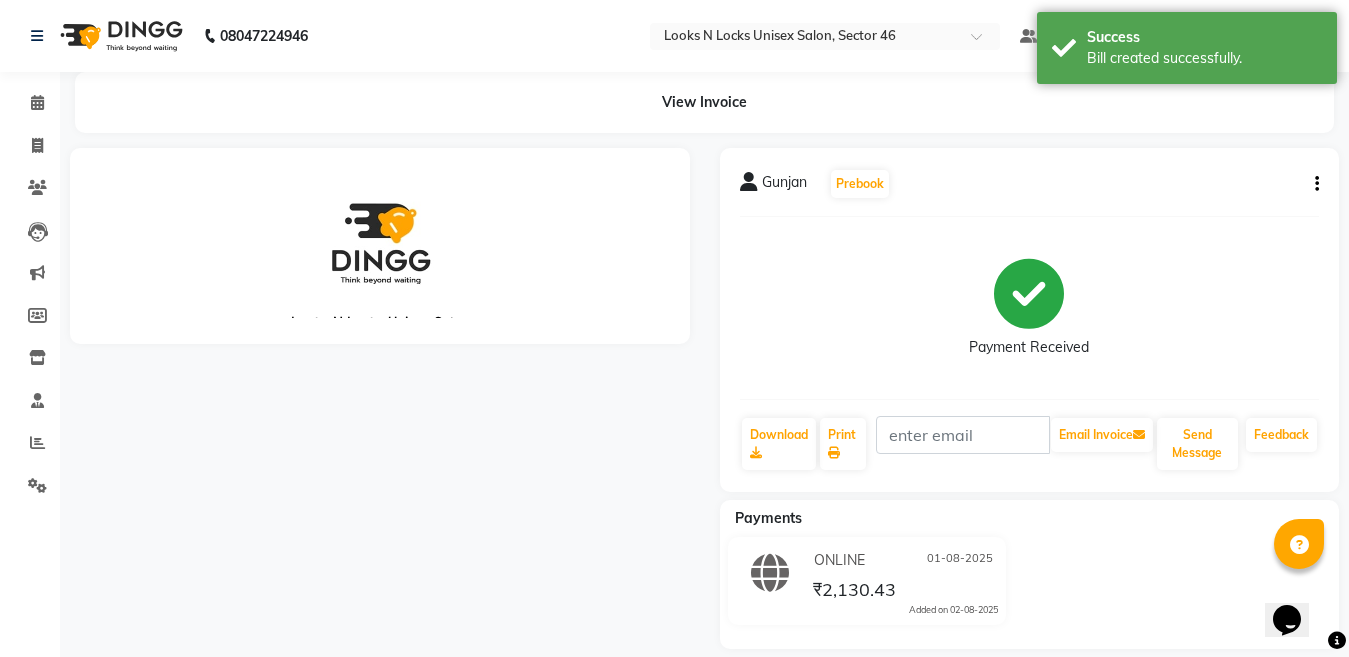 scroll, scrollTop: 0, scrollLeft: 0, axis: both 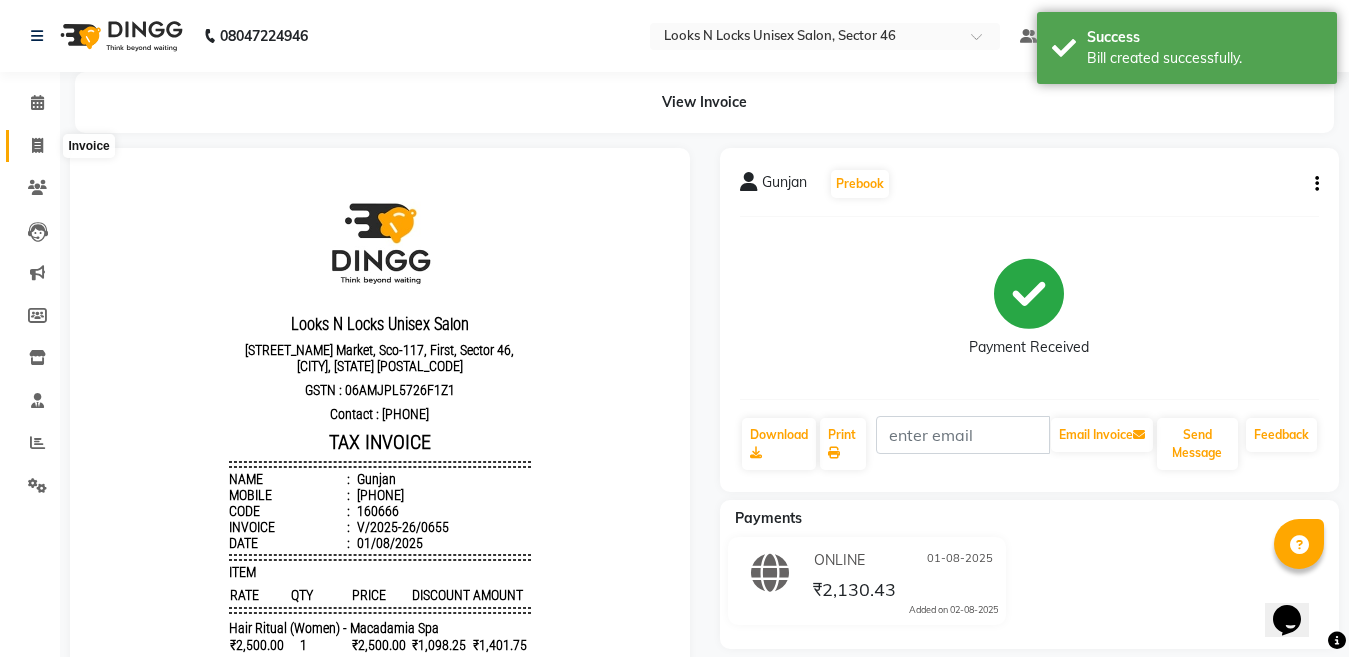 click 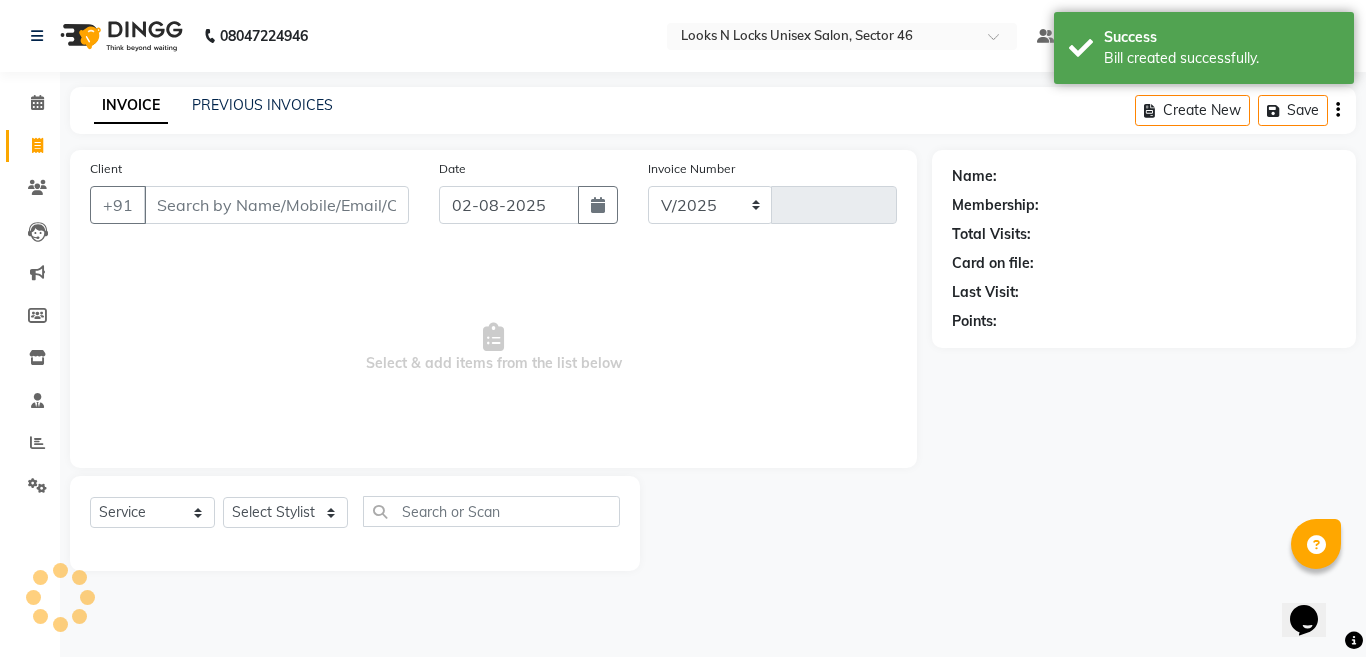 select on "3904" 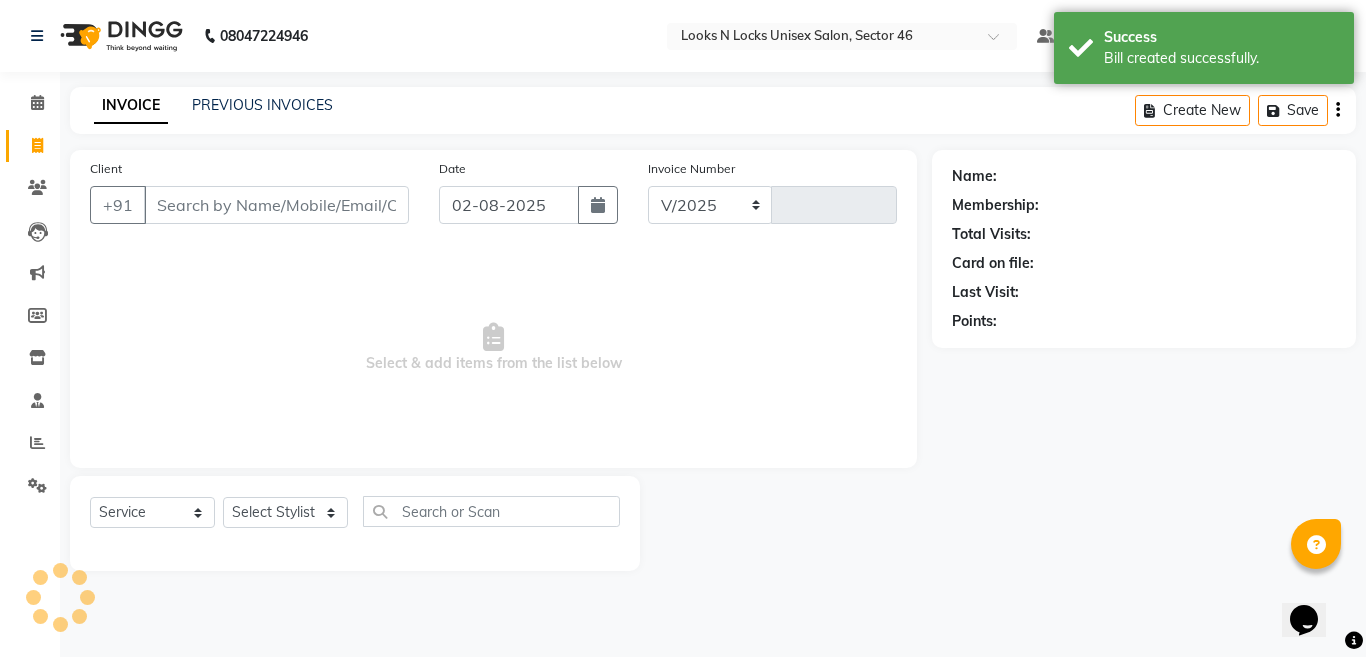 type on "0656" 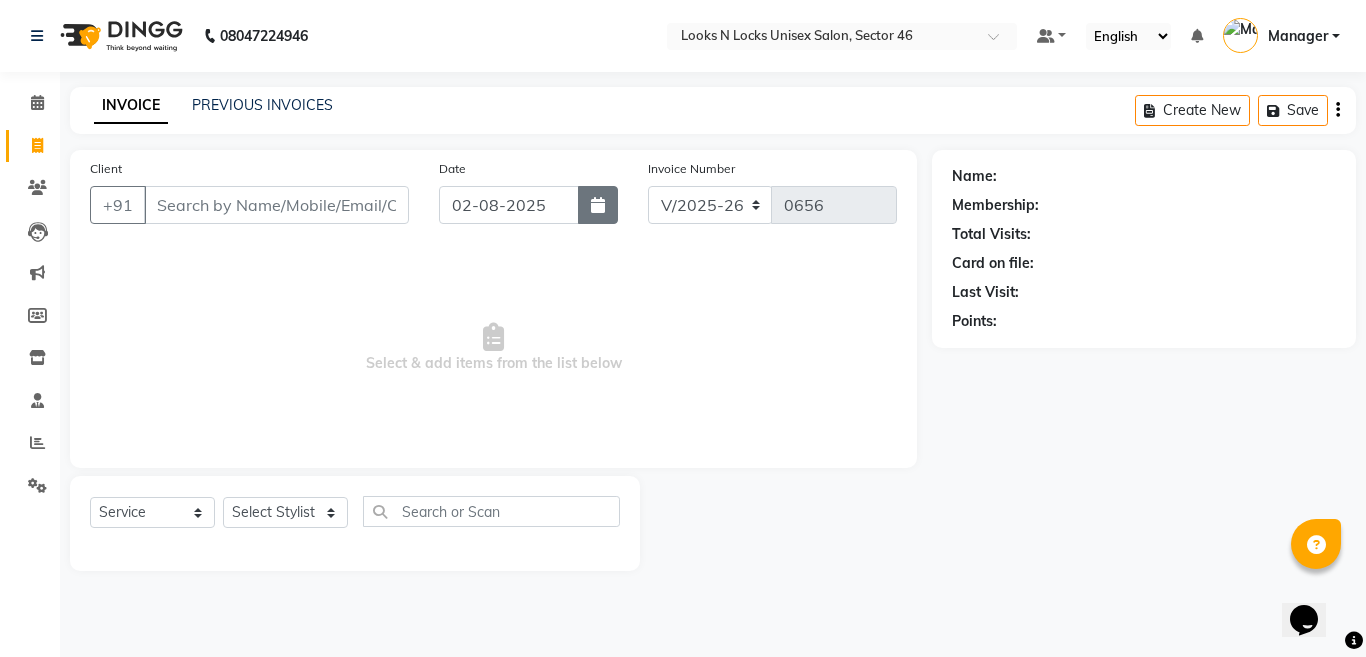 click 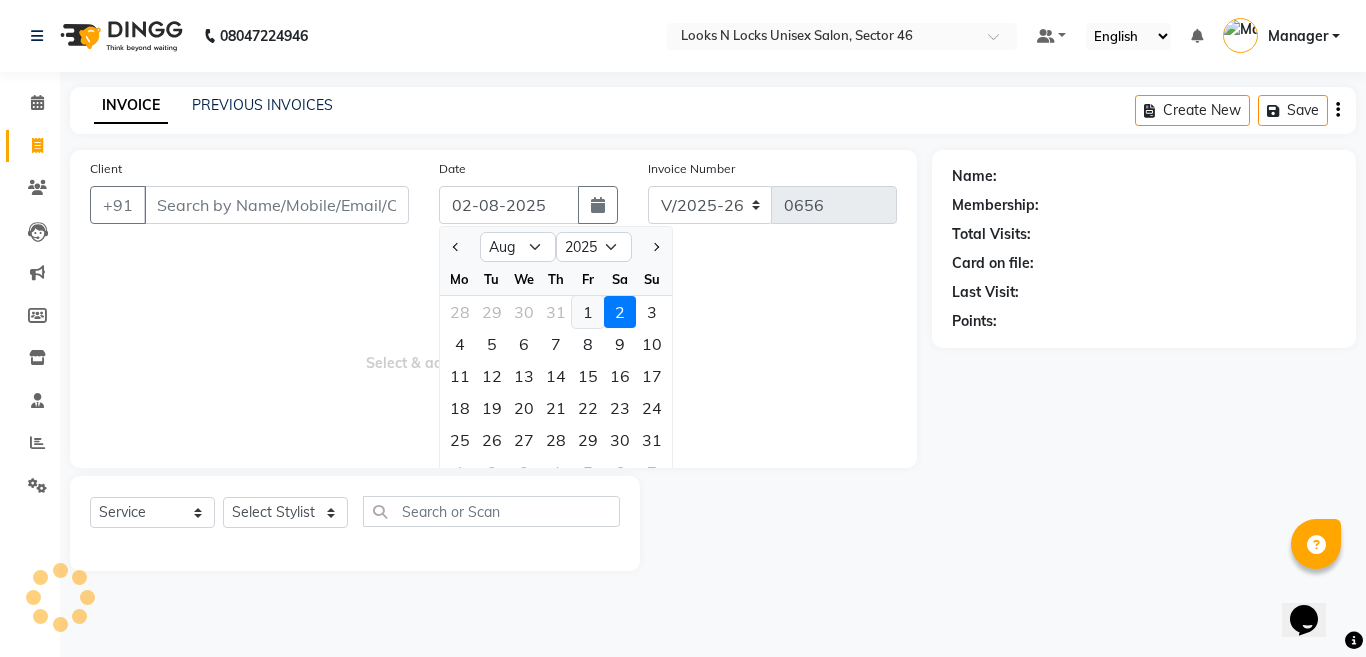 click on "1" 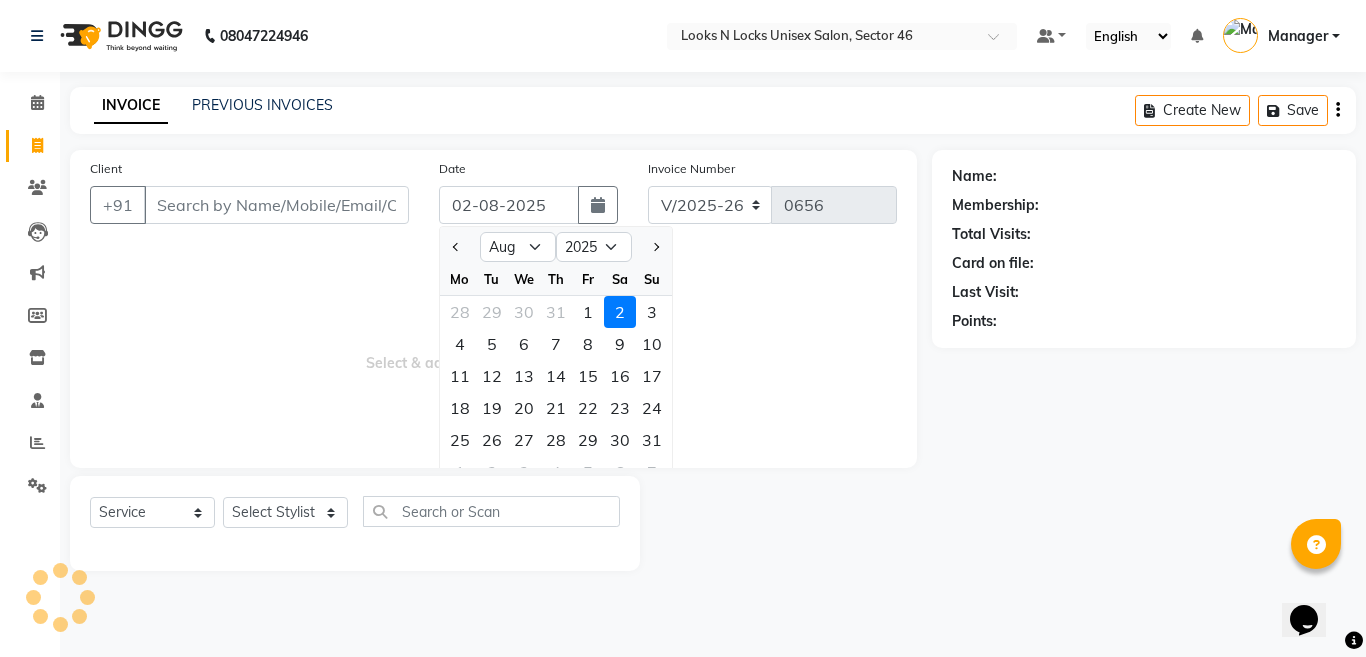 type on "01-08-2025" 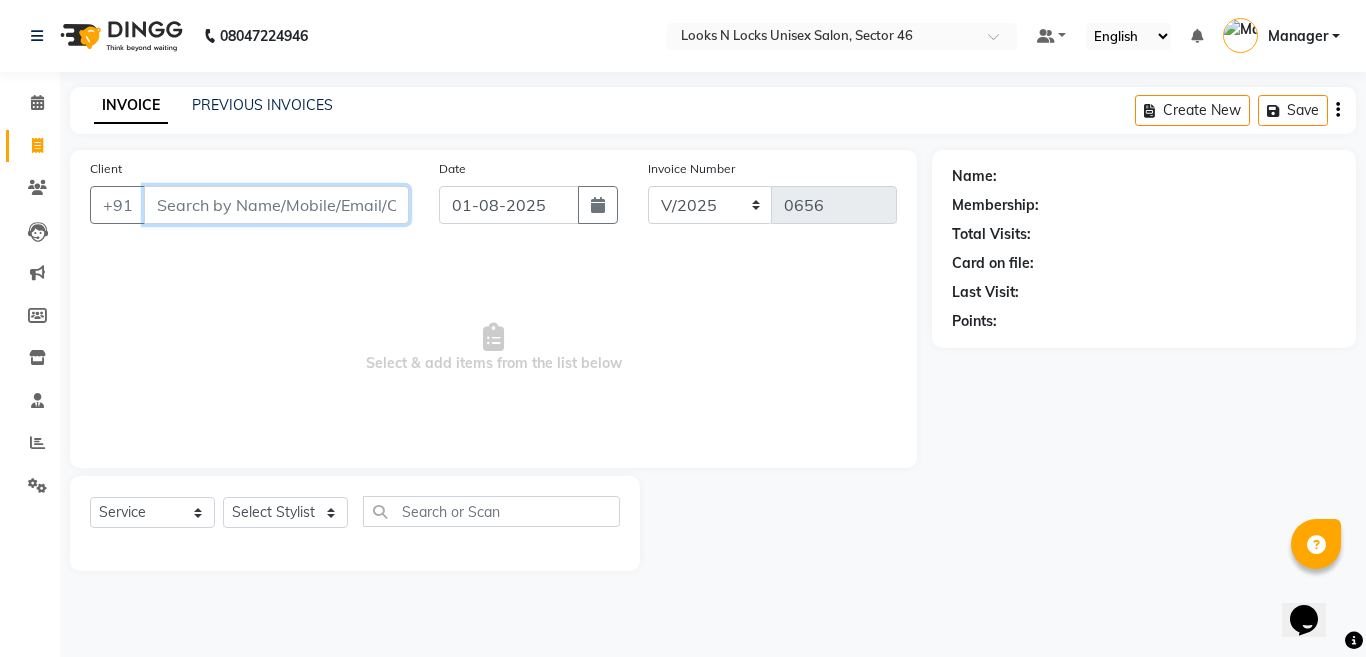 click on "Client" at bounding box center [276, 205] 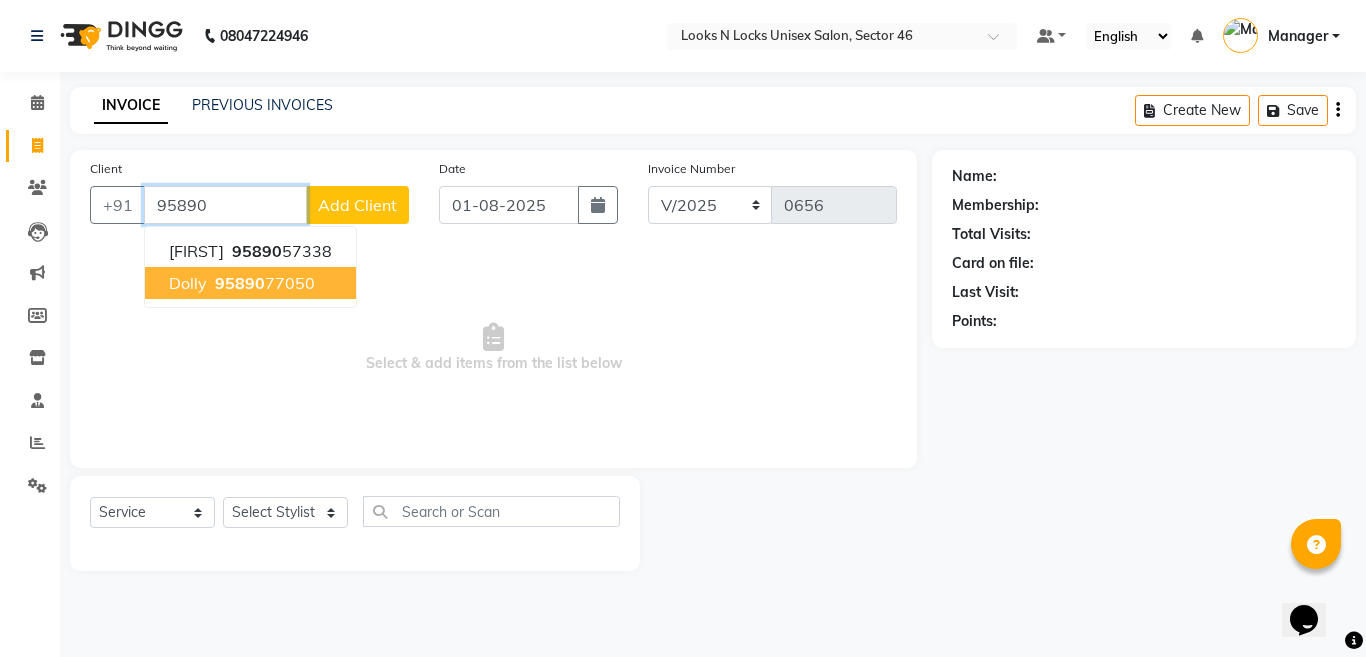 click on "[PHONE]" at bounding box center (263, 283) 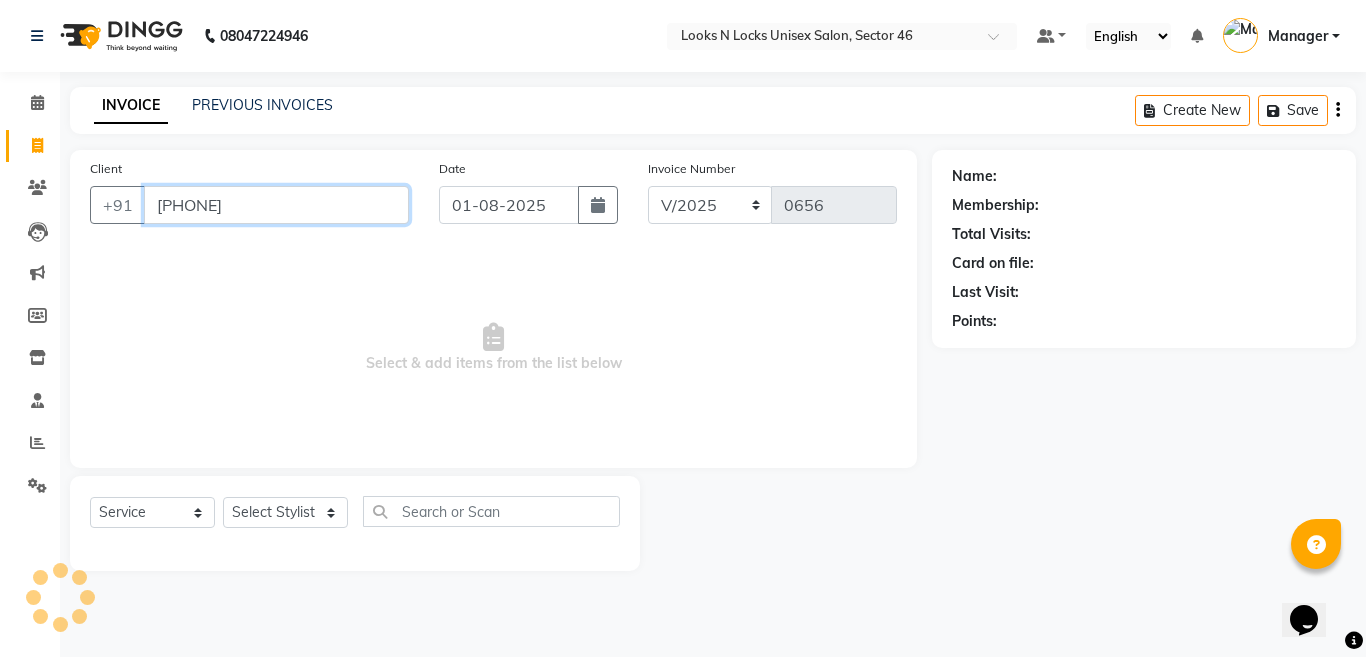 type on "[PHONE]" 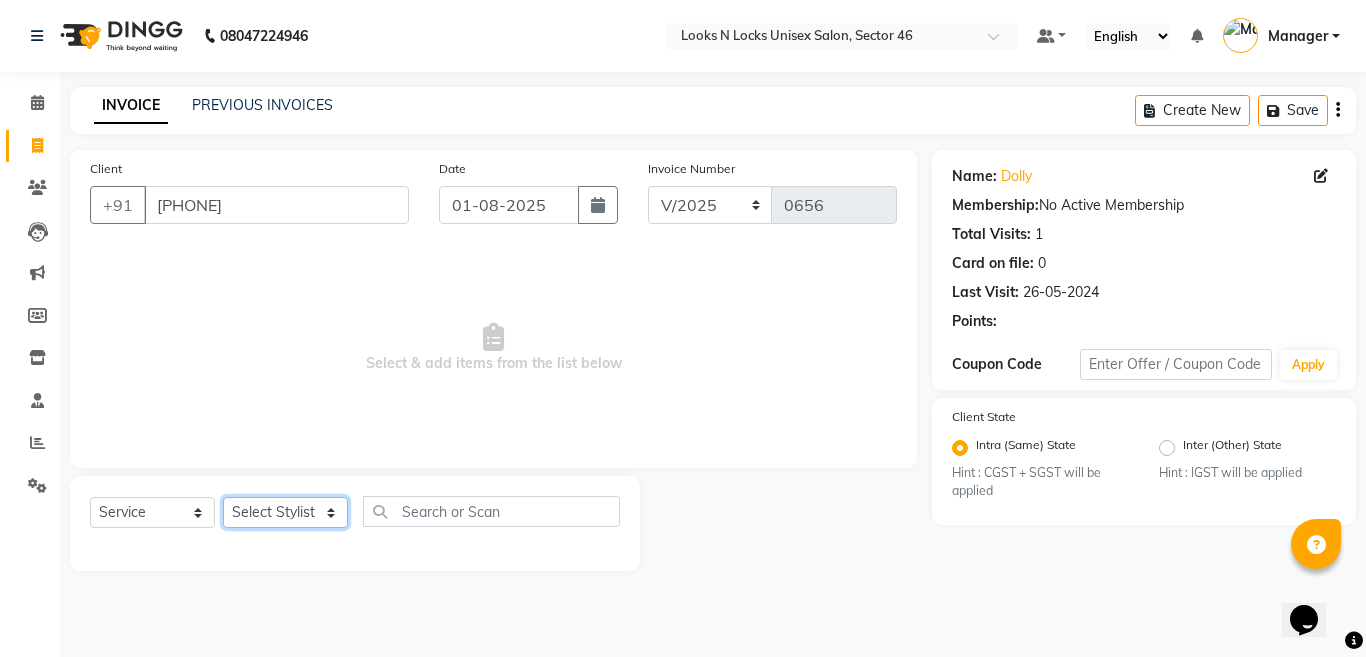 click on "Select Stylist [FIRST] [LAST] [FIRST] [LAST] [FIRST] [LAST] [FIRST] [LAST] [FIRST] [LAST] [FIRST] [LAST] [FIRST] [LAST] [FIRST] [LAST] [FIRST] [LAST] [FIRST] [LAST] [FIRST] [LAST] [FIRST] [LAST] [FIRST] [LAST] [FIRST] [LAST] [FIRST] [LAST] [FIRST] [LAST] [FIRST] [LAST] [FIRST] [LAST] [FIRST] [LAST] [FIRST] [LAST]" 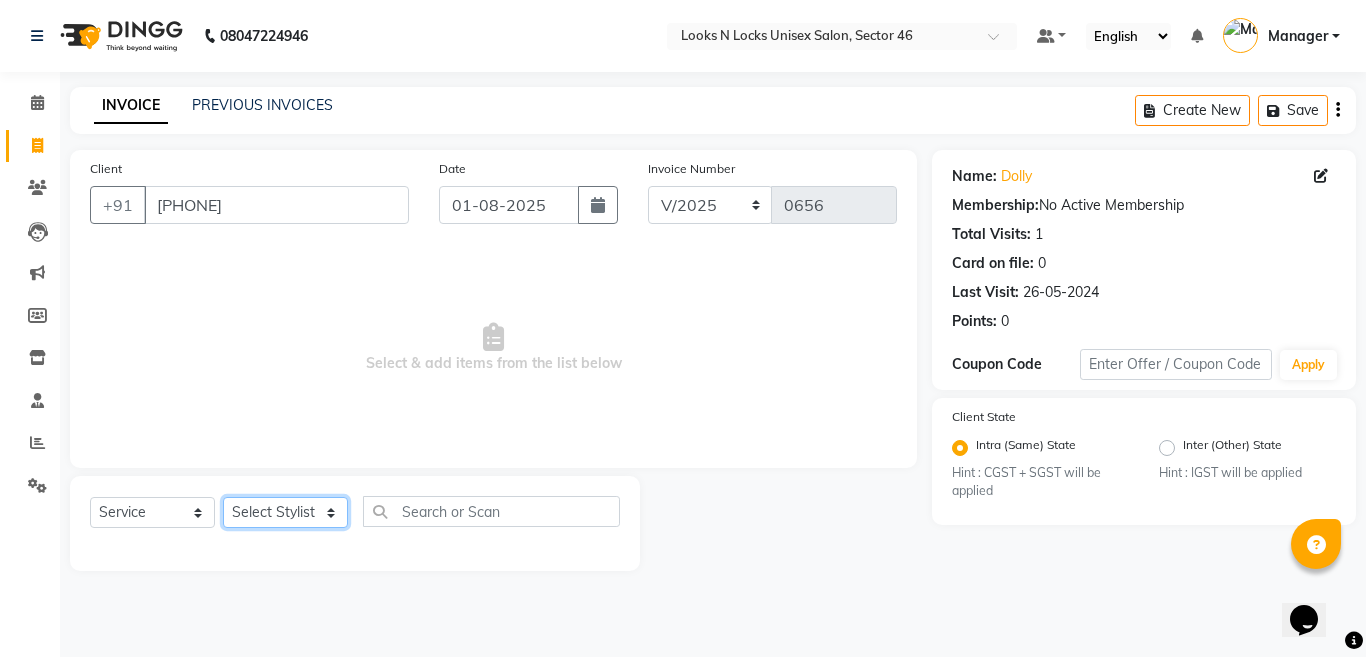 select on "[NUMBER]" 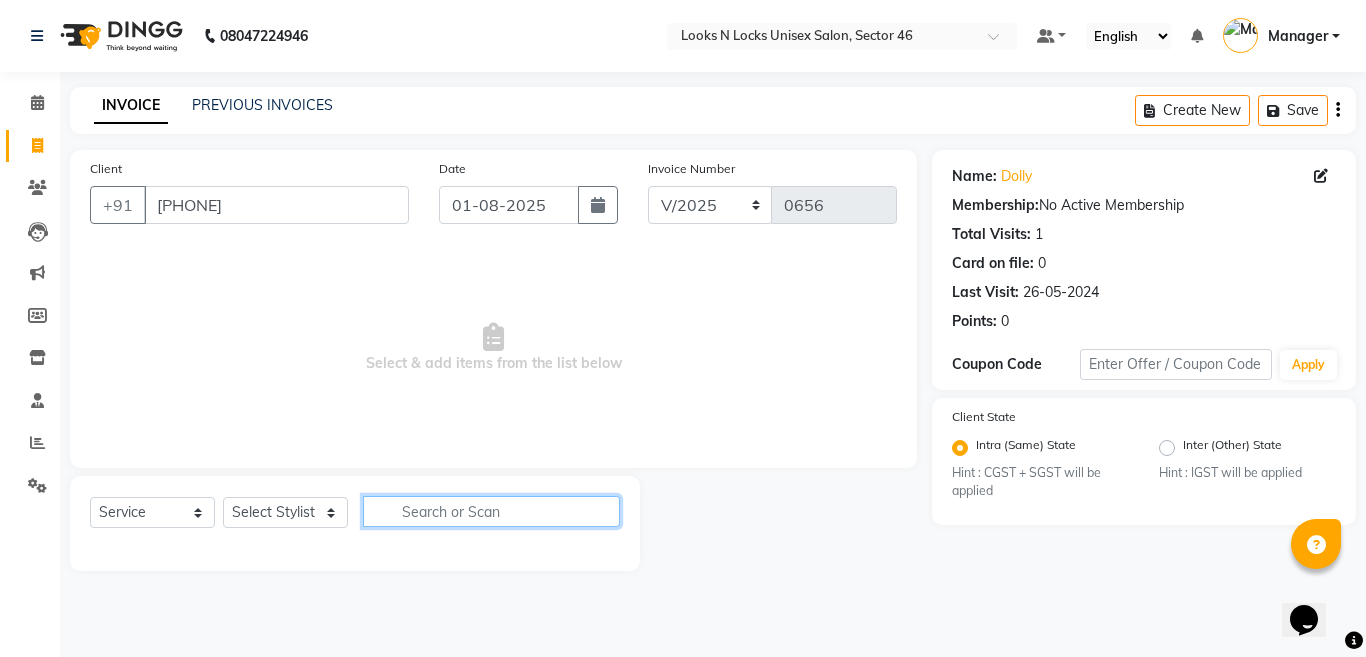 click 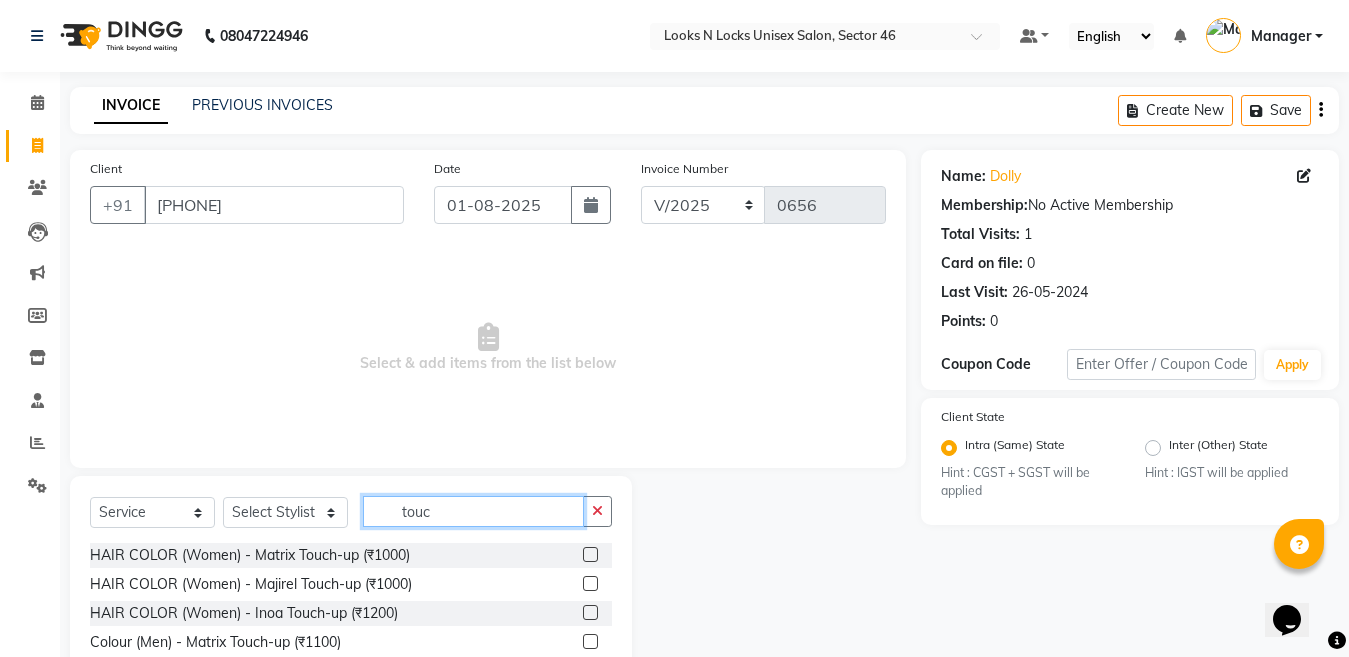 type on "touc" 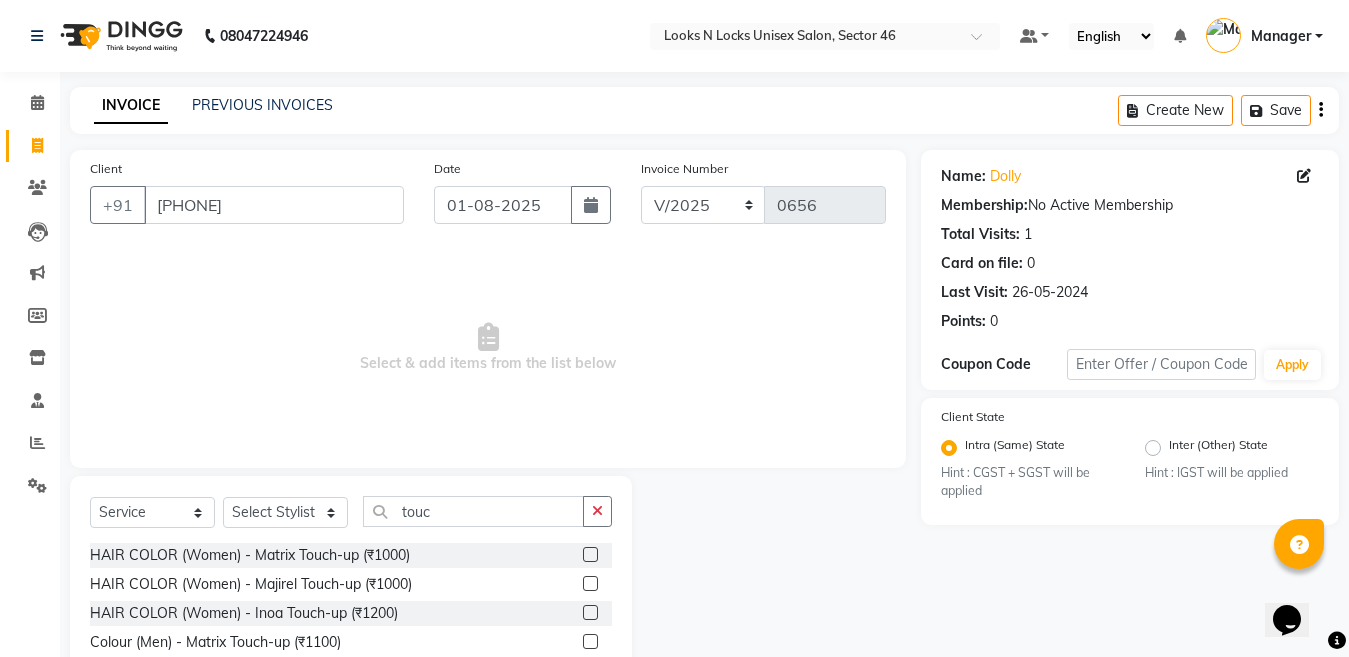 click 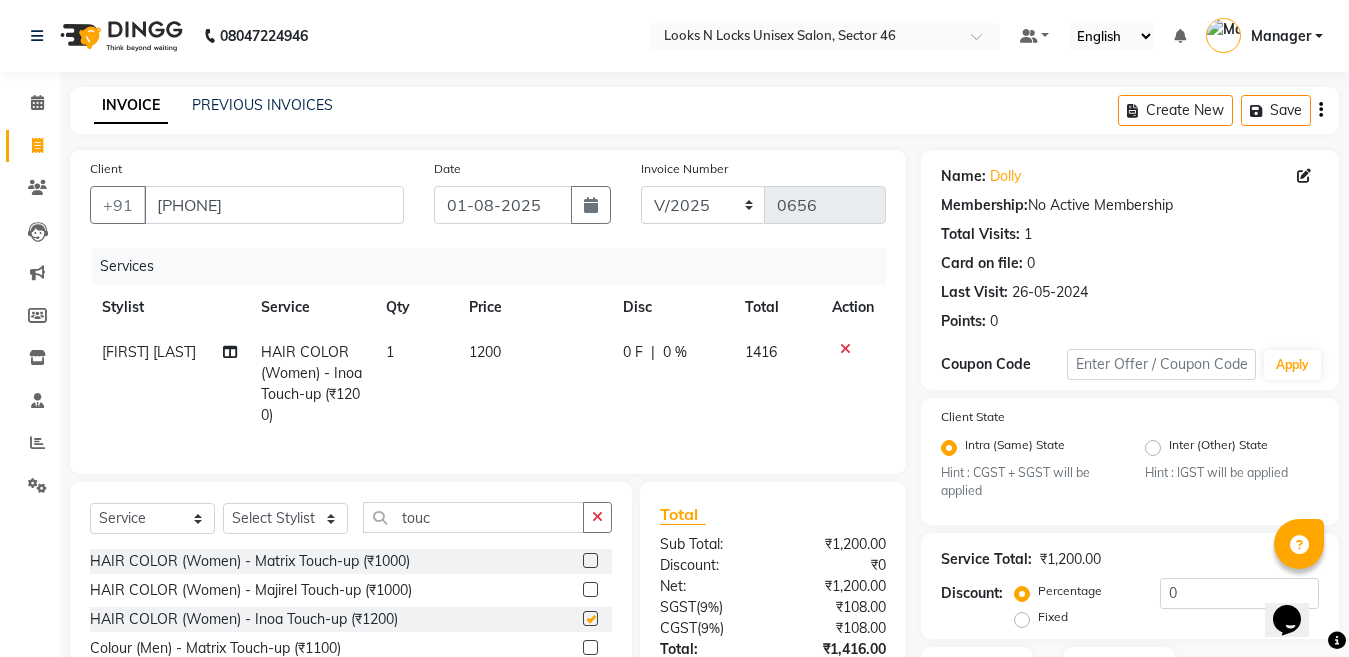 checkbox on "false" 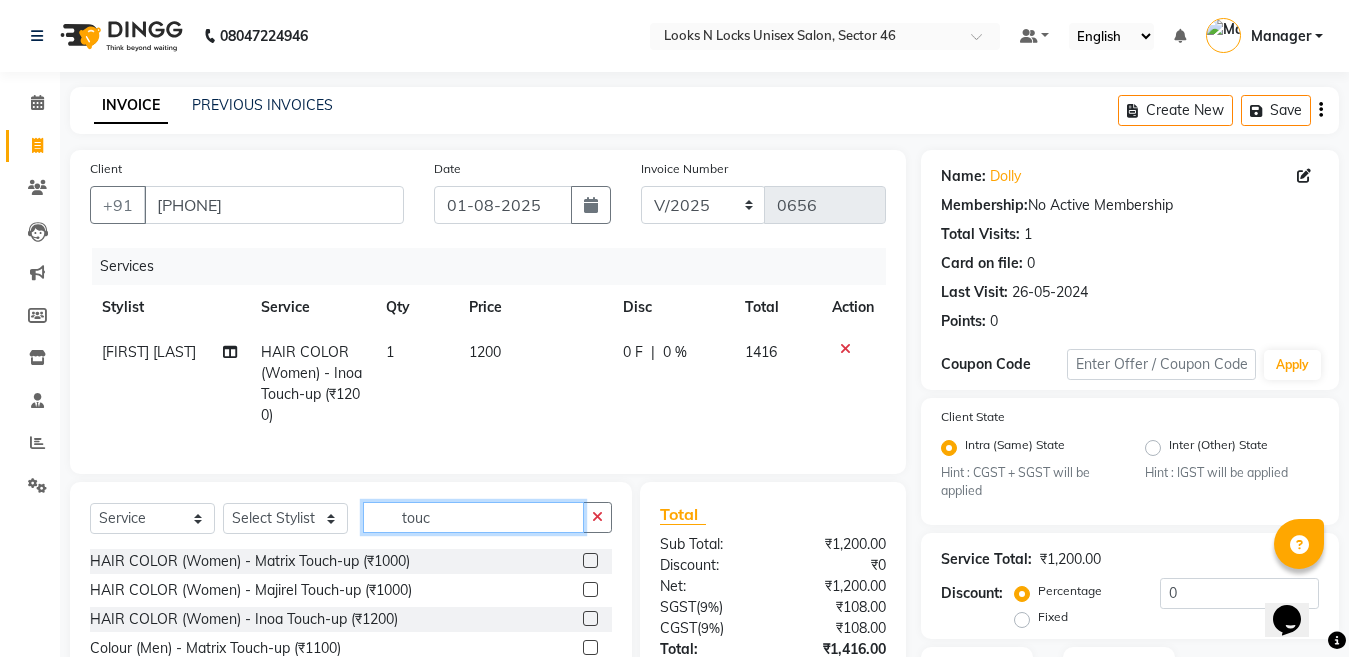 click on "touc" 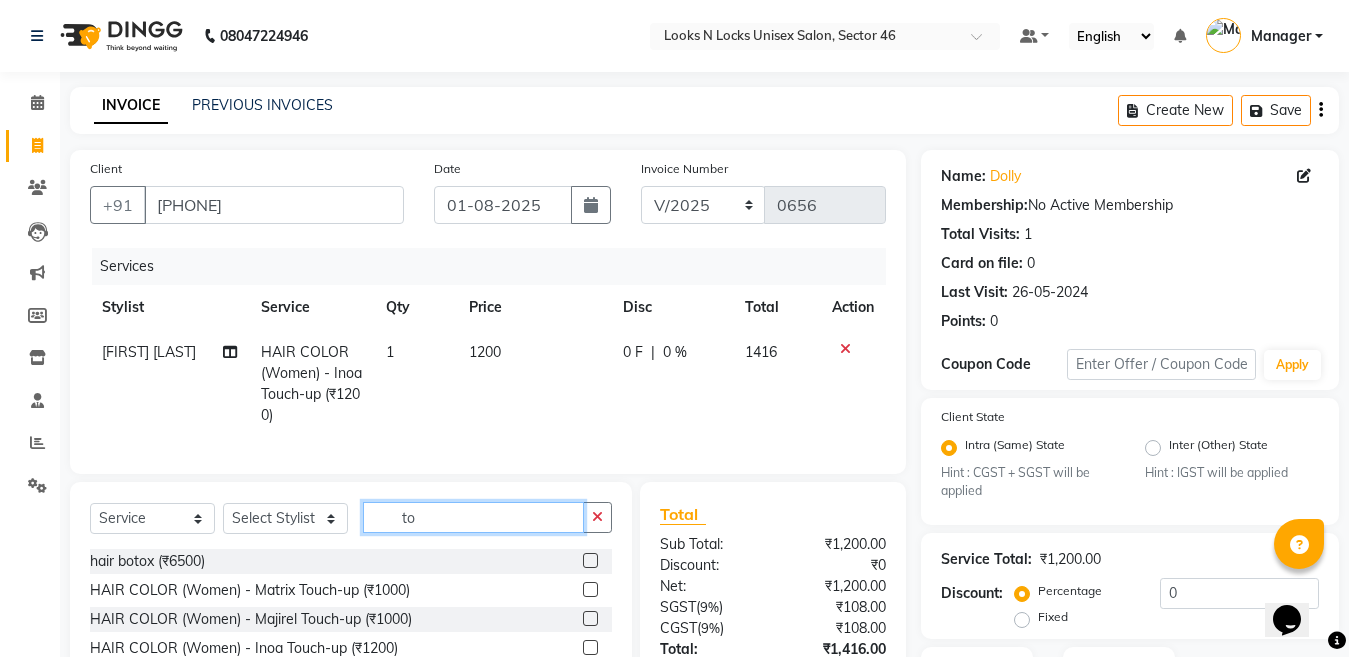 type on "t" 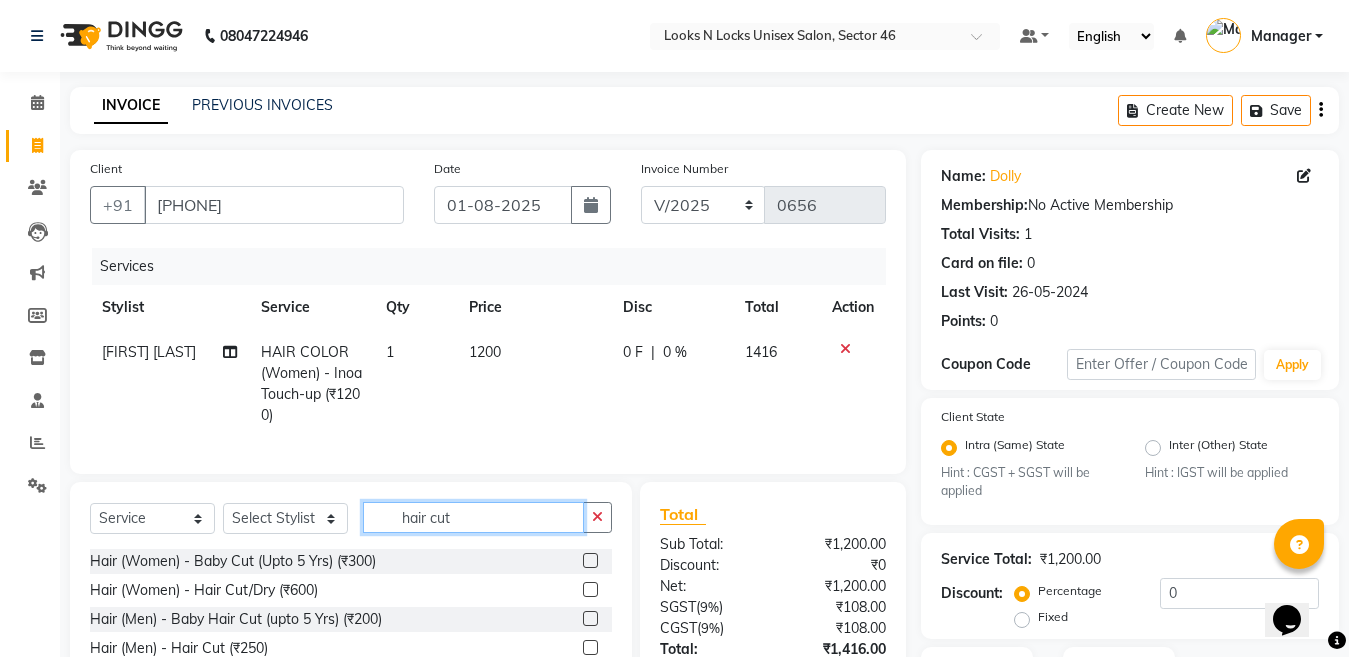 type on "hair cut" 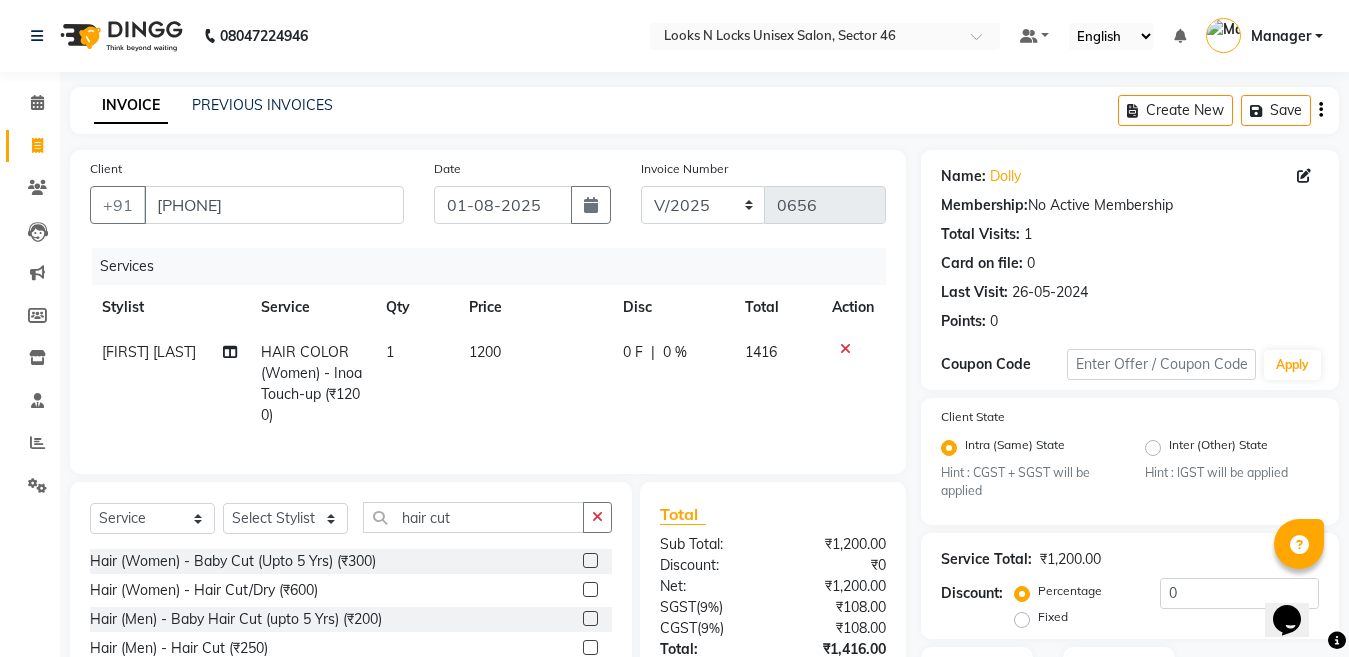 click 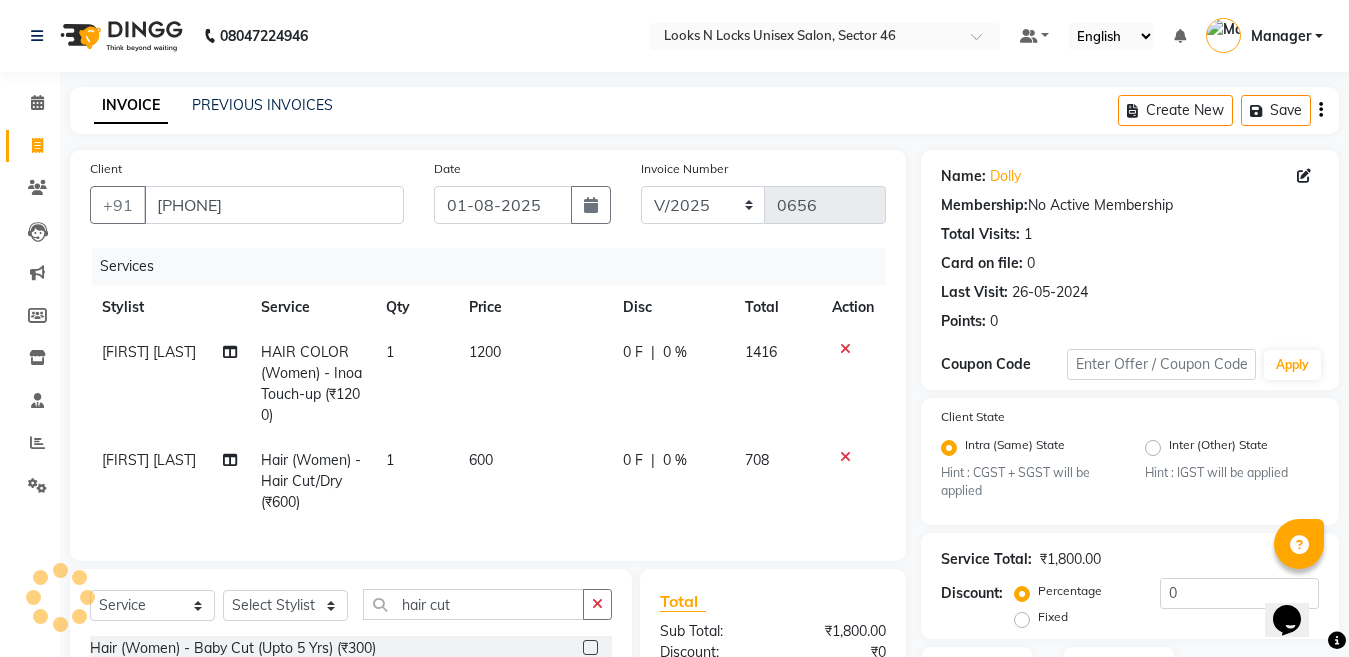 checkbox on "false" 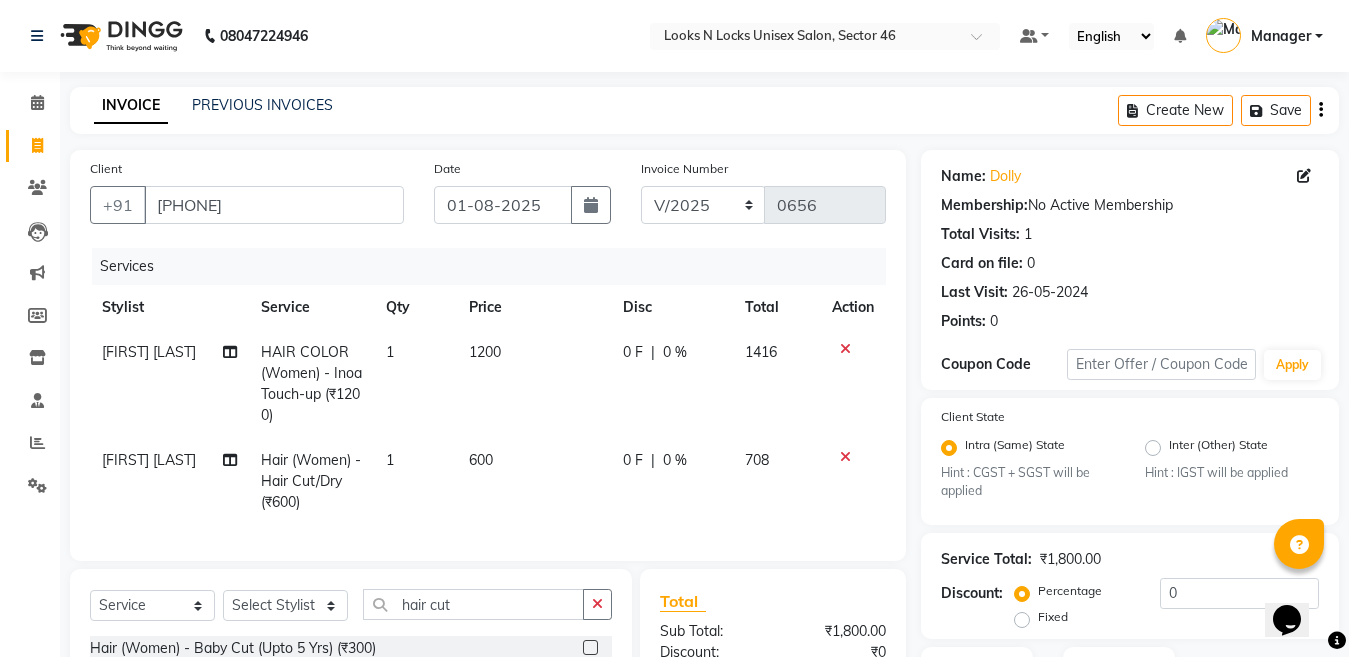 scroll, scrollTop: 200, scrollLeft: 0, axis: vertical 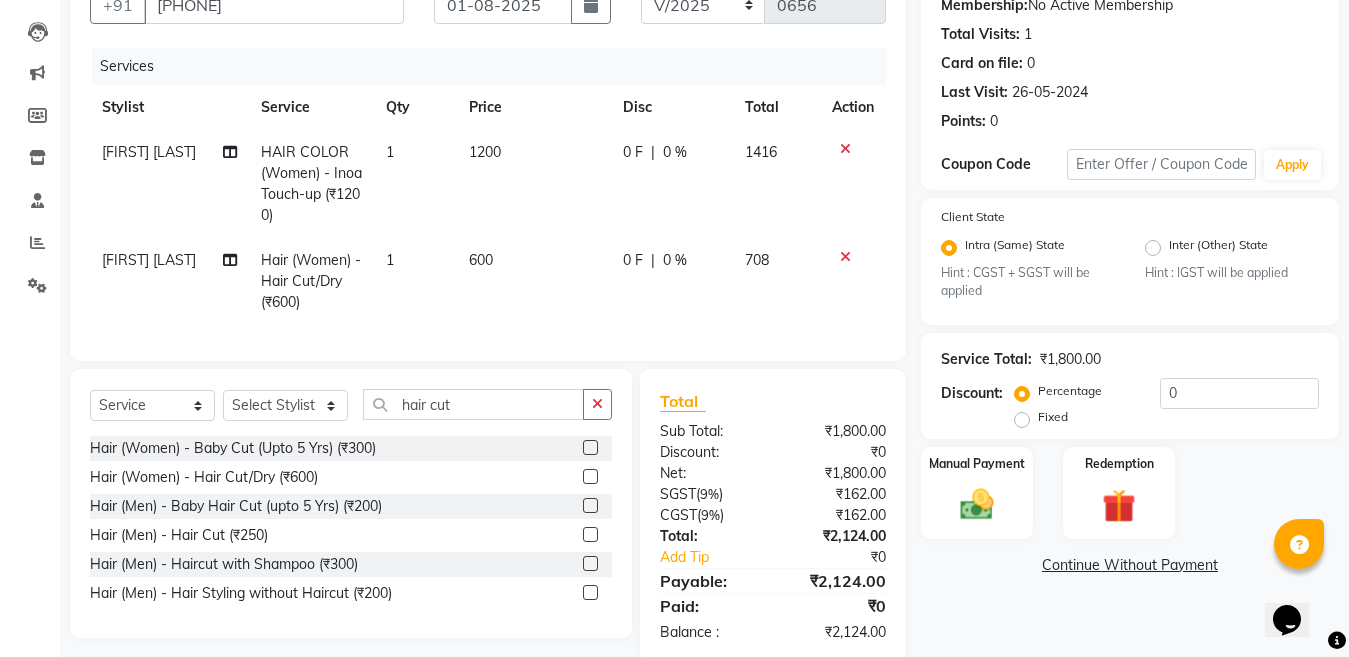 click on "600" 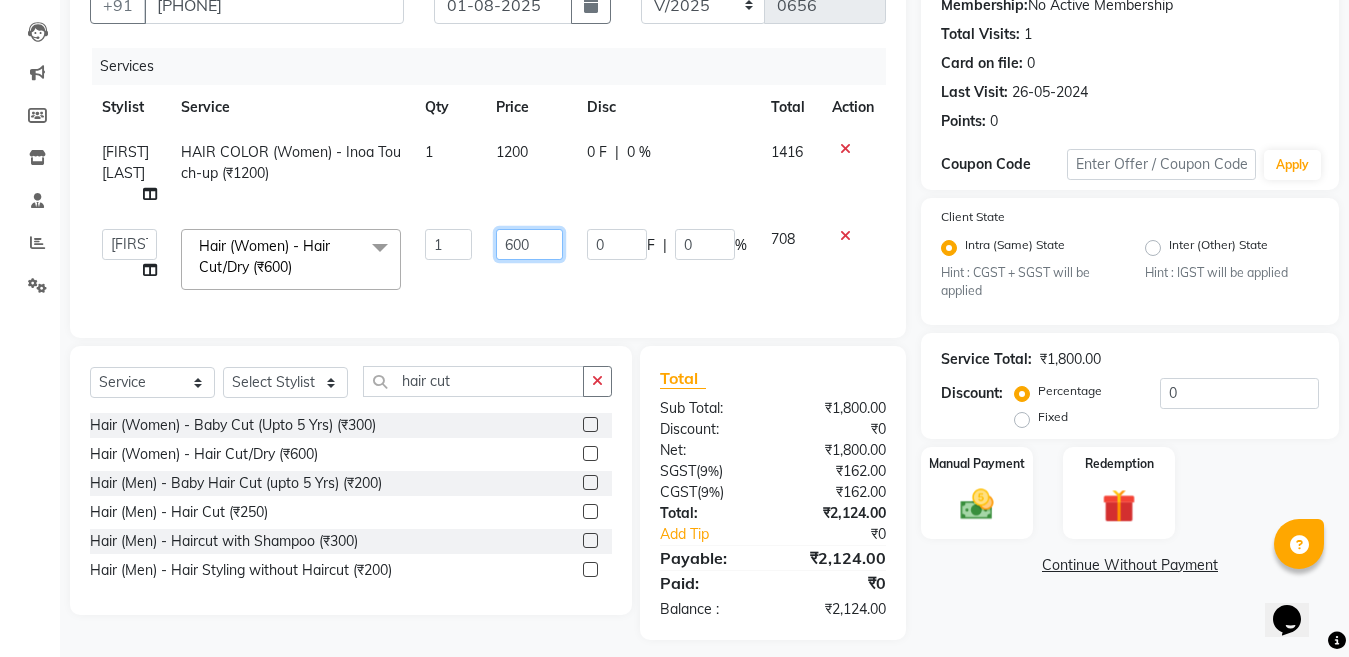 click on "600" 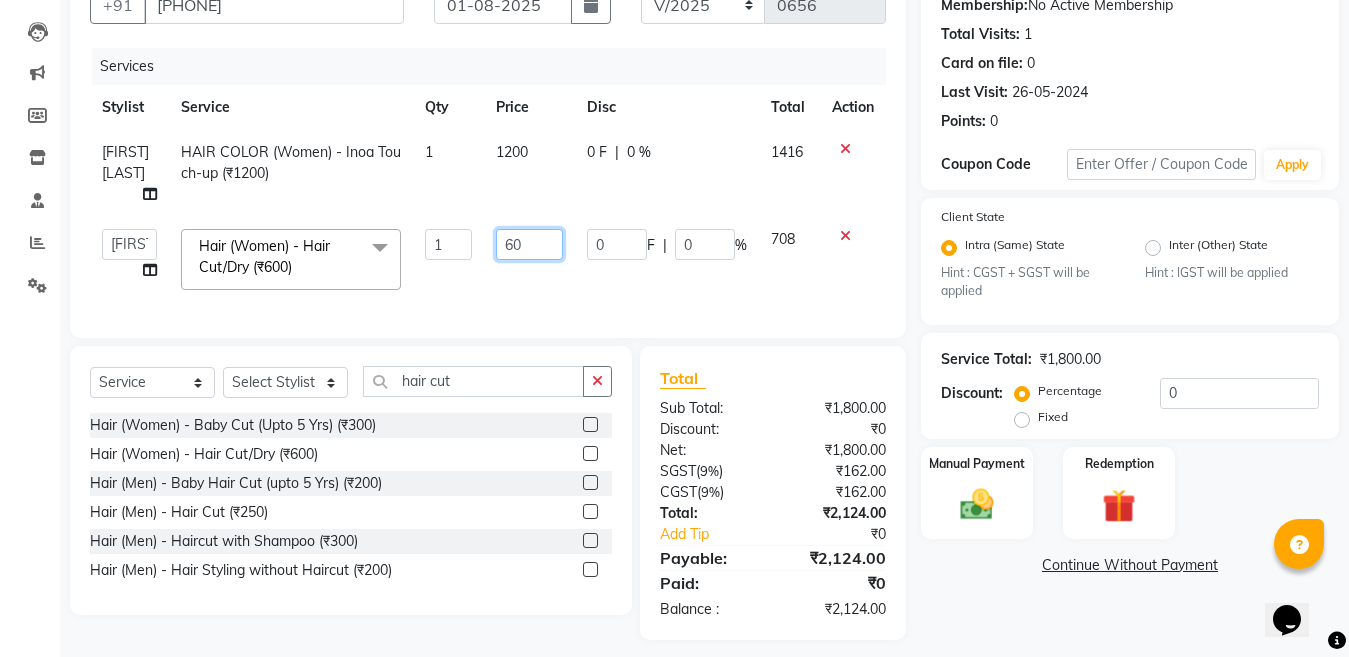 type on "6" 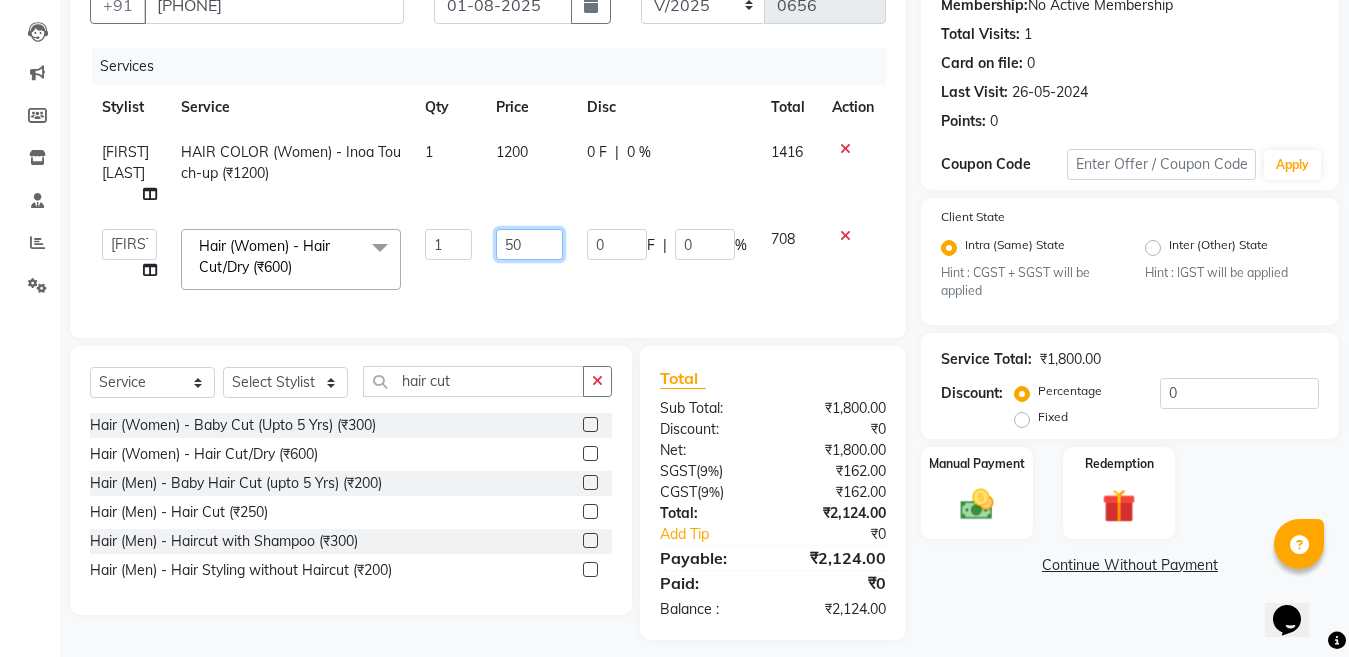 type on "500" 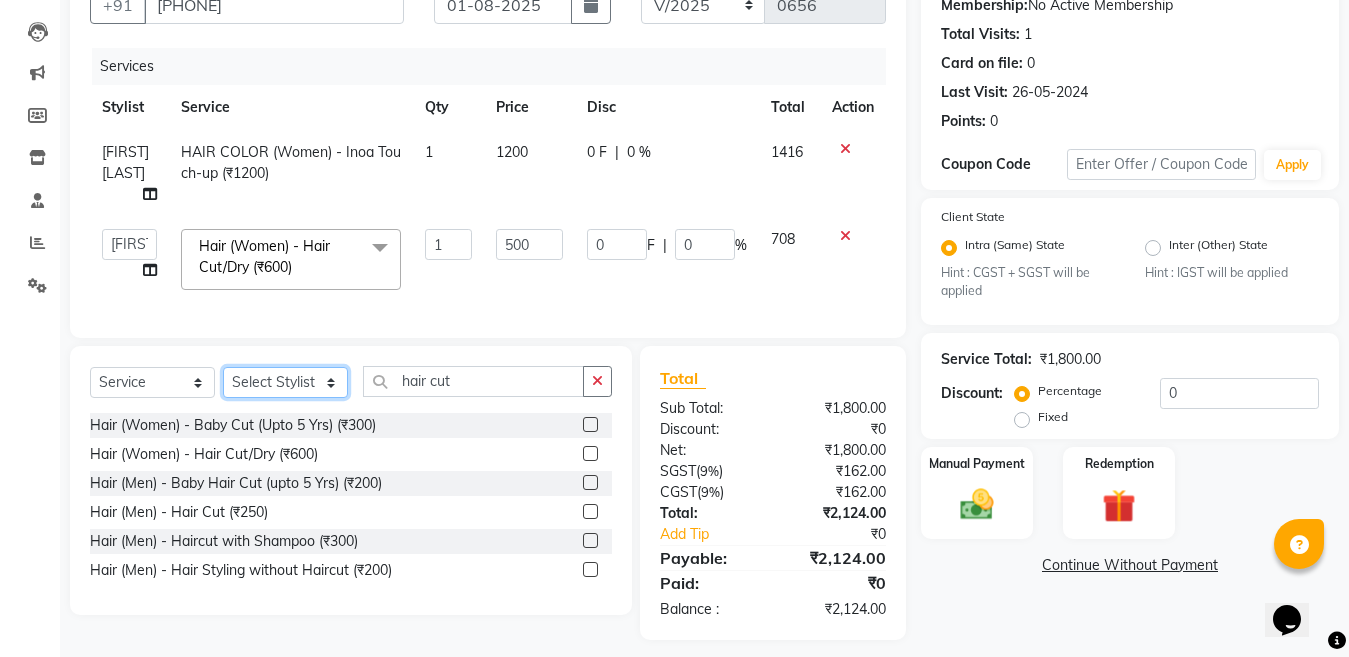click on "Select Service Product Membership Package Voucher Prepaid Gift Card Select Stylist Aakib Ansari Aalam Sheikh Ajay sain Anil Sahu Gaurav Gulzar Anshari Ibrahim Kamala Khushboo kusum maam Lucky Manager Marry Lepcha Nazim Priya Rao Ram Saurabha Seema Shilpa ( sunita) Sonia Sunita Chauhan Vanshika Varun Zafar hair cut" 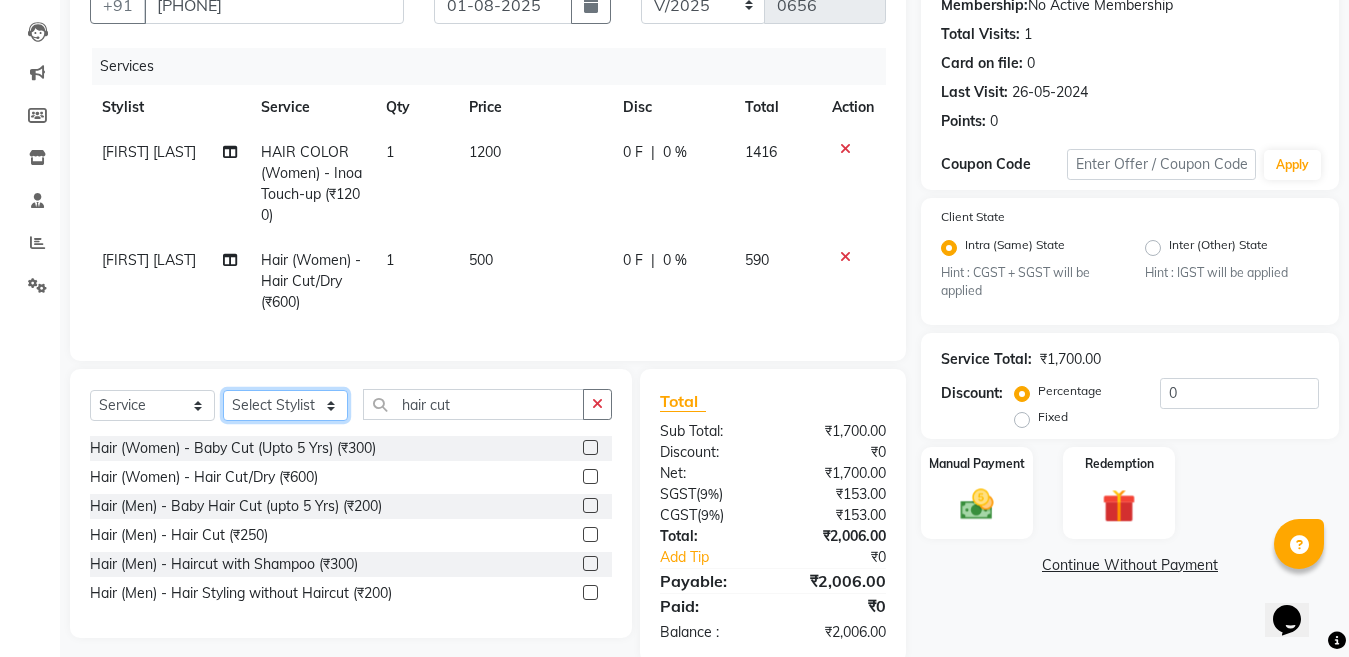 select on "67931" 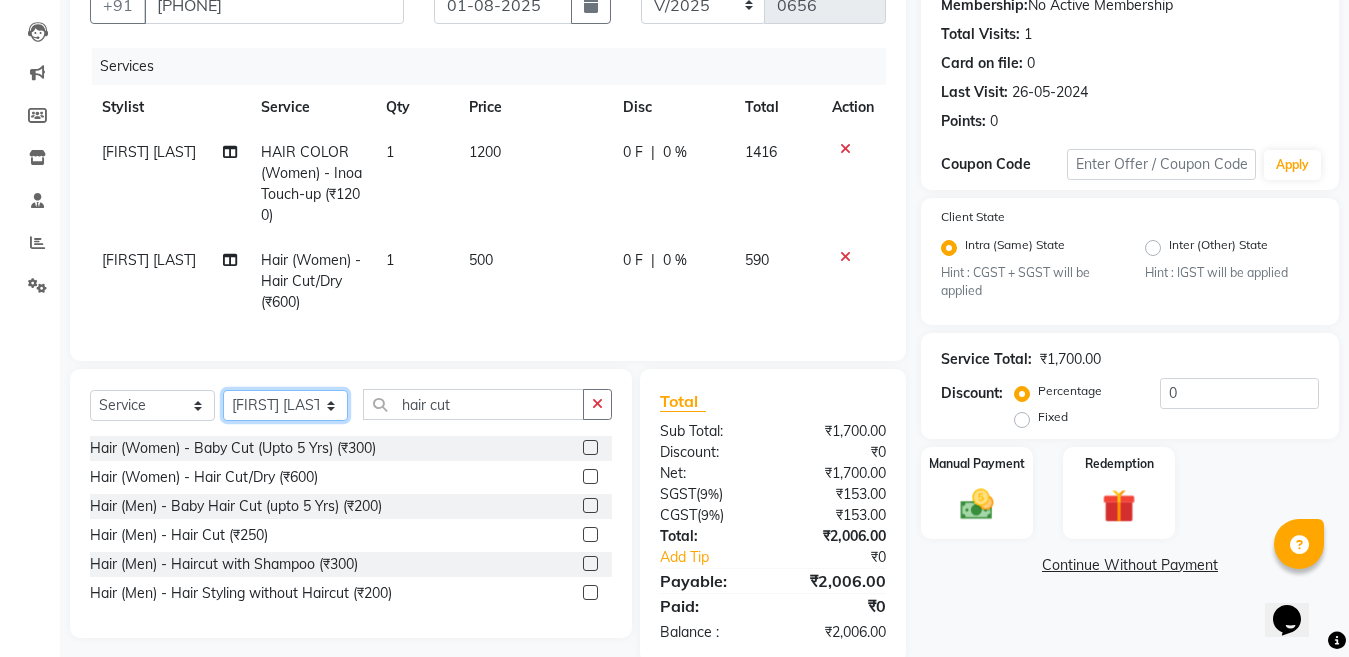 click on "Select Stylist [FIRST] [LAST] [FIRST] [LAST] [FIRST] [LAST] [FIRST] [LAST] [FIRST] [LAST] [FIRST] [LAST] [FIRST] [LAST] [FIRST] [LAST] [FIRST] [LAST] [FIRST] [LAST] [FIRST] [LAST] [FIRST] [LAST] [FIRST] [LAST] [FIRST] [LAST] [FIRST] [LAST] [FIRST] [LAST] [FIRST] [LAST] [FIRST] [LAST] [FIRST] [LAST] [FIRST] [LAST]" 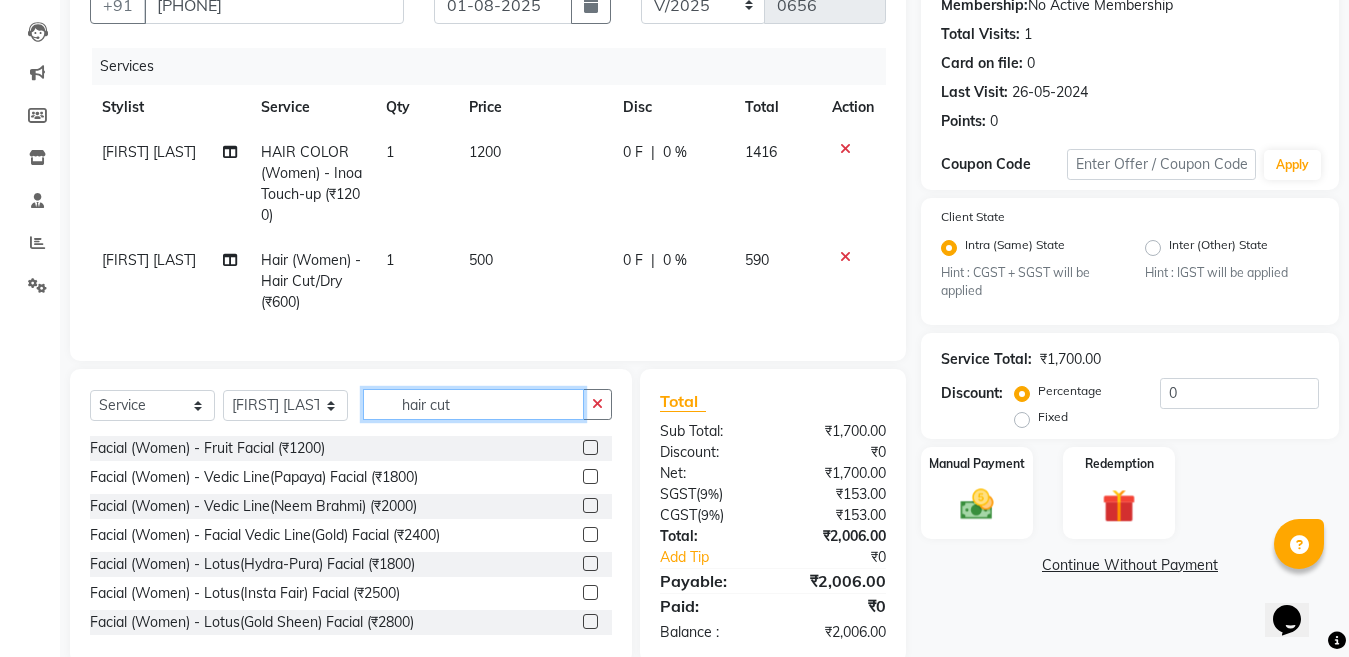 click on "hair cut" 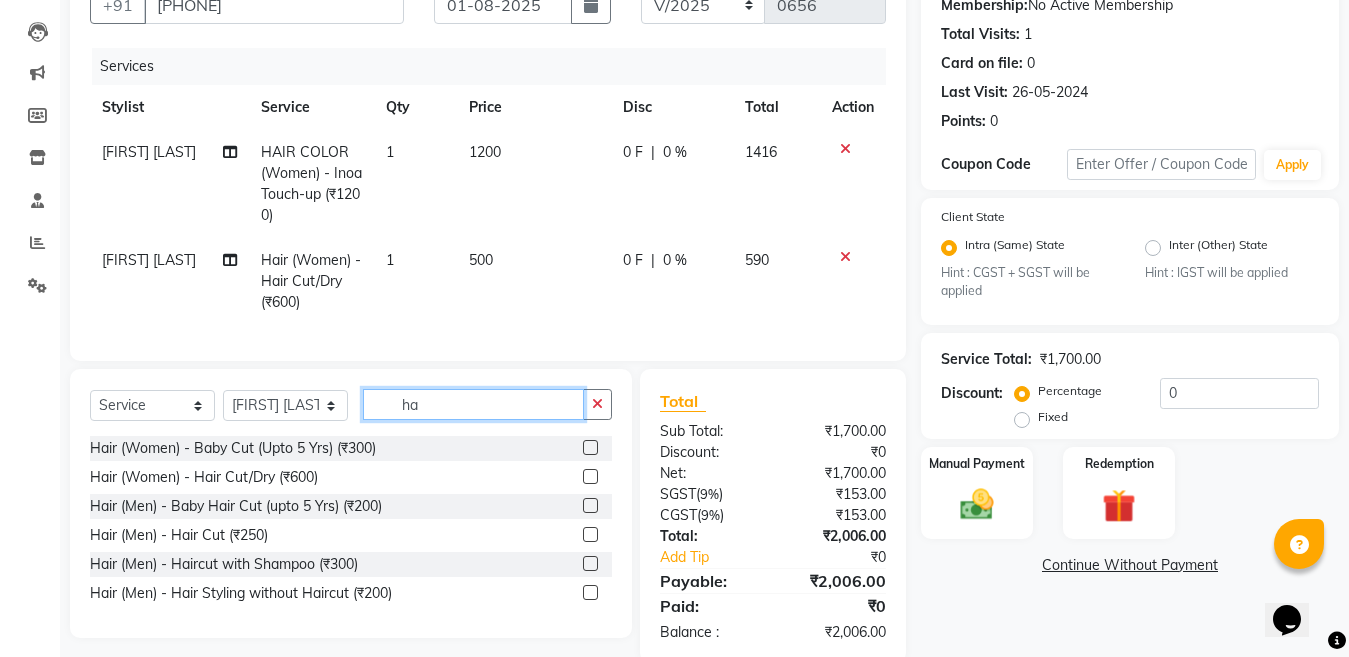 type on "h" 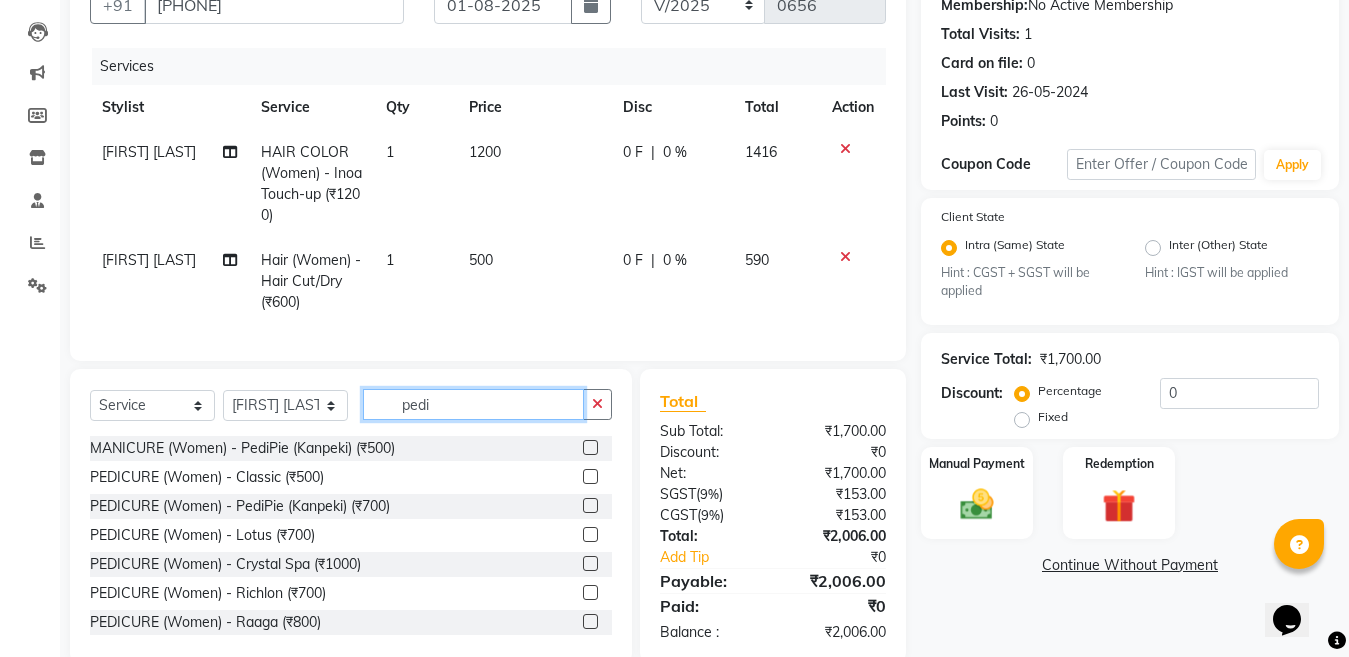 type on "pedi" 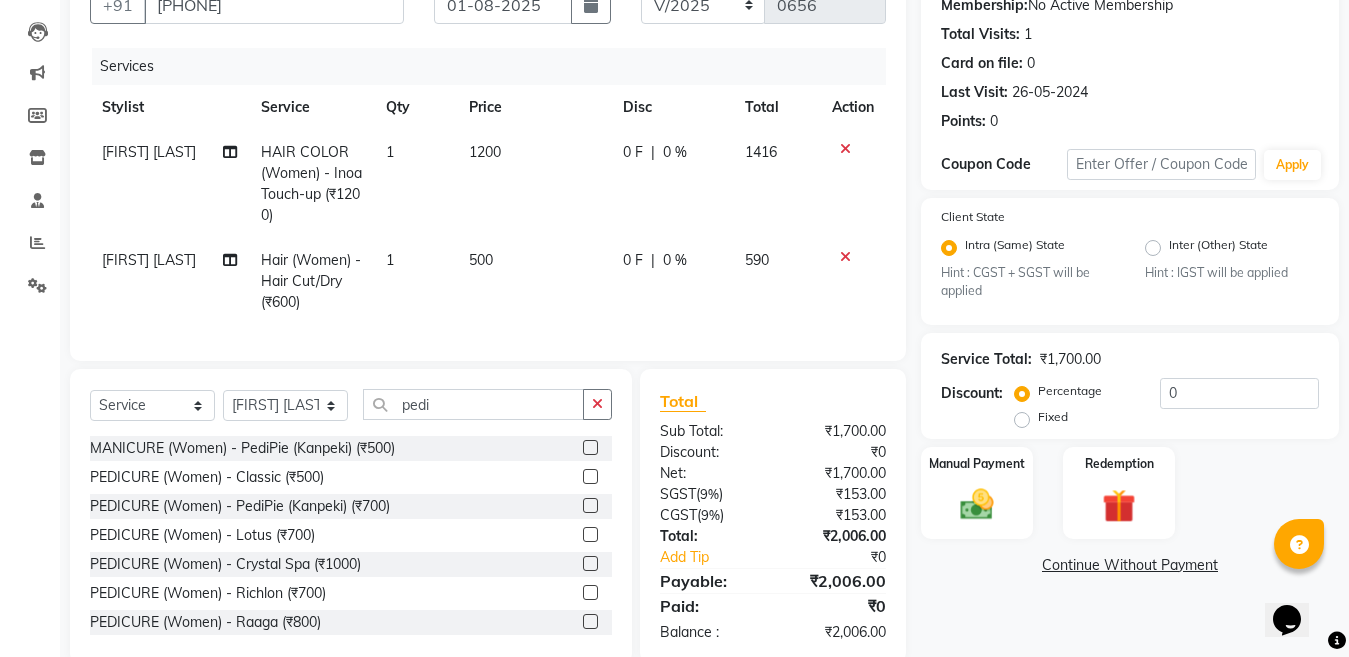 click 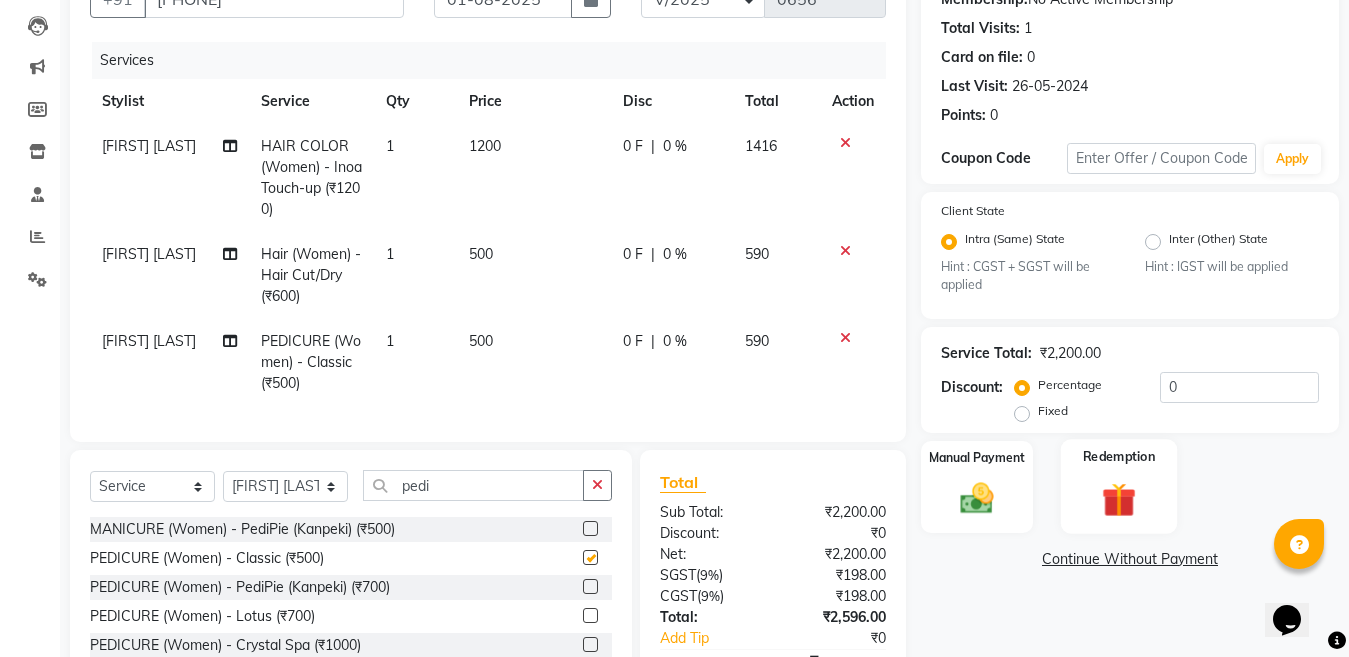 checkbox on "false" 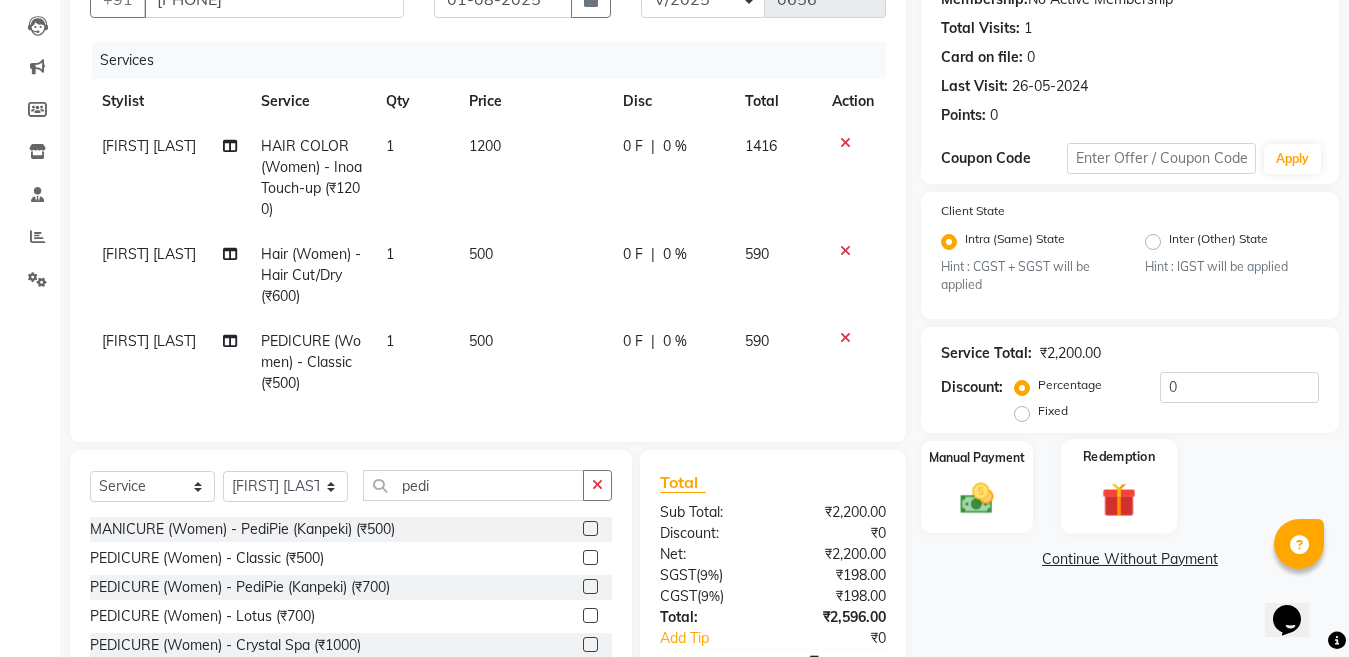 scroll, scrollTop: 341, scrollLeft: 0, axis: vertical 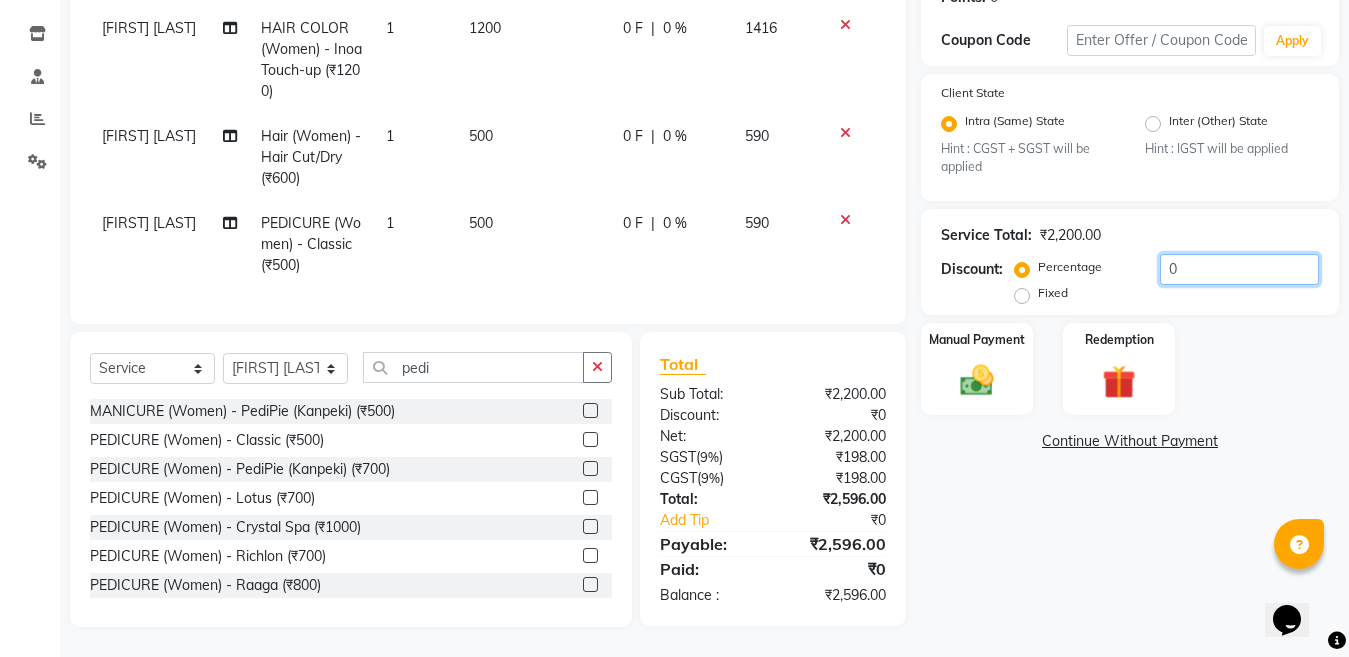click on "0" 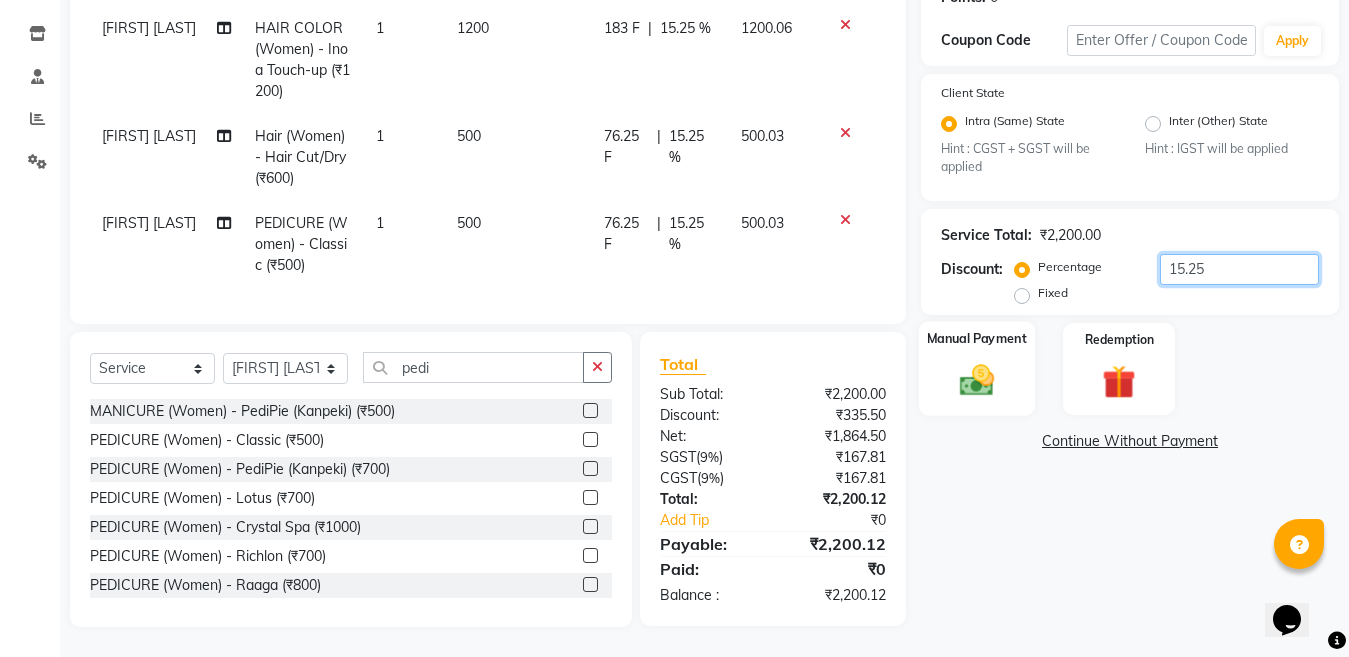 type on "15.25" 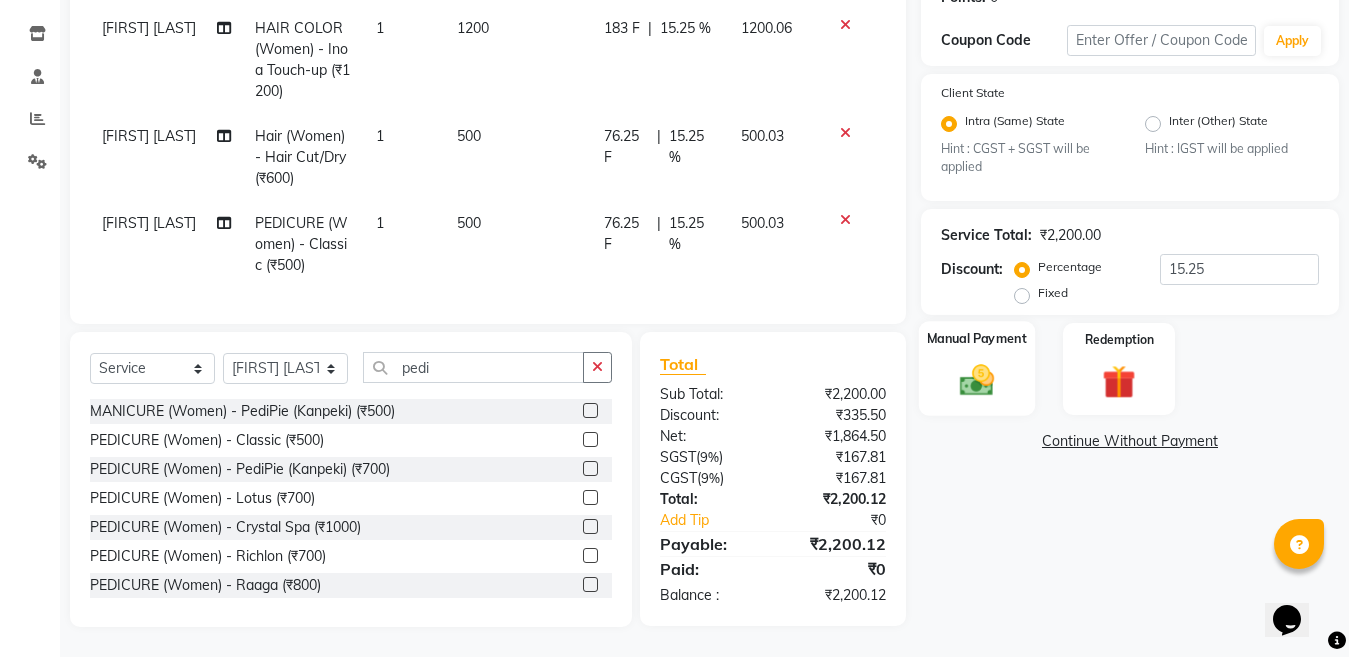 click 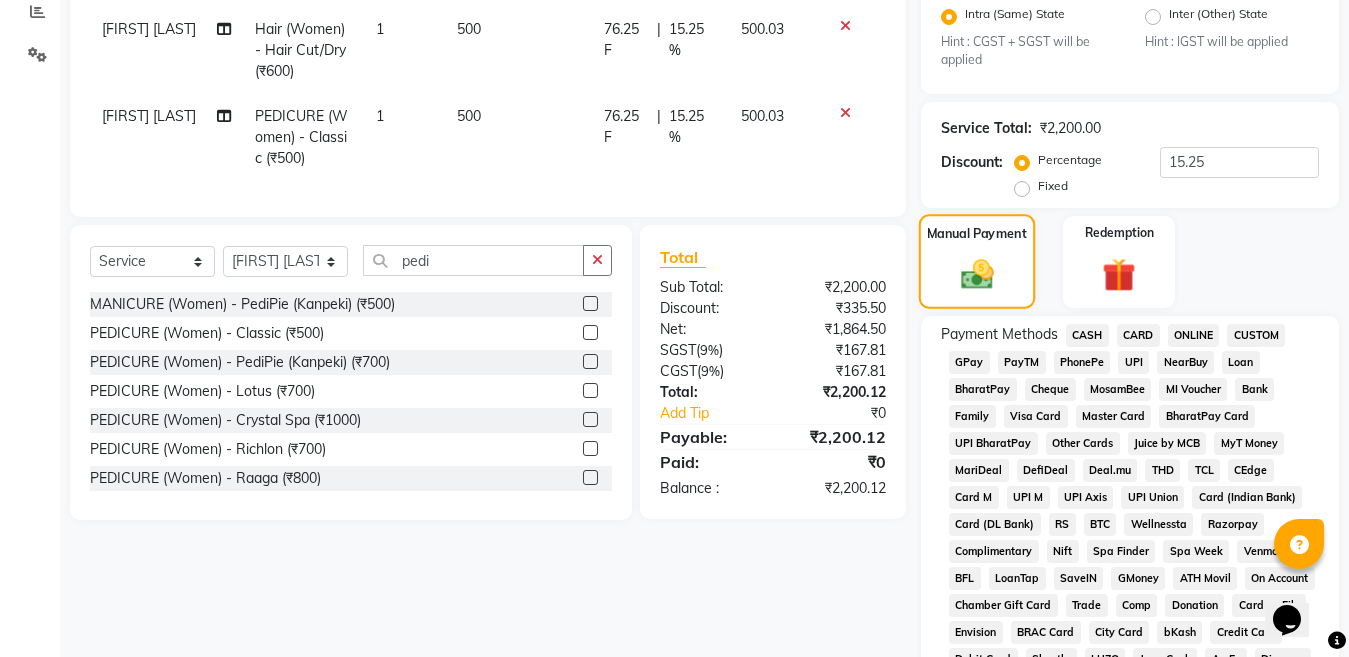 scroll, scrollTop: 541, scrollLeft: 0, axis: vertical 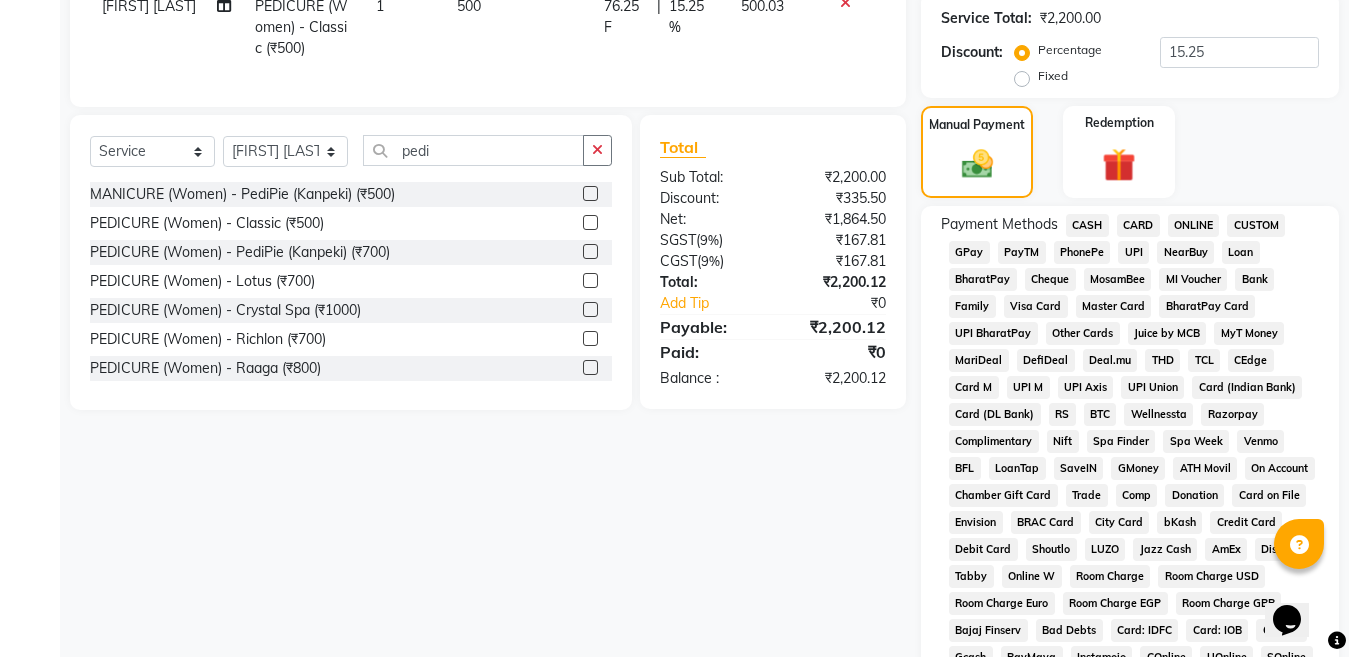 click on "ONLINE" 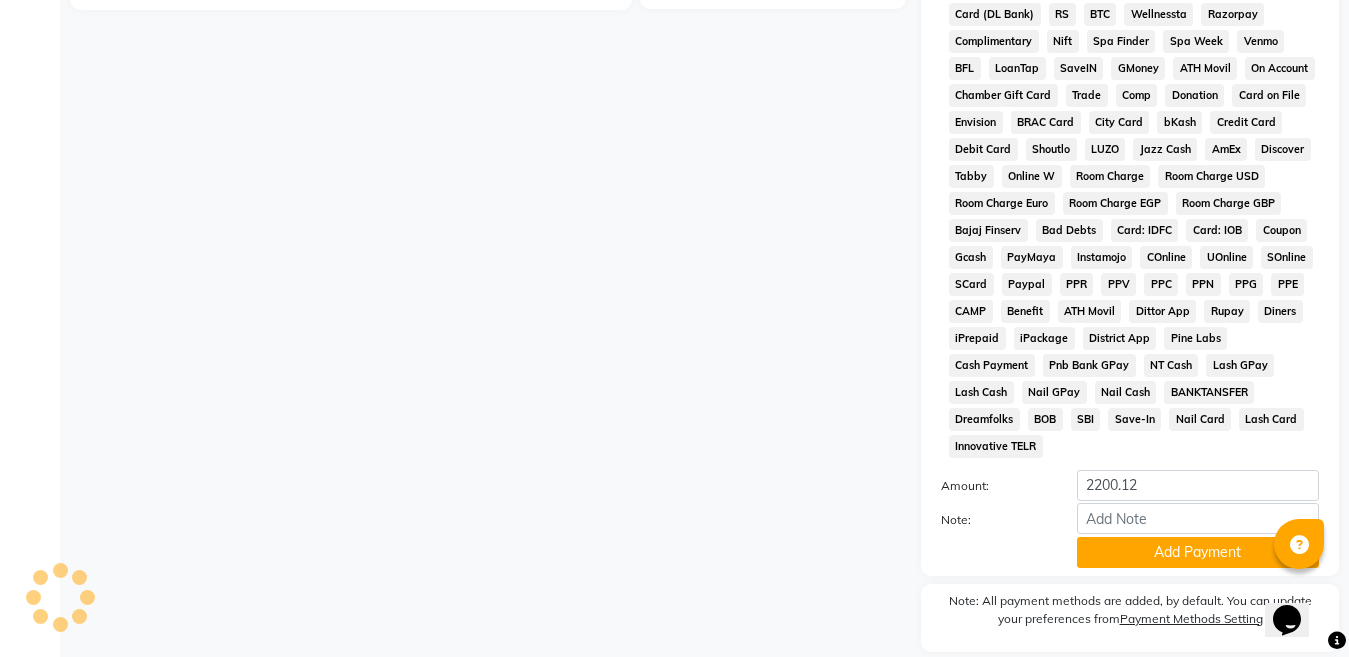 scroll, scrollTop: 1007, scrollLeft: 0, axis: vertical 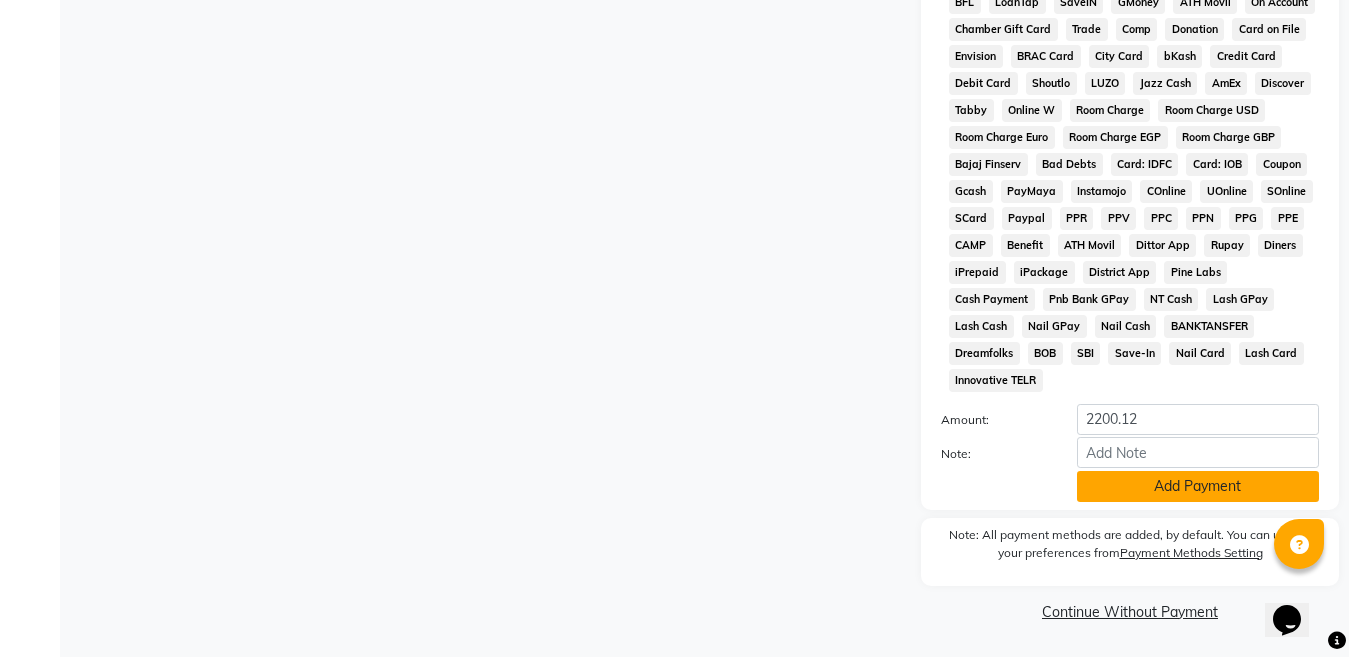 click on "Add Payment" 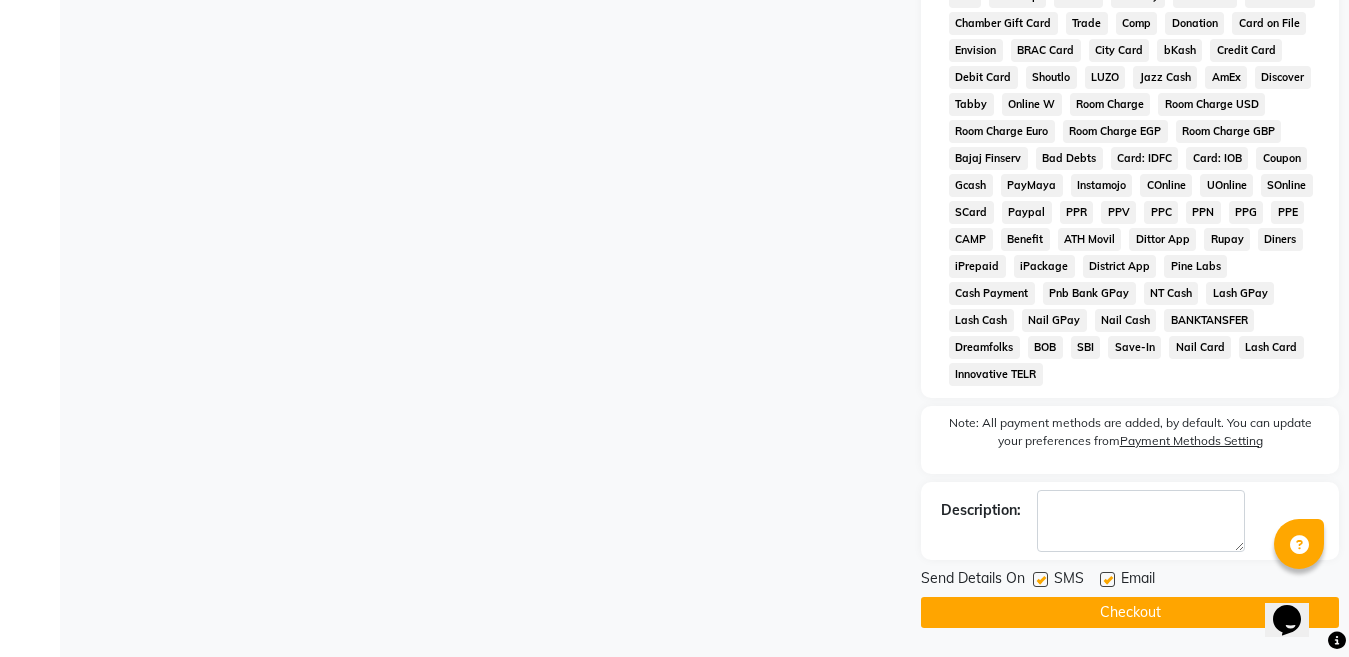 scroll, scrollTop: 1014, scrollLeft: 0, axis: vertical 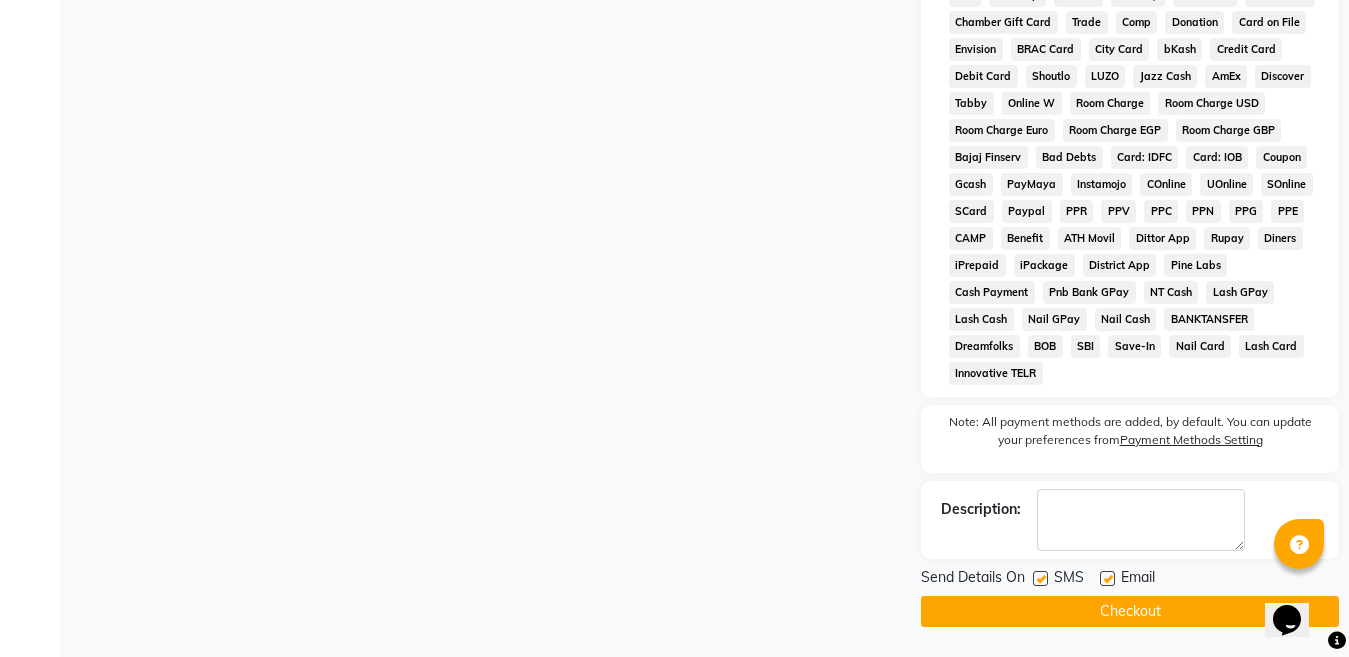 click on "Checkout" 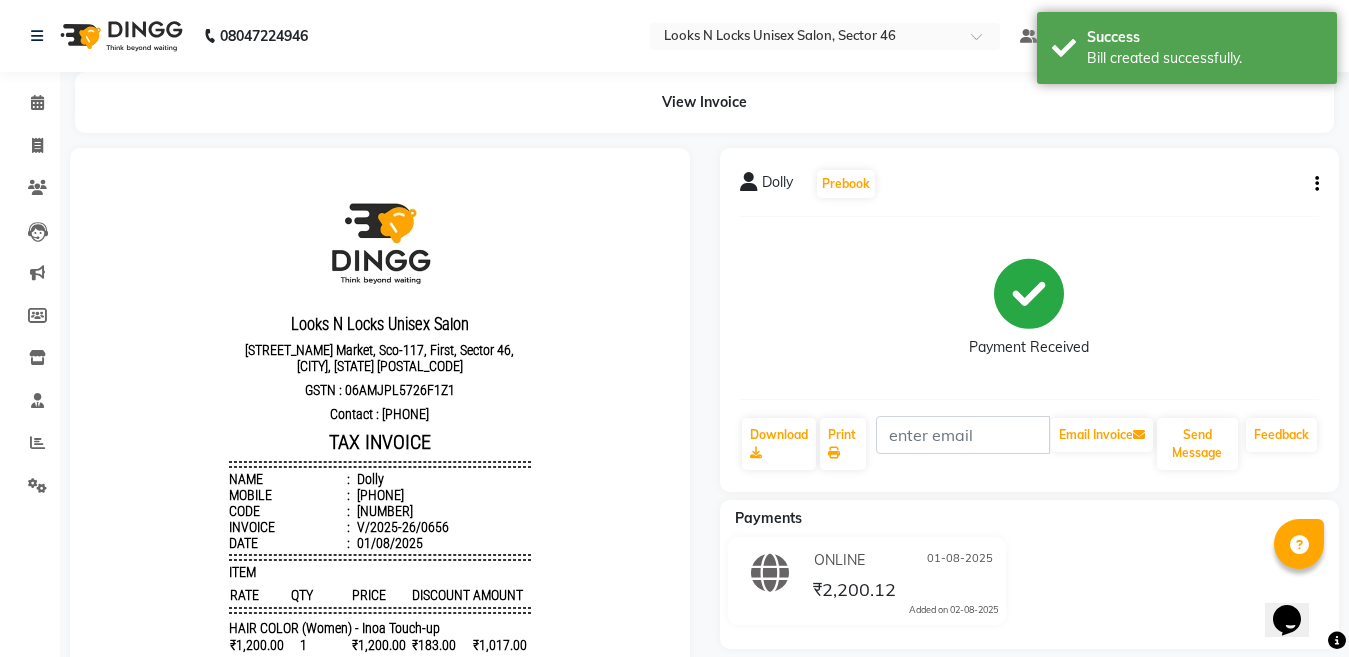 scroll, scrollTop: 0, scrollLeft: 0, axis: both 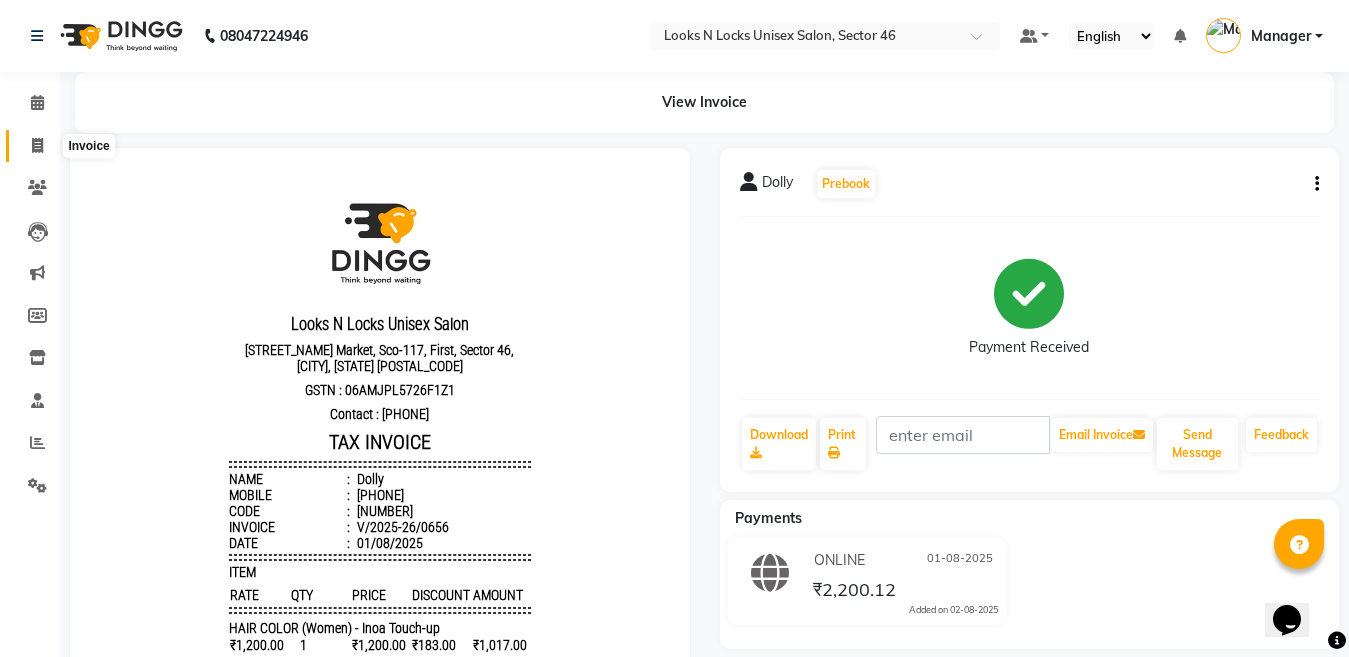 click 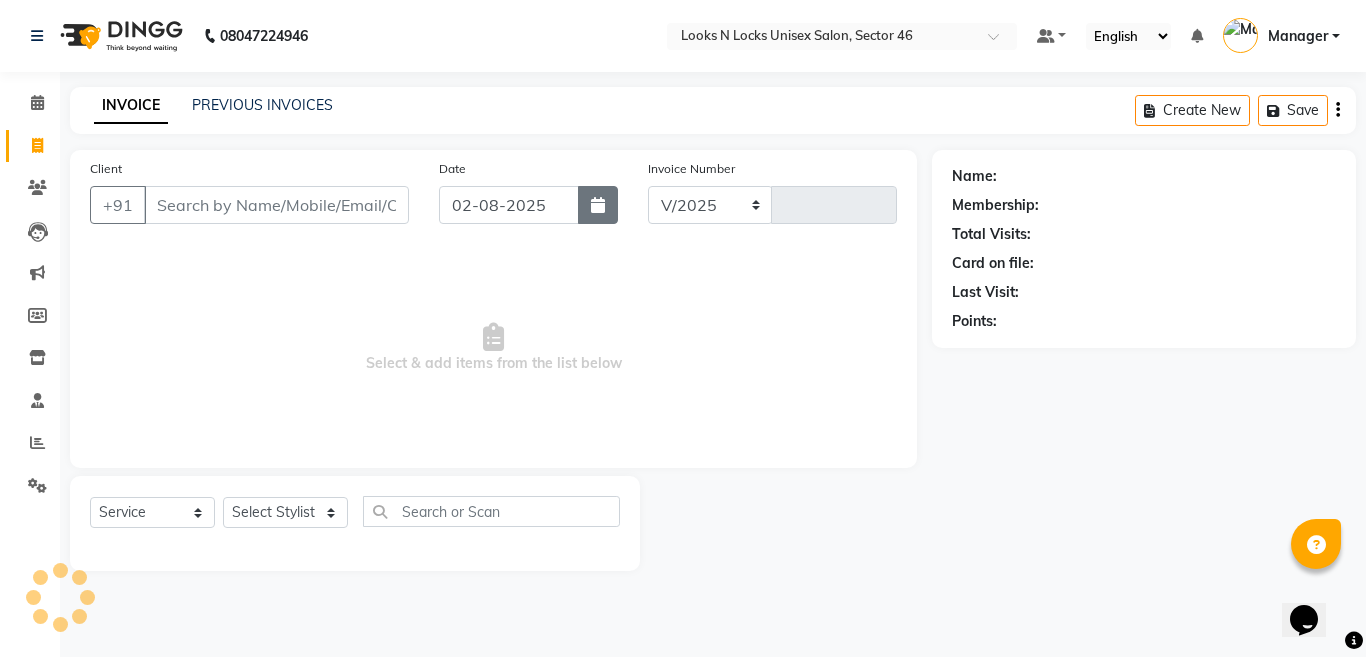 select on "3904" 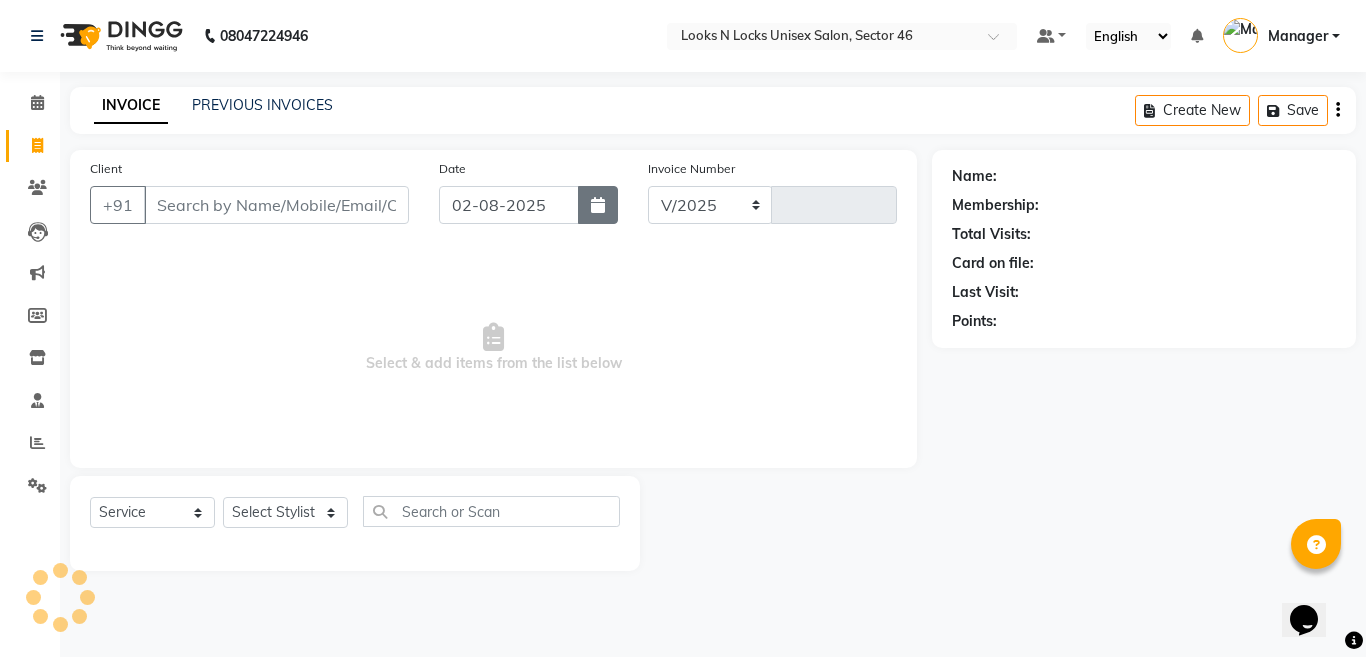 type on "0657" 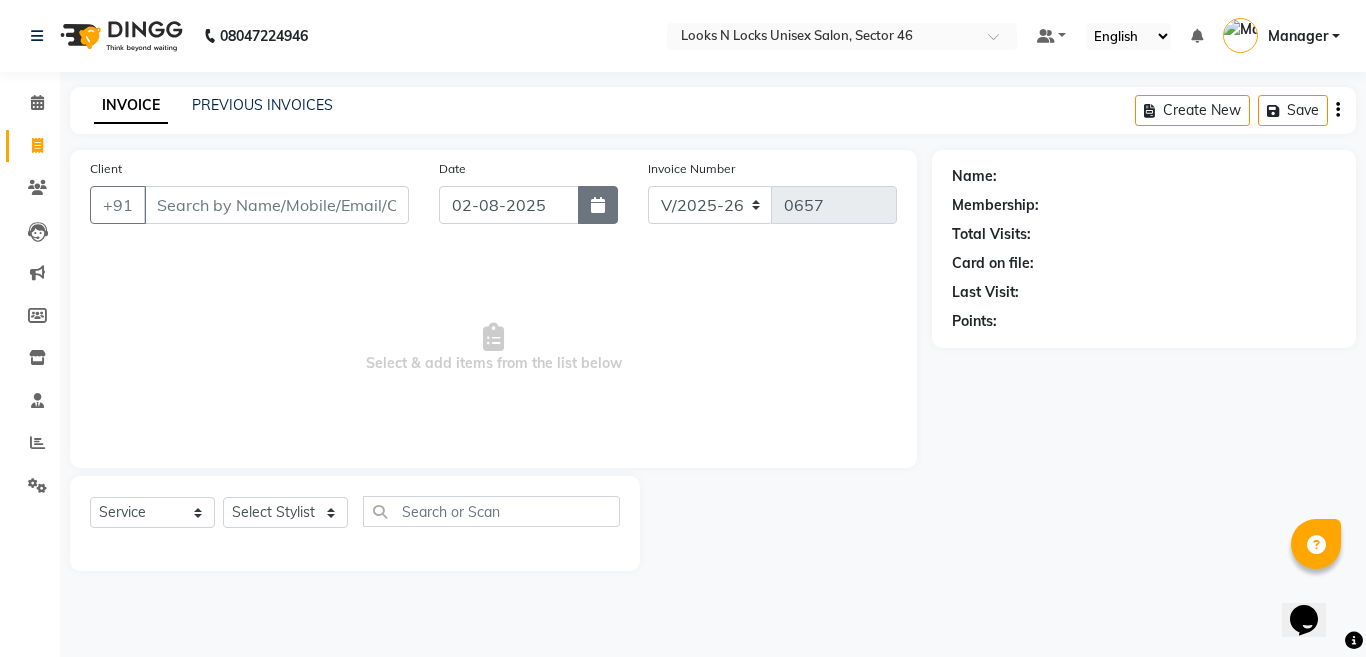 click 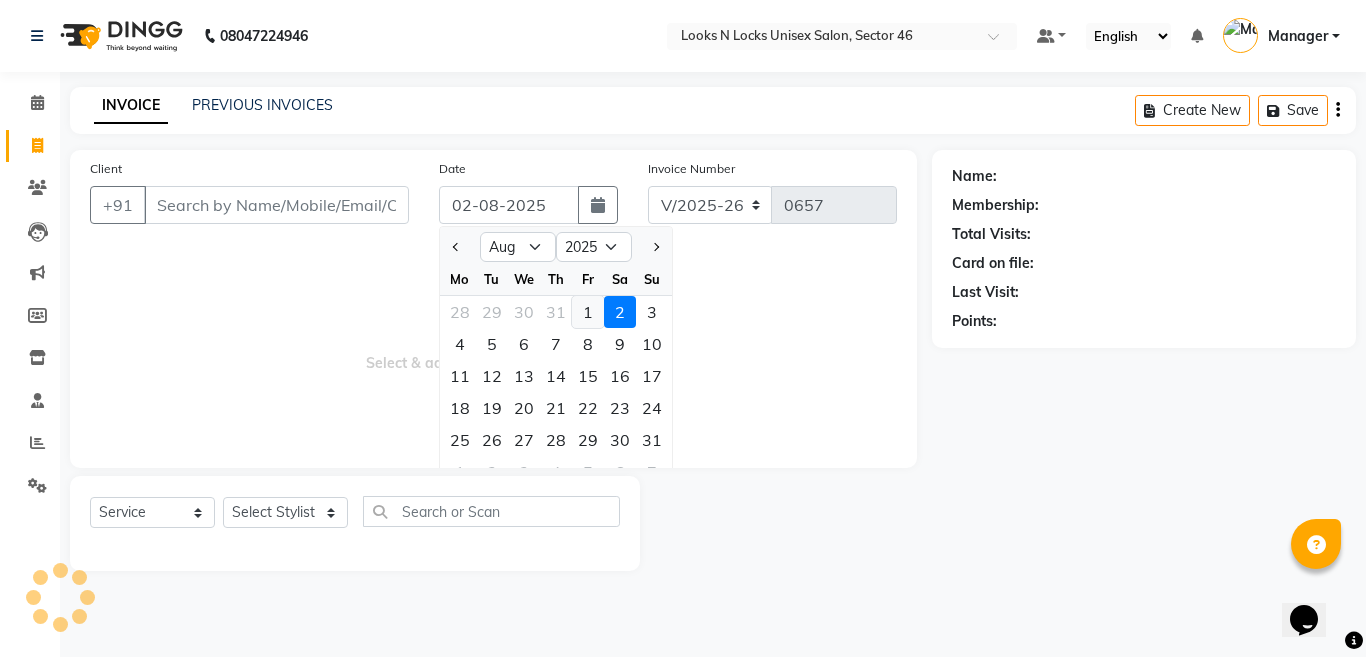 click on "1" 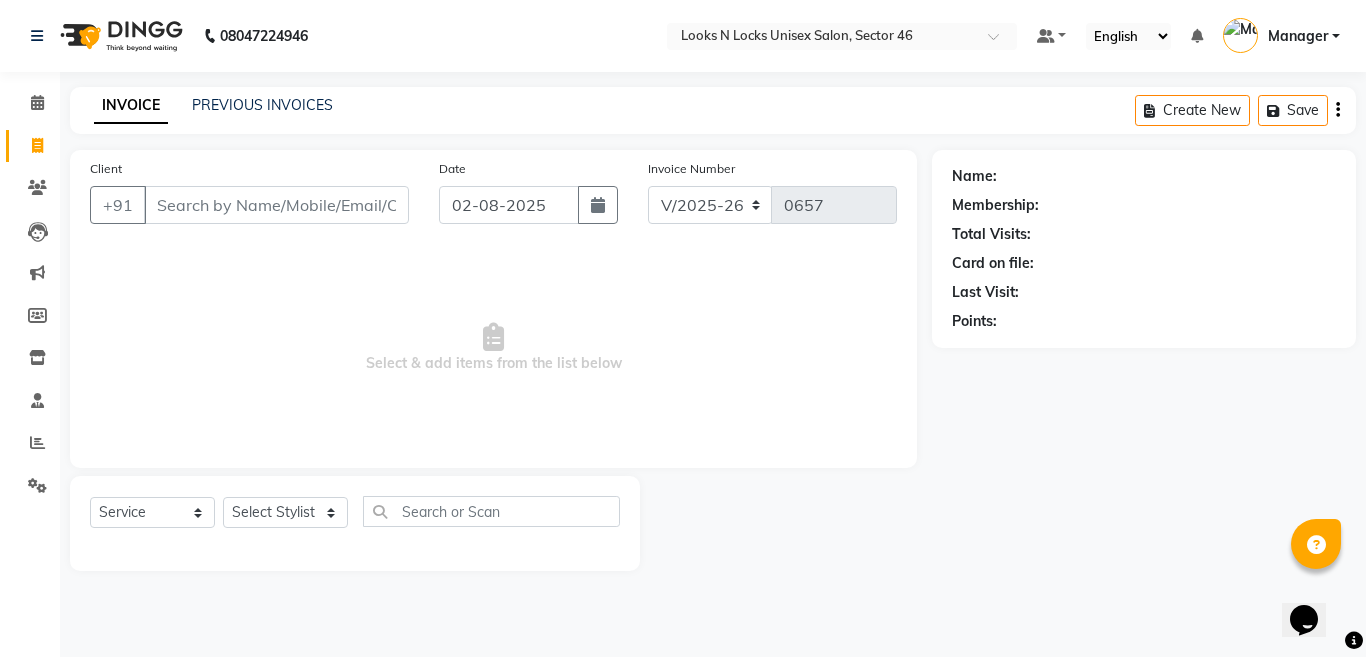 type on "01-08-2025" 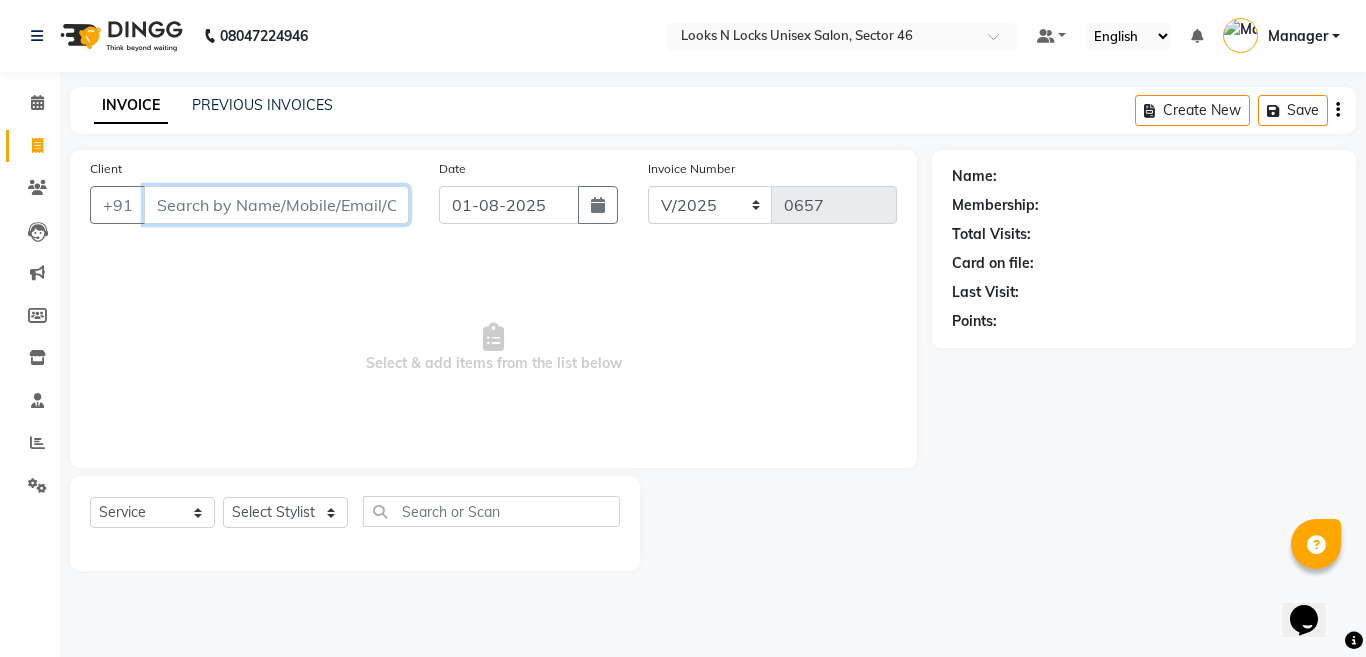 click on "Client" at bounding box center (276, 205) 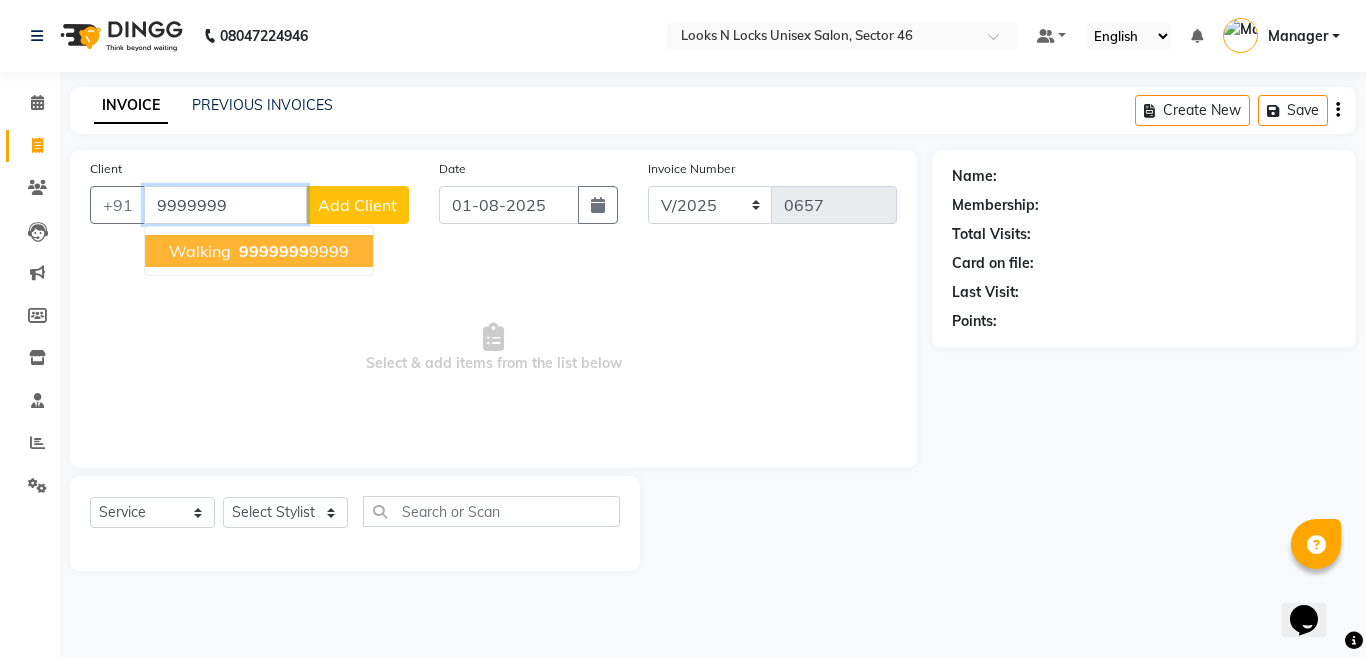click on "walking" at bounding box center [200, 251] 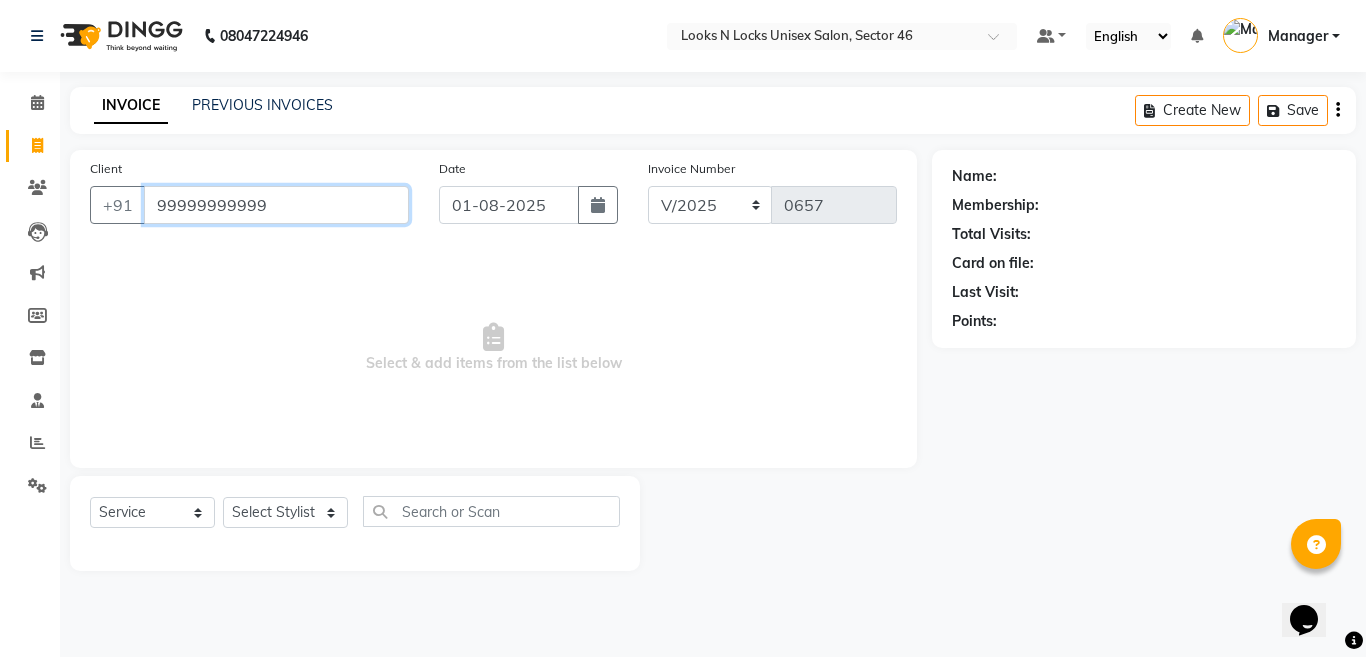type on "99999999999" 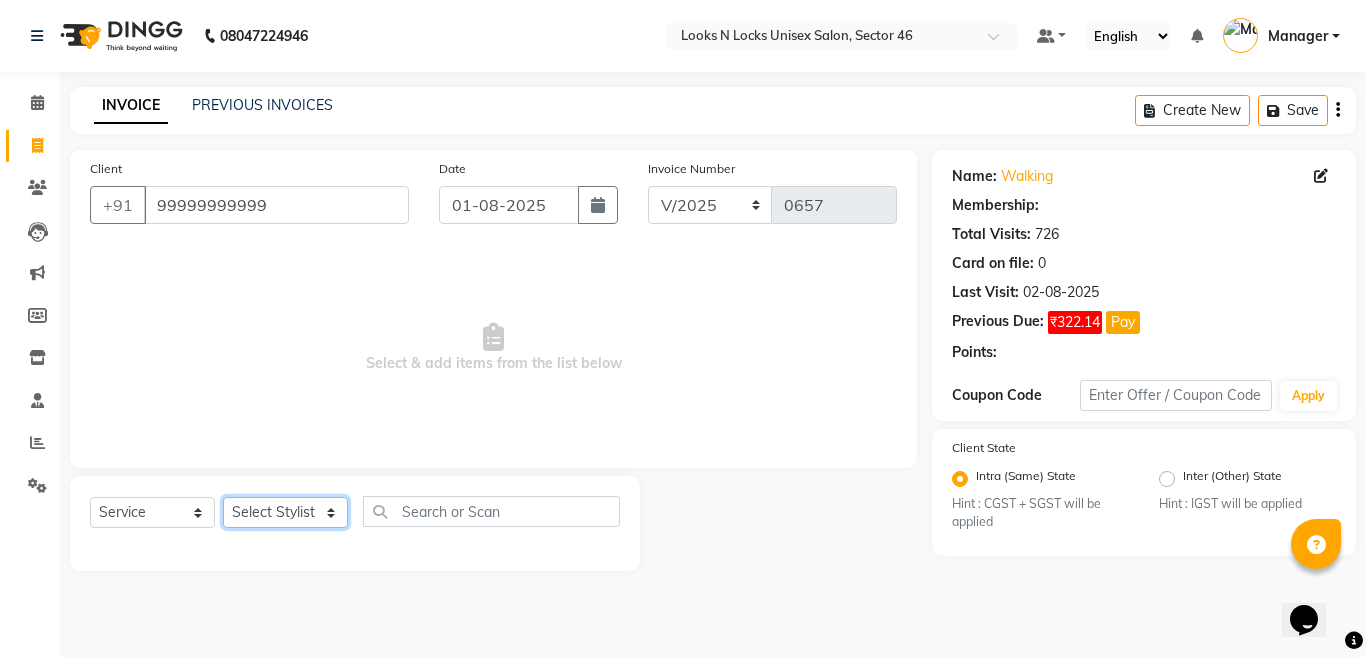 click on "Select Stylist [FIRST] [LAST] [FIRST] [LAST] [FIRST] [LAST] [FIRST] [LAST] [FIRST] [LAST] [FIRST] [LAST] [FIRST] [LAST] [FIRST] [LAST] [FIRST] [LAST] [FIRST] [LAST] [FIRST] [LAST] [FIRST] [LAST] [FIRST] [LAST] [FIRST] [LAST] [FIRST] [LAST] [FIRST] [LAST] [FIRST] [LAST] [FIRST] [LAST] [FIRST] [LAST] [FIRST] [LAST]" 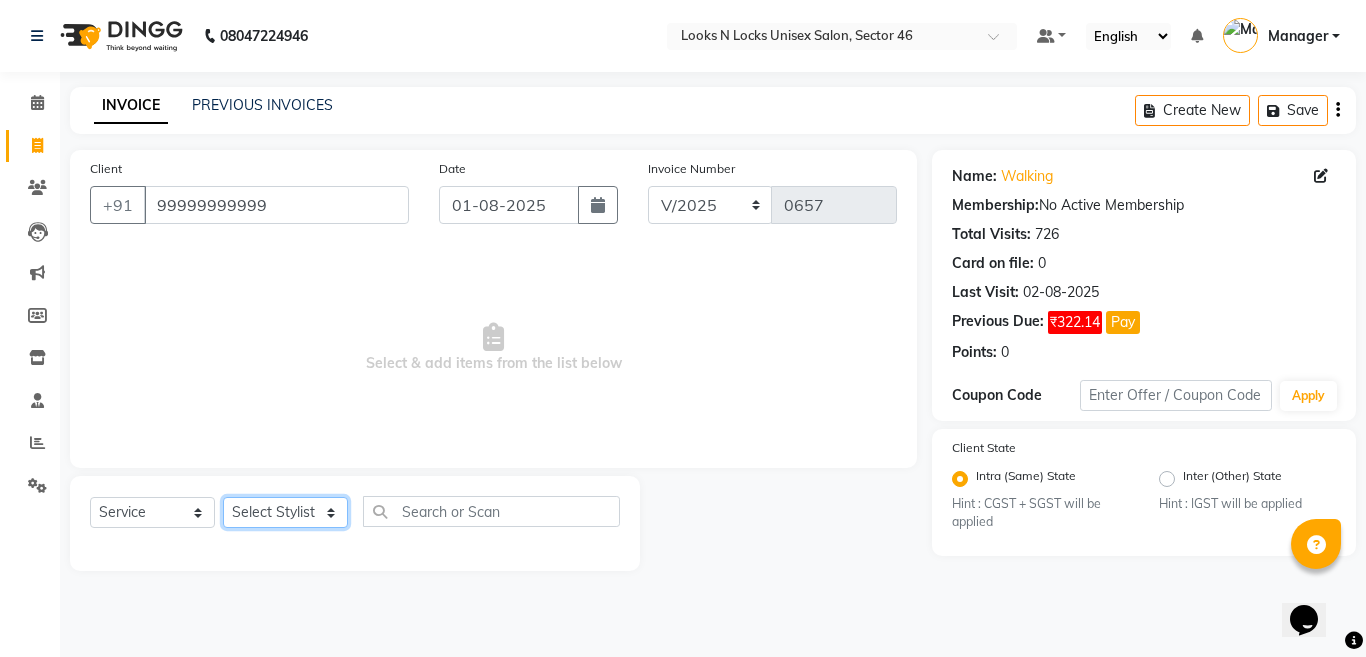 select on "70289" 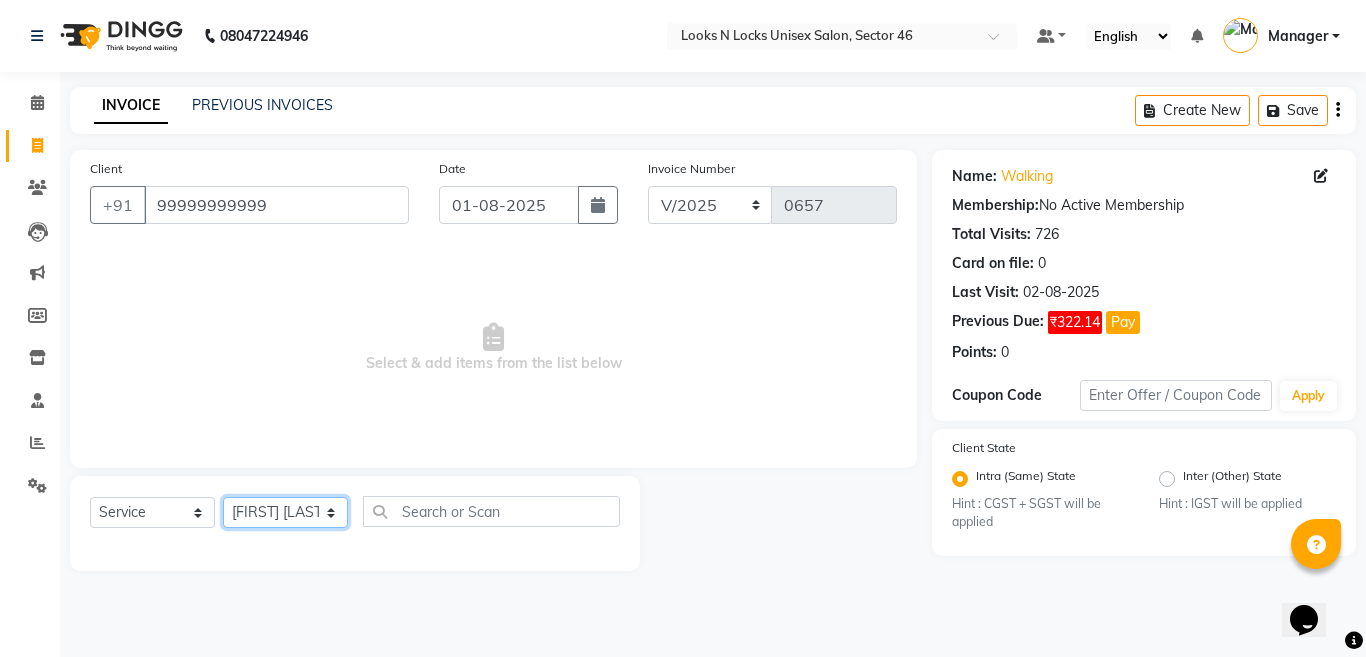 click on "Select Stylist [FIRST] [LAST] [FIRST] [LAST] [FIRST] [LAST] [FIRST] [LAST] [FIRST] [LAST] [FIRST] [LAST] [FIRST] [LAST] [FIRST] [LAST] [FIRST] [LAST] [FIRST] [LAST] [FIRST] [LAST] [FIRST] [LAST] [FIRST] [LAST] [FIRST] [LAST] [FIRST] [LAST] [FIRST] [LAST] [FIRST] [LAST] [FIRST] [LAST] [FIRST] [LAST] [FIRST] [LAST]" 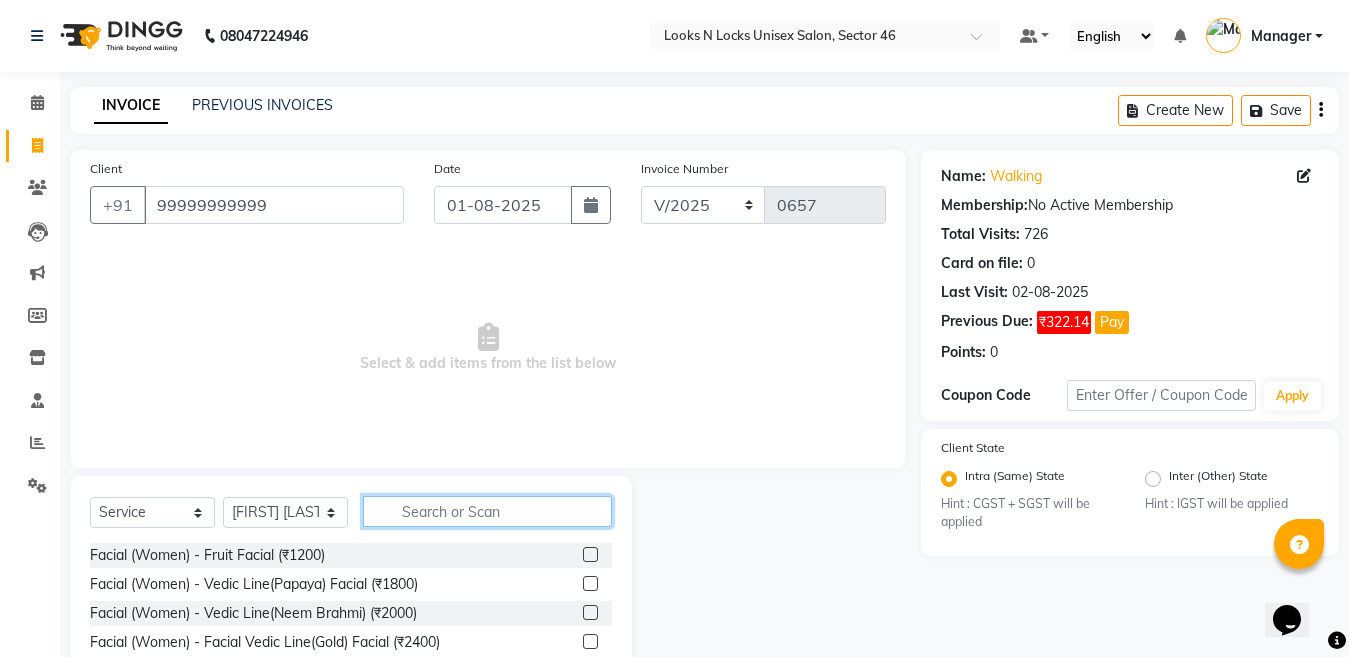 click 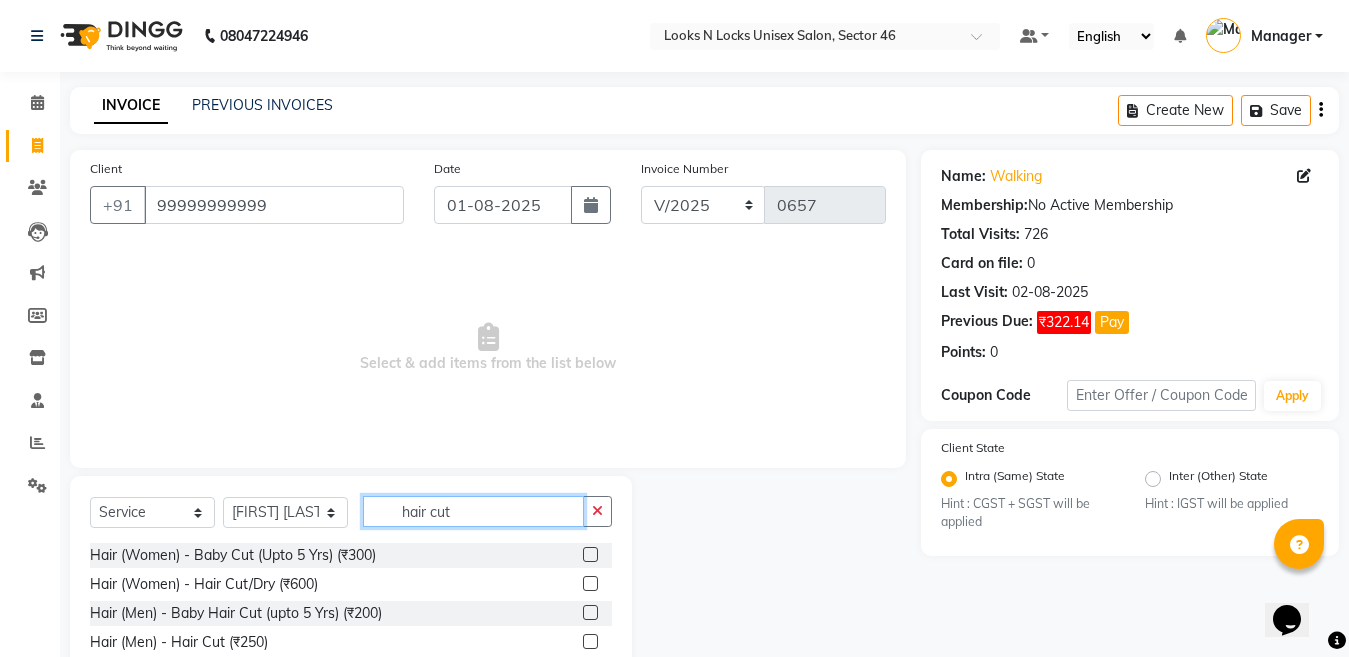 type on "hair cut" 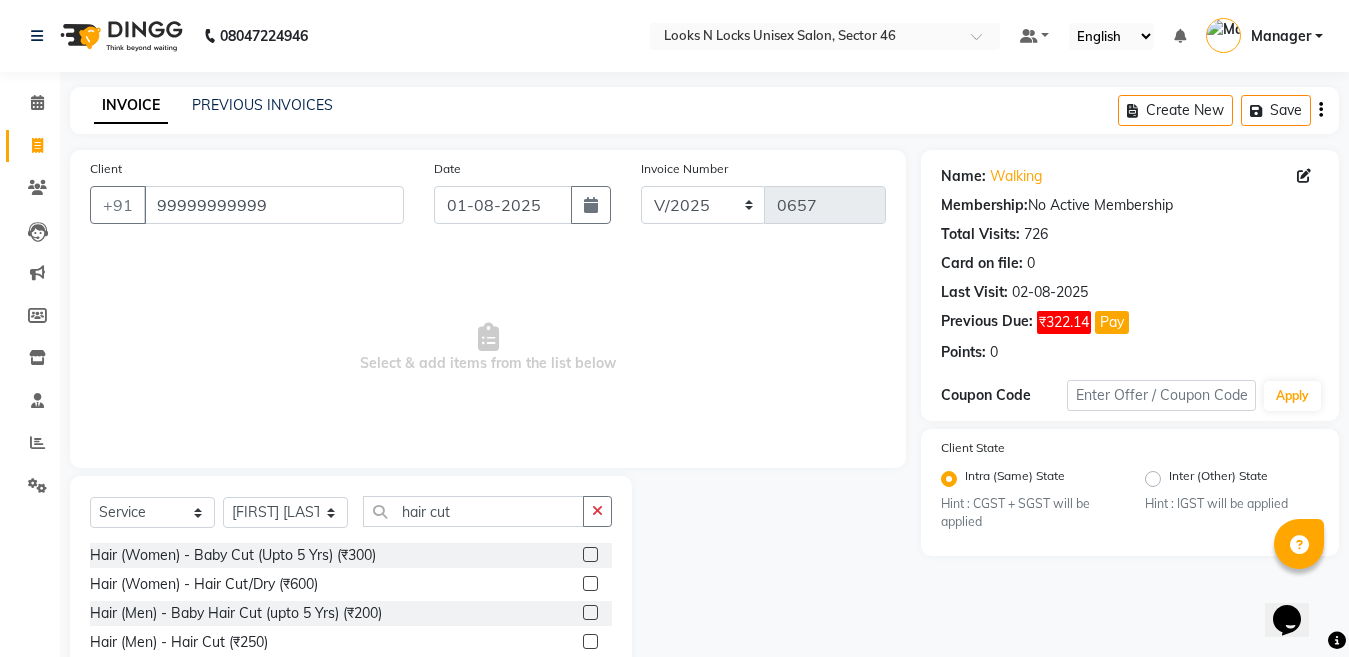 click 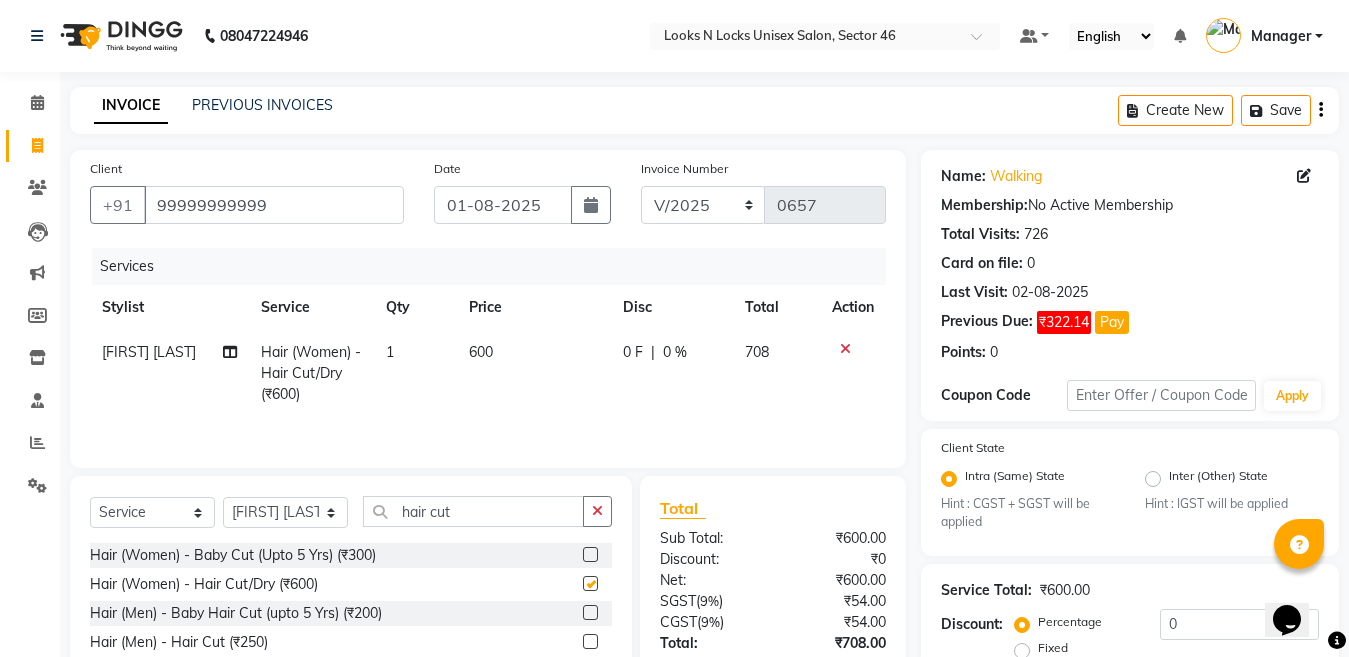 scroll, scrollTop: 118, scrollLeft: 0, axis: vertical 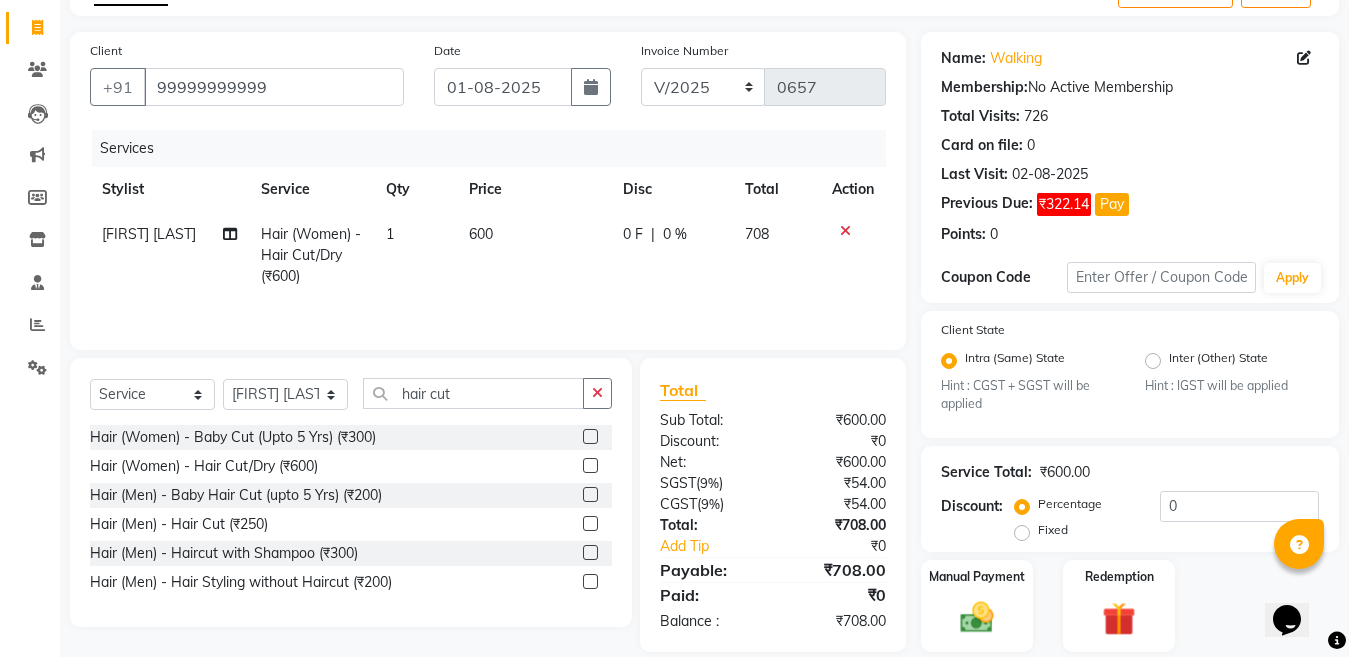 checkbox on "false" 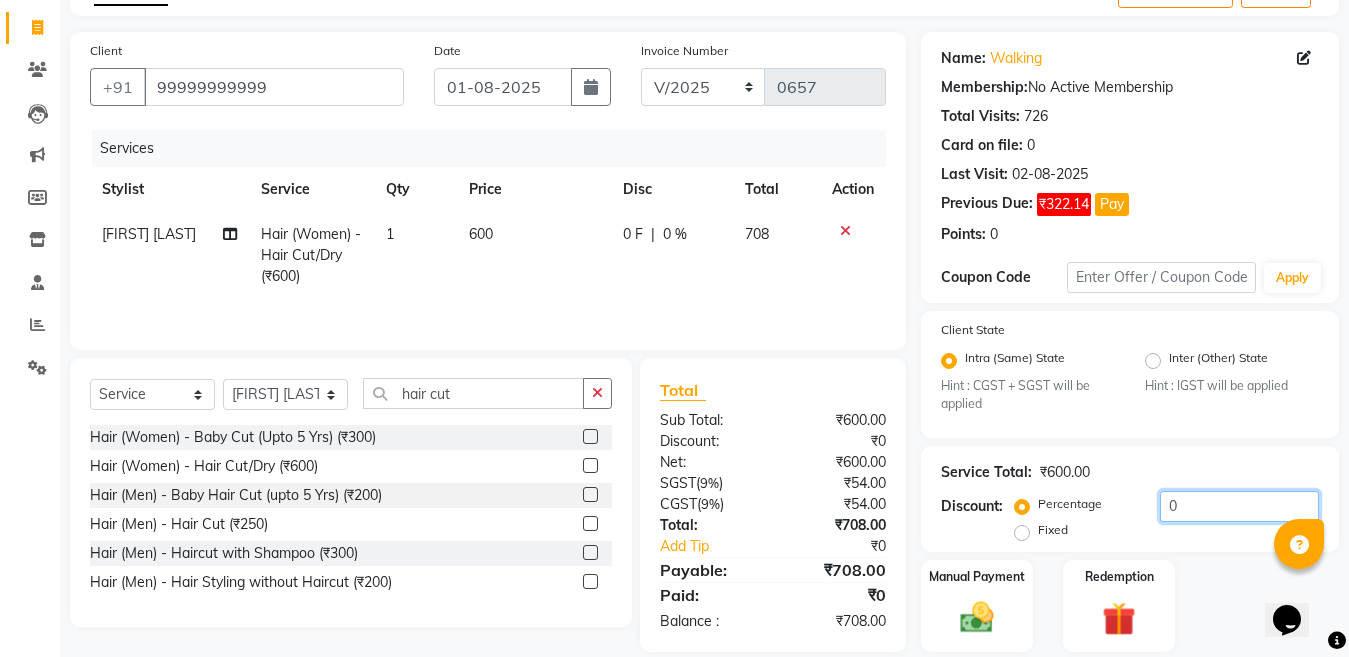 click on "0" 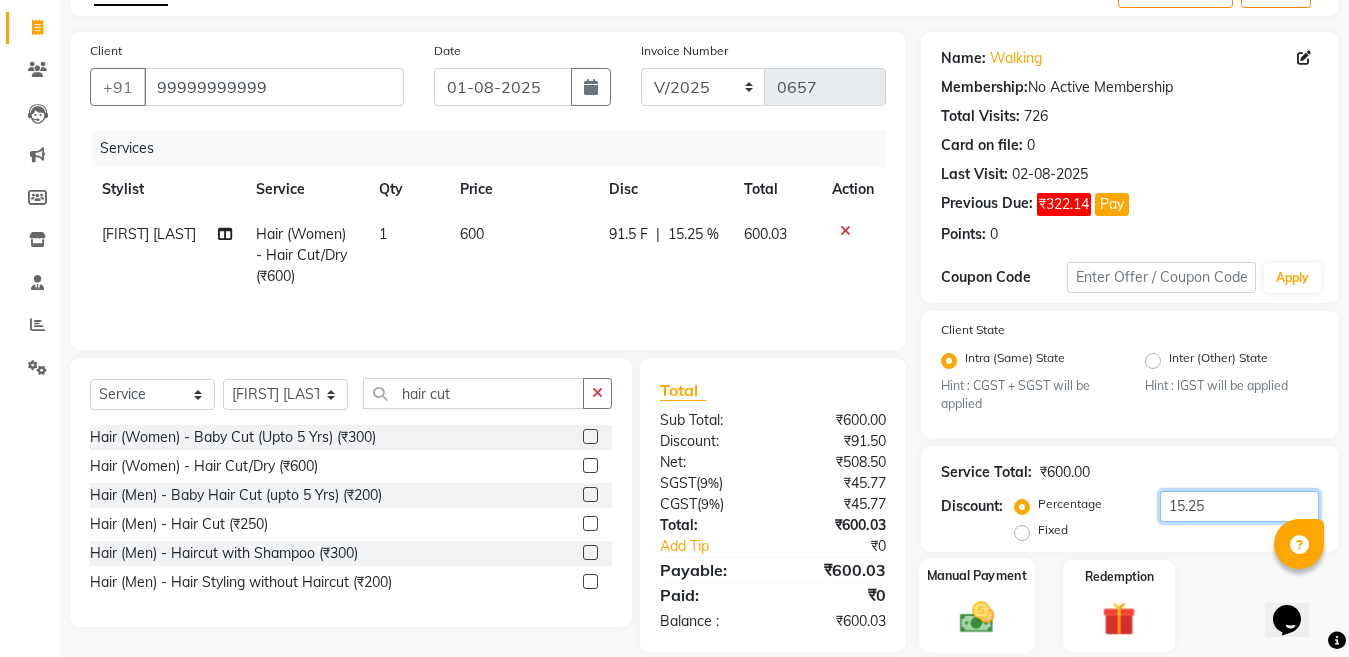 type on "15.25" 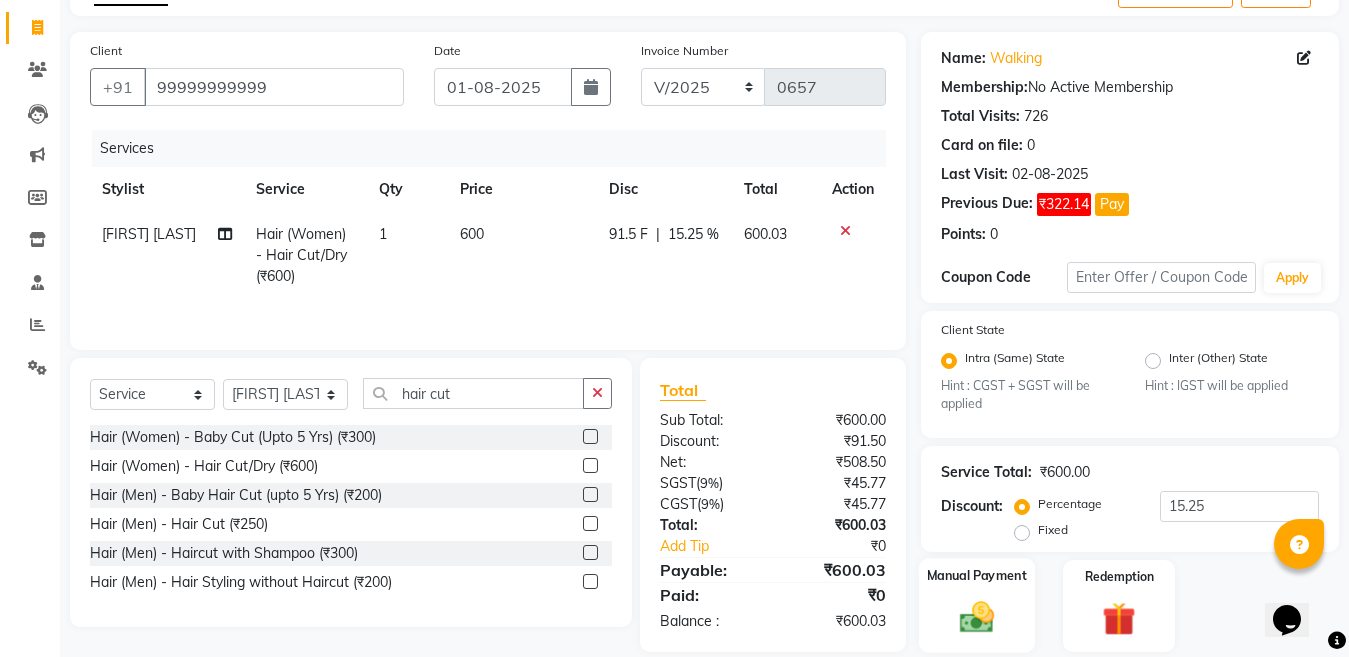 click 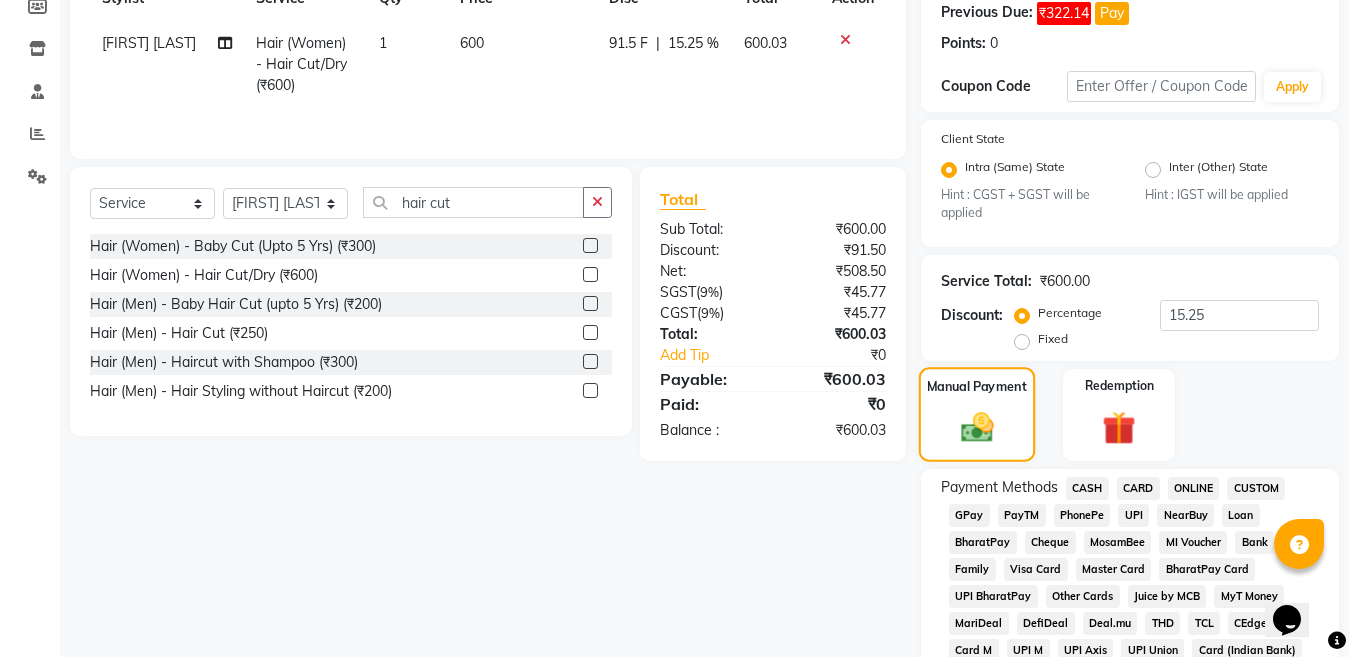 scroll, scrollTop: 318, scrollLeft: 0, axis: vertical 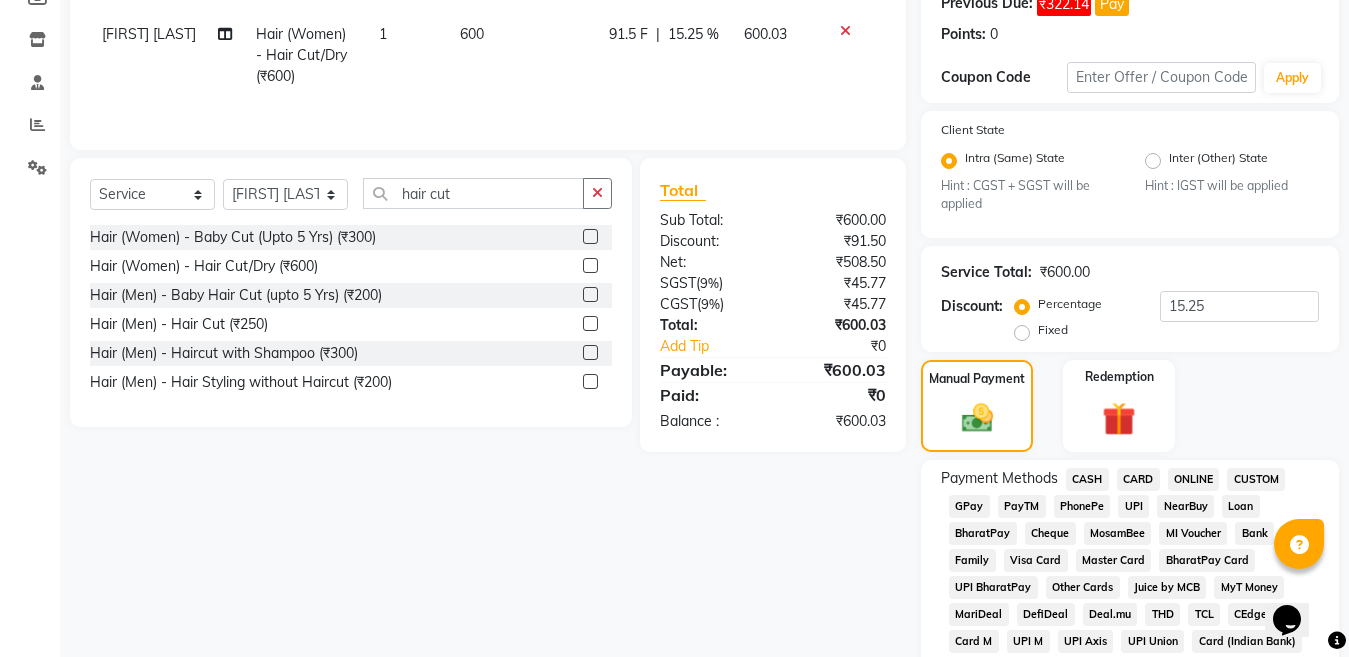 click on "CASH" 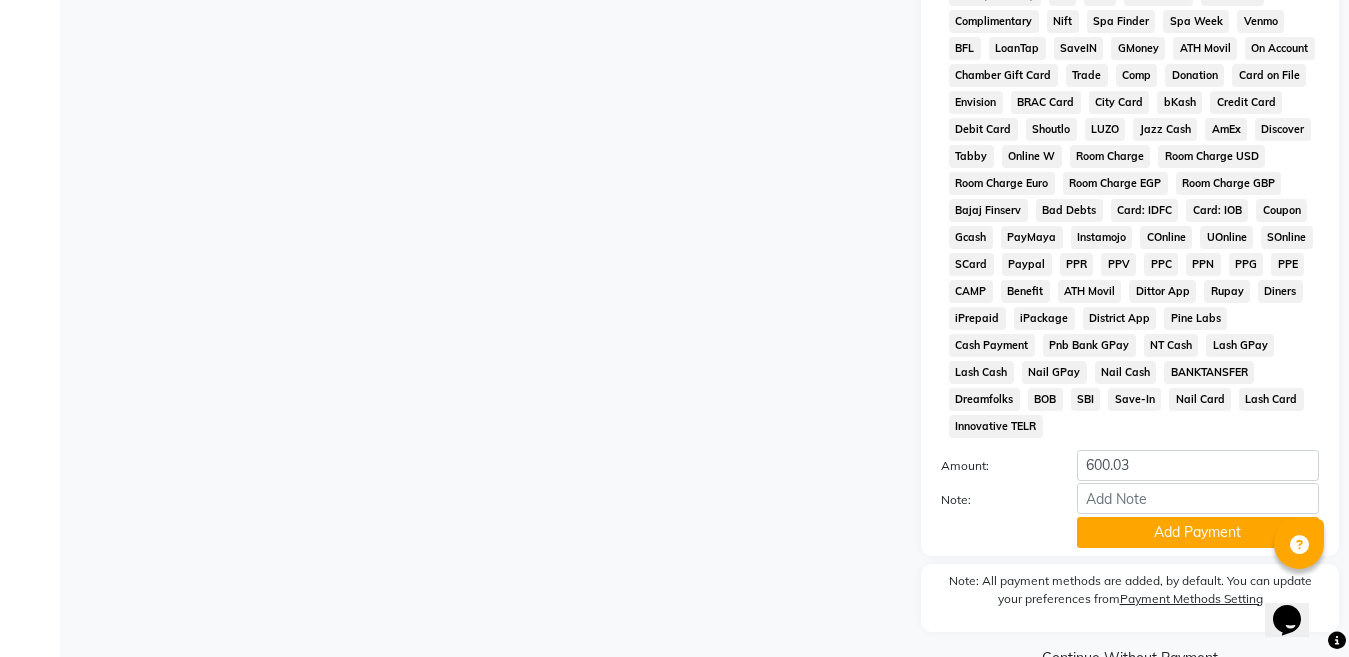 scroll, scrollTop: 1038, scrollLeft: 0, axis: vertical 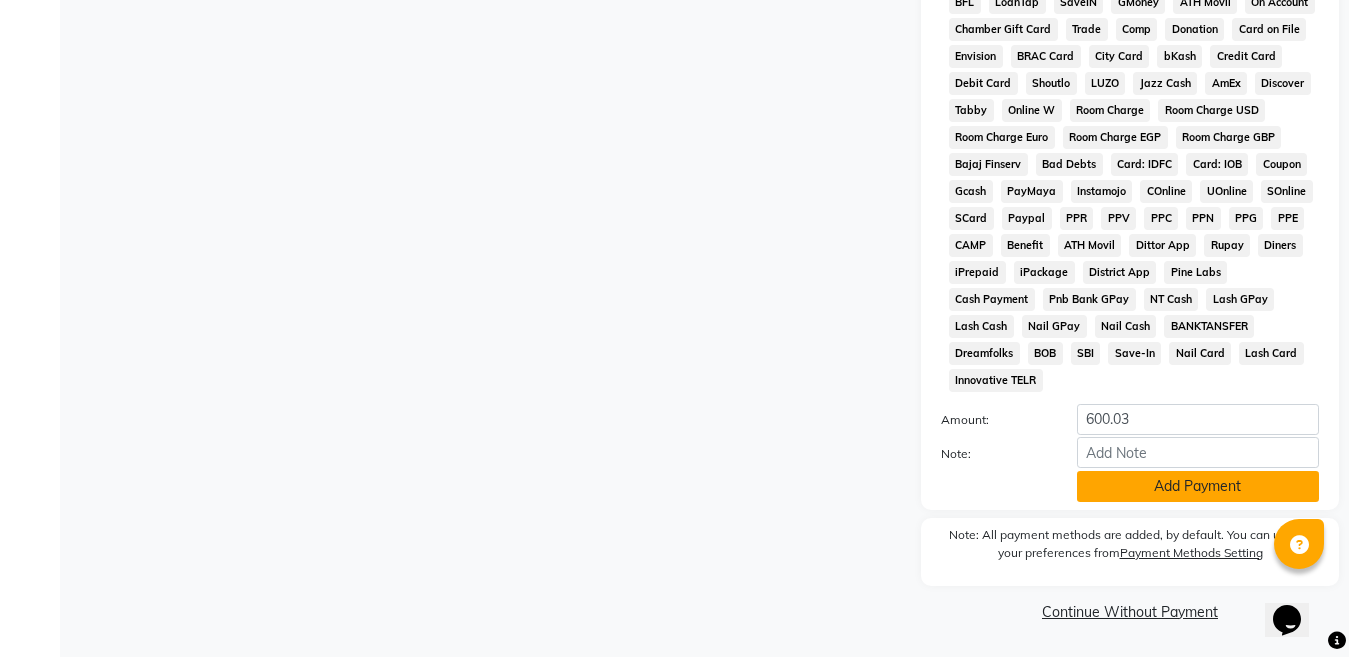 click on "Add Payment" 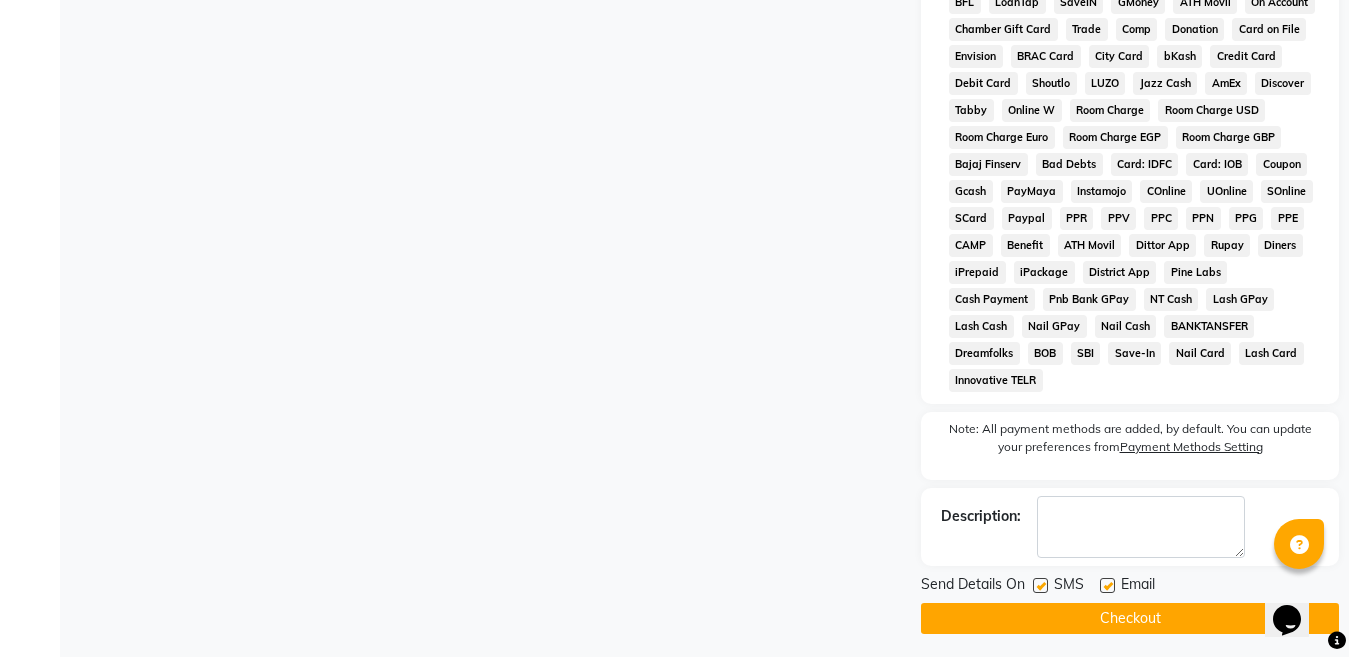 scroll, scrollTop: 1045, scrollLeft: 0, axis: vertical 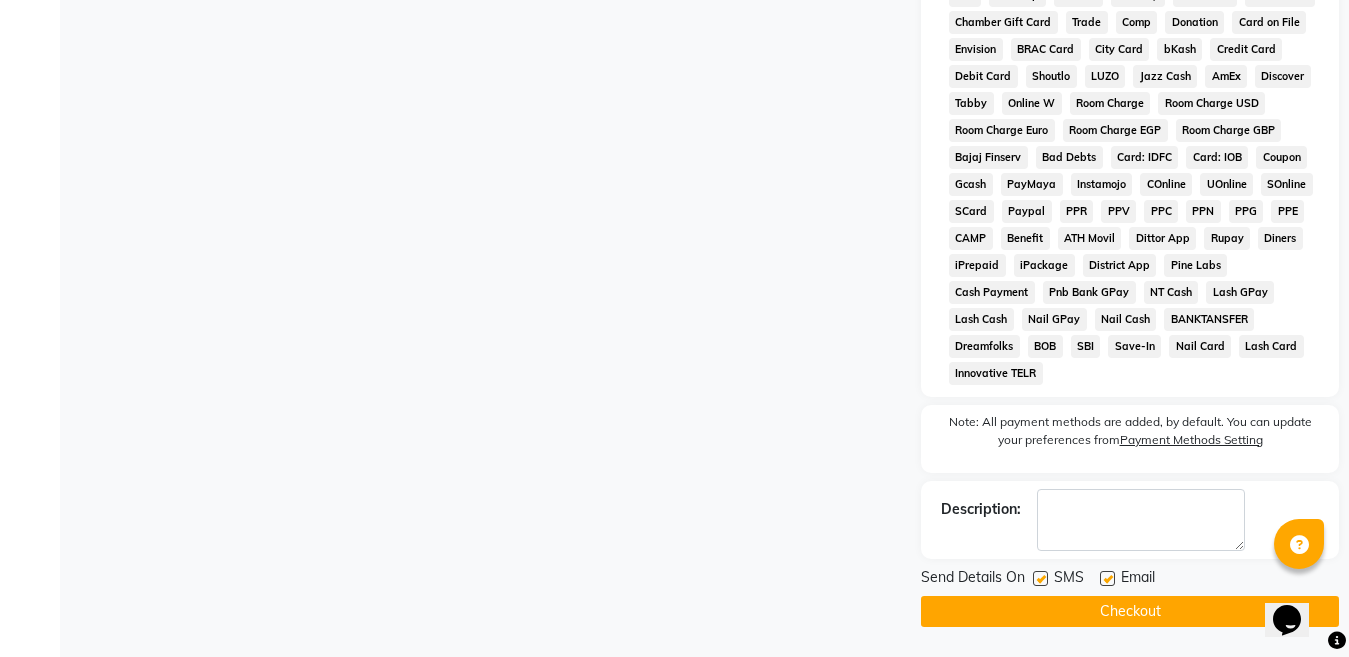 click on "Checkout" 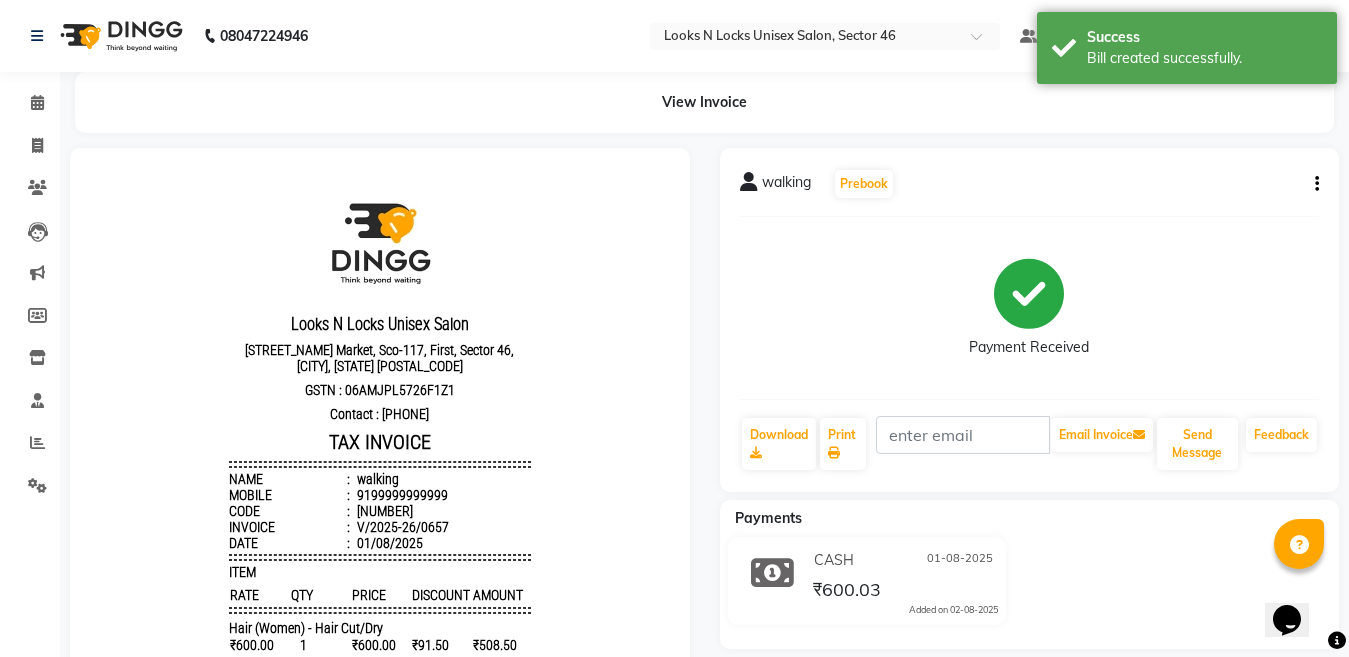 scroll, scrollTop: 0, scrollLeft: 0, axis: both 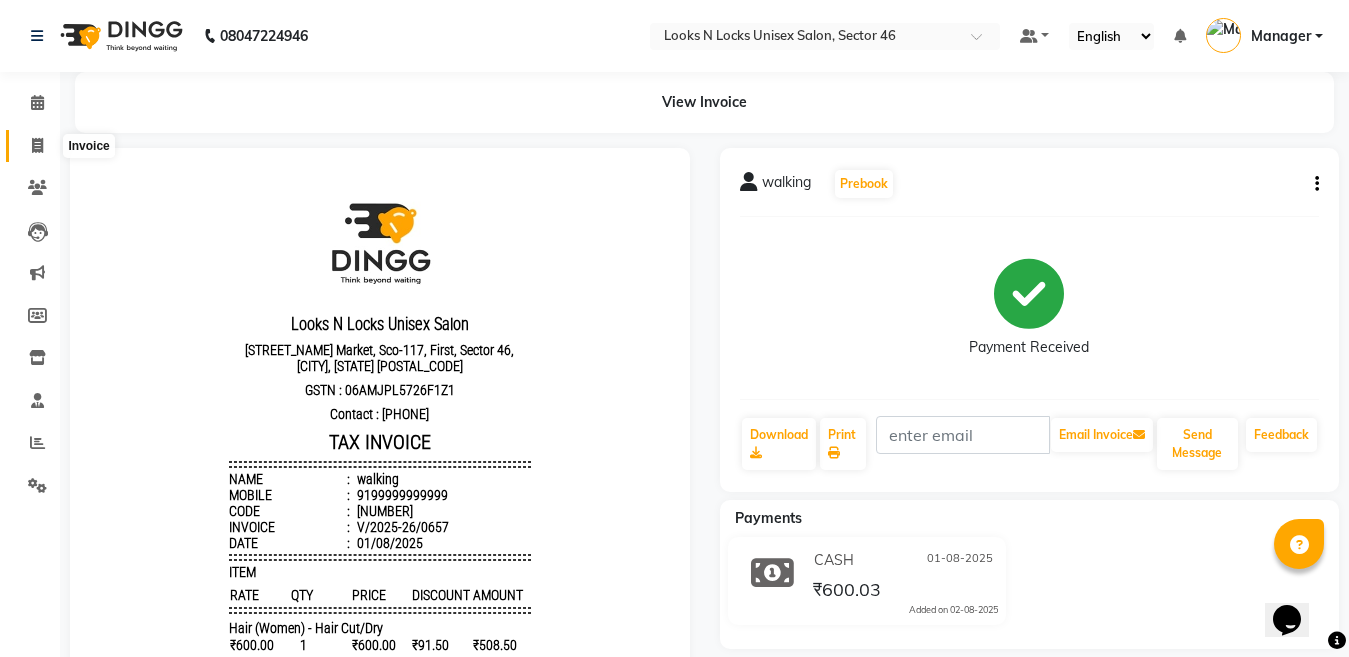 click 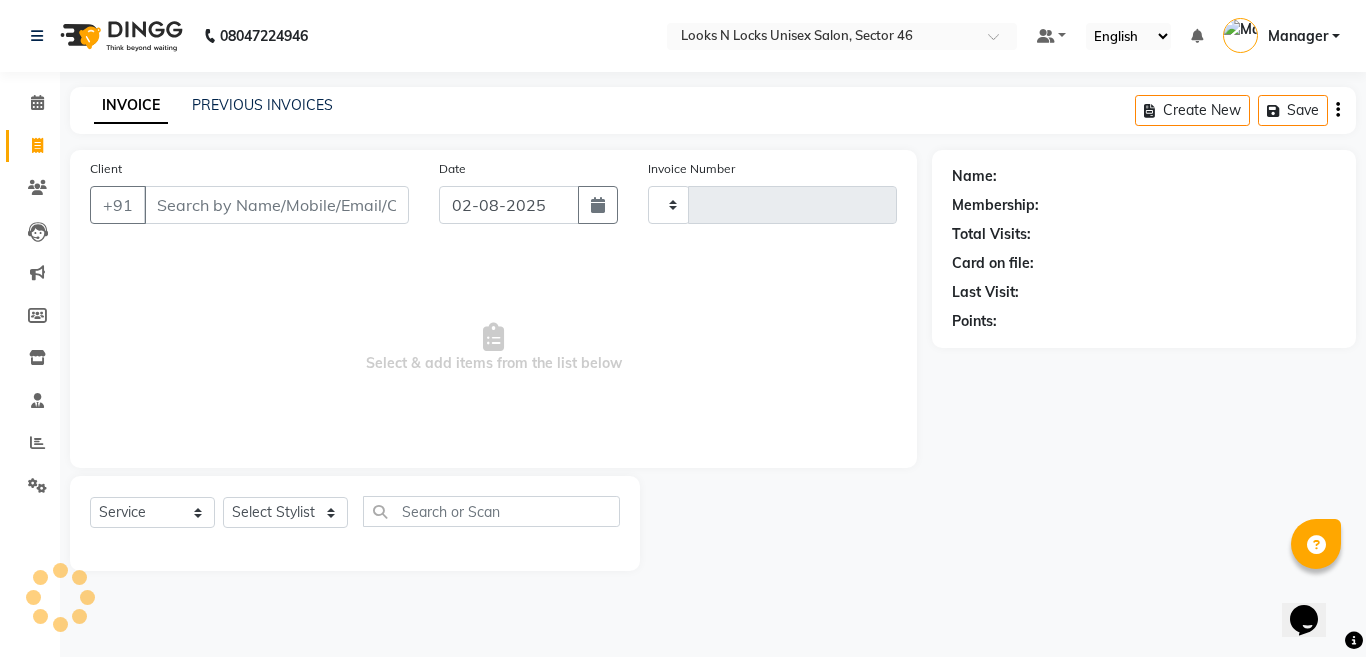 click on "Client" at bounding box center [276, 205] 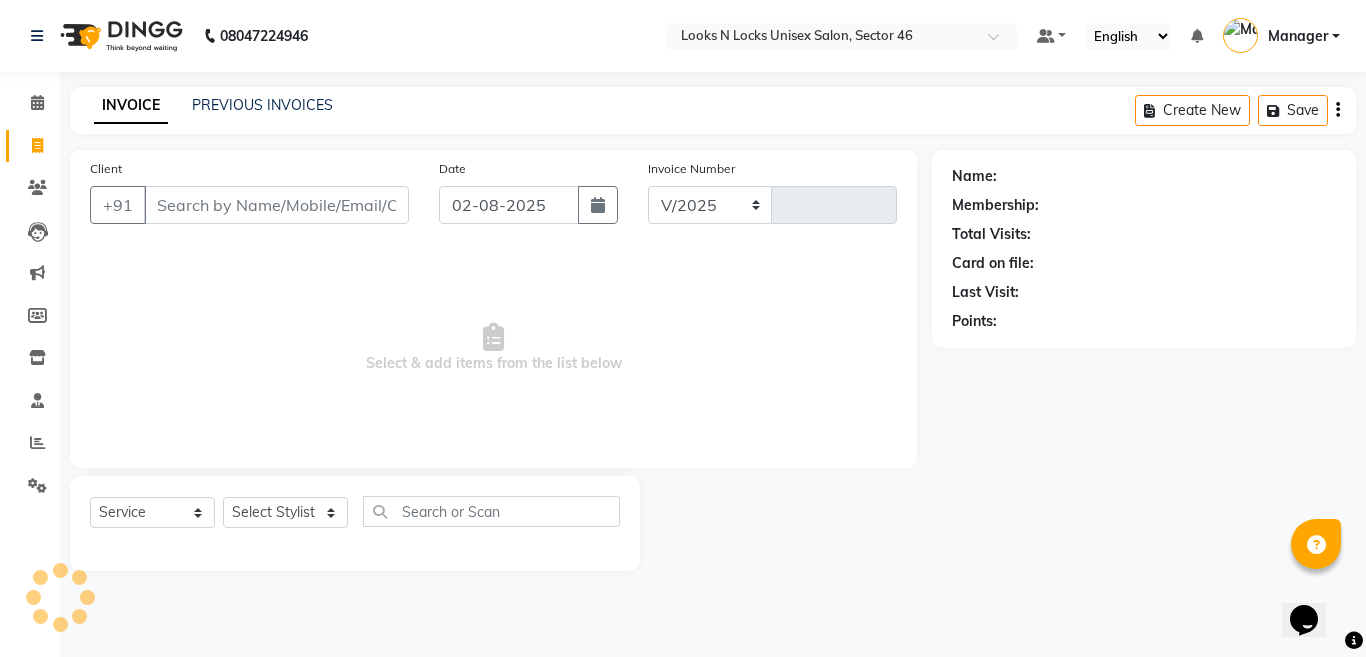 select on "3904" 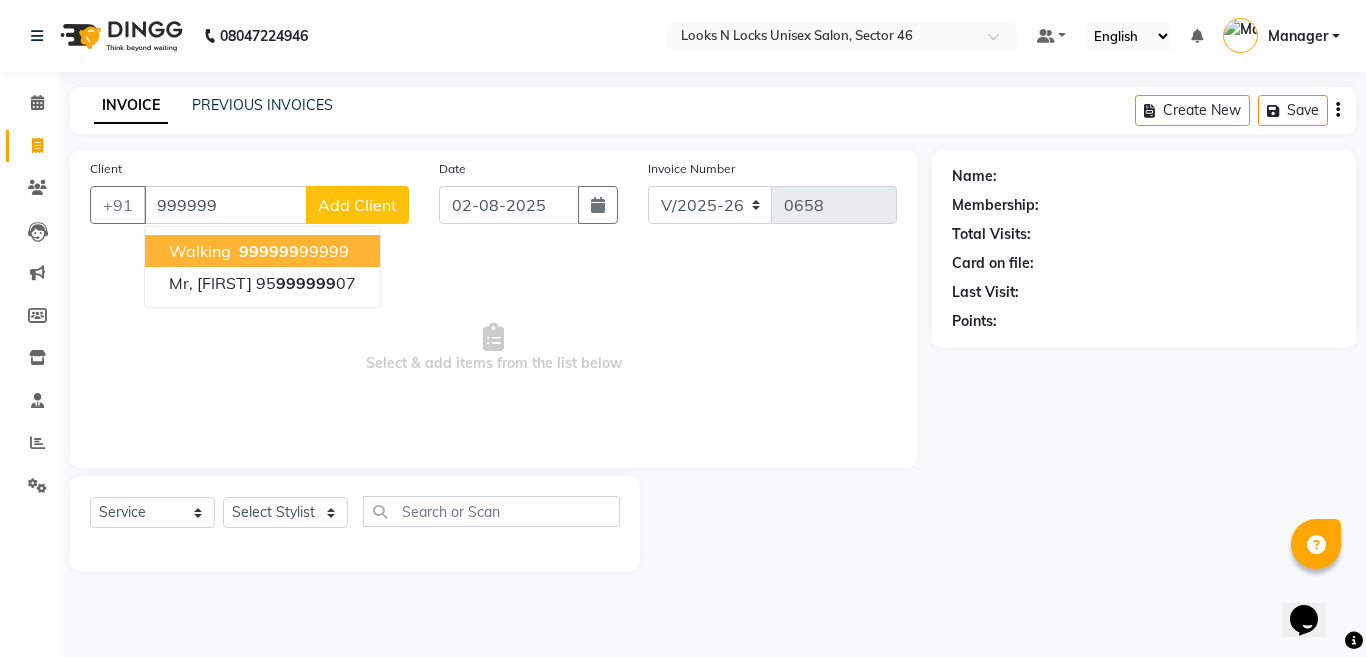 click on "999999" at bounding box center (269, 251) 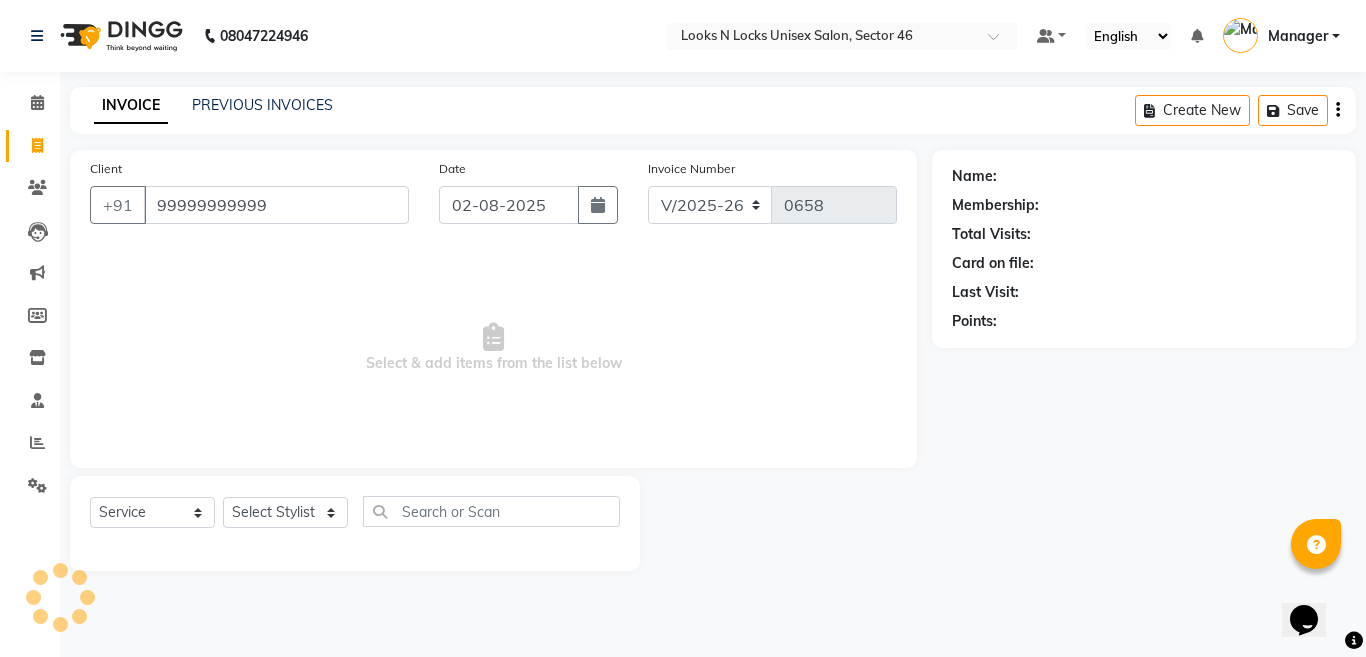 type on "99999999999" 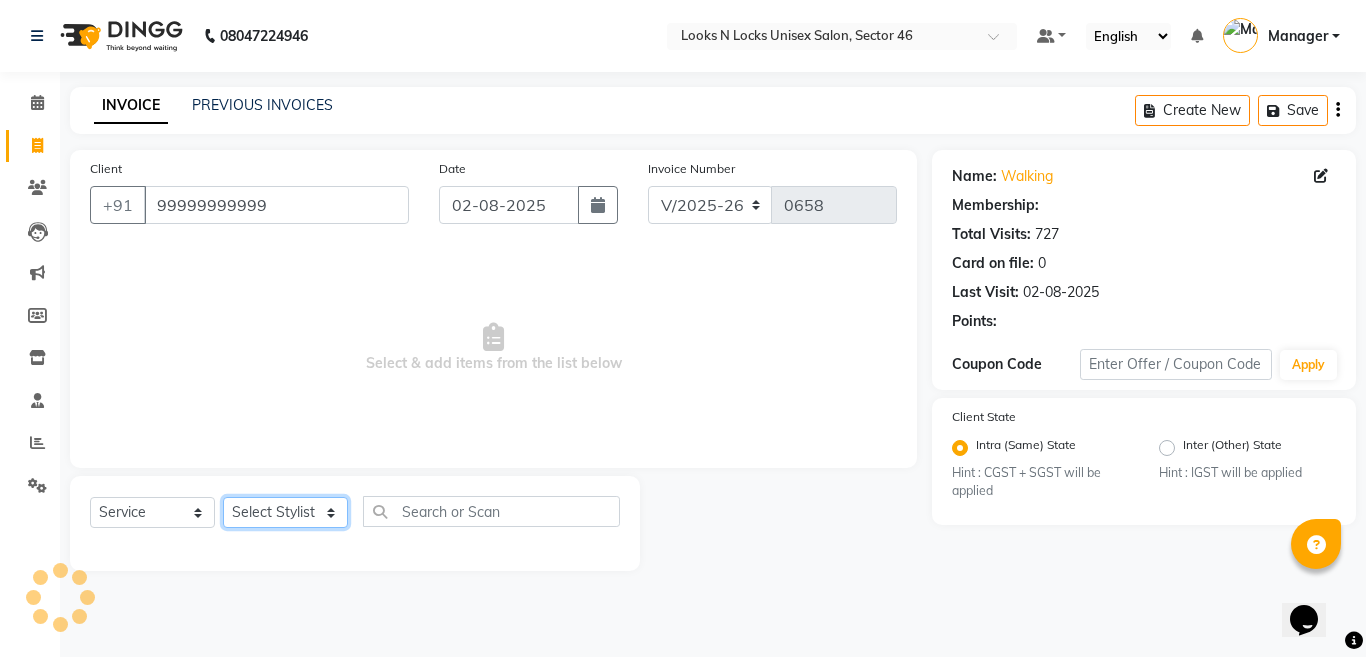 drag, startPoint x: 258, startPoint y: 515, endPoint x: 255, endPoint y: 500, distance: 15.297058 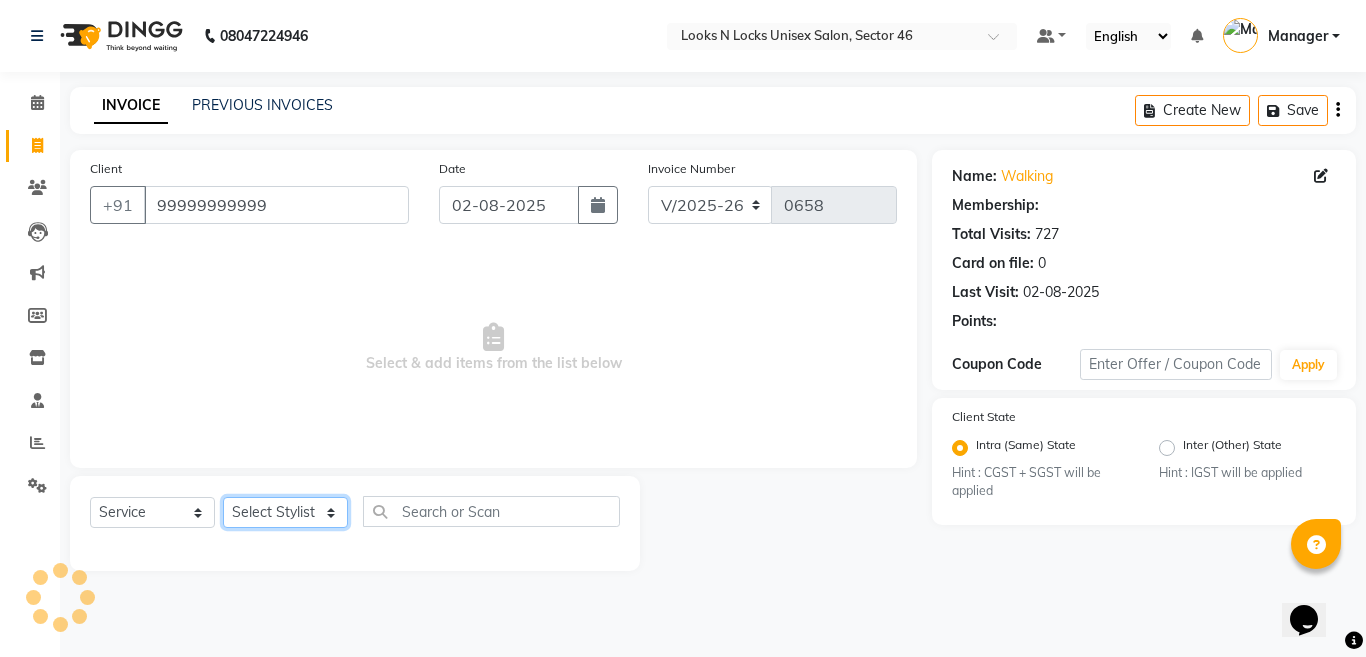 click on "Select Stylist [FIRST] [LAST] [FIRST] [LAST] [FIRST] [LAST] [FIRST] [LAST] [FIRST] [LAST] [FIRST] [LAST] [FIRST] [LAST] [FIRST] [LAST] [FIRST] [LAST] [FIRST] [LAST] [FIRST] [LAST] [FIRST] [LAST] [FIRST] [LAST] [FIRST] [LAST] [FIRST] [LAST] [FIRST] [LAST] [FIRST] [LAST] [FIRST] [LAST] [FIRST] [LAST] [FIRST] [LAST]" 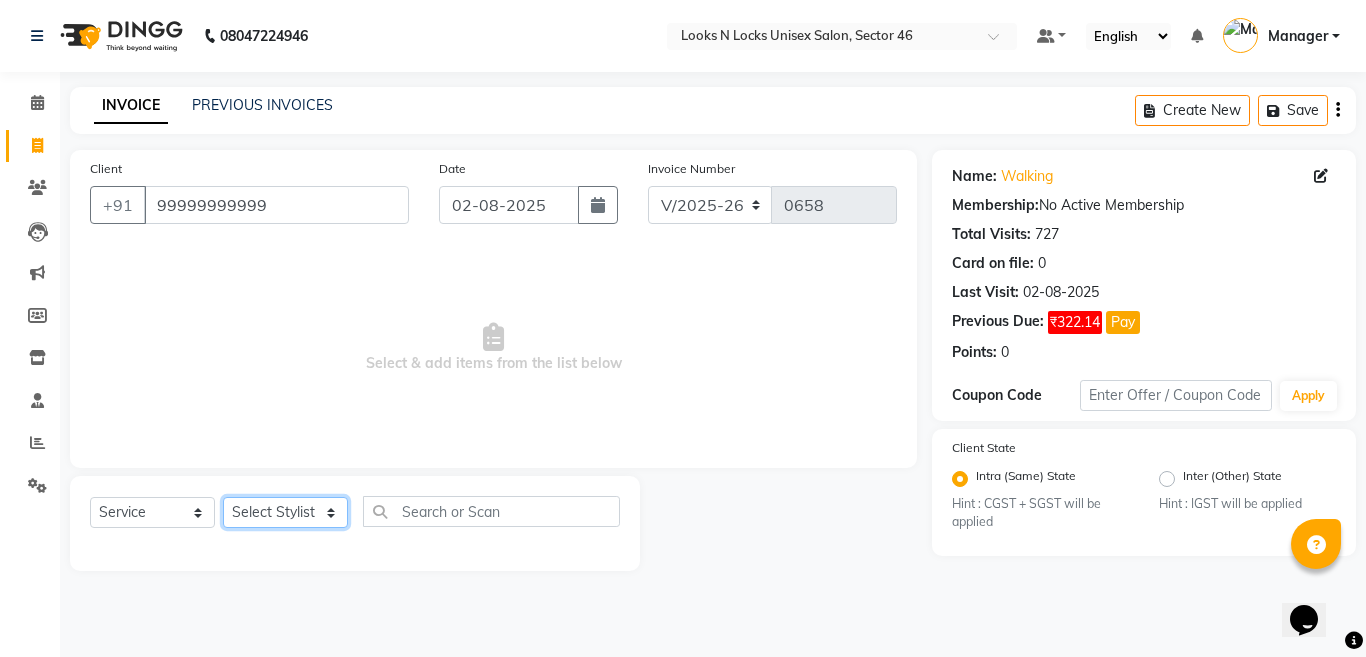select on "[NUMBER]" 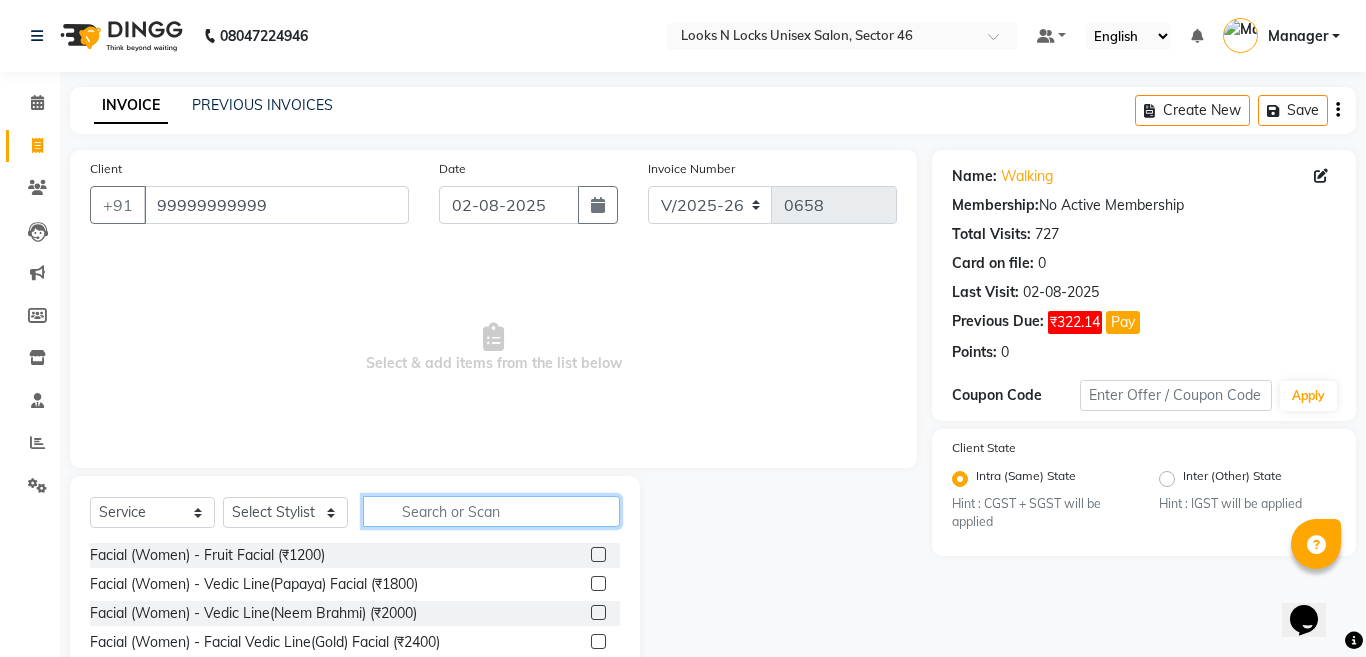 click 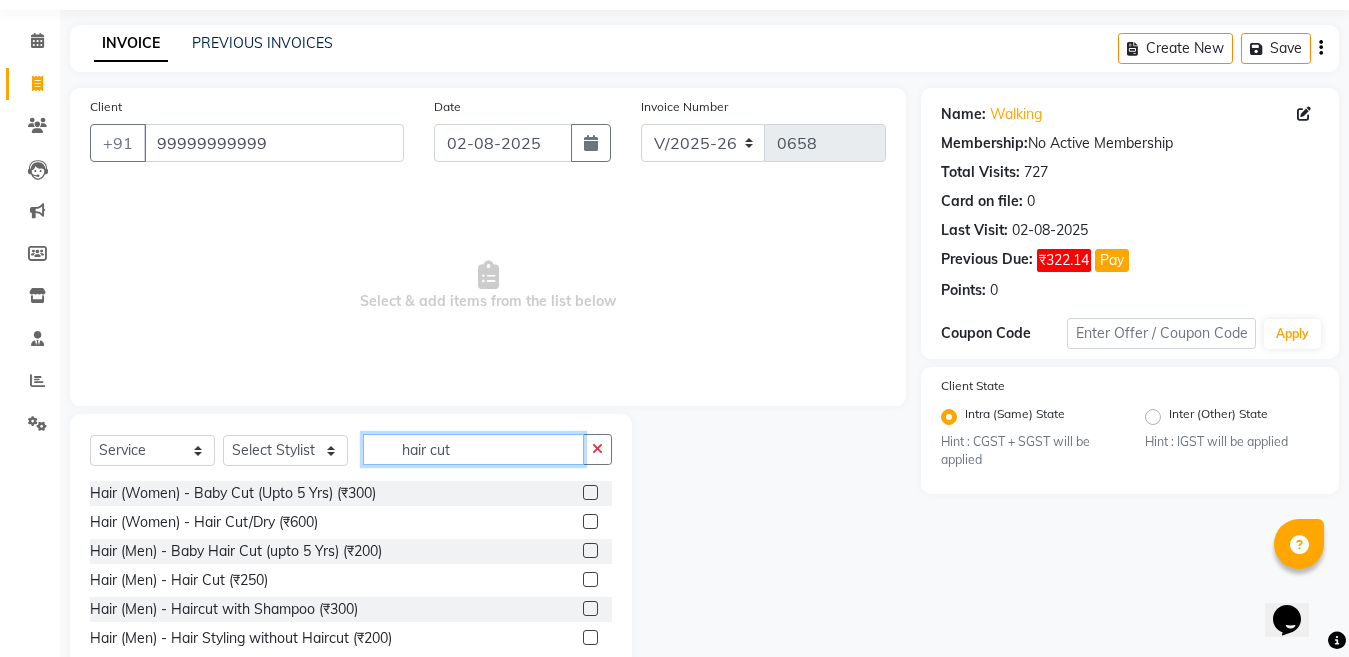 scroll, scrollTop: 118, scrollLeft: 0, axis: vertical 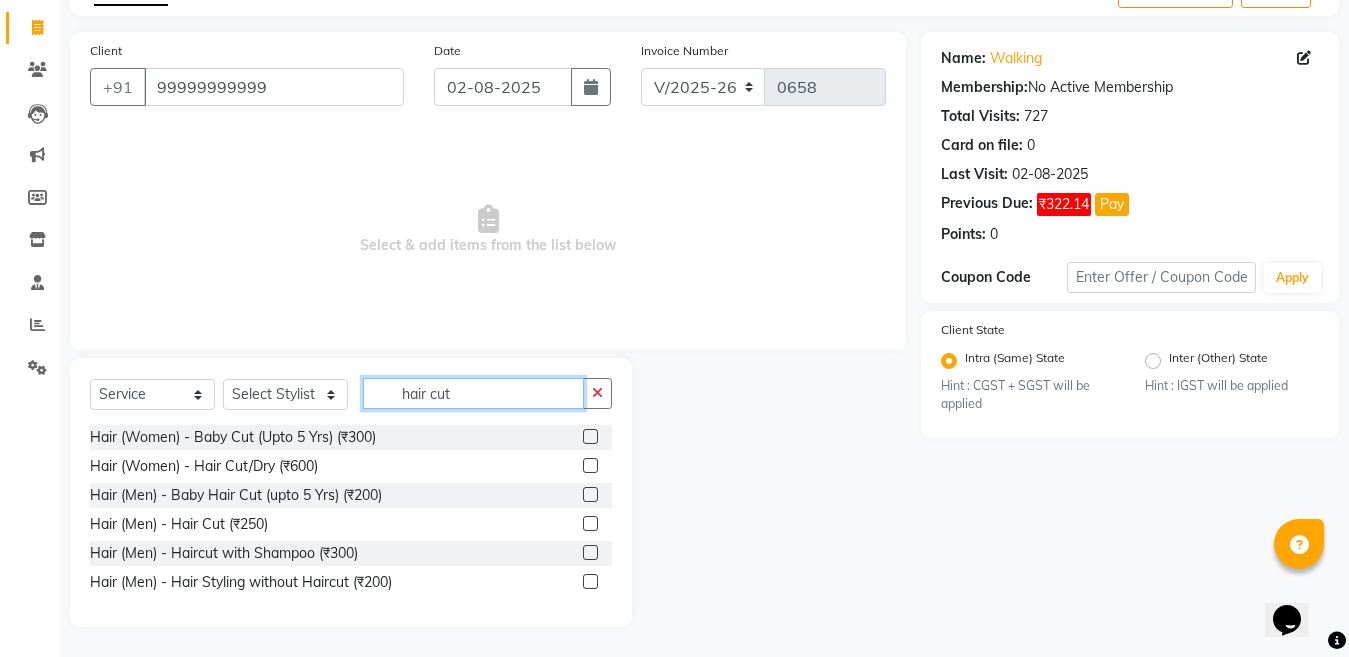 type on "hair cut" 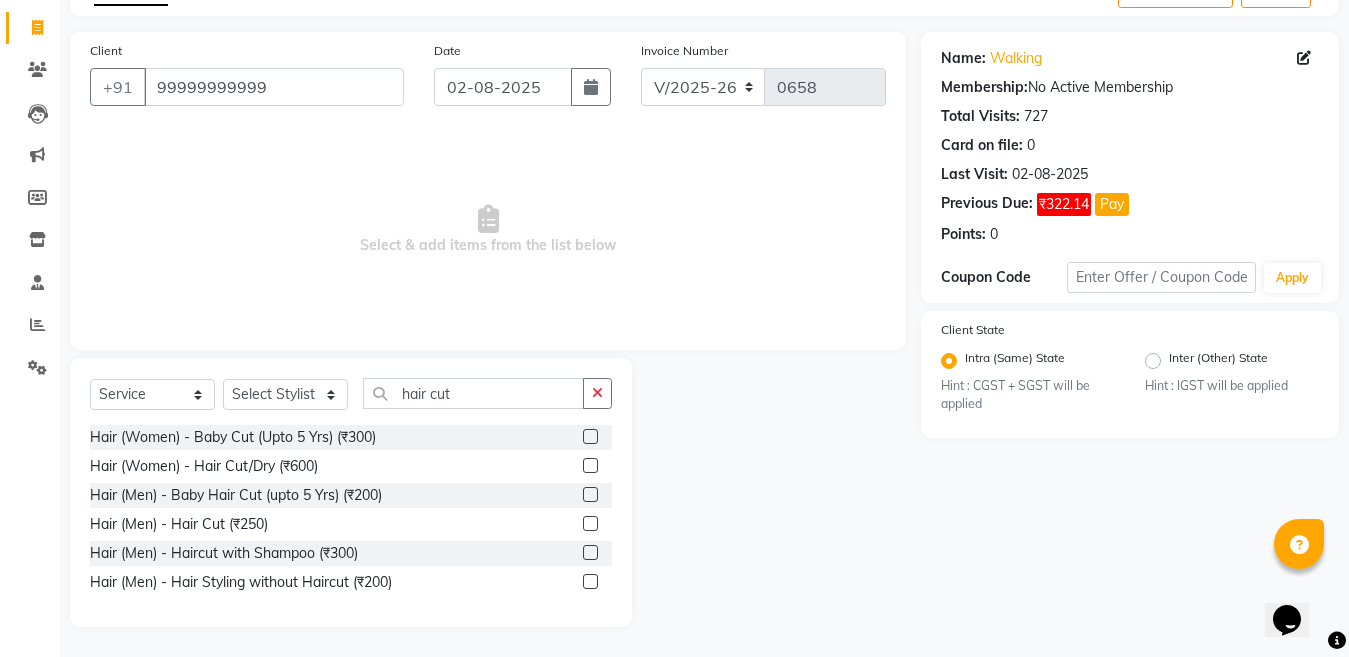 click 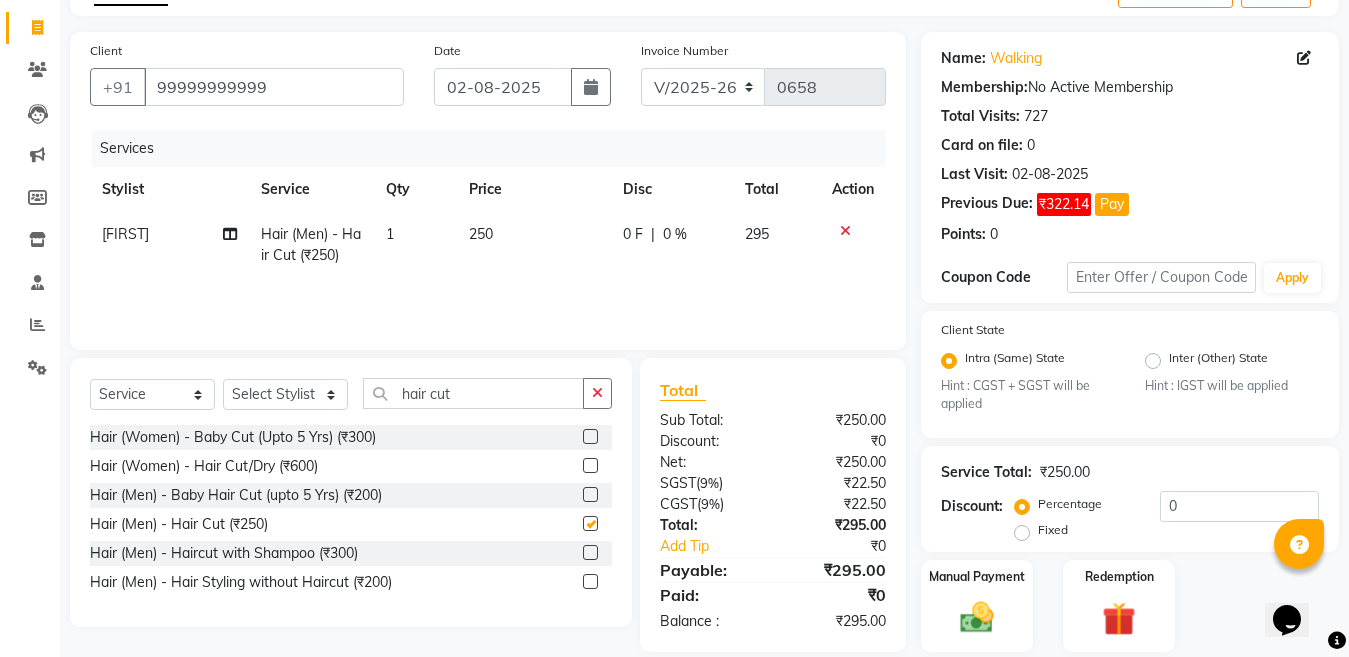 checkbox on "false" 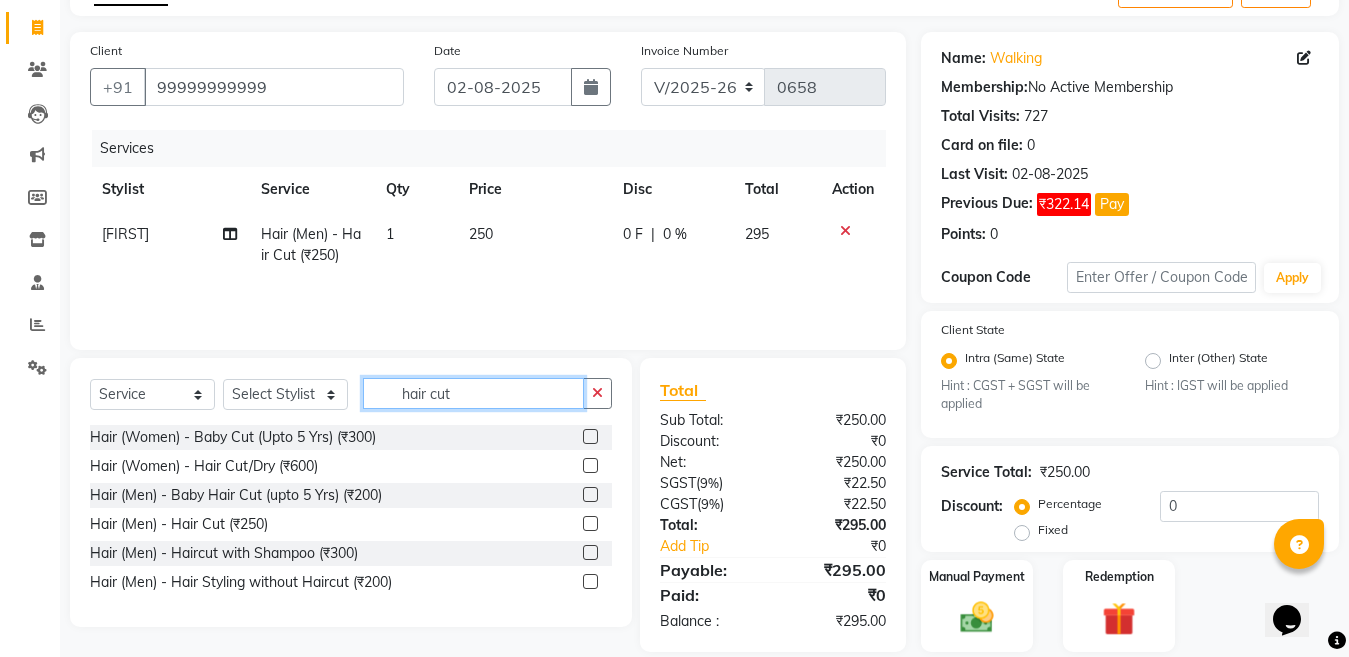 click on "hair cut" 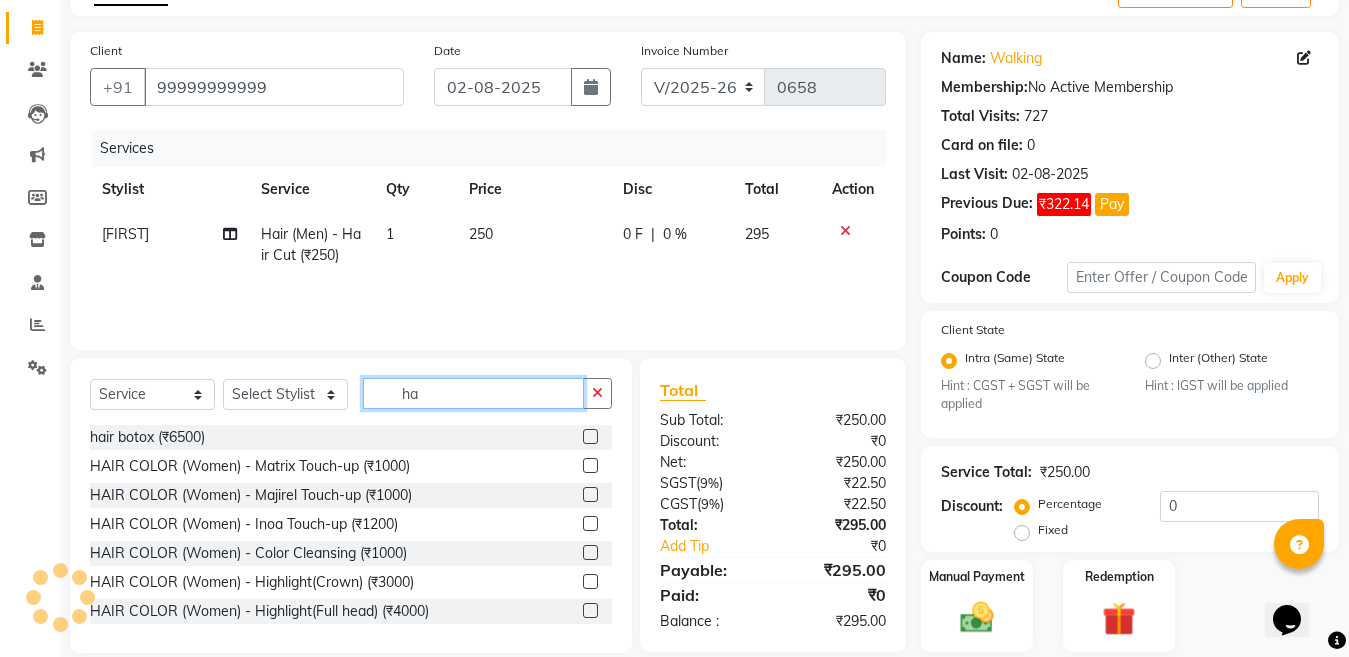 type on "h" 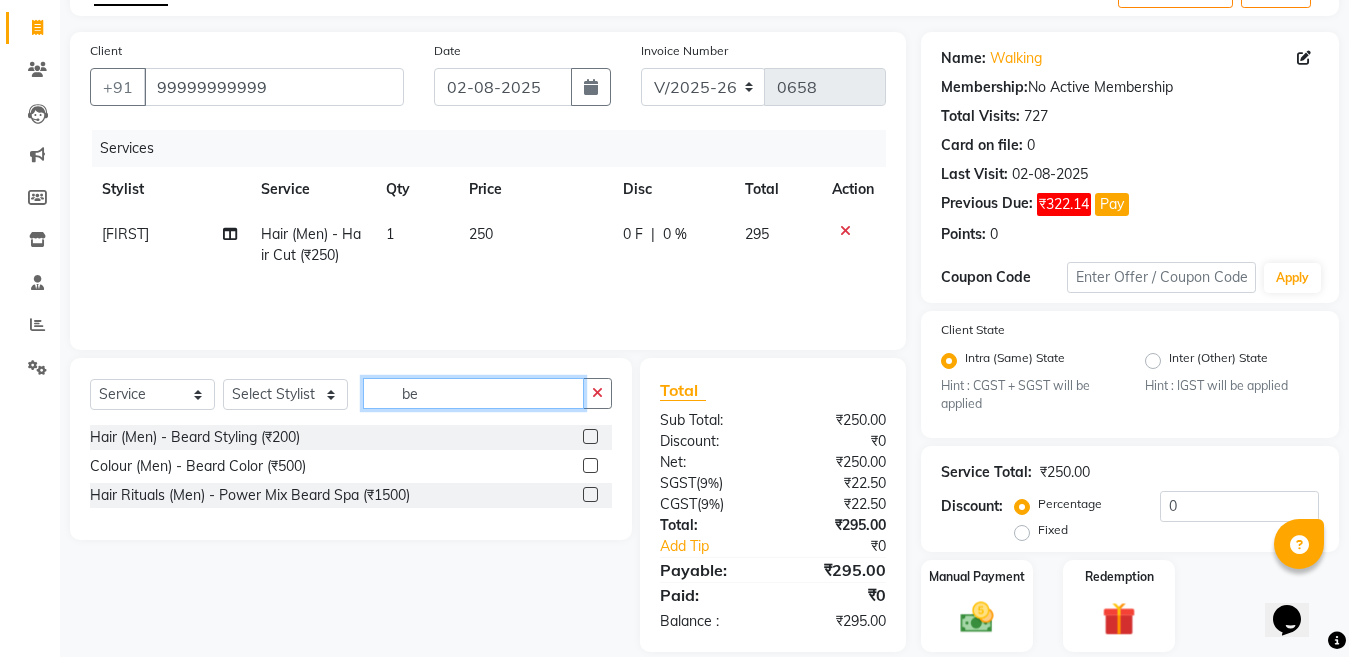 type on "be" 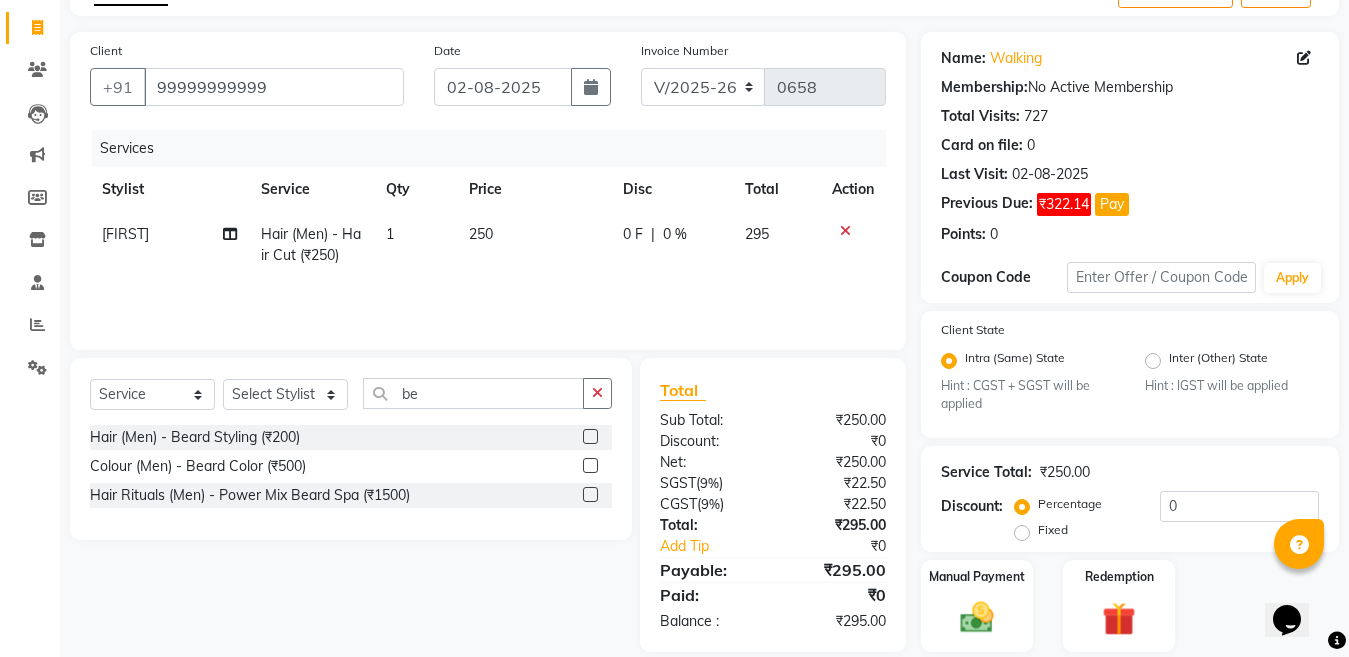 click 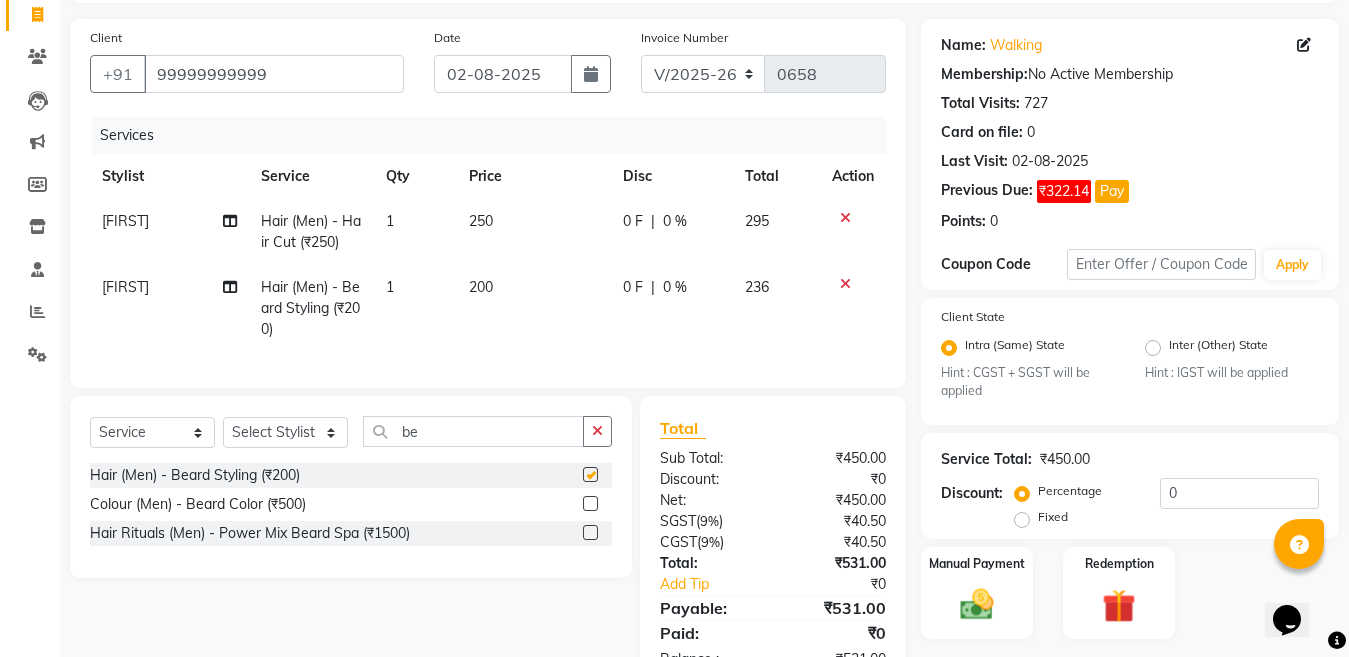 scroll, scrollTop: 211, scrollLeft: 0, axis: vertical 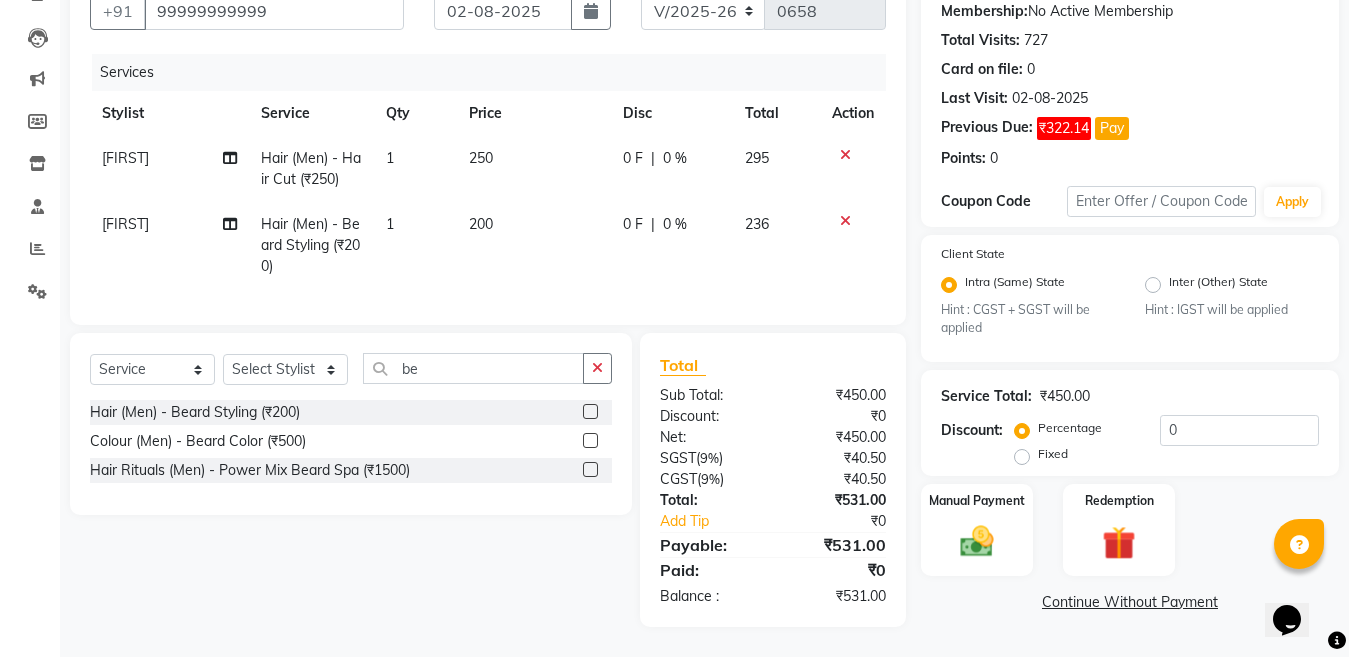 type 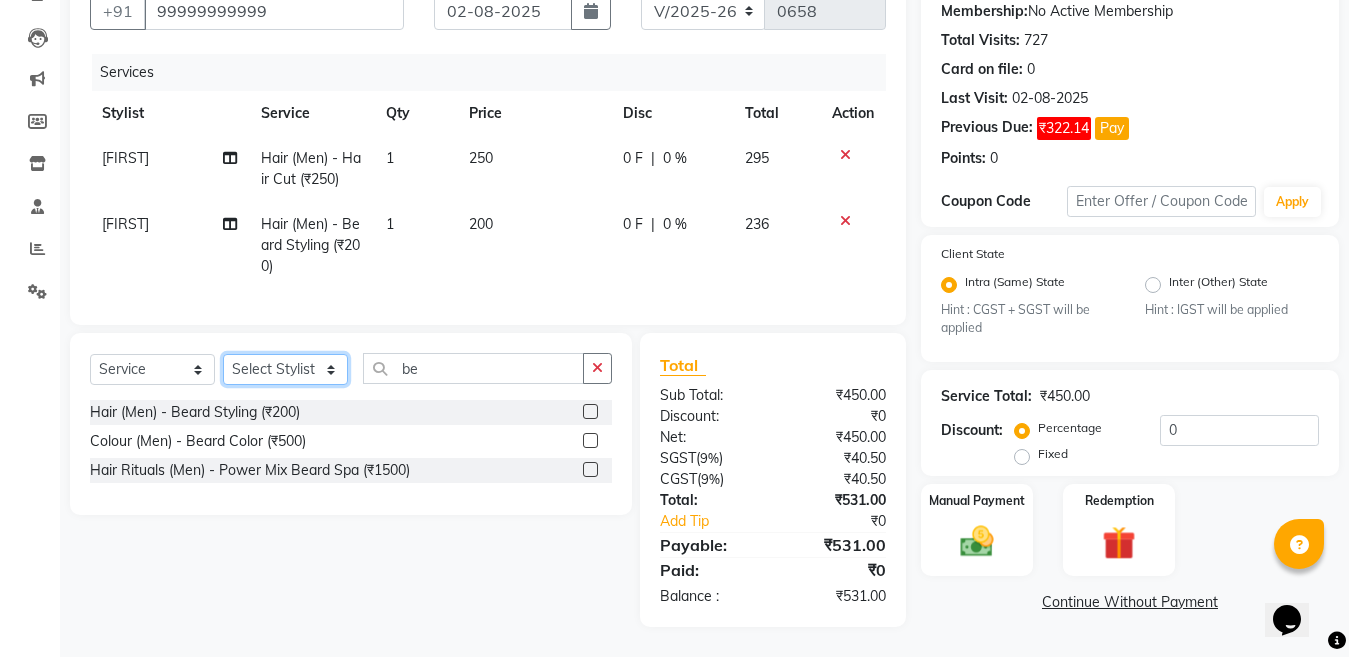 click on "Select Stylist [FIRST] [LAST] [FIRST] [LAST] [FIRST] [LAST] [FIRST] [LAST] [FIRST] [LAST] [FIRST] [LAST] [FIRST] [LAST] [FIRST] [LAST] [FIRST] [LAST] [FIRST] [LAST] [FIRST] [LAST] [FIRST] [LAST] [FIRST] [LAST] [FIRST] [LAST] [FIRST] [LAST] [FIRST] [LAST] [FIRST] [LAST] [FIRST] [LAST] [FIRST] [LAST] [FIRST] [LAST]" 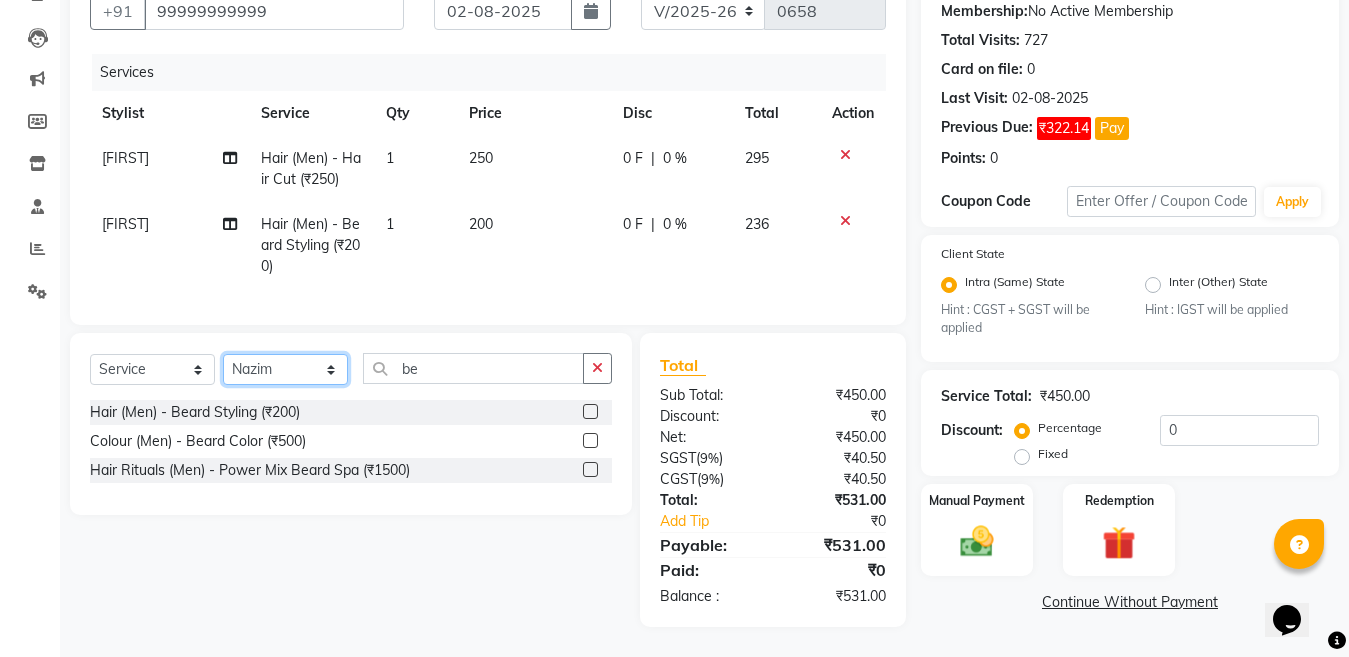 click on "Select Stylist [FIRST] [LAST] [FIRST] [LAST] [FIRST] [LAST] [FIRST] [LAST] [FIRST] [LAST] [FIRST] [LAST] [FIRST] [LAST] [FIRST] [LAST] [FIRST] [LAST] [FIRST] [LAST] [FIRST] [LAST] [FIRST] [LAST] [FIRST] [LAST] [FIRST] [LAST] [FIRST] [LAST] [FIRST] [LAST] [FIRST] [LAST] [FIRST] [LAST] [FIRST] [LAST] [FIRST] [LAST]" 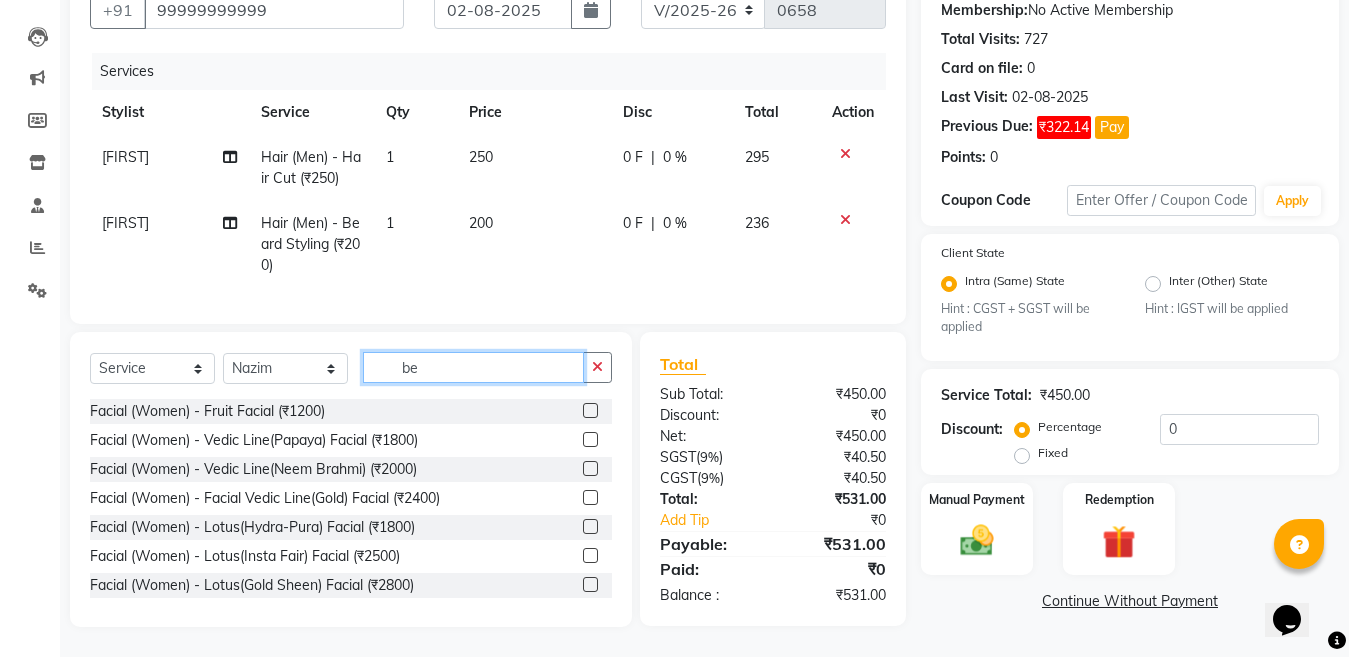 click on "be" 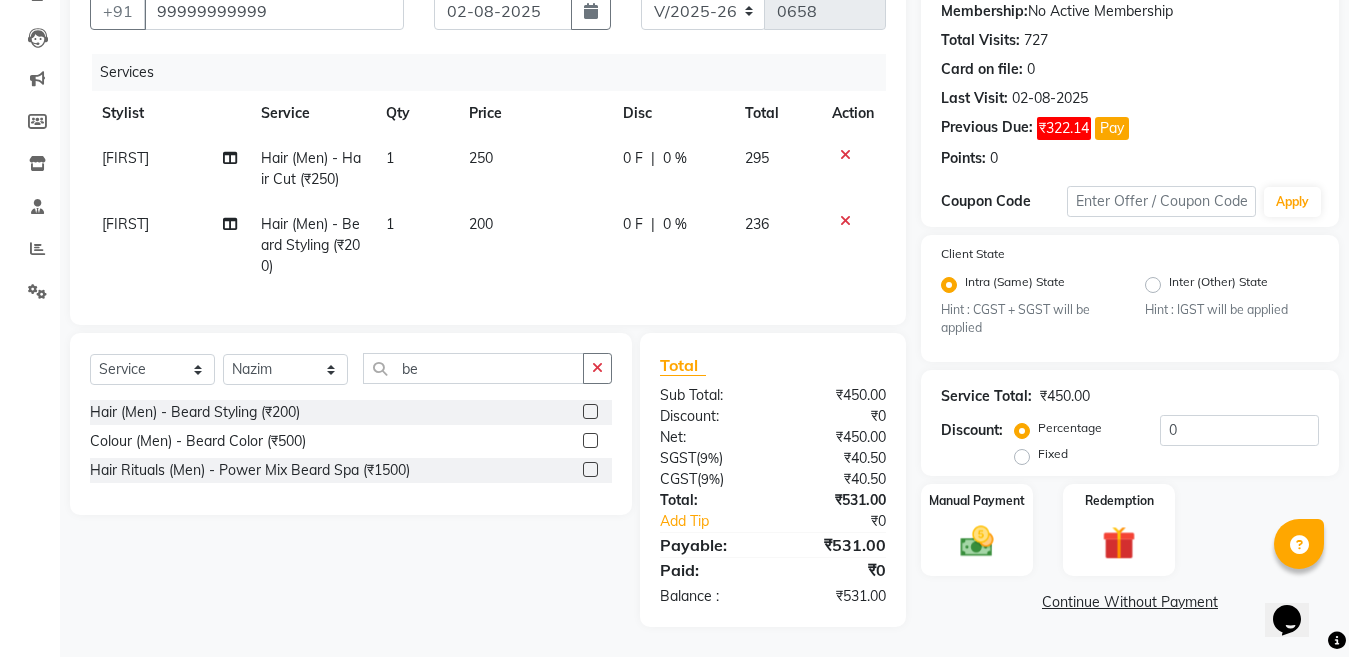 click 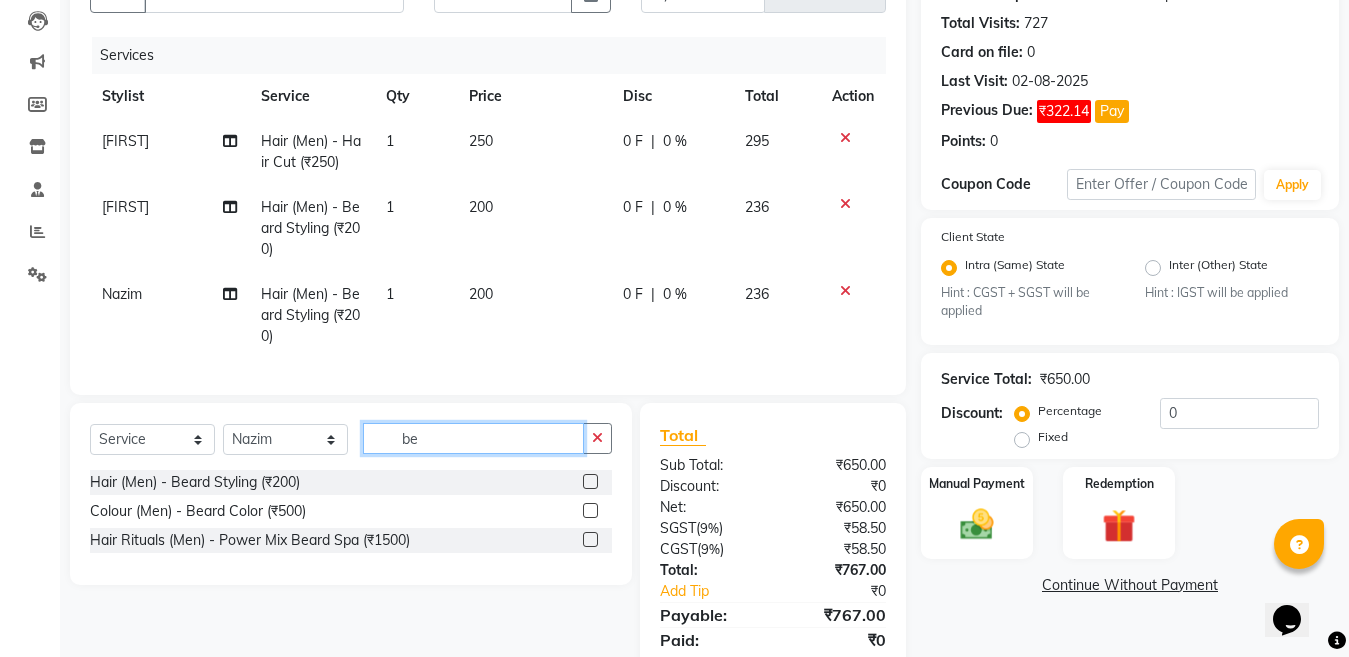 click on "be" 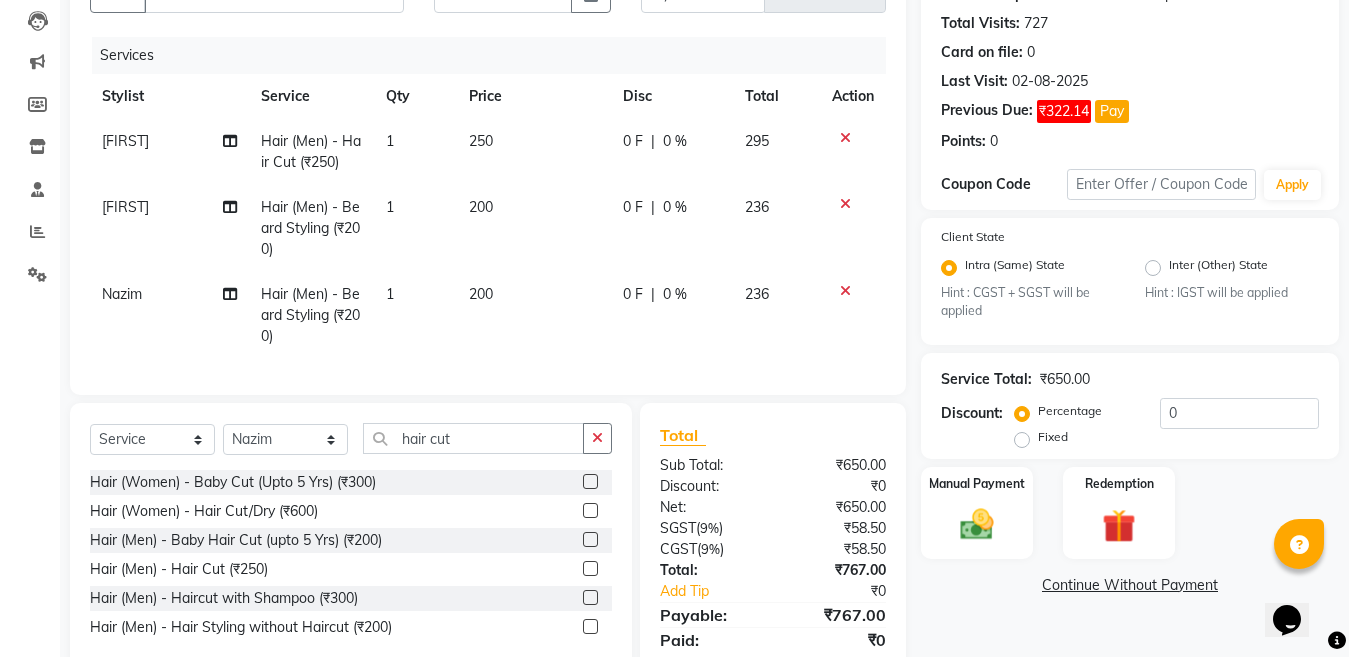 click 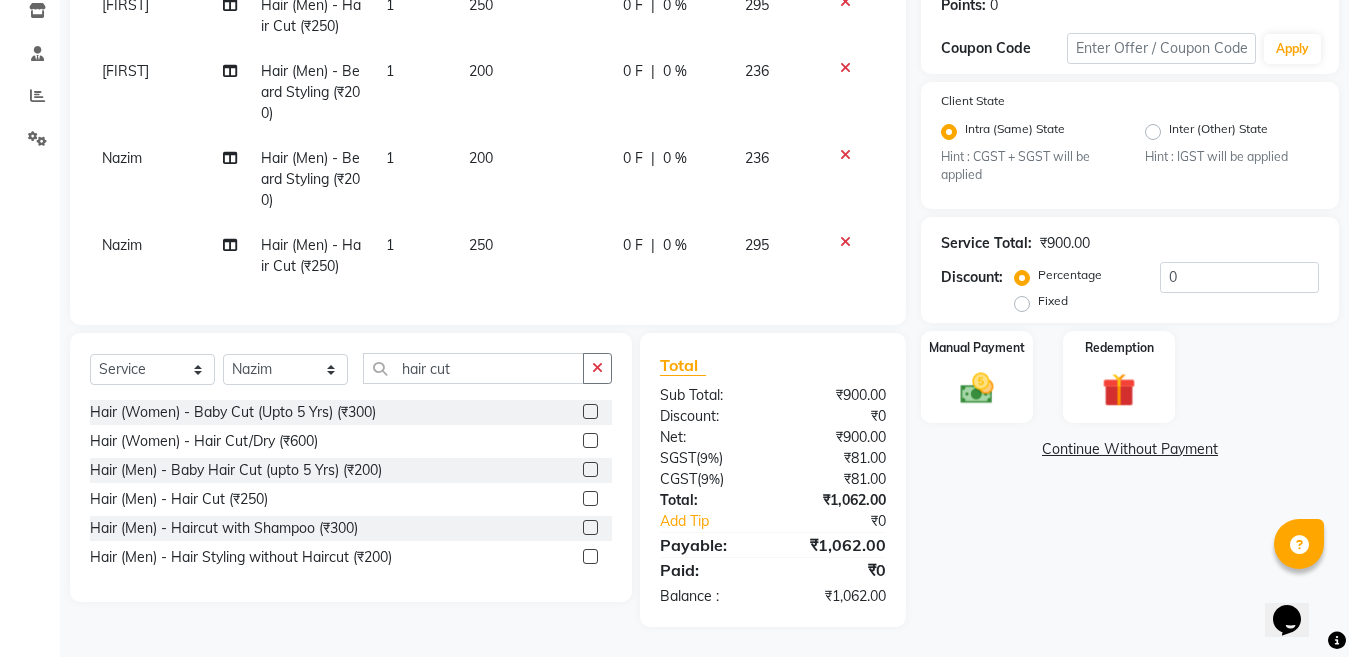 scroll, scrollTop: 364, scrollLeft: 0, axis: vertical 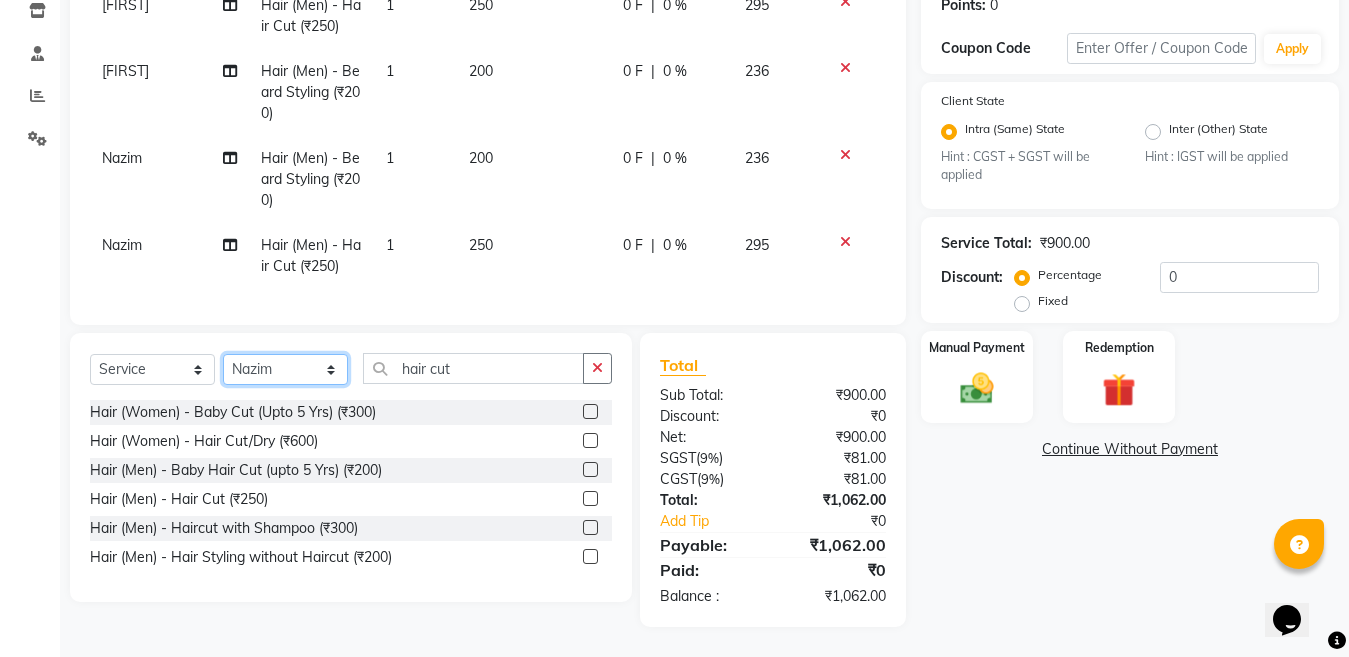 click on "Select Stylist [FIRST] [LAST] [FIRST] [LAST] [FIRST] [LAST] [FIRST] [LAST] [FIRST] [LAST] [FIRST] [LAST] [FIRST] [LAST] [FIRST] [LAST] [FIRST] [LAST] [FIRST] [LAST] [FIRST] [LAST] [FIRST] [LAST] [FIRST] [LAST] [FIRST] [LAST] [FIRST] [LAST] [FIRST] [LAST] [FIRST] [LAST] [FIRST] [LAST] [FIRST] [LAST] [FIRST] [LAST]" 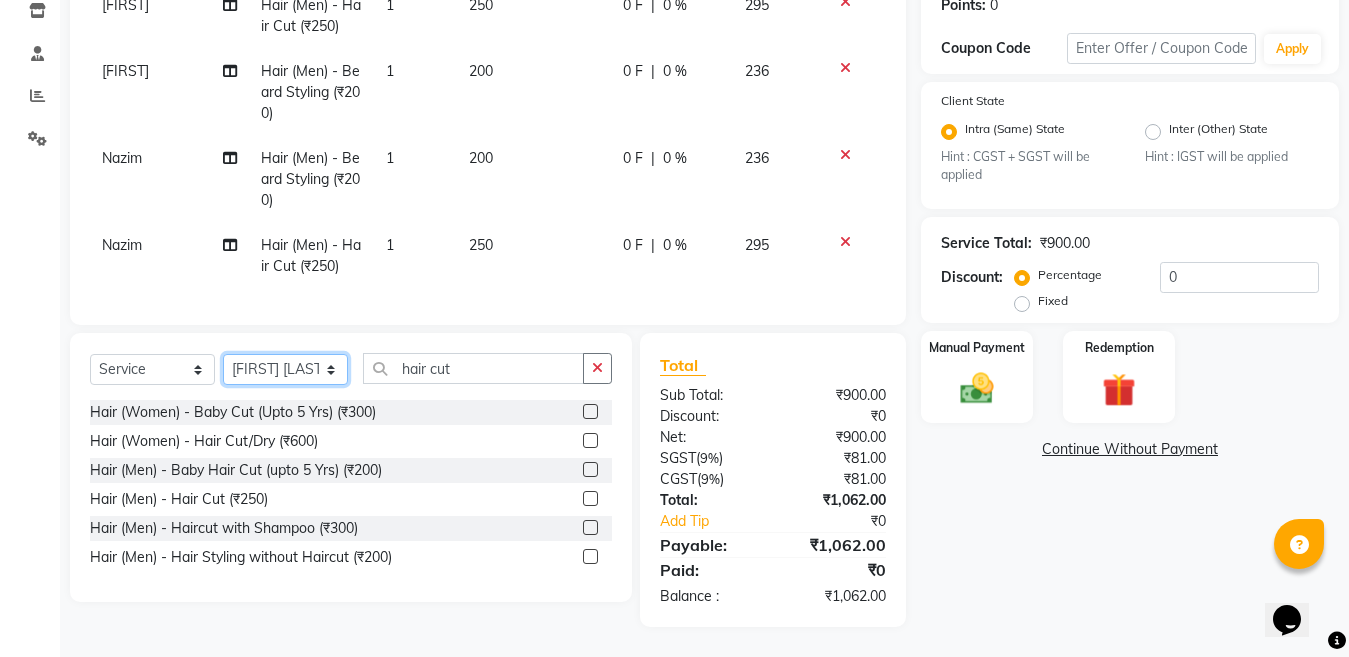 click on "Select Stylist [FIRST] [LAST] [FIRST] [LAST] [FIRST] [LAST] [FIRST] [LAST] [FIRST] [LAST] [FIRST] [LAST] [FIRST] [LAST] [FIRST] [LAST] [FIRST] [LAST] [FIRST] [LAST] [FIRST] [LAST] [FIRST] [LAST] [FIRST] [LAST] [FIRST] [LAST] [FIRST] [LAST] [FIRST] [LAST] [FIRST] [LAST] [FIRST] [LAST] [FIRST] [LAST] [FIRST] [LAST]" 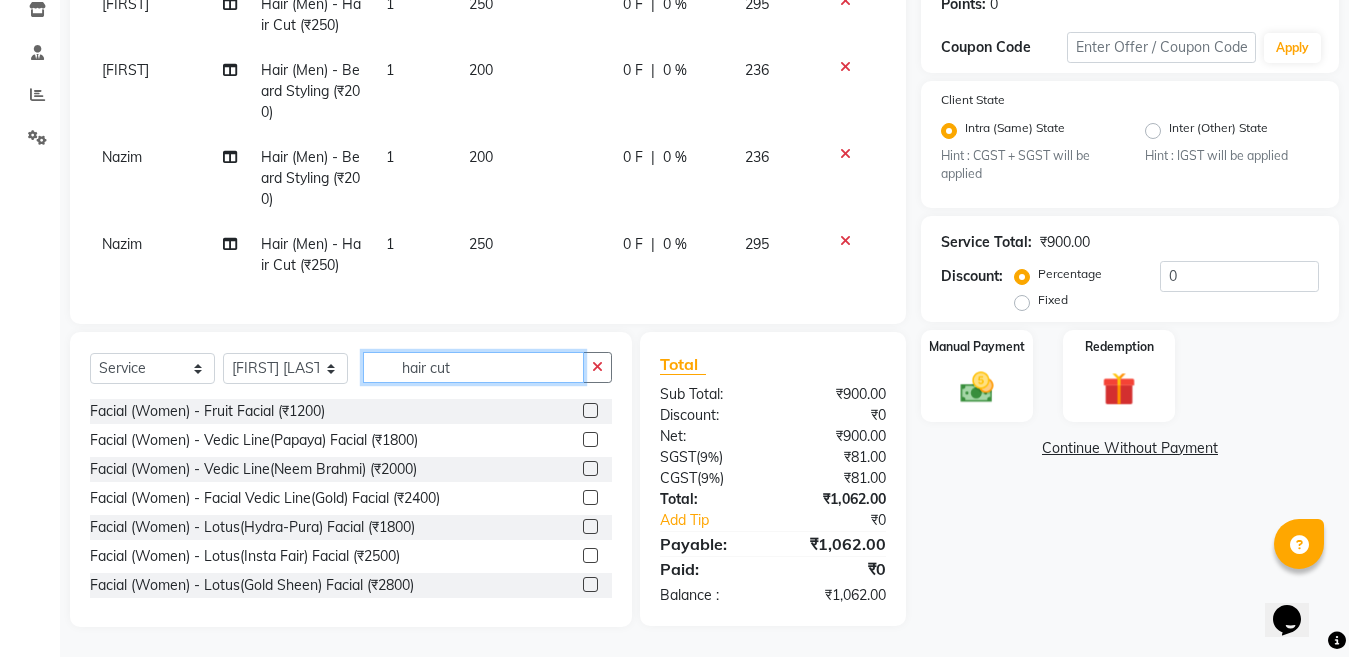 click on "hair cut" 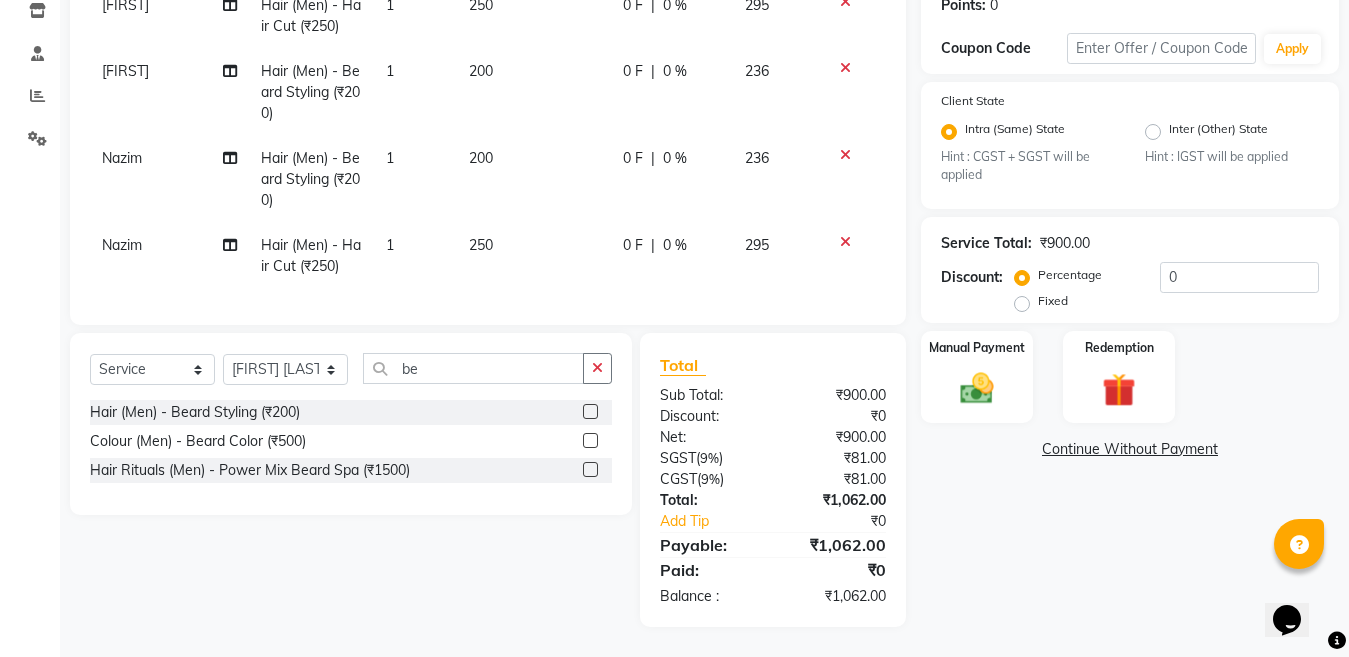 click 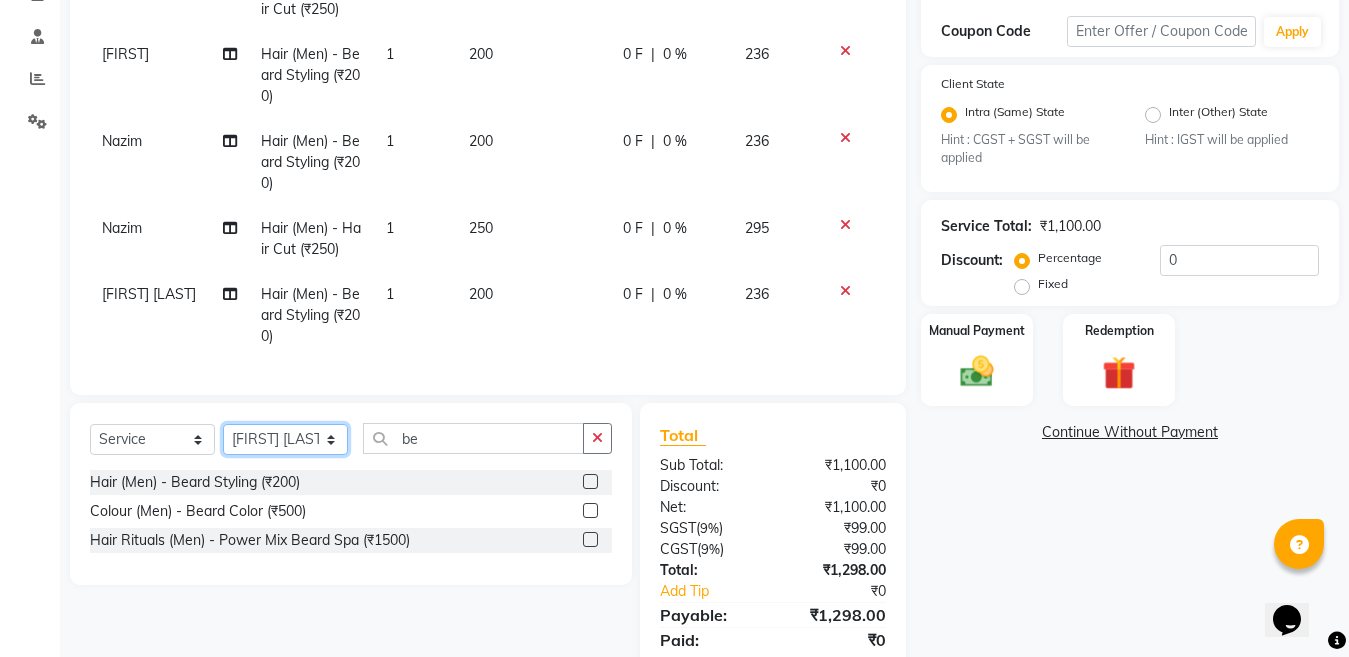 click on "Select Stylist [FIRST] [LAST] [FIRST] [LAST] [FIRST] [LAST] [FIRST] [LAST] [FIRST] [LAST] [FIRST] [LAST] [FIRST] [LAST] [FIRST] [LAST] [FIRST] [LAST] [FIRST] [LAST] [FIRST] [LAST] [FIRST] [LAST] [FIRST] [LAST] [FIRST] [LAST] [FIRST] [LAST] [FIRST] [LAST] [FIRST] [LAST] [FIRST] [LAST] [FIRST] [LAST] [FIRST] [LAST]" 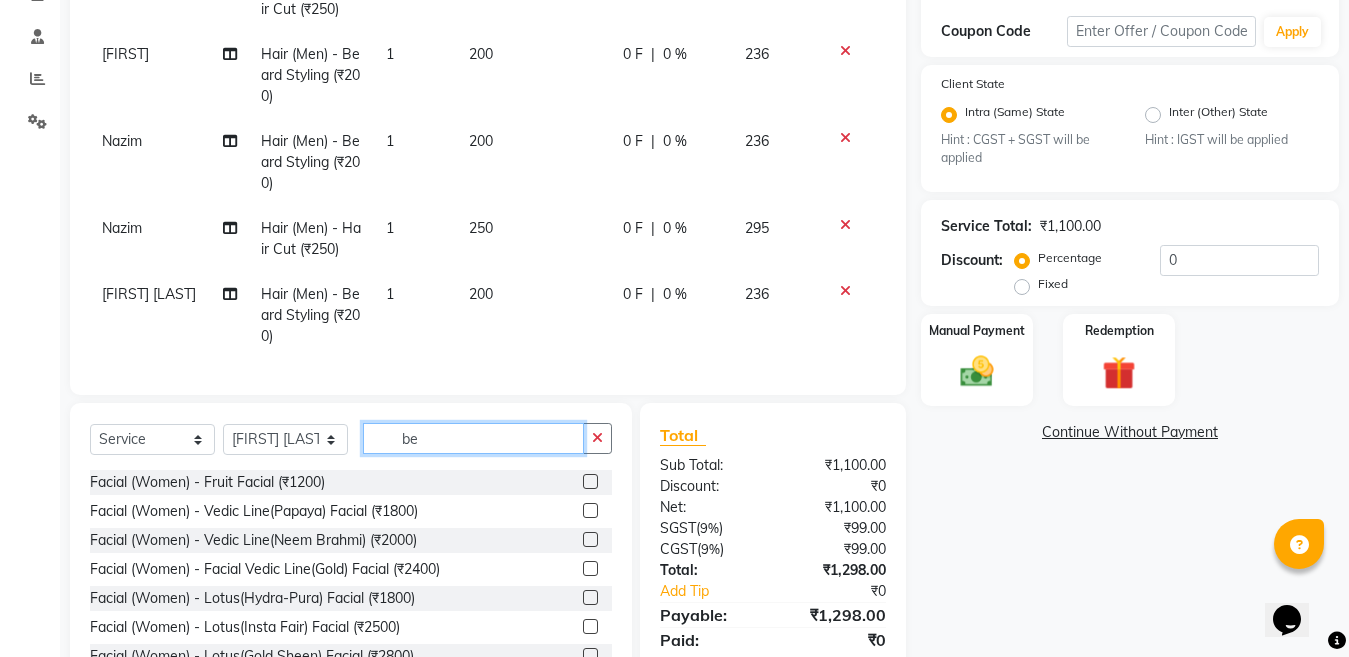 click on "be" 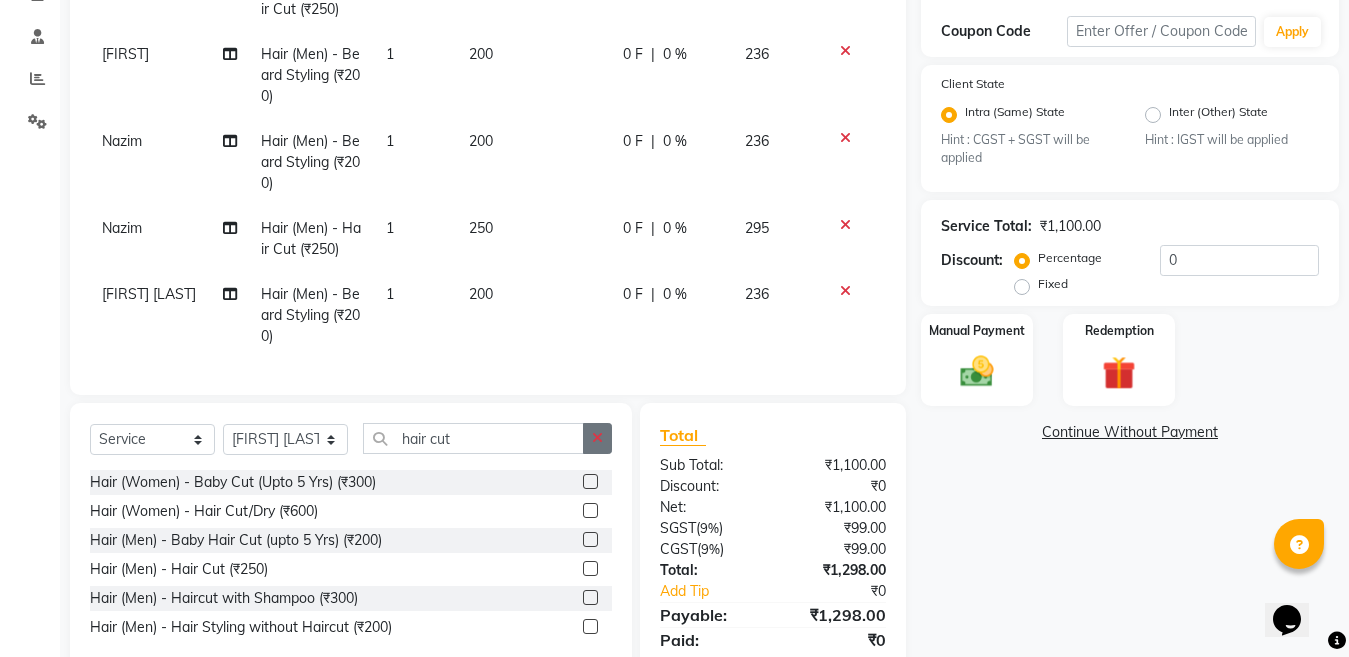 drag, startPoint x: 589, startPoint y: 488, endPoint x: 607, endPoint y: 460, distance: 33.286633 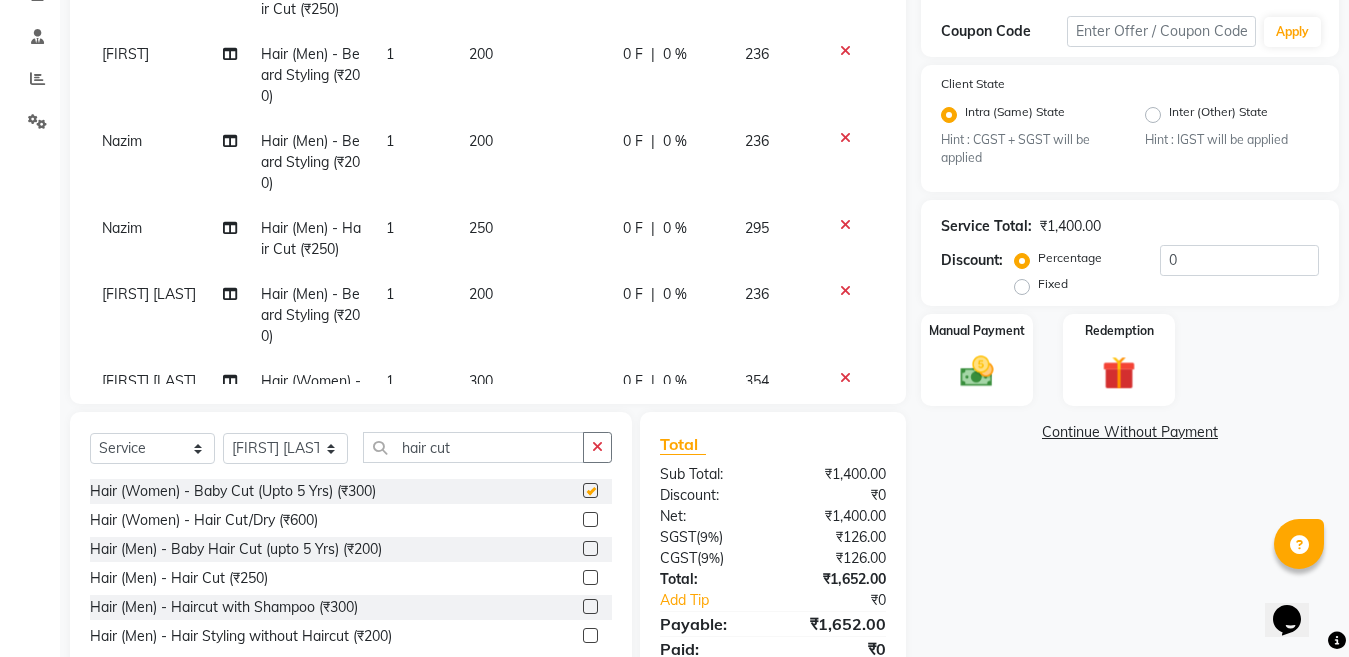 scroll, scrollTop: 95, scrollLeft: 0, axis: vertical 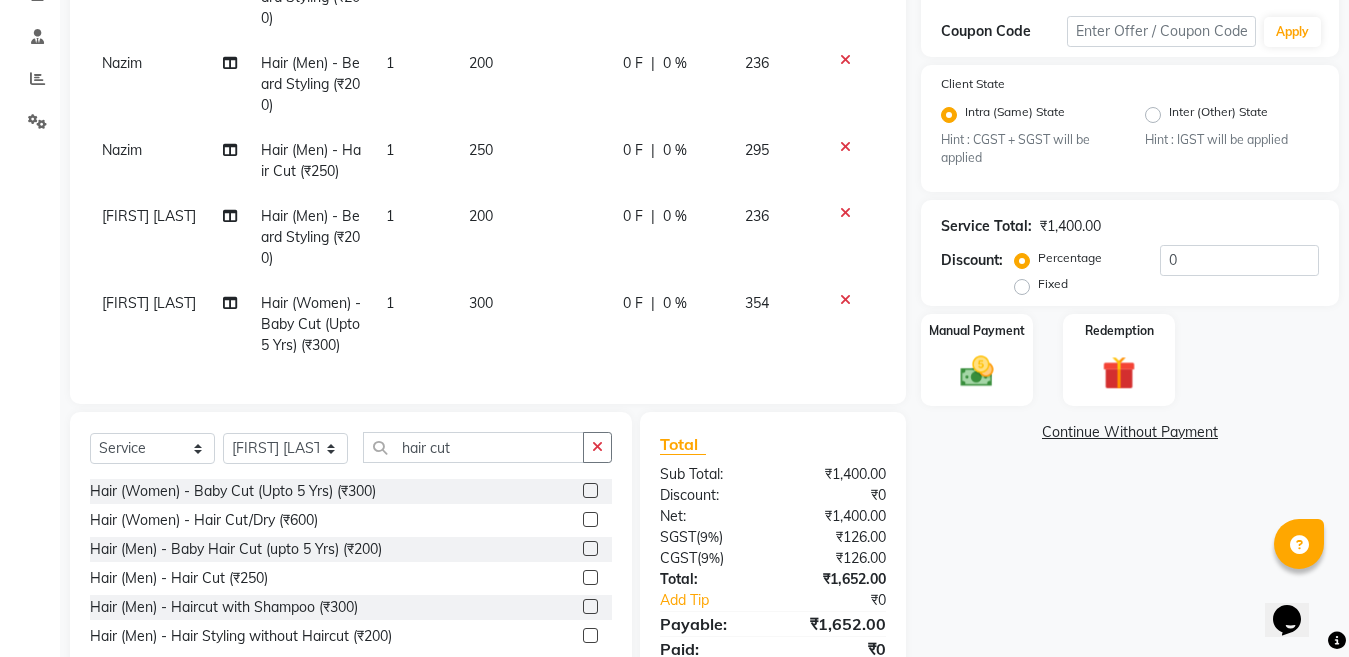 click on "300" 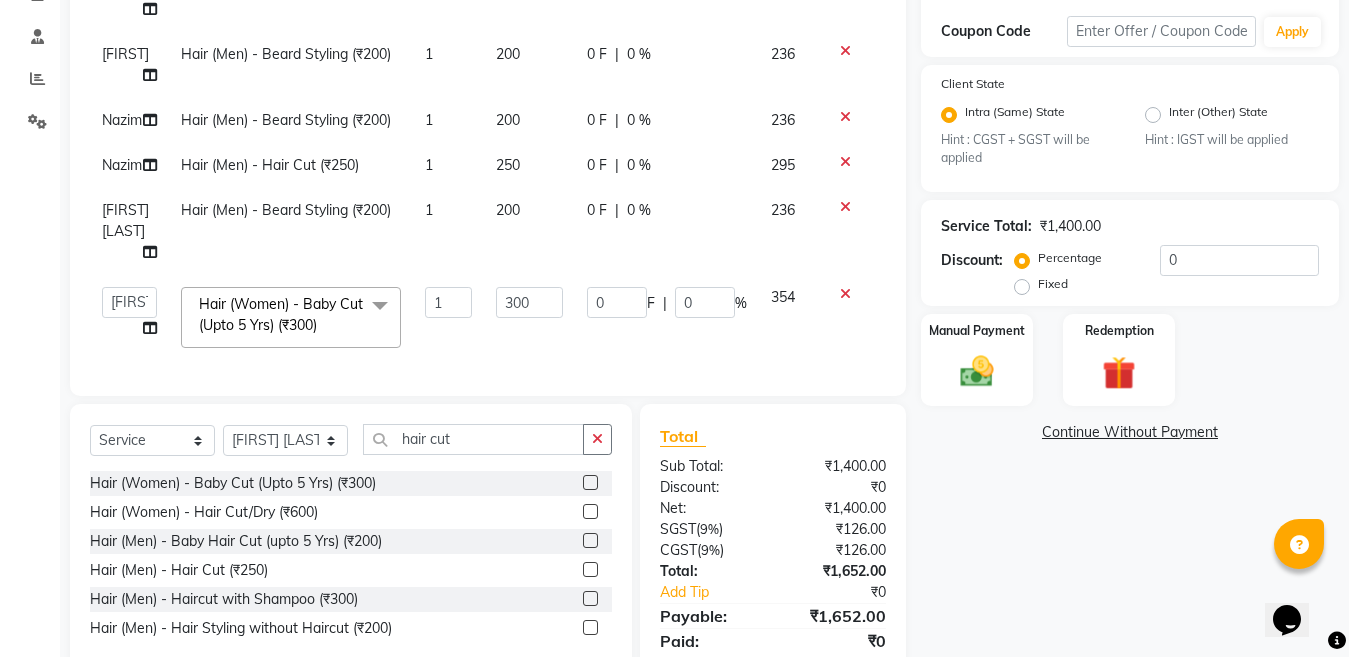 scroll, scrollTop: 51, scrollLeft: 0, axis: vertical 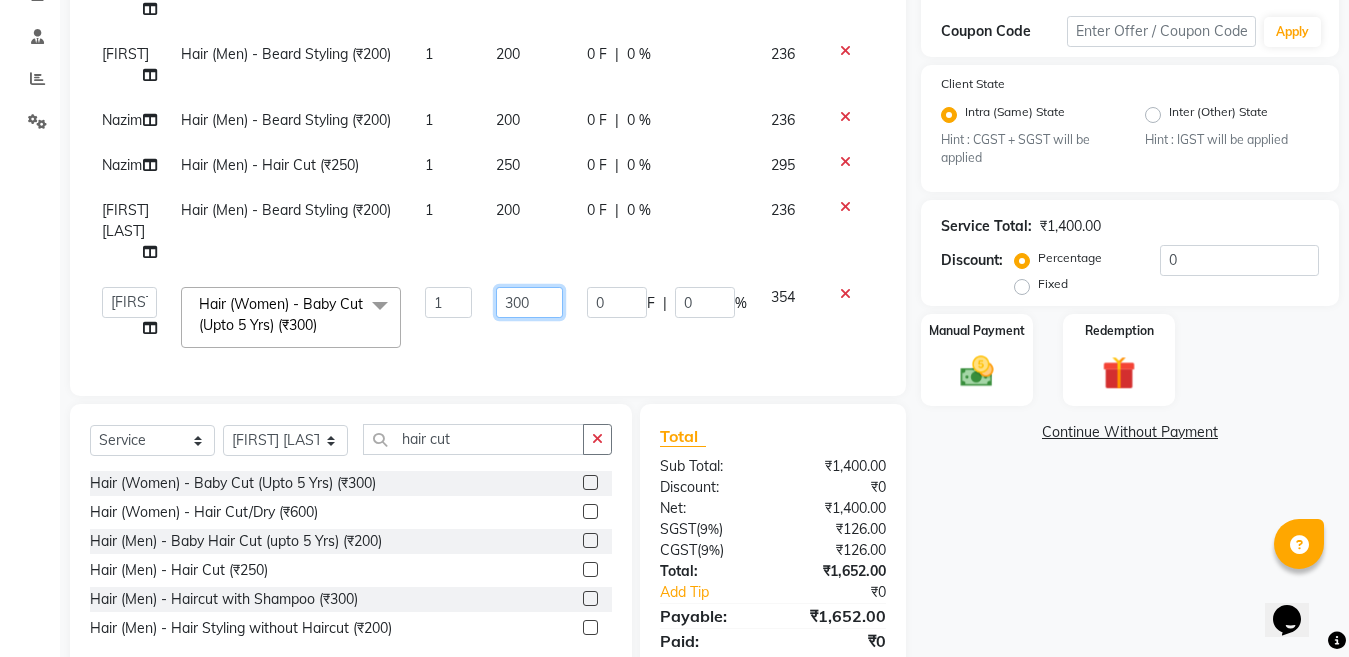click on "300" 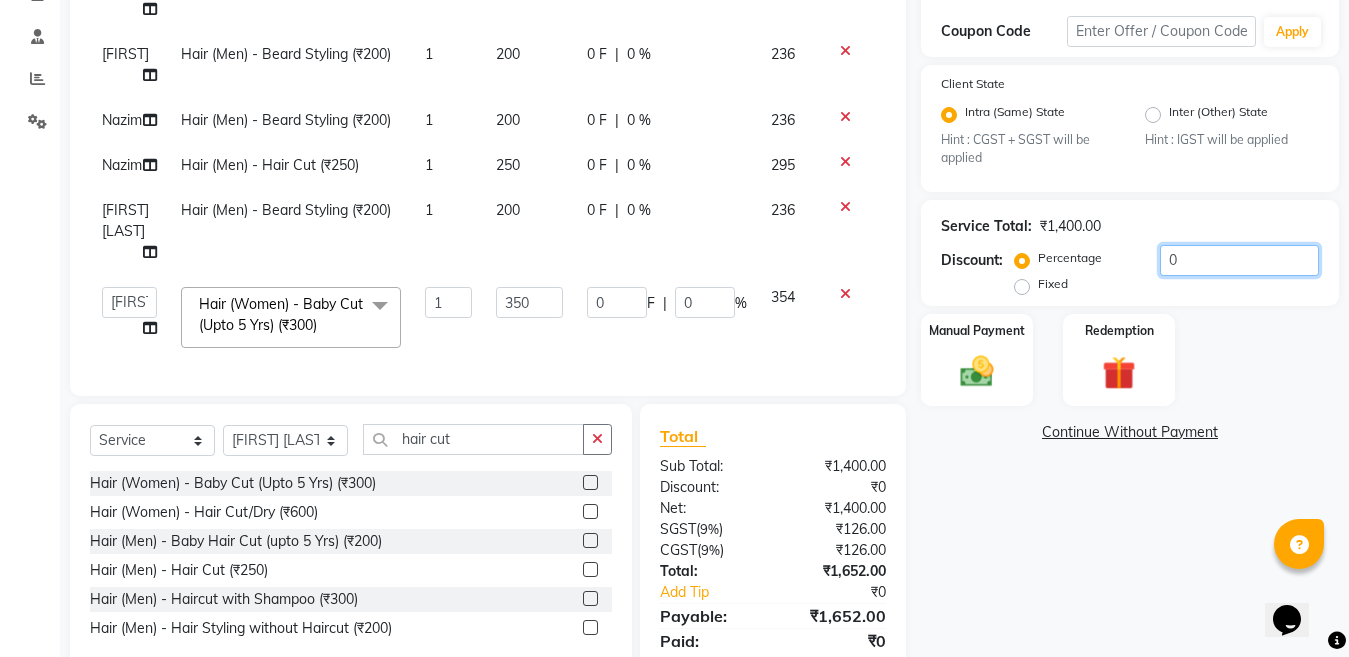 click on "0" 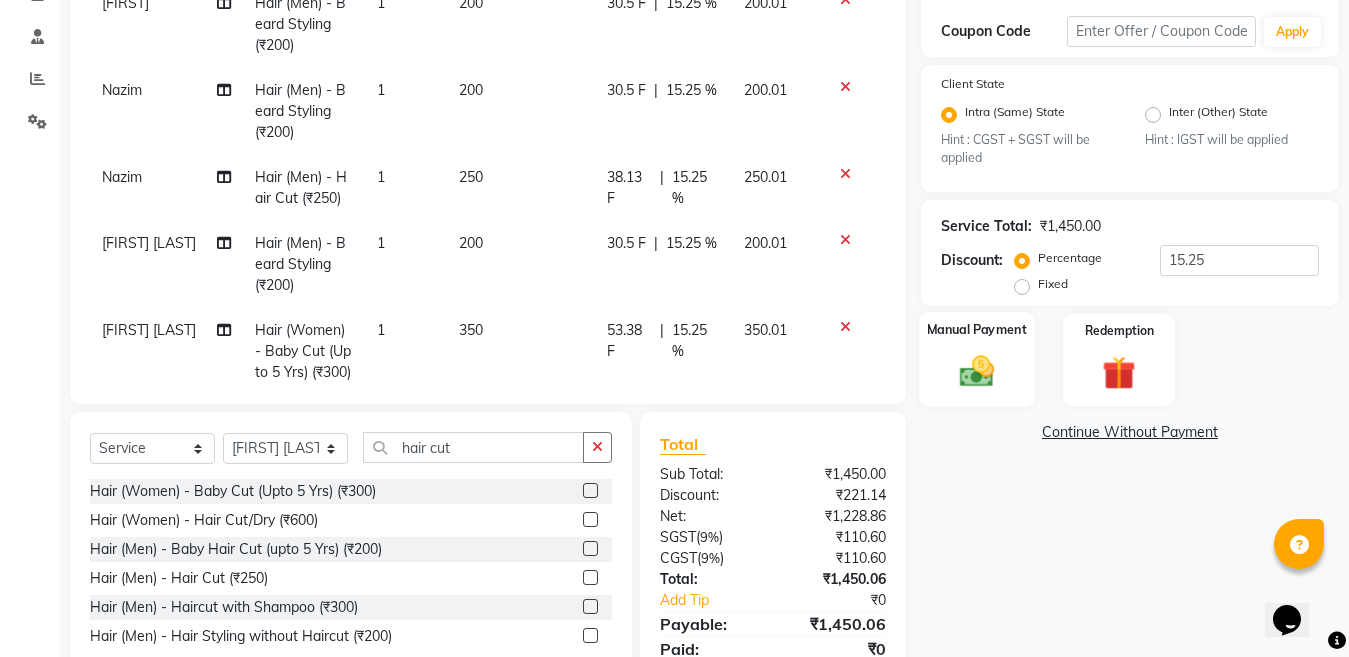 click 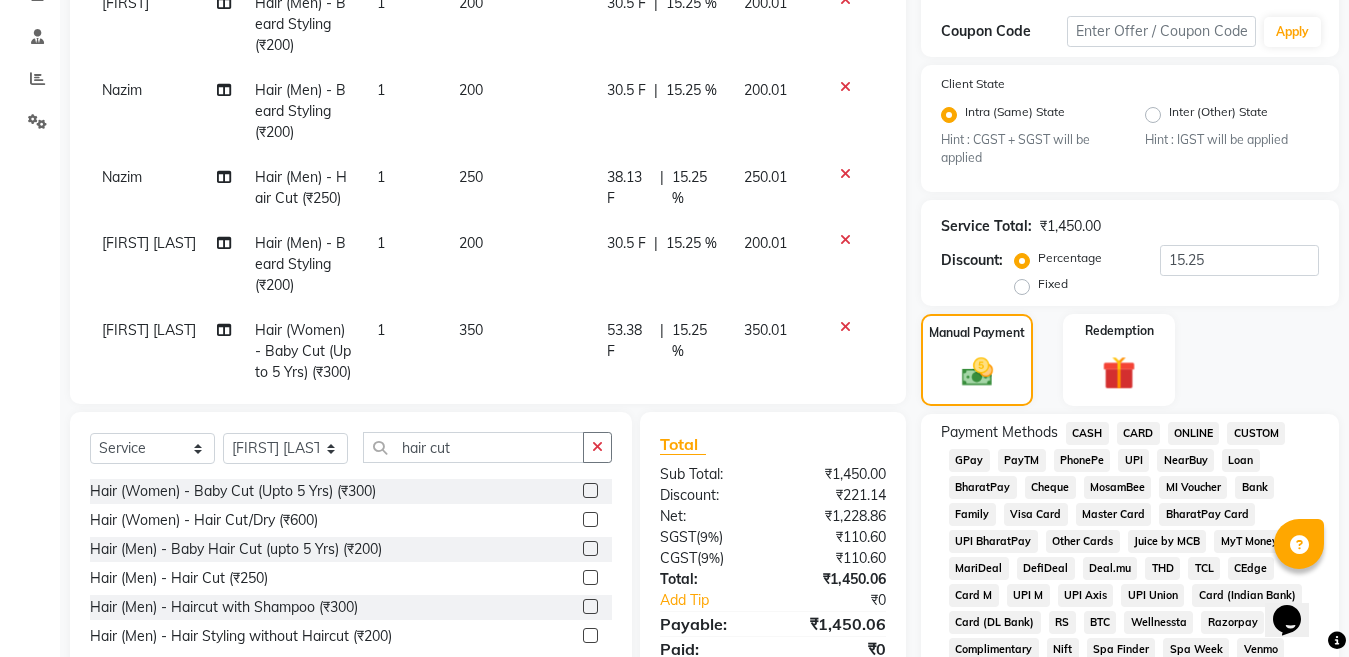 scroll, scrollTop: 443, scrollLeft: 0, axis: vertical 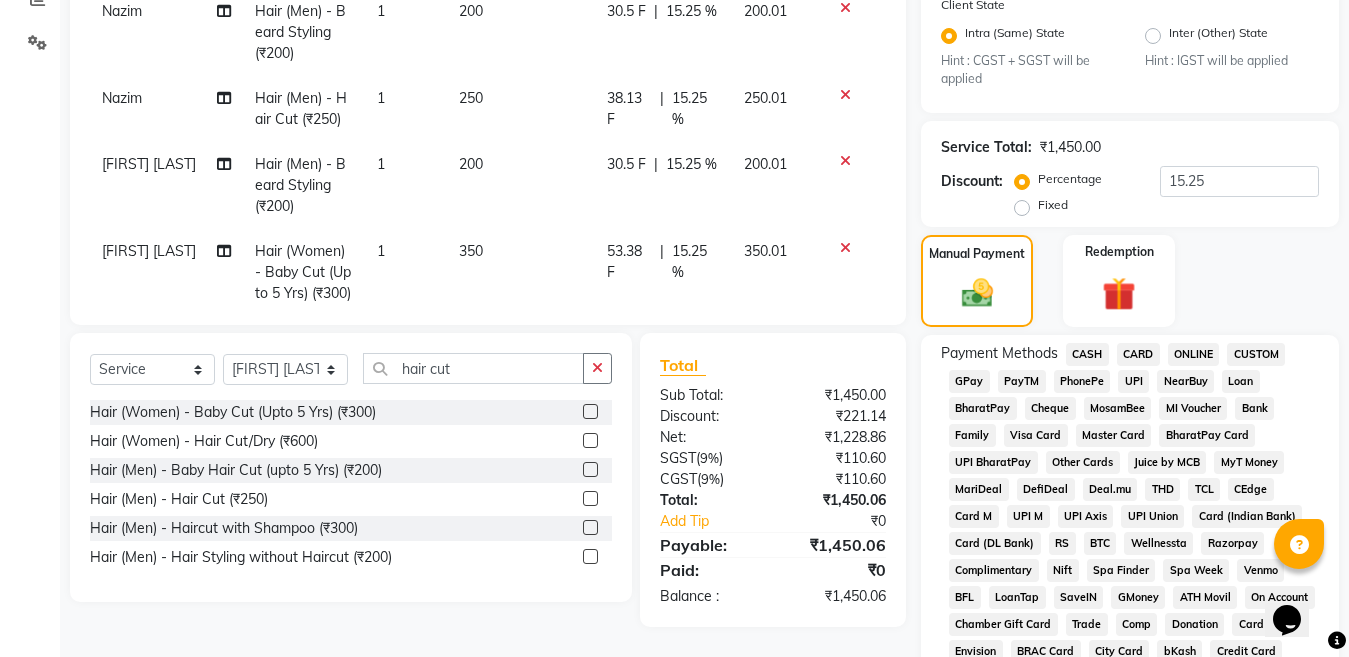 click on "ONLINE" 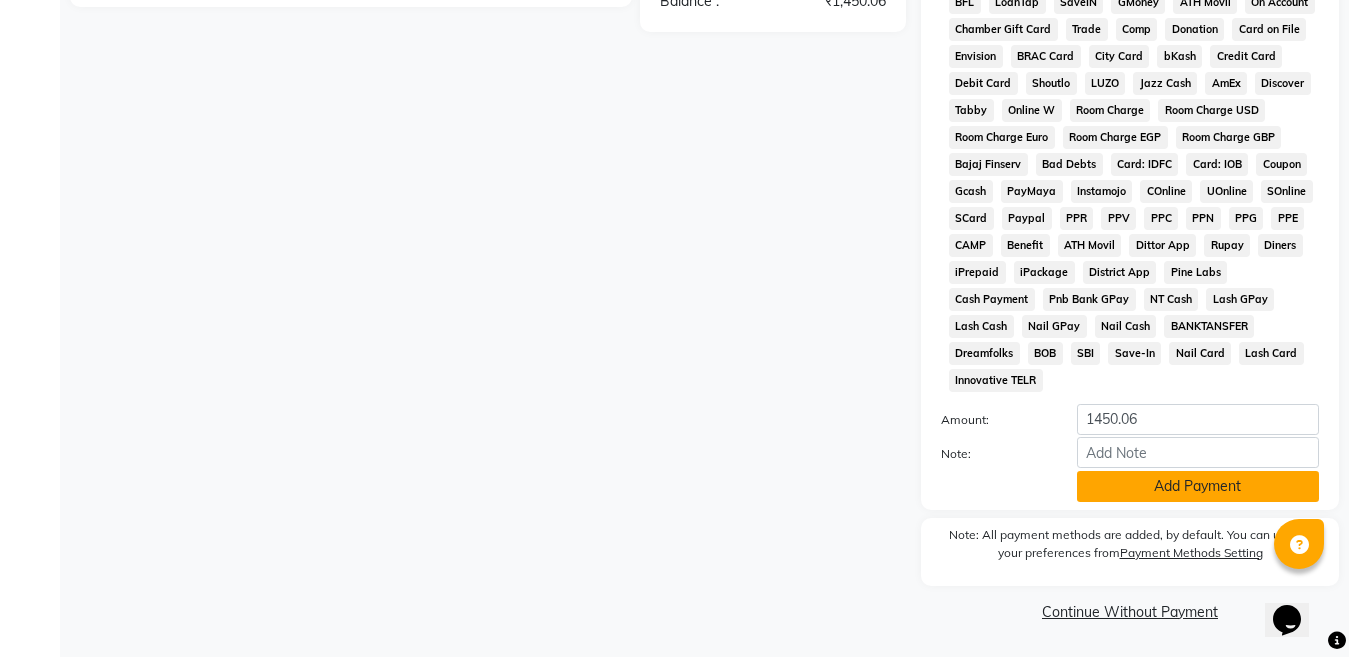 click on "Add Payment" 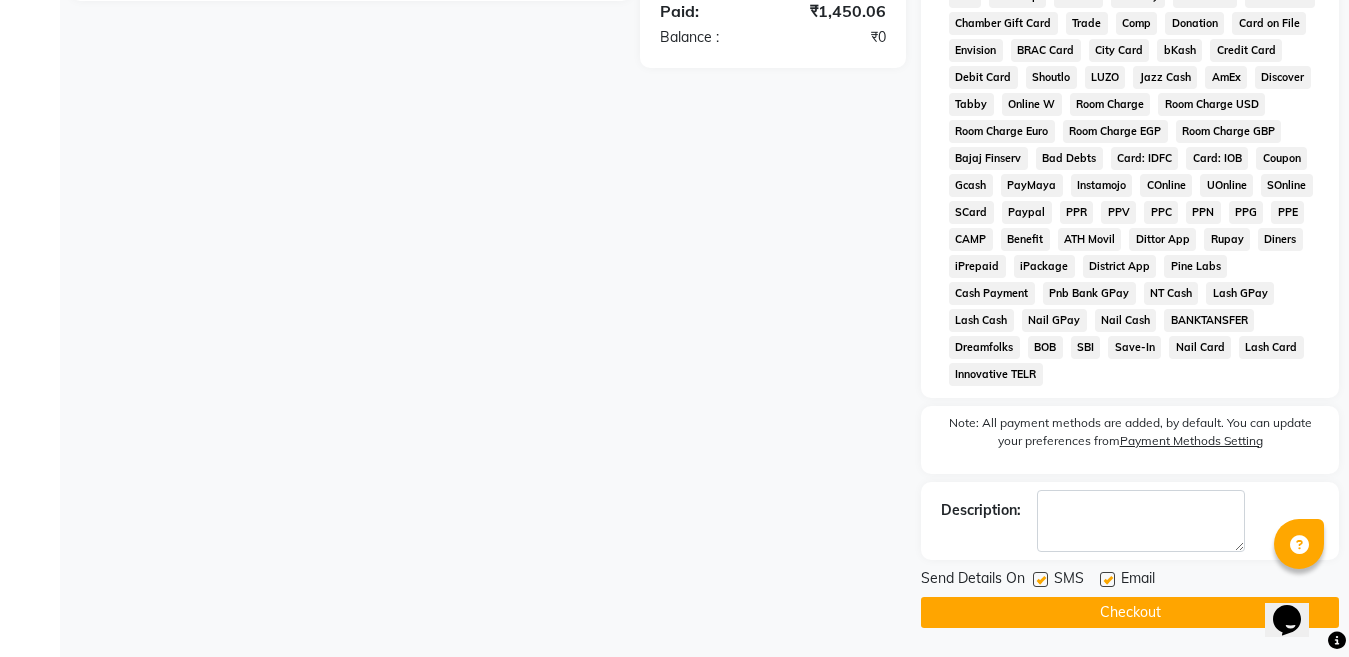 scroll, scrollTop: 1045, scrollLeft: 0, axis: vertical 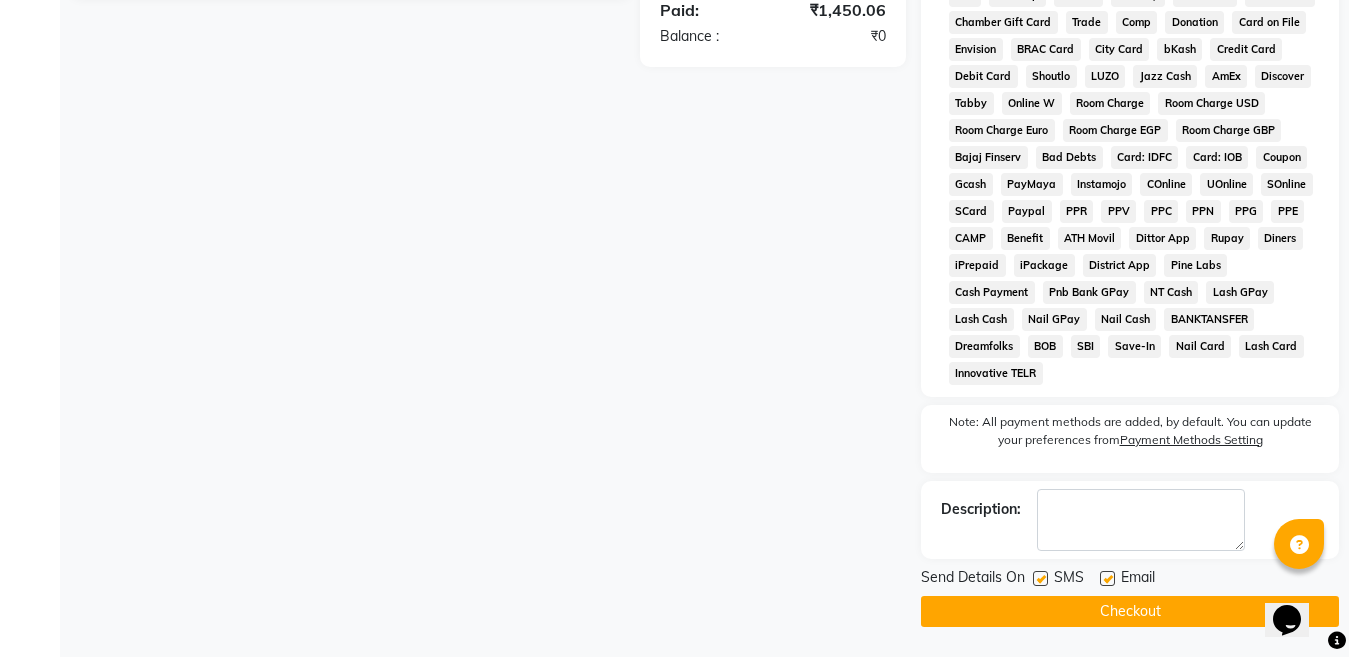 click on "INVOICE PREVIOUS INVOICES Create New   Save  Client +[PHONE] Date [DATE] Invoice Number V/2025 V/2025-26 0658 Services Stylist Service Qty Price Disc Total Action [FIRST] [LAST] (Men) - Hair Cut (₹250) 1 250 38.13 F | 15.25 % 250.01 [FIRST] [LAST] (Men) - Beard Styling (₹200) 1 200 30.5 F | 15.25 % 200.01 [FIRST] [LAST] (Men) - Beard Styling (₹200) 1 200 30.5 F | 15.25 % 200.01 [FIRST] [LAST] (Men) - Hair Cut (₹250) 1 250 38.13 F | 15.25 % 250.01 [FIRST] [LAST] (Men) - Beard Styling (₹200) 1 200 30.5 F | 15.25 % 200.01 [FIRST] [LAST] (Women) - Baby Cut (Upto 5 Yrs) (₹300) 1 350 53.38 F | 15.25 % 350.01 Select  Service  Product  Membership  Package Voucher Prepaid Gift Card  Select Stylist [FIRST] [LAST] [FIRST] [LAST] [FIRST] [LAST] [FIRST] [LAST] [FIRST] [LAST] [FIRST] [LAST] [FIRST] [LAST] [FIRST] [LAST] [FIRST] [LAST] [FIRST] [LAST] [FIRST] [LAST] [FIRST] [LAST] [FIRST] [LAST] [FIRST] [LAST] [FIRST] [LAST] [FIRST] [LAST] [FIRST] [LAST] Hair Cut (Women) - Baby Cut (Upto 5 Yrs) (₹300)  Hair (Men) - Hair Cut (₹250)" 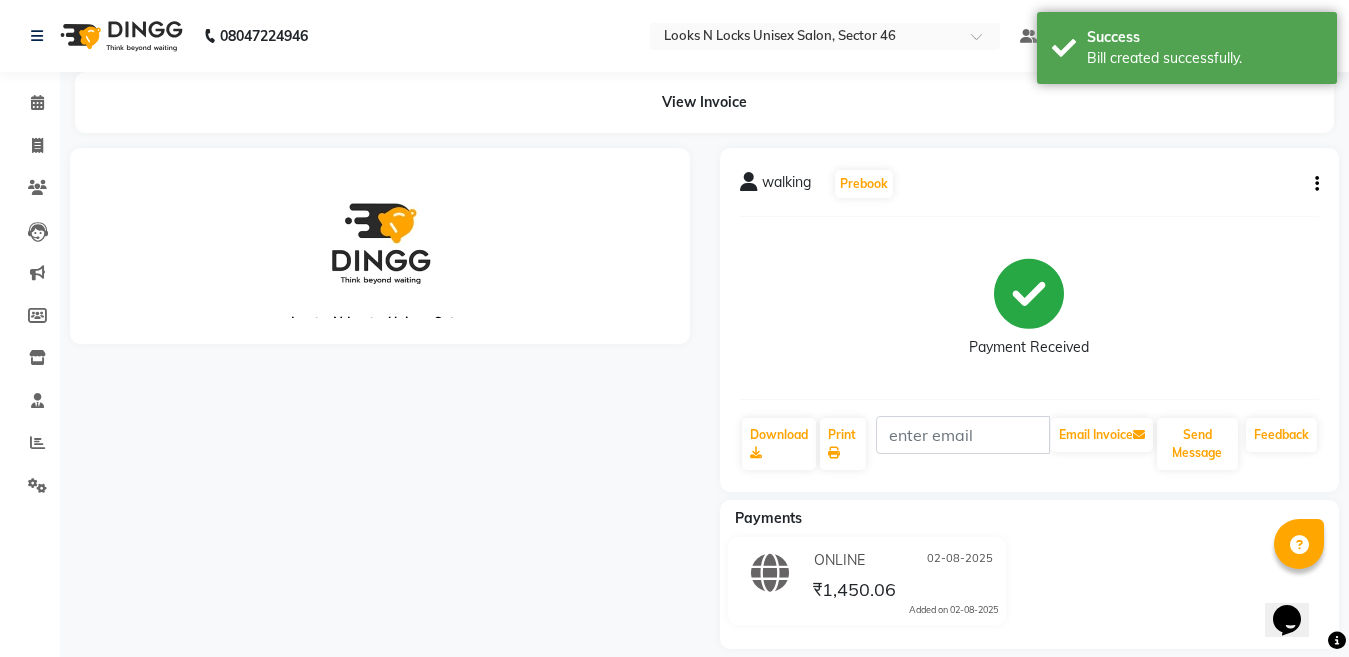 scroll, scrollTop: 0, scrollLeft: 0, axis: both 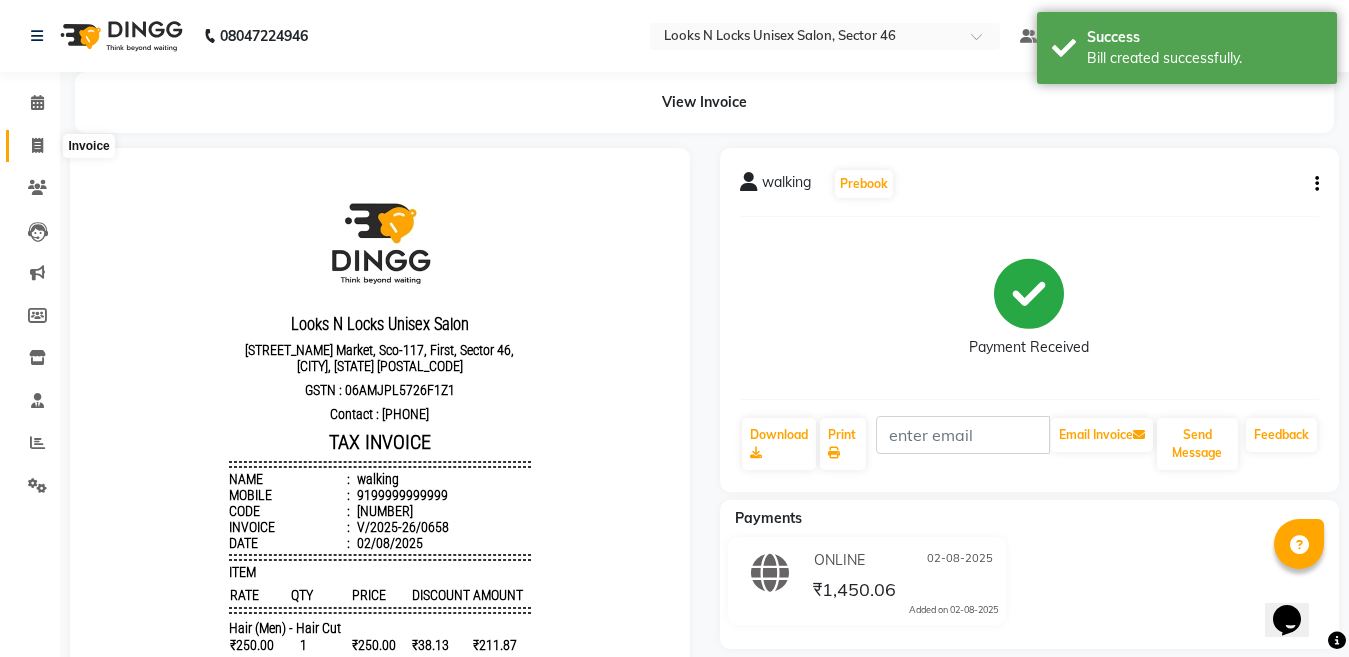click 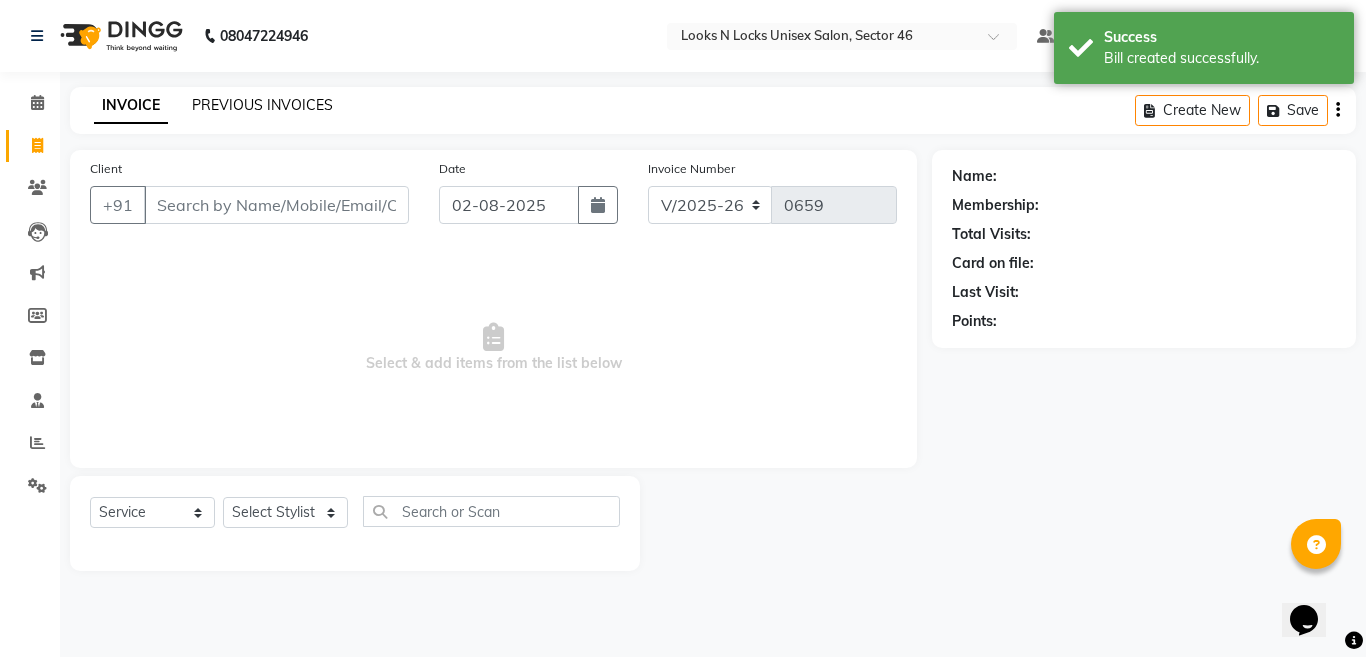 click on "PREVIOUS INVOICES" 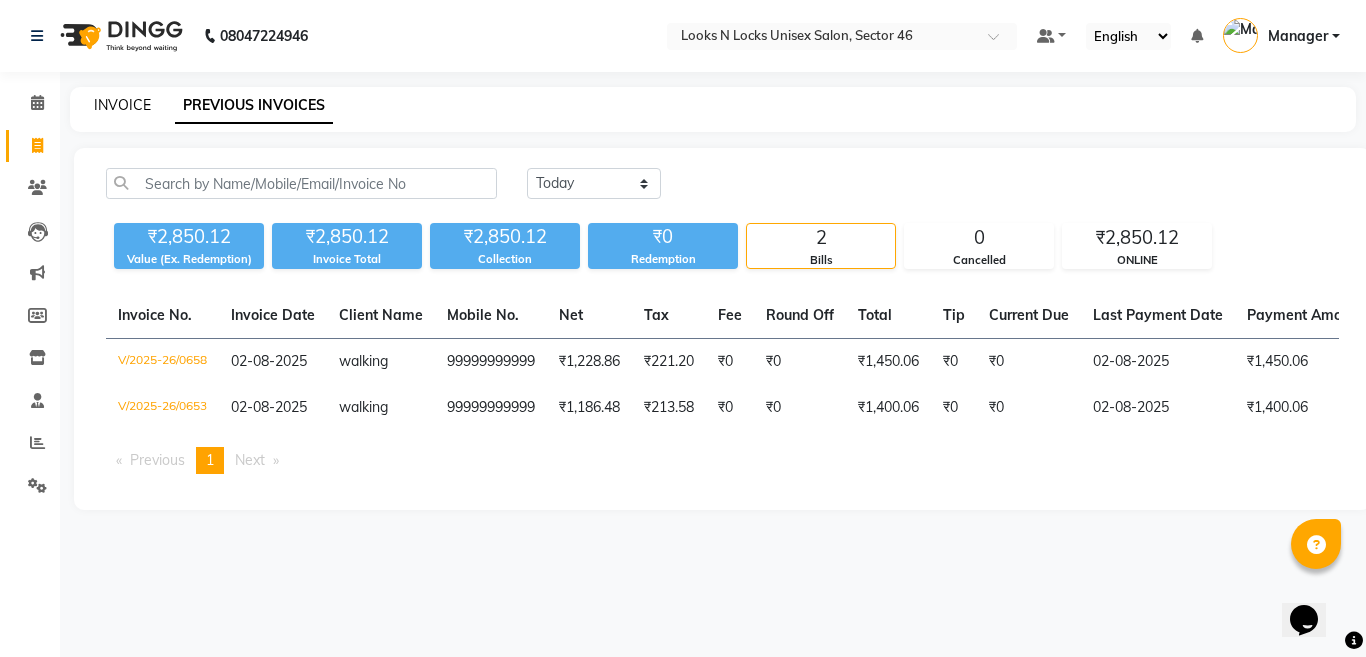 click on "INVOICE" 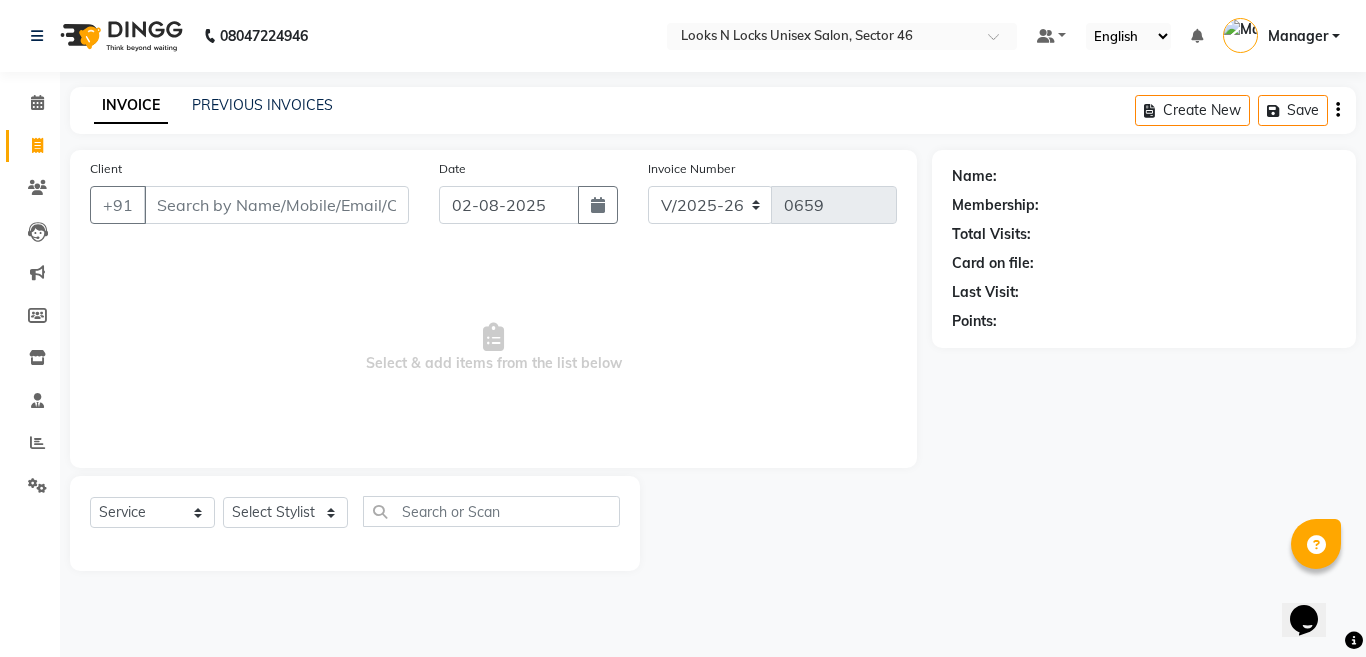 click on "Client" at bounding box center [276, 205] 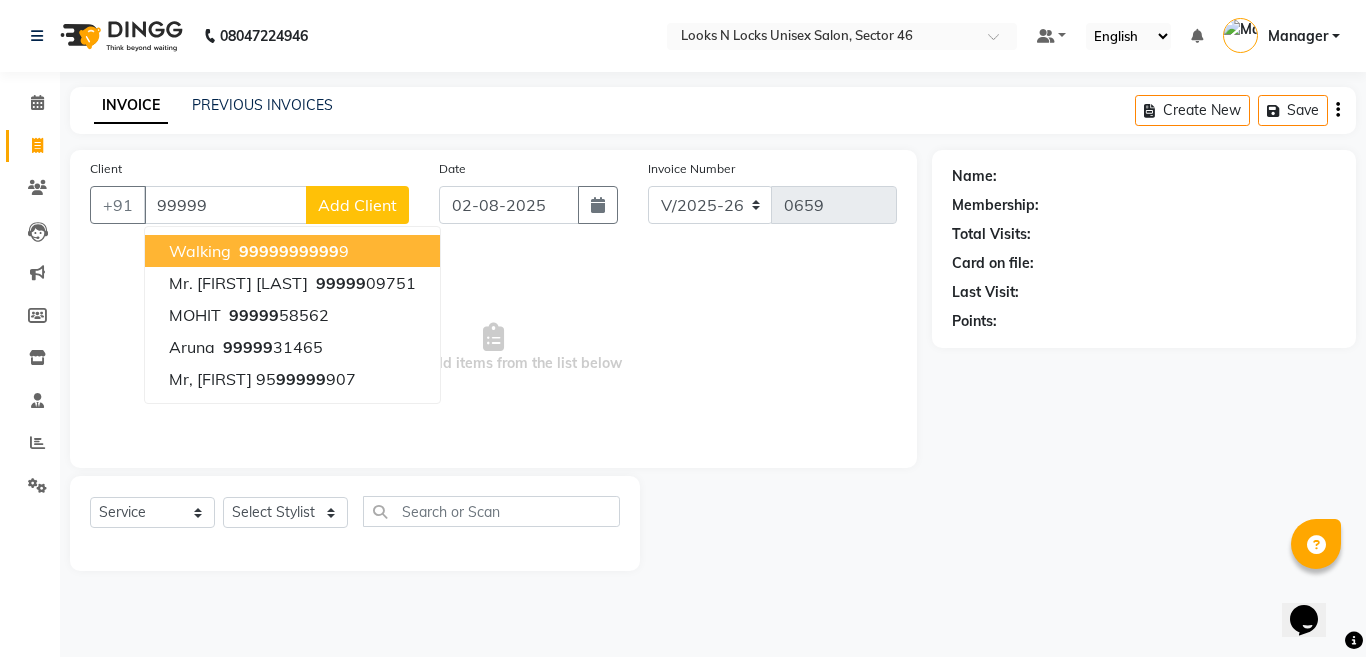 click on "99999" at bounding box center (264, 251) 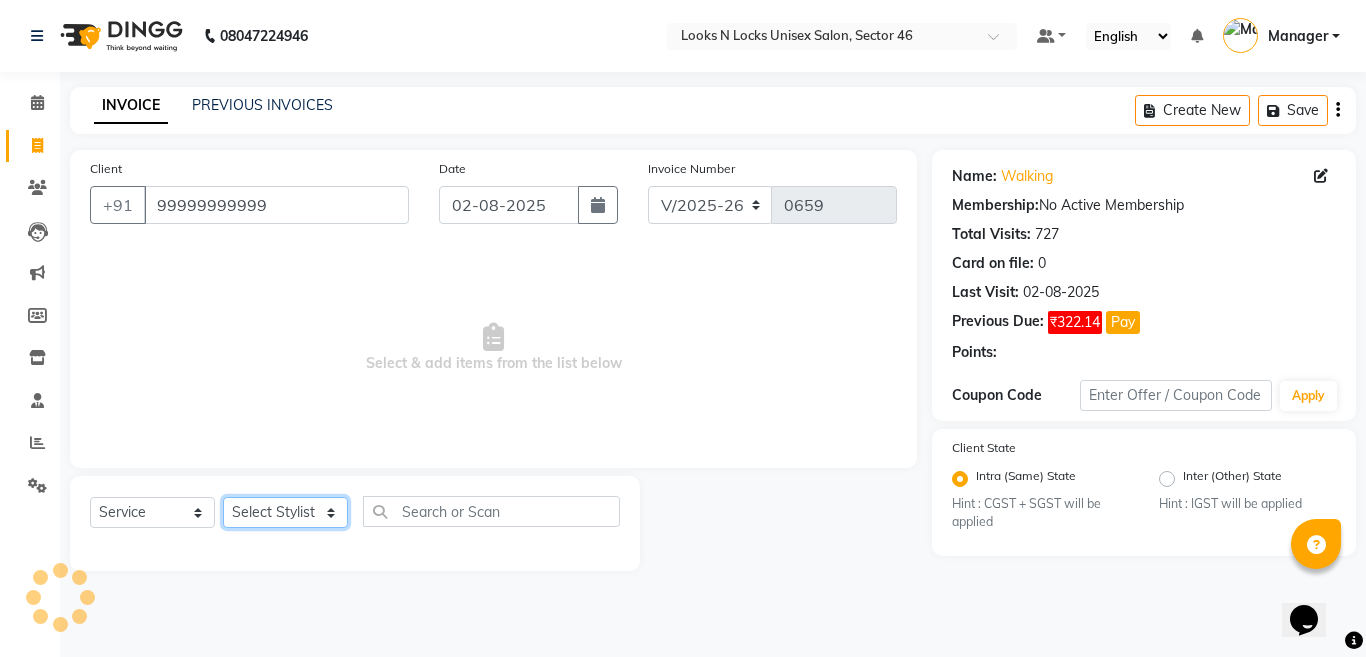 click on "Select Stylist [FIRST] [LAST] [FIRST] [LAST] [FIRST] [LAST] [FIRST] [LAST] [FIRST] [LAST] [FIRST] [LAST] [FIRST] [LAST] [FIRST] [LAST] [FIRST] [LAST] [FIRST] [LAST] [FIRST] [LAST] [FIRST] [LAST] [FIRST] [LAST] [FIRST] [LAST] [FIRST] [LAST] [FIRST] [LAST] [FIRST] [LAST] [FIRST] [LAST] [FIRST] [LAST] [FIRST] [LAST]" 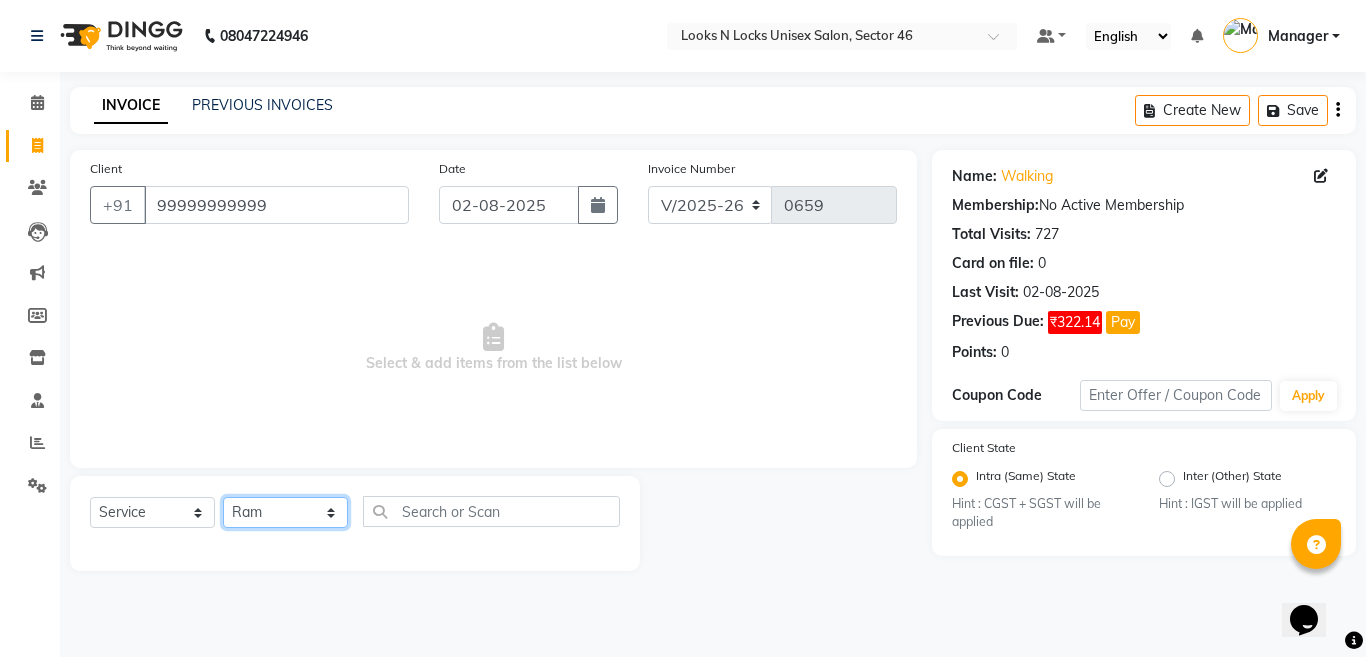 click on "Select Stylist [FIRST] [LAST] [FIRST] [LAST] [FIRST] [LAST] [FIRST] [LAST] [FIRST] [LAST] [FIRST] [LAST] [FIRST] [LAST] [FIRST] [LAST] [FIRST] [LAST] [FIRST] [LAST] [FIRST] [LAST] [FIRST] [LAST] [FIRST] [LAST] [FIRST] [LAST] [FIRST] [LAST] [FIRST] [LAST] [FIRST] [LAST] [FIRST] [LAST] [FIRST] [LAST] [FIRST] [LAST]" 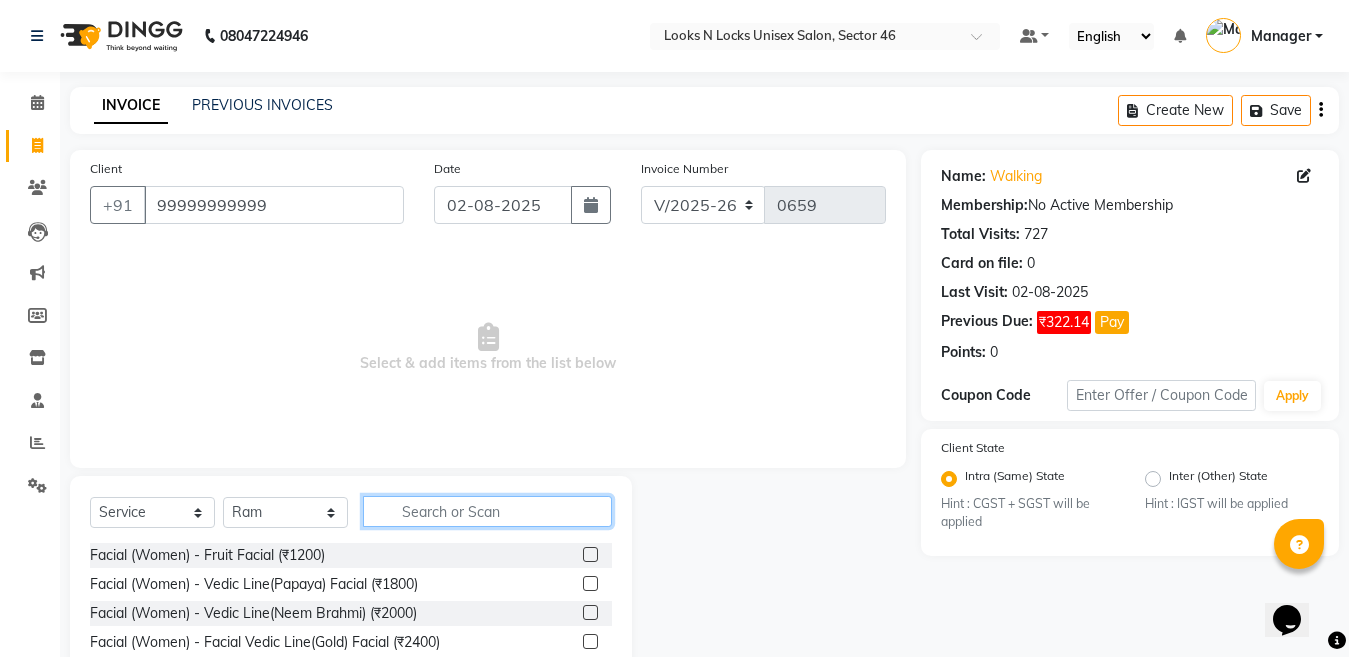 click 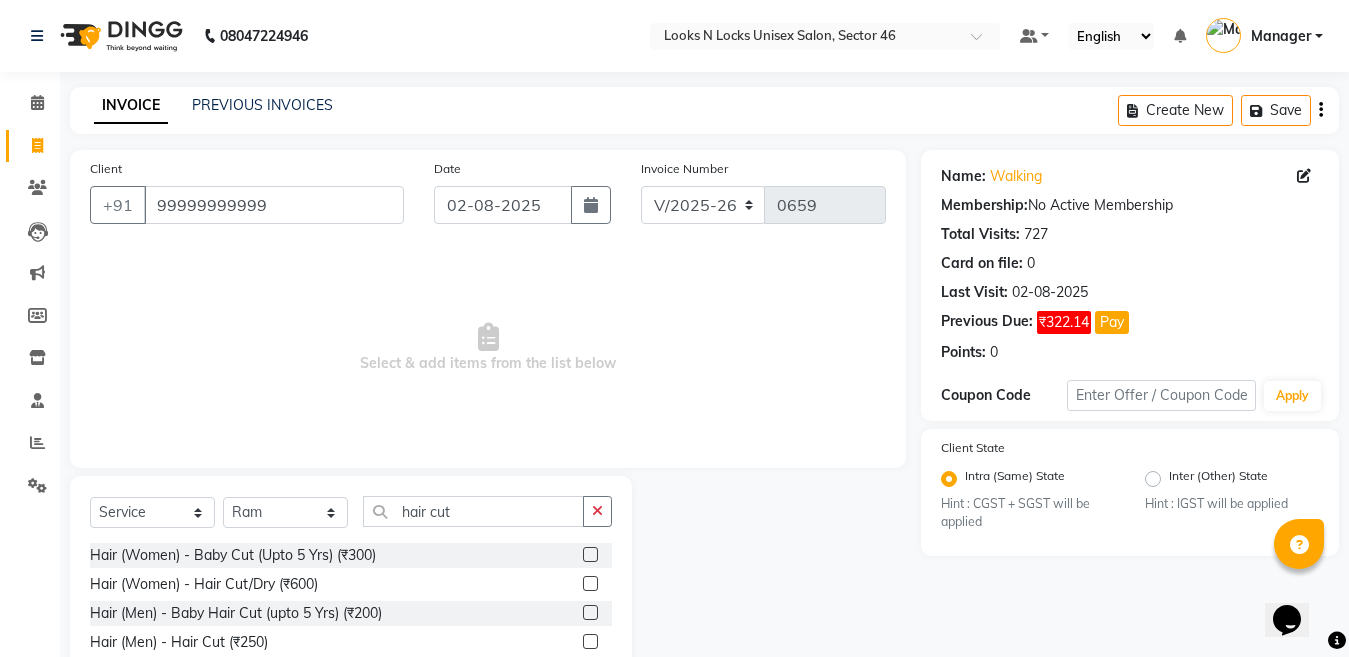 click 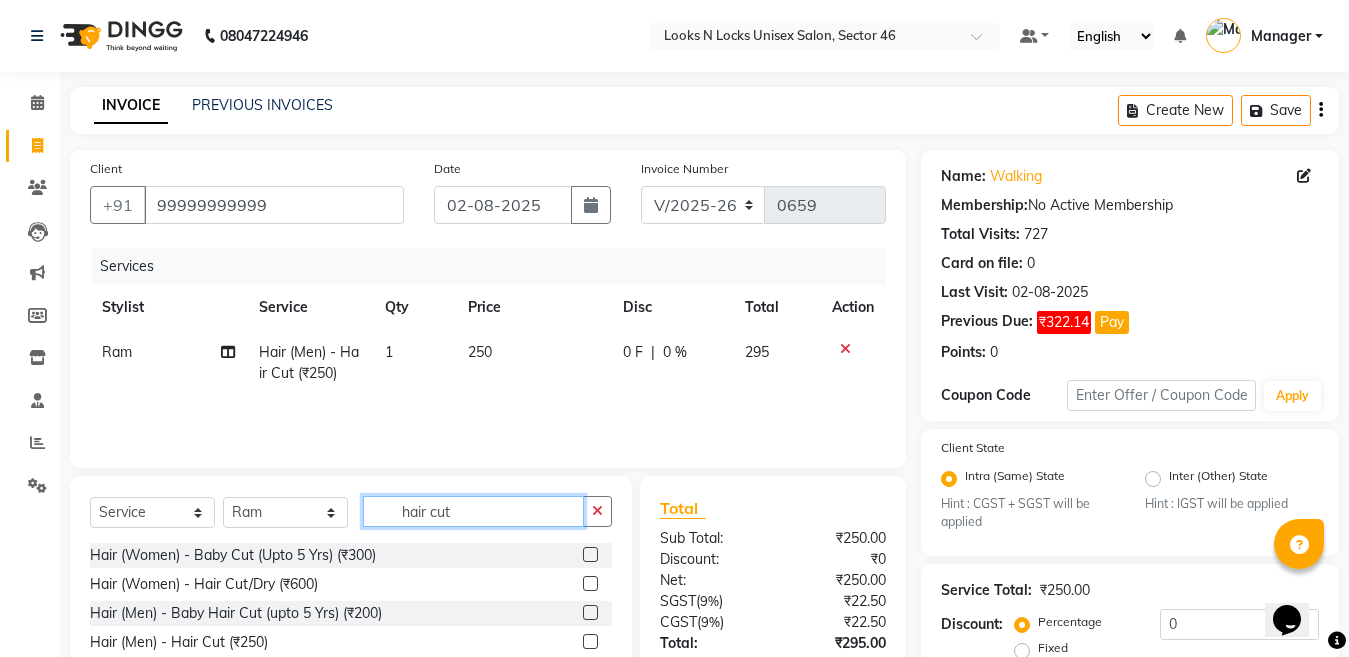 click on "hair cut" 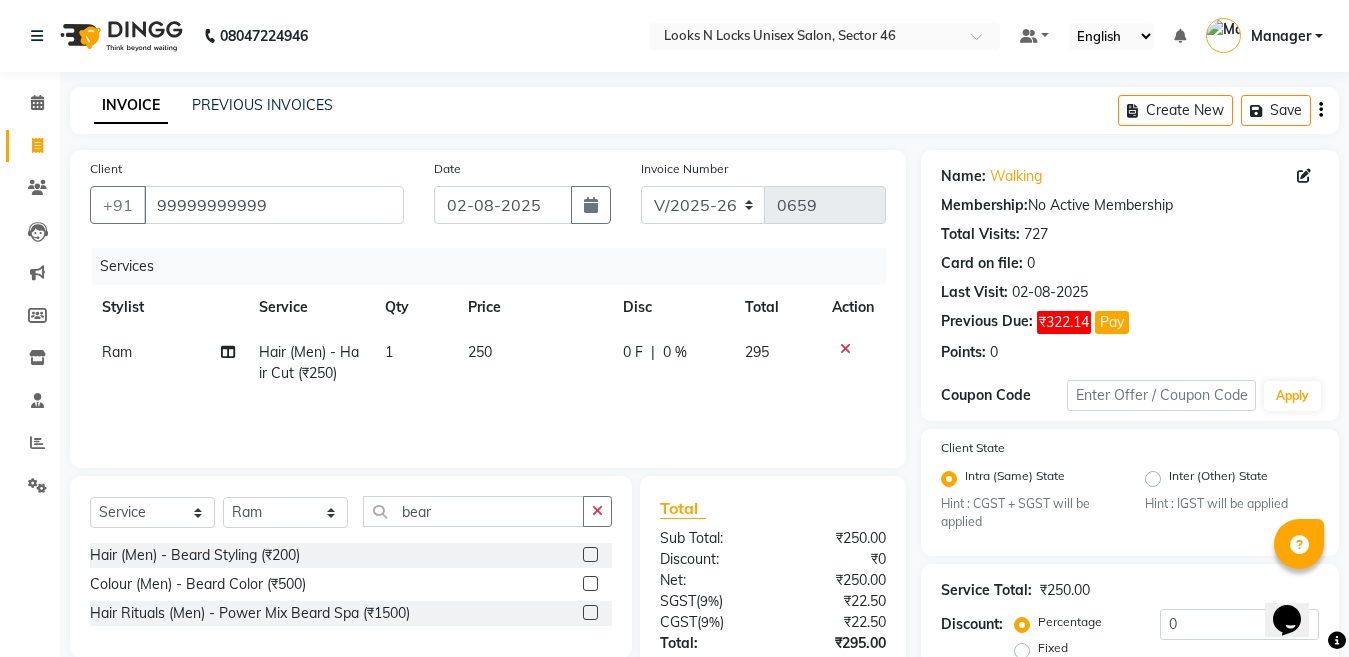 click 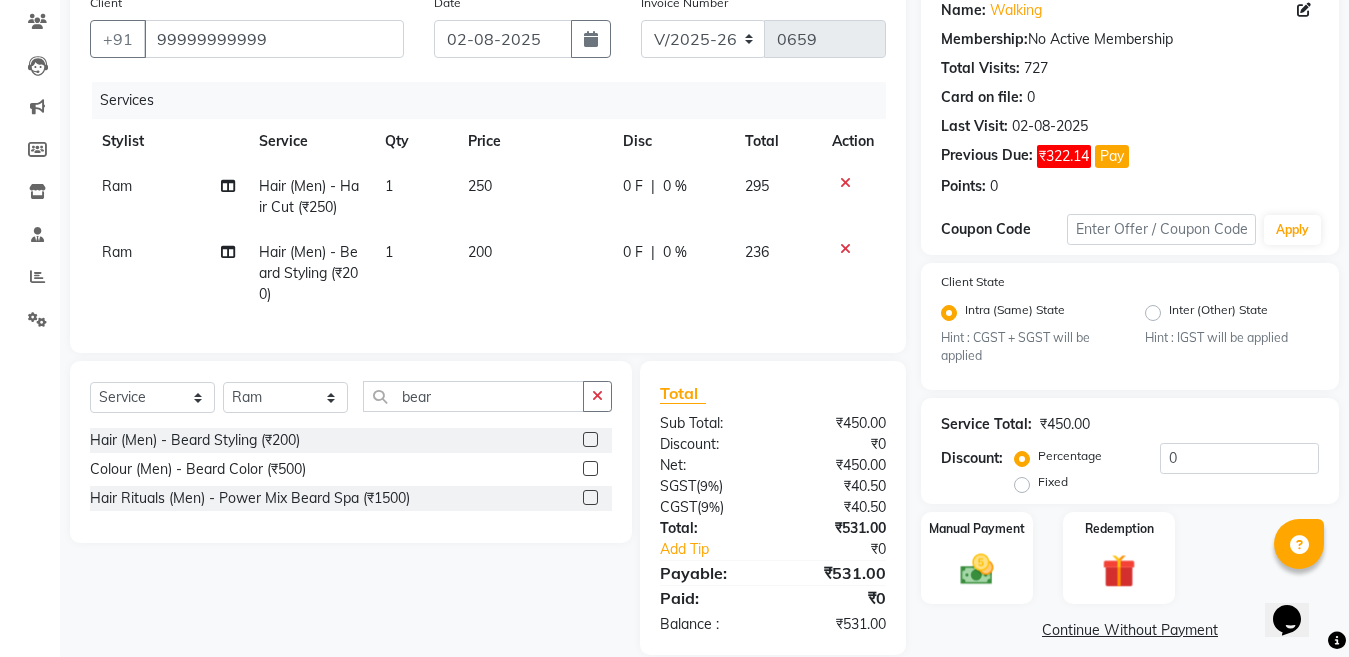 scroll, scrollTop: 200, scrollLeft: 0, axis: vertical 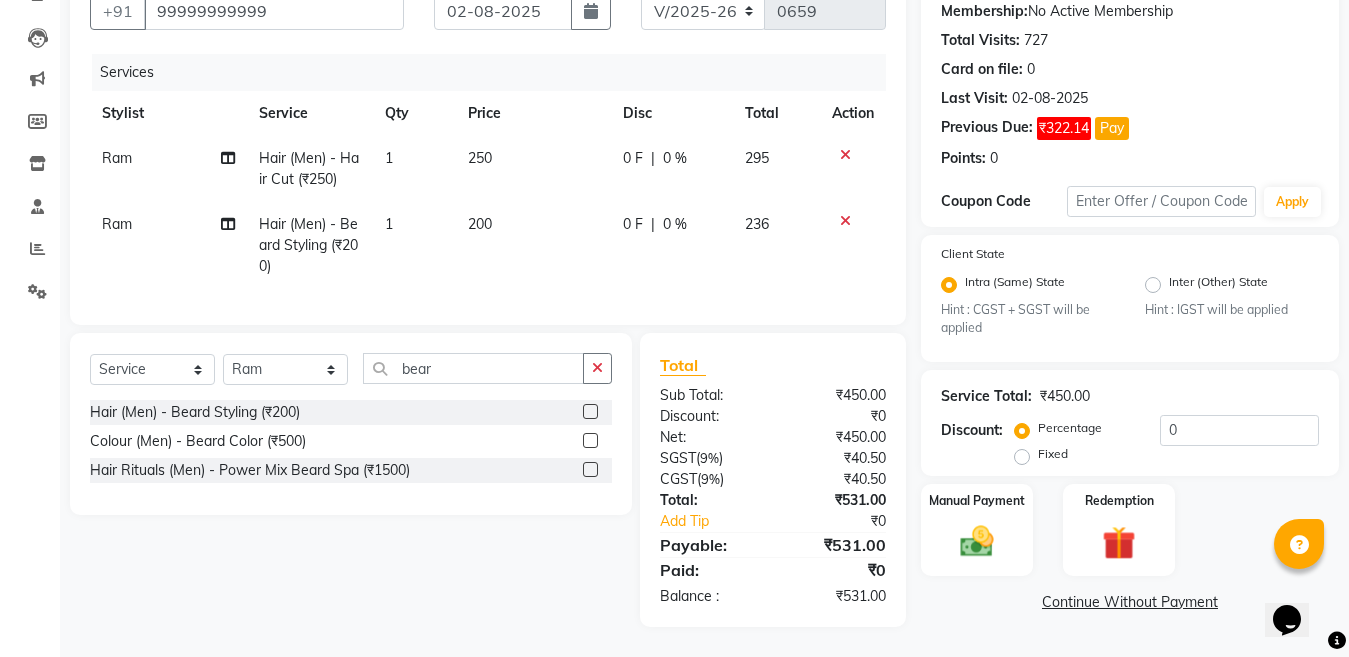 click on "1" 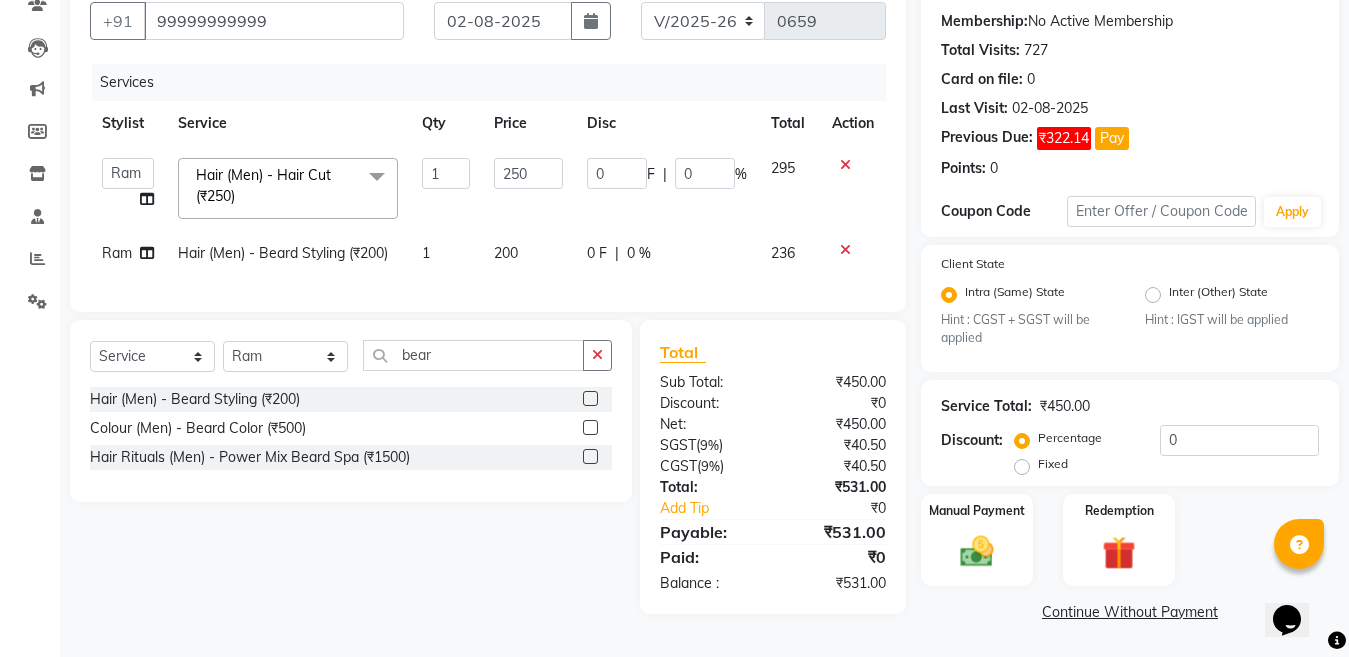 scroll, scrollTop: 188, scrollLeft: 0, axis: vertical 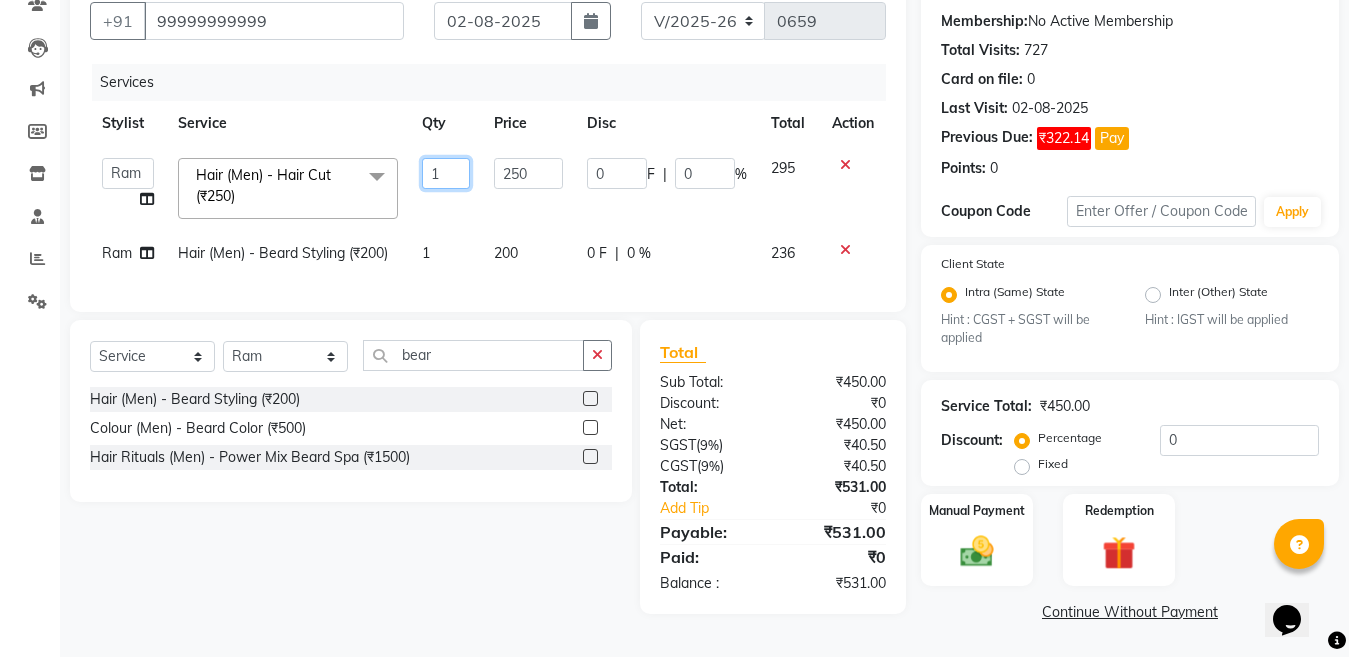 click on "1" 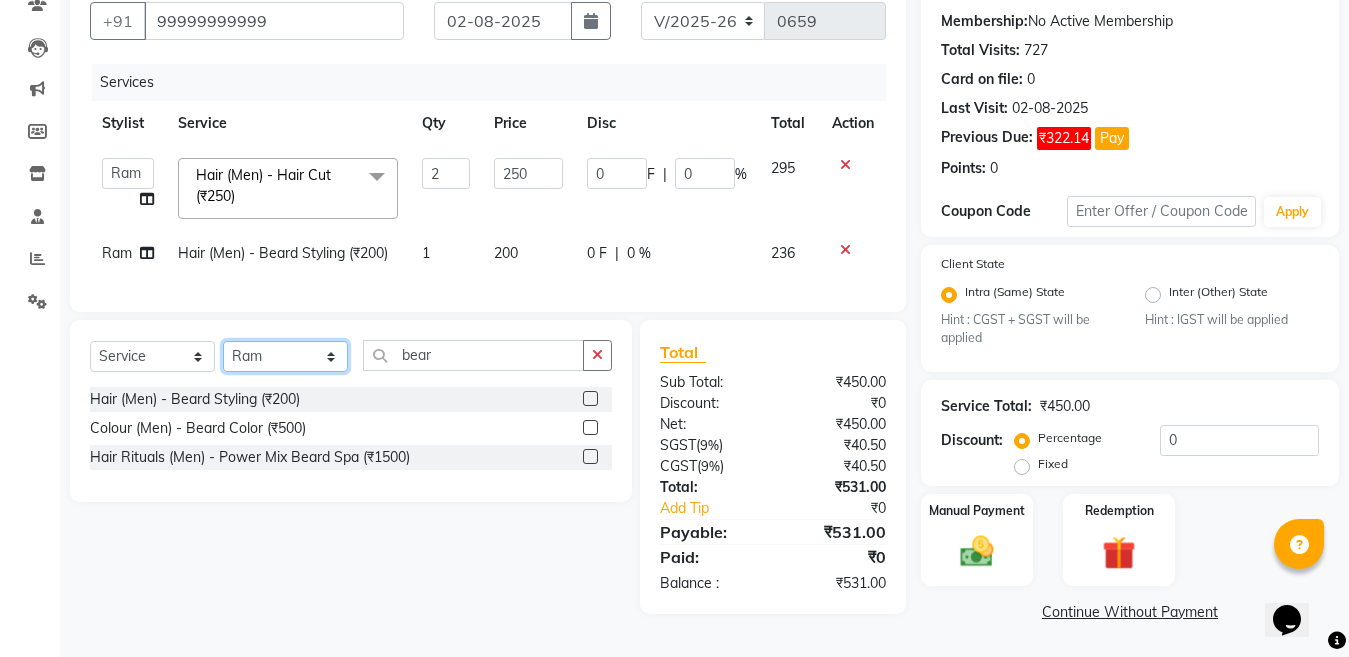click on "Select Service Product Membership Package Voucher Prepaid Gift Card Select Stylist Aakib Ansari Aalam Sheikh Ajay sain Anil Sahu Gaurav Gulzar Anshari Ibrahim Kamala Khushboo kusum maam Lucky Manager Marry Lepcha Nazim Priya Rao Ram Saurabha Seema Shilpa ( sunita) Sonia Sunita Chauhan Vanshika Varun Zafar bear Hair (Men) - Beard Styling (₹200) Colour (Men) - Beard Color (₹500) Hair Rituals (Men) - Power Mix Beard Spa (₹1500)" 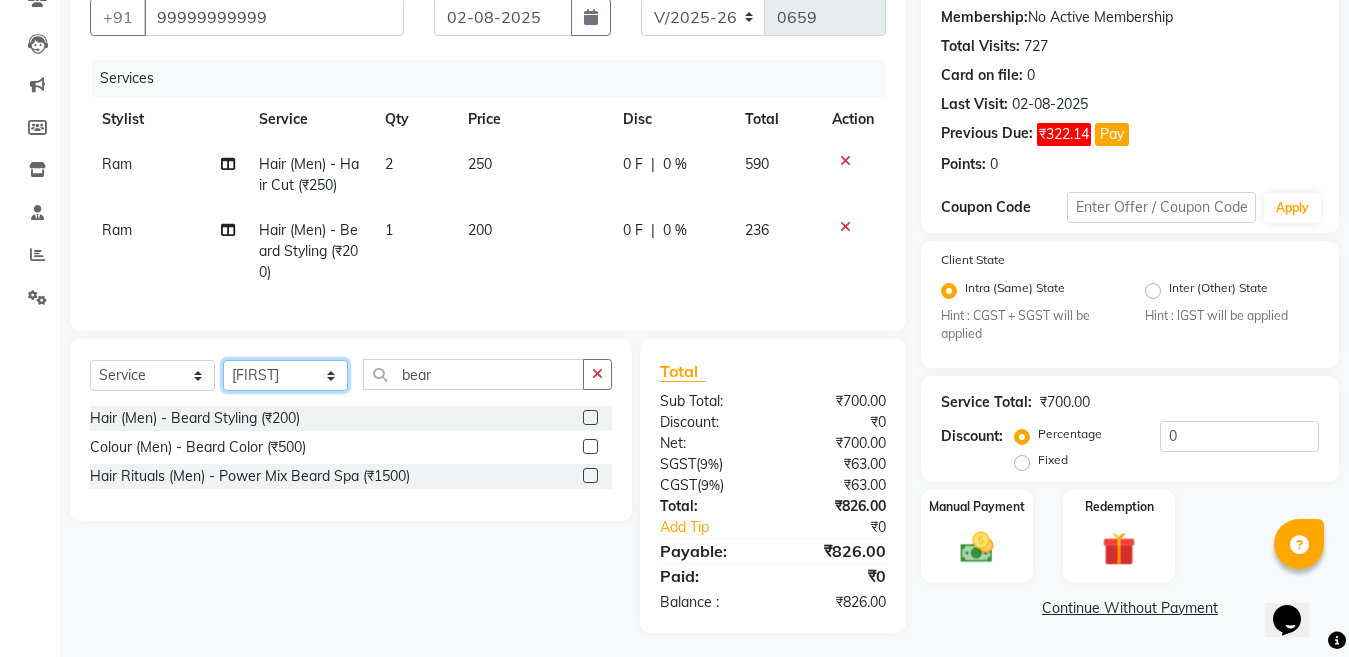 click on "Select Stylist [FIRST] [LAST] [FIRST] [LAST] [FIRST] [LAST] [FIRST] [LAST] [FIRST] [LAST] [FIRST] [LAST] [FIRST] [LAST] [FIRST] [LAST] [FIRST] [LAST] [FIRST] [LAST] [FIRST] [LAST] [FIRST] [LAST] [FIRST] [LAST] [FIRST] [LAST] [FIRST] [LAST] [FIRST] [LAST] [FIRST] [LAST] [FIRST] [LAST] [FIRST] [LAST] [FIRST] [LAST]" 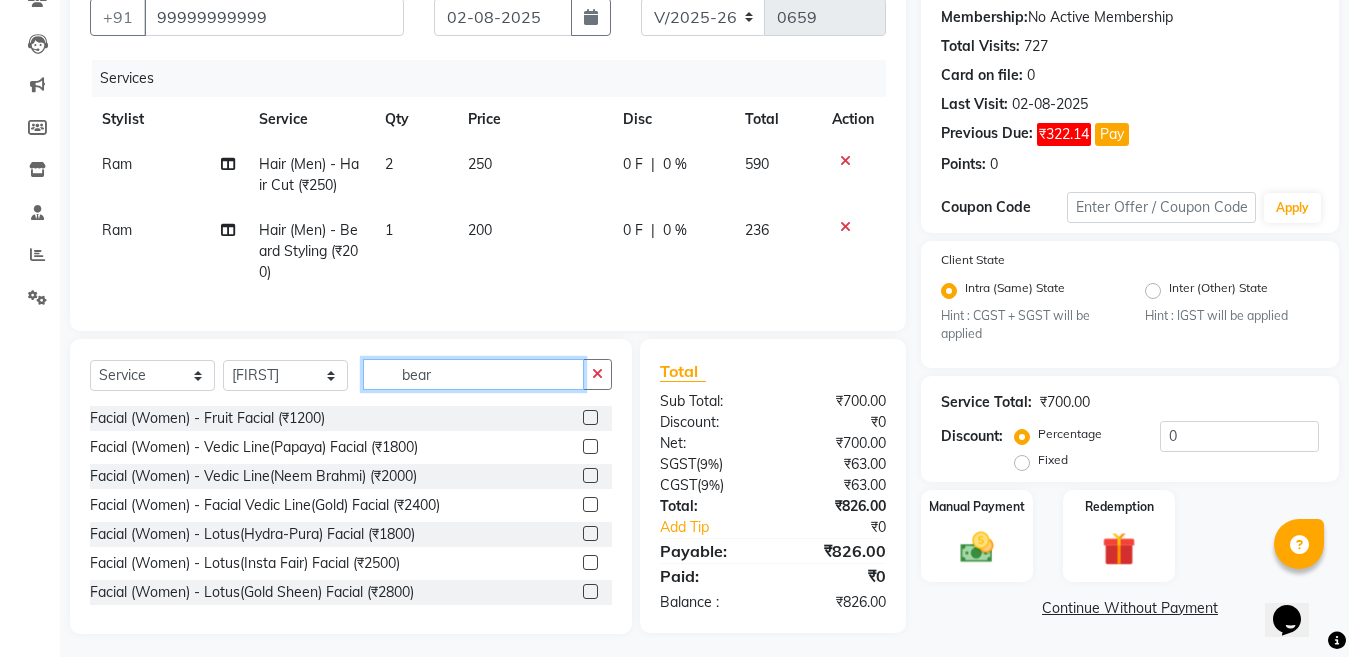 click on "bear" 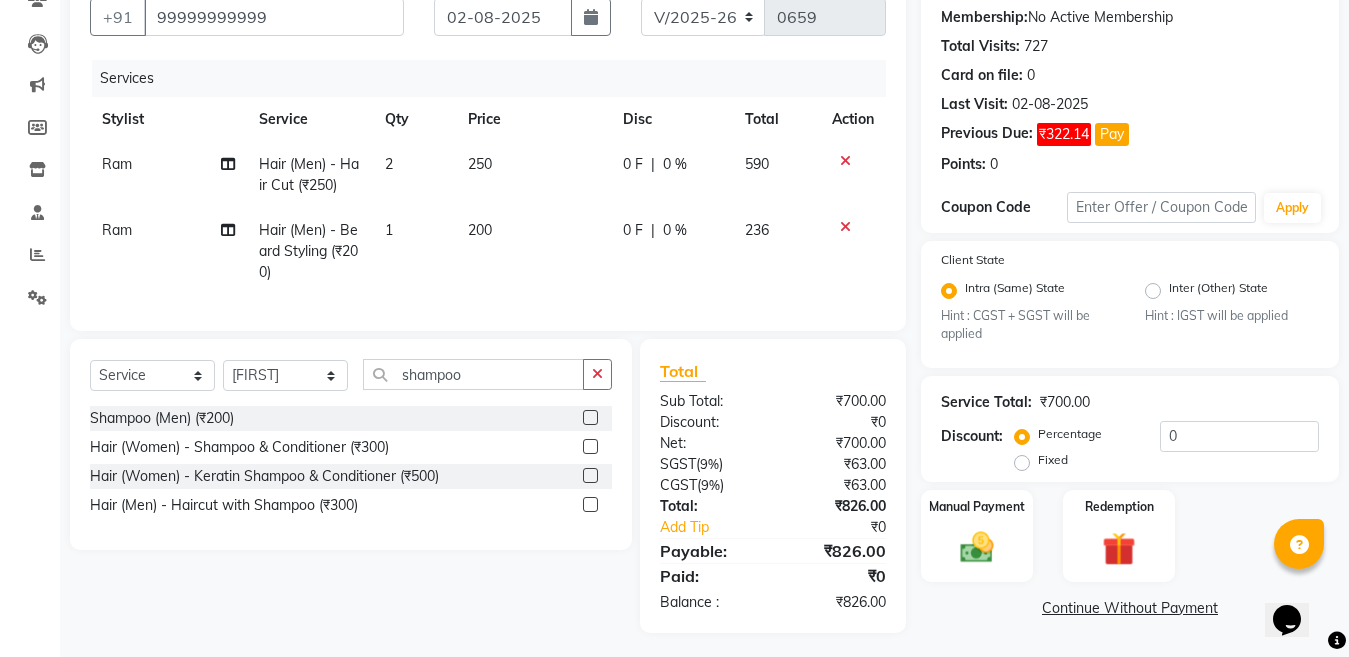 click 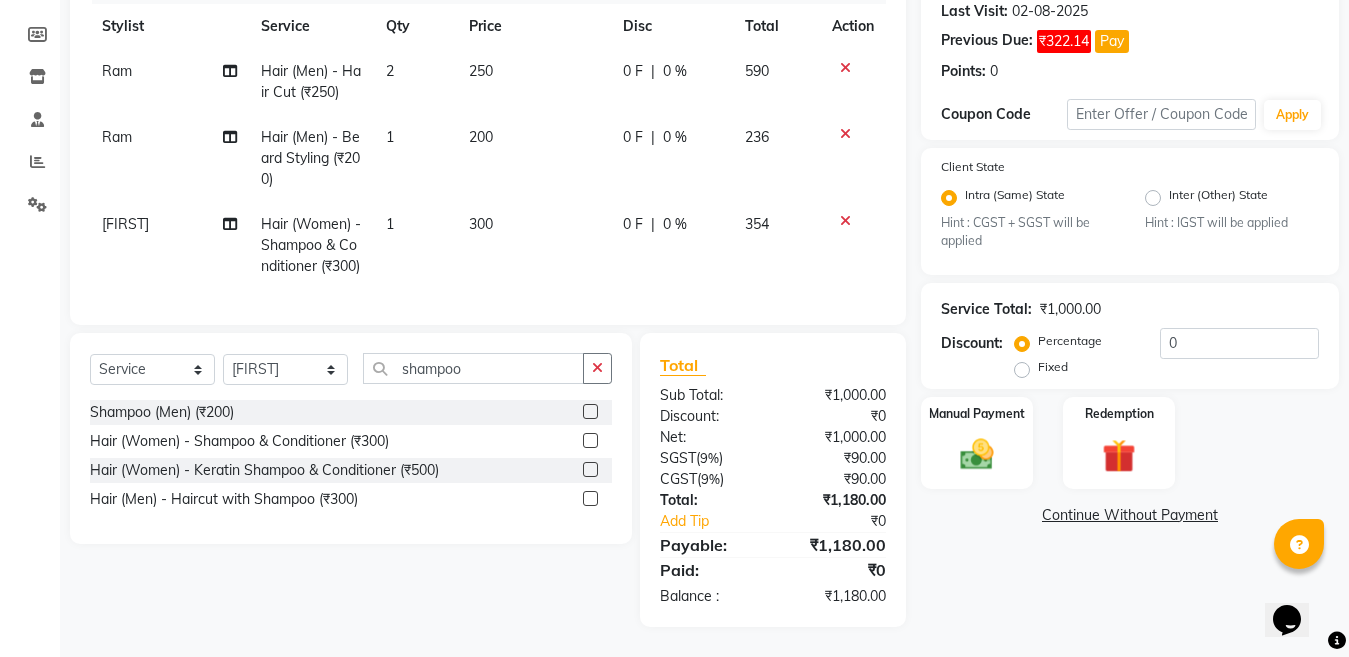 click on "300" 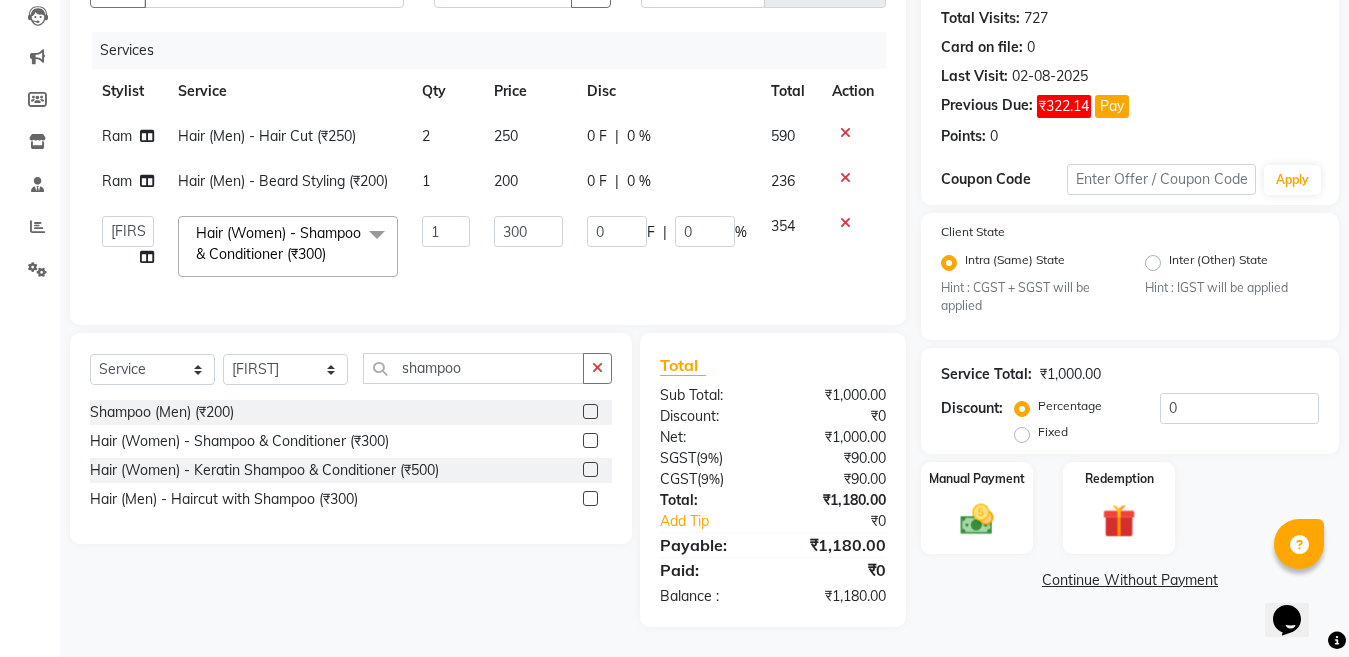 scroll, scrollTop: 233, scrollLeft: 0, axis: vertical 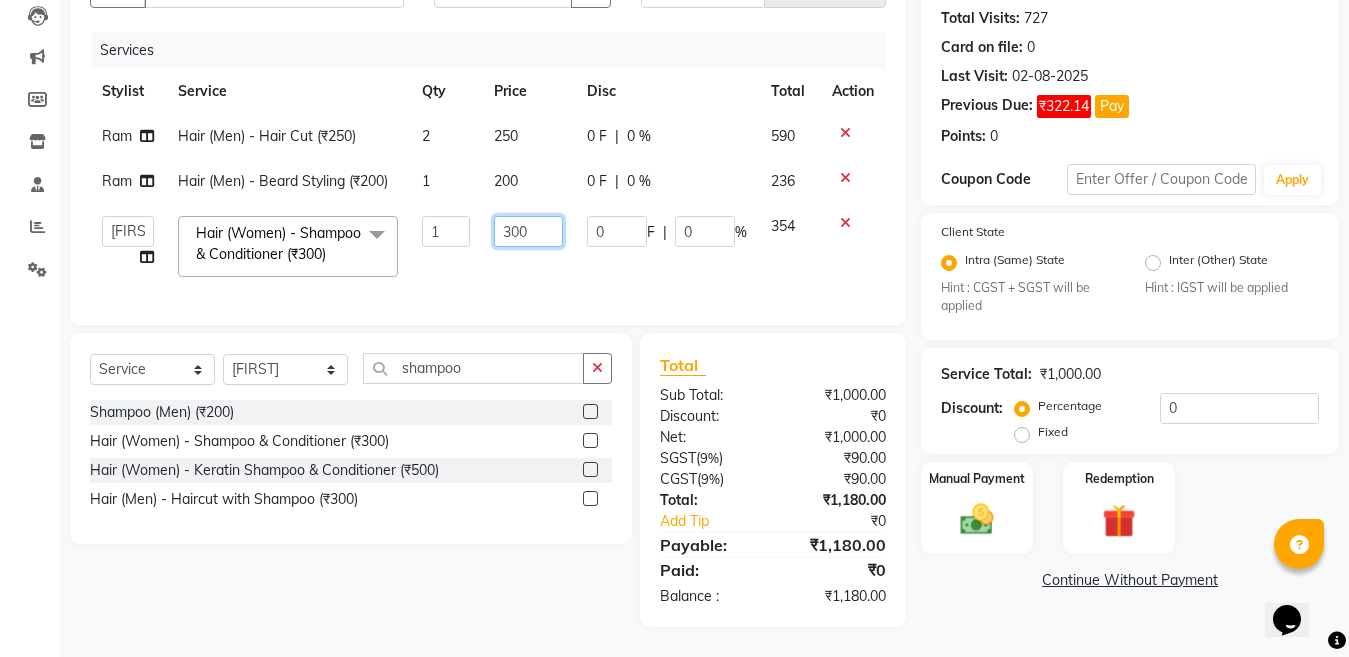 click on "300" 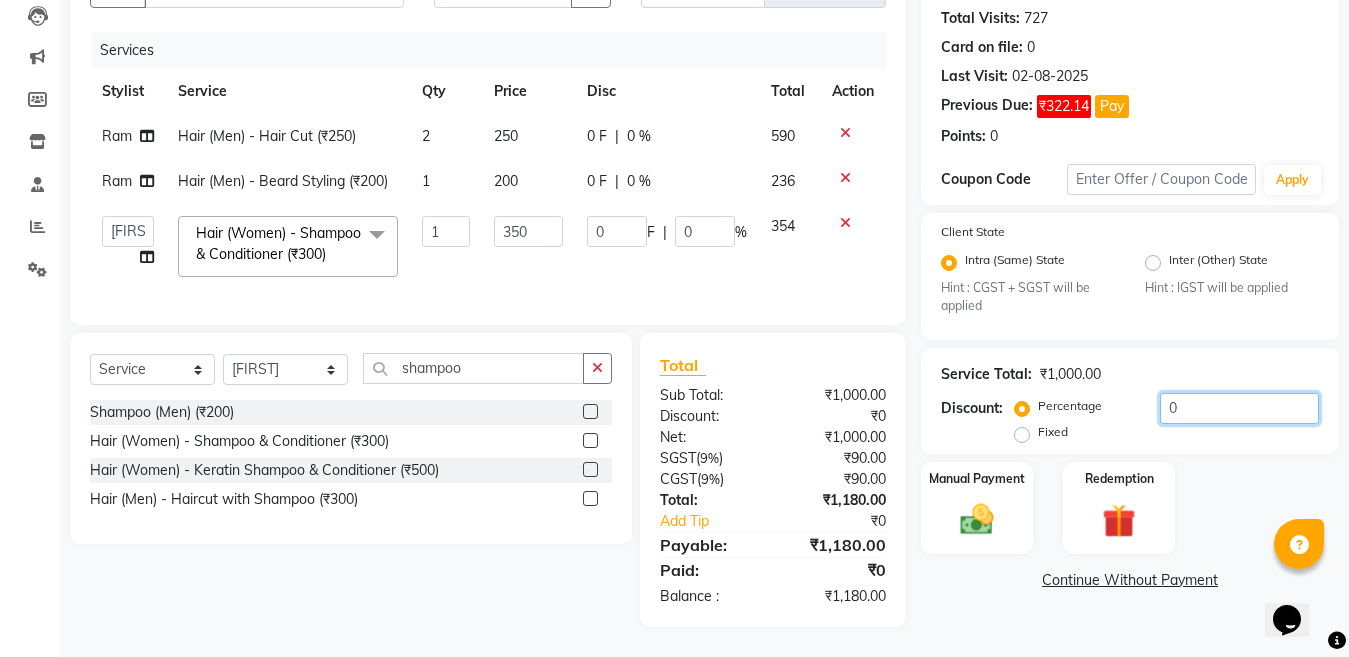 click on "0" 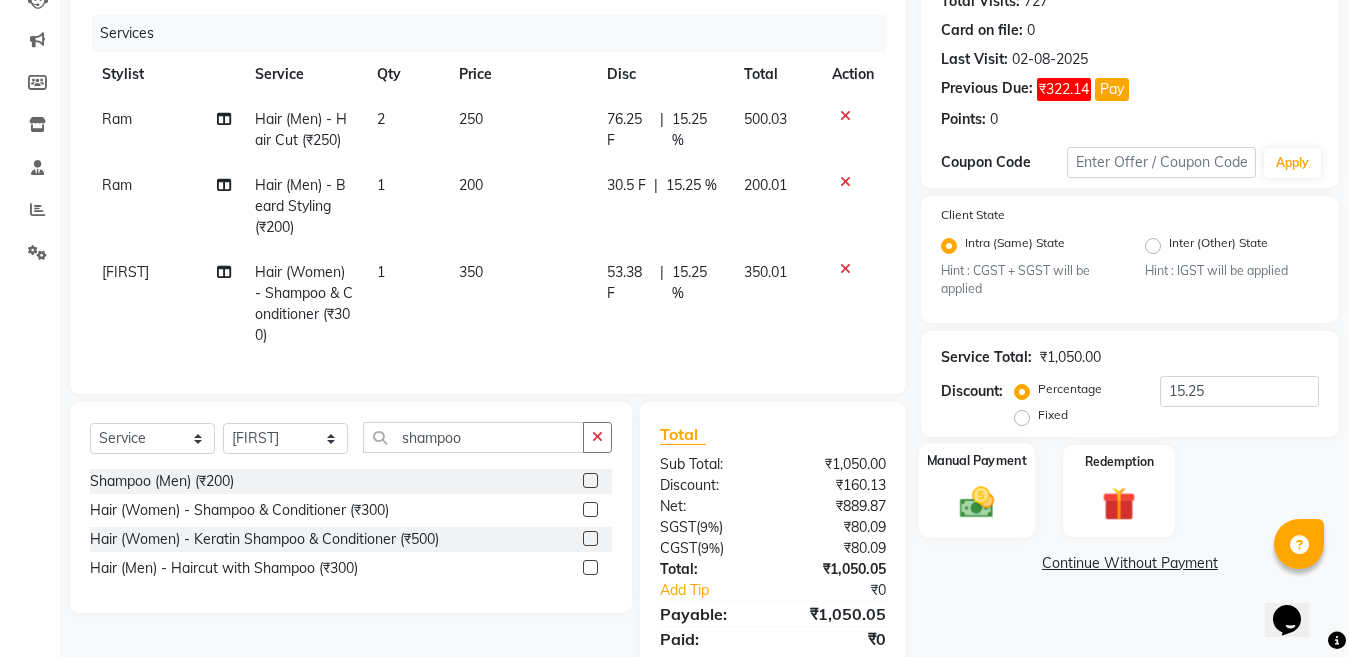 click 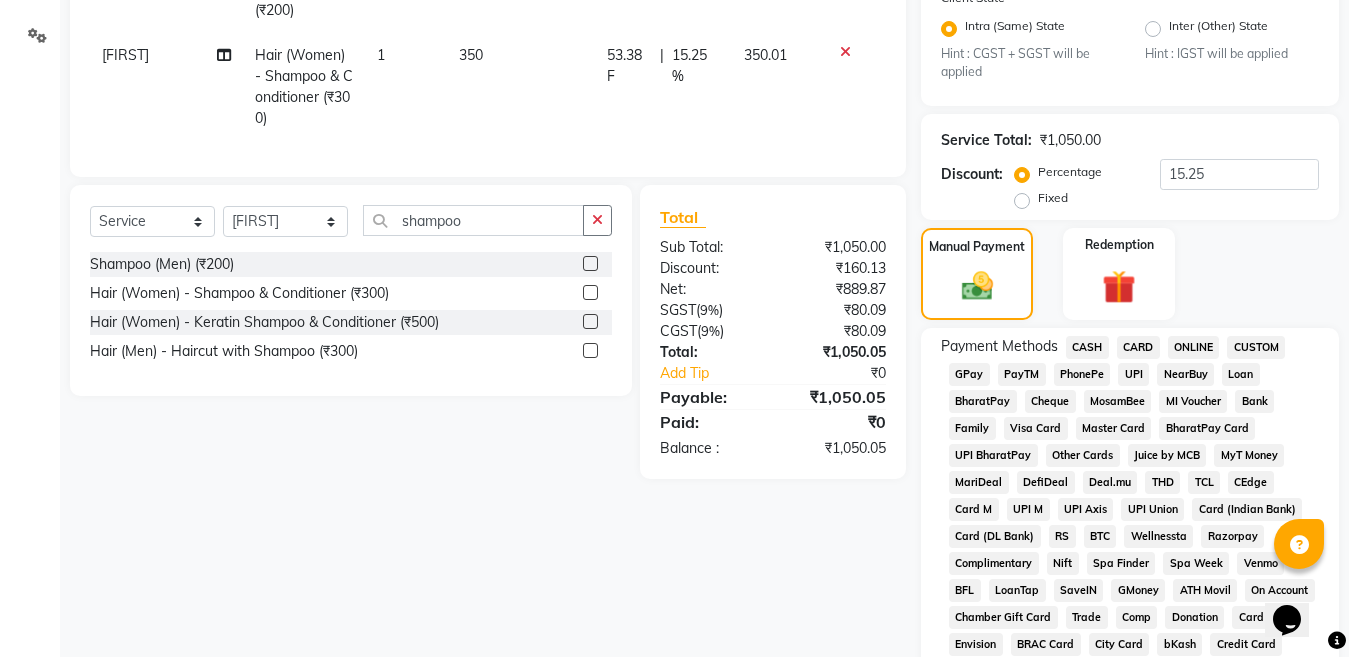 scroll, scrollTop: 533, scrollLeft: 0, axis: vertical 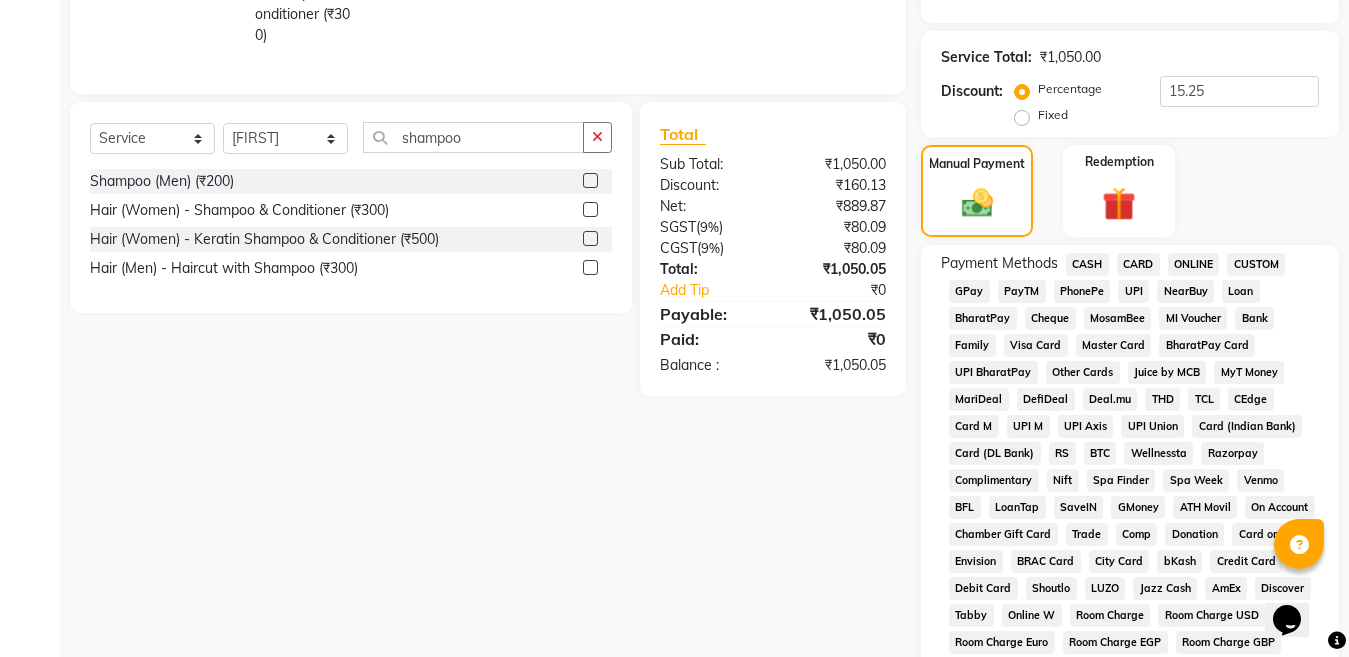 click on "ONLINE" 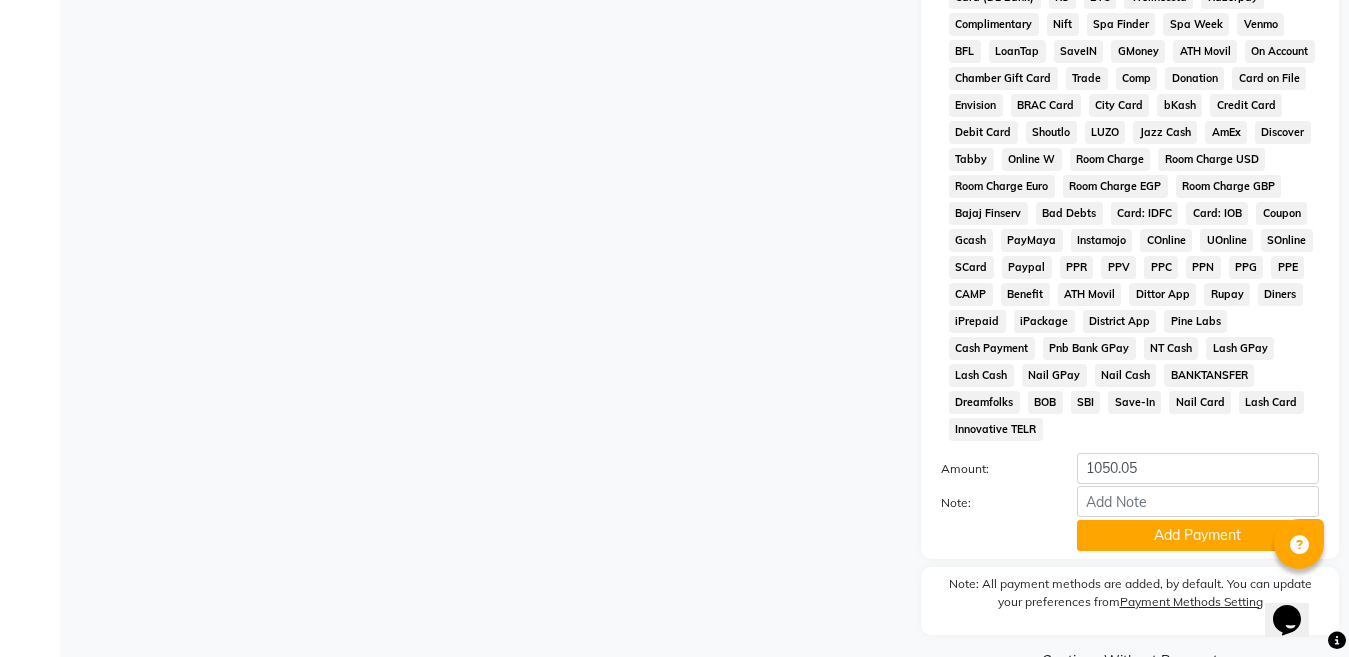 scroll, scrollTop: 1038, scrollLeft: 0, axis: vertical 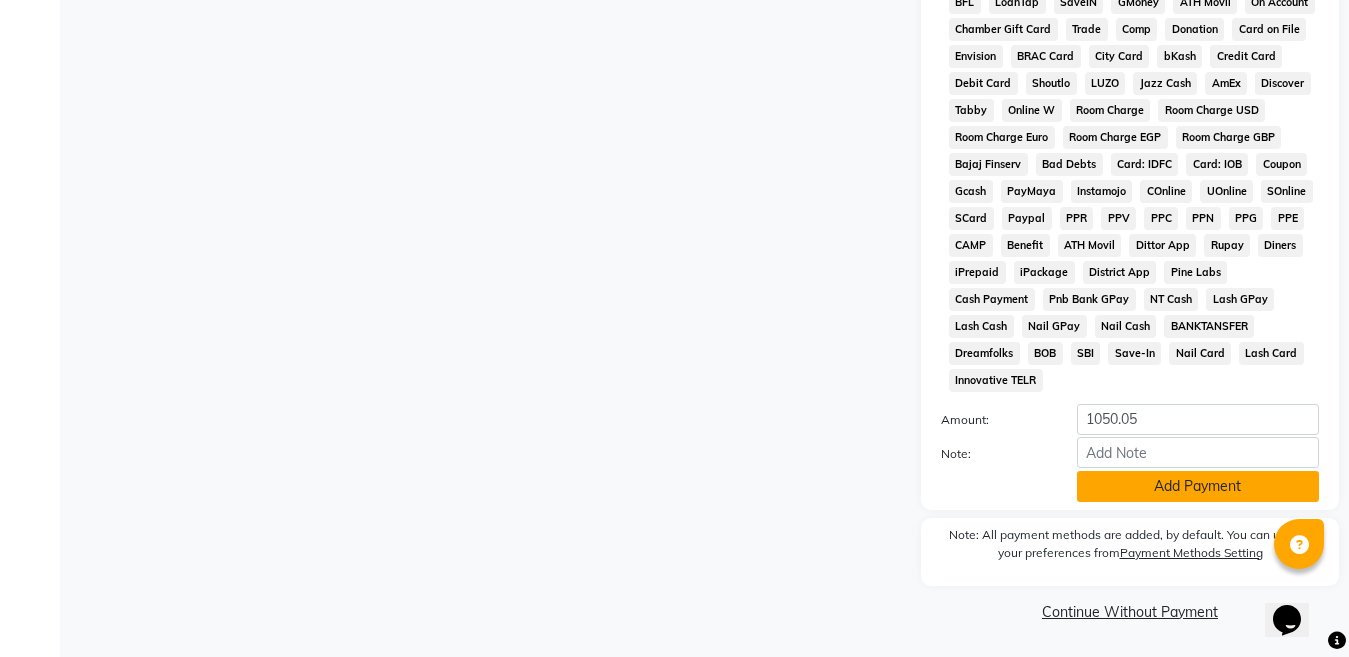 click on "Add Payment" 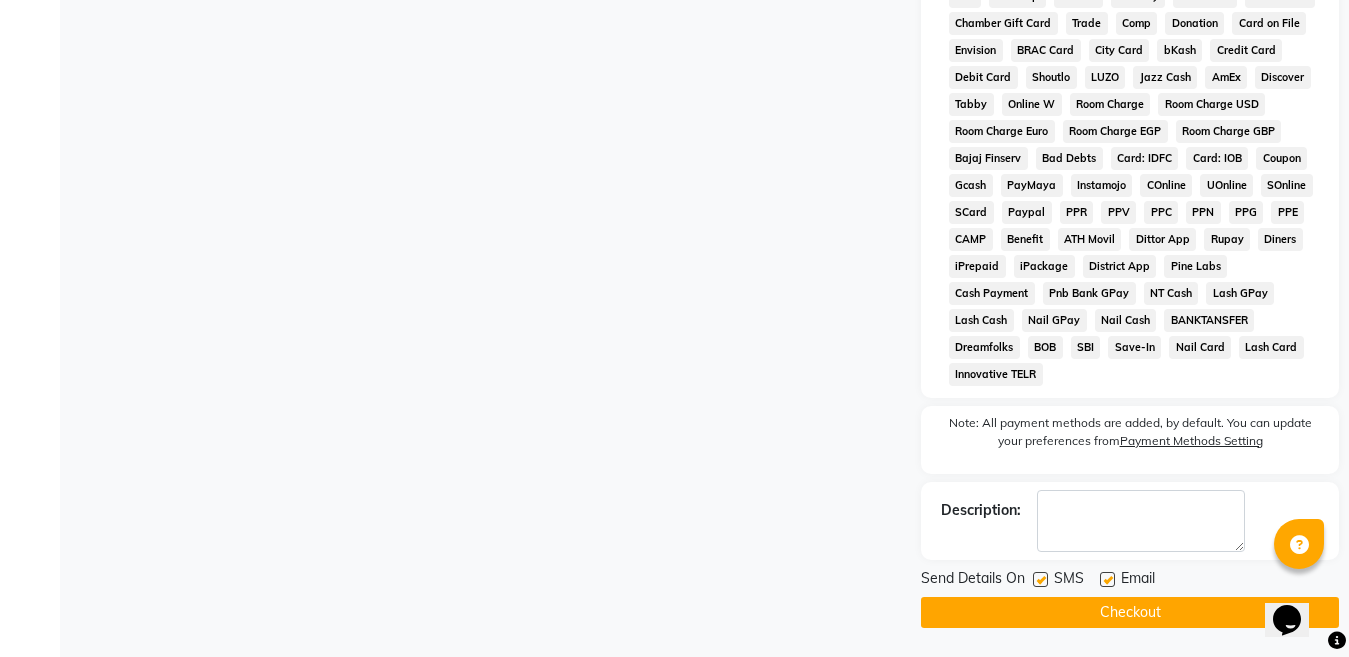 scroll, scrollTop: 1045, scrollLeft: 0, axis: vertical 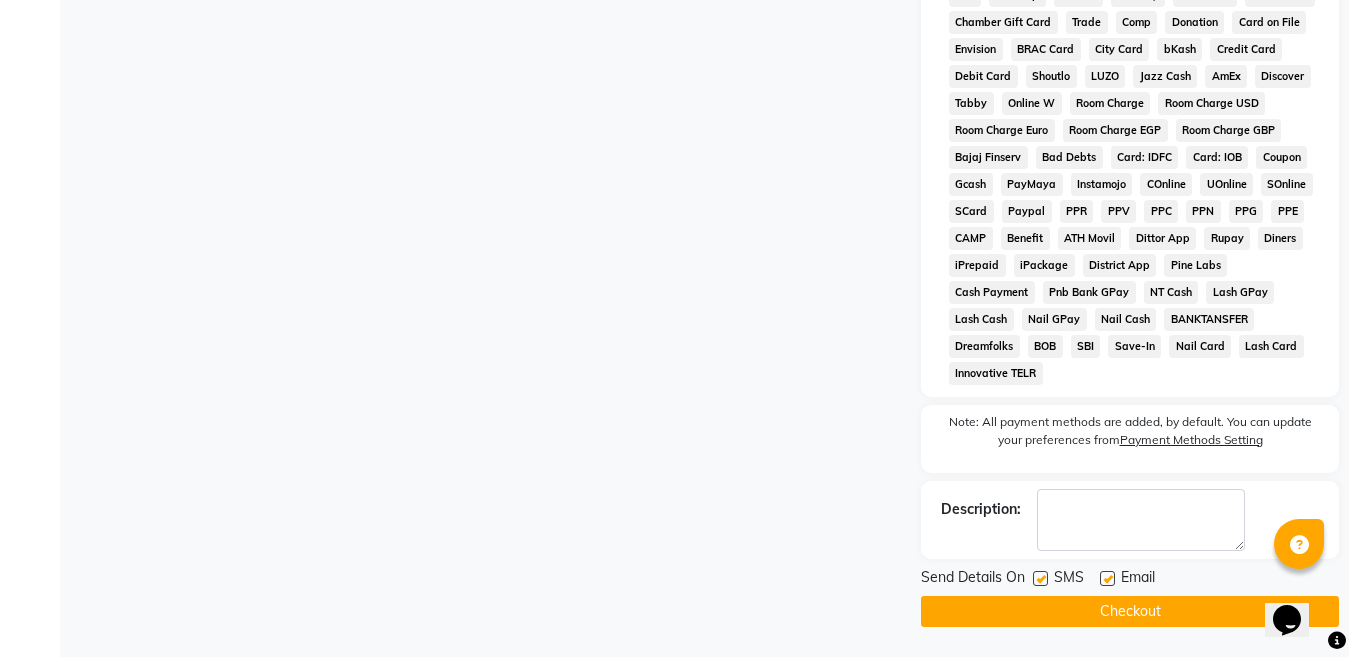 click on "Checkout" 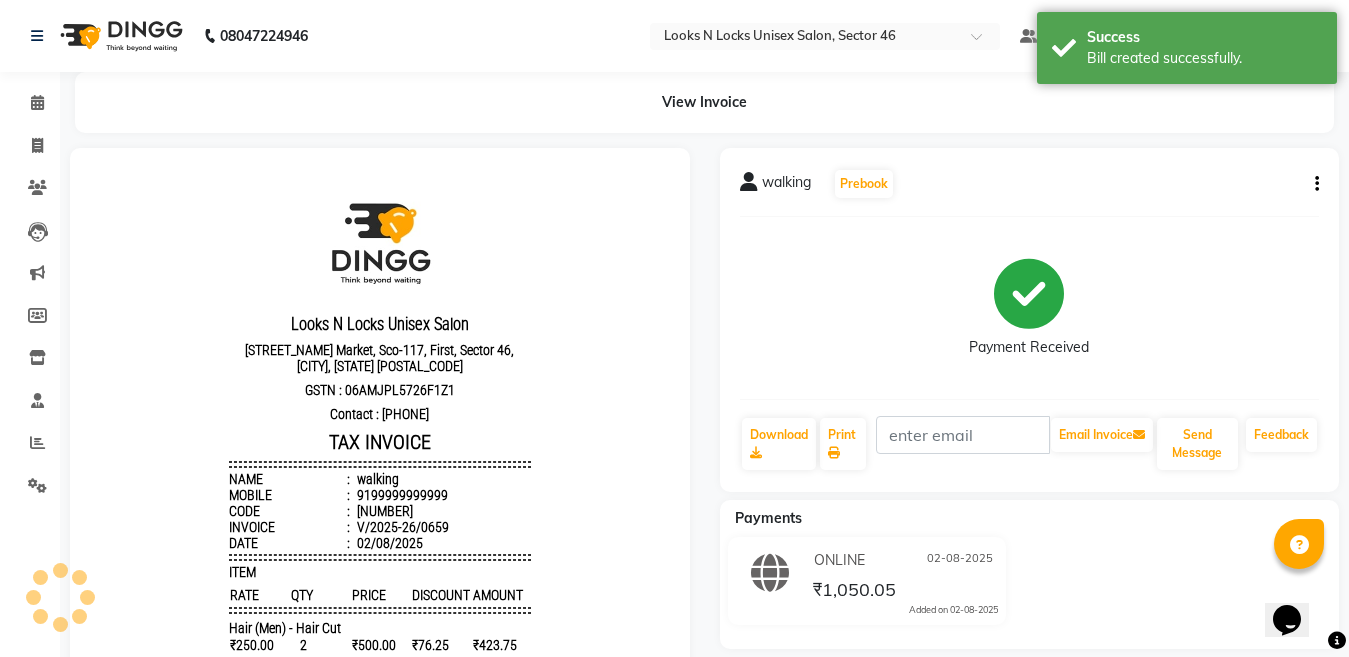 scroll, scrollTop: 0, scrollLeft: 0, axis: both 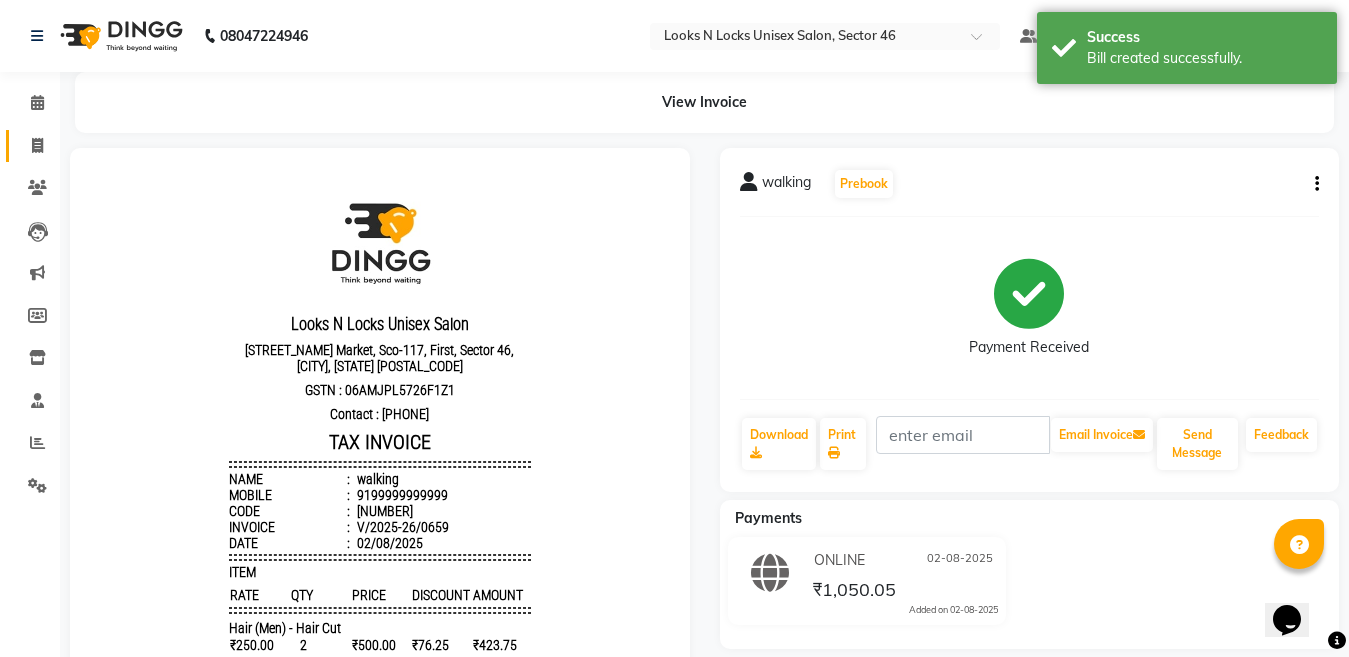 click 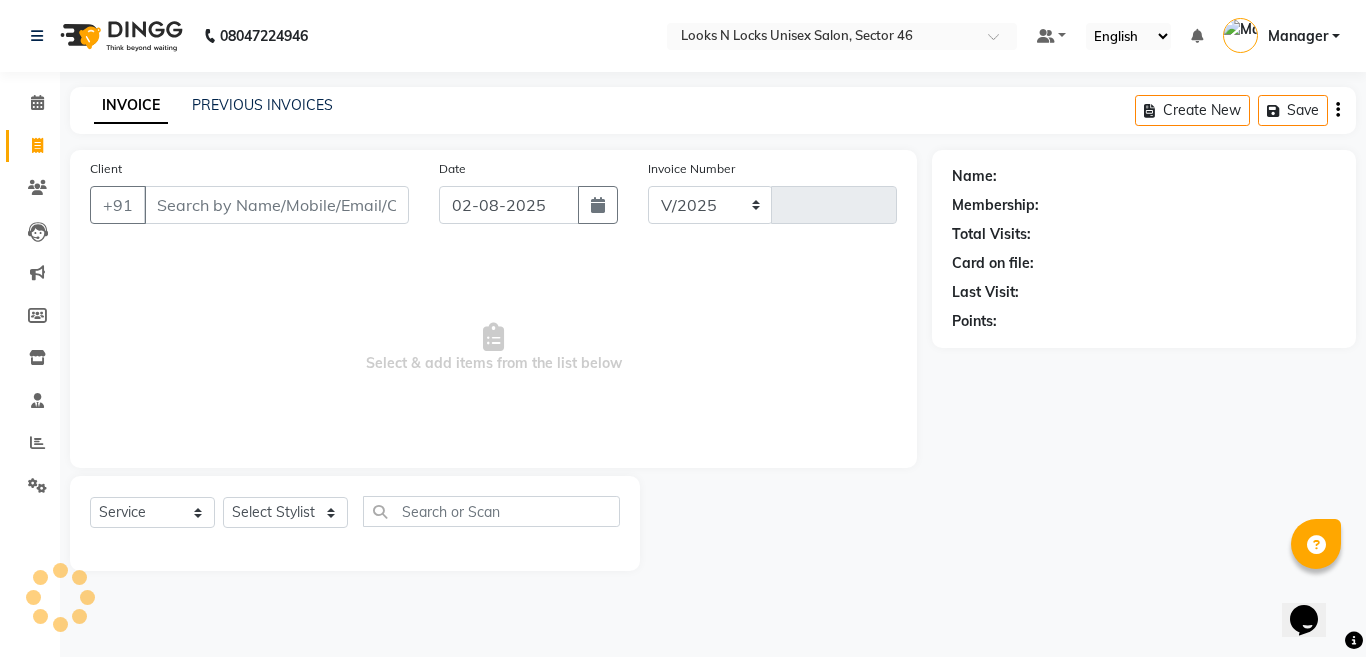 click on "Client" at bounding box center [276, 205] 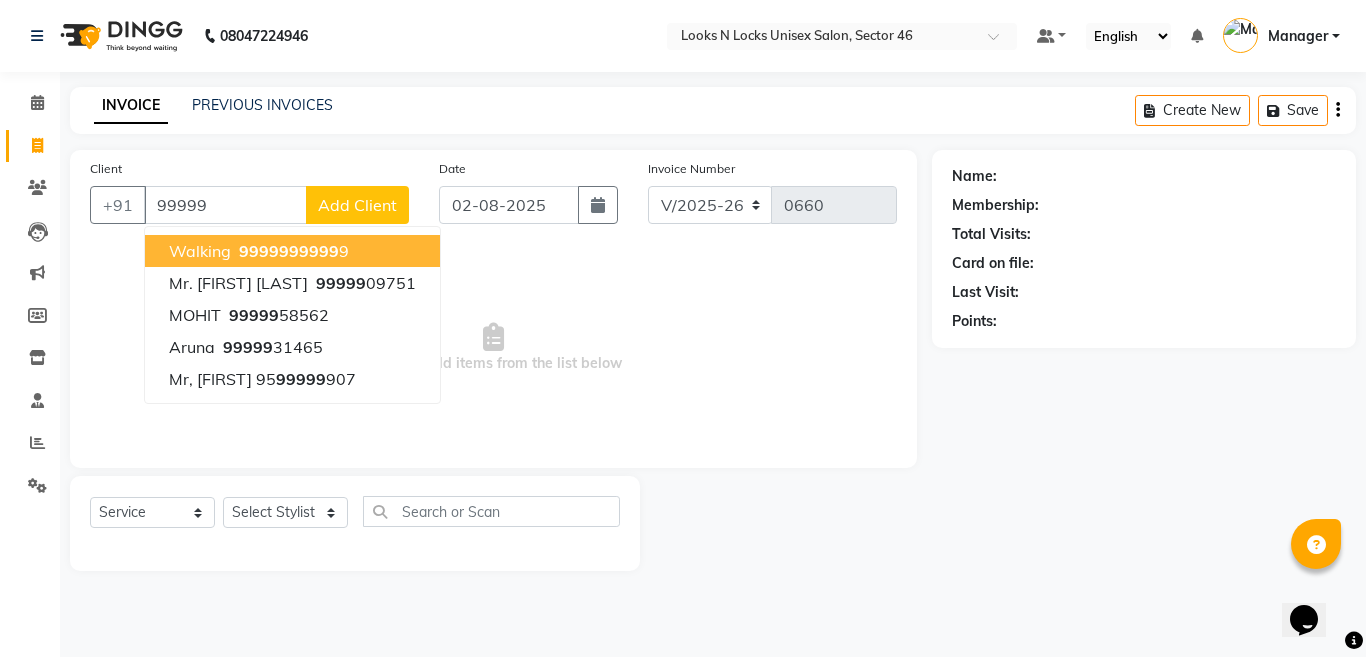 click on "99999" at bounding box center [264, 251] 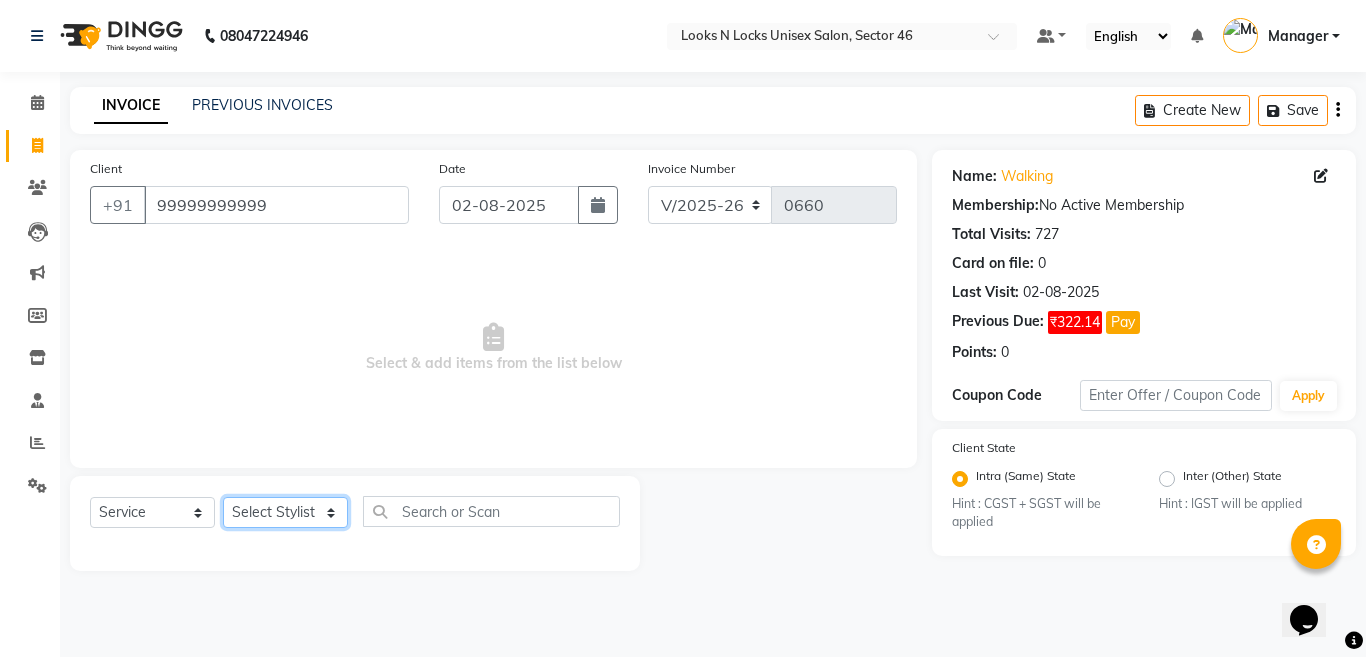 click on "Select Stylist [FIRST] [LAST] [FIRST] [LAST] [FIRST] [LAST] [FIRST] [LAST] [FIRST] [LAST] [FIRST] [LAST] [FIRST] [LAST] [FIRST] [LAST] [FIRST] [LAST] [FIRST] [LAST] [FIRST] [LAST] [FIRST] [LAST] [FIRST] [LAST] [FIRST] [LAST] [FIRST] [LAST] [FIRST] [LAST] [FIRST] [LAST] [FIRST] [LAST] [FIRST] [LAST] [FIRST] [LAST]" 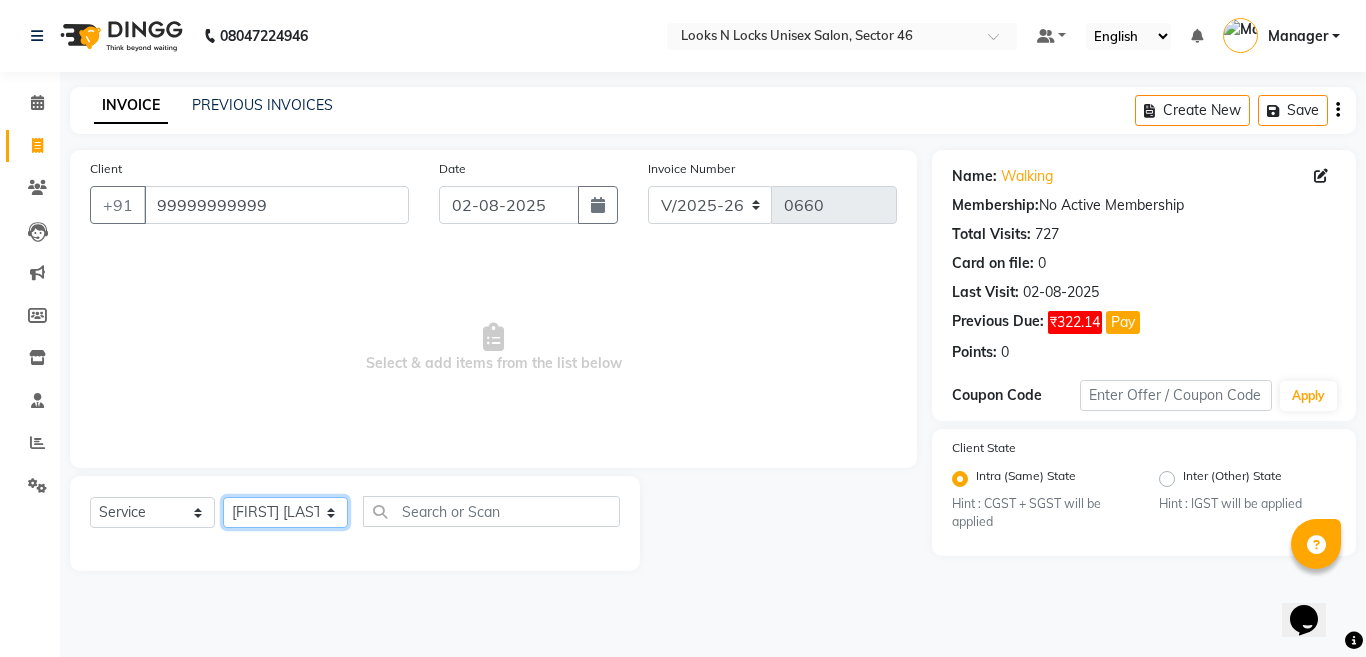 click on "Select Stylist [FIRST] [LAST] [FIRST] [LAST] [FIRST] [LAST] [FIRST] [LAST] [FIRST] [LAST] [FIRST] [LAST] [FIRST] [LAST] [FIRST] [LAST] [FIRST] [LAST] [FIRST] [LAST] [FIRST] [LAST] [FIRST] [LAST] [FIRST] [LAST] [FIRST] [LAST] [FIRST] [LAST] [FIRST] [LAST] [FIRST] [LAST] [FIRST] [LAST] [FIRST] [LAST] [FIRST] [LAST]" 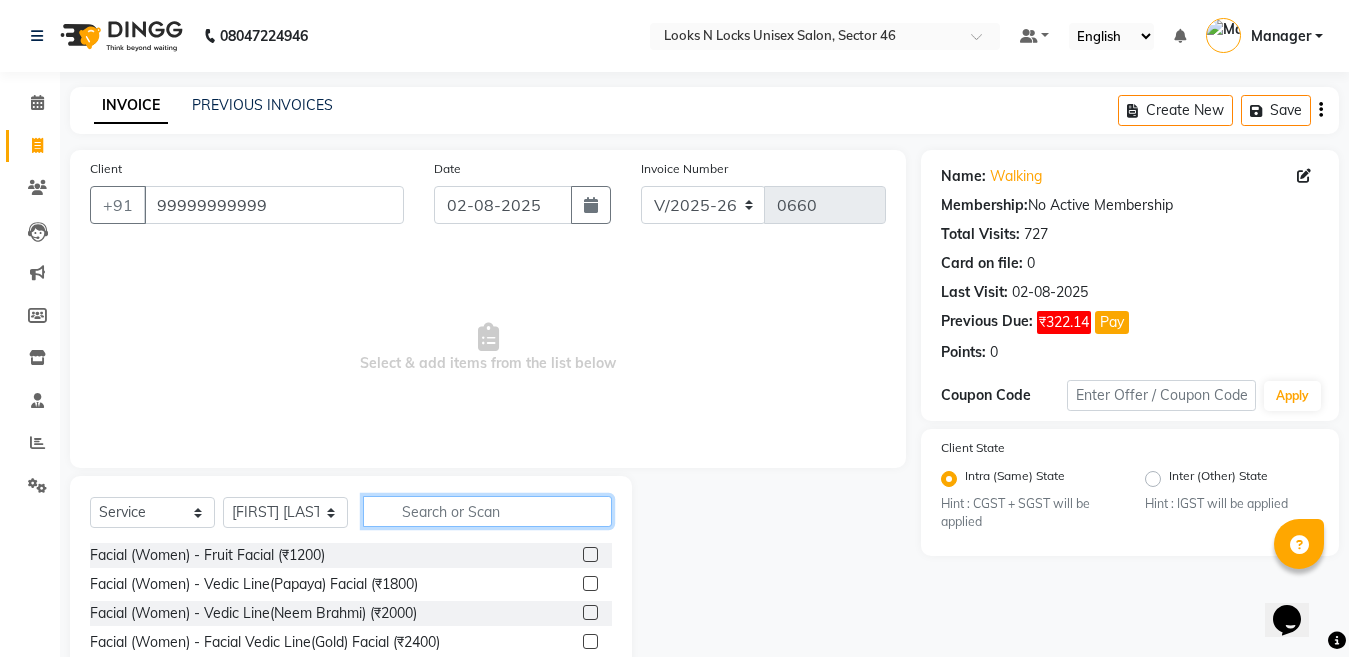 click 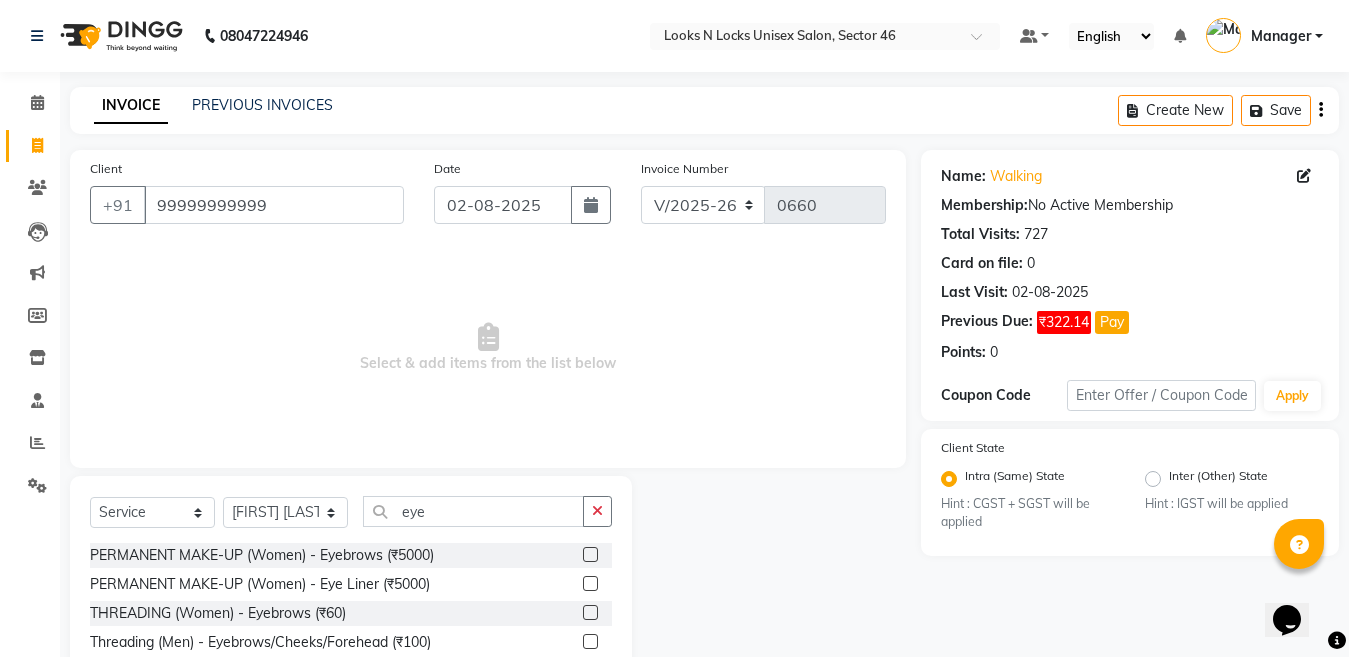 click 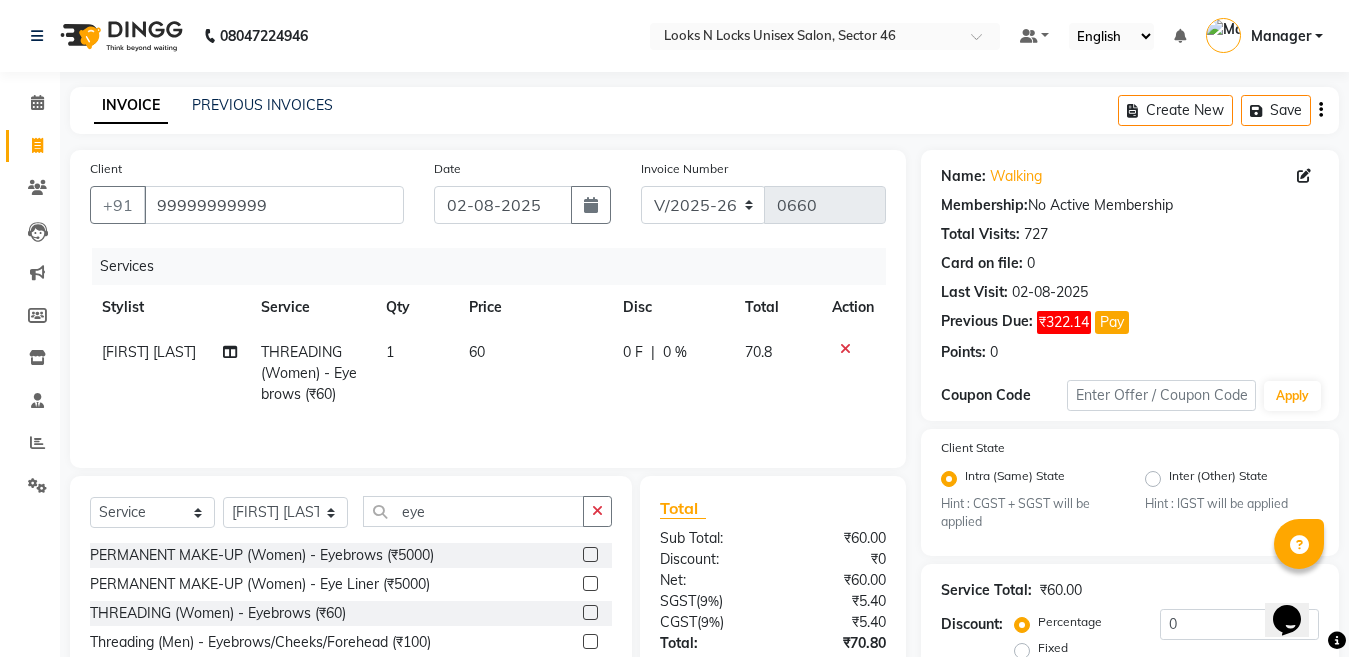 click on "1" 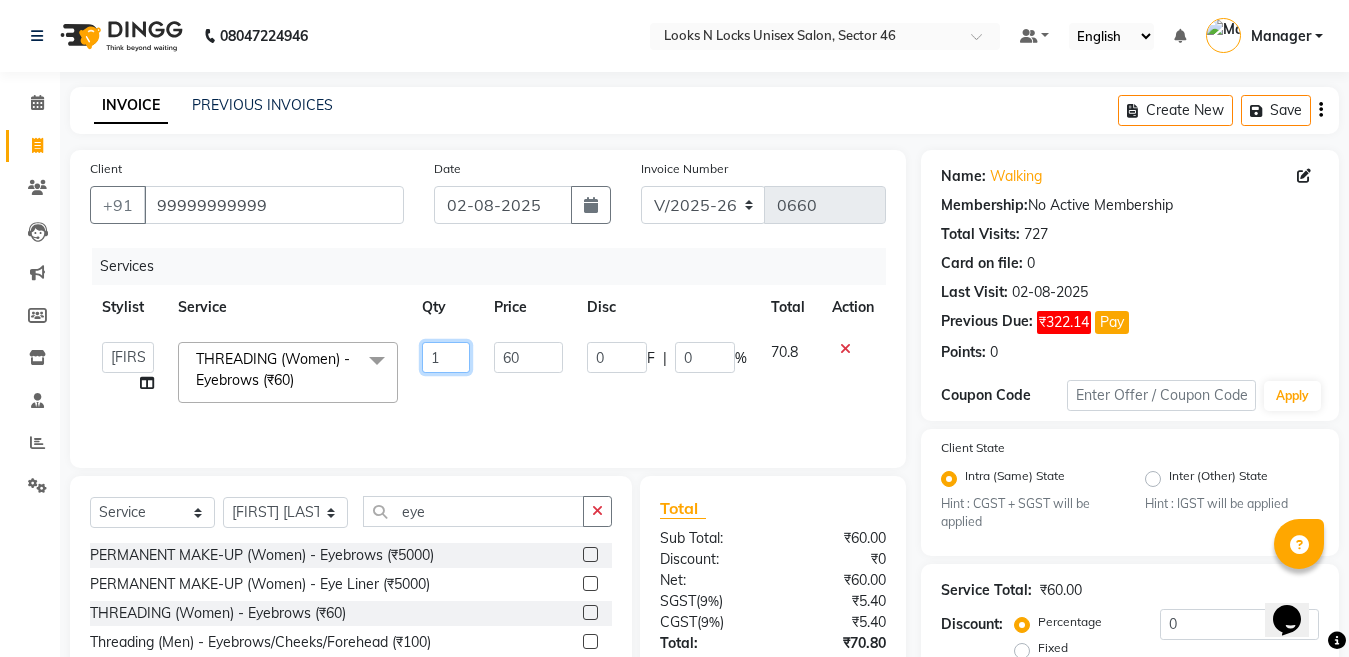 click on "1" 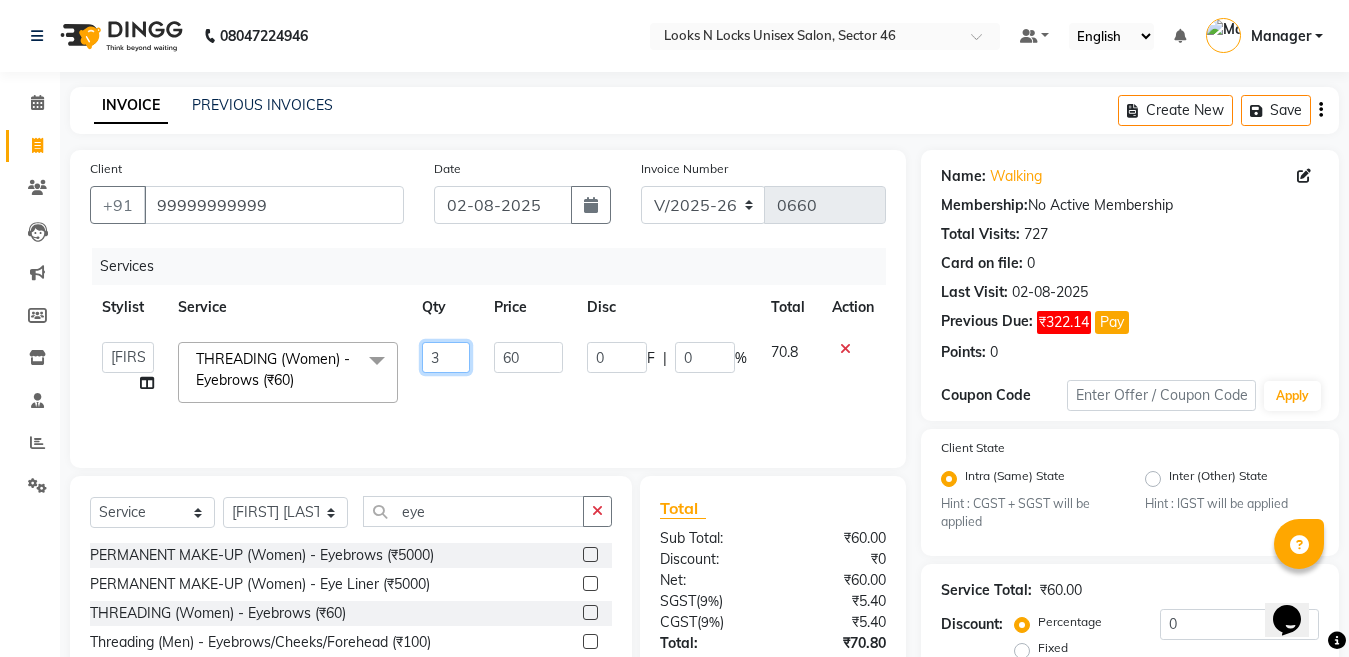 scroll, scrollTop: 184, scrollLeft: 0, axis: vertical 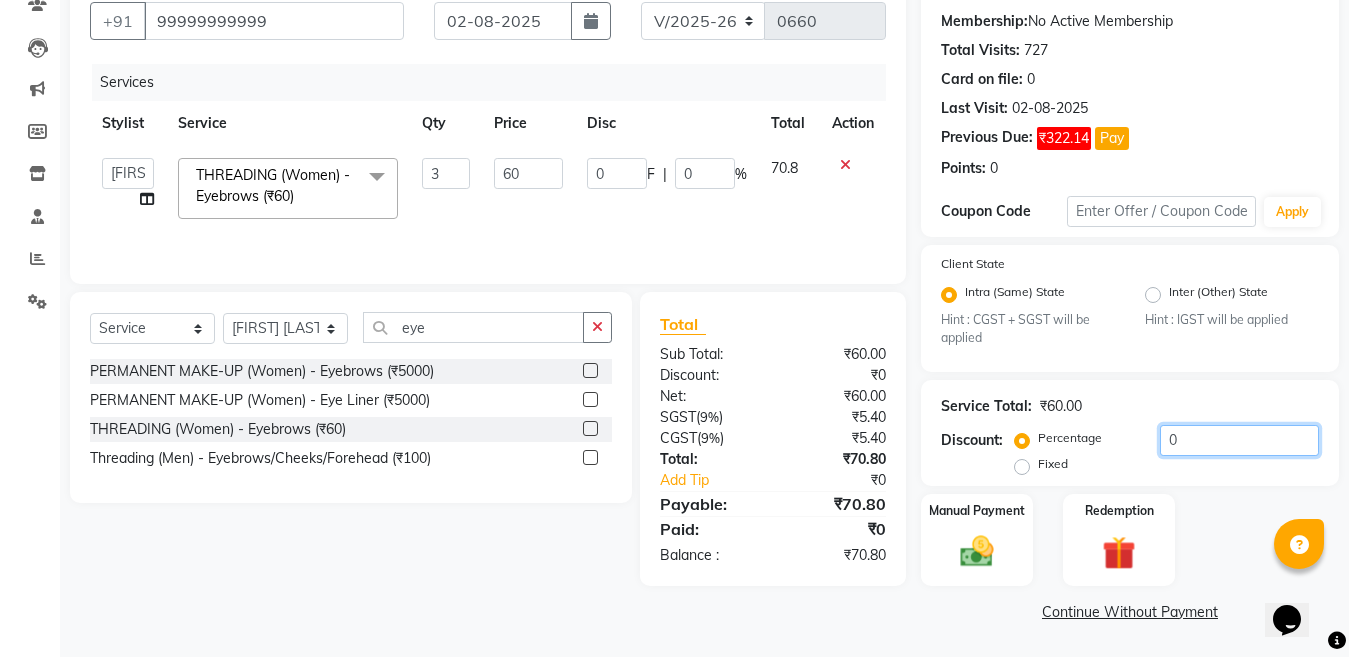click on "0" 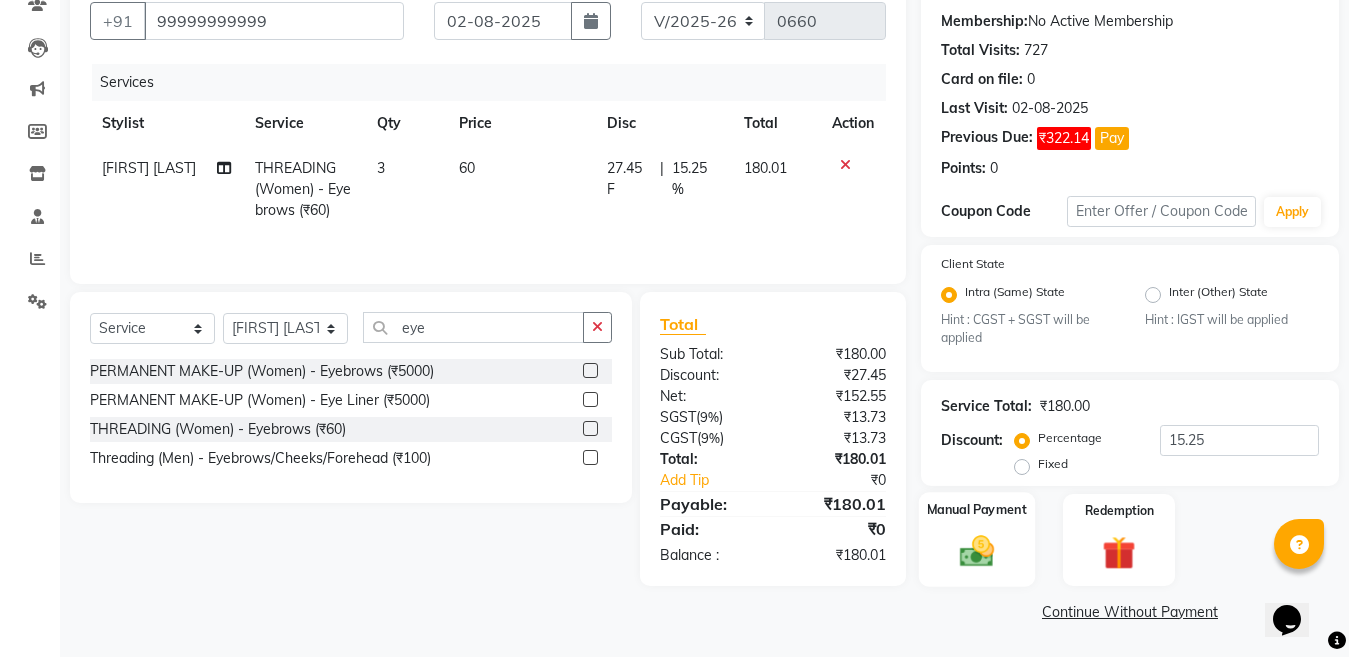 click 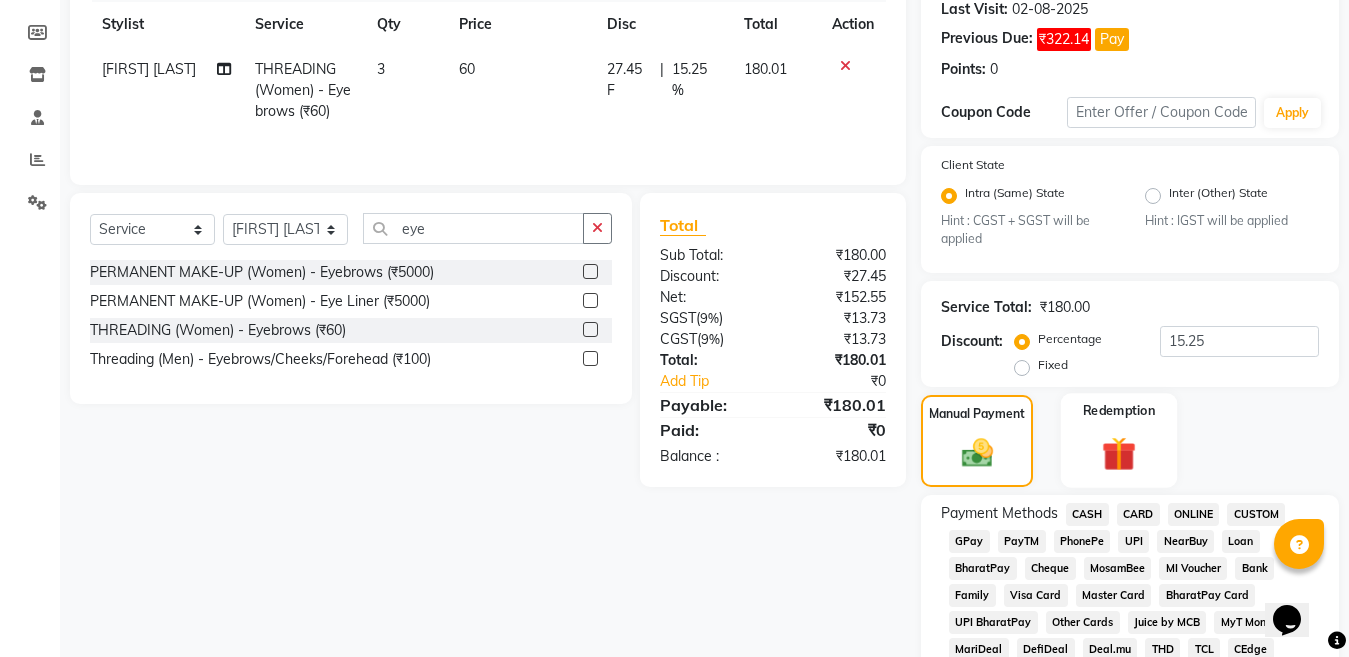 scroll, scrollTop: 484, scrollLeft: 0, axis: vertical 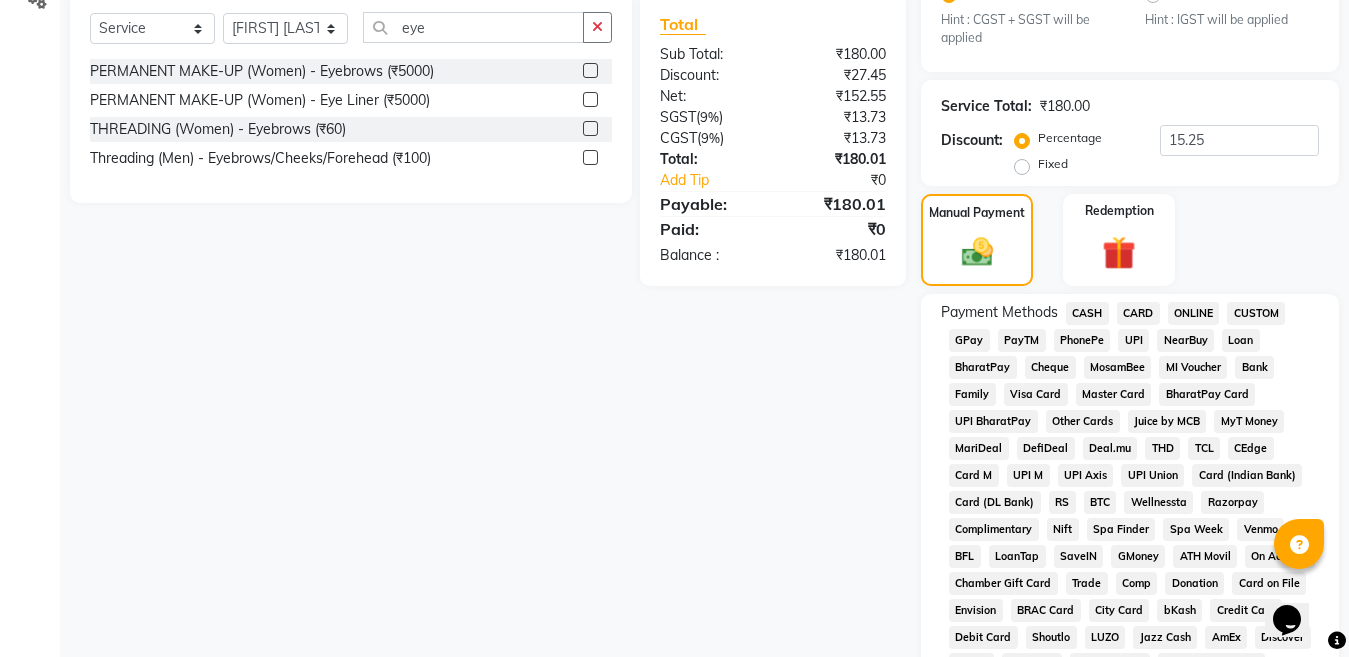 click on "CASH" 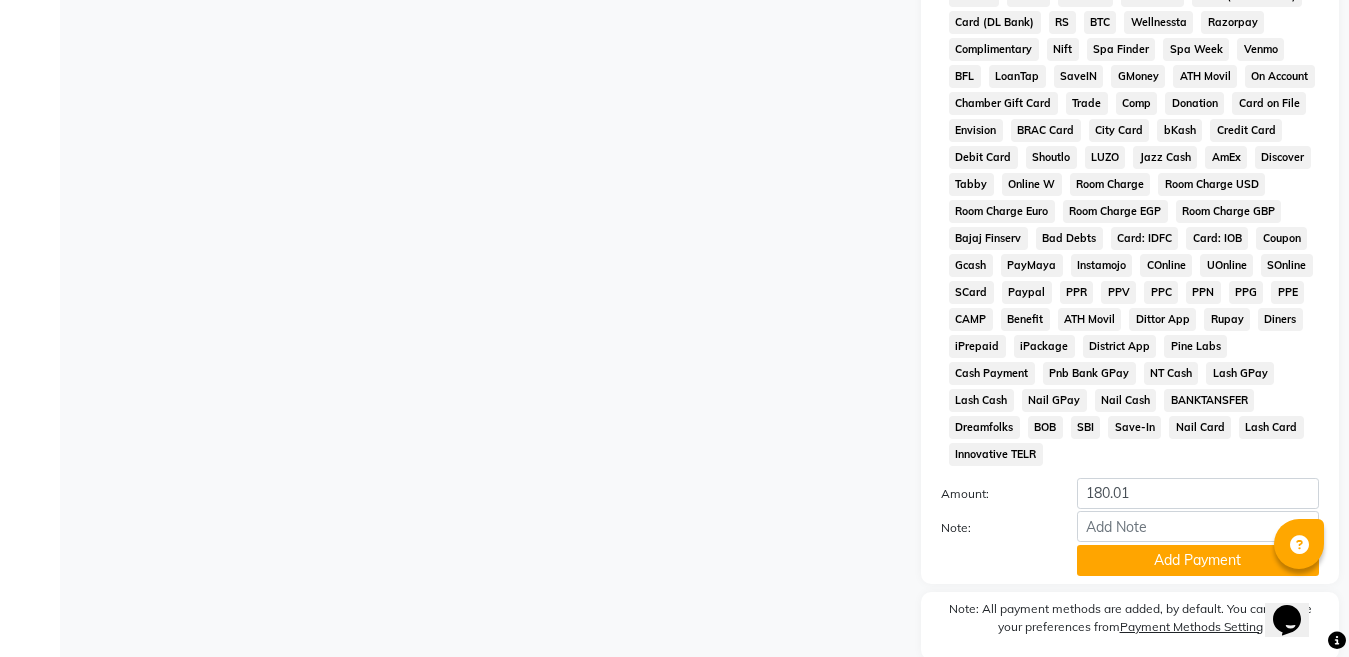 scroll, scrollTop: 1038, scrollLeft: 0, axis: vertical 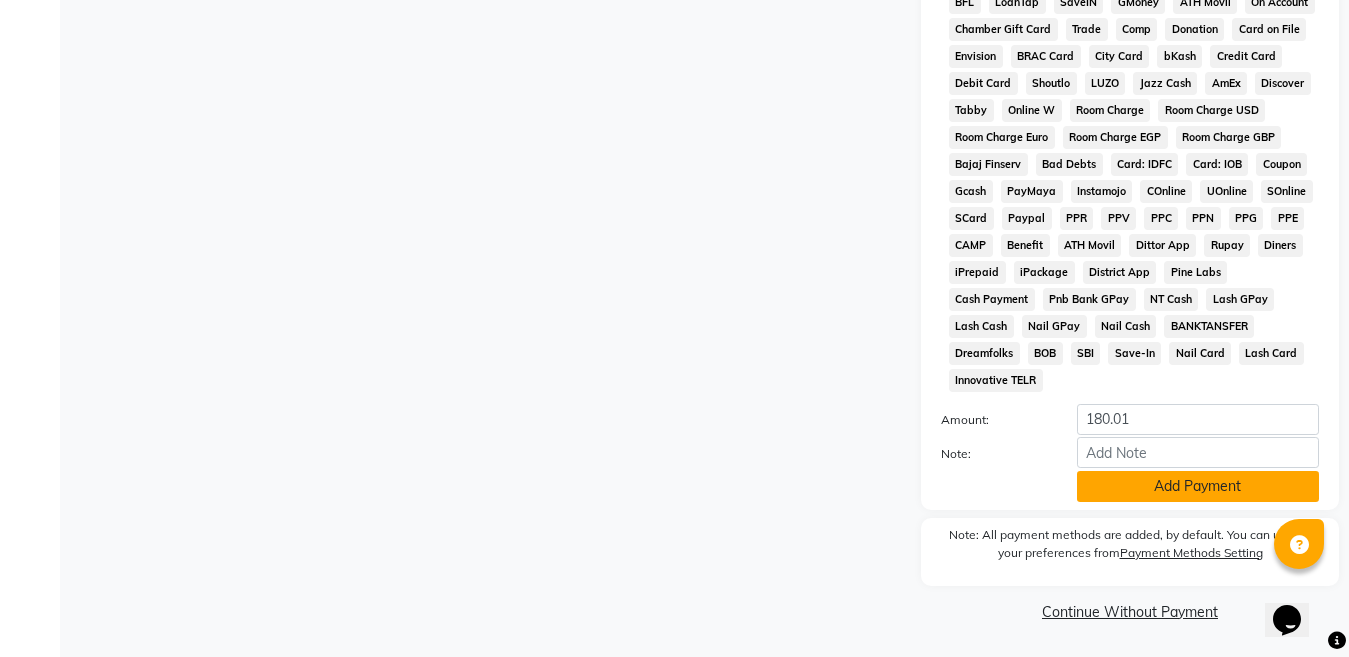 click on "Add Payment" 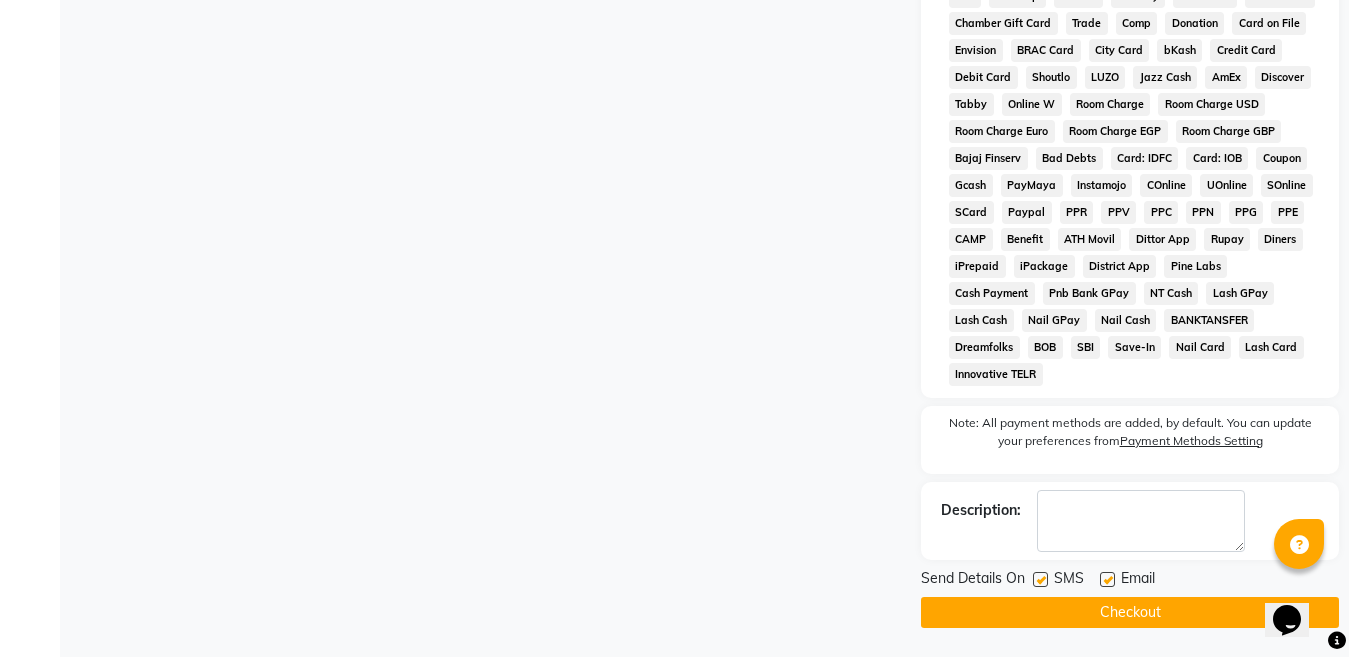 scroll, scrollTop: 1045, scrollLeft: 0, axis: vertical 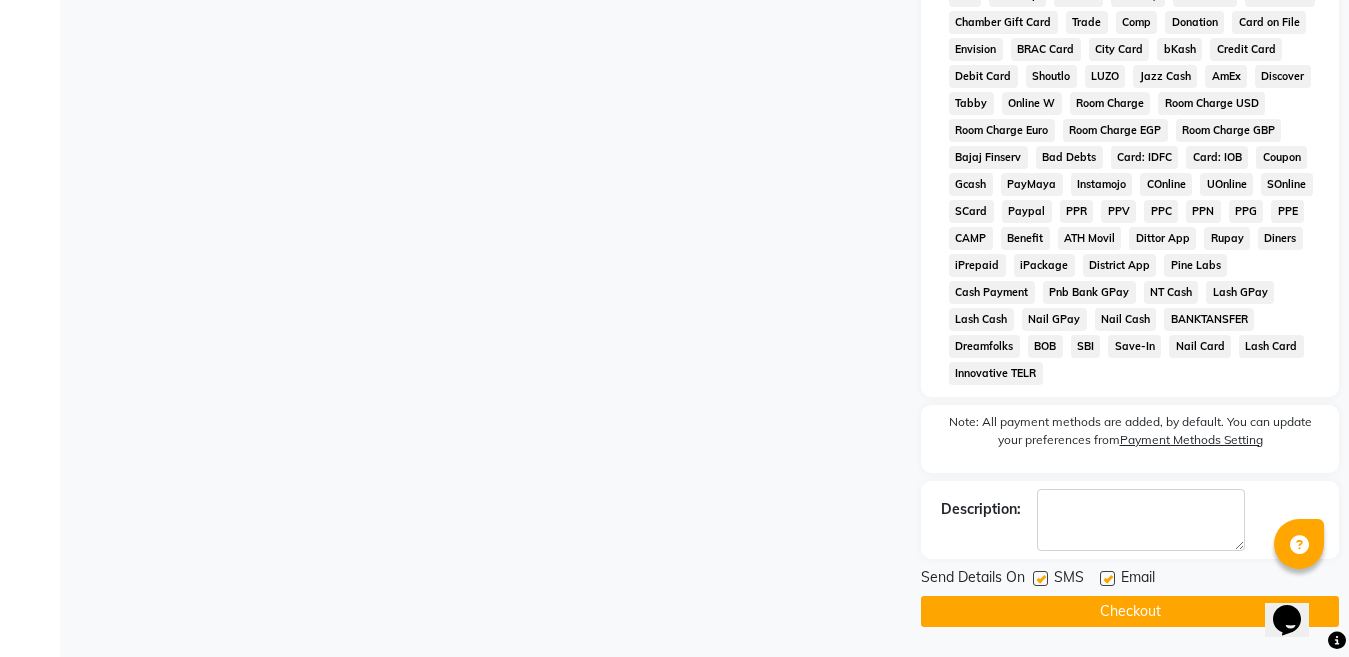 click on "Checkout" 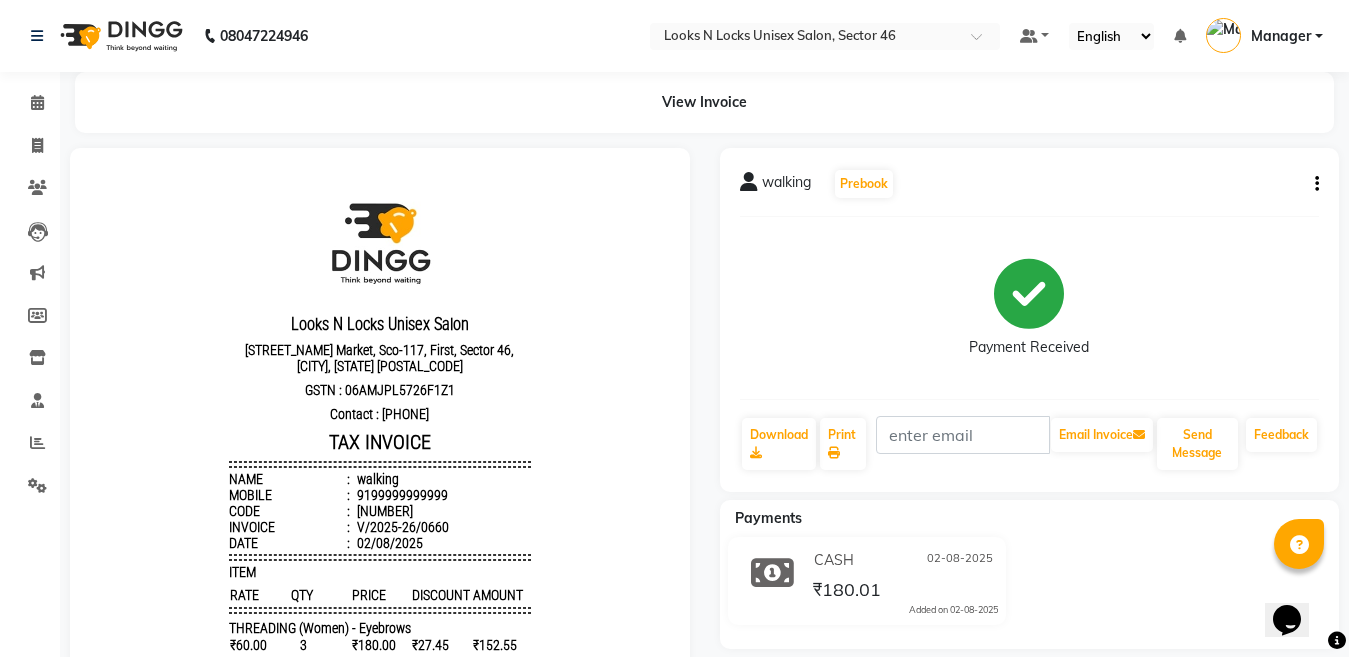 scroll, scrollTop: 275, scrollLeft: 0, axis: vertical 